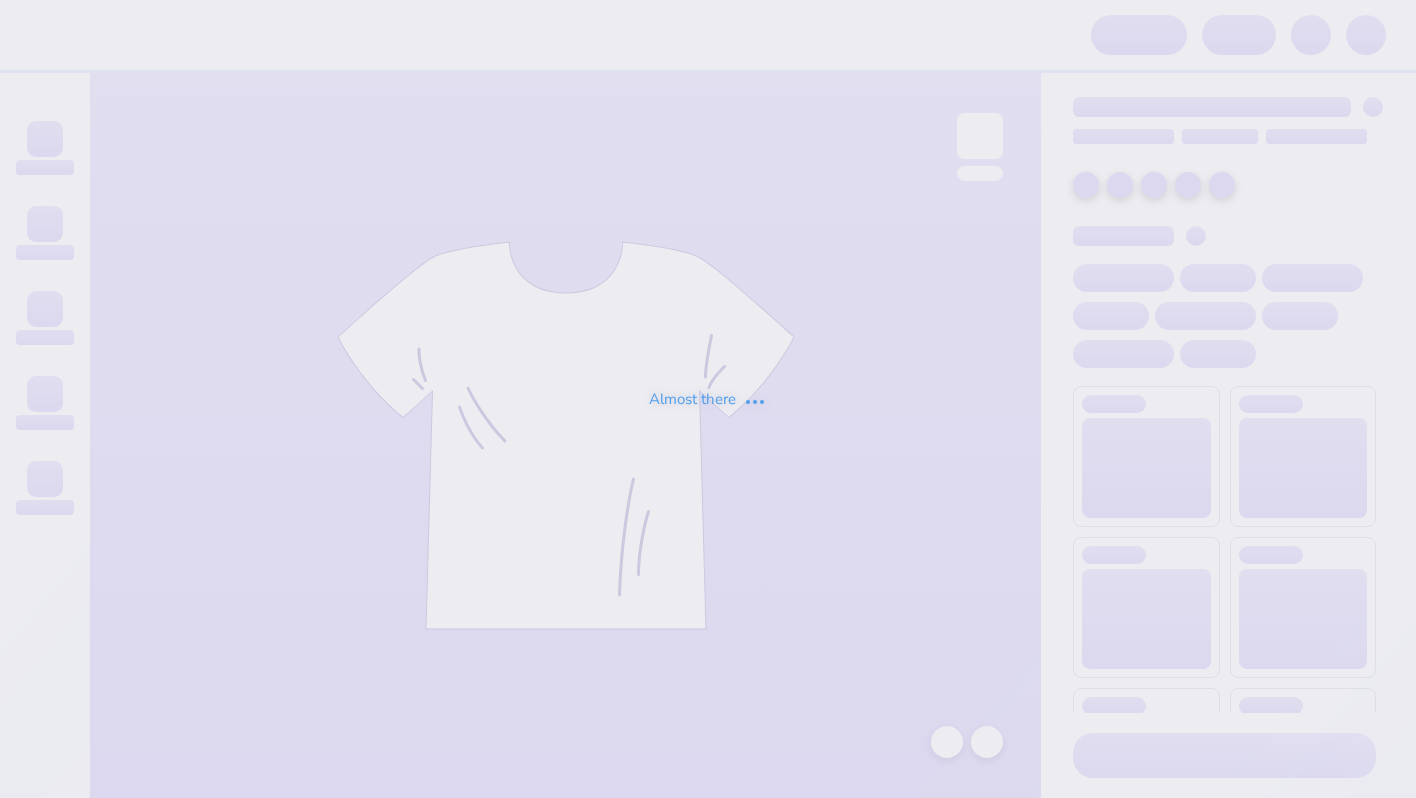 scroll, scrollTop: 0, scrollLeft: 0, axis: both 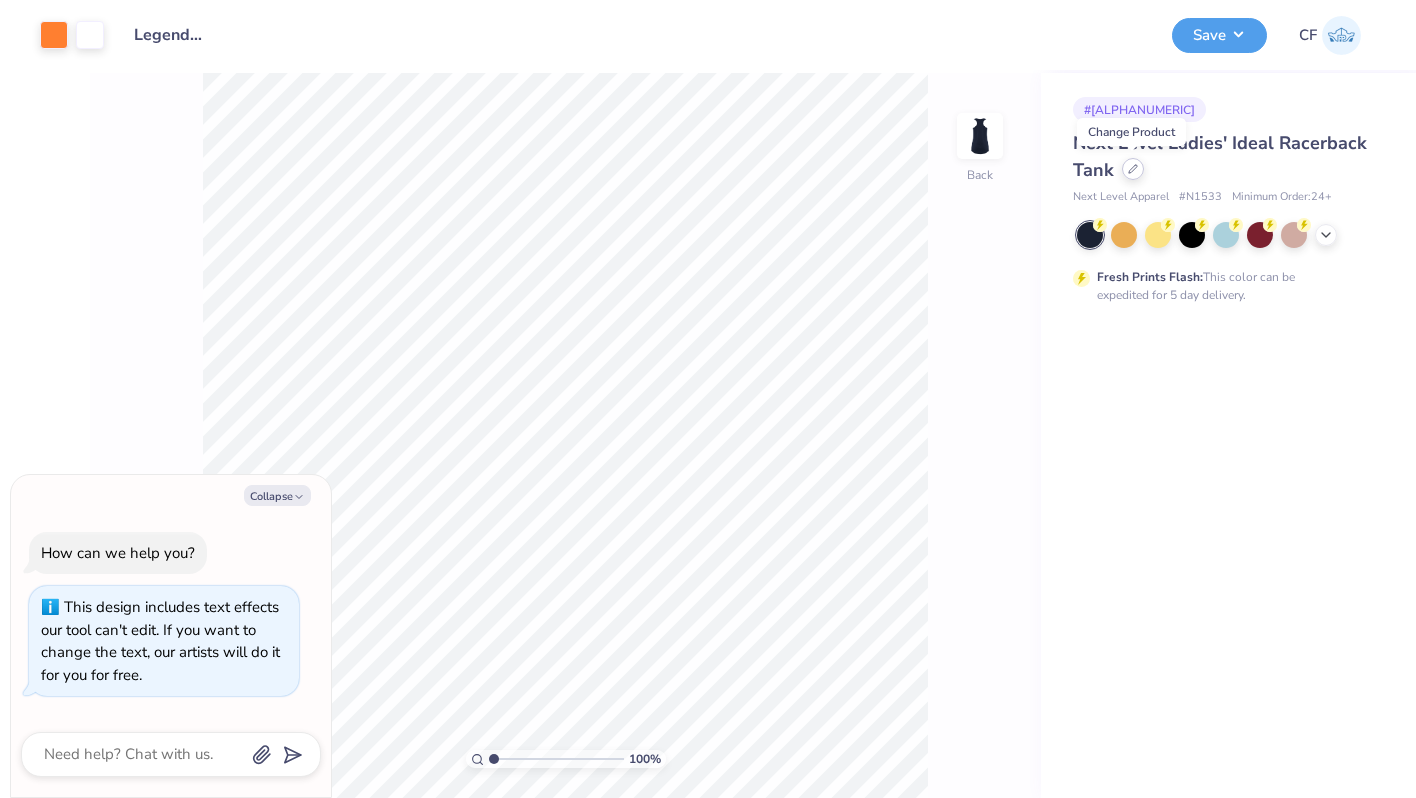 click 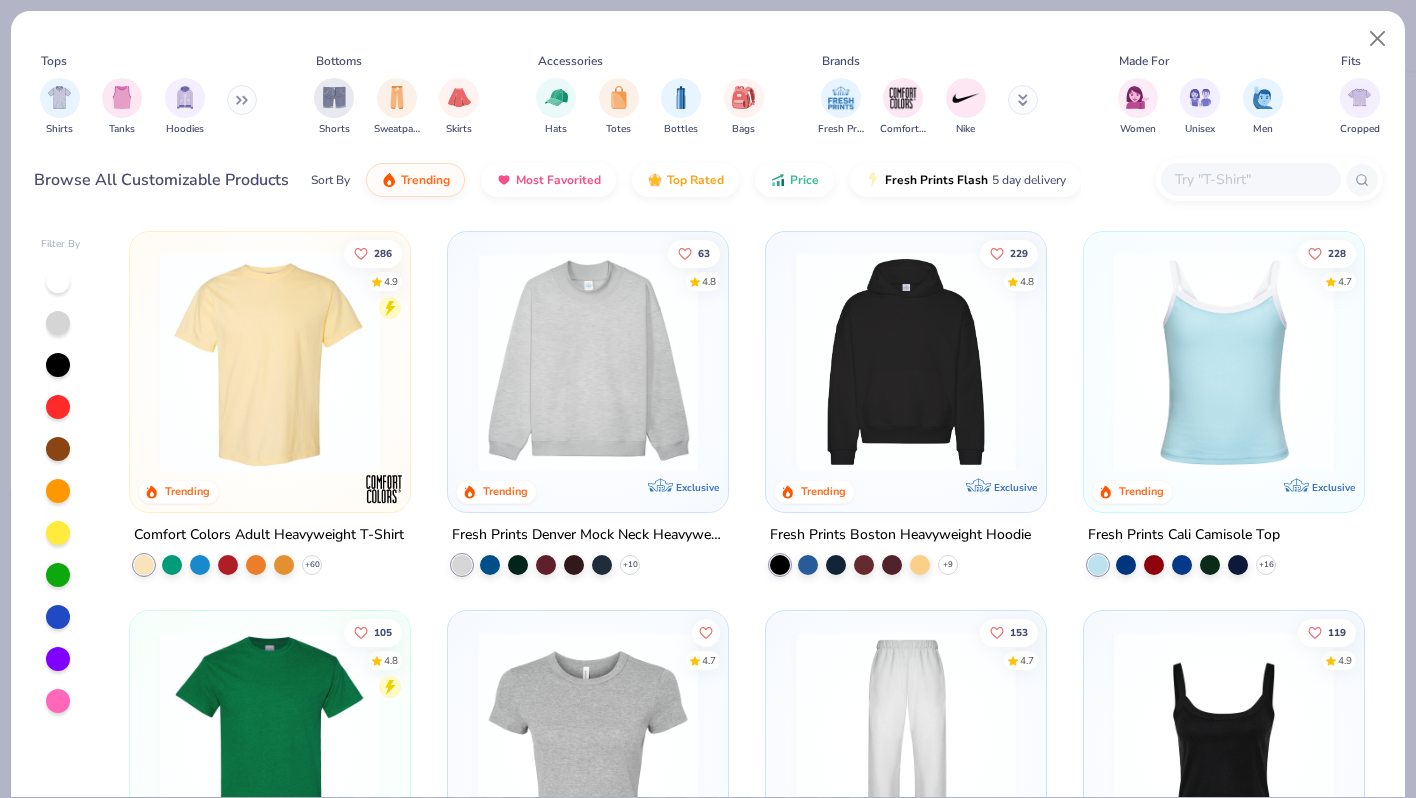 type on "x" 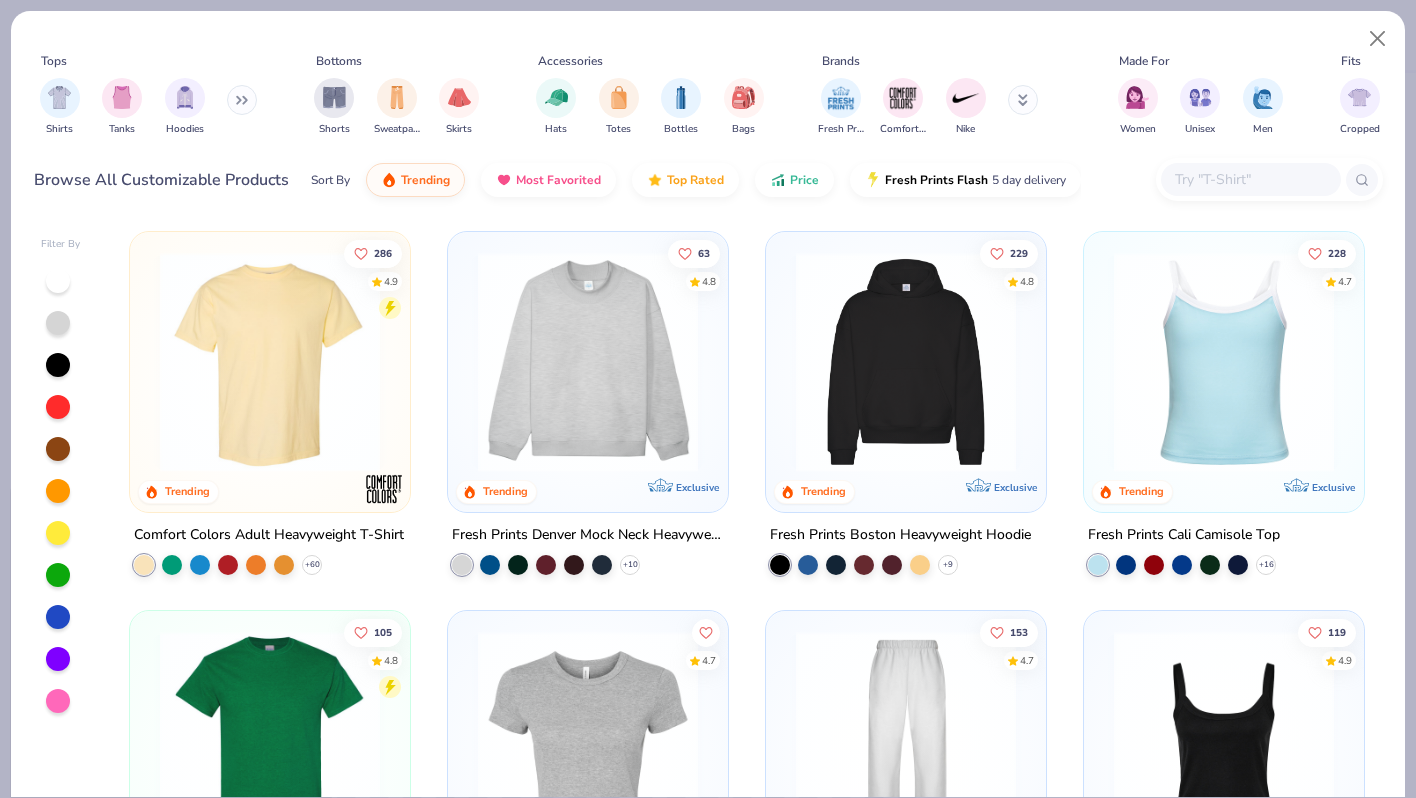 click at bounding box center (1250, 179) 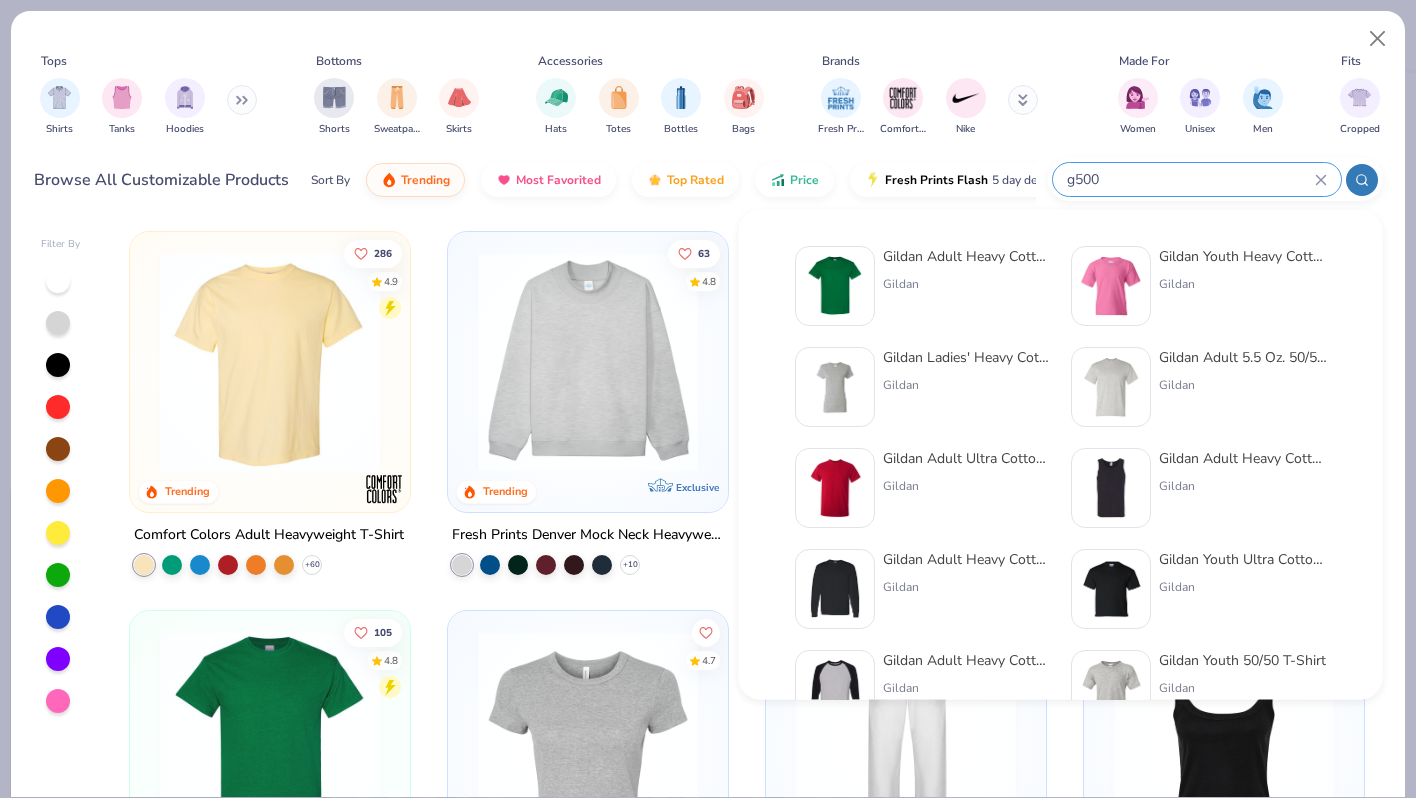 type on "g500" 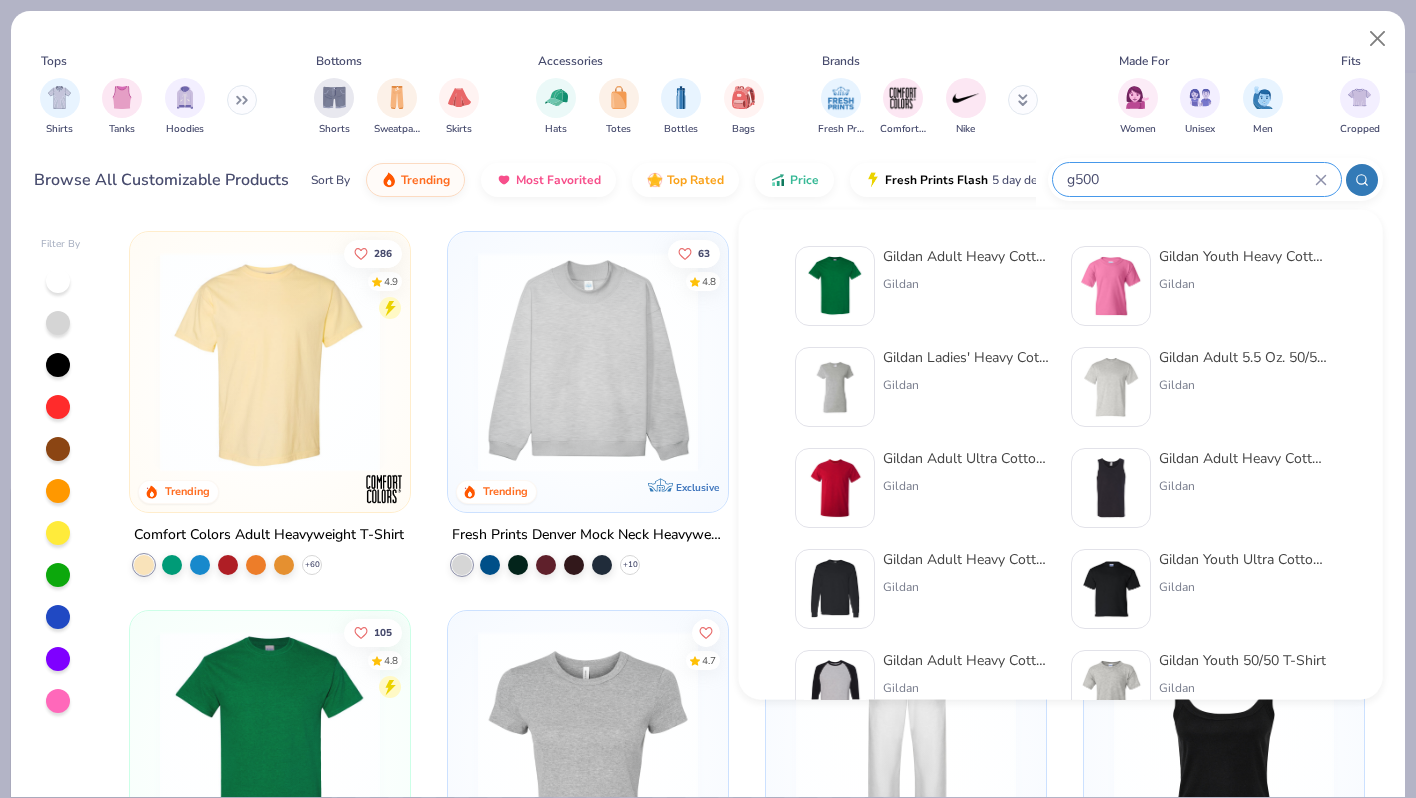 click on "Gildan Adult Heavy Cotton T-Shirt Gildan" at bounding box center (923, 286) 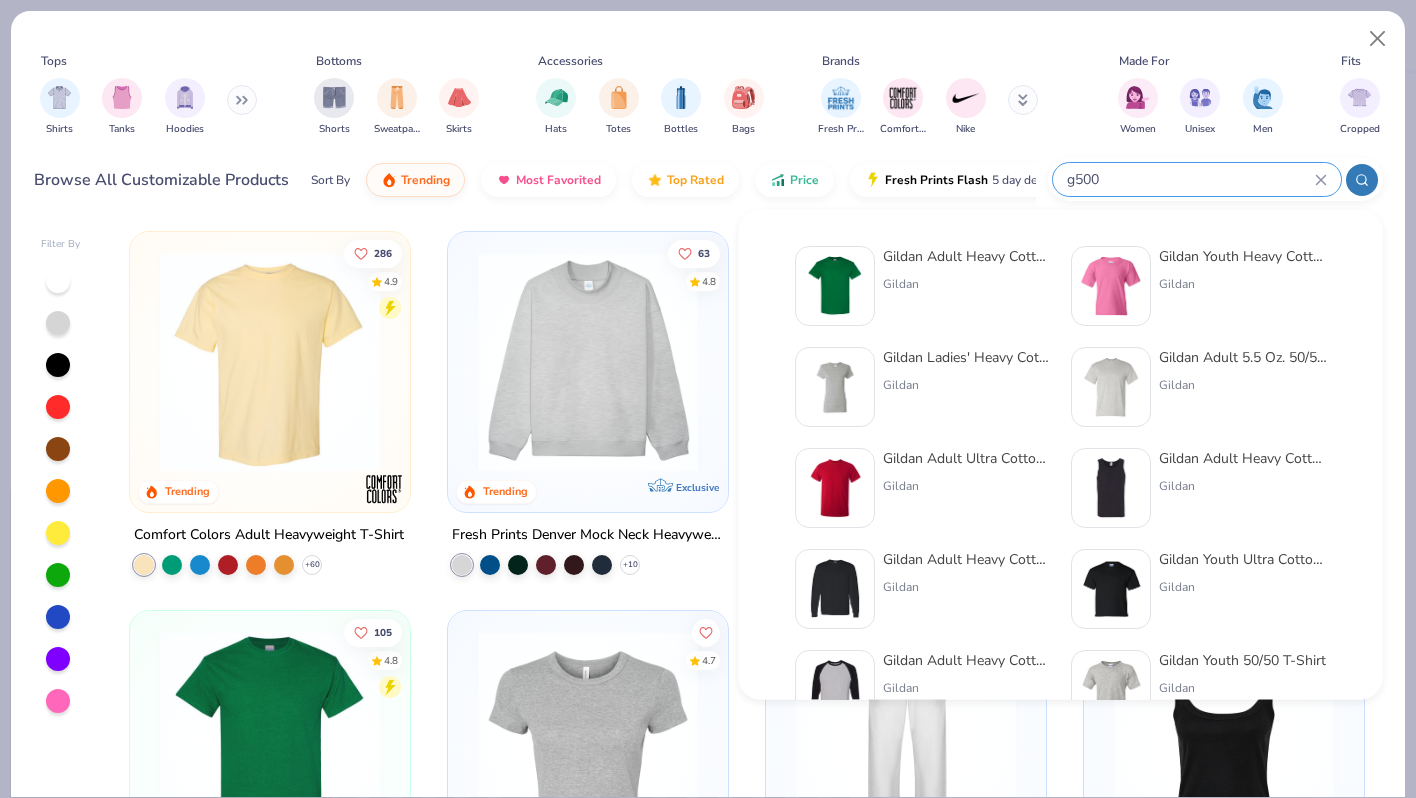type 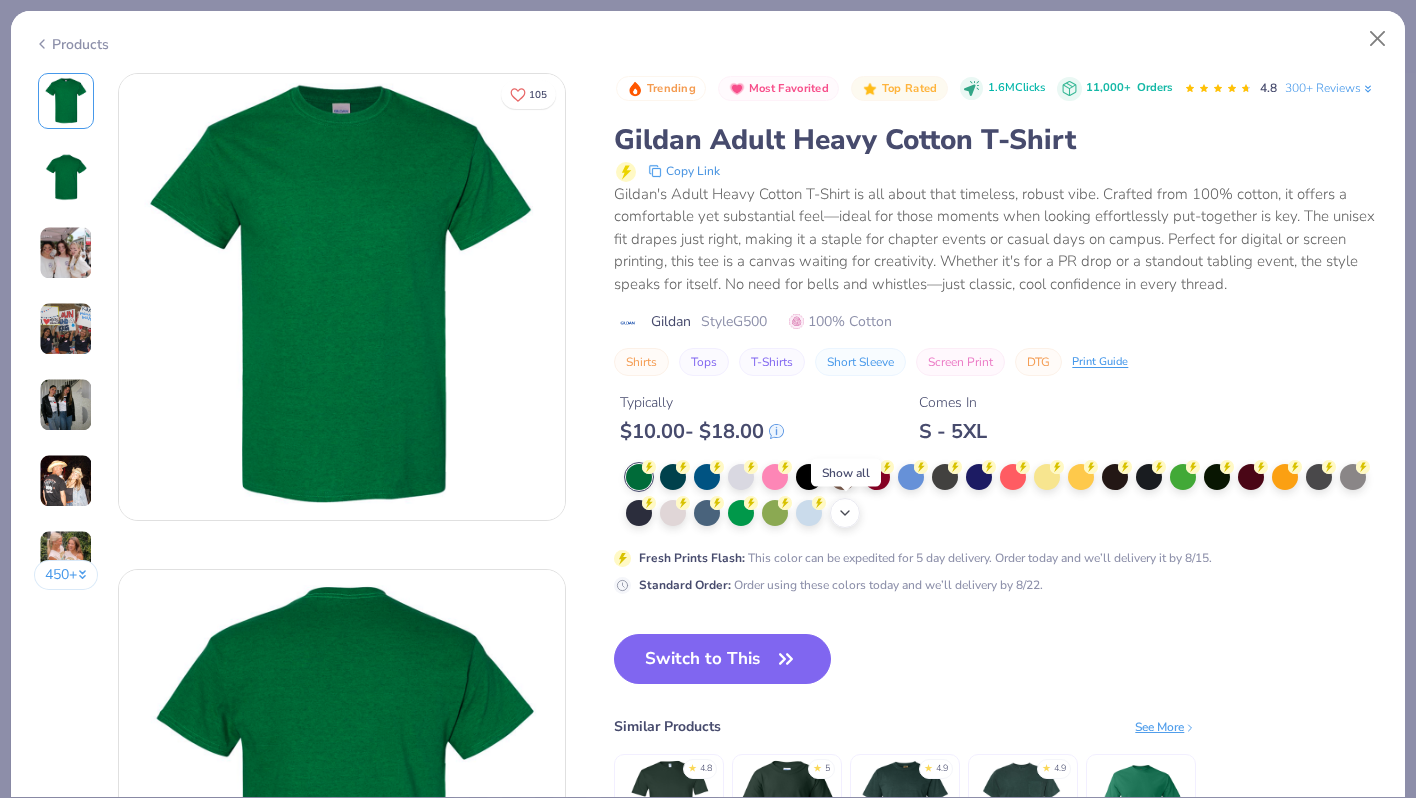 click 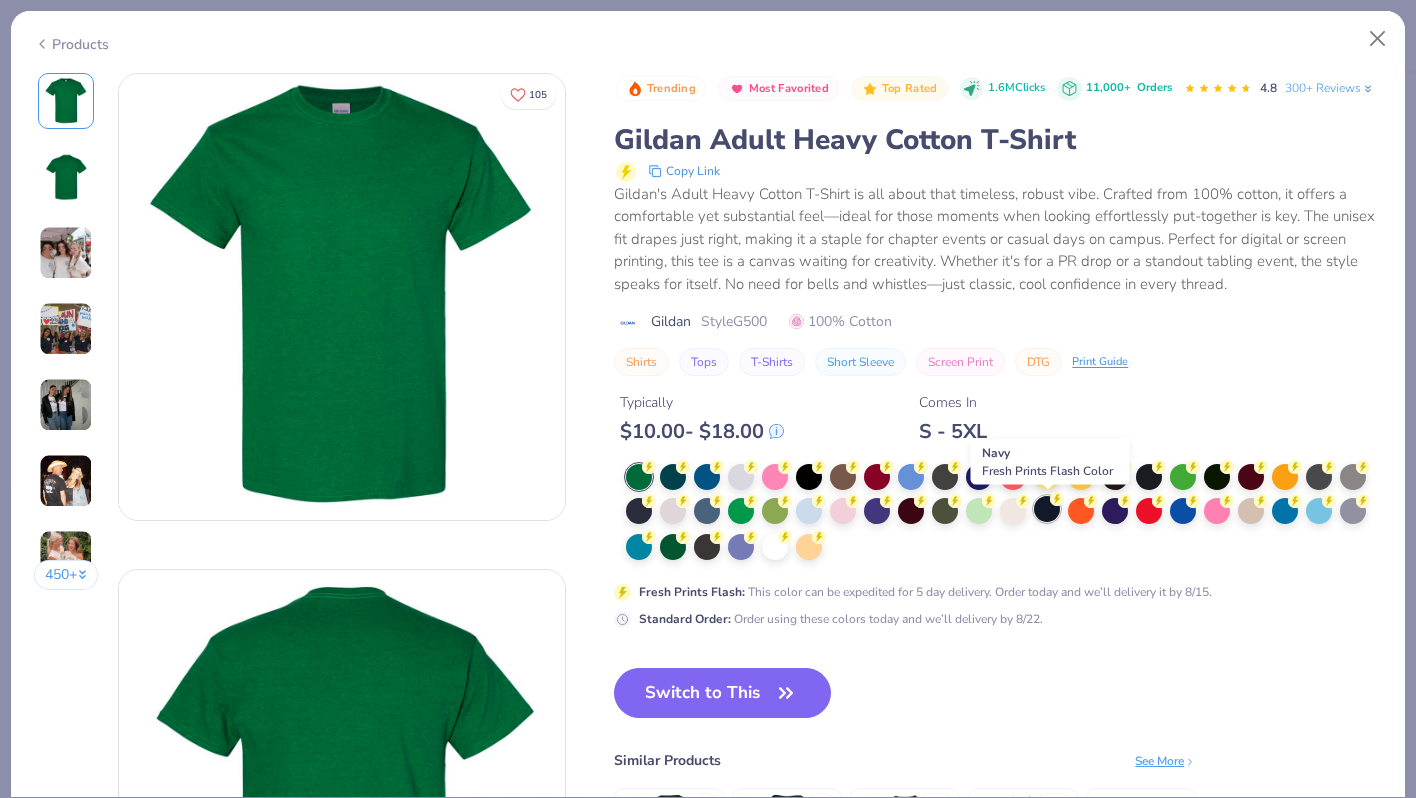 click at bounding box center (1047, 509) 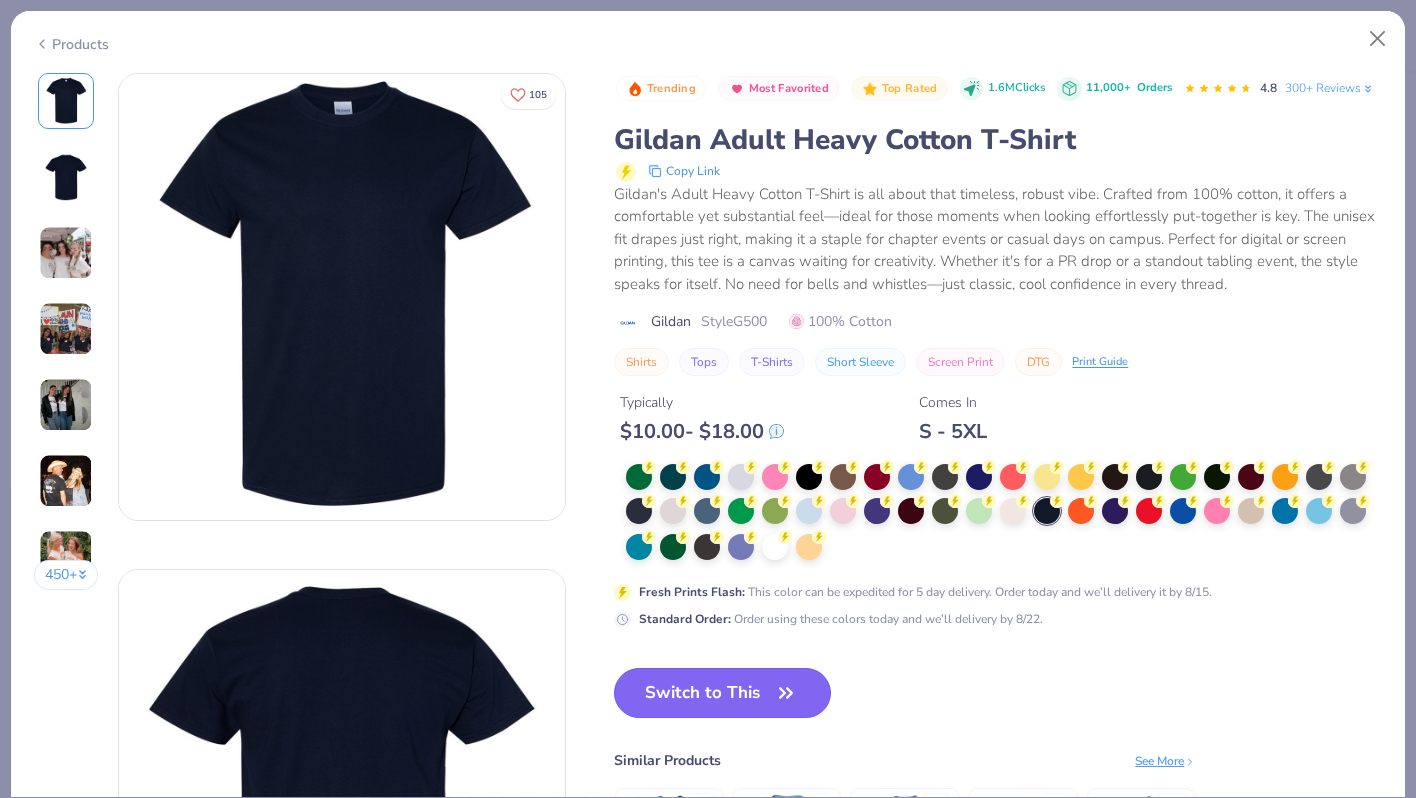 click on "Switch to This" at bounding box center (722, 693) 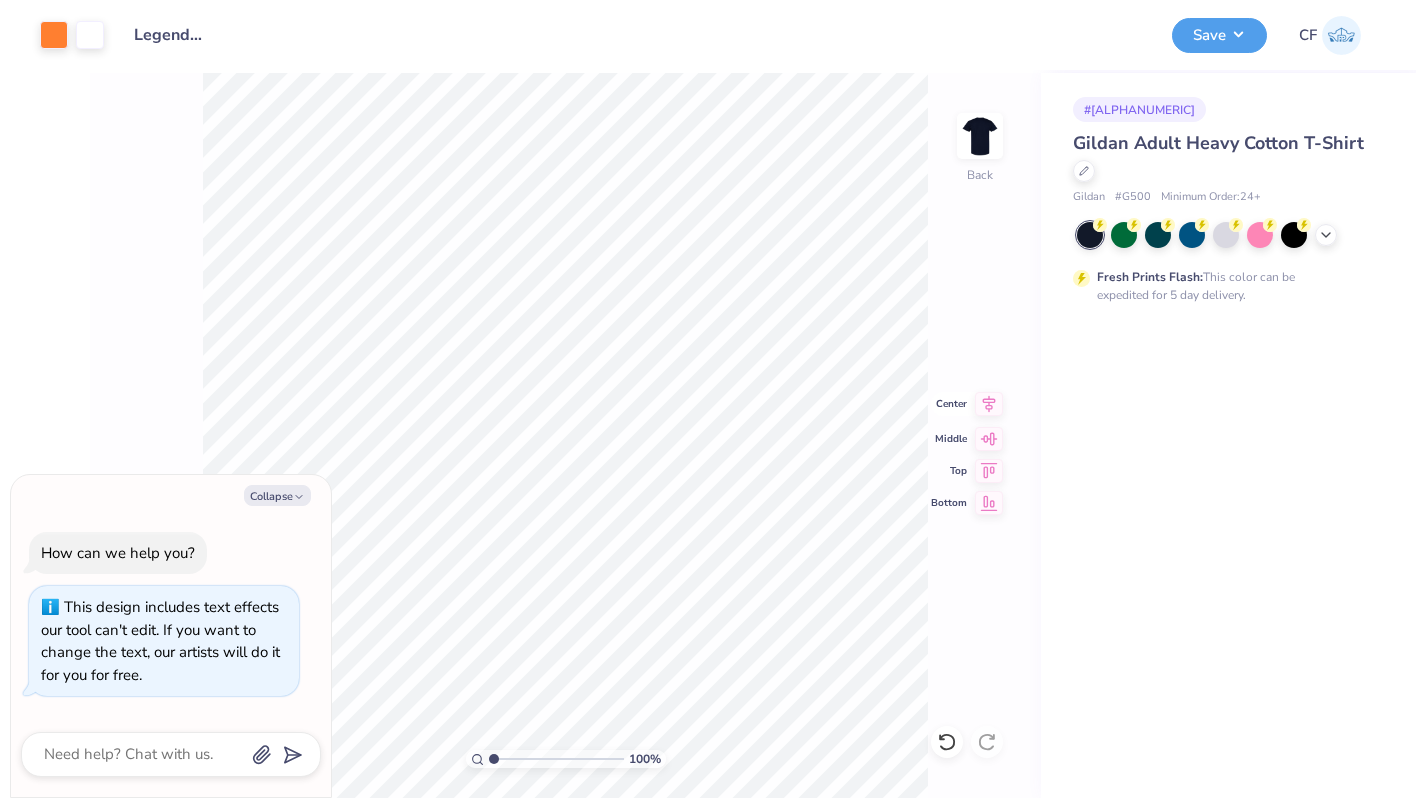 click 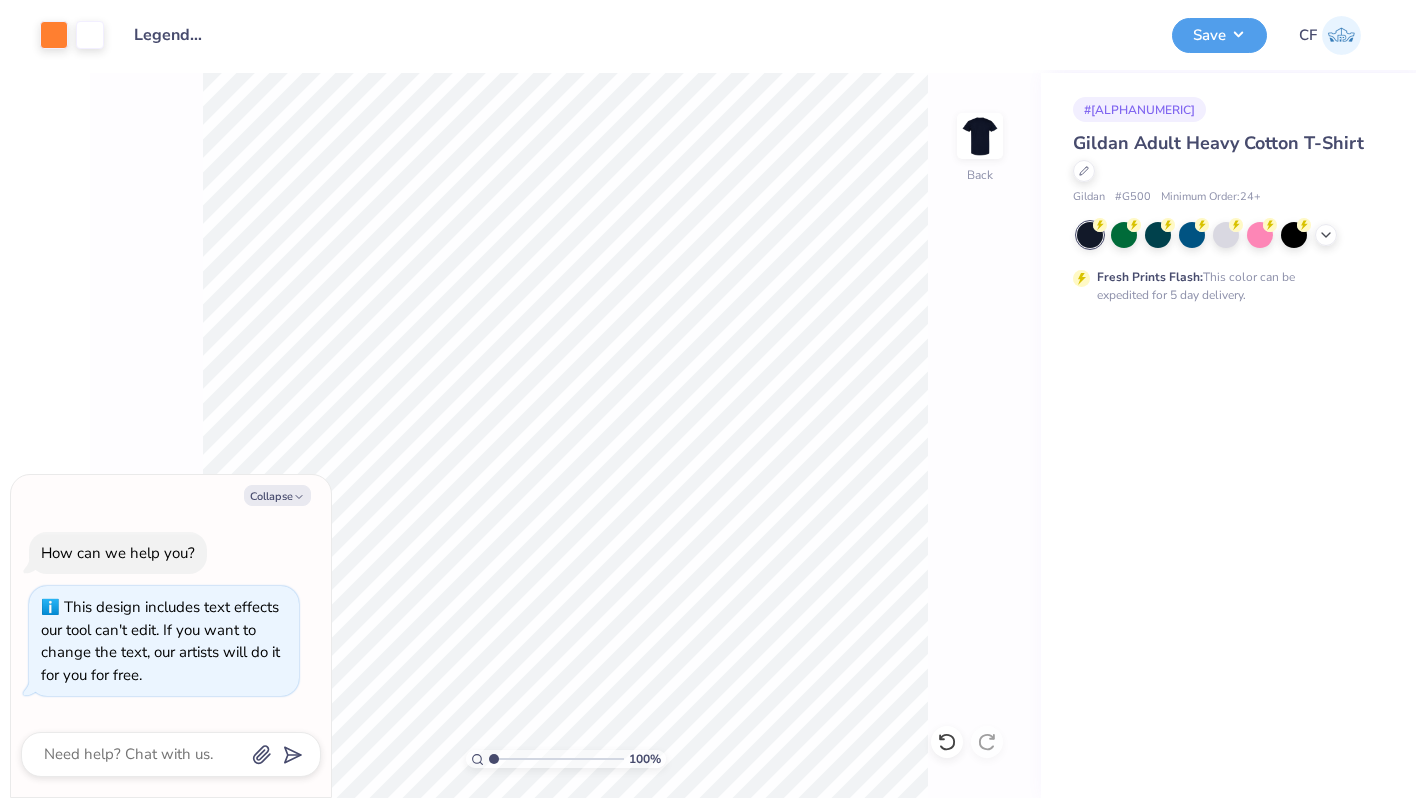 click on "Save CF" at bounding box center (1286, 35) 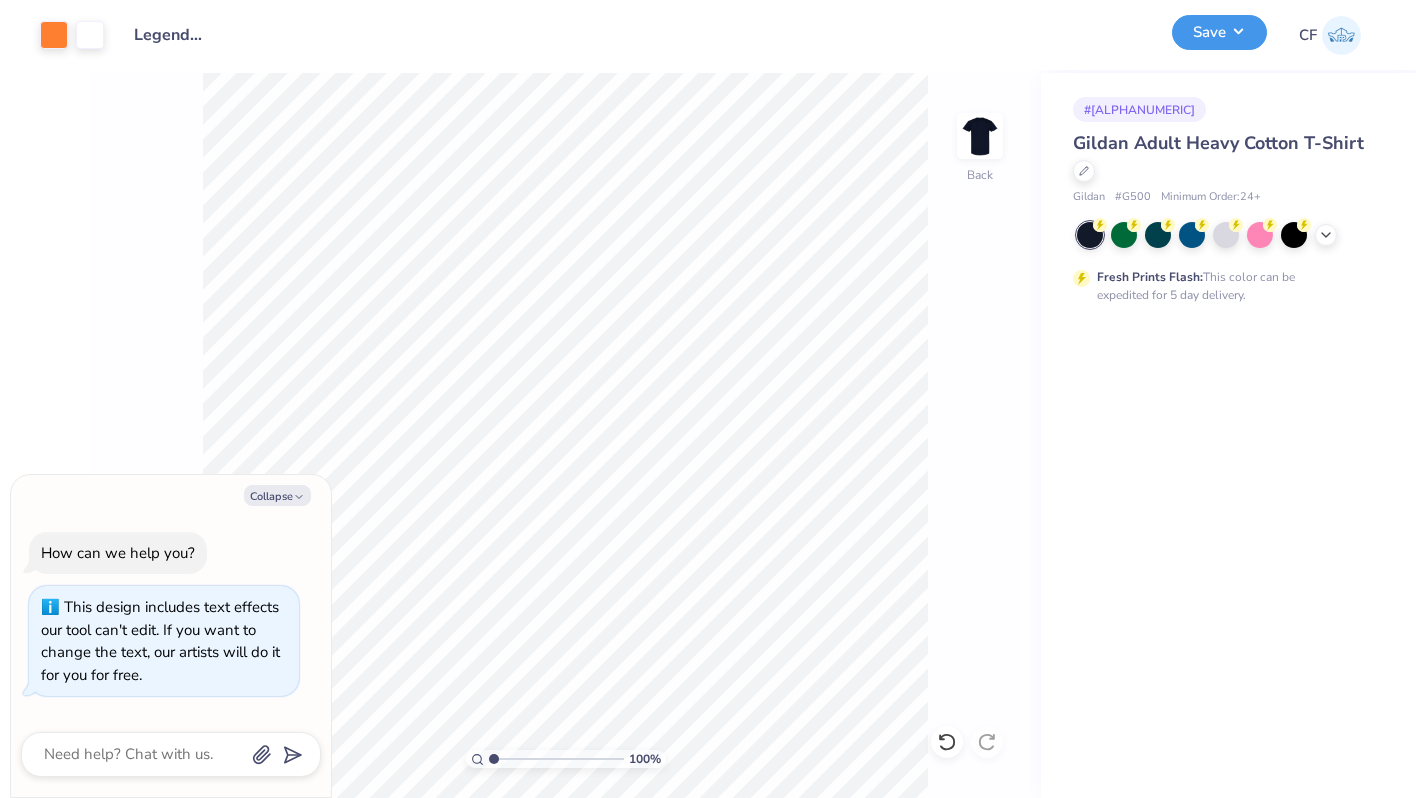 click on "Save" at bounding box center [1219, 32] 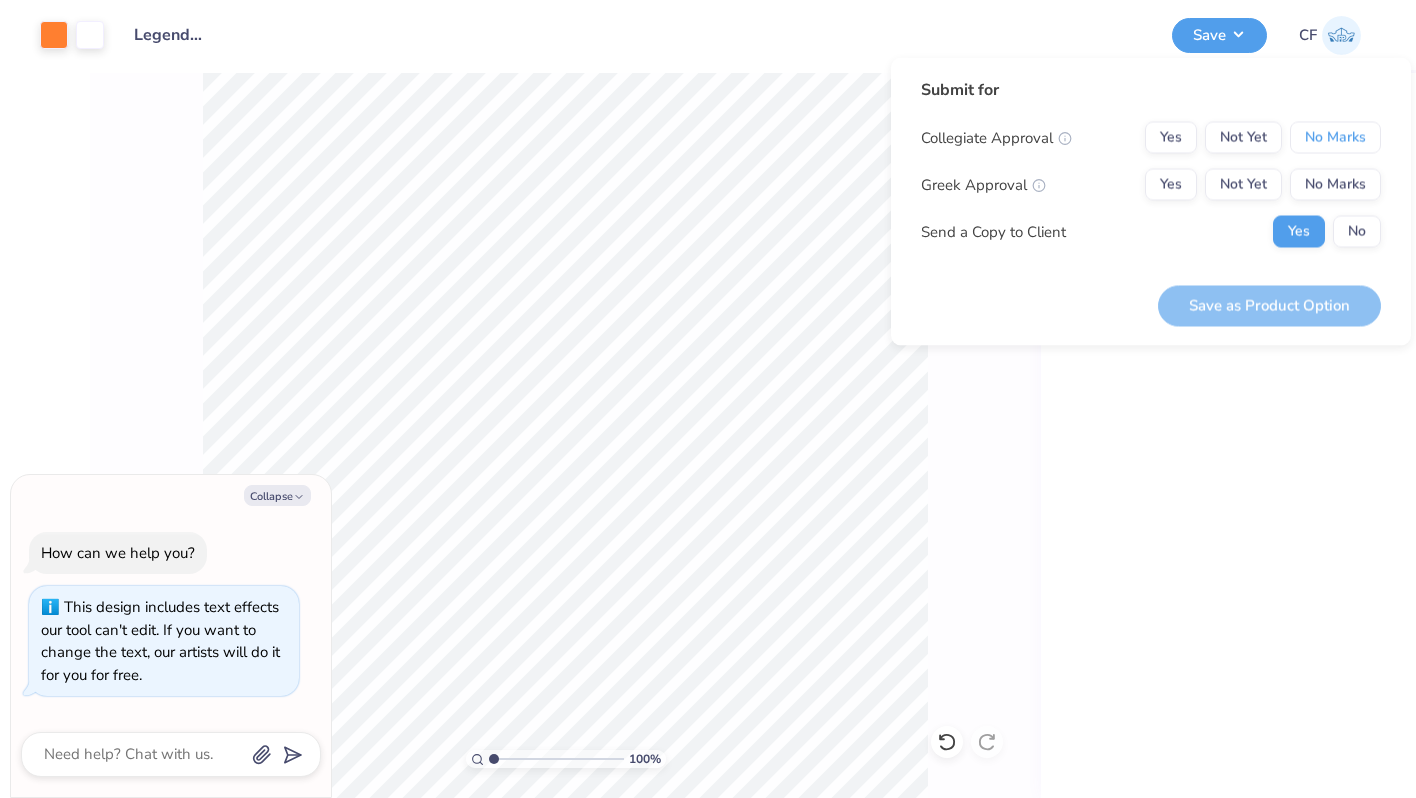 click on "No Marks" at bounding box center (1335, 138) 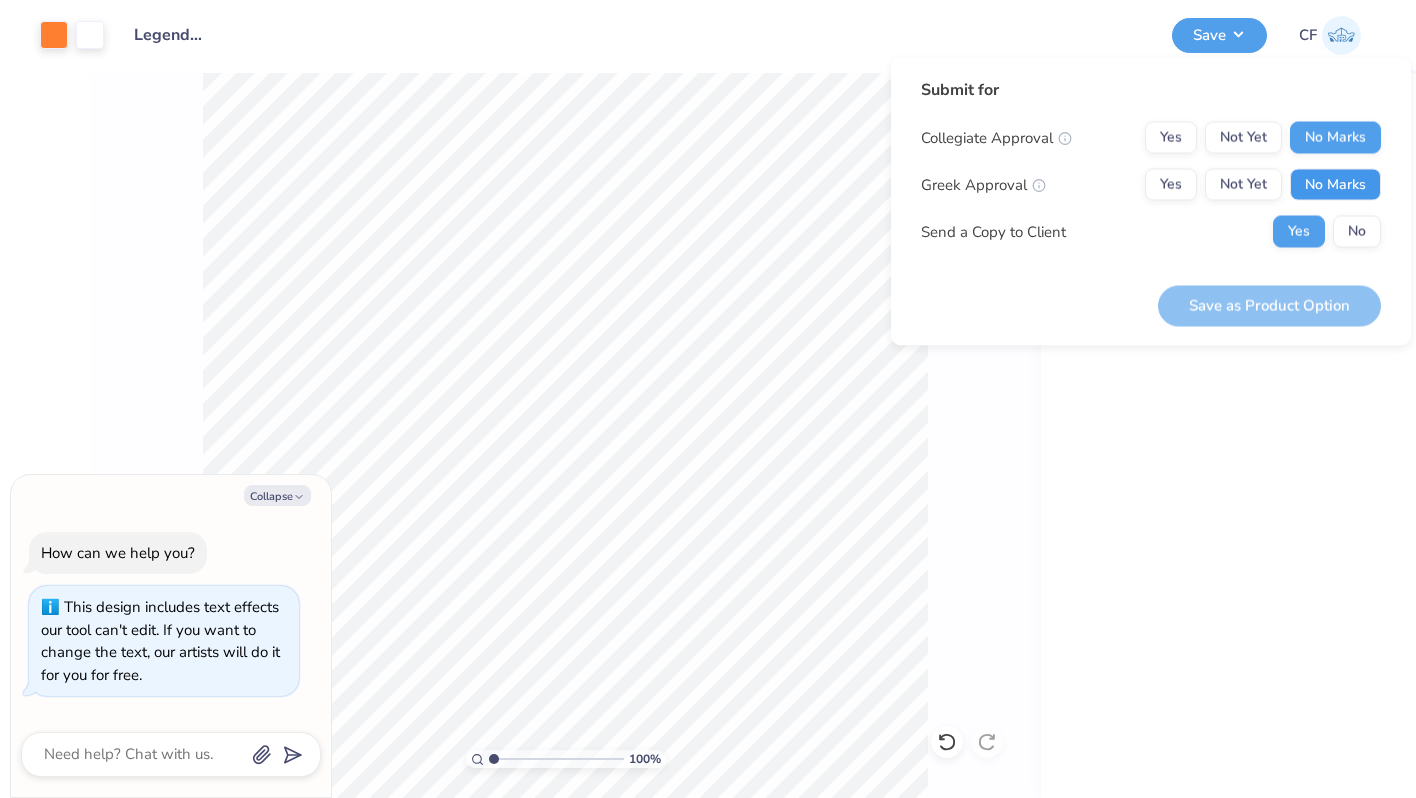 click on "No Marks" at bounding box center [1335, 185] 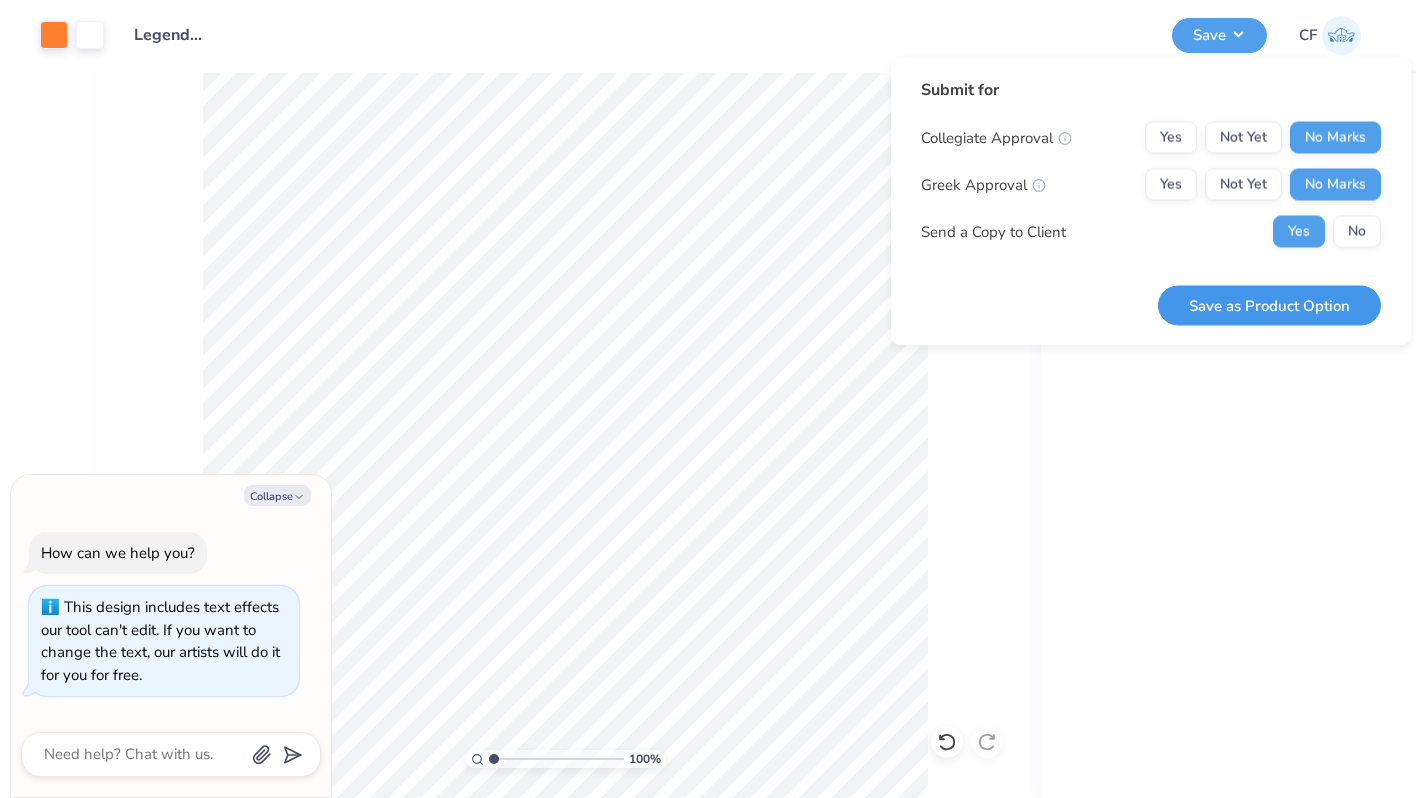 click on "Save as Product Option" at bounding box center (1269, 305) 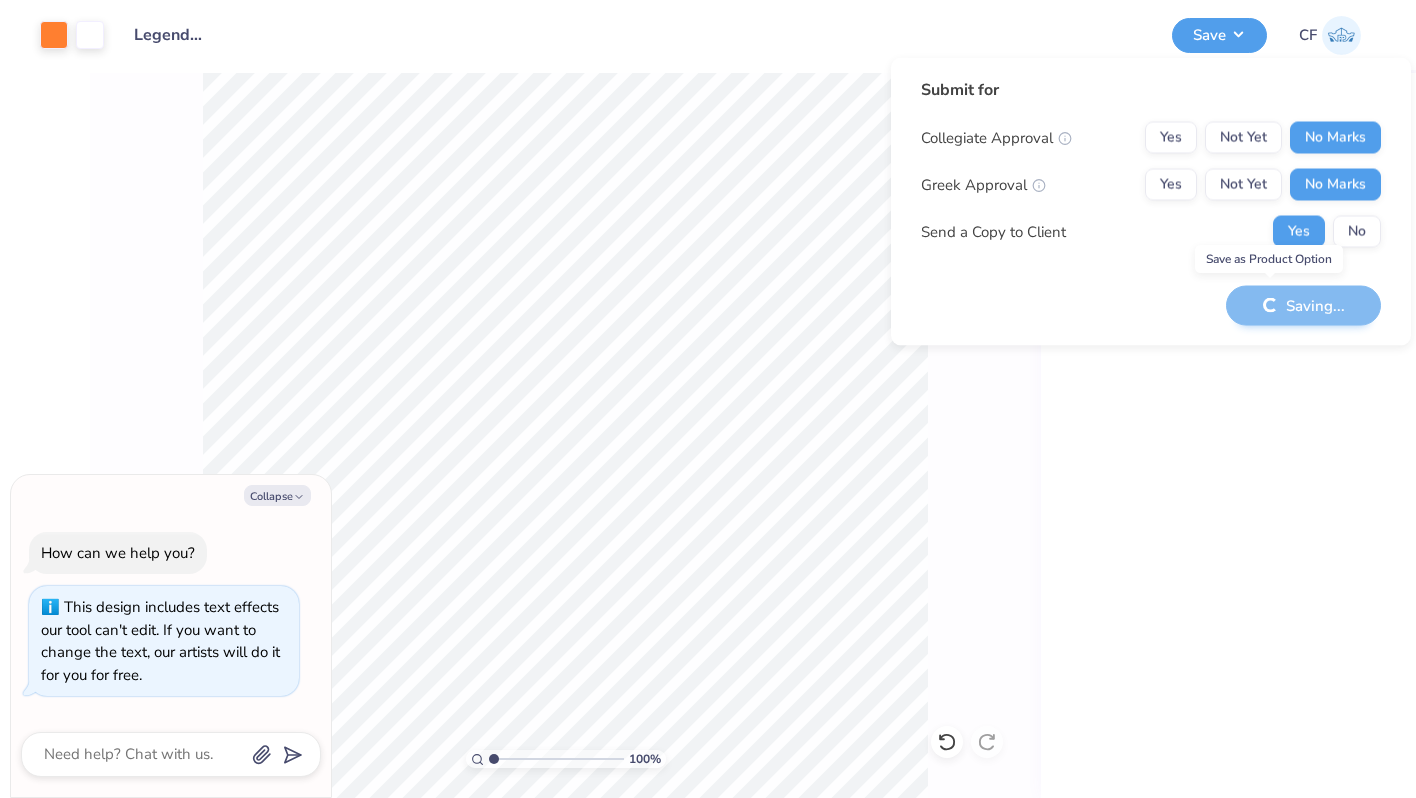 type on "x" 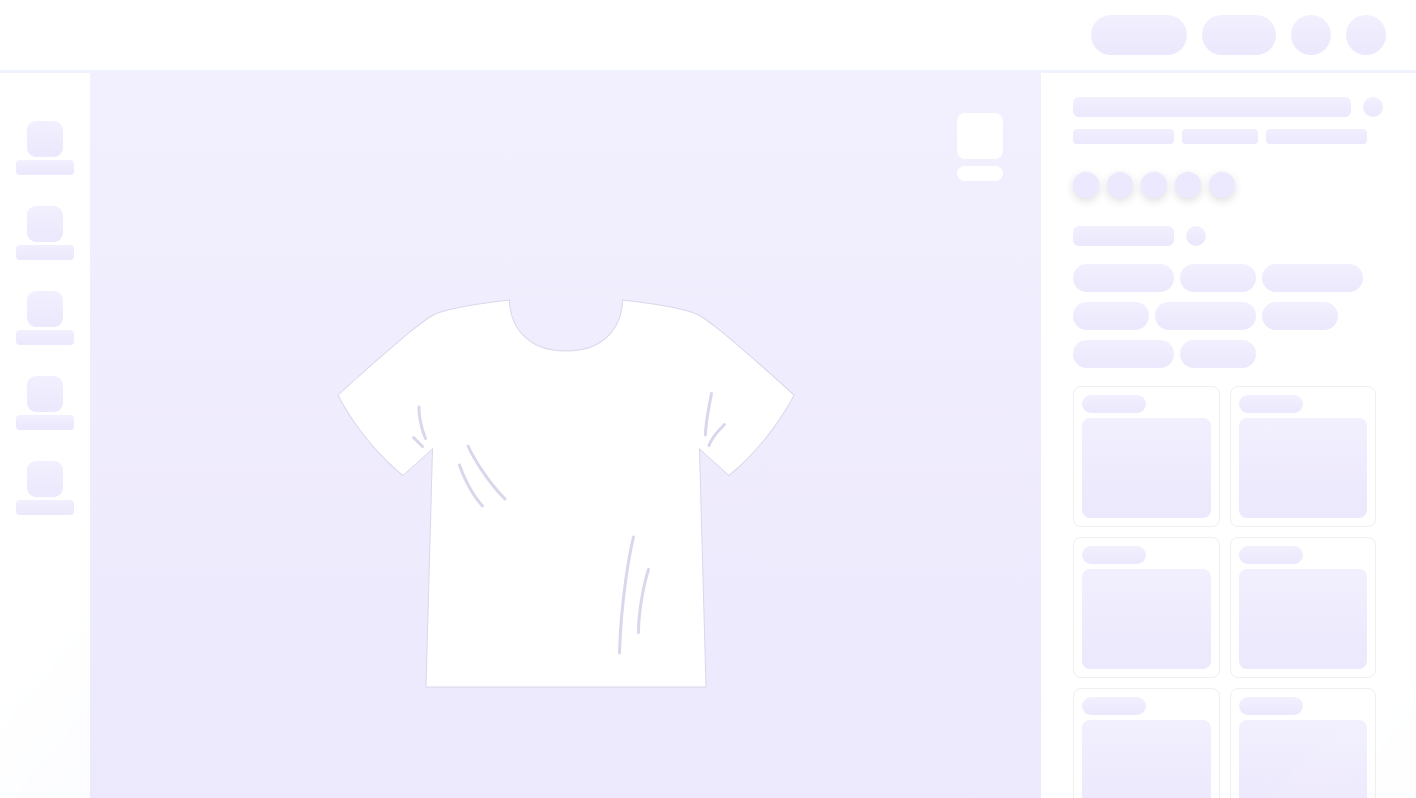scroll, scrollTop: 0, scrollLeft: 0, axis: both 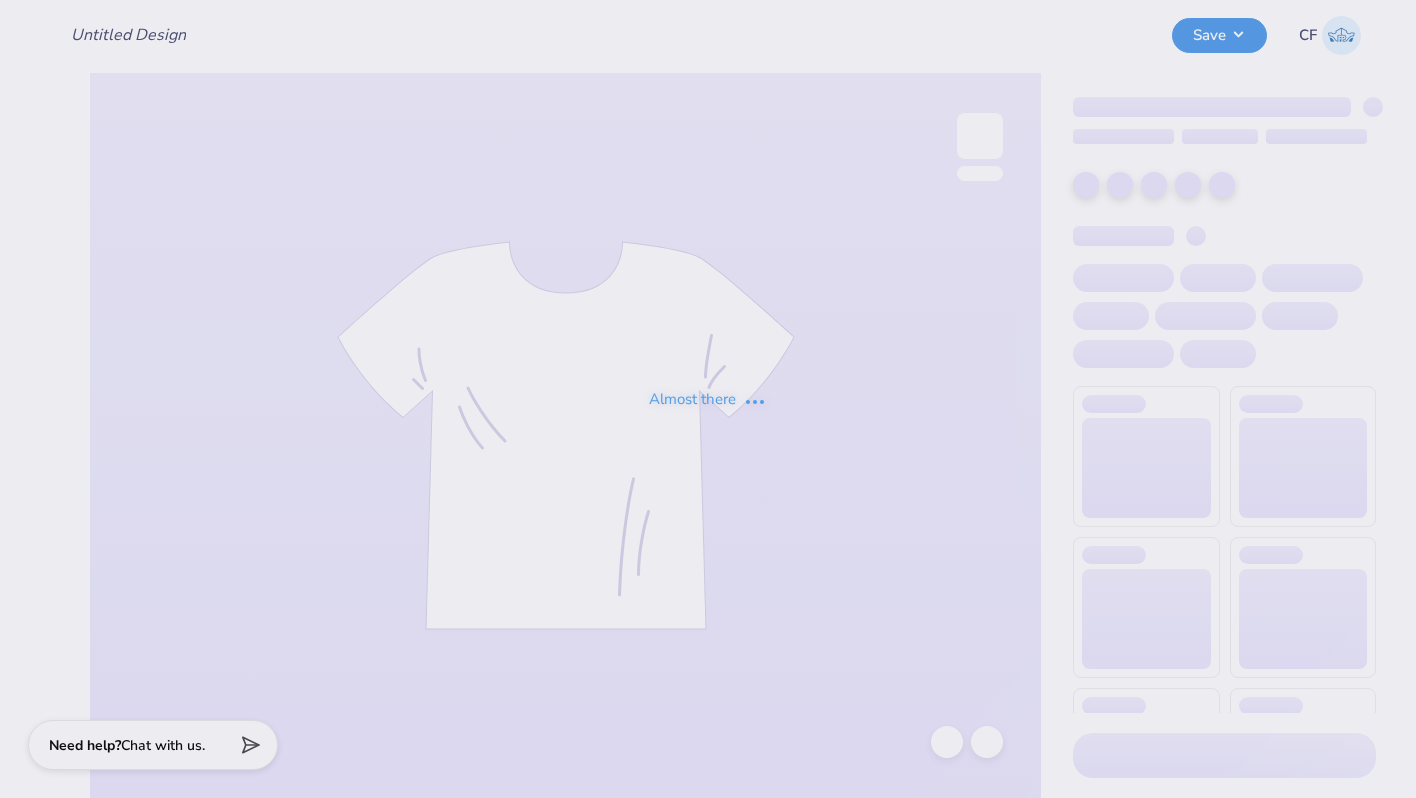 type on "Legend Cheer" 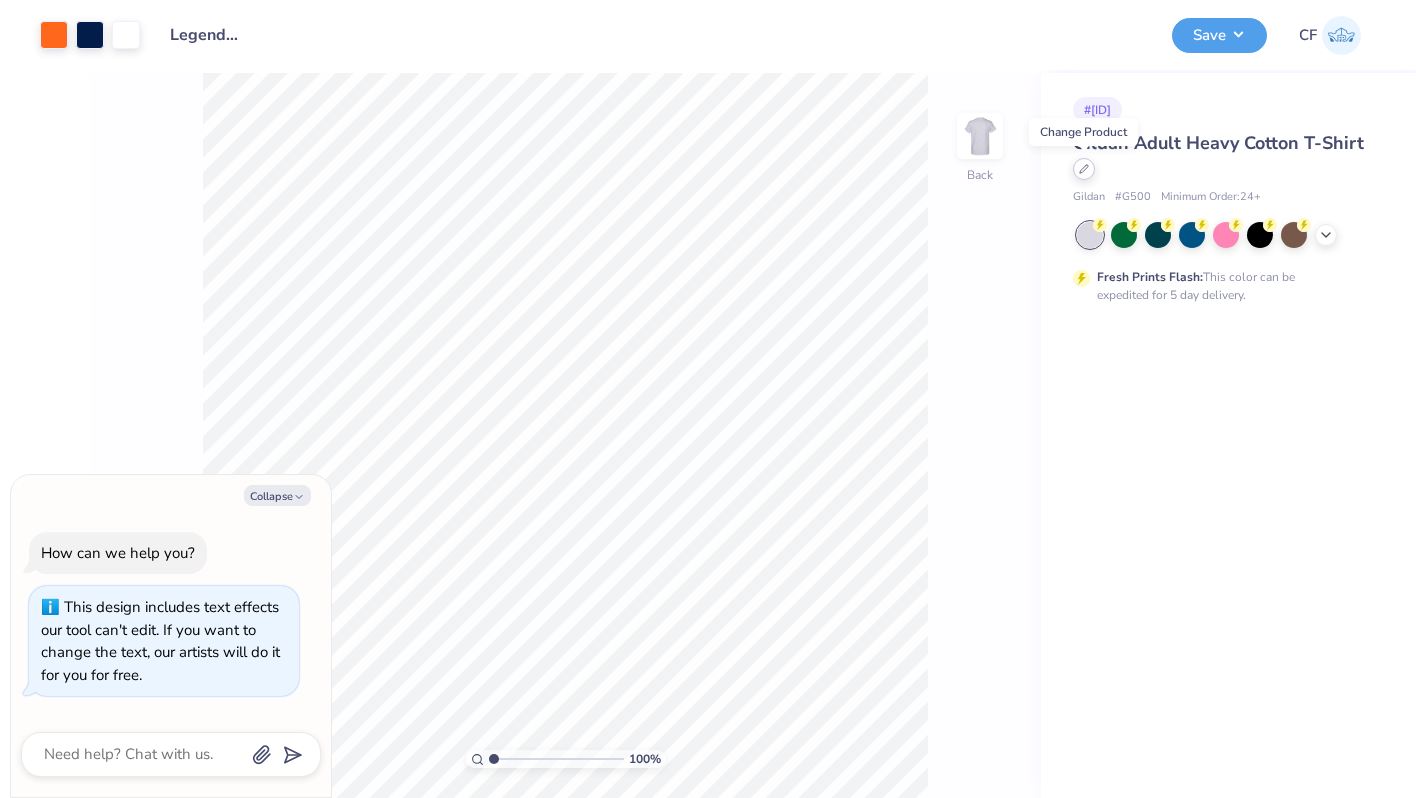 click at bounding box center [1084, 169] 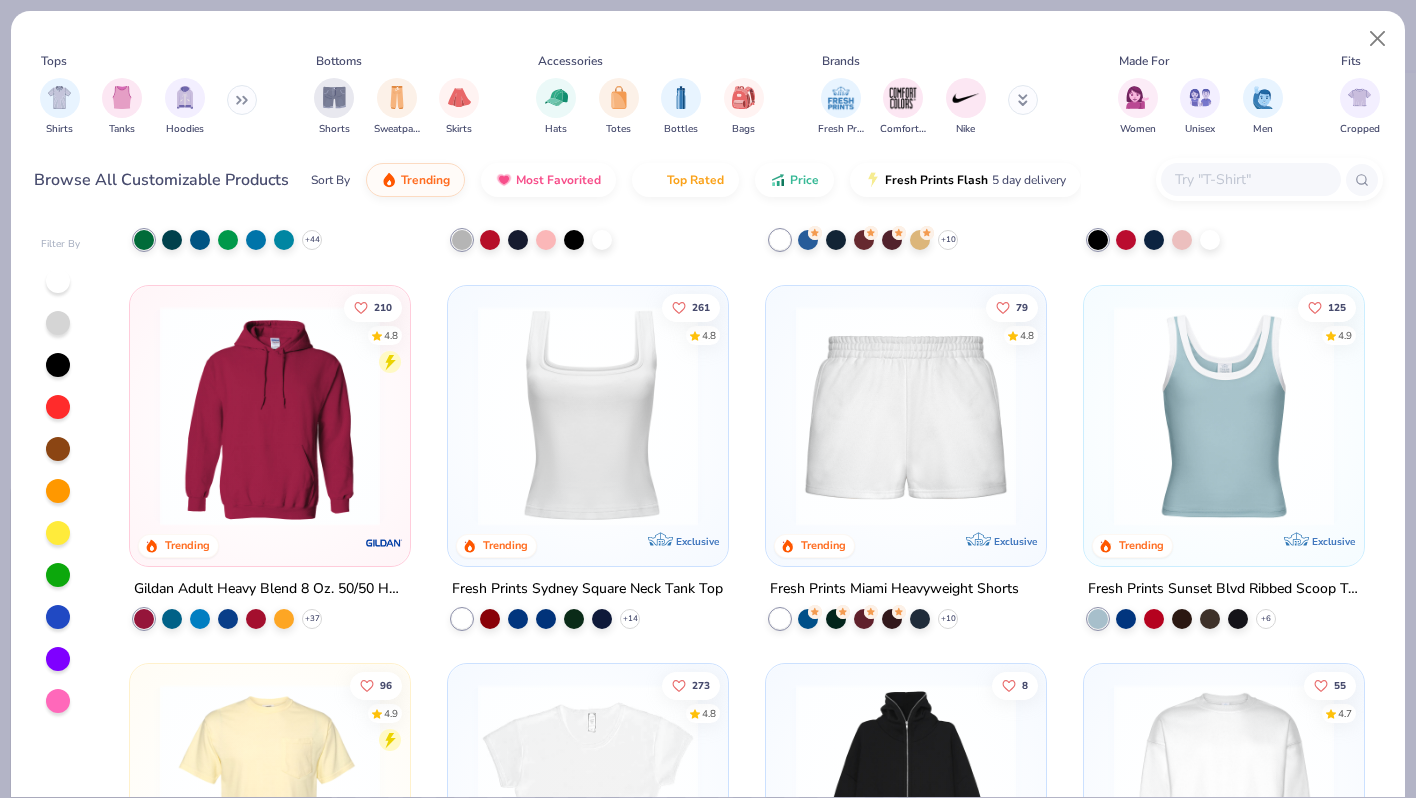 scroll, scrollTop: 711, scrollLeft: 0, axis: vertical 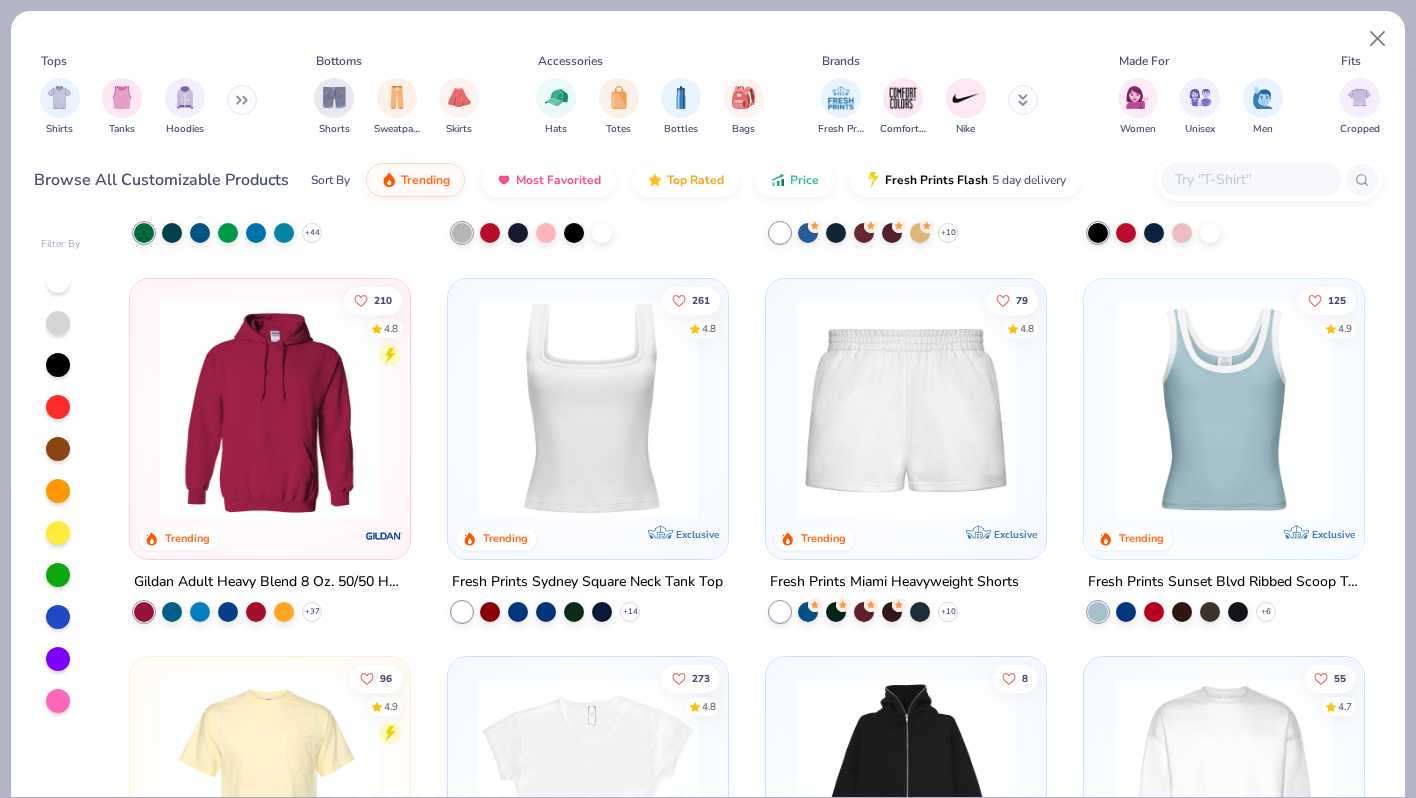 click at bounding box center [270, 408] 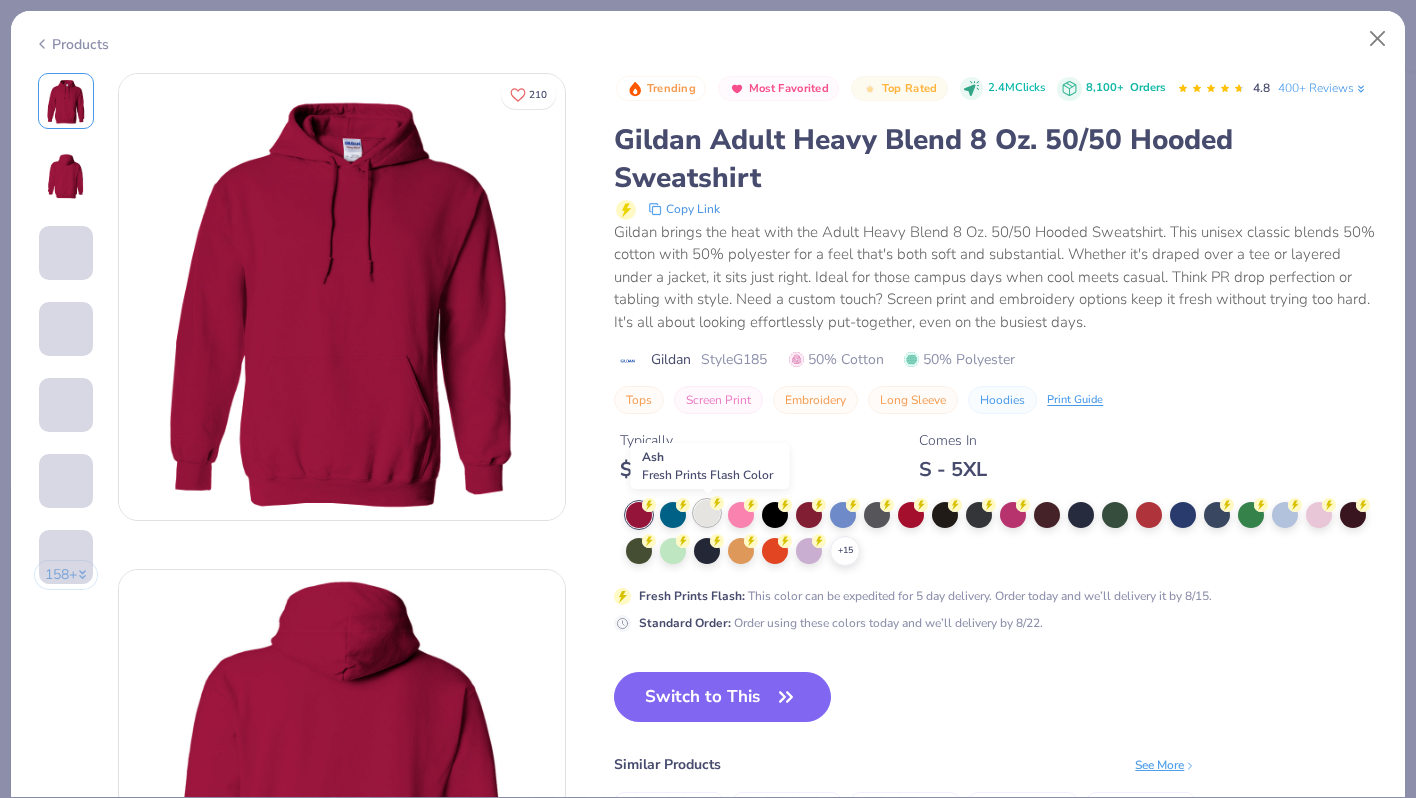 click at bounding box center [707, 513] 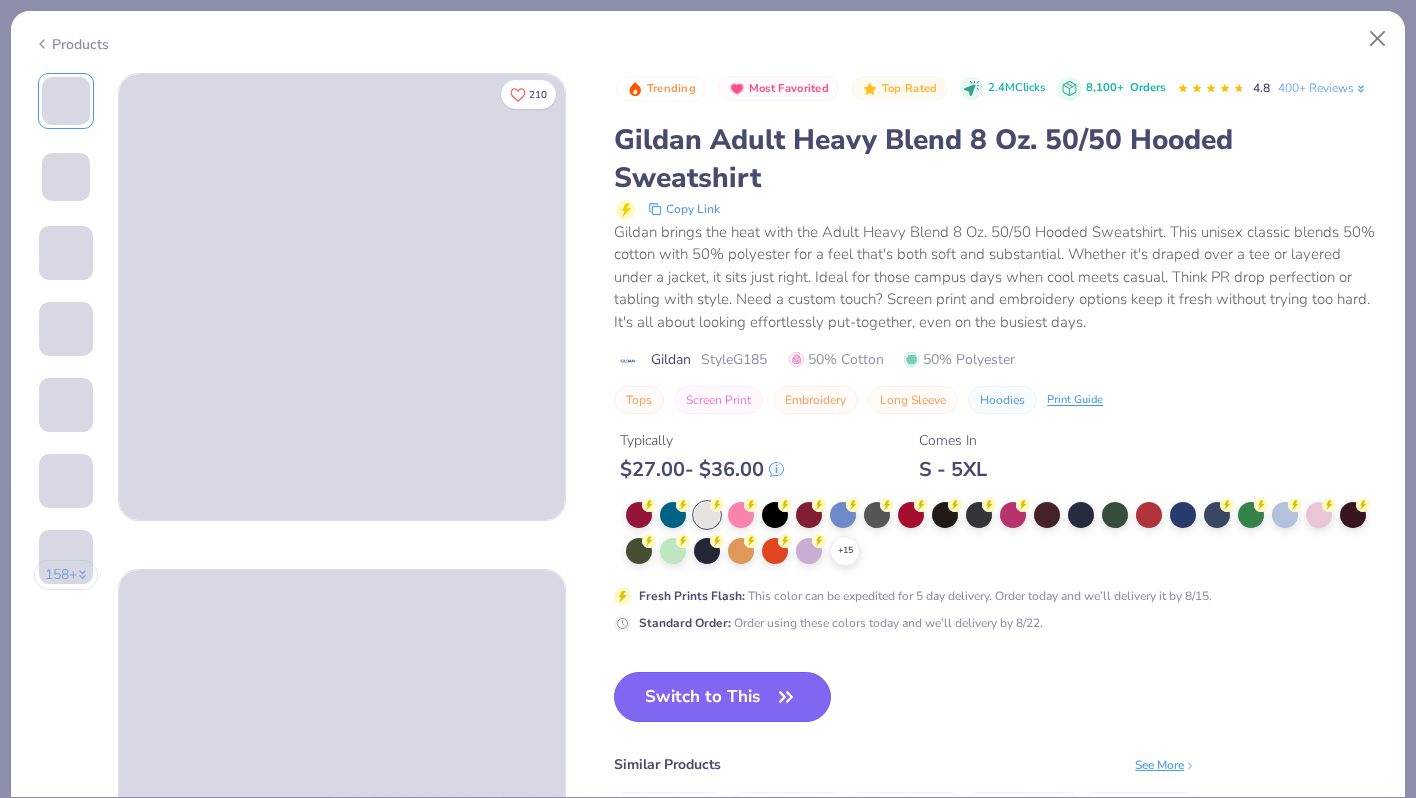click on "Switch to This" at bounding box center [722, 697] 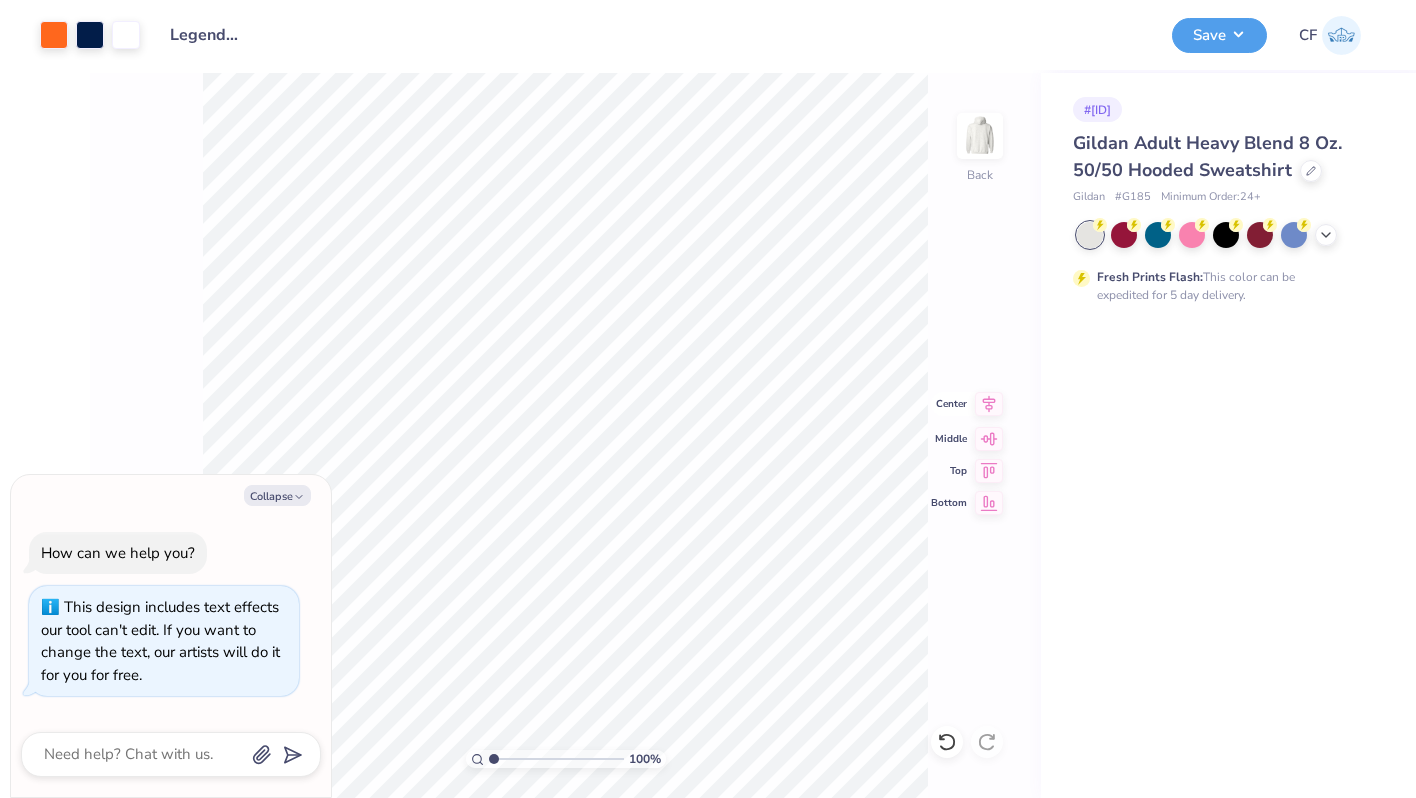 click 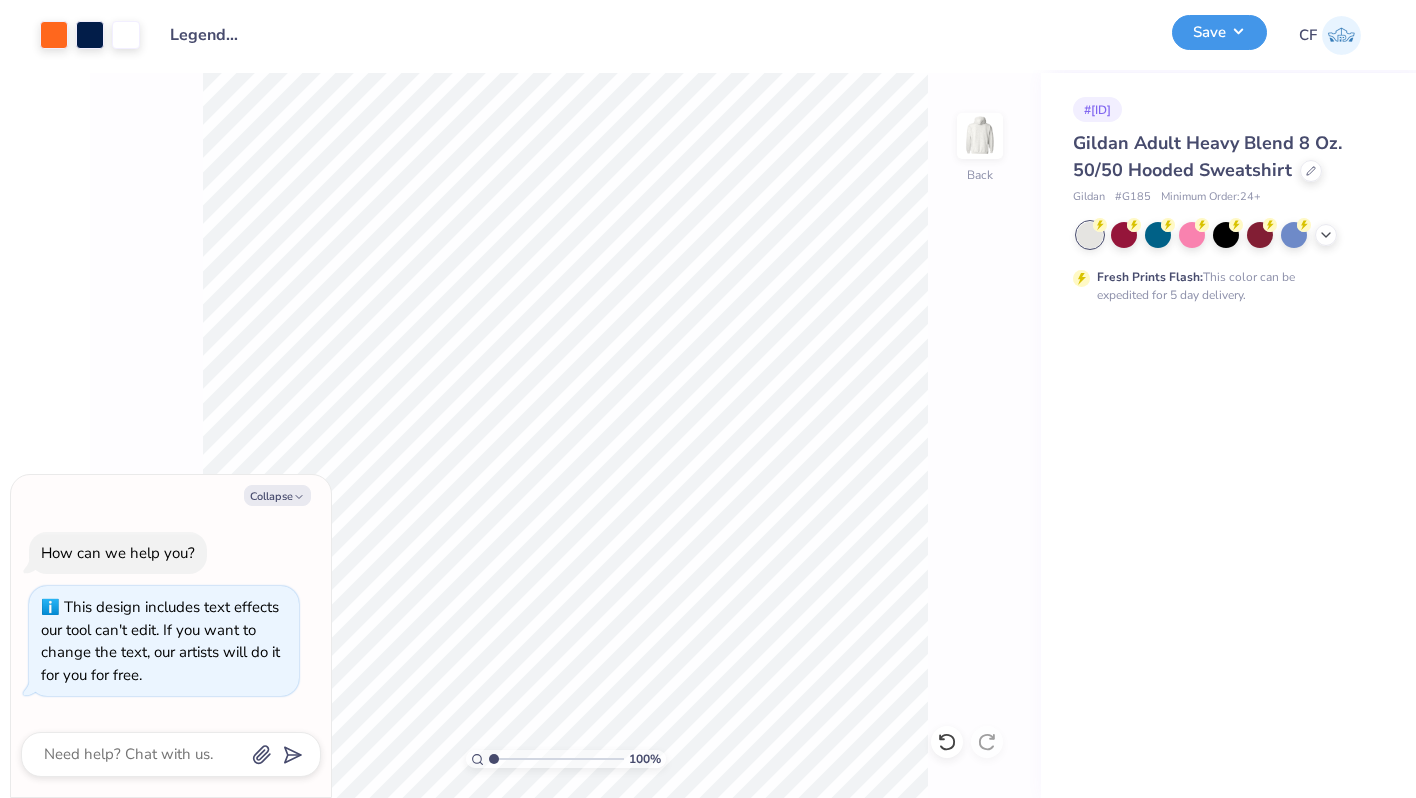 click on "Save" at bounding box center [1219, 32] 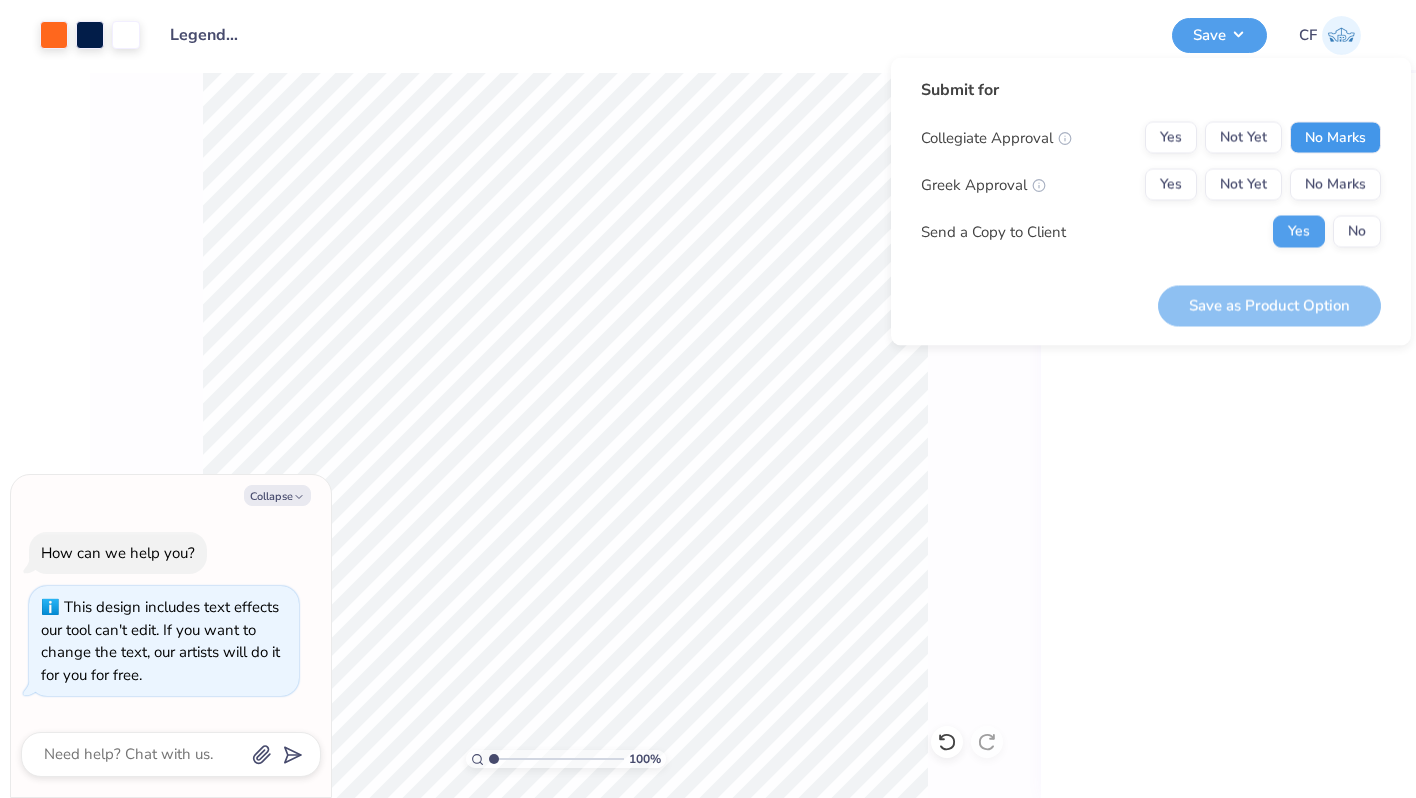 click on "No Marks" at bounding box center (1335, 138) 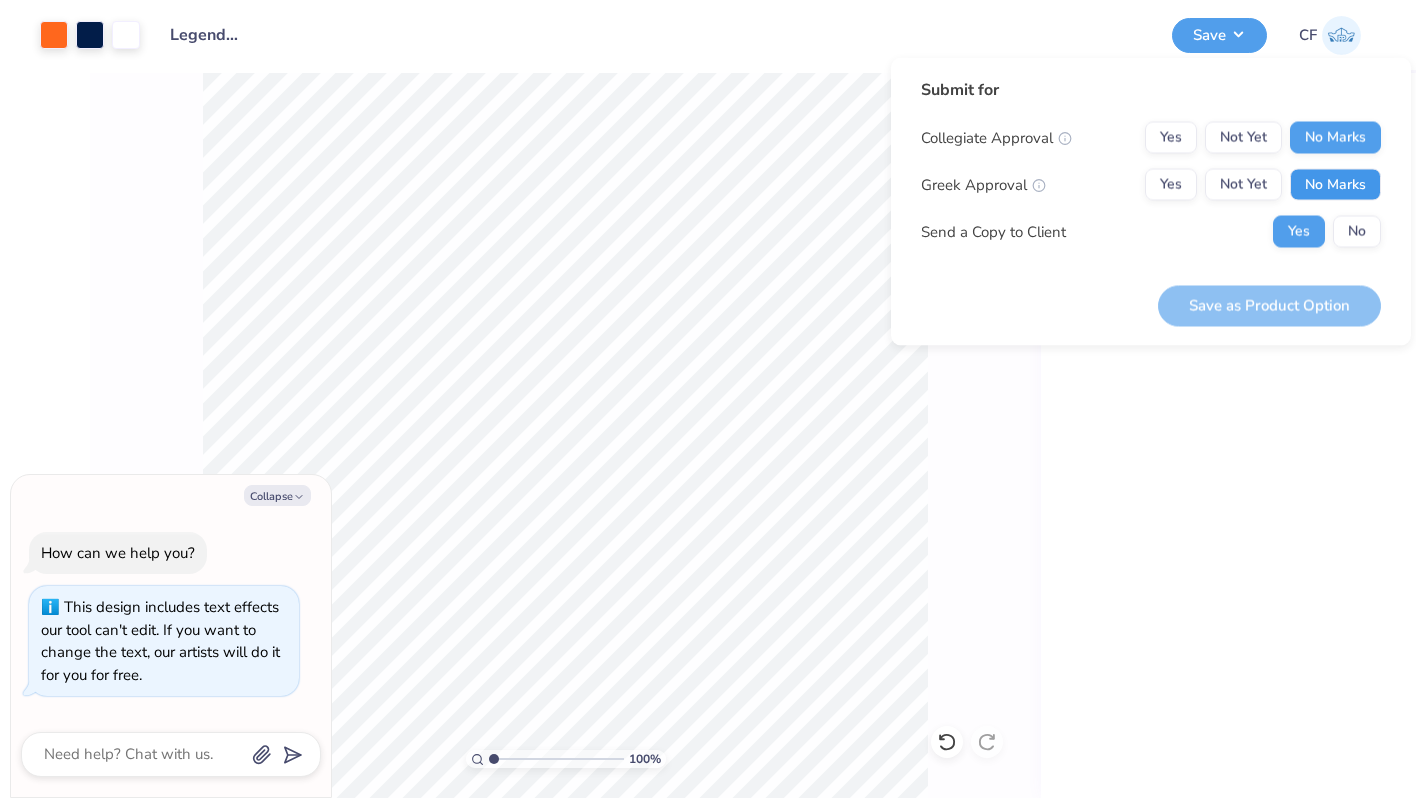 click on "No Marks" at bounding box center (1335, 185) 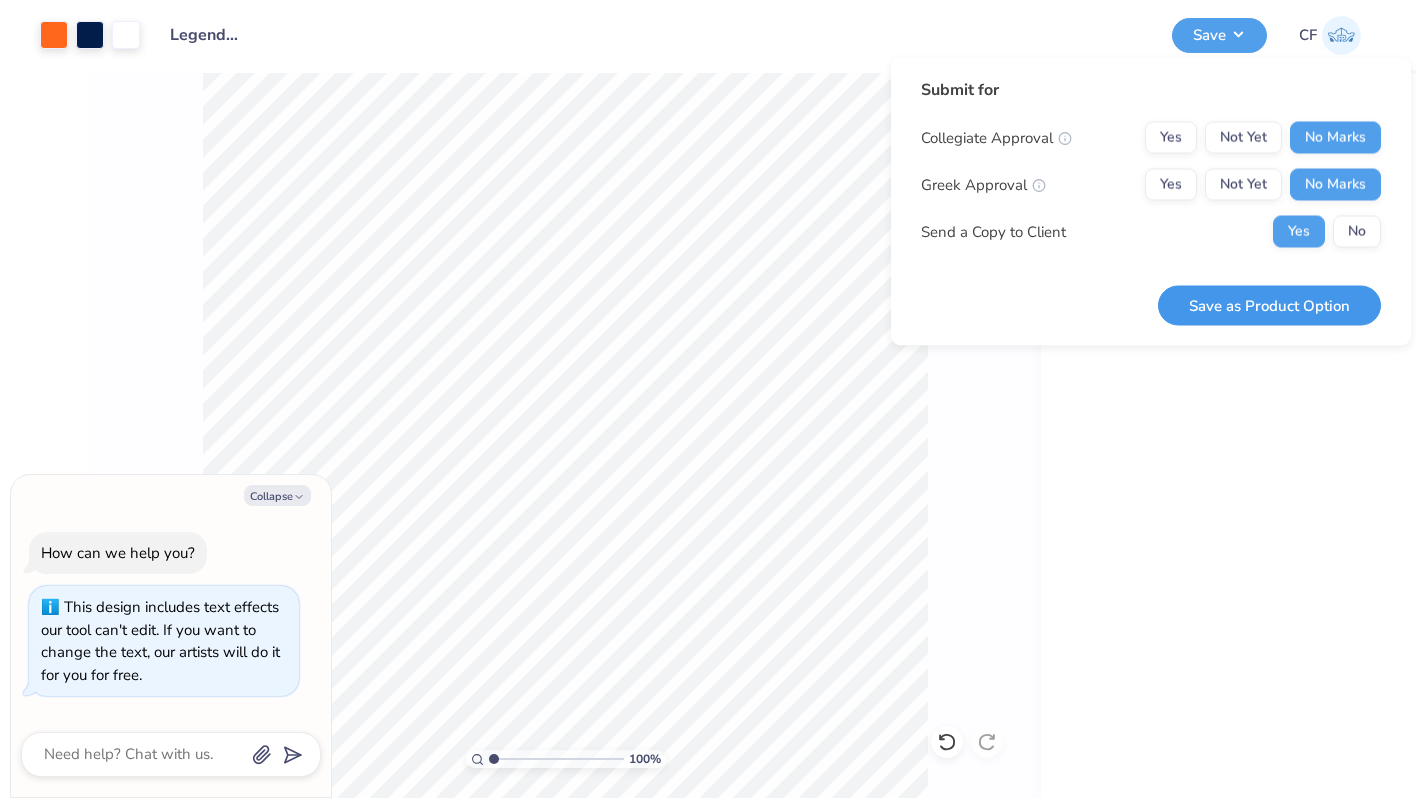 click on "Save as Product Option" at bounding box center [1269, 305] 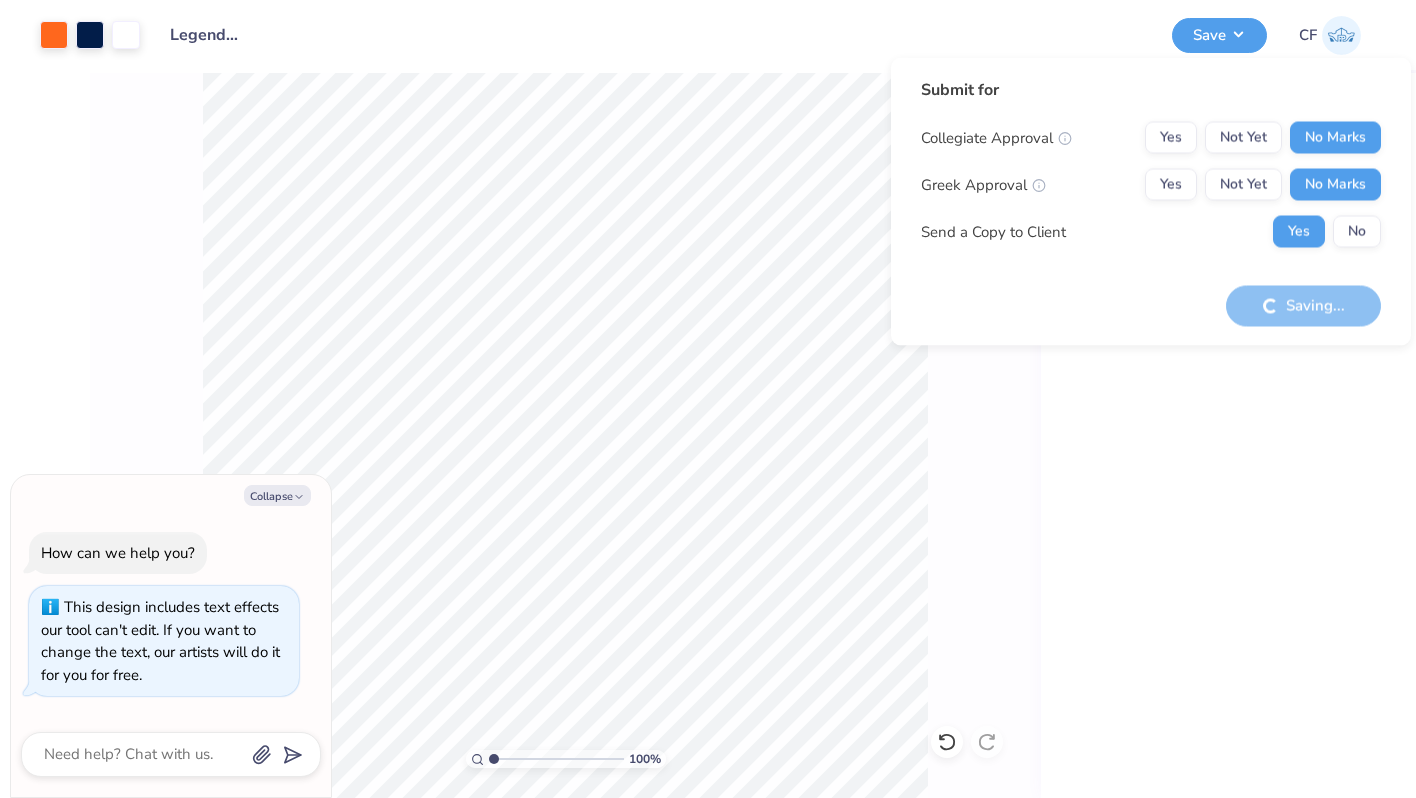 type on "x" 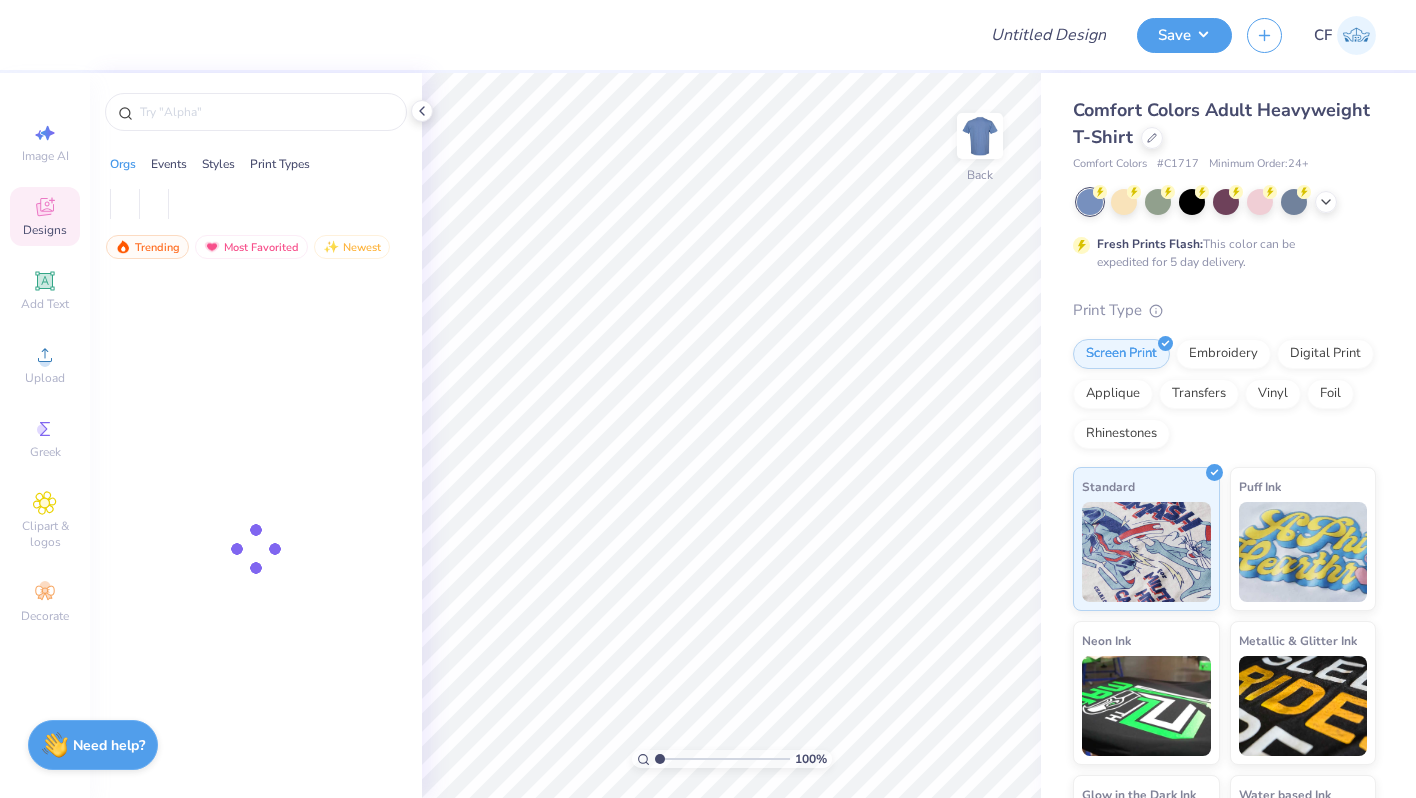 scroll, scrollTop: 0, scrollLeft: 0, axis: both 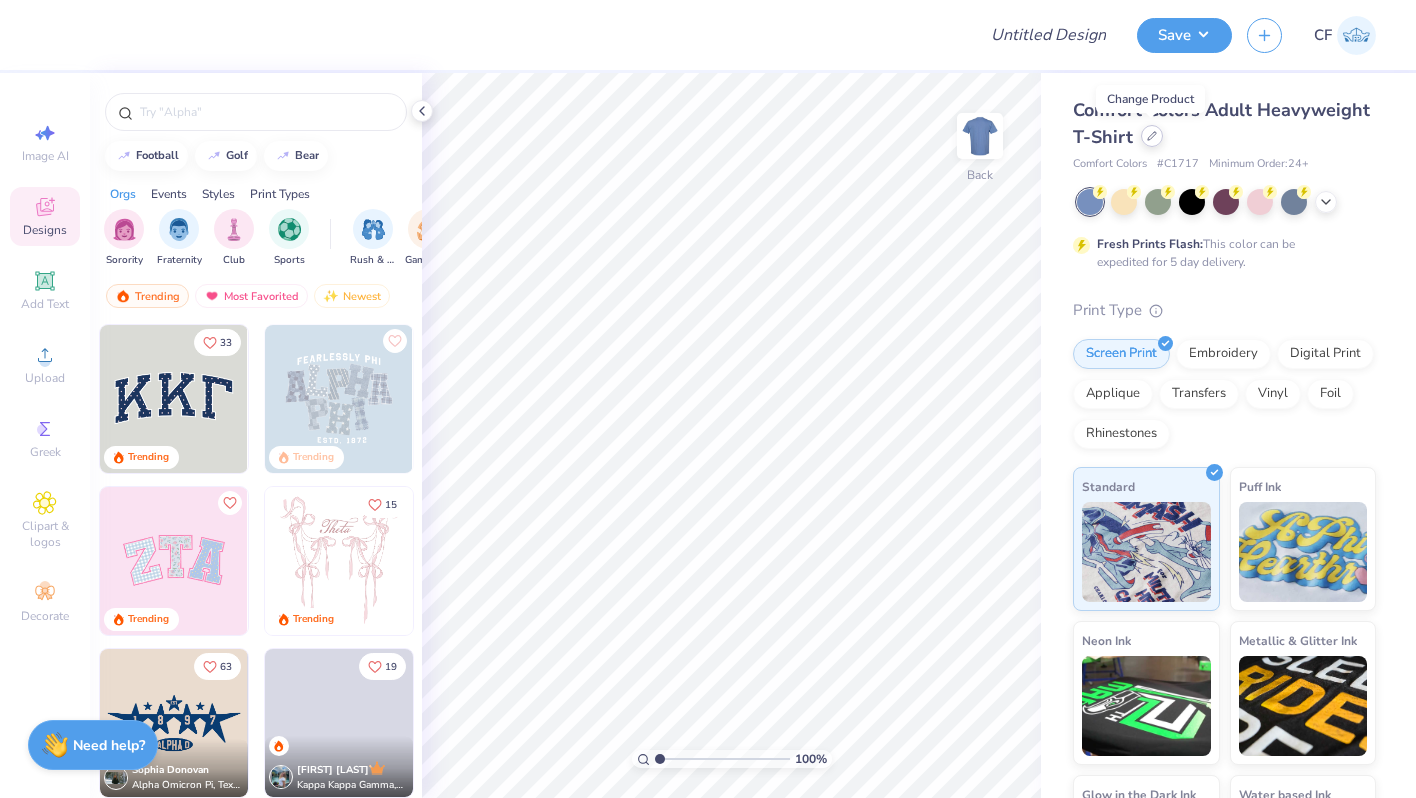 click at bounding box center [1152, 136] 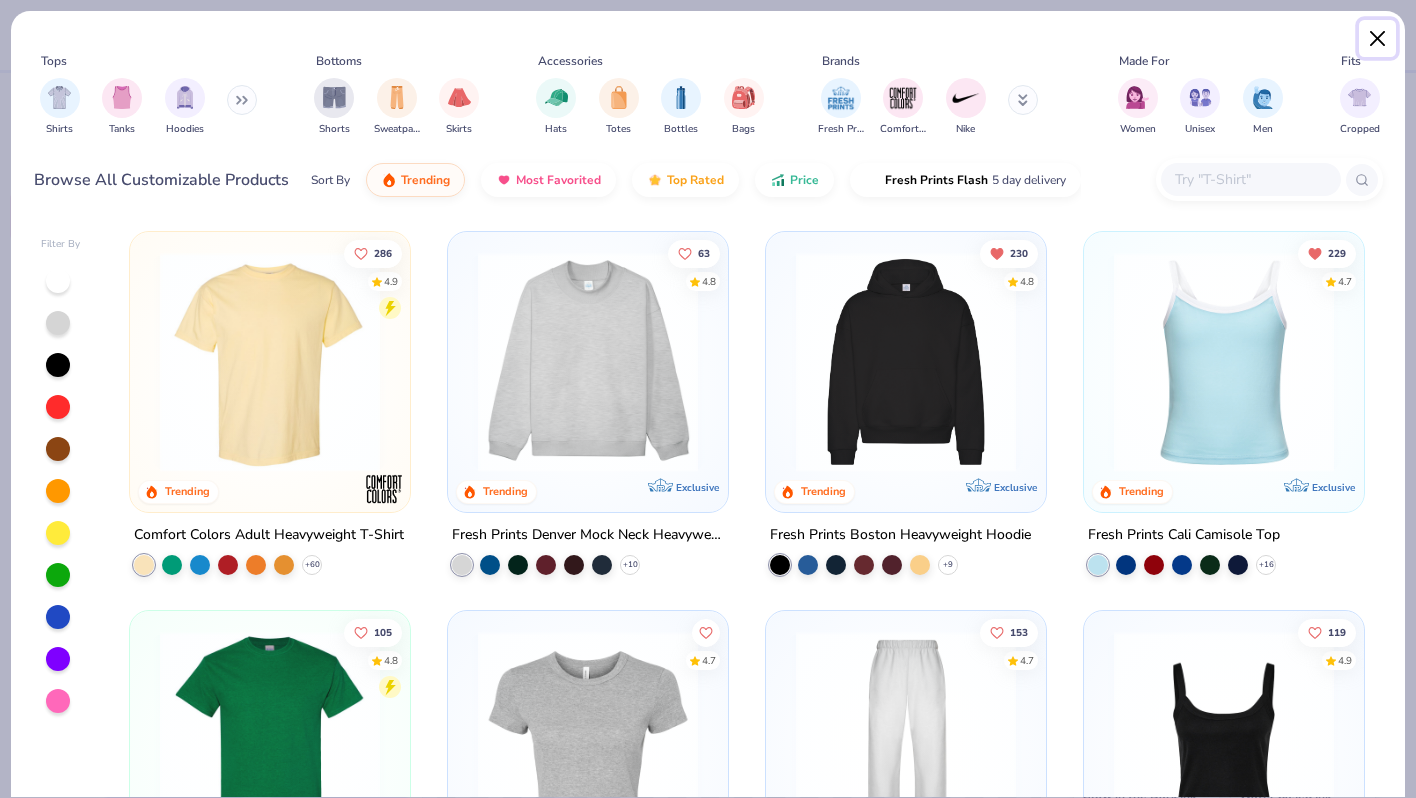 click at bounding box center (1378, 39) 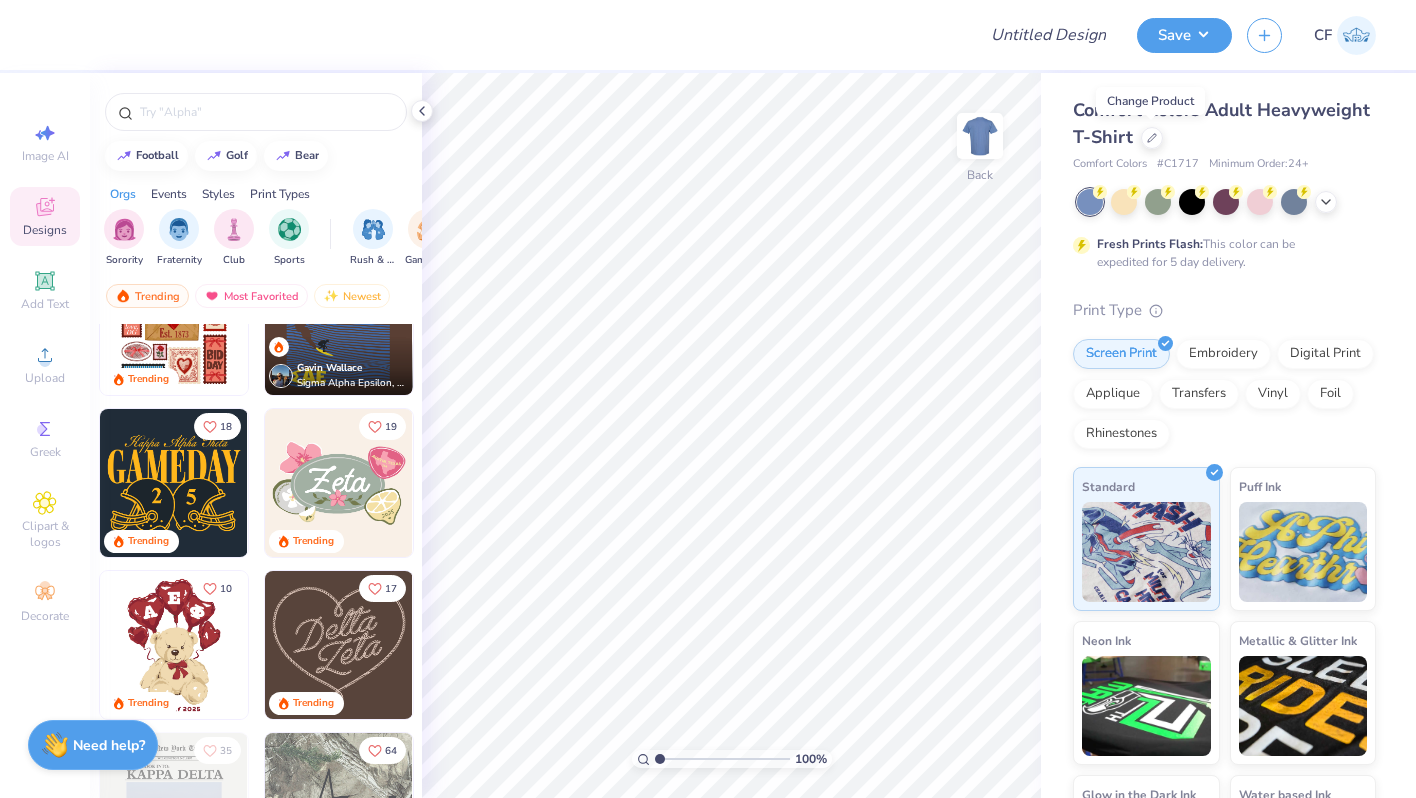 scroll, scrollTop: 548, scrollLeft: 0, axis: vertical 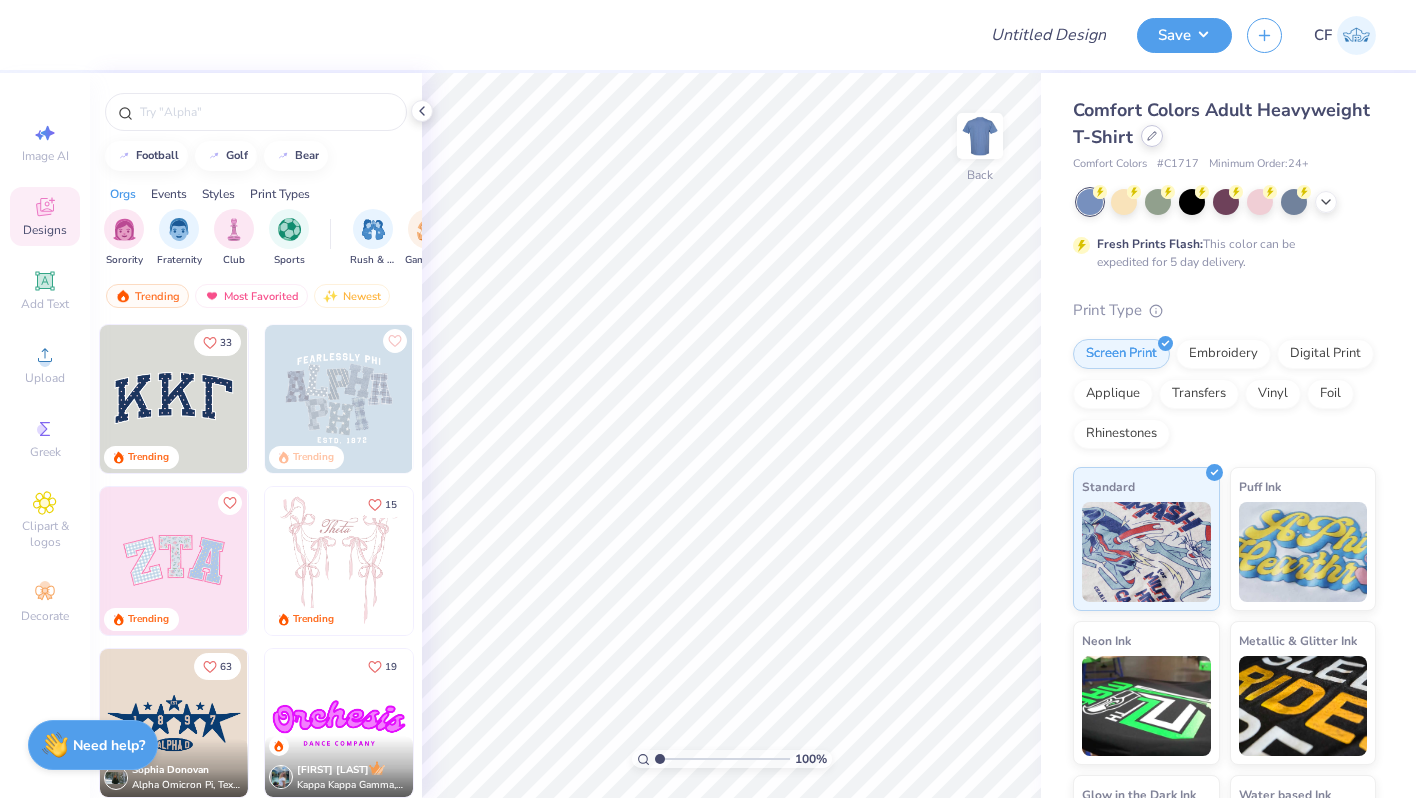 click at bounding box center (1152, 136) 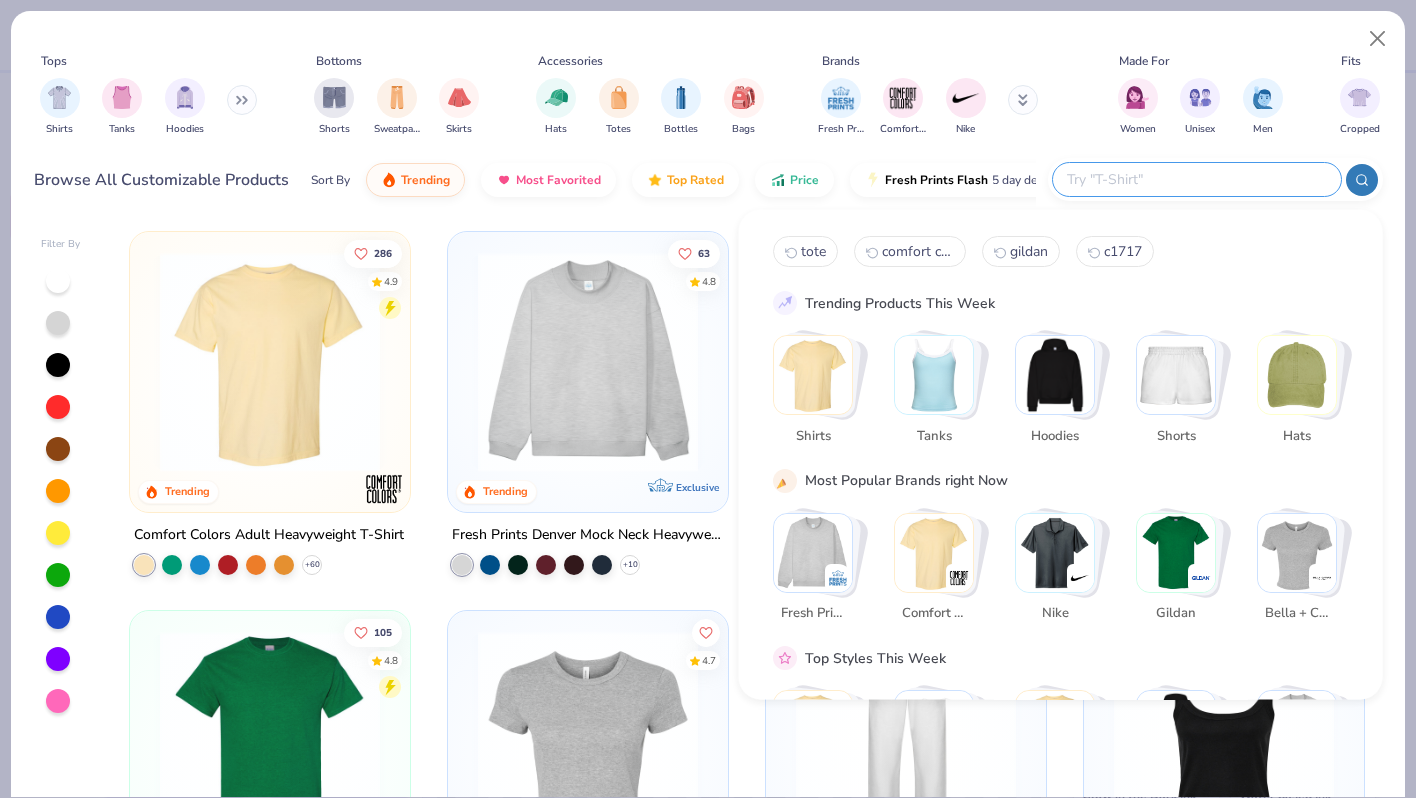 click at bounding box center (1196, 179) 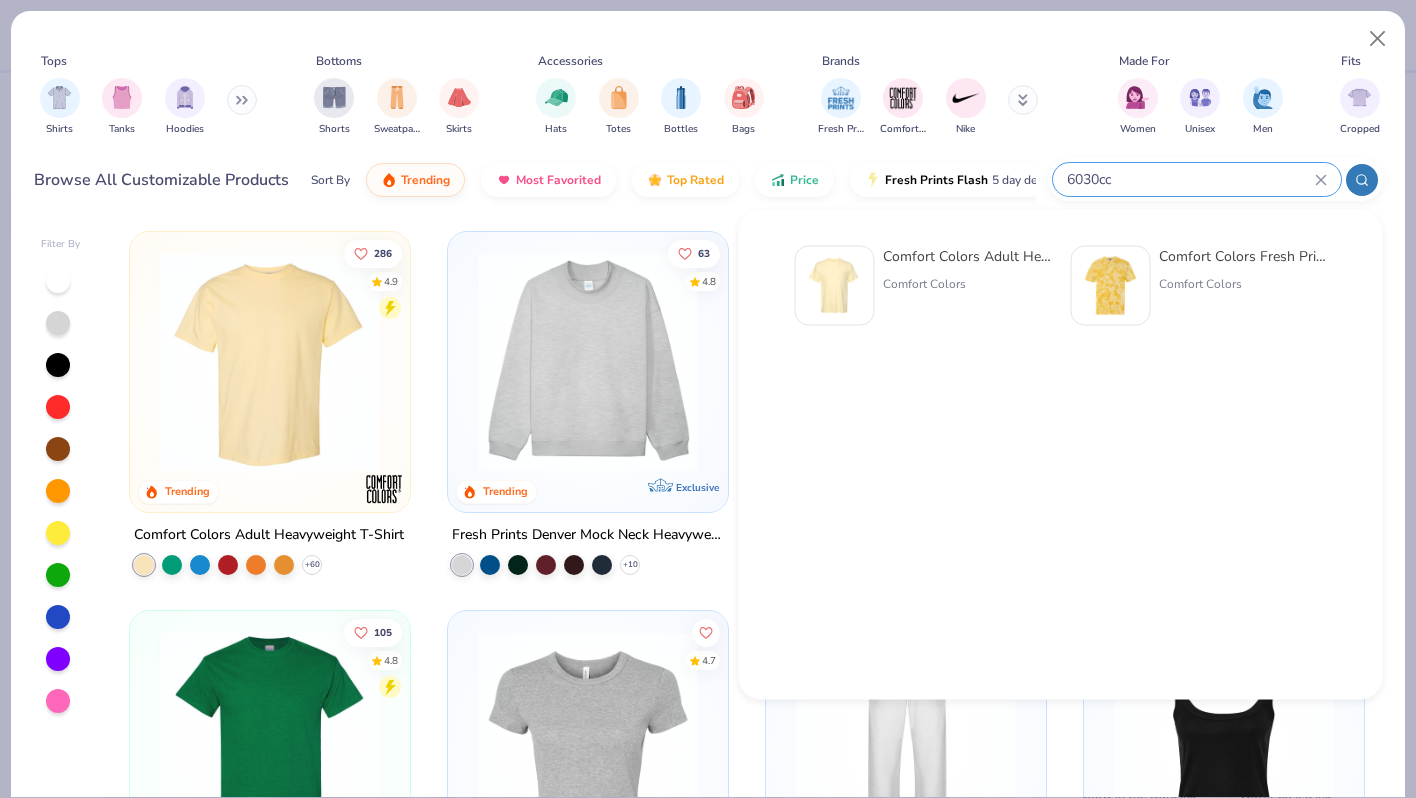 type on "6030cc" 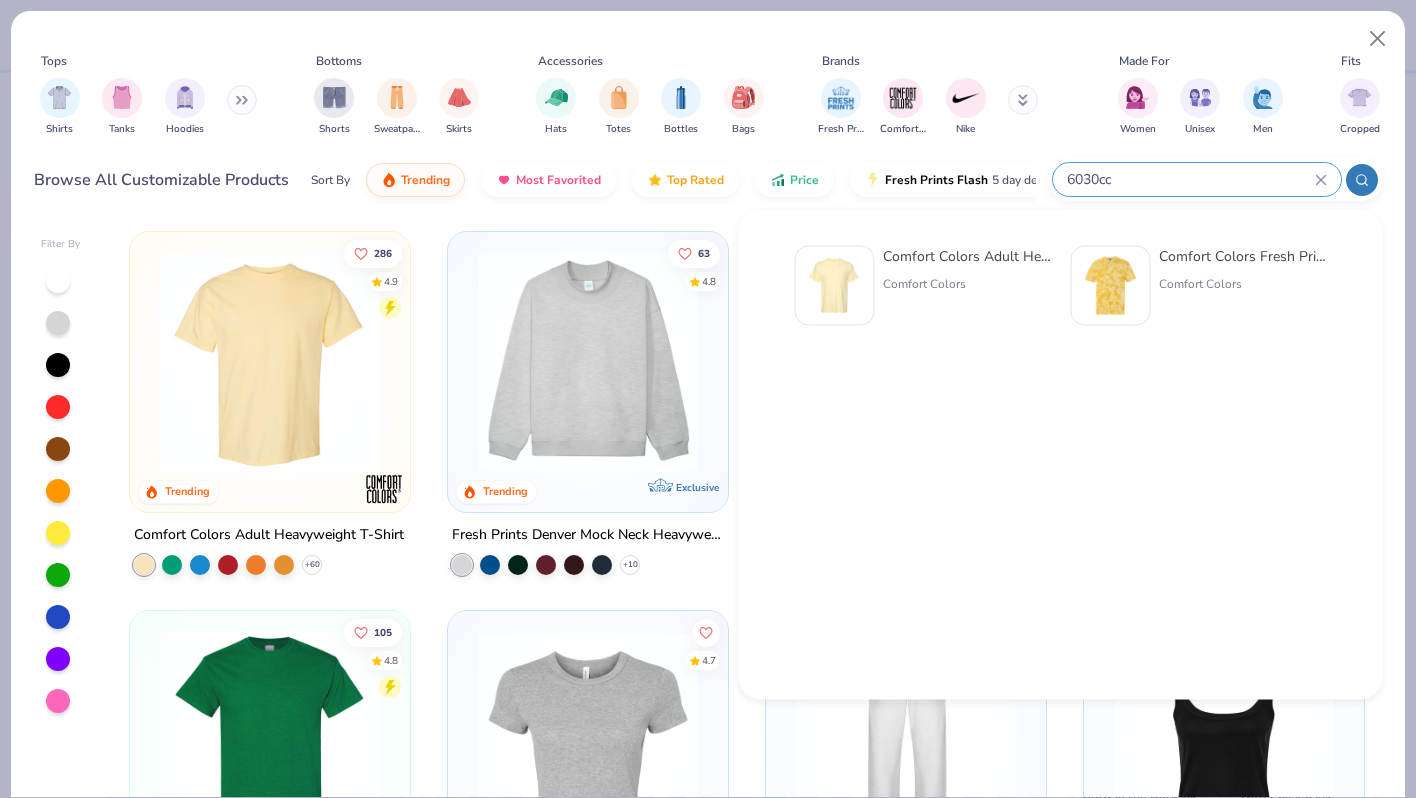 click on "Comfort Colors" at bounding box center (967, 284) 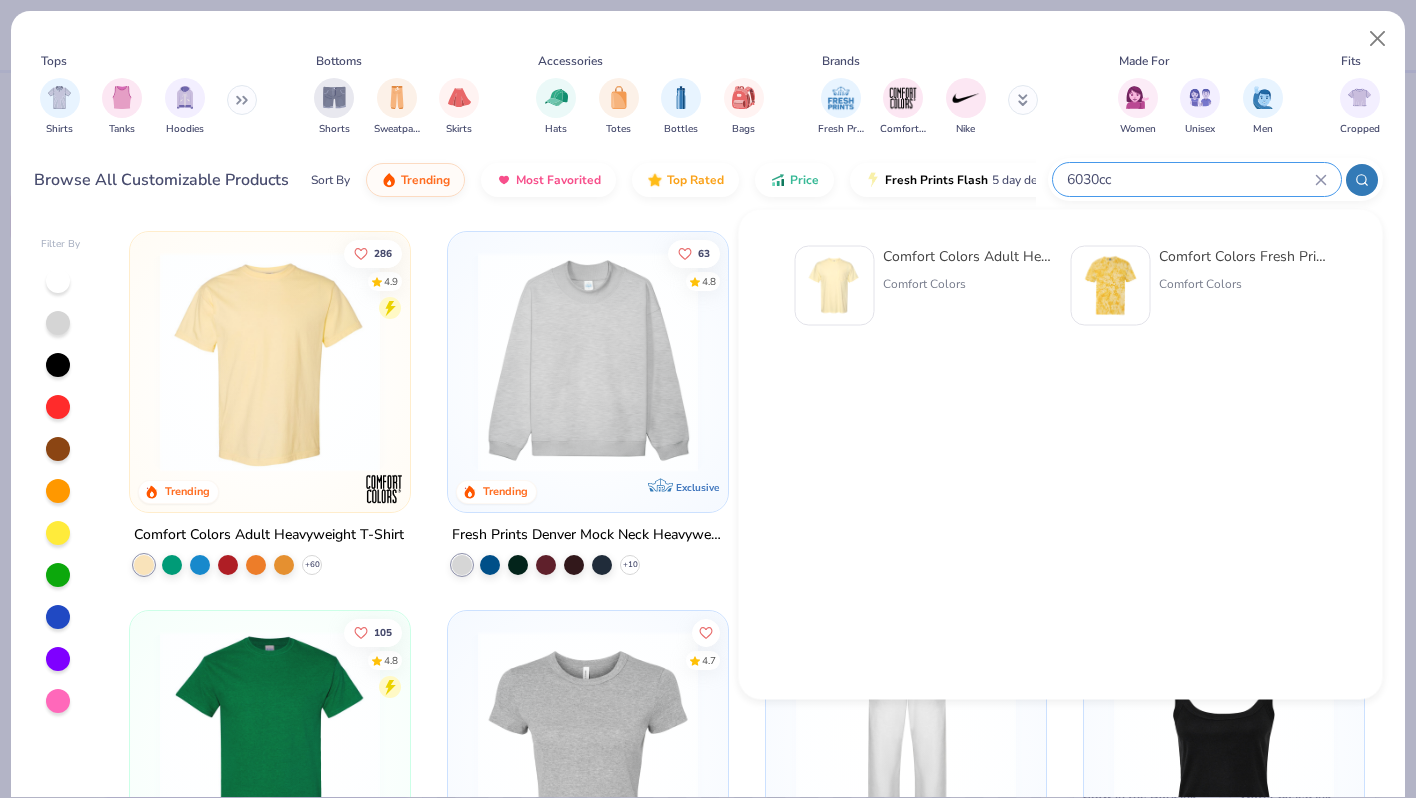 type 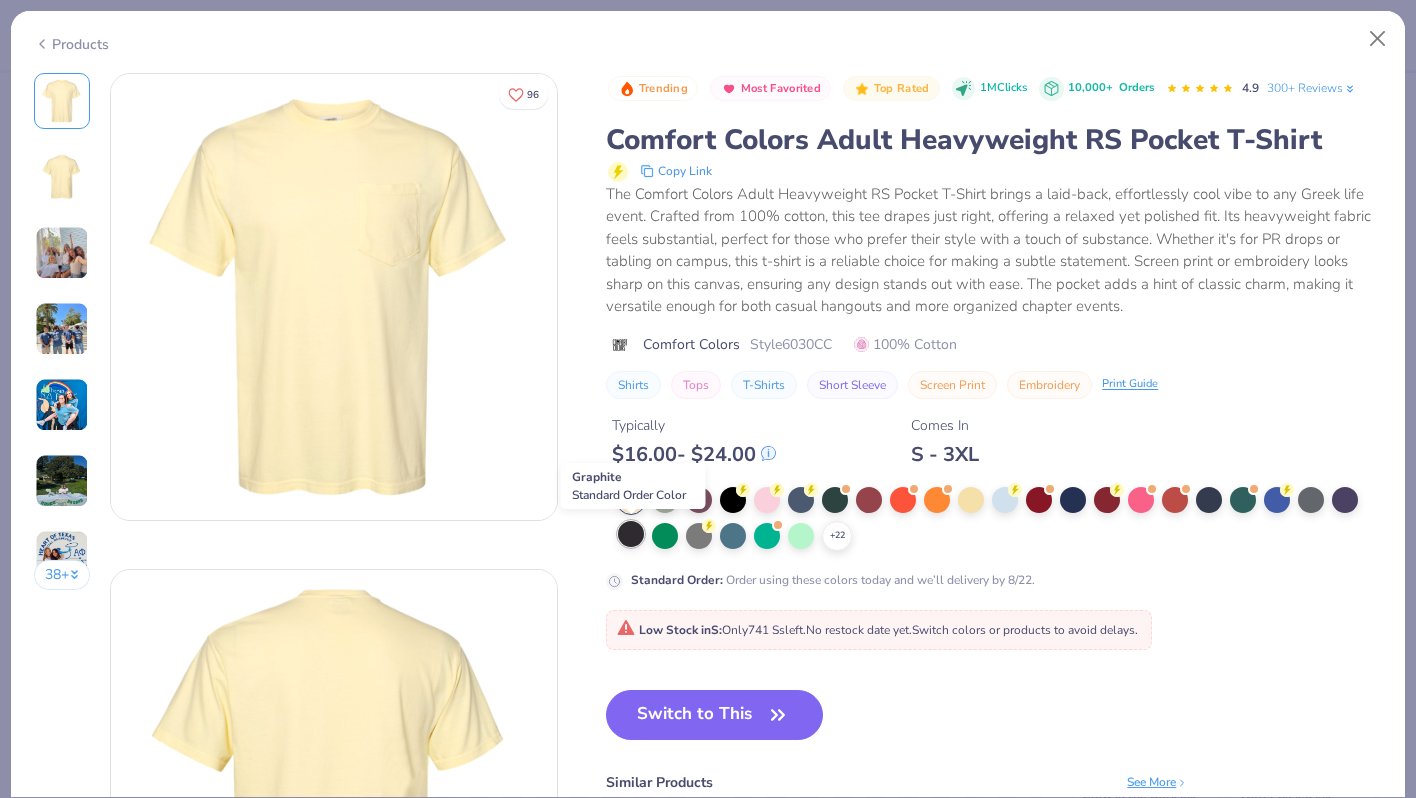 click at bounding box center [631, 534] 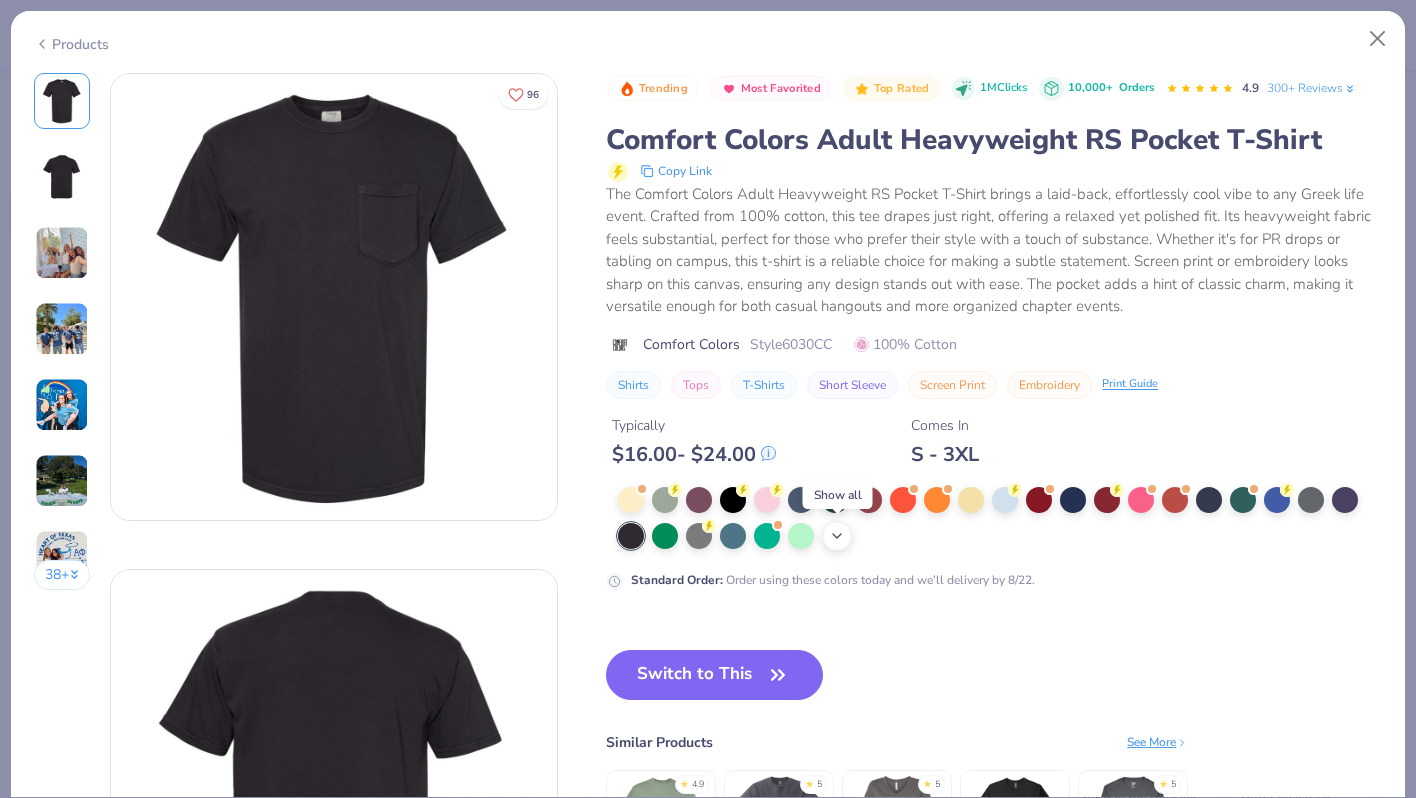click on "+ 22" at bounding box center [837, 536] 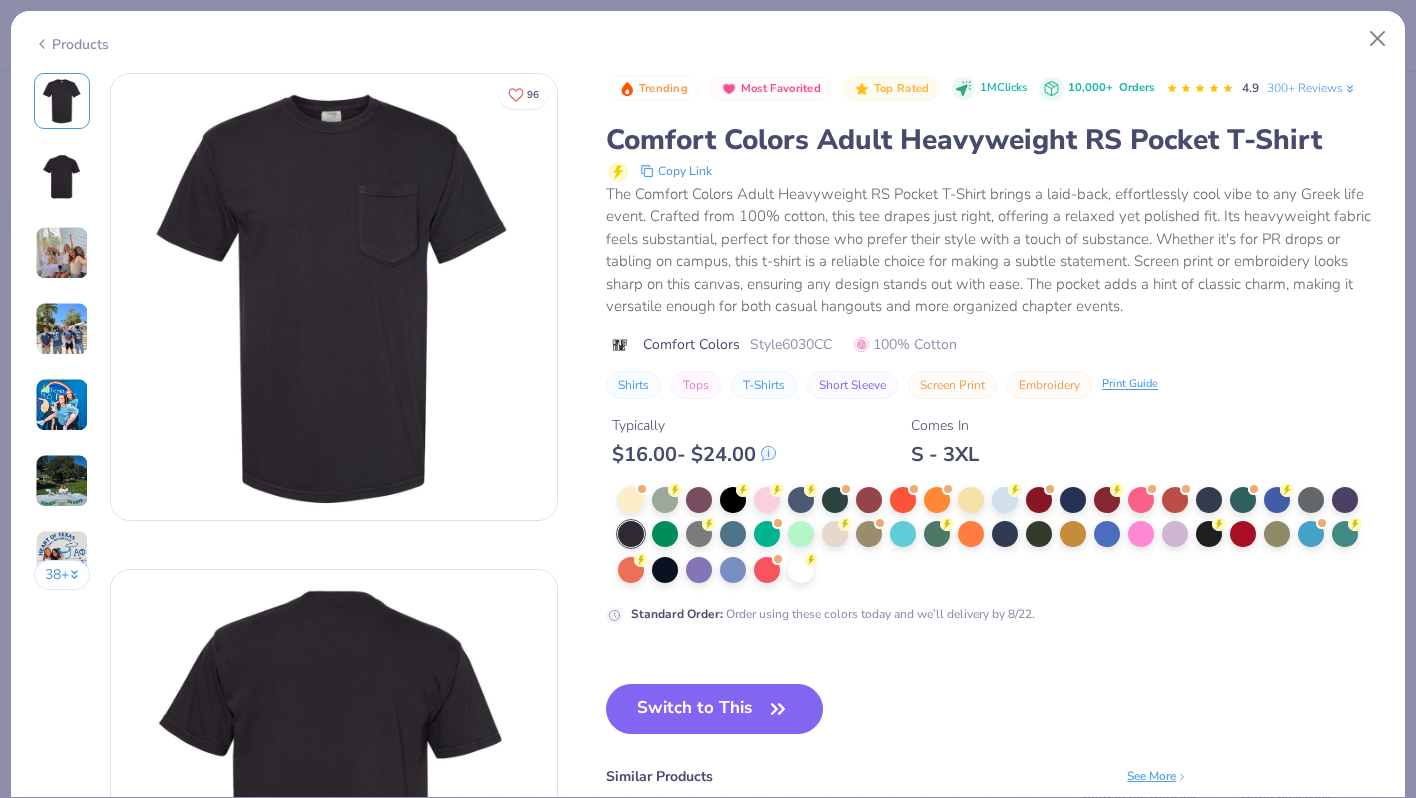 click at bounding box center (835, 534) 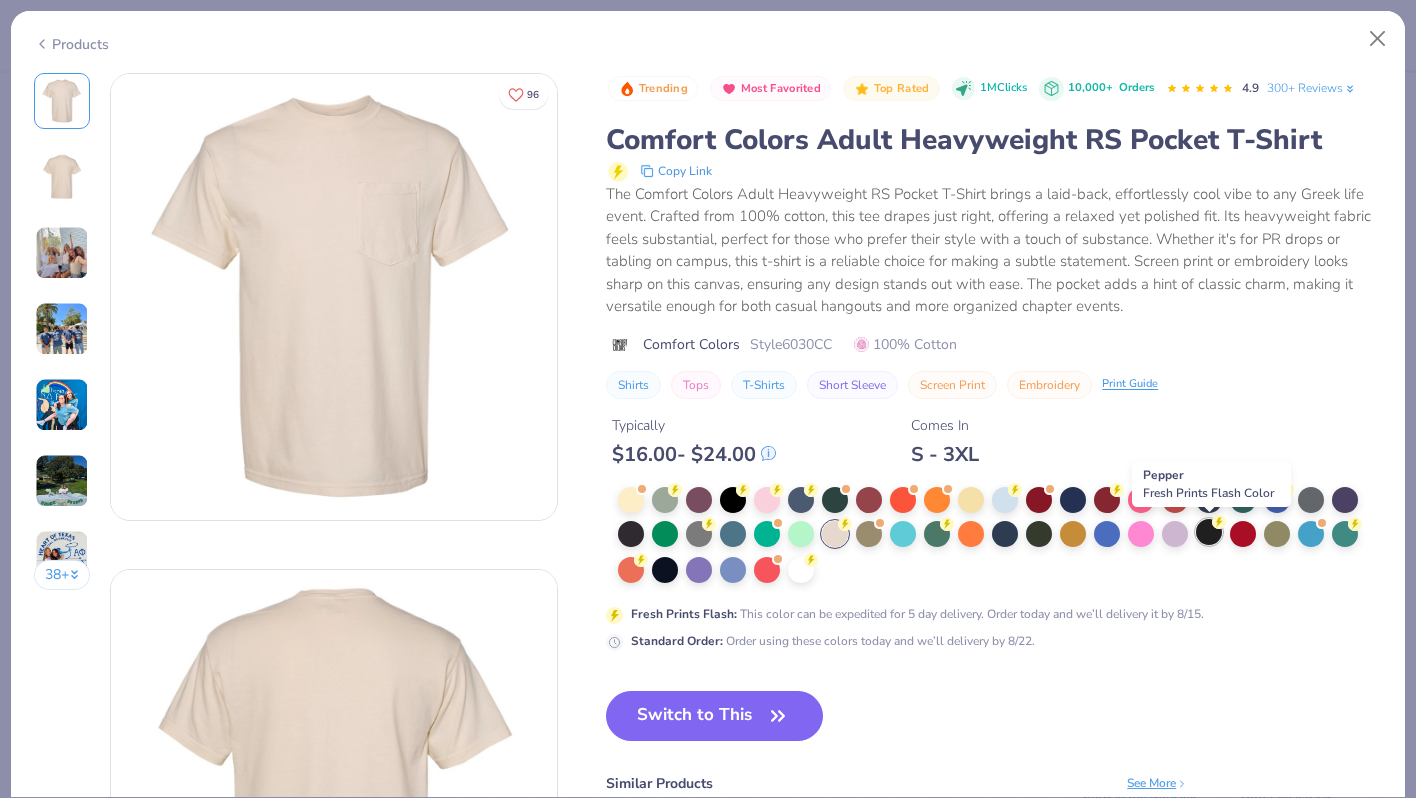 click at bounding box center (1209, 532) 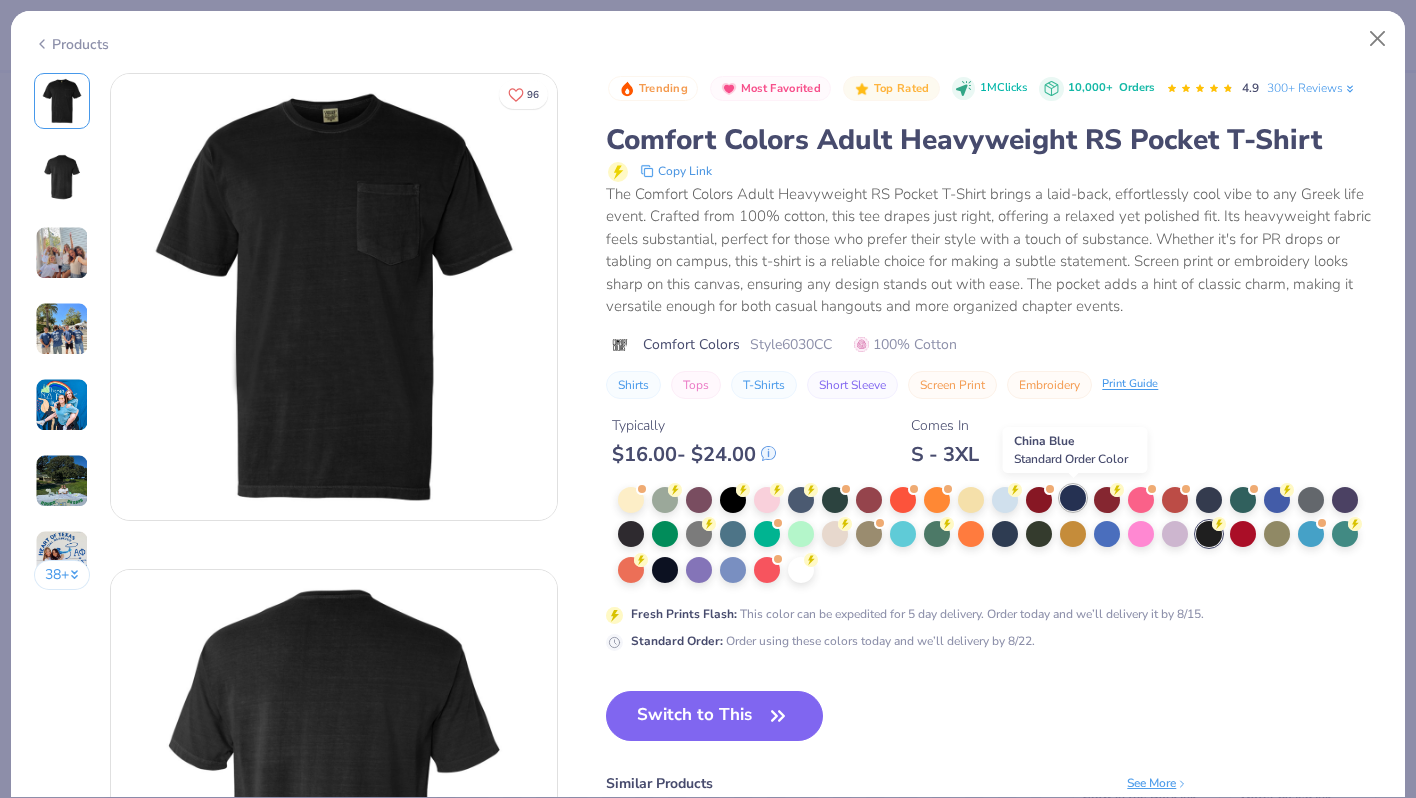 click at bounding box center [1073, 498] 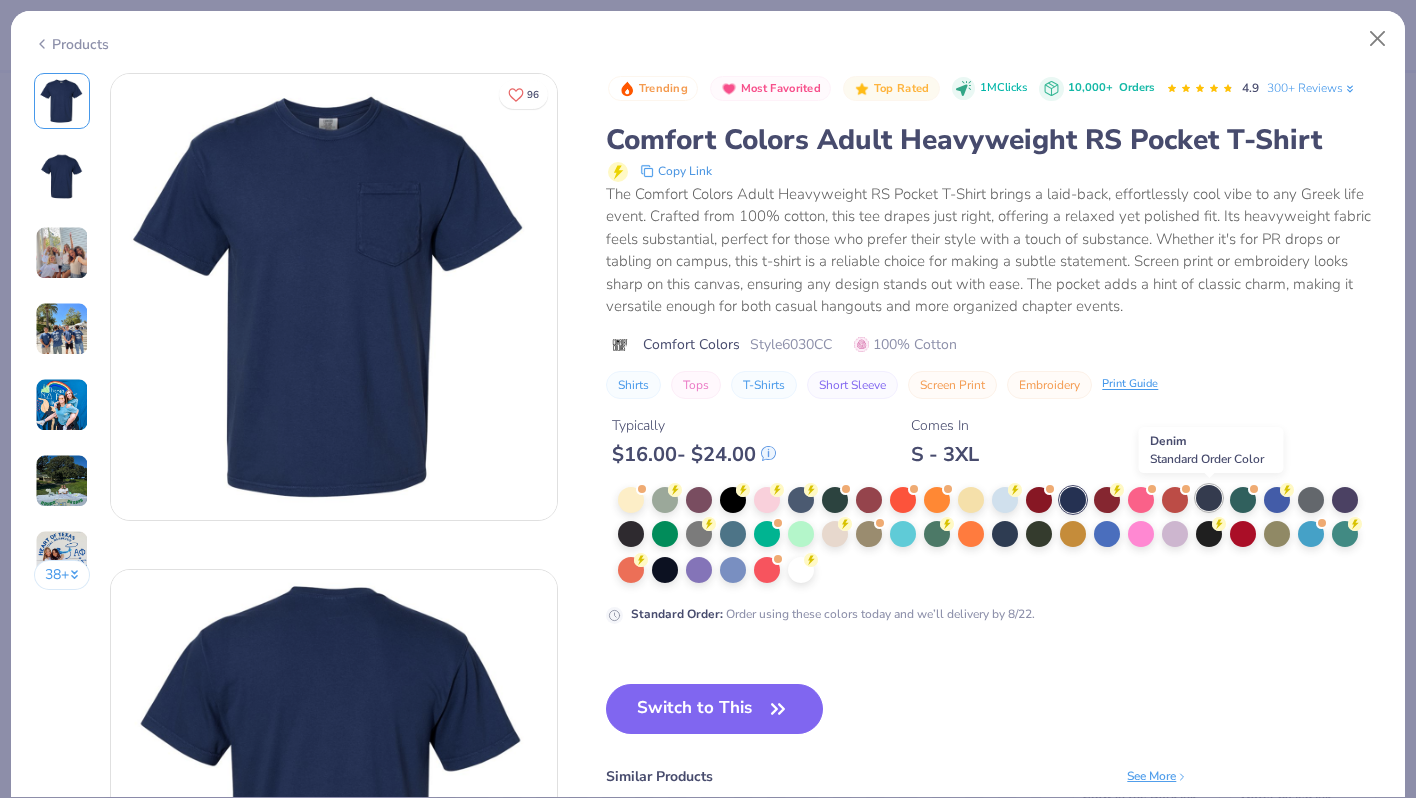 click at bounding box center [1209, 498] 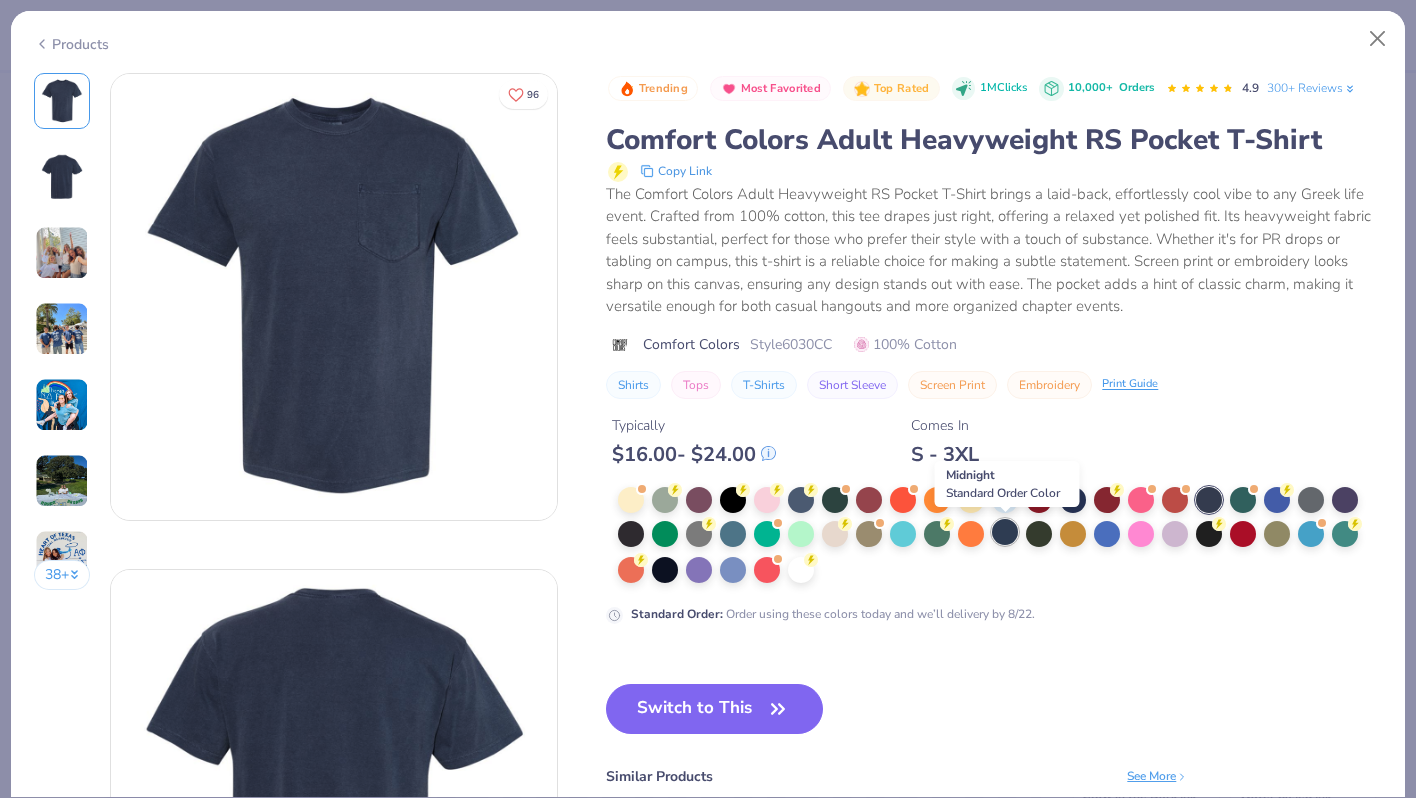click at bounding box center (1005, 532) 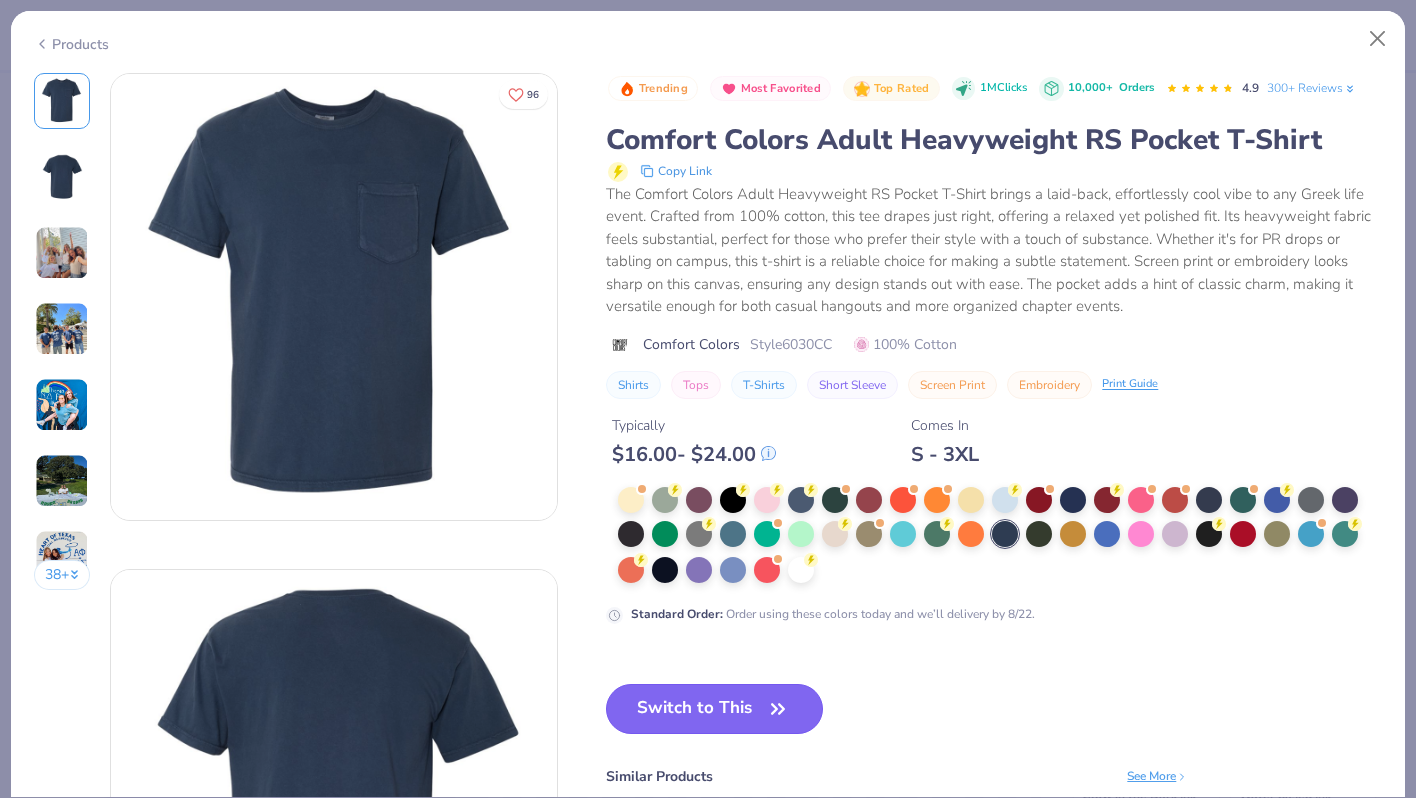click on "Switch to This" at bounding box center (714, 709) 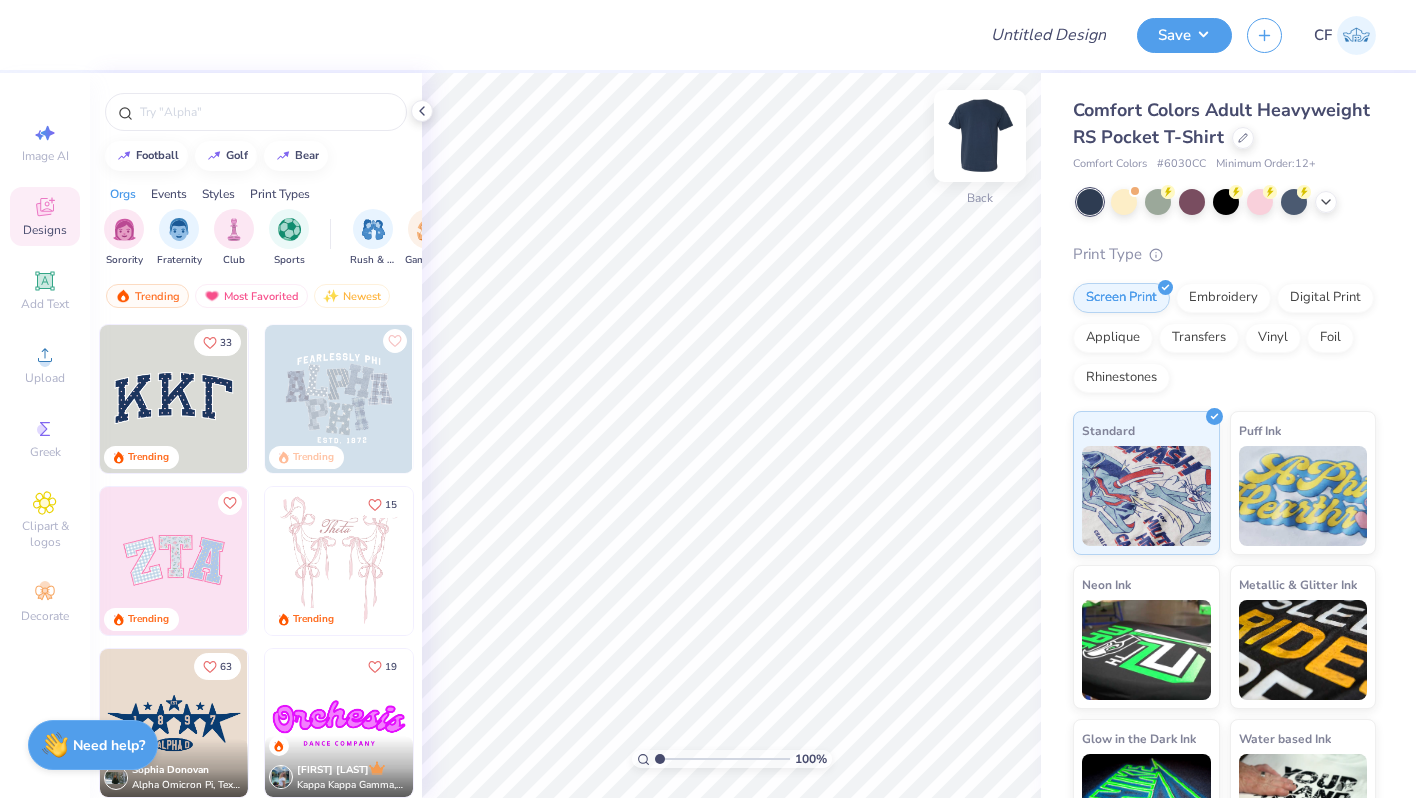 click at bounding box center [980, 136] 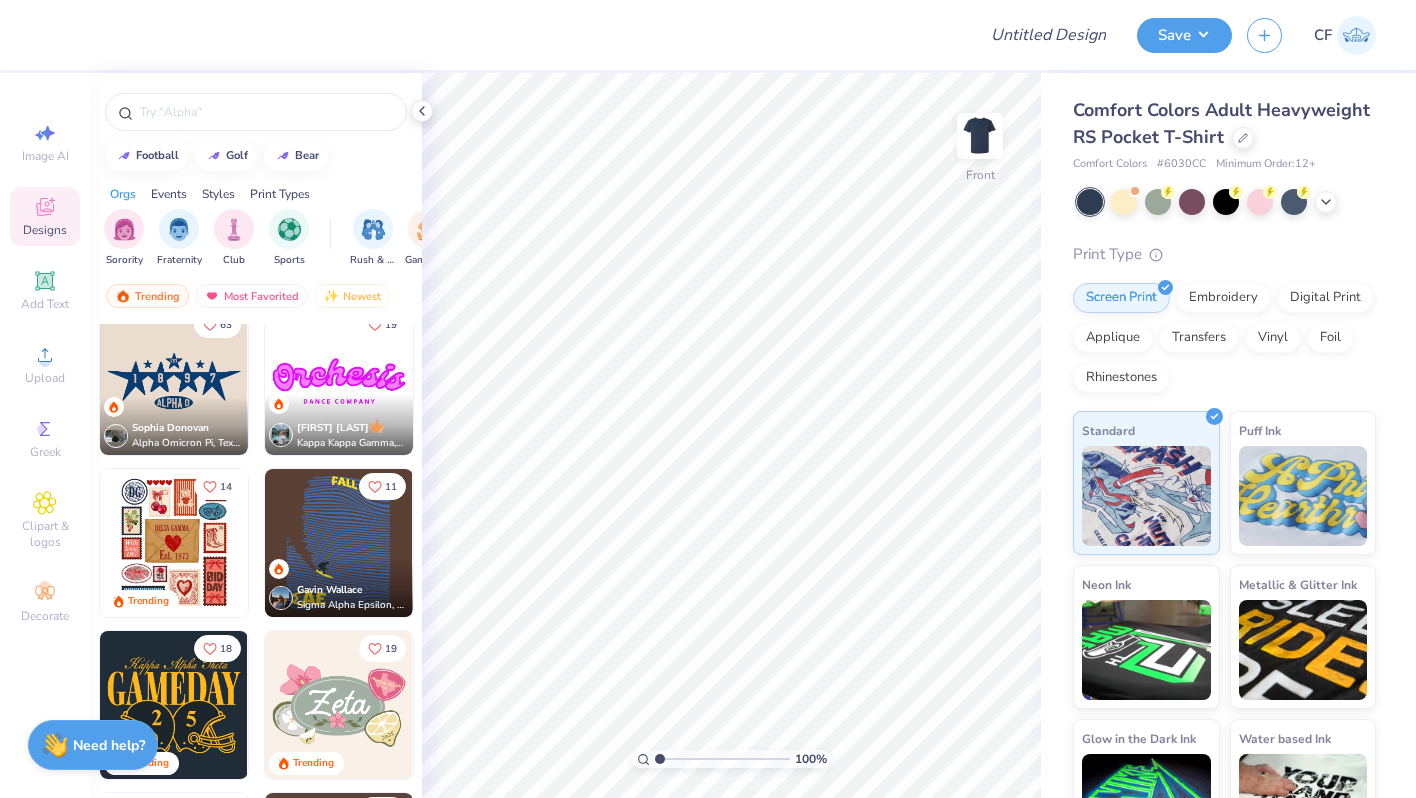 scroll, scrollTop: 354, scrollLeft: 0, axis: vertical 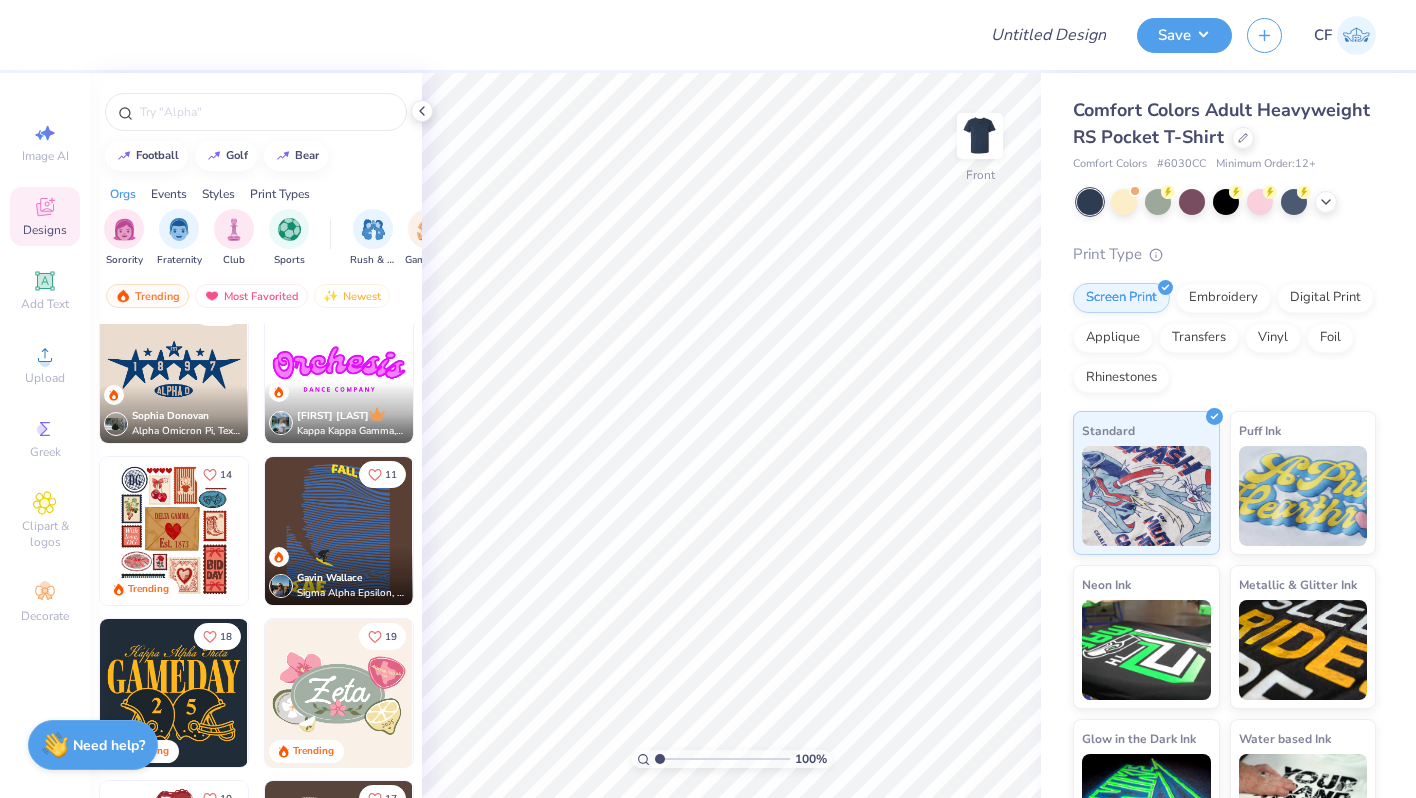 click on "Gavin Wallace" at bounding box center (329, 578) 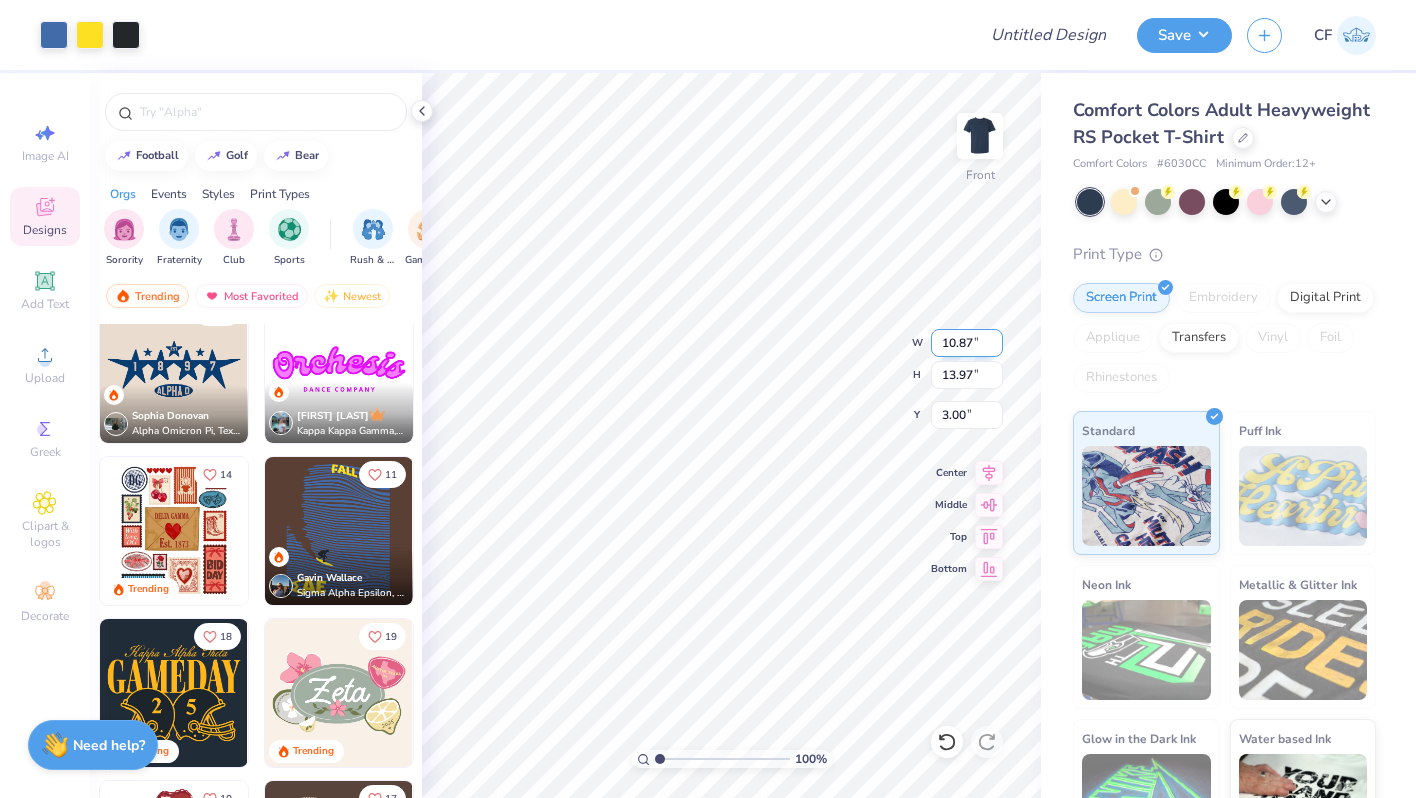 click on "10.87" at bounding box center [967, 343] 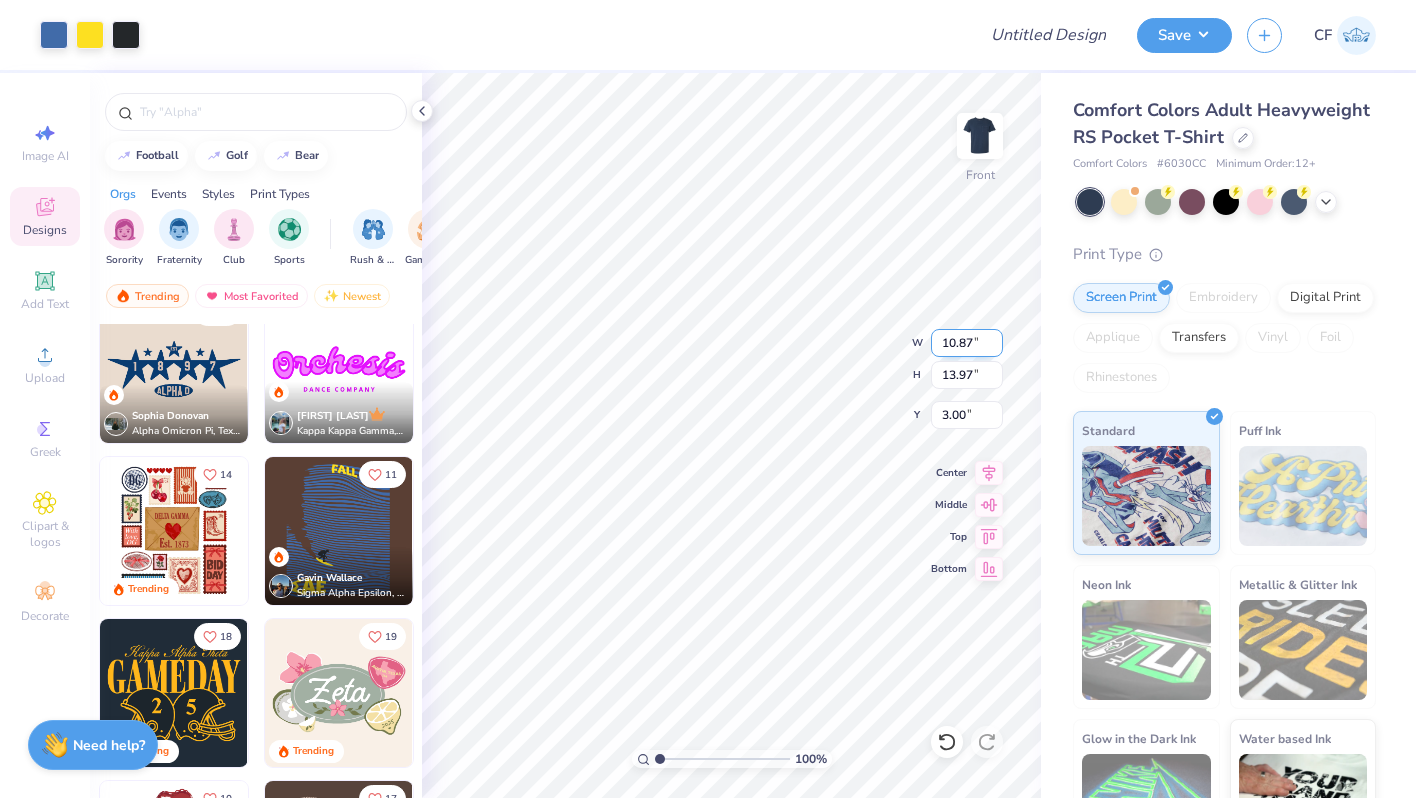 click on "10.87" at bounding box center [967, 343] 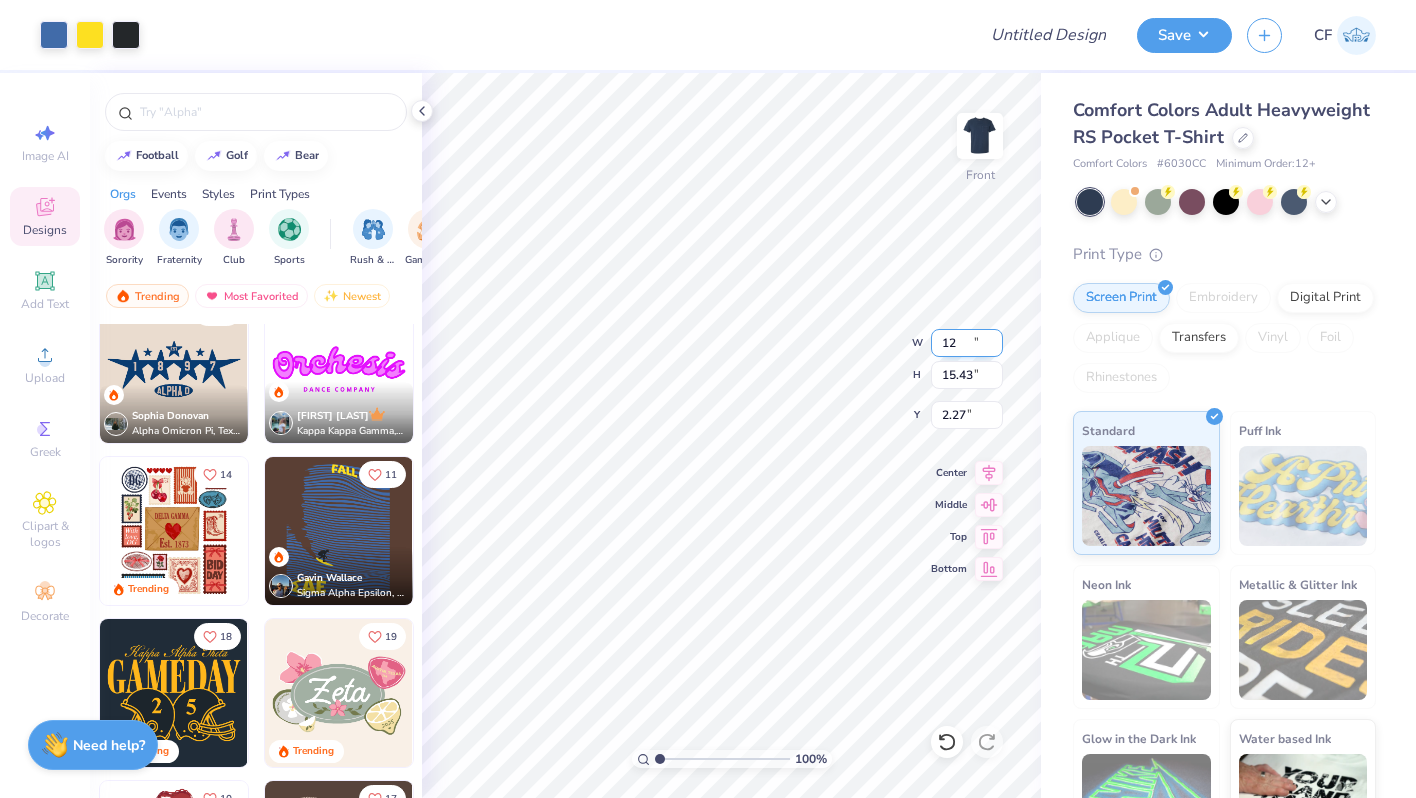 type on "12.00" 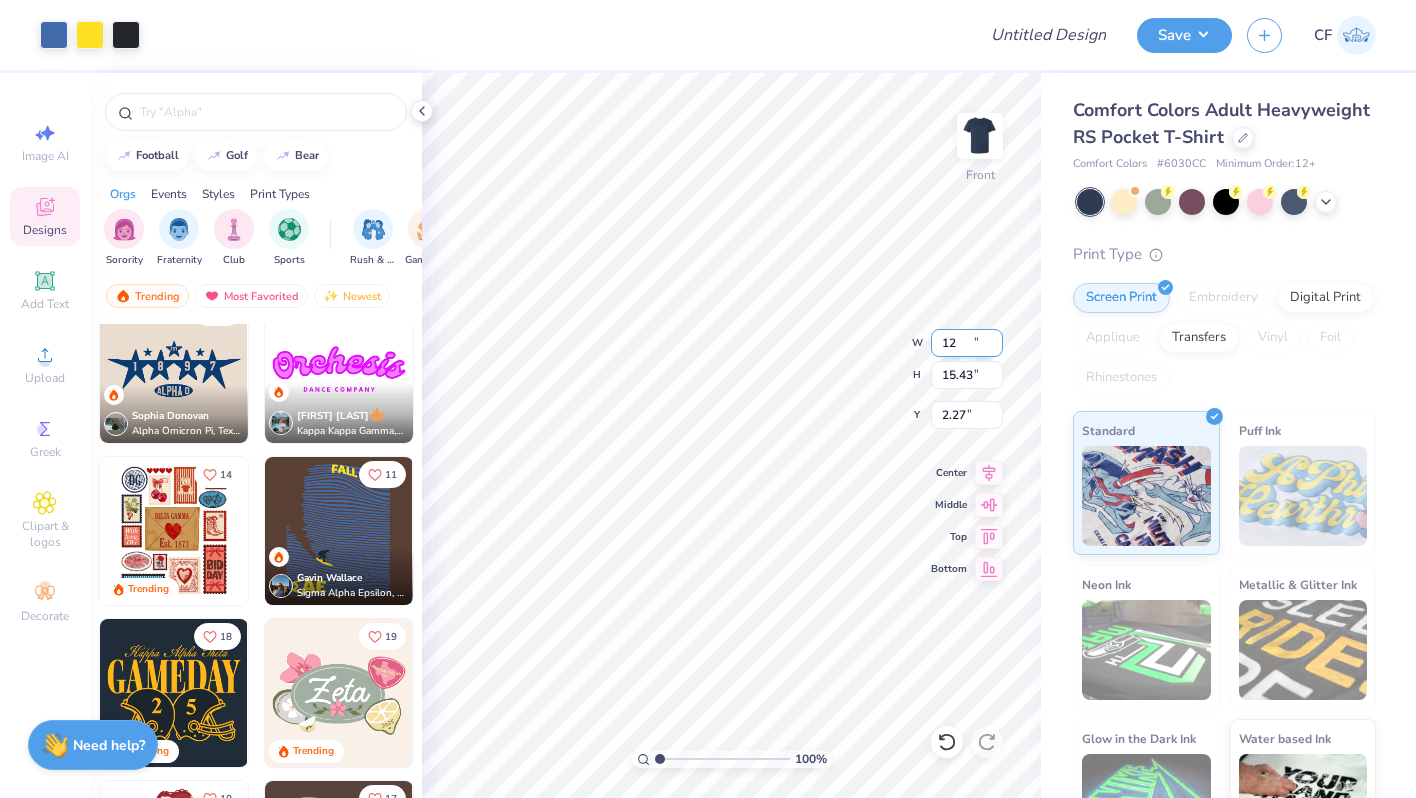 type on "15.43" 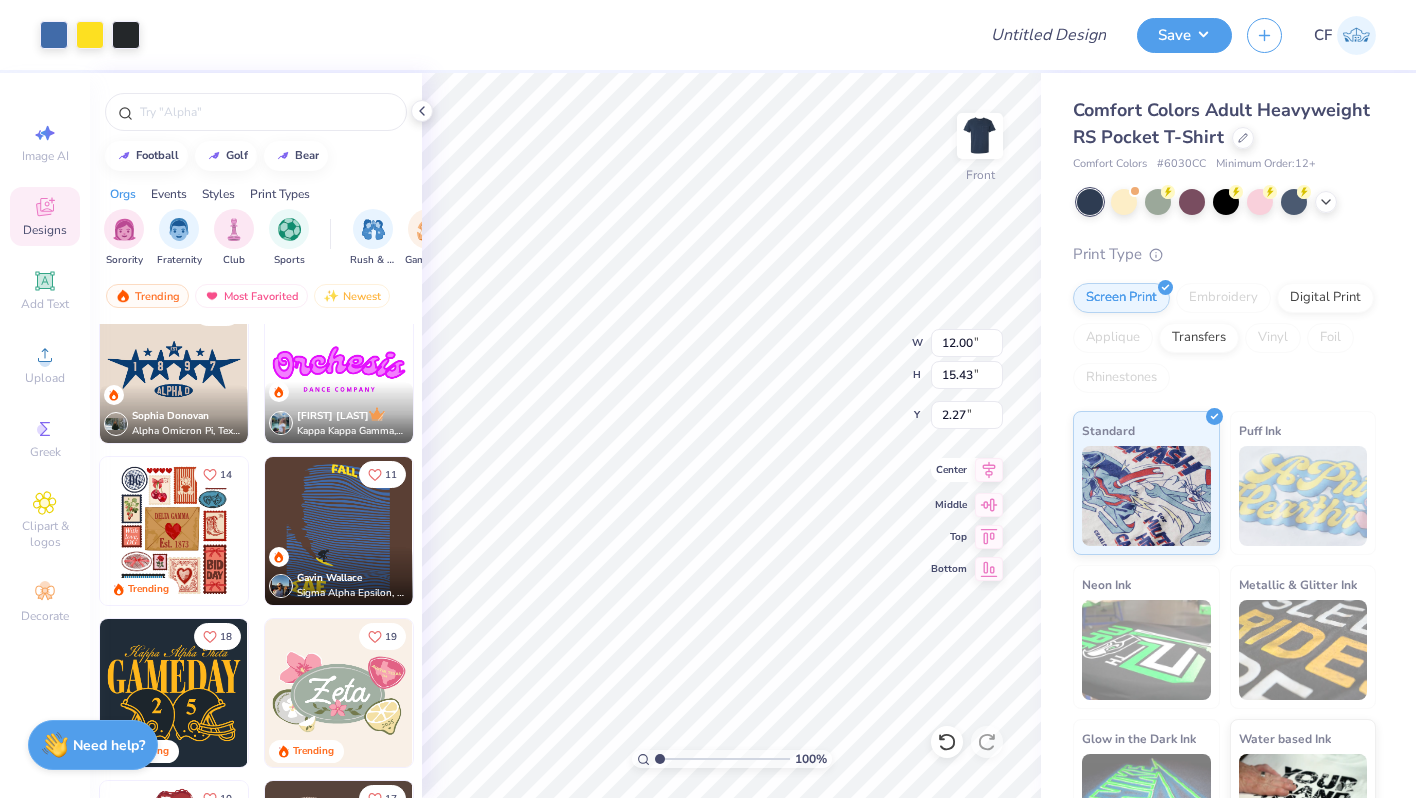 click 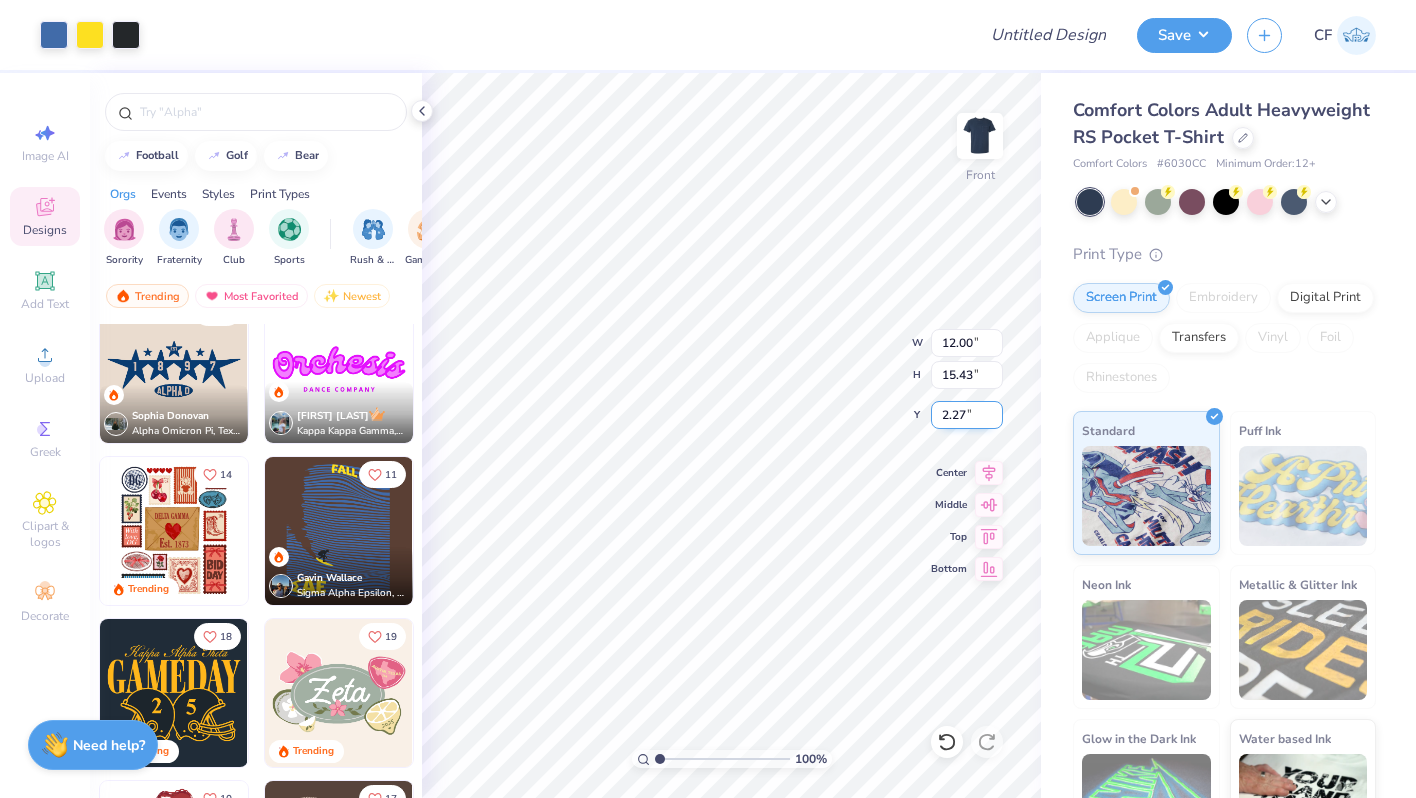 click on "2.27" at bounding box center (967, 415) 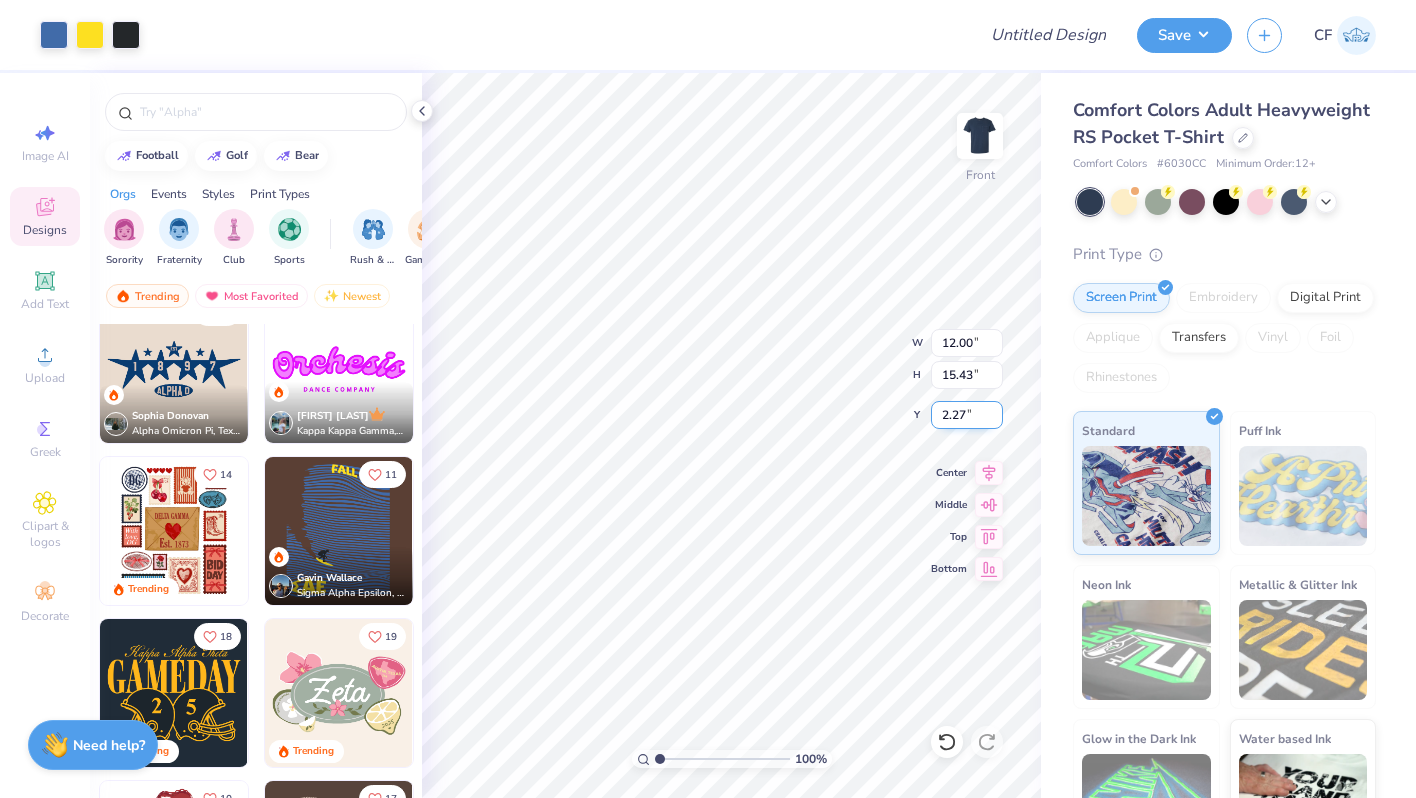 click on "2.27" at bounding box center (967, 415) 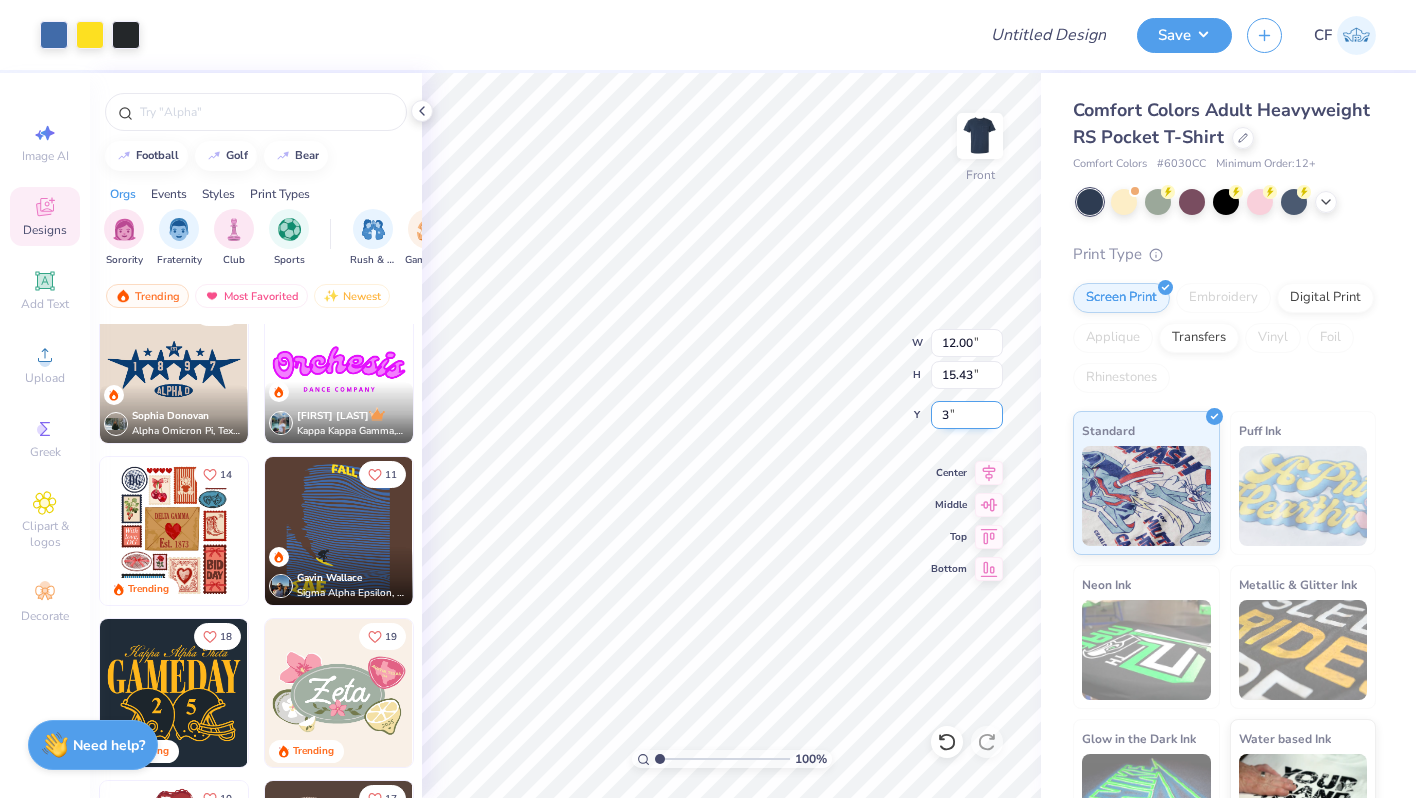 type on "3.00" 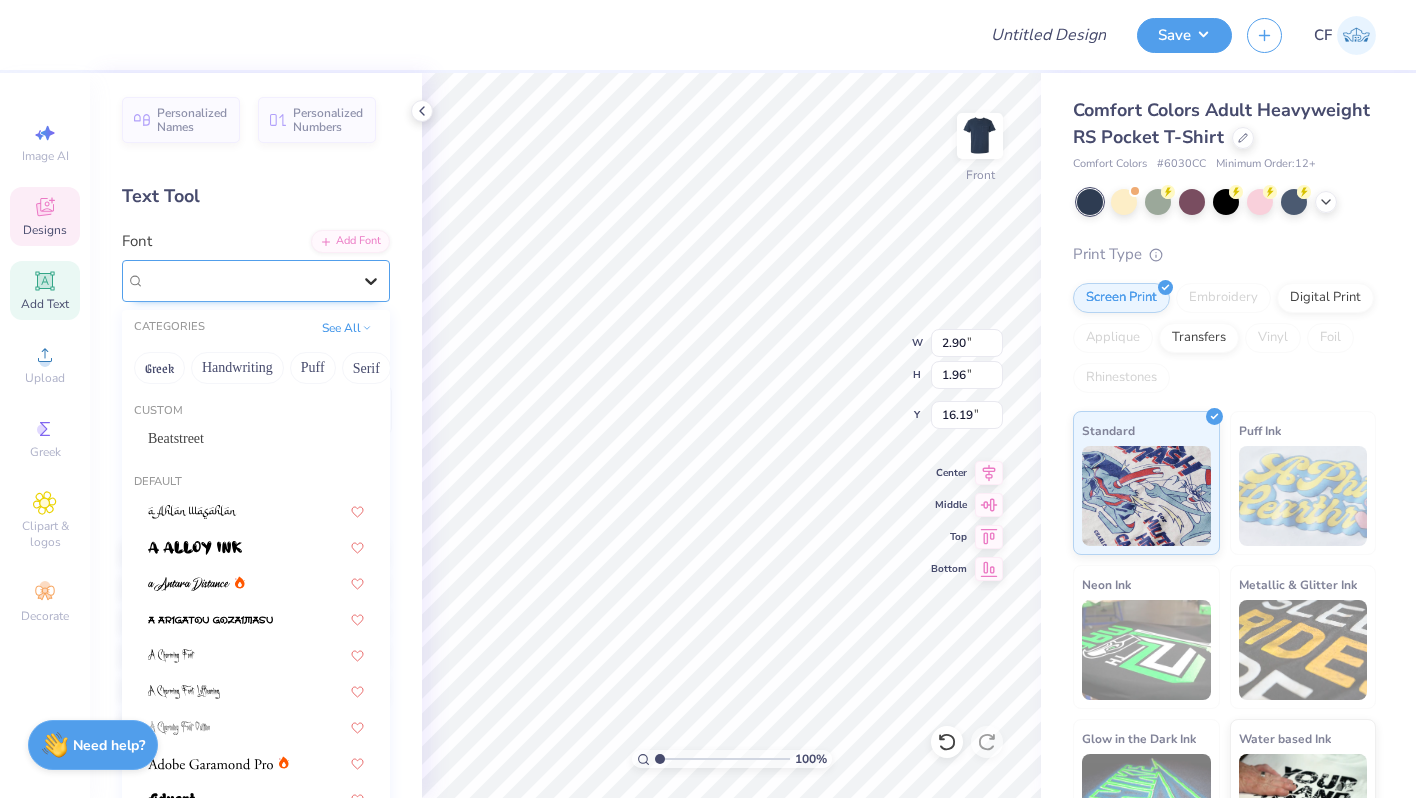 click at bounding box center [371, 281] 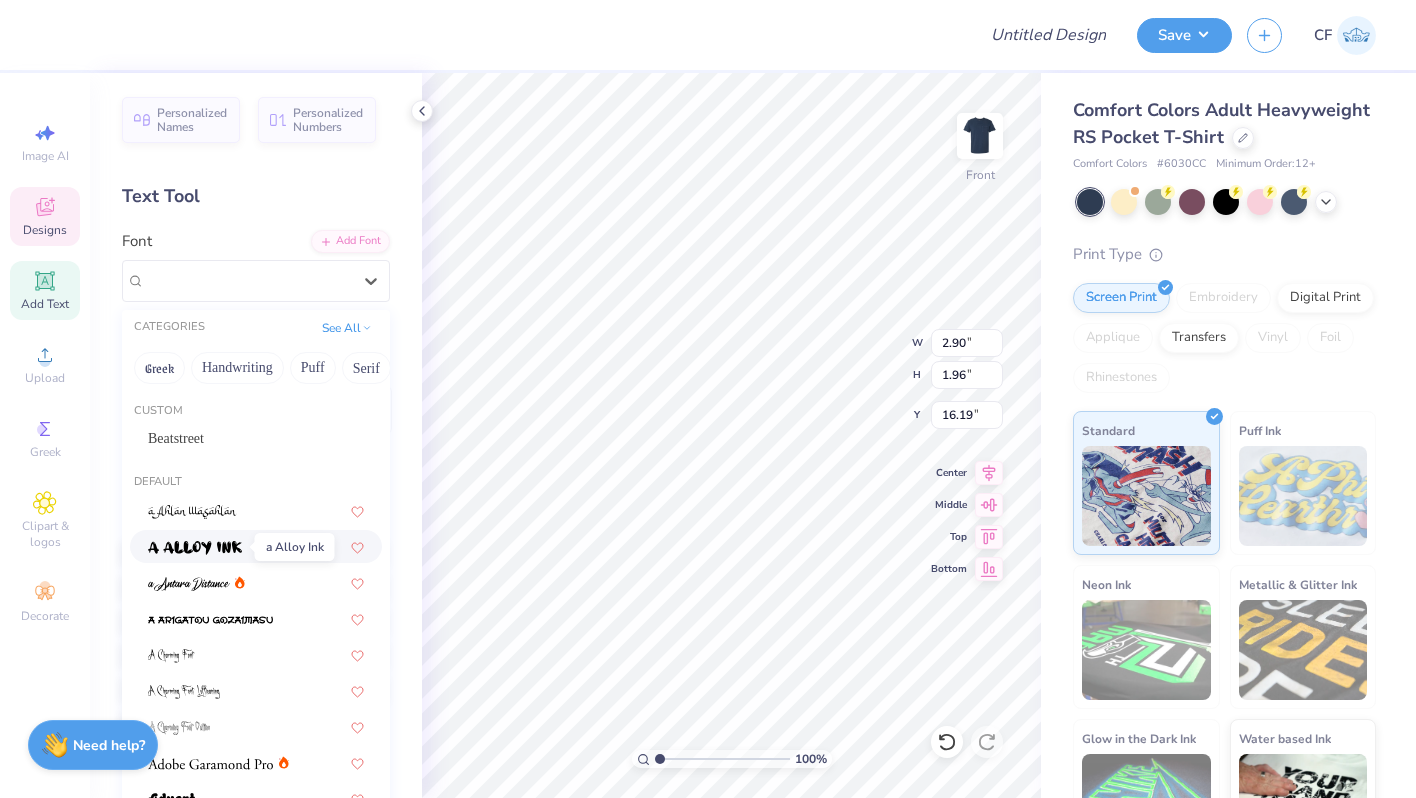 click at bounding box center (195, 546) 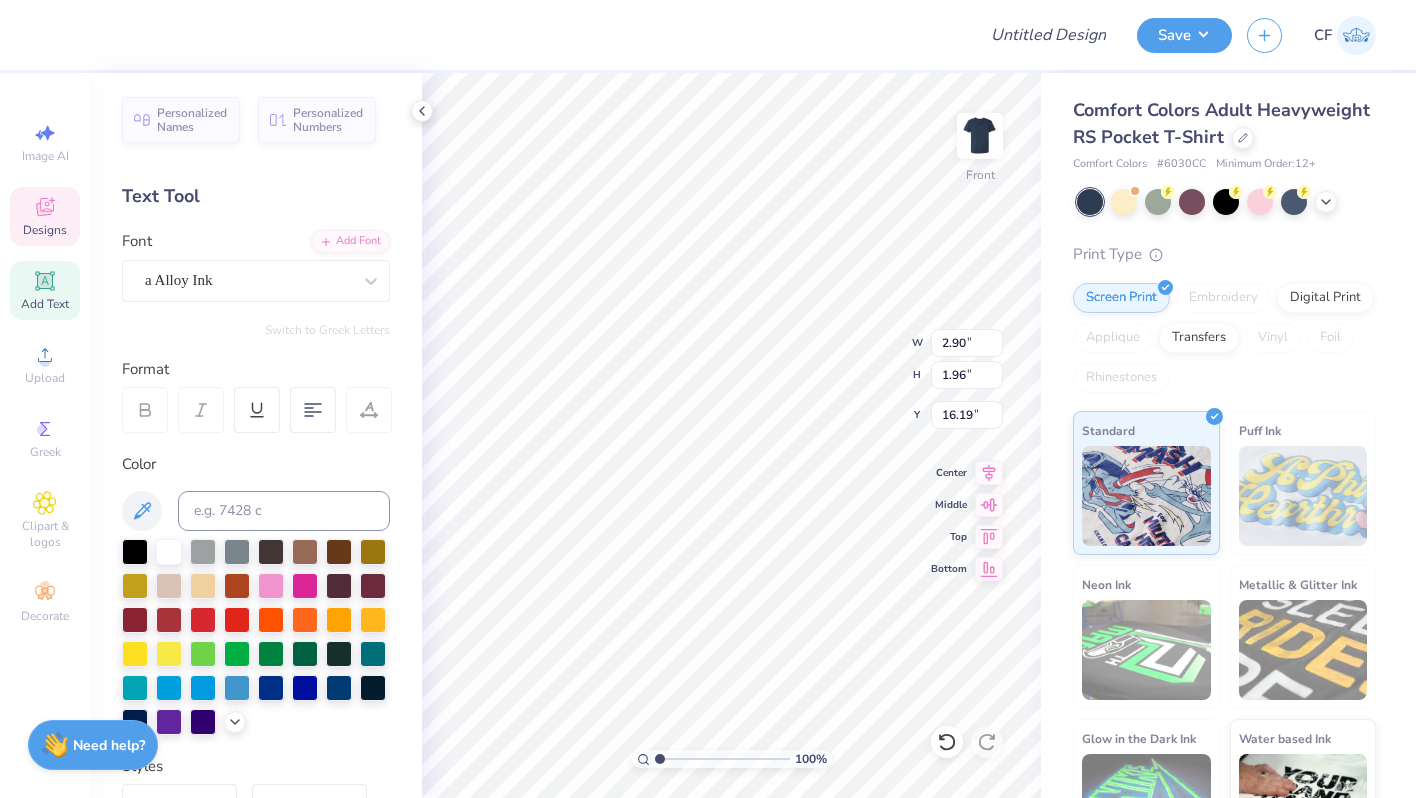 click on "Personalized Names Personalized Numbers Text Tool  Add Font Font a Alloy Ink Switch to Greek Letters Format Color Styles Text Shape" at bounding box center [256, 435] 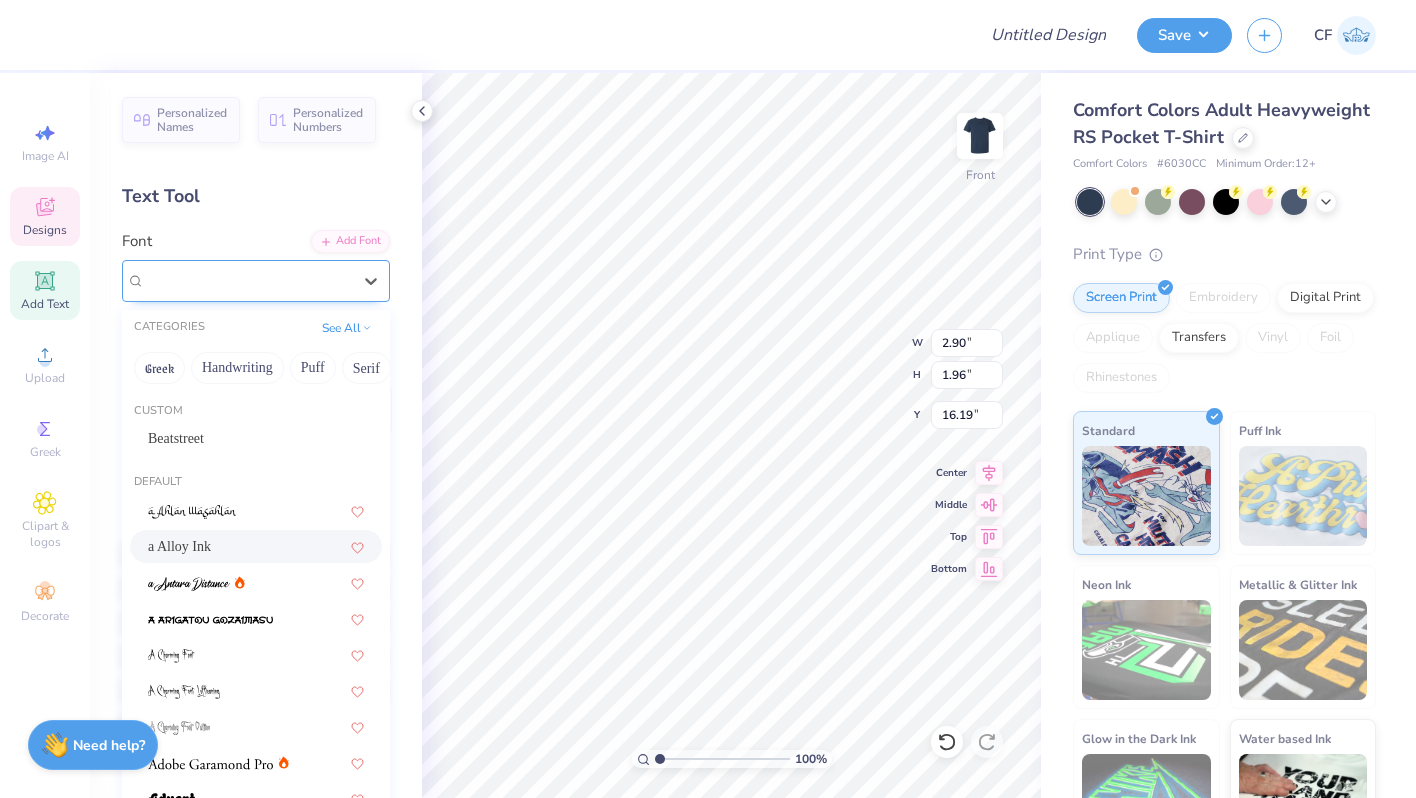click on "a Alloy Ink" at bounding box center [248, 280] 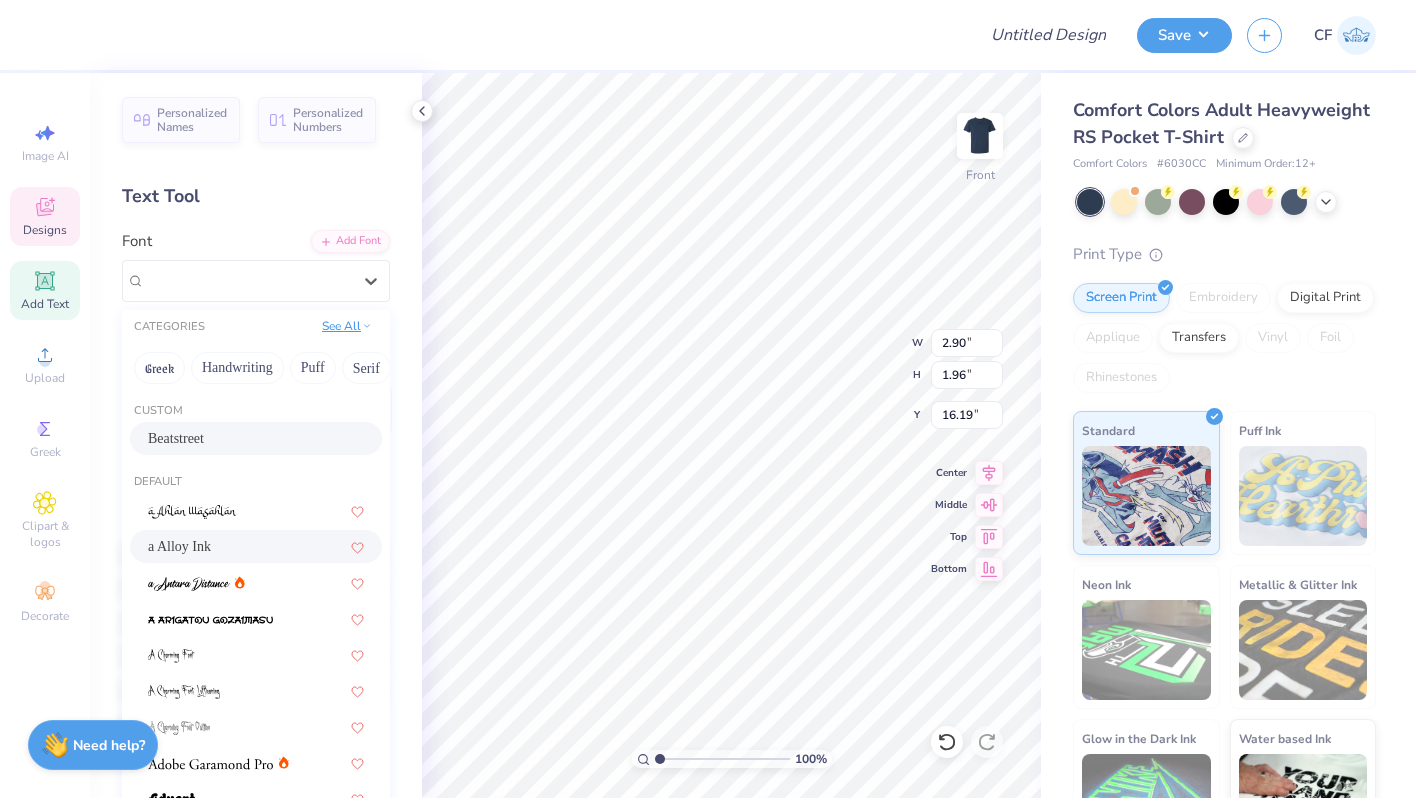 click on "See All" at bounding box center (347, 326) 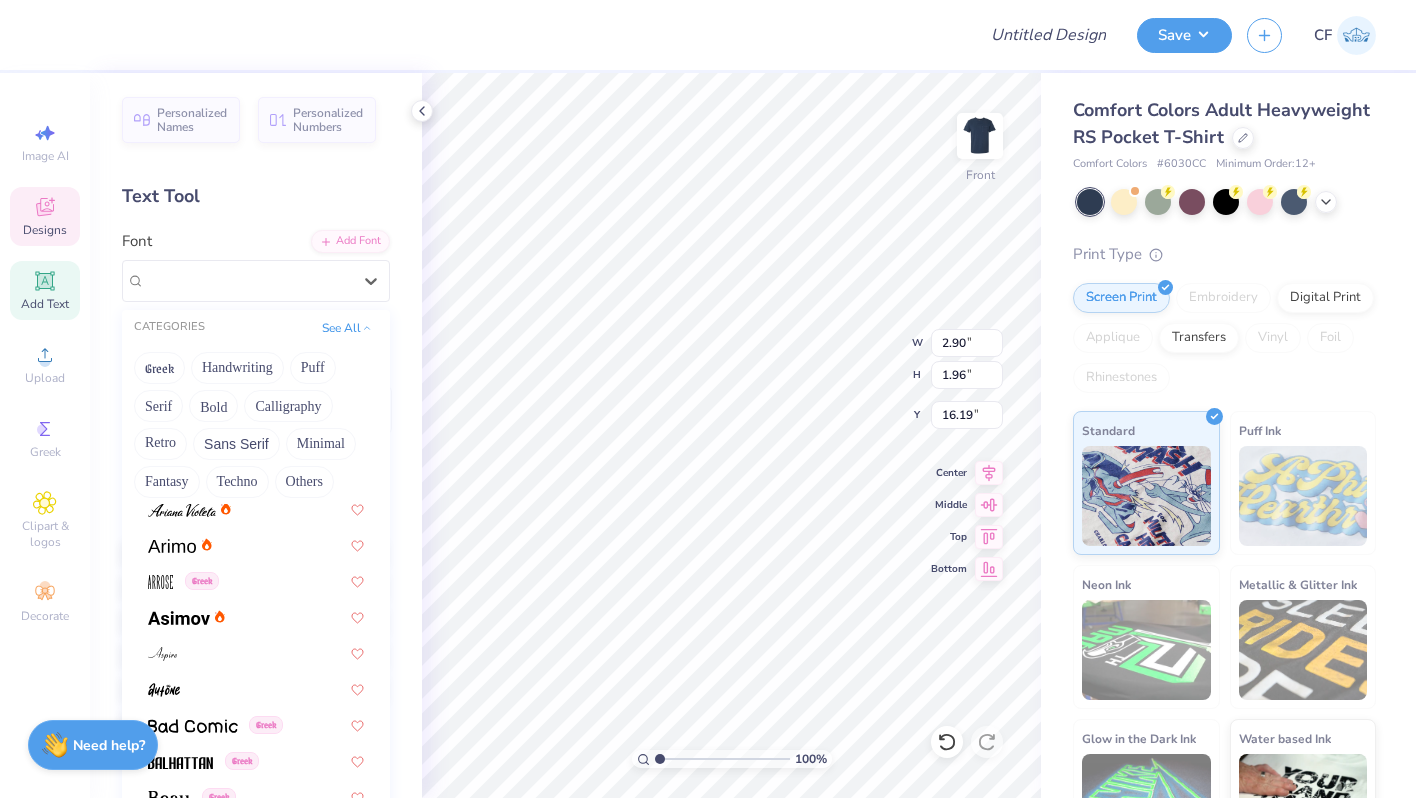 scroll, scrollTop: 737, scrollLeft: 0, axis: vertical 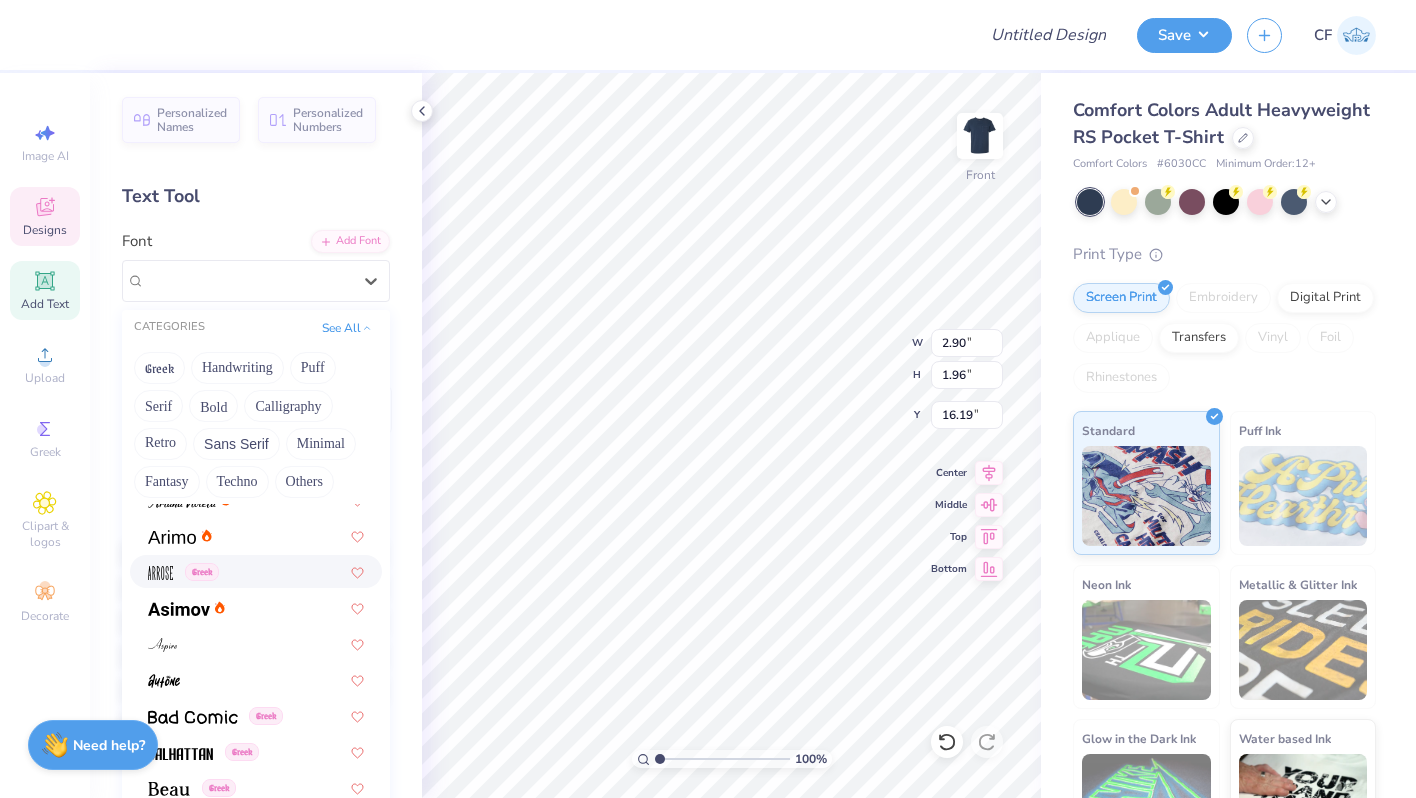 click on "Greek" at bounding box center (256, 571) 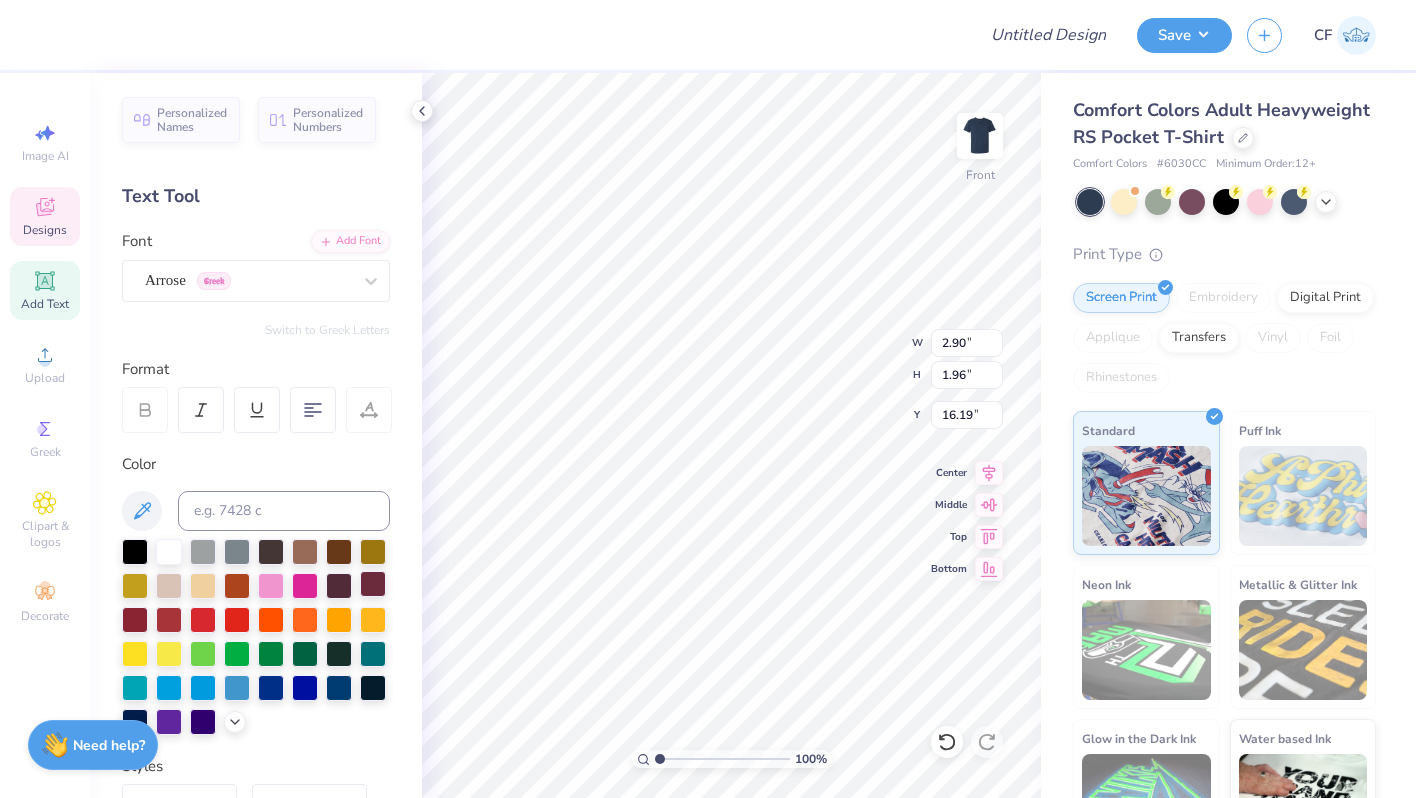 type on "A" 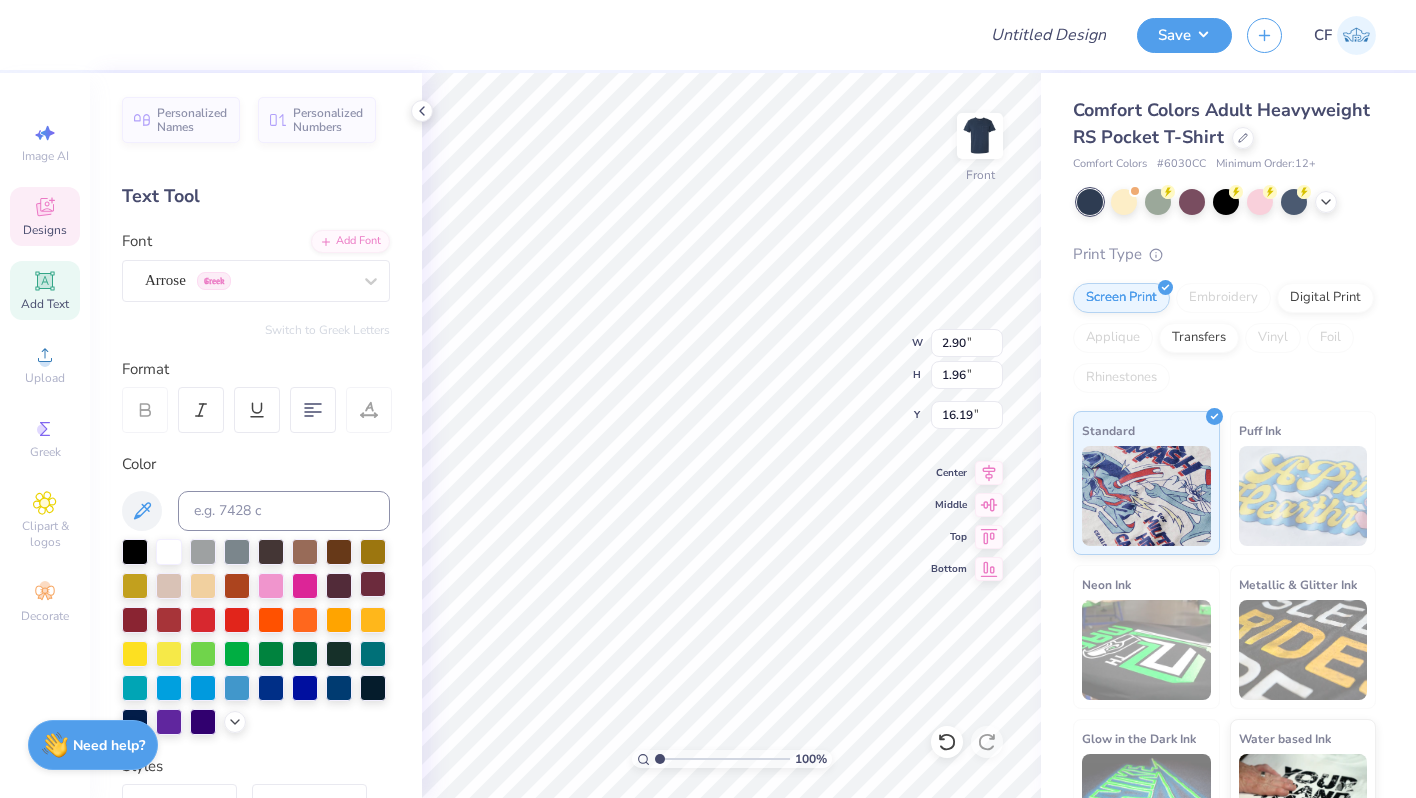 type on "k" 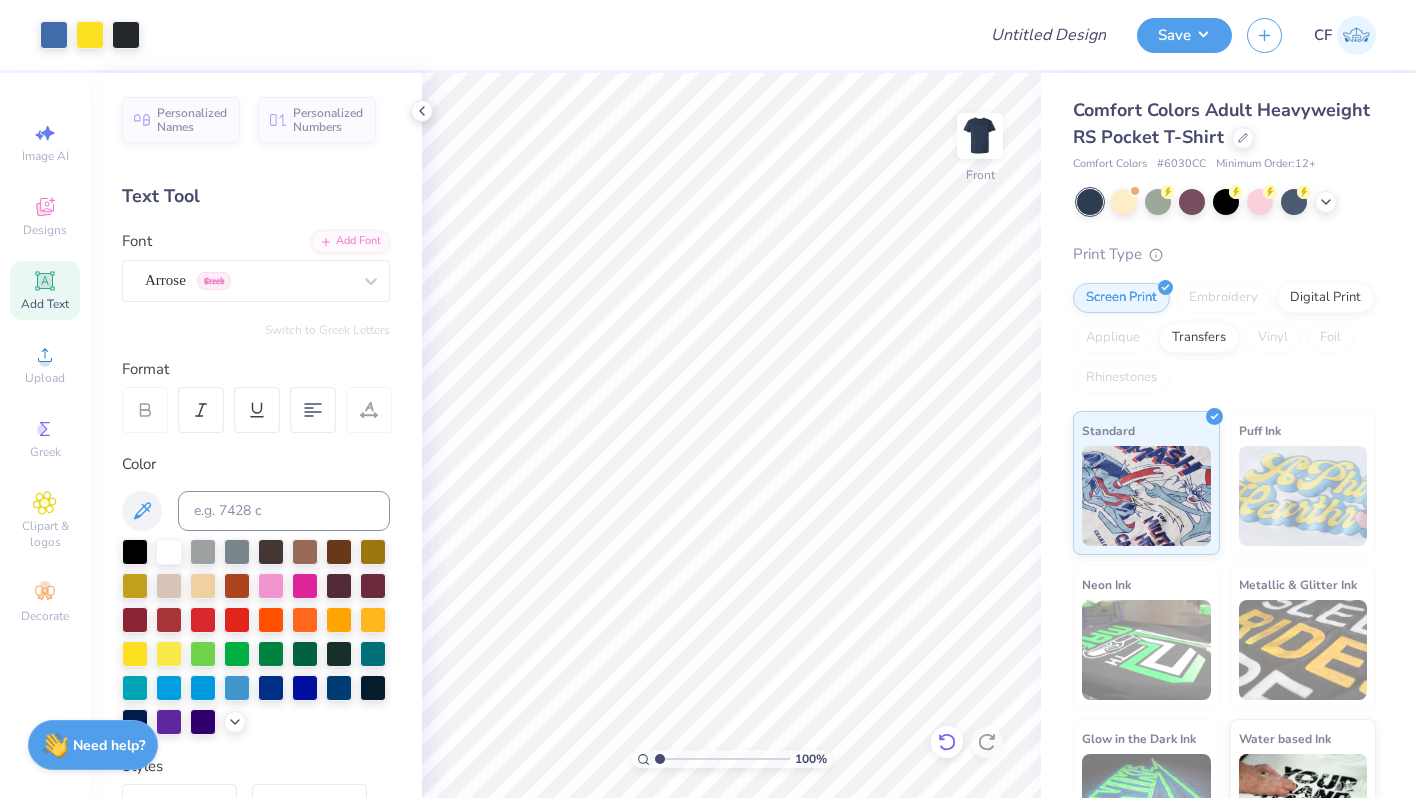 click 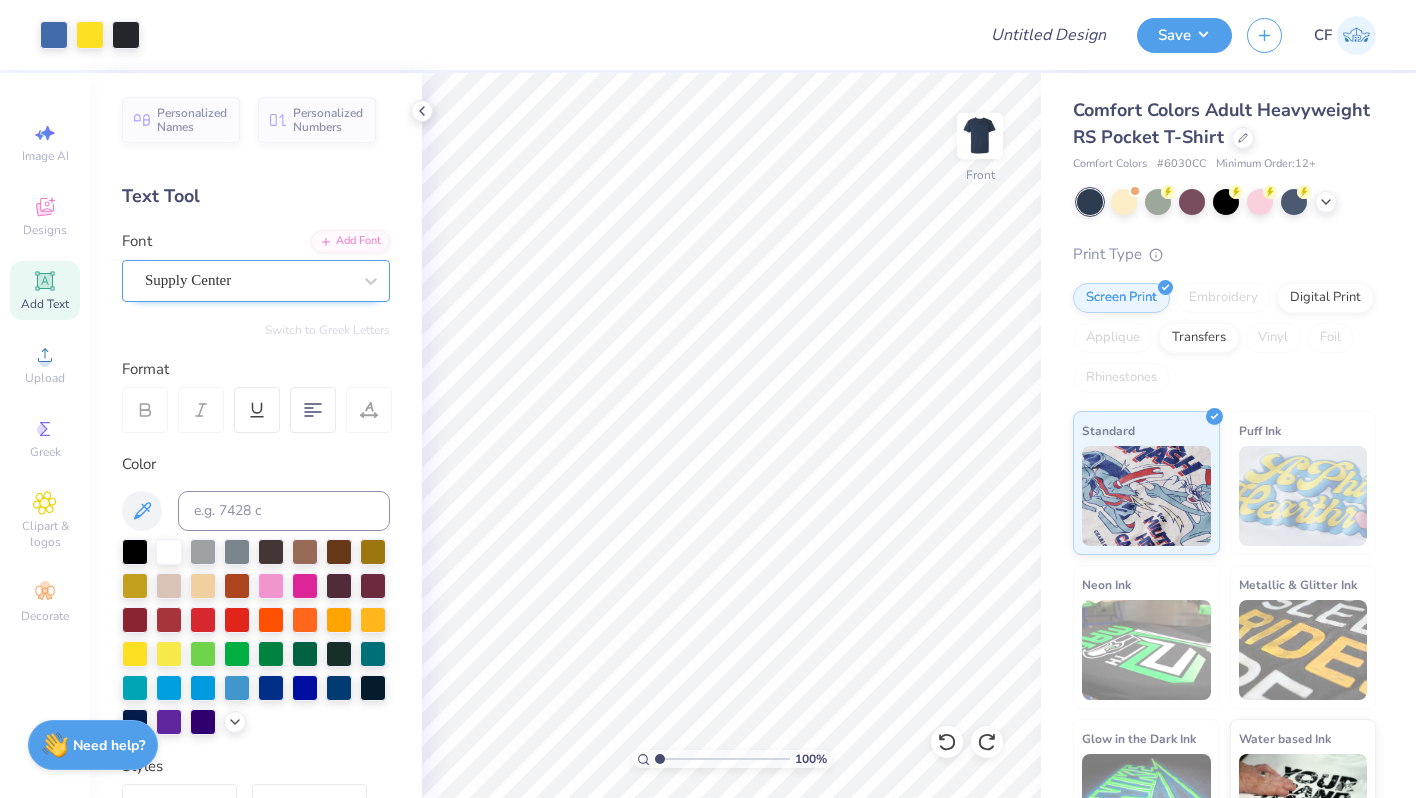 click on "Supply Center" at bounding box center [248, 280] 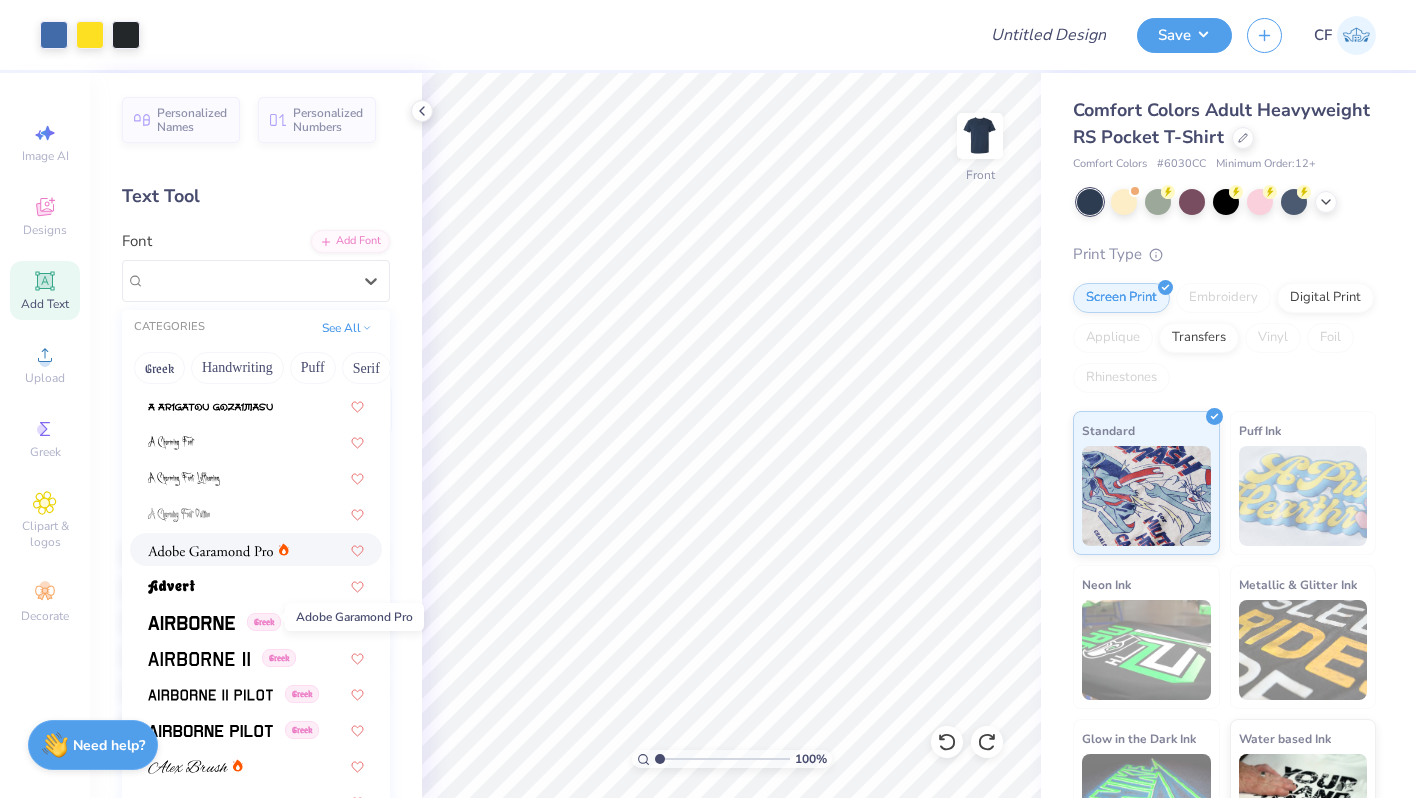 scroll, scrollTop: 217, scrollLeft: 0, axis: vertical 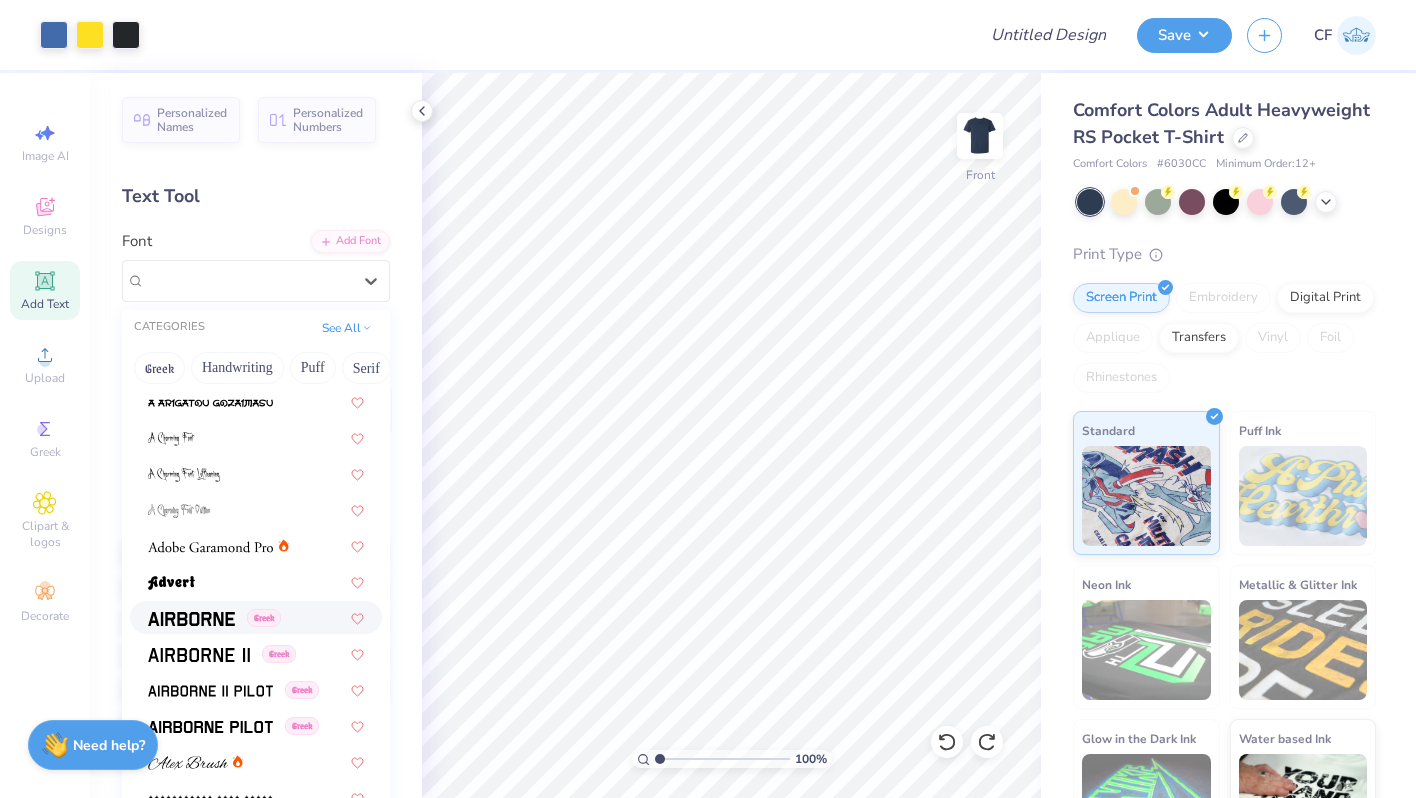 click on "Greek" at bounding box center (256, 617) 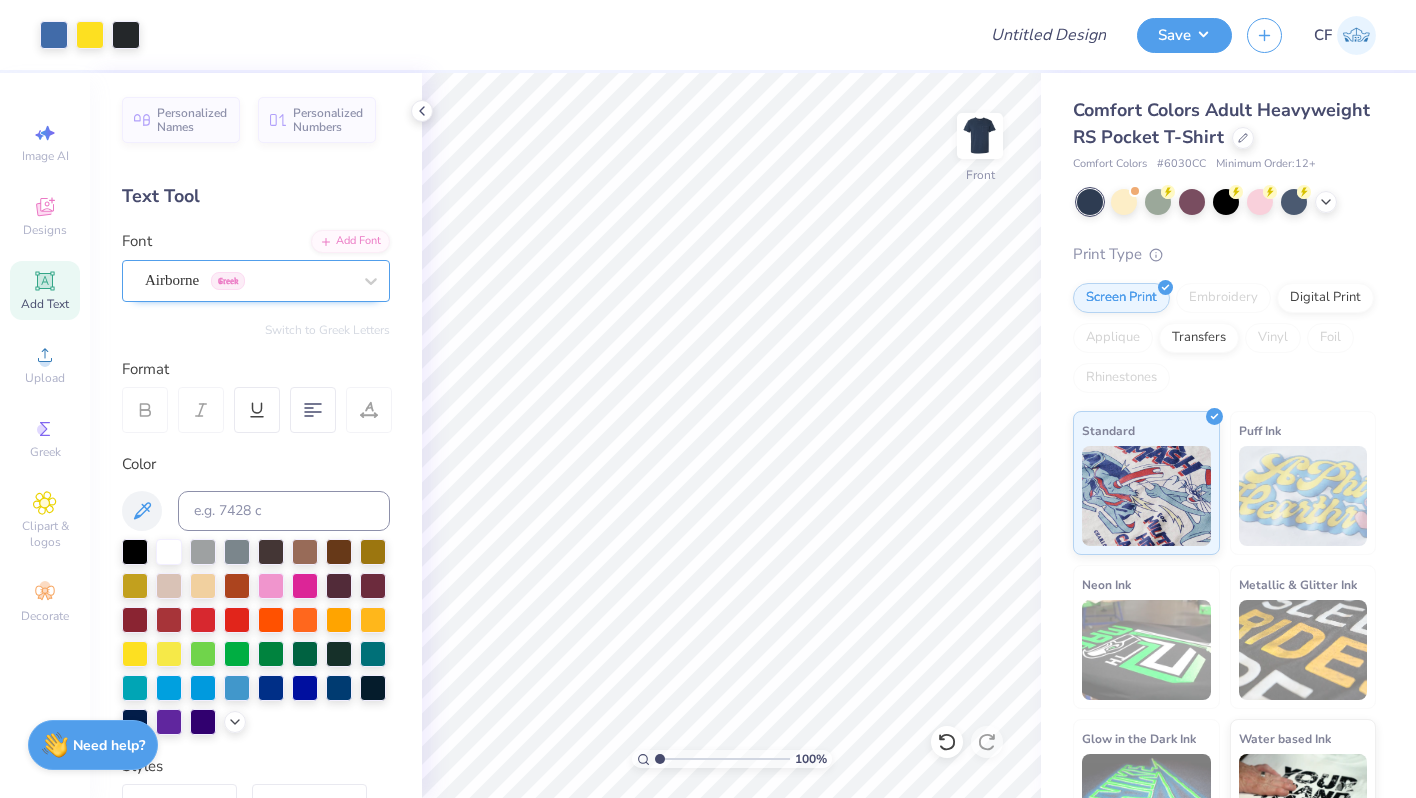 click on "Airborne Greek" at bounding box center (248, 280) 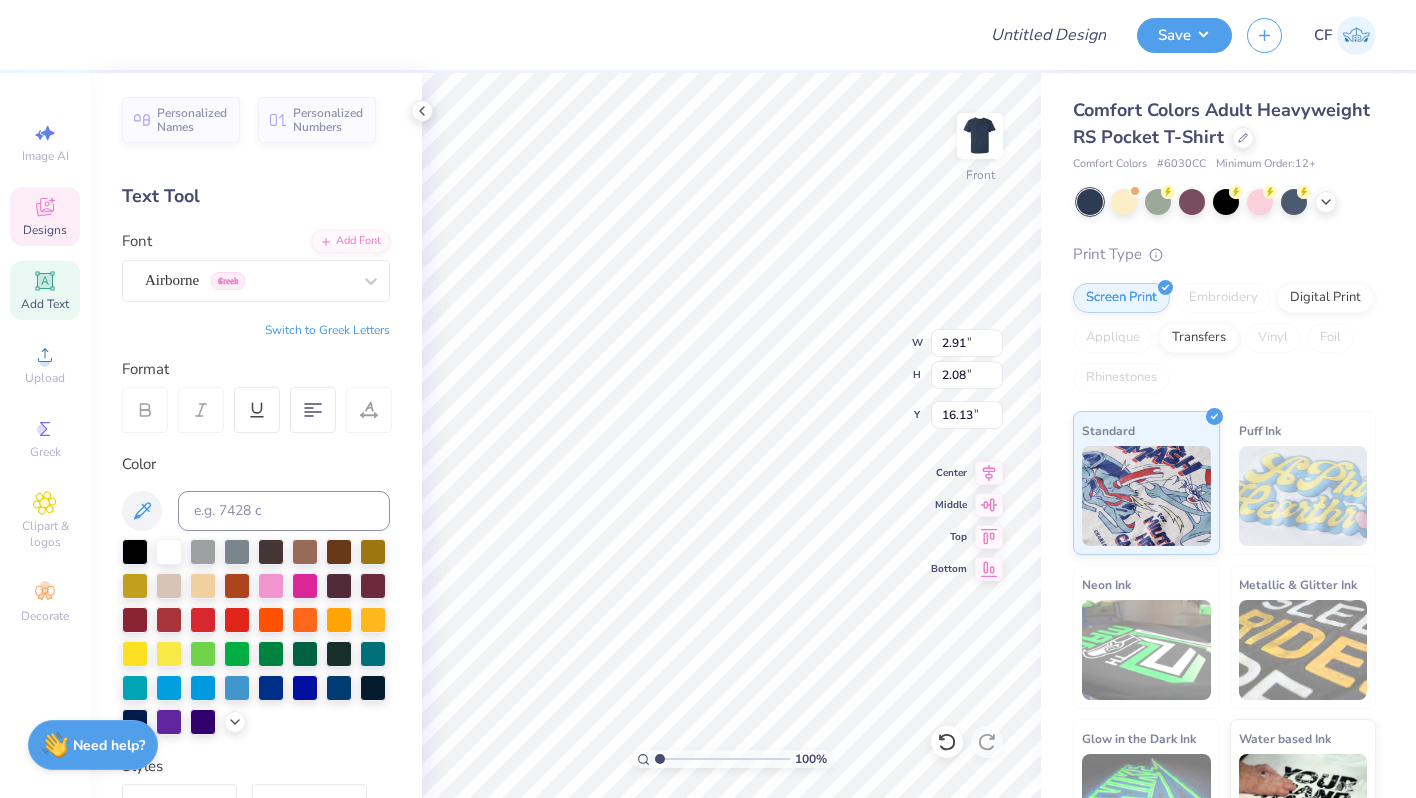 click on "Switch to Greek Letters" at bounding box center [327, 330] 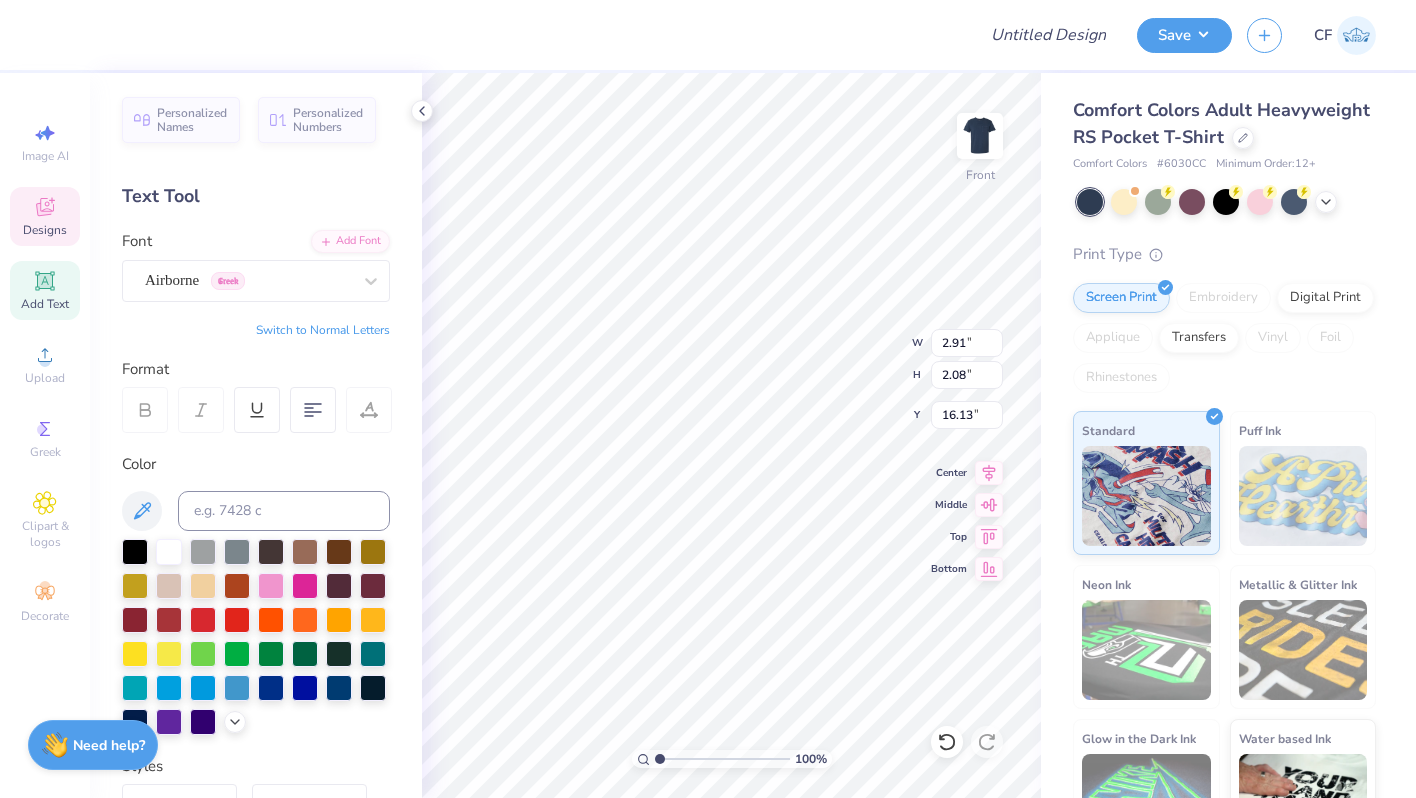 type on "Α" 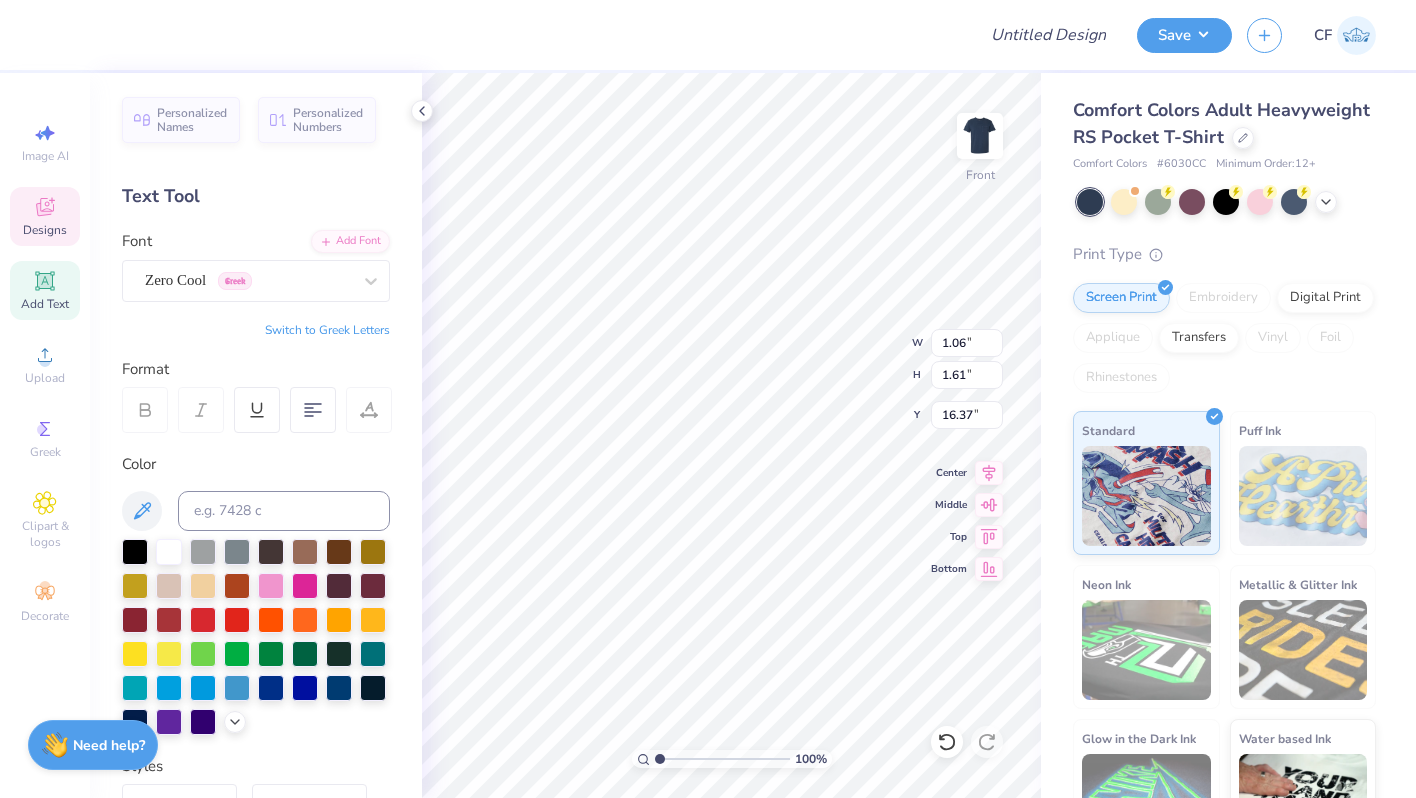 type on "1.06" 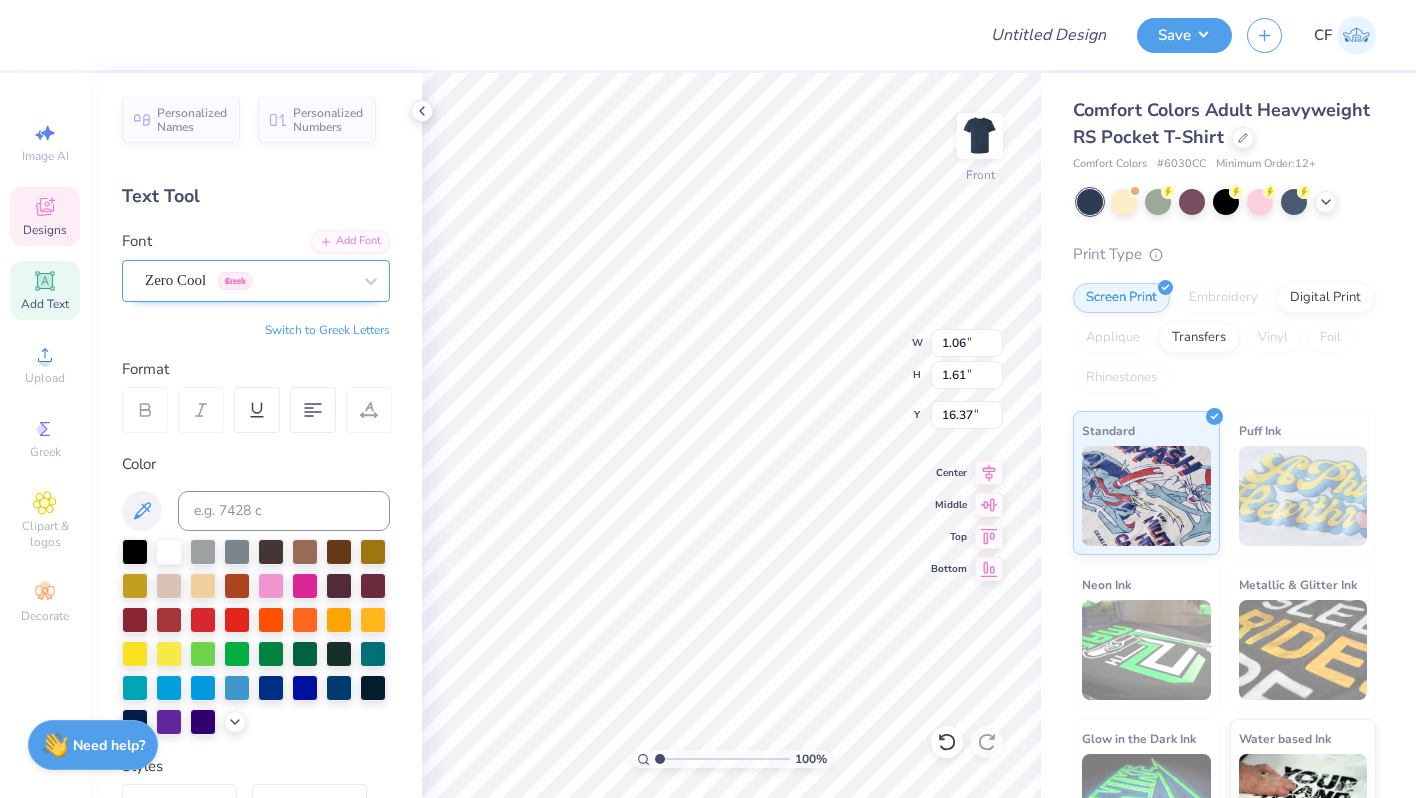 click at bounding box center [248, 280] 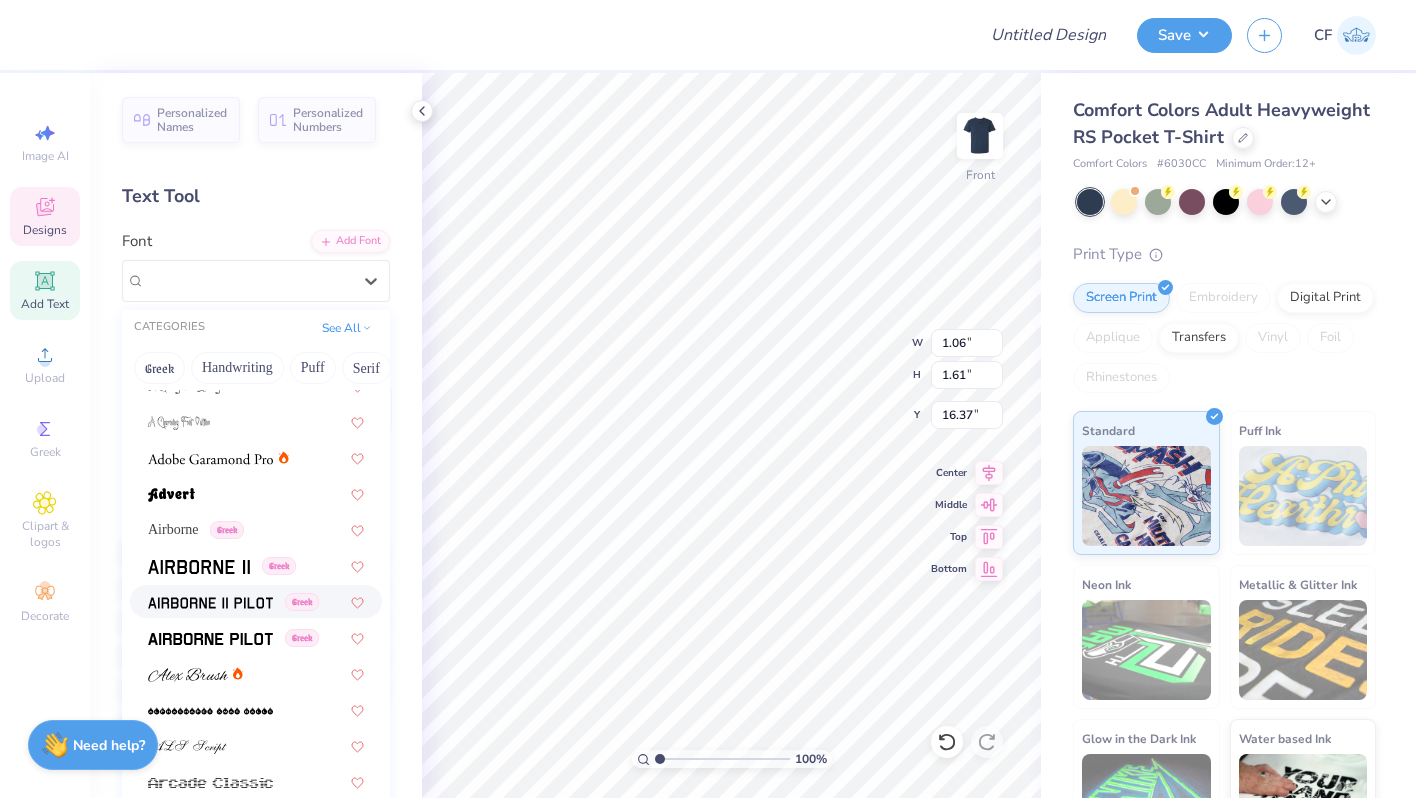scroll, scrollTop: 341, scrollLeft: 0, axis: vertical 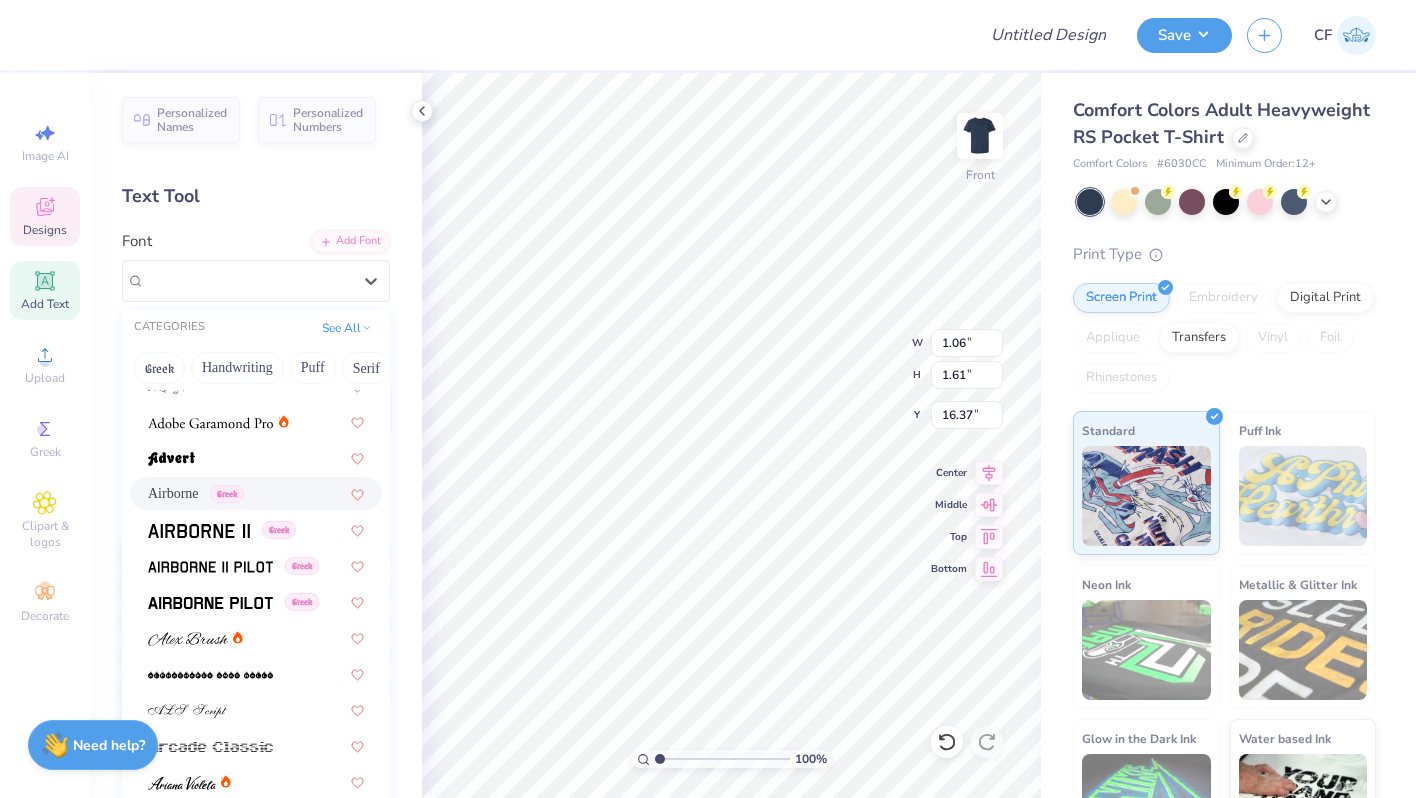 click on "Greek" at bounding box center (227, 494) 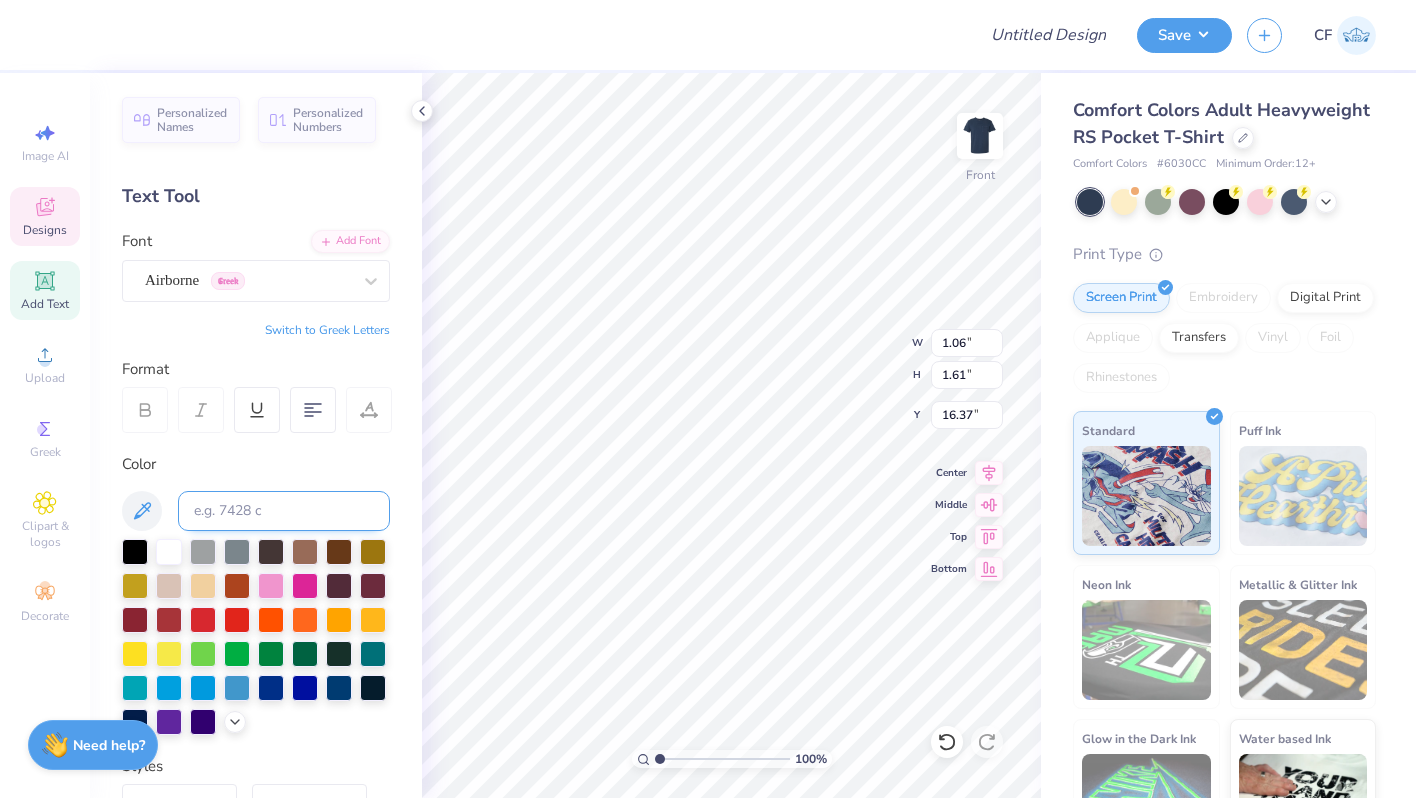type on "1.07" 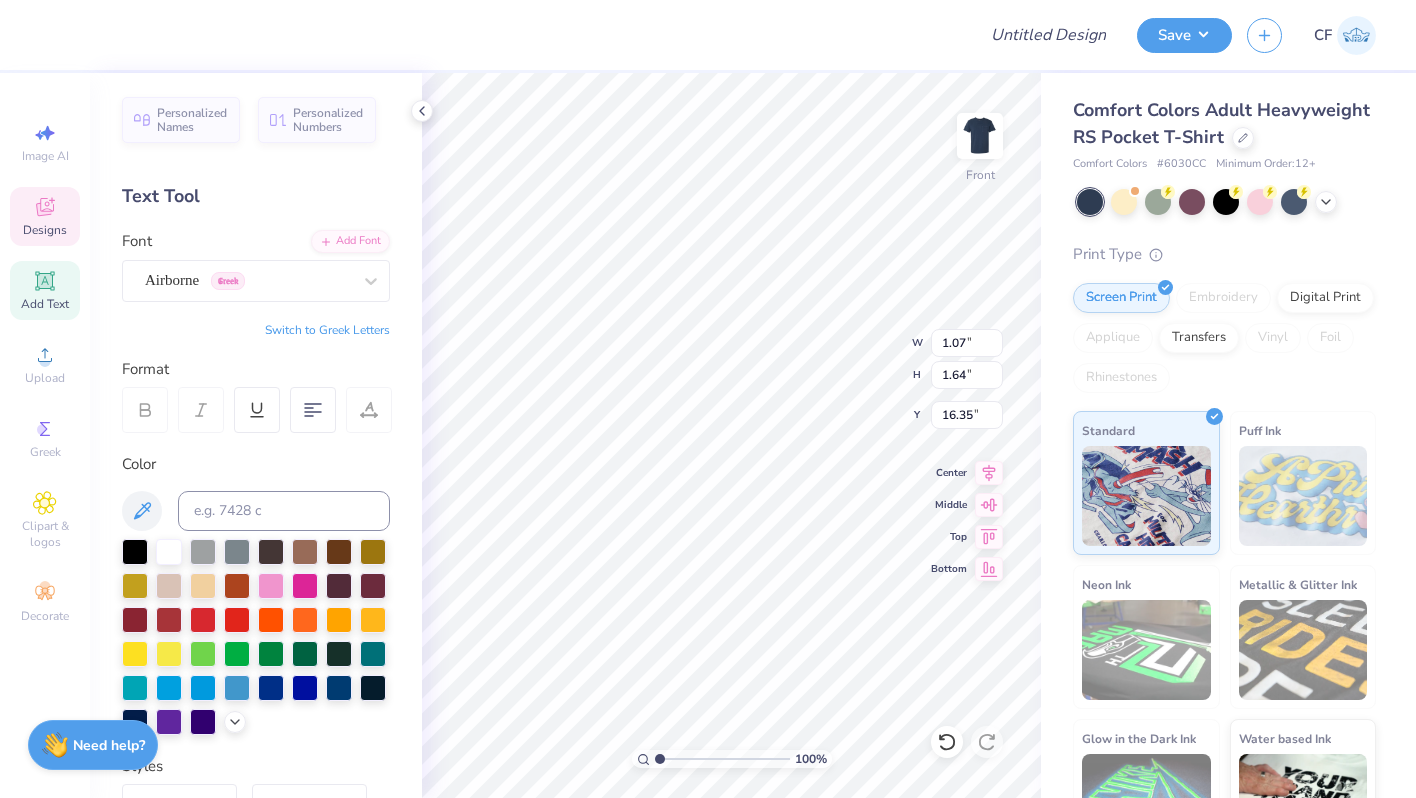 click on "Switch to Greek Letters" at bounding box center [327, 330] 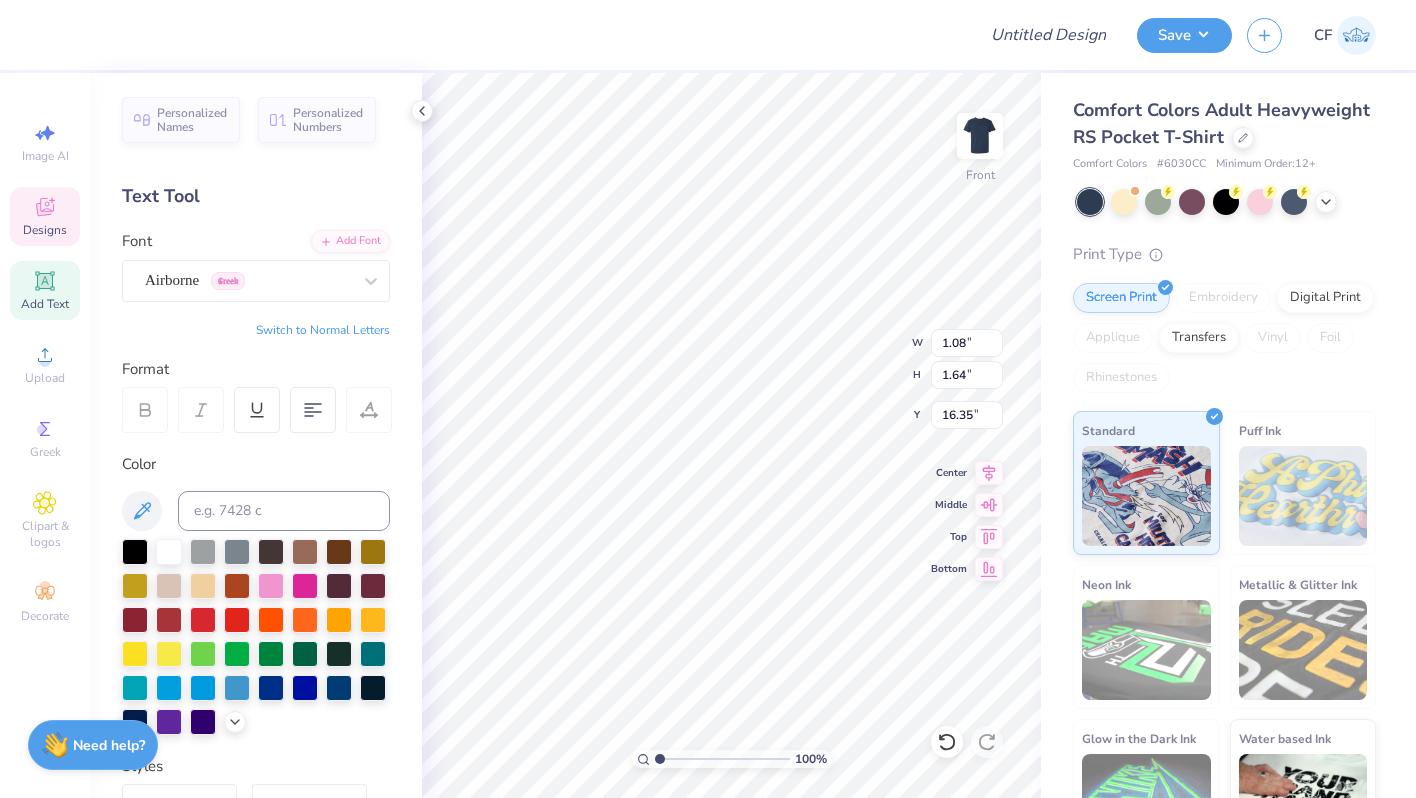 type on "1.82" 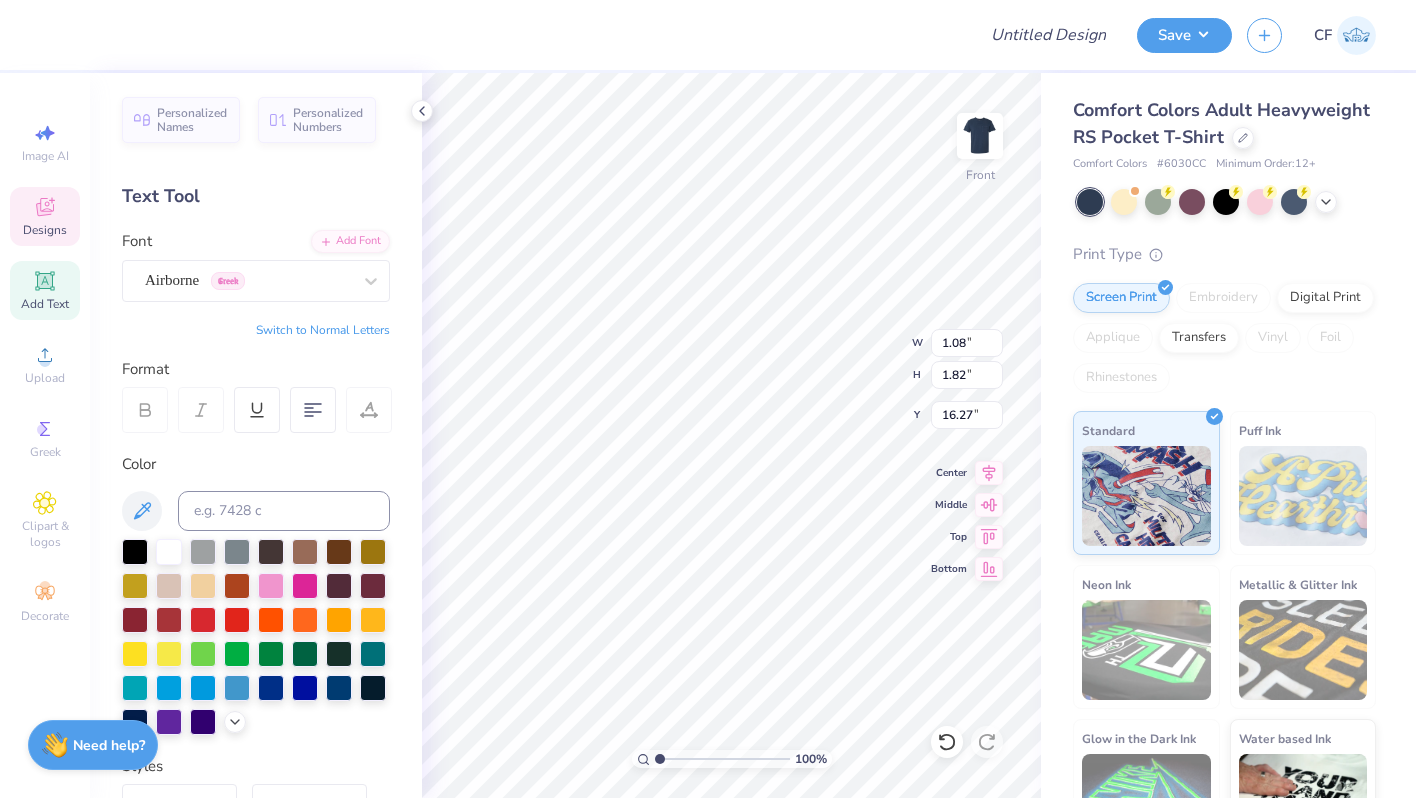 type on "π" 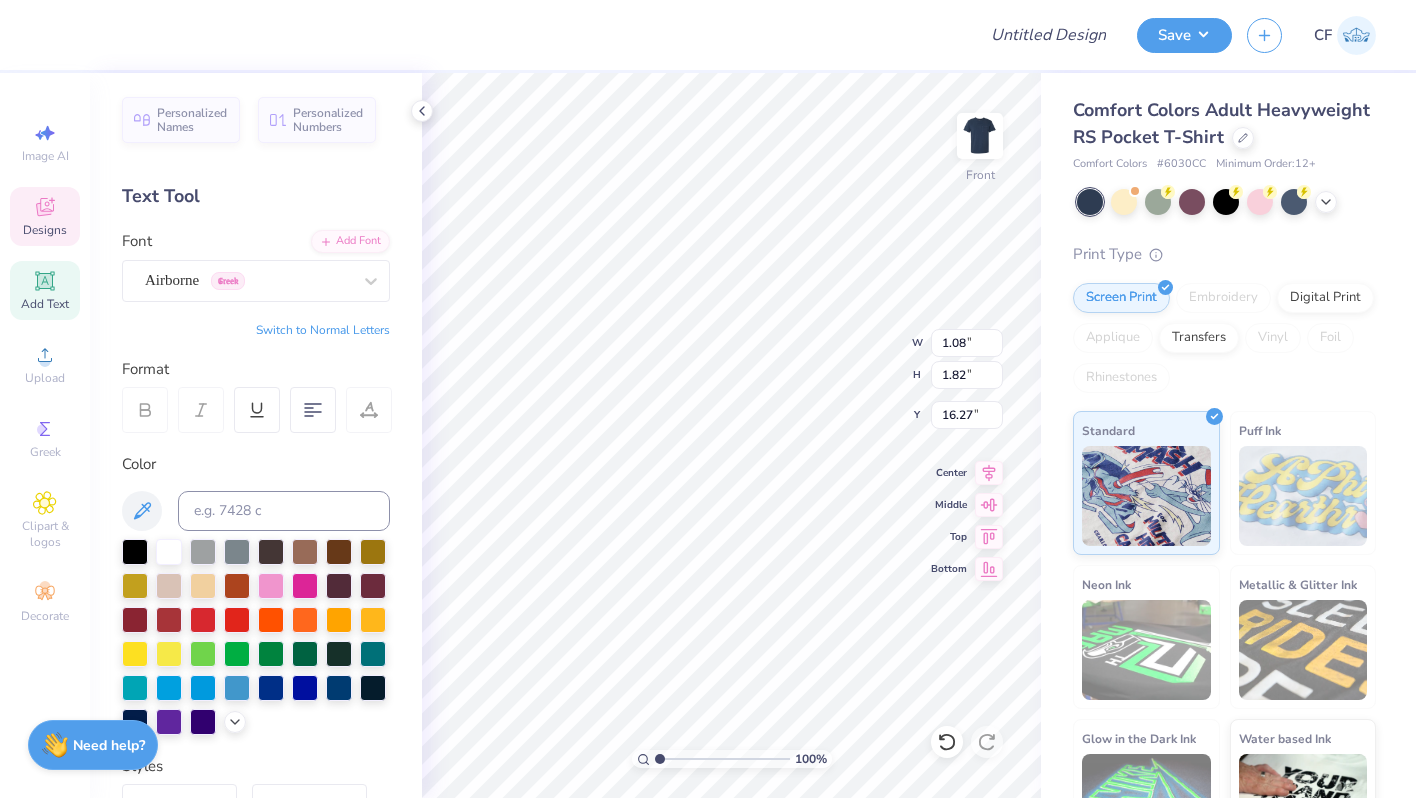 type on "η" 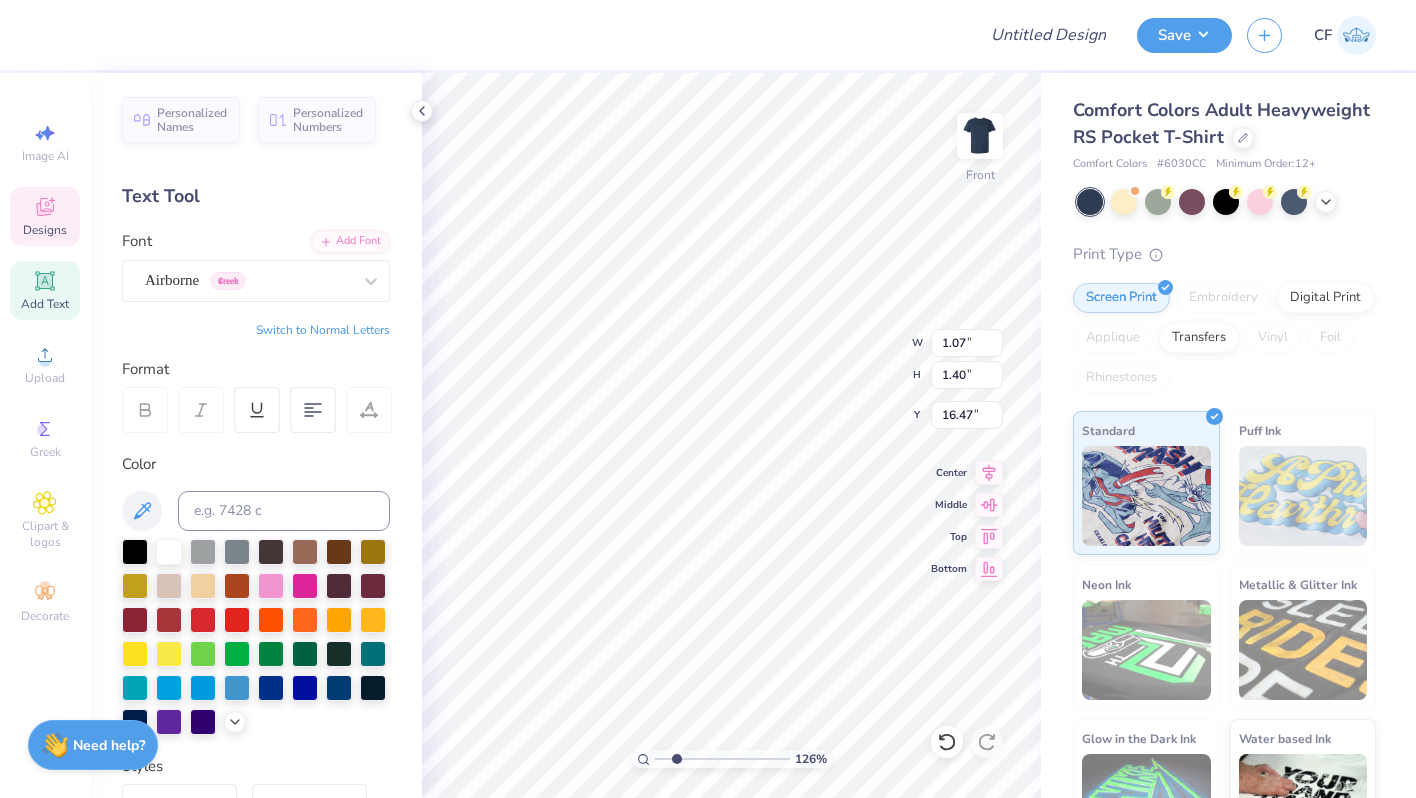type on "2.28" 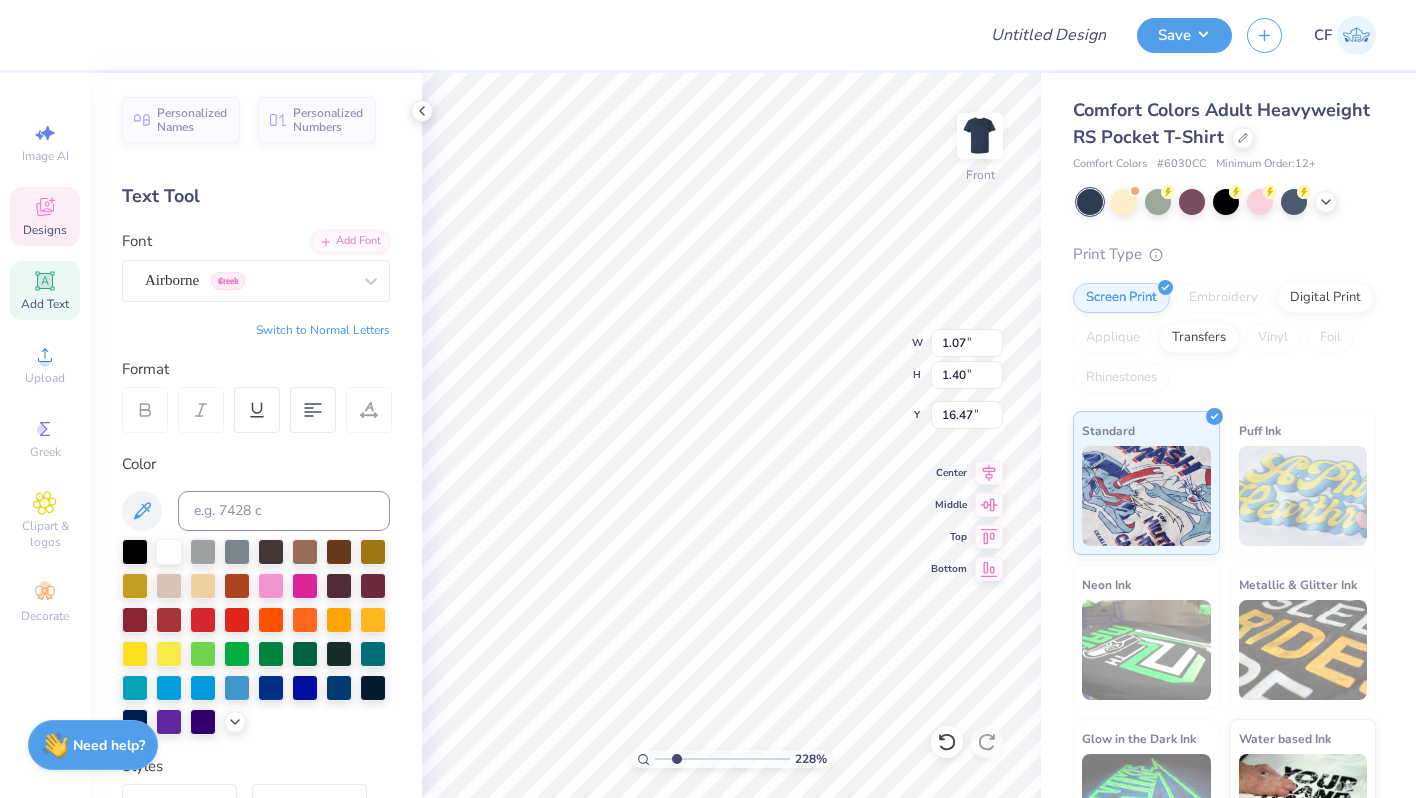 drag, startPoint x: 657, startPoint y: 758, endPoint x: 678, endPoint y: 759, distance: 21.023796 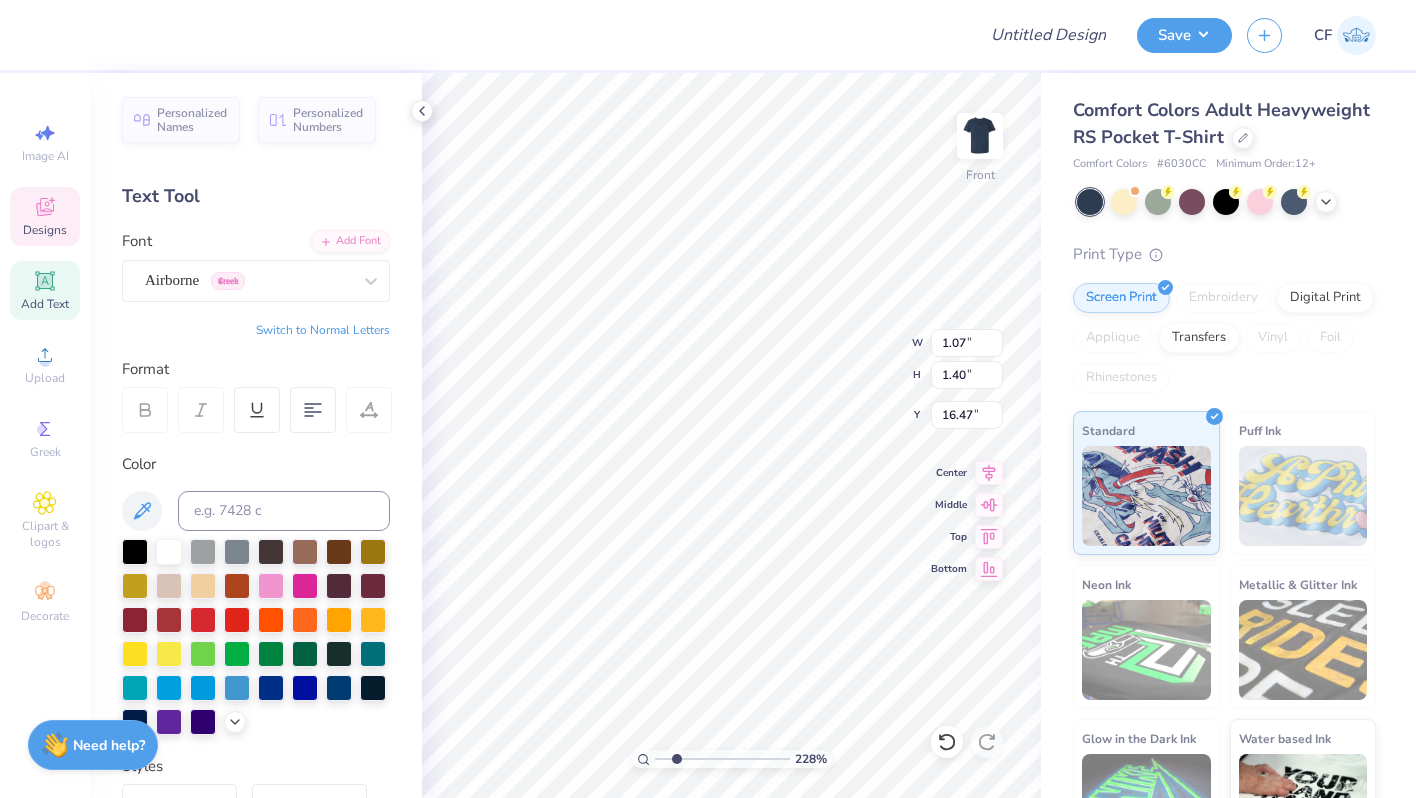 type on "π" 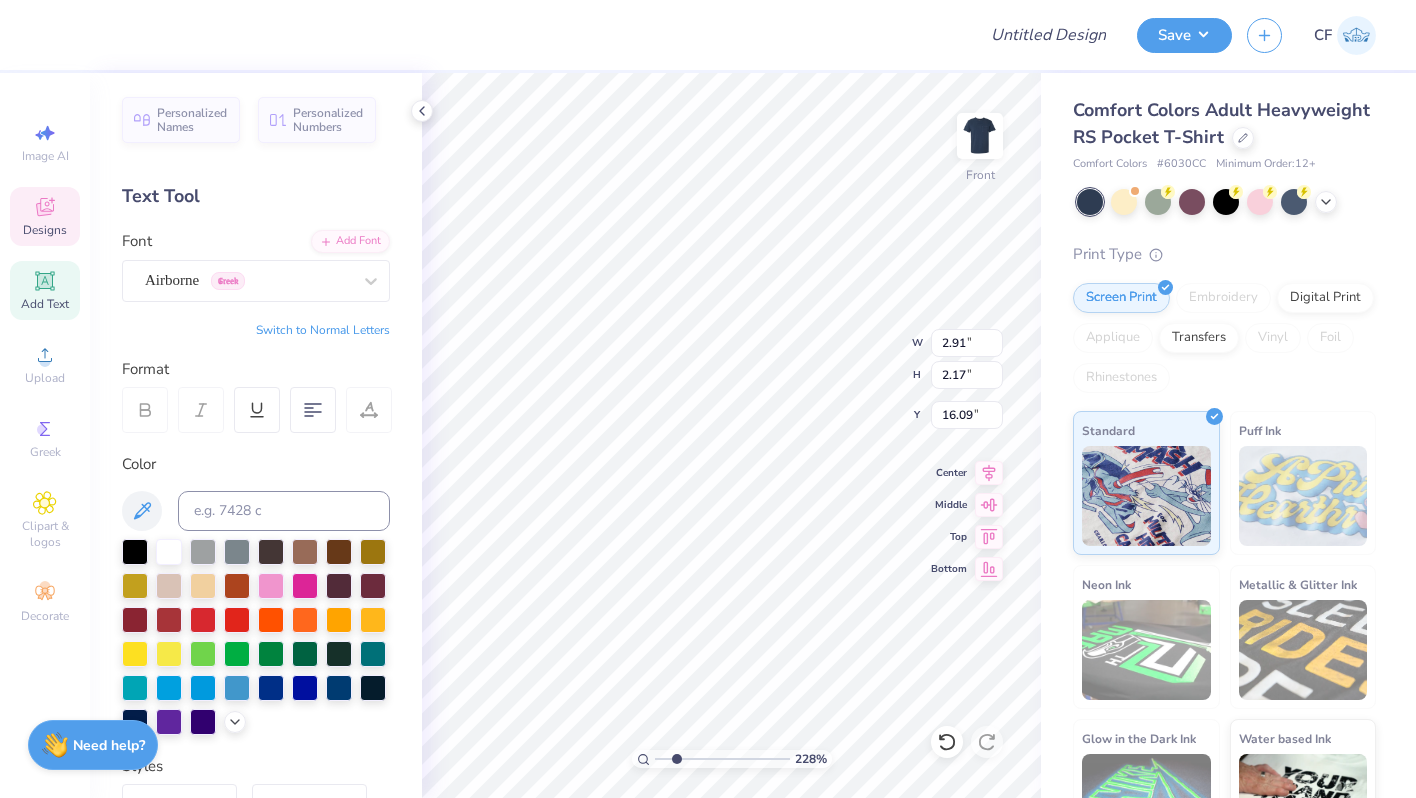 type on "2.91" 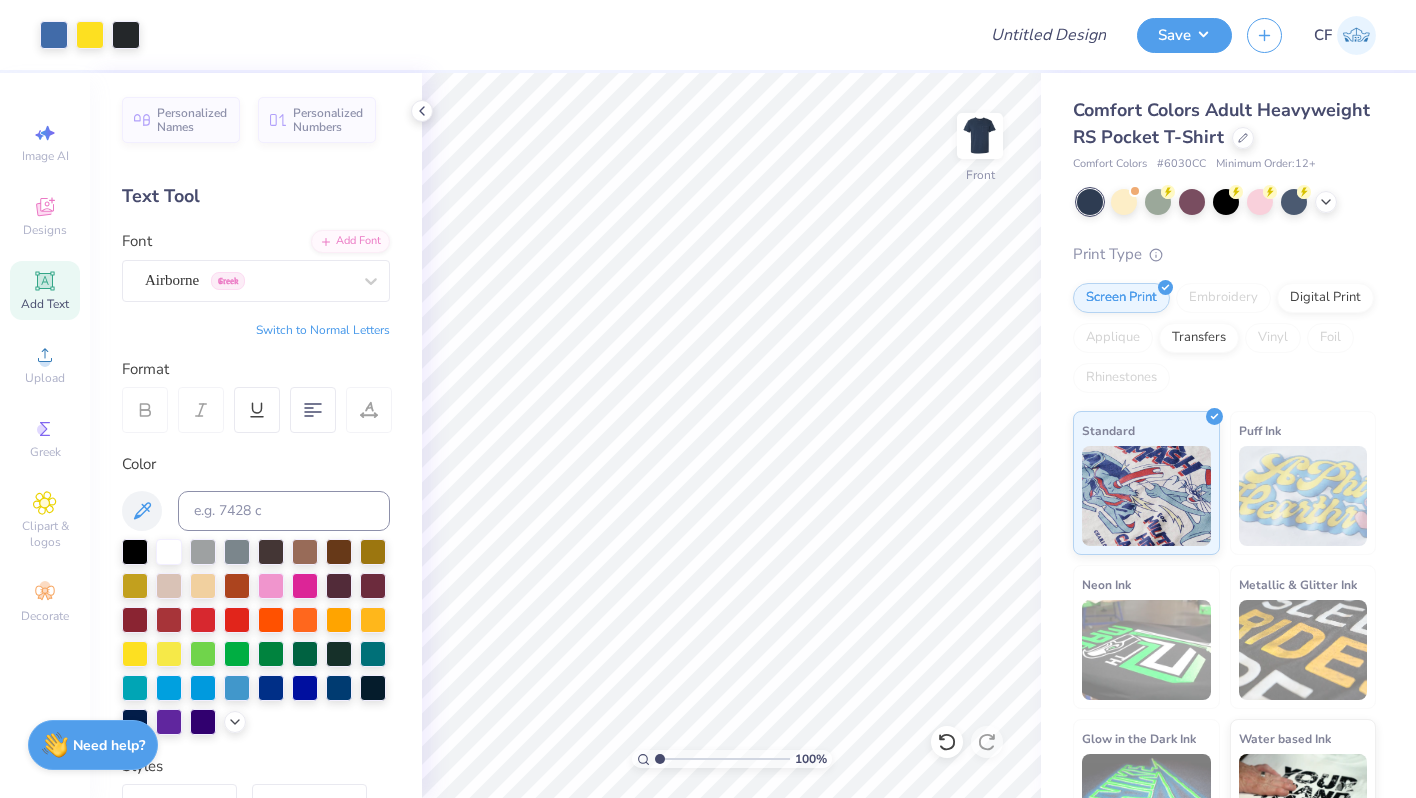 drag, startPoint x: 678, startPoint y: 760, endPoint x: 653, endPoint y: 760, distance: 25 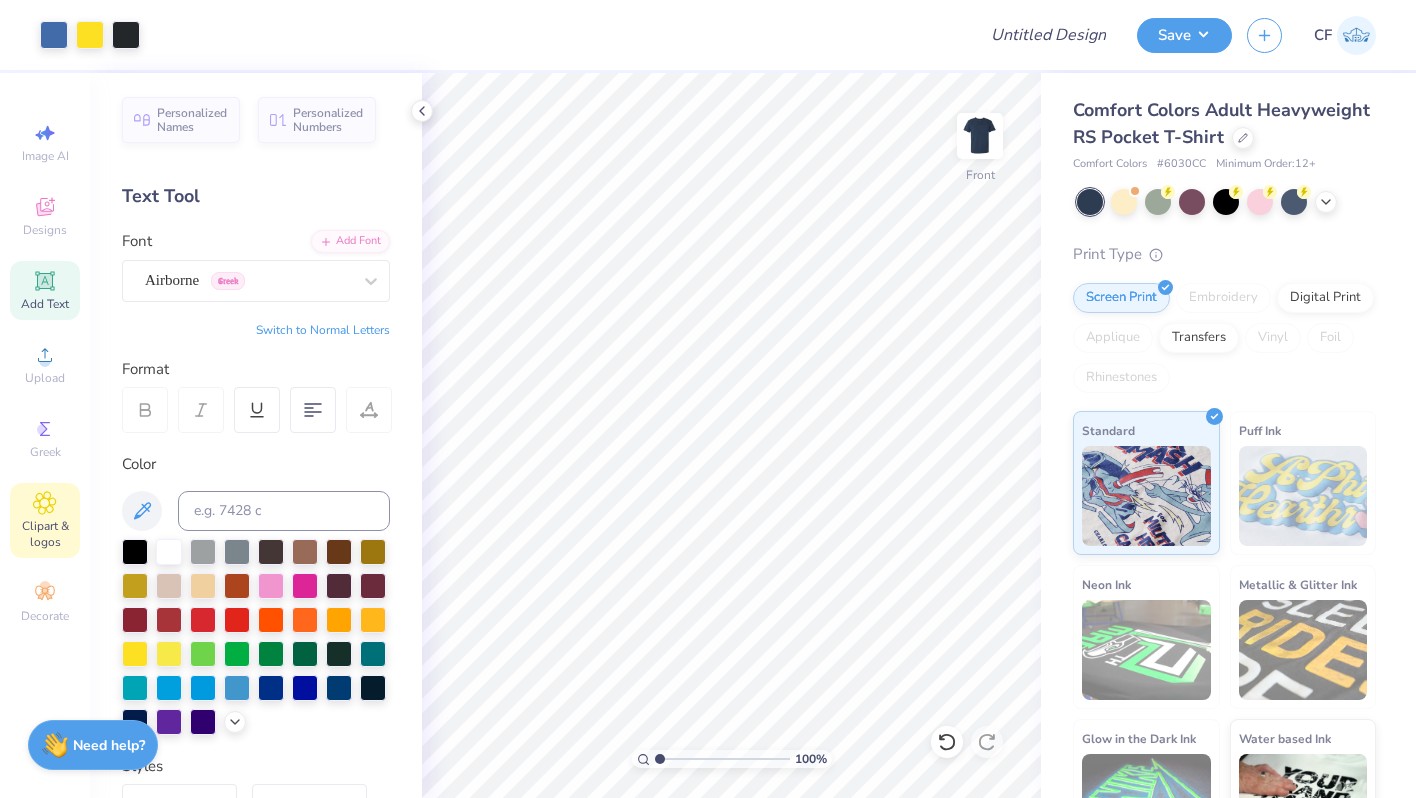 click 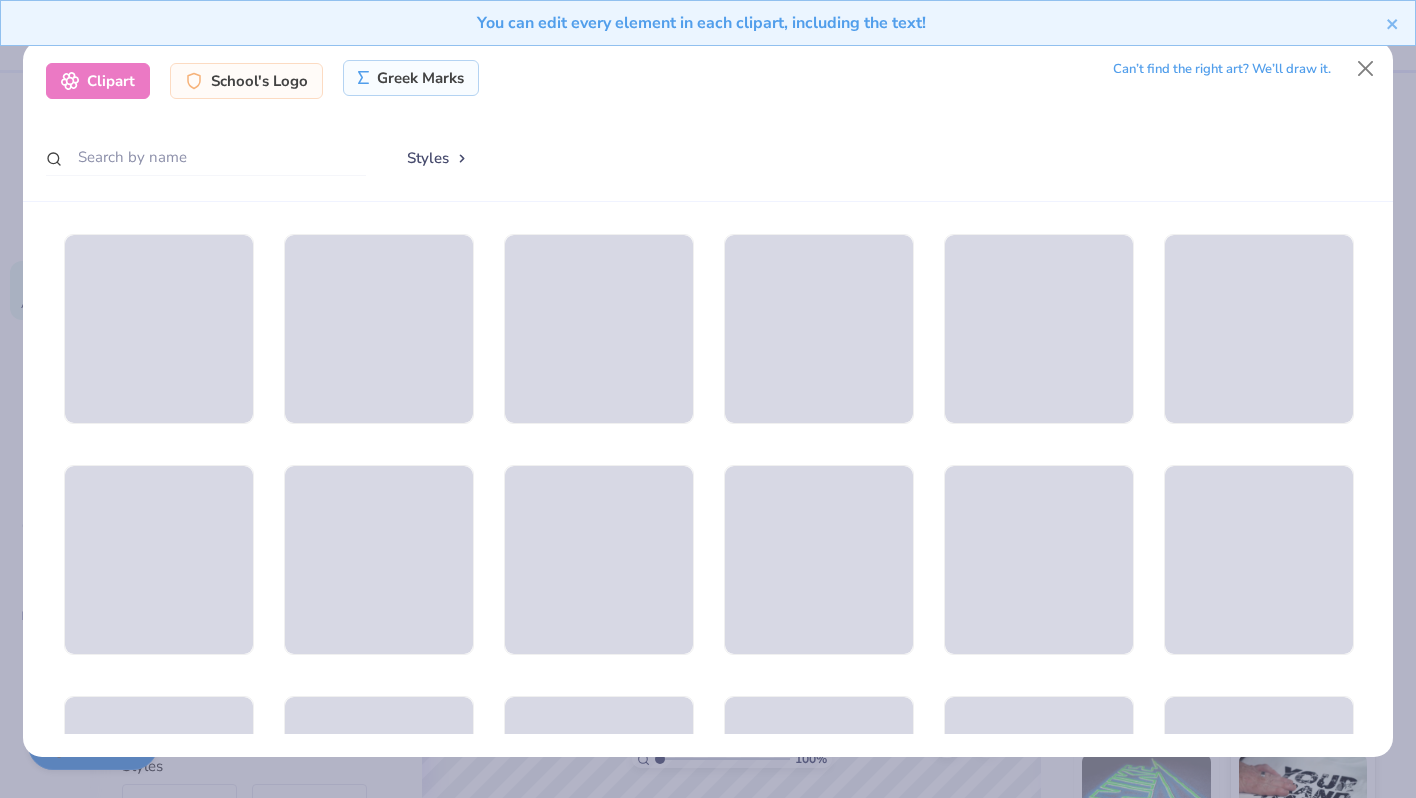 click on "Greek Marks" at bounding box center (411, 78) 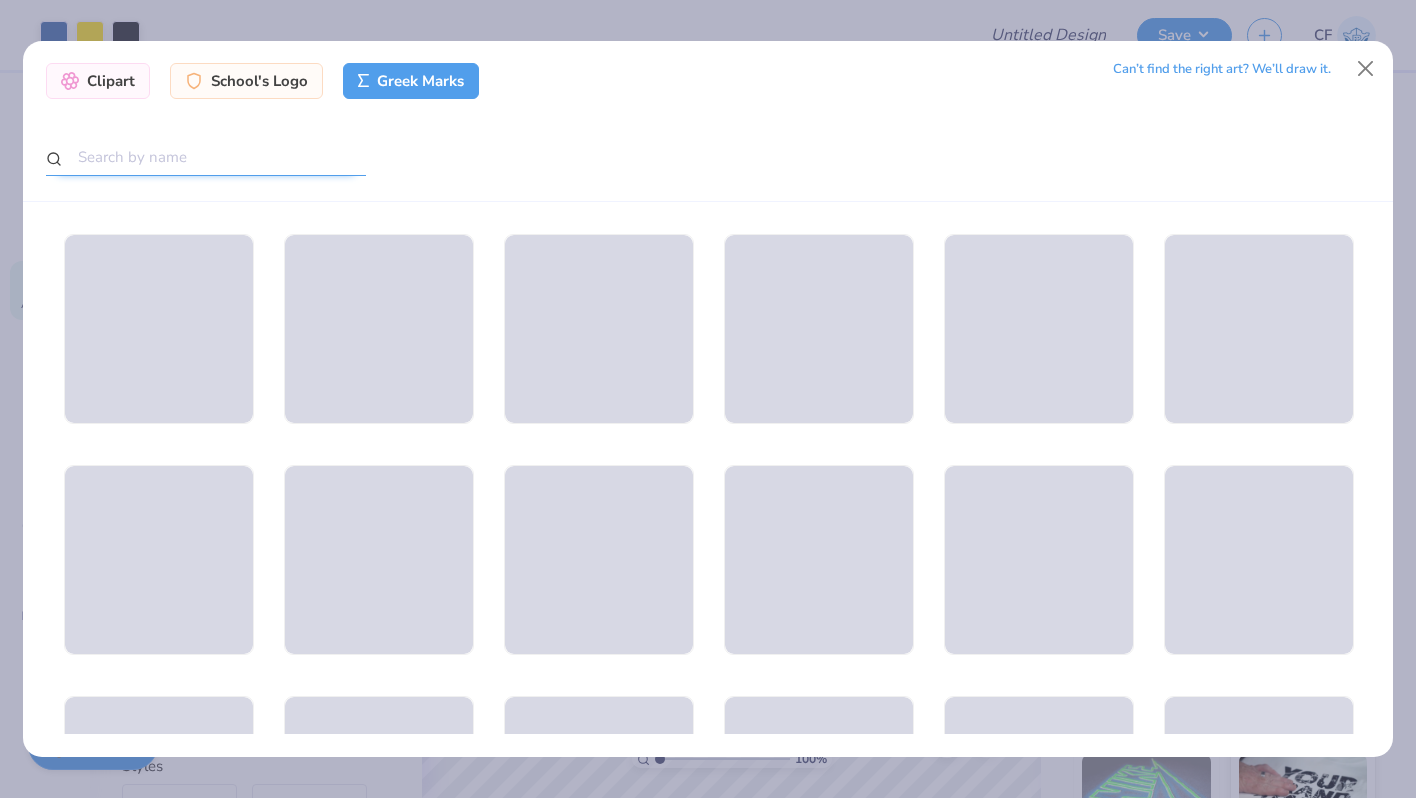 click at bounding box center [206, 157] 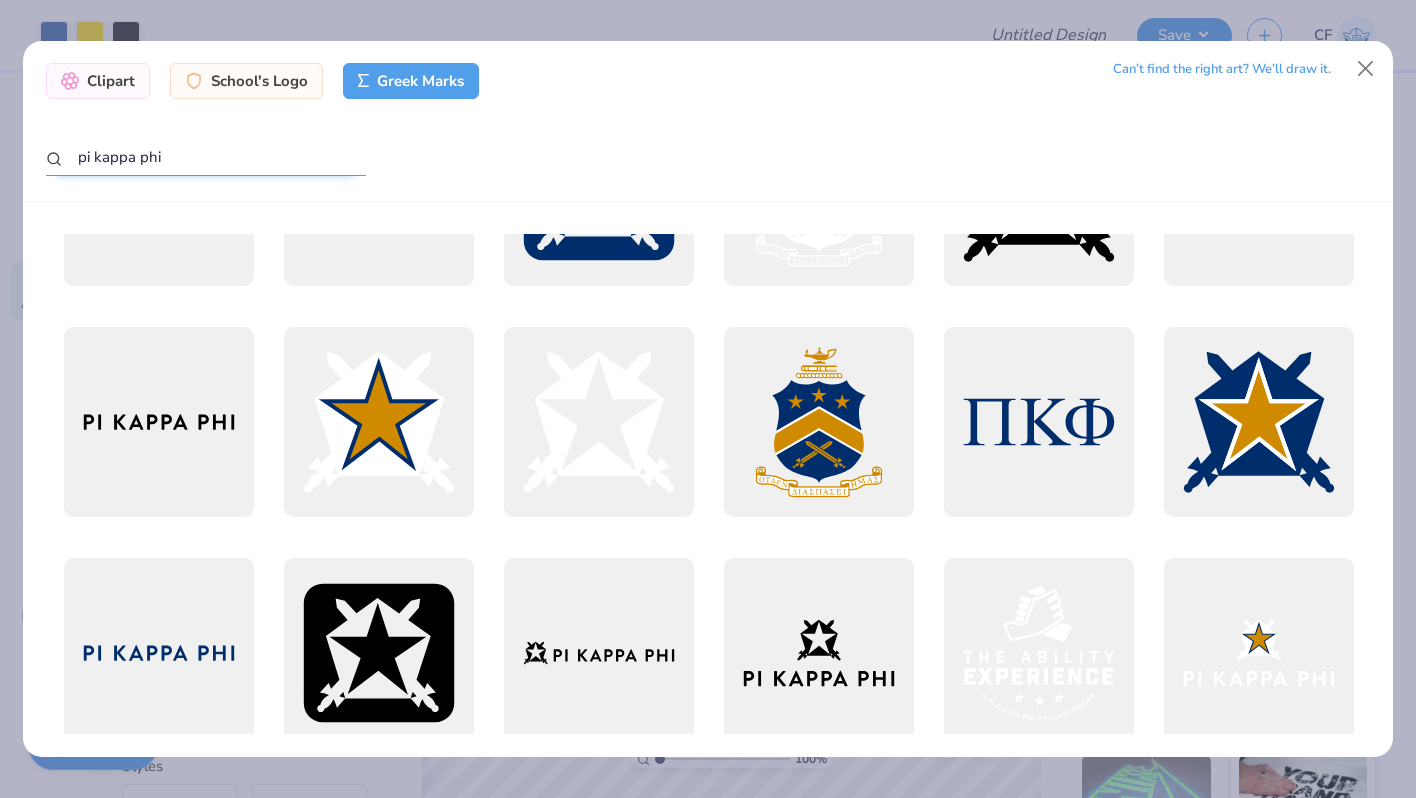 scroll, scrollTop: 140, scrollLeft: 0, axis: vertical 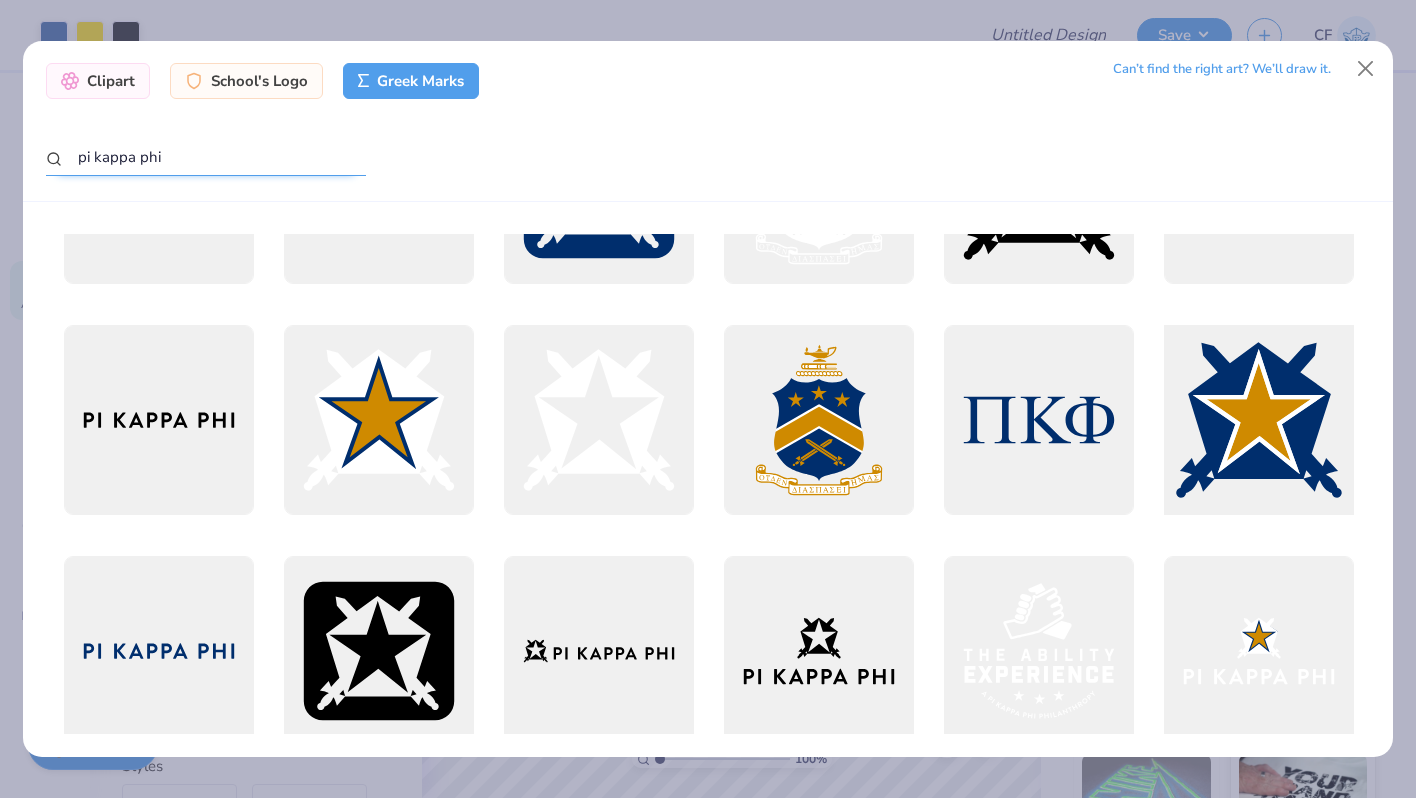 type on "pi kappa phi" 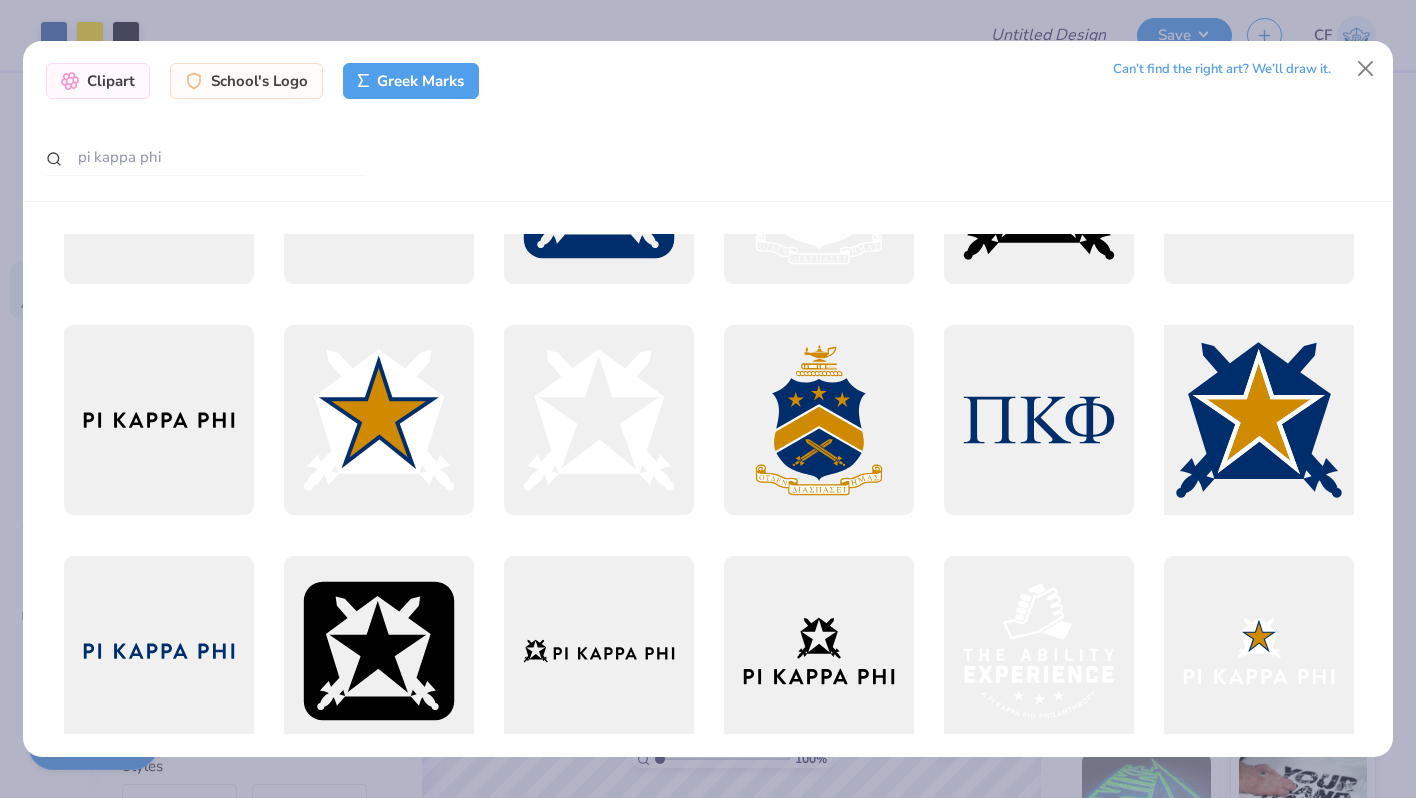 click at bounding box center (1258, 420) 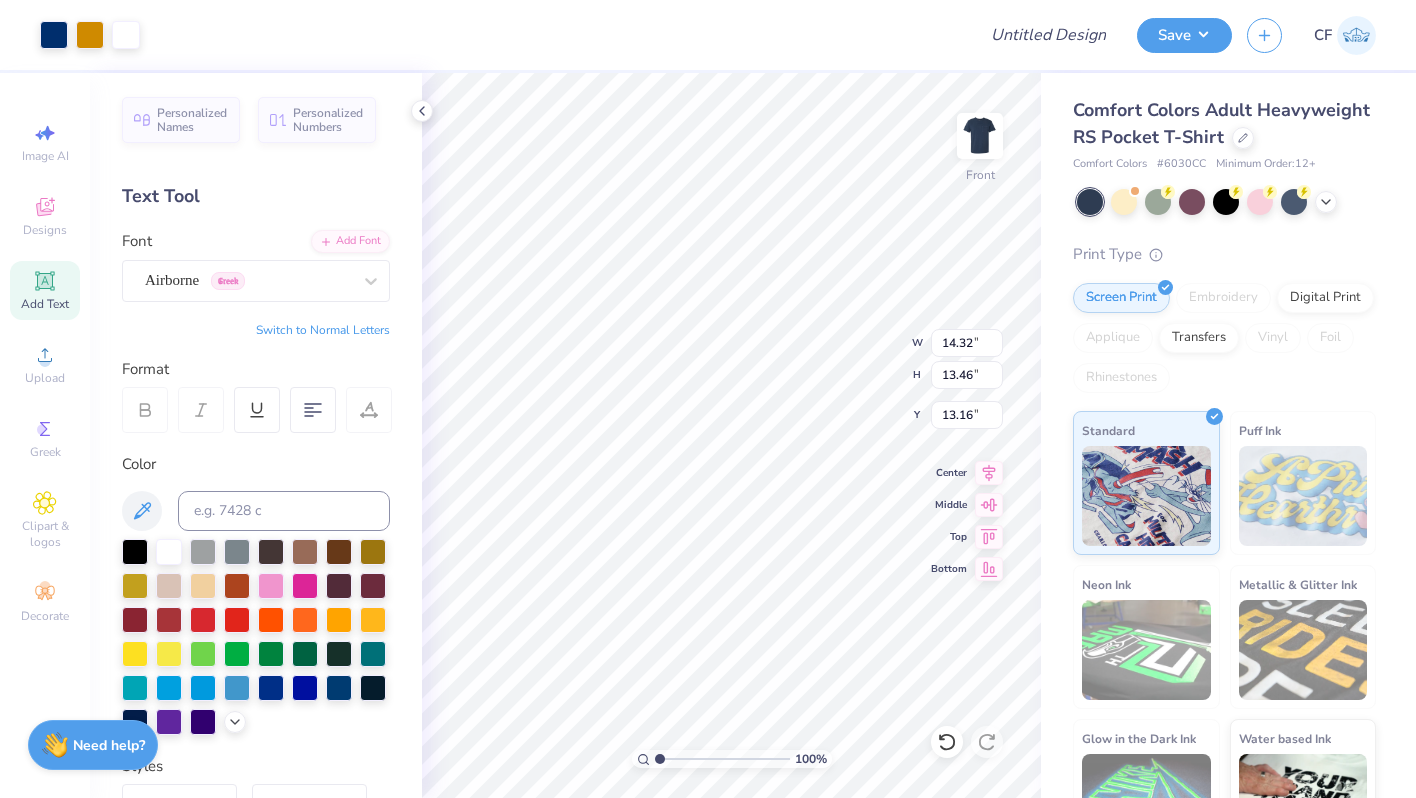 type on "13.16" 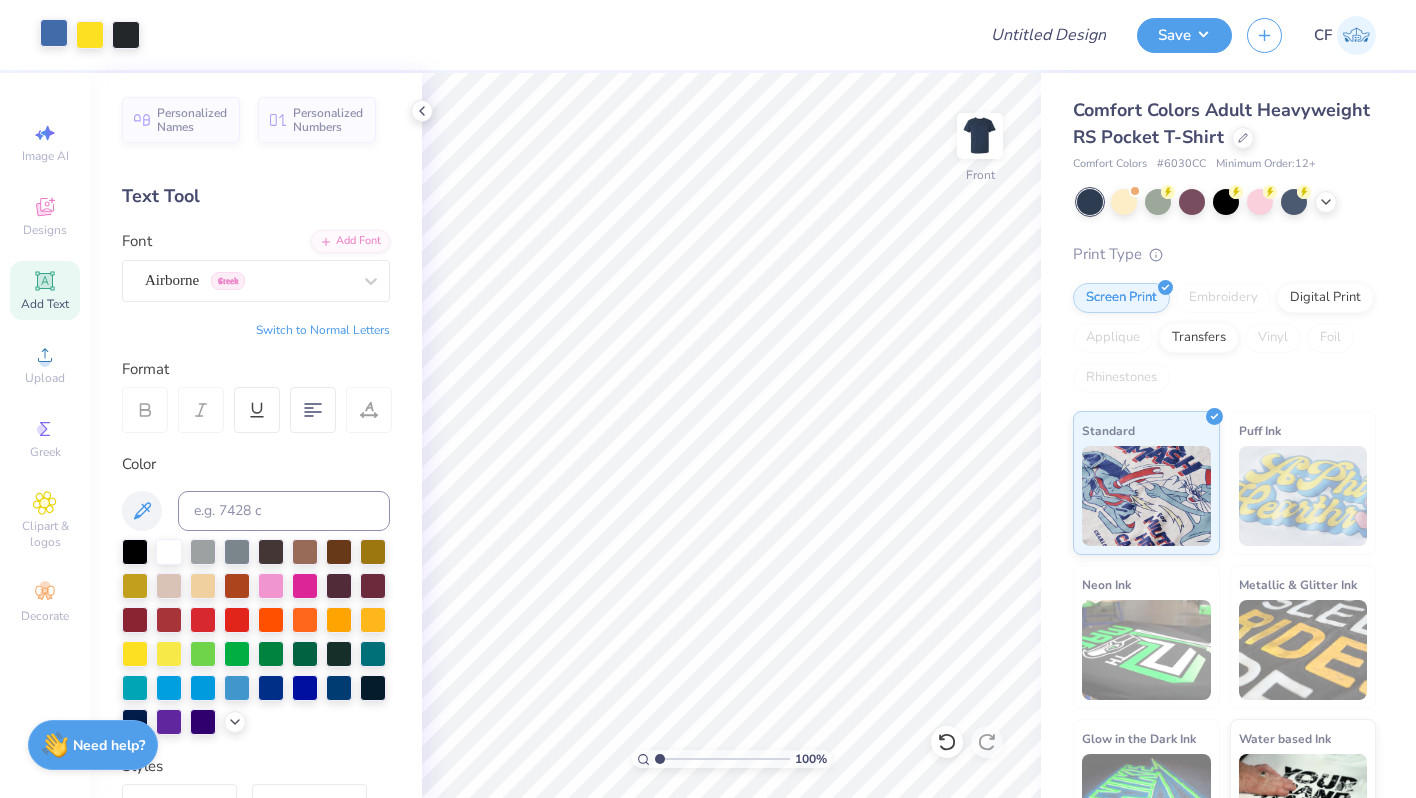 click at bounding box center [54, 33] 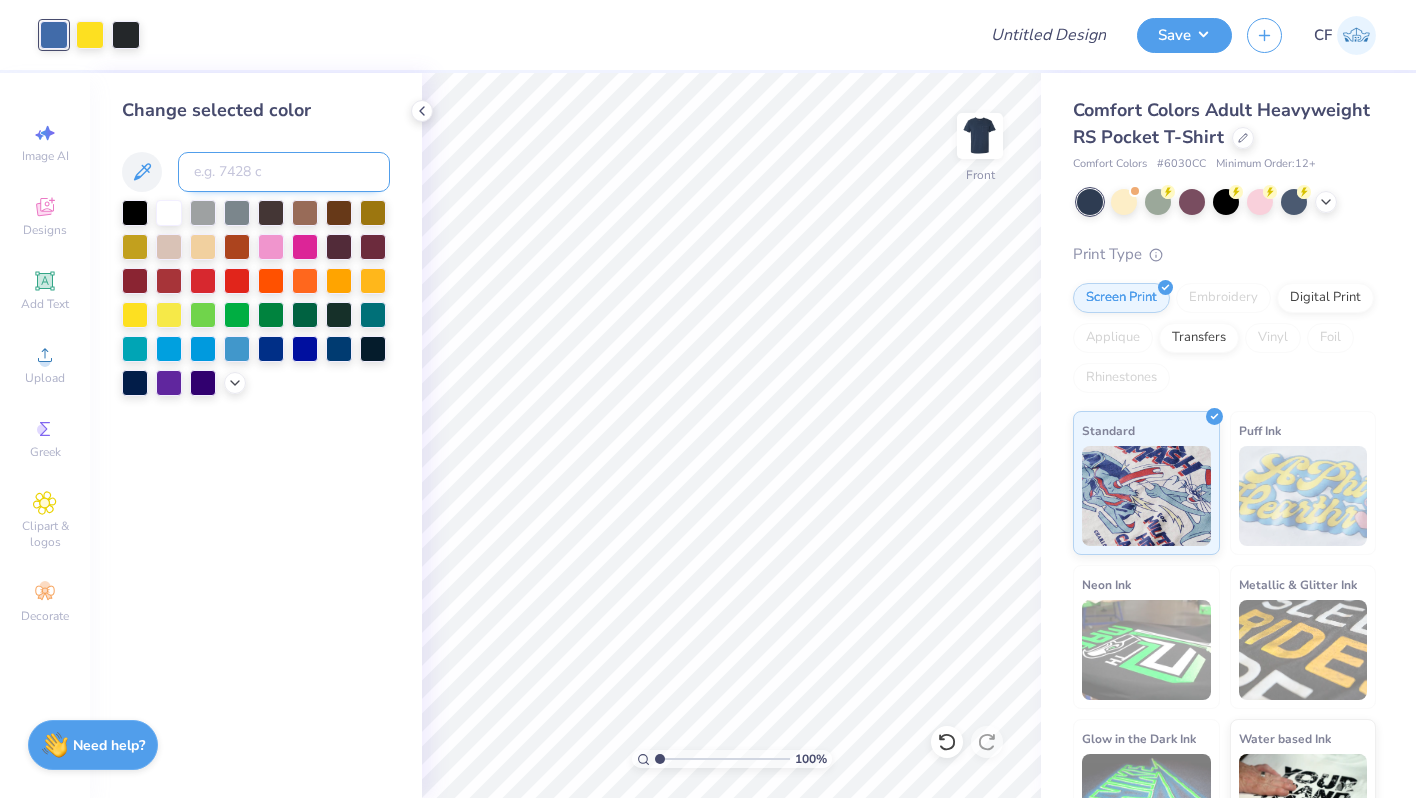click at bounding box center (284, 172) 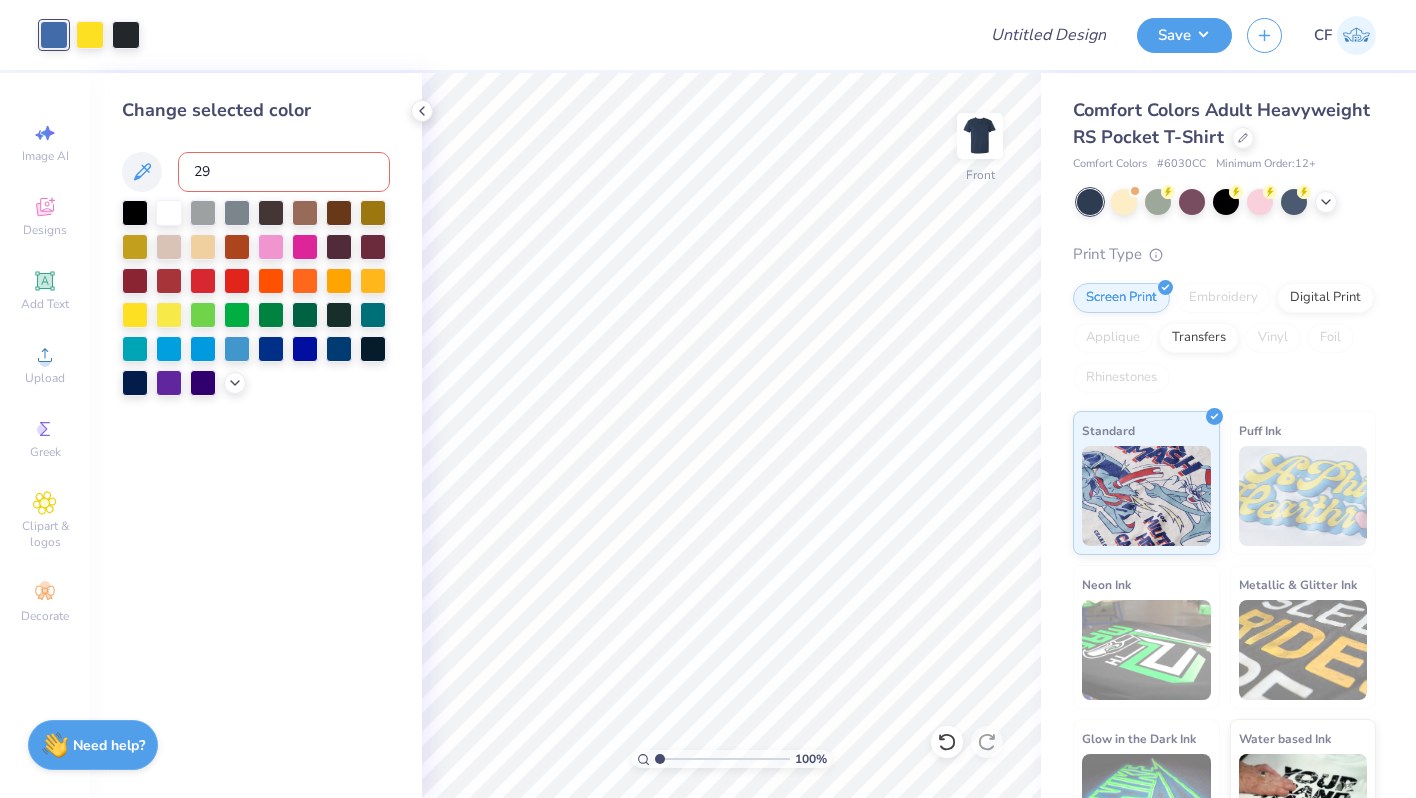 type on "294" 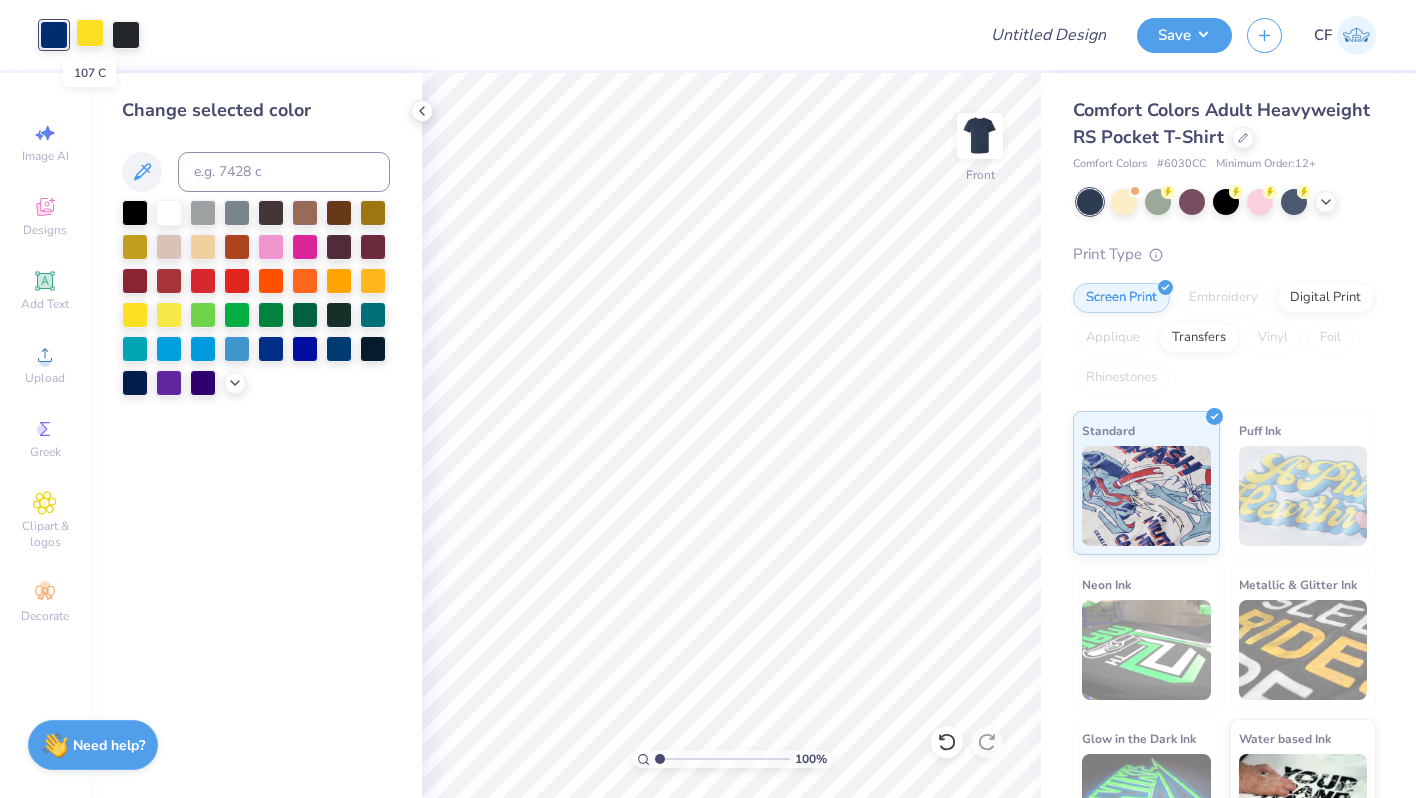 click at bounding box center (90, 33) 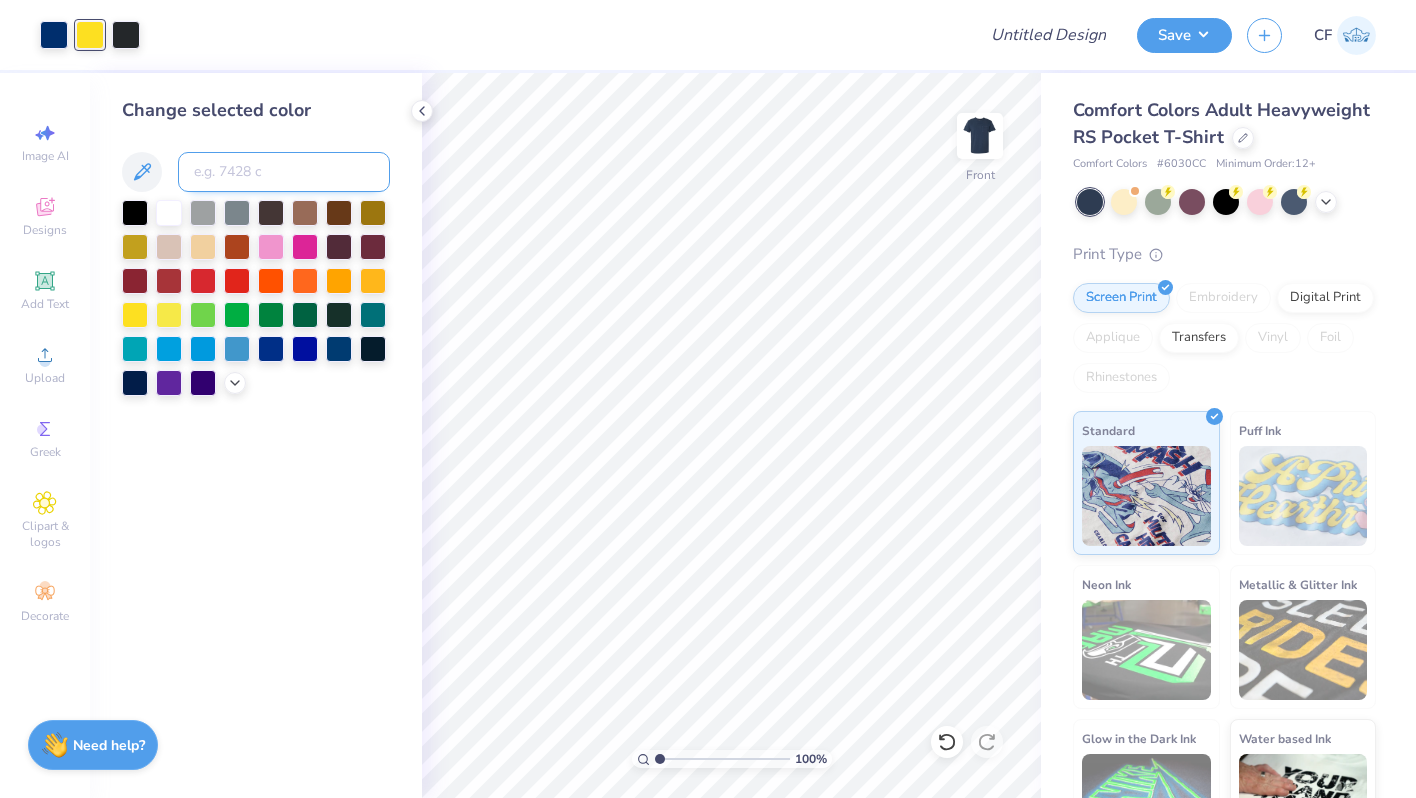 click at bounding box center (284, 172) 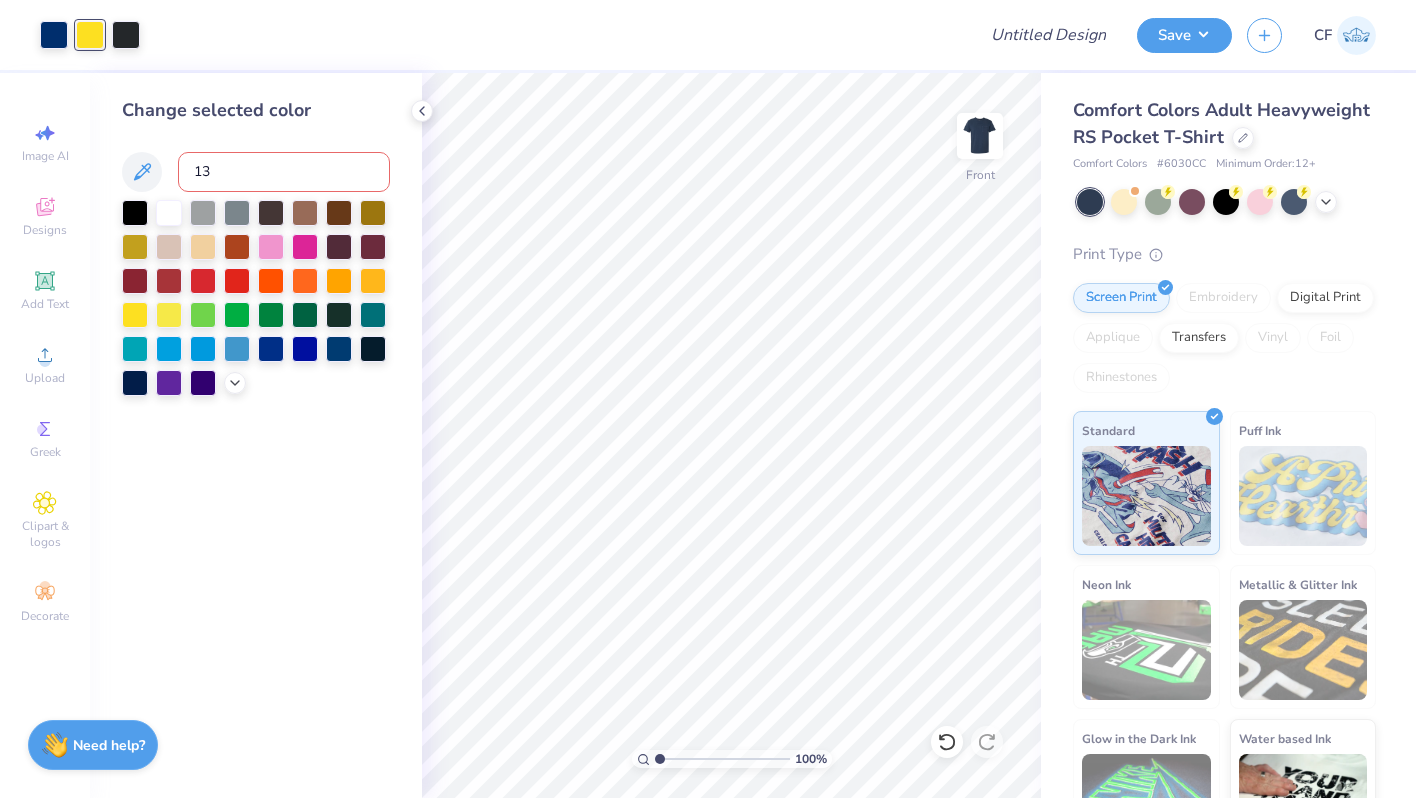 type on "131" 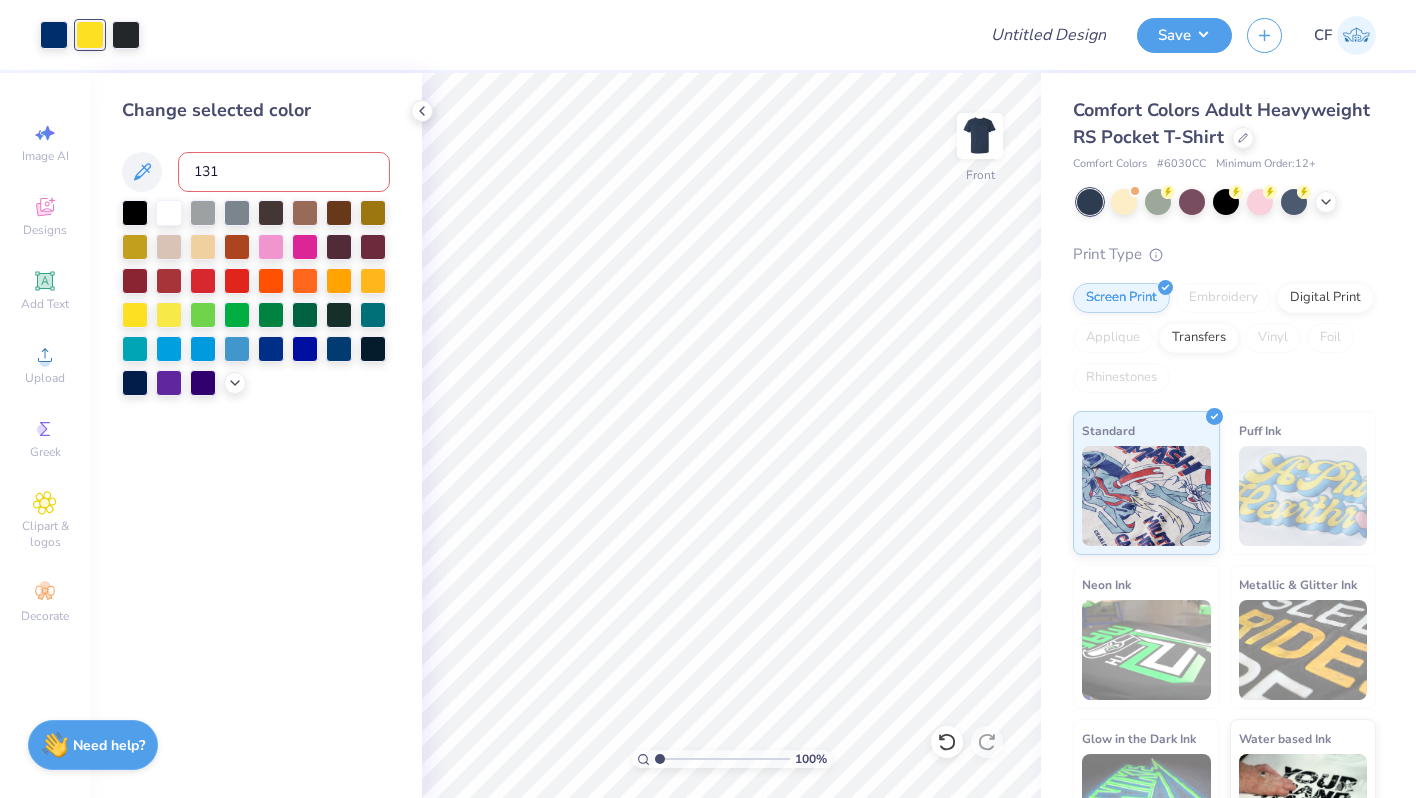 type 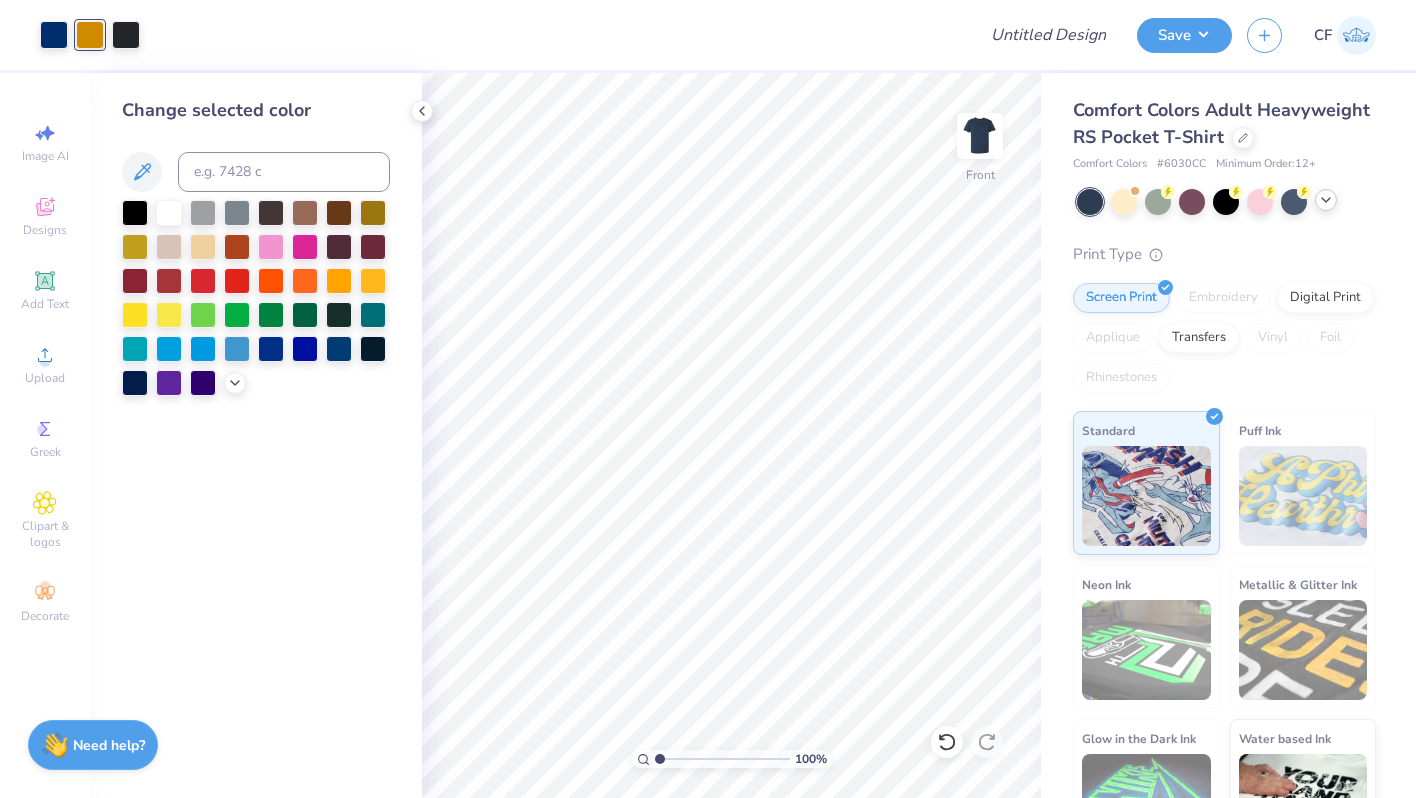 click 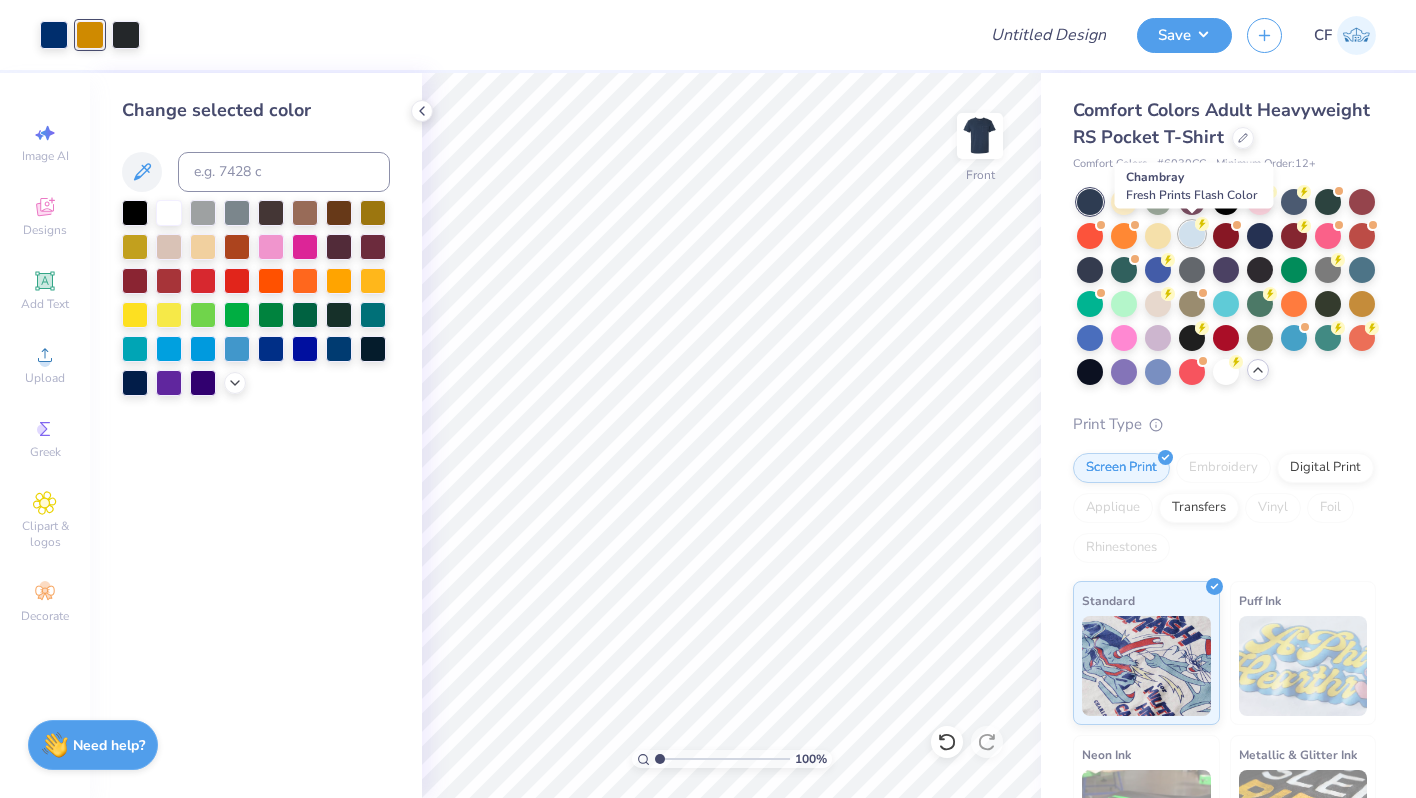 click at bounding box center (1192, 234) 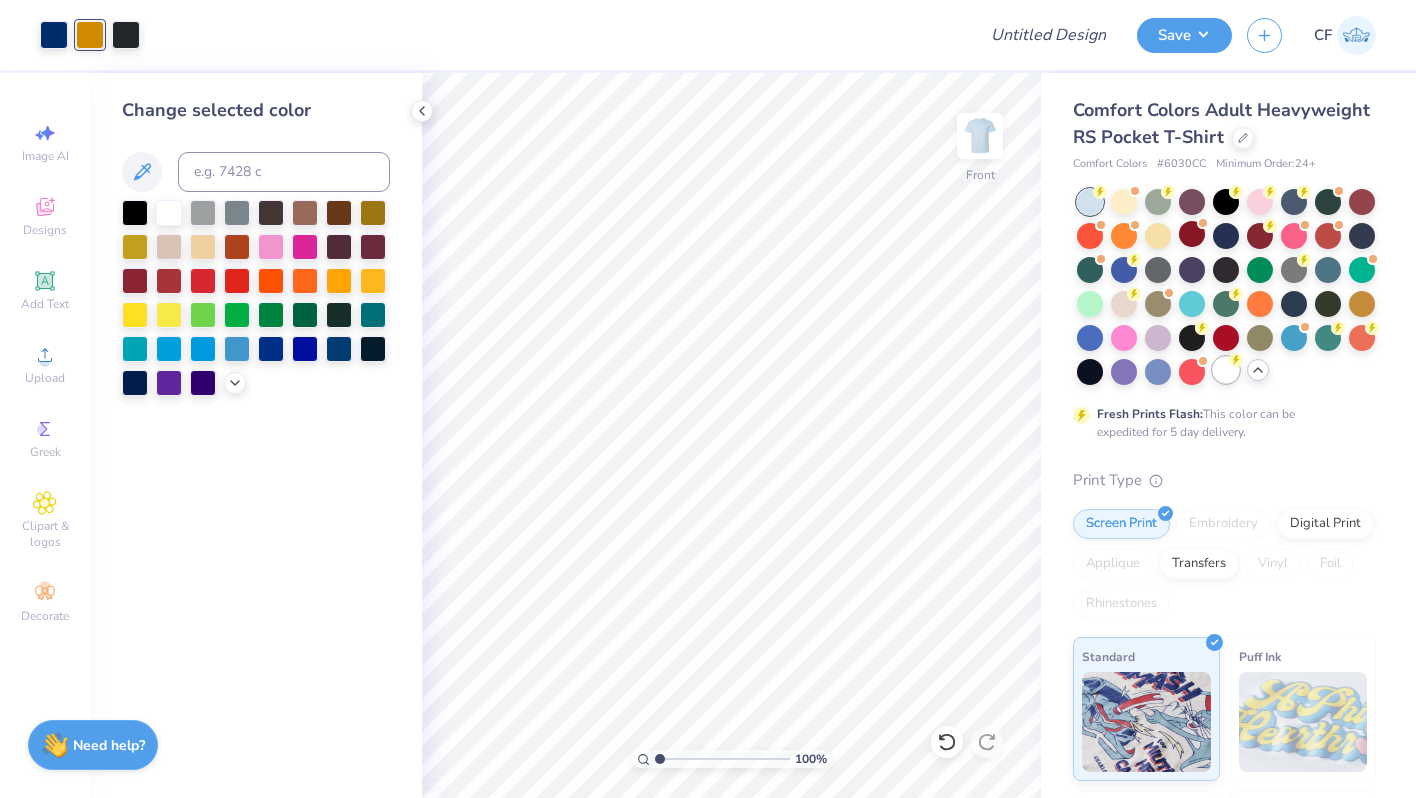 click at bounding box center (1226, 370) 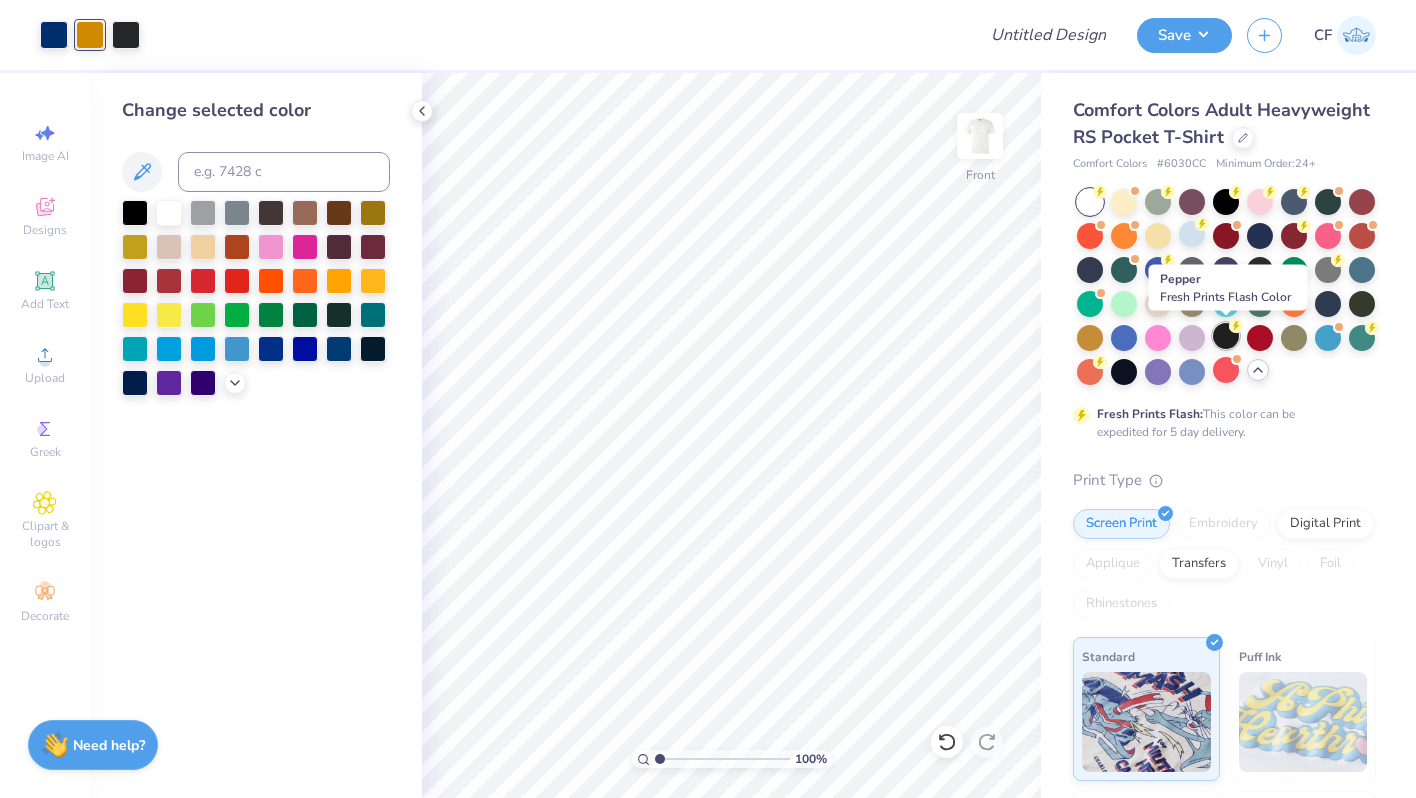 click at bounding box center [1226, 336] 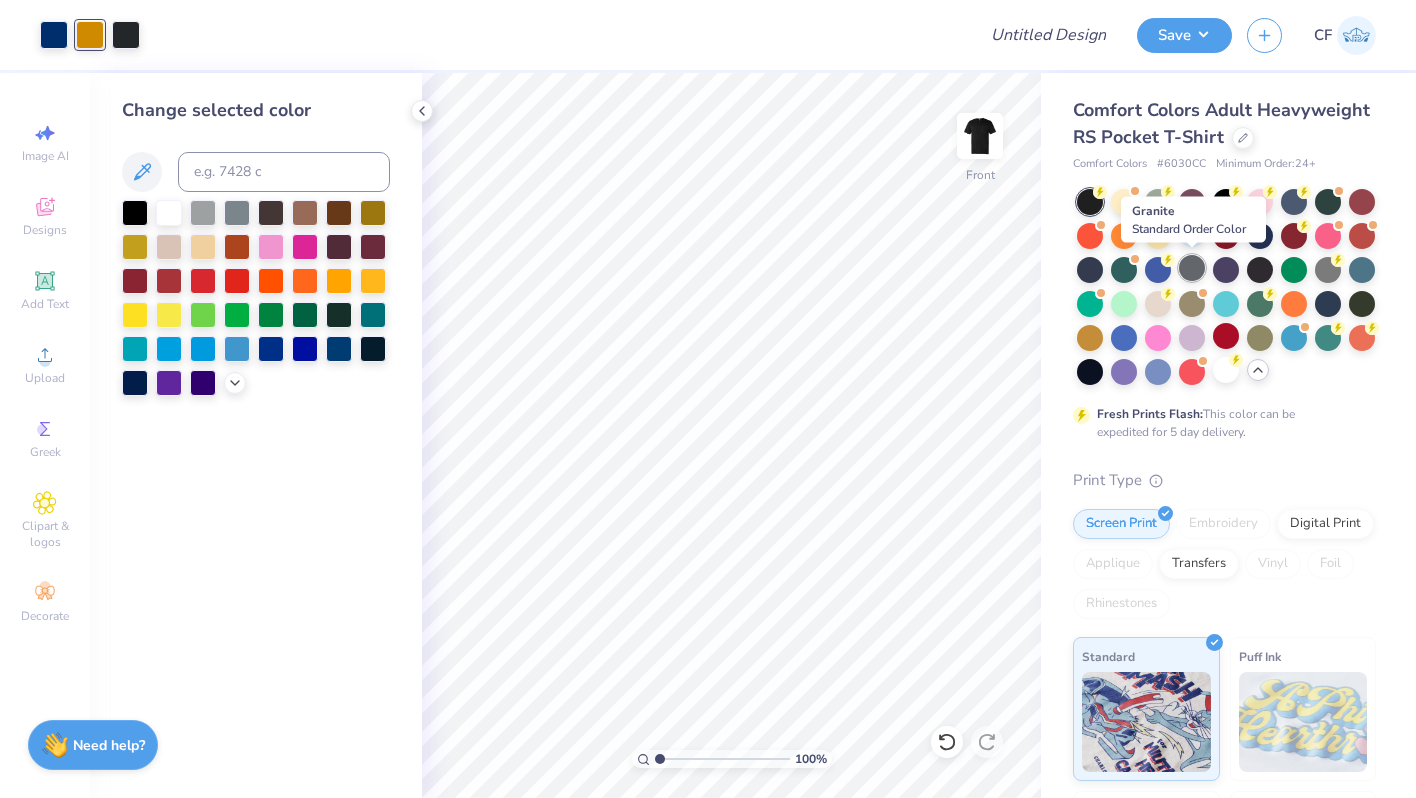 click at bounding box center (1192, 268) 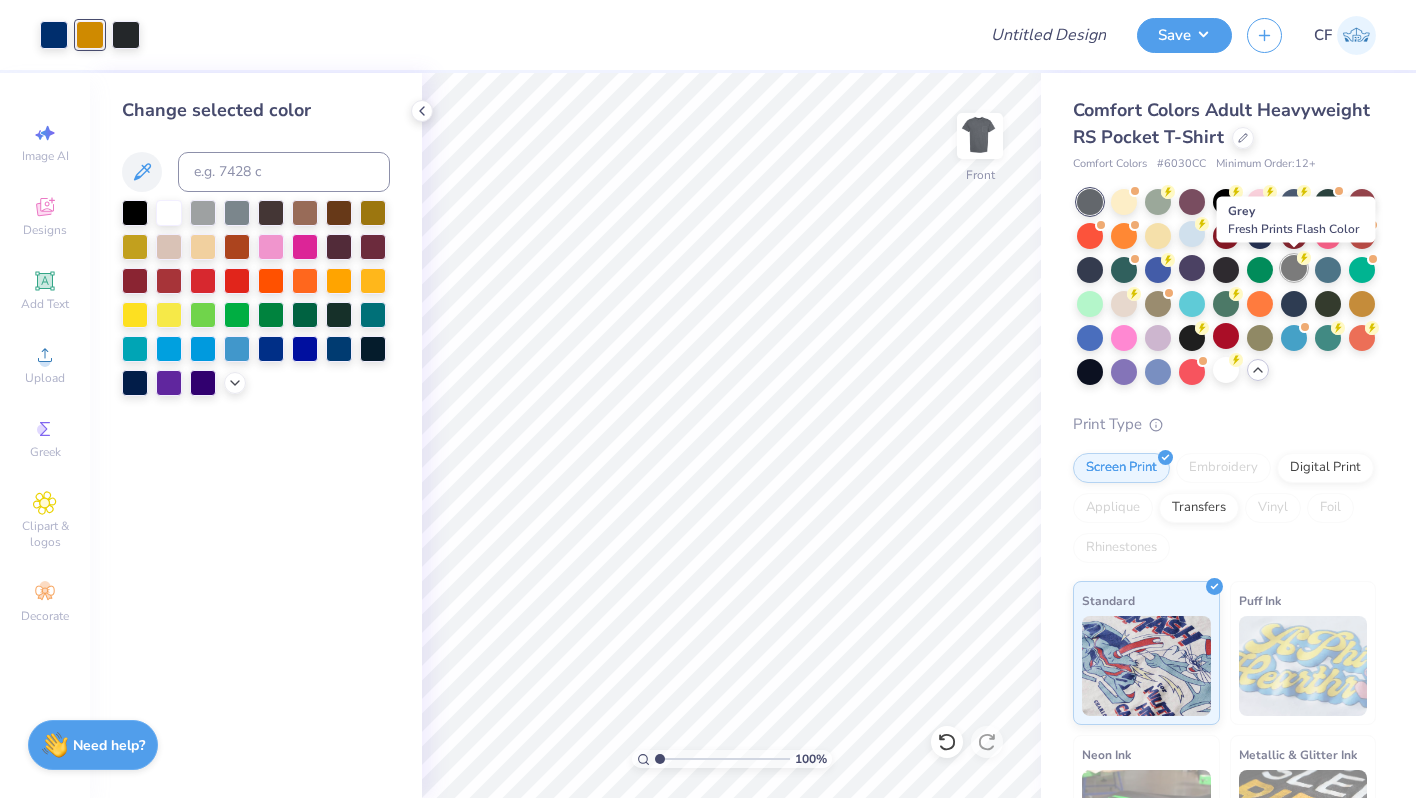 click at bounding box center (1294, 268) 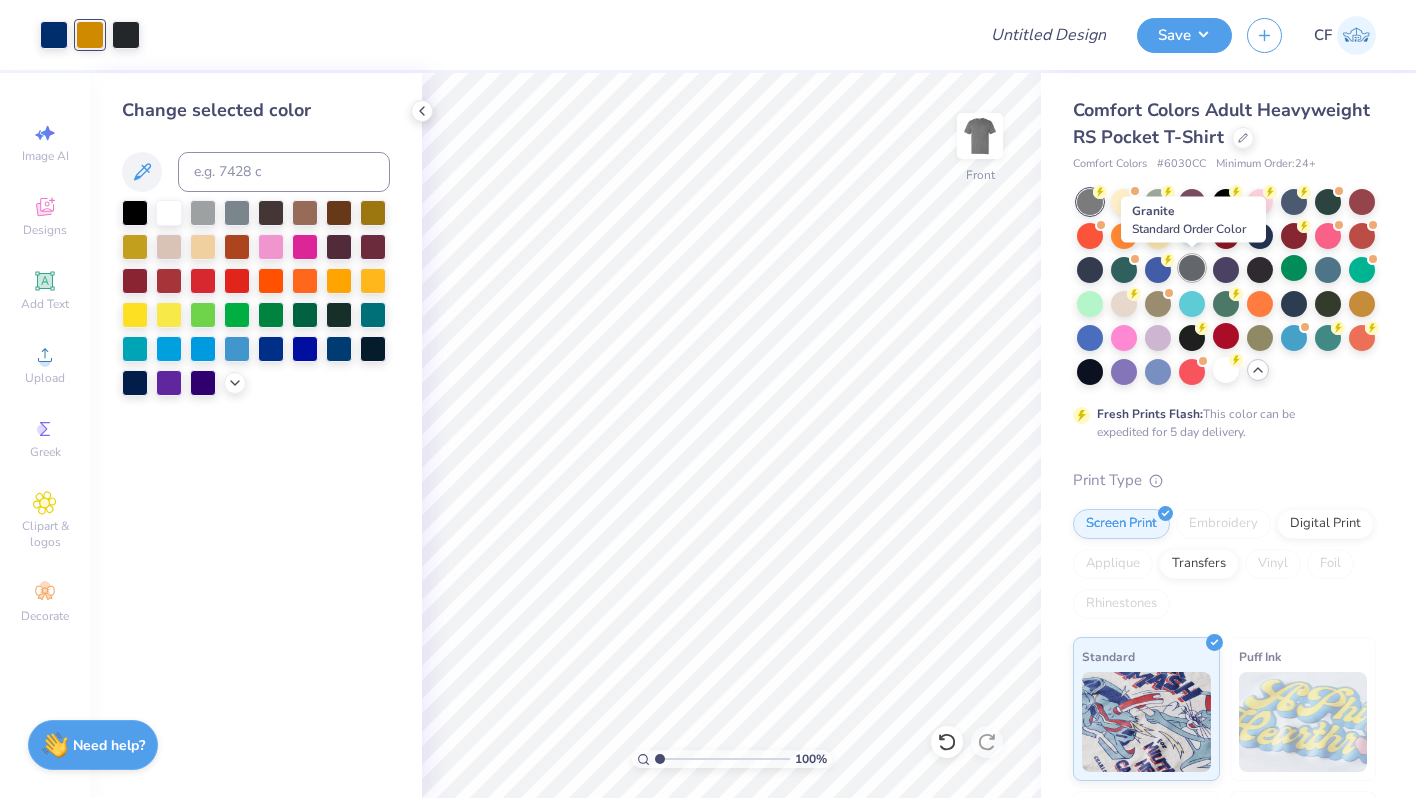 click at bounding box center [1192, 268] 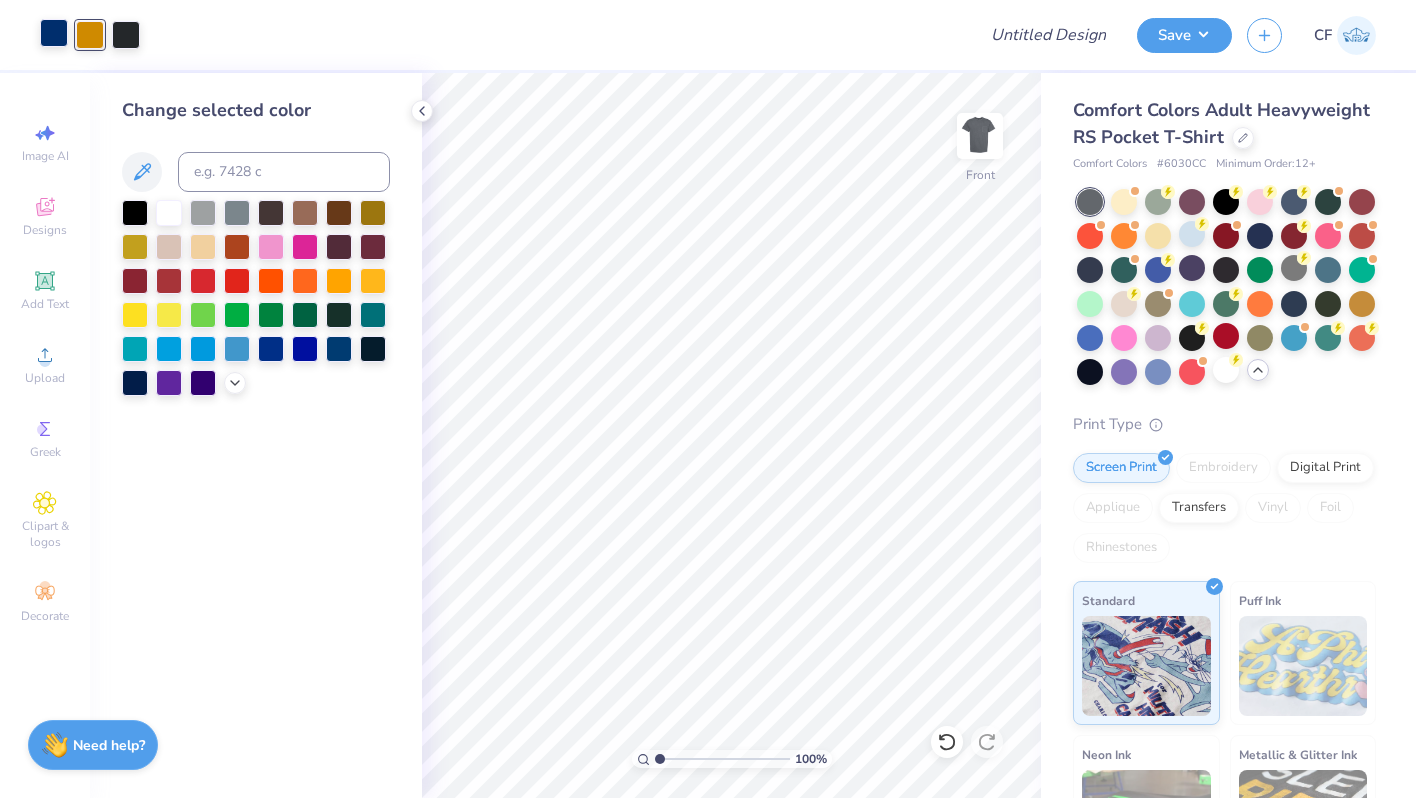 click on "Art colors" at bounding box center [70, 35] 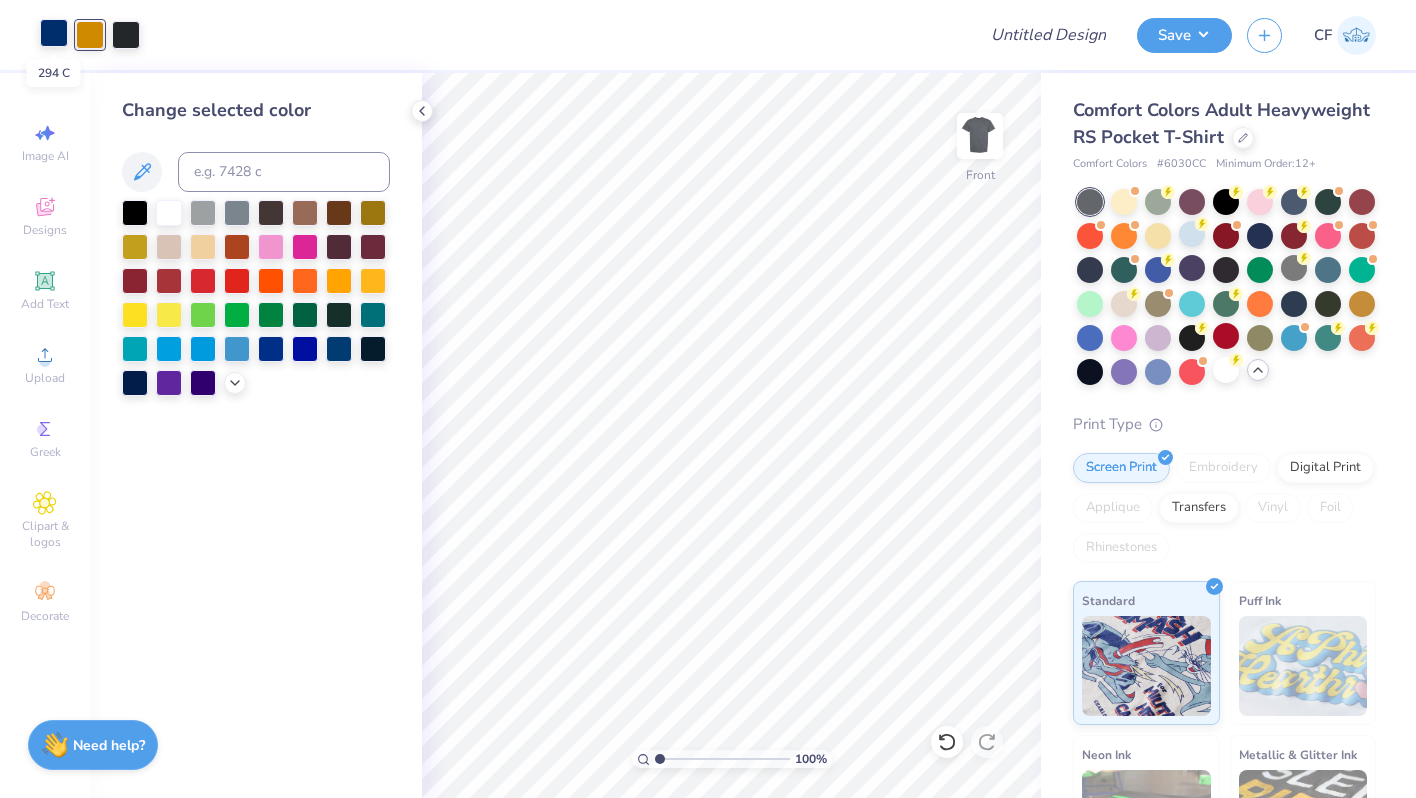 click at bounding box center [54, 33] 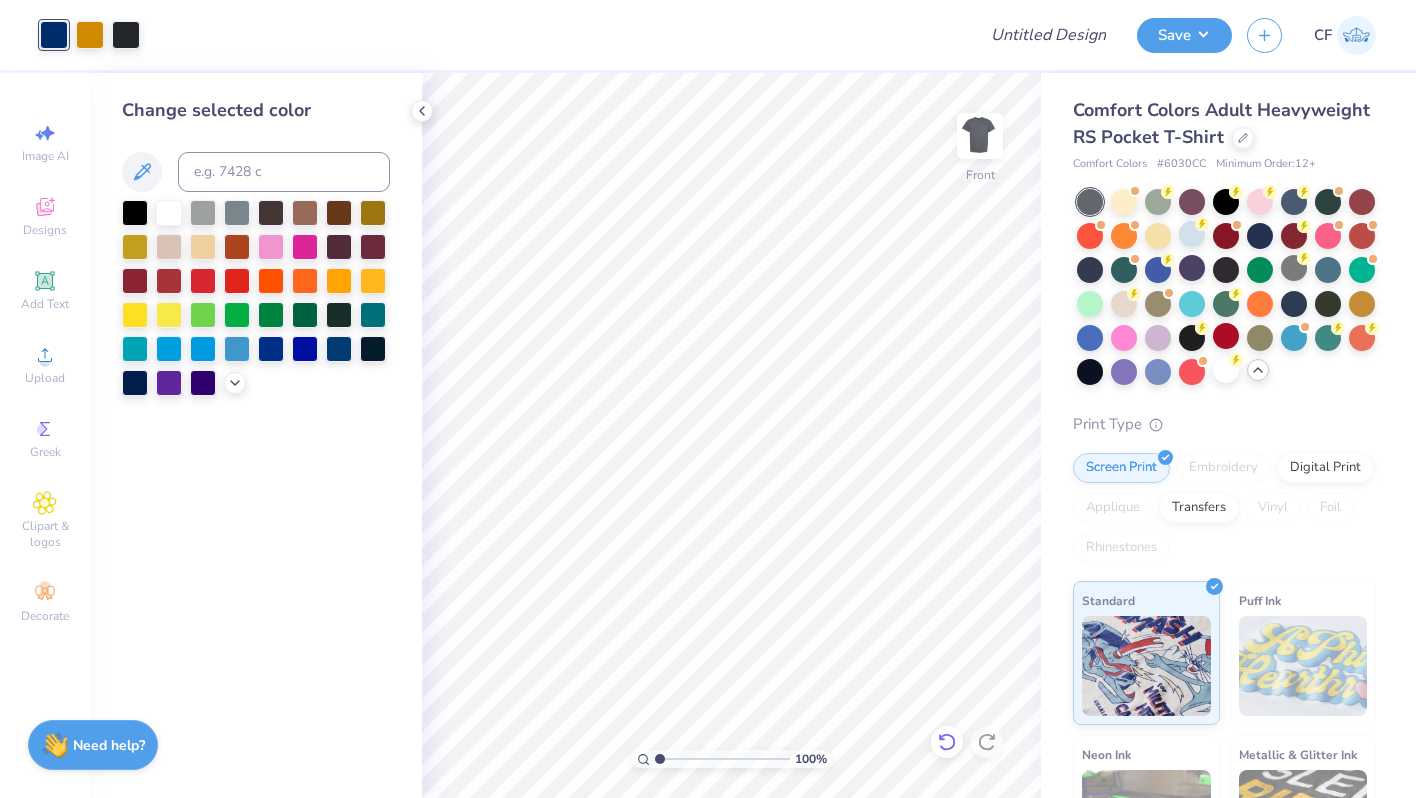 click 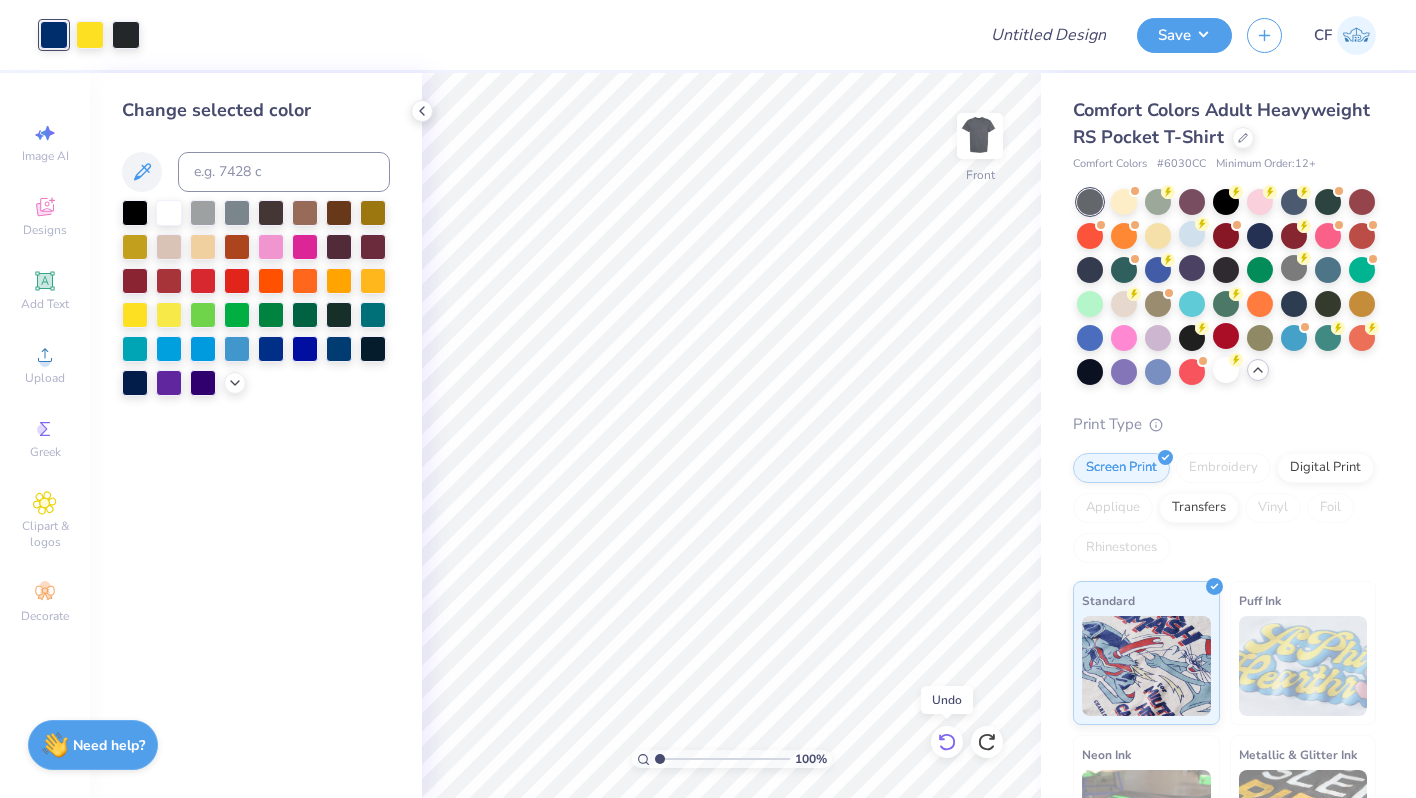 click 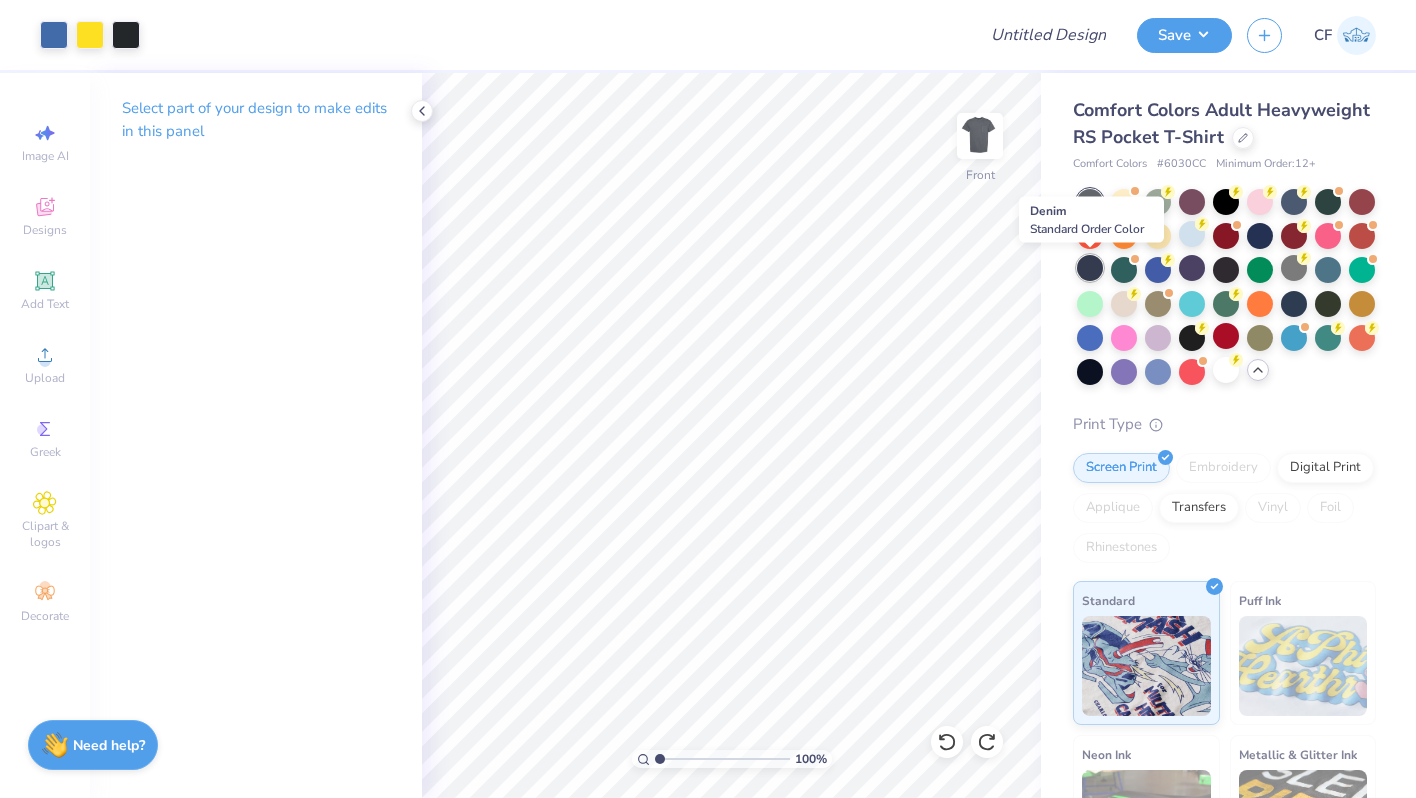 click at bounding box center (1090, 268) 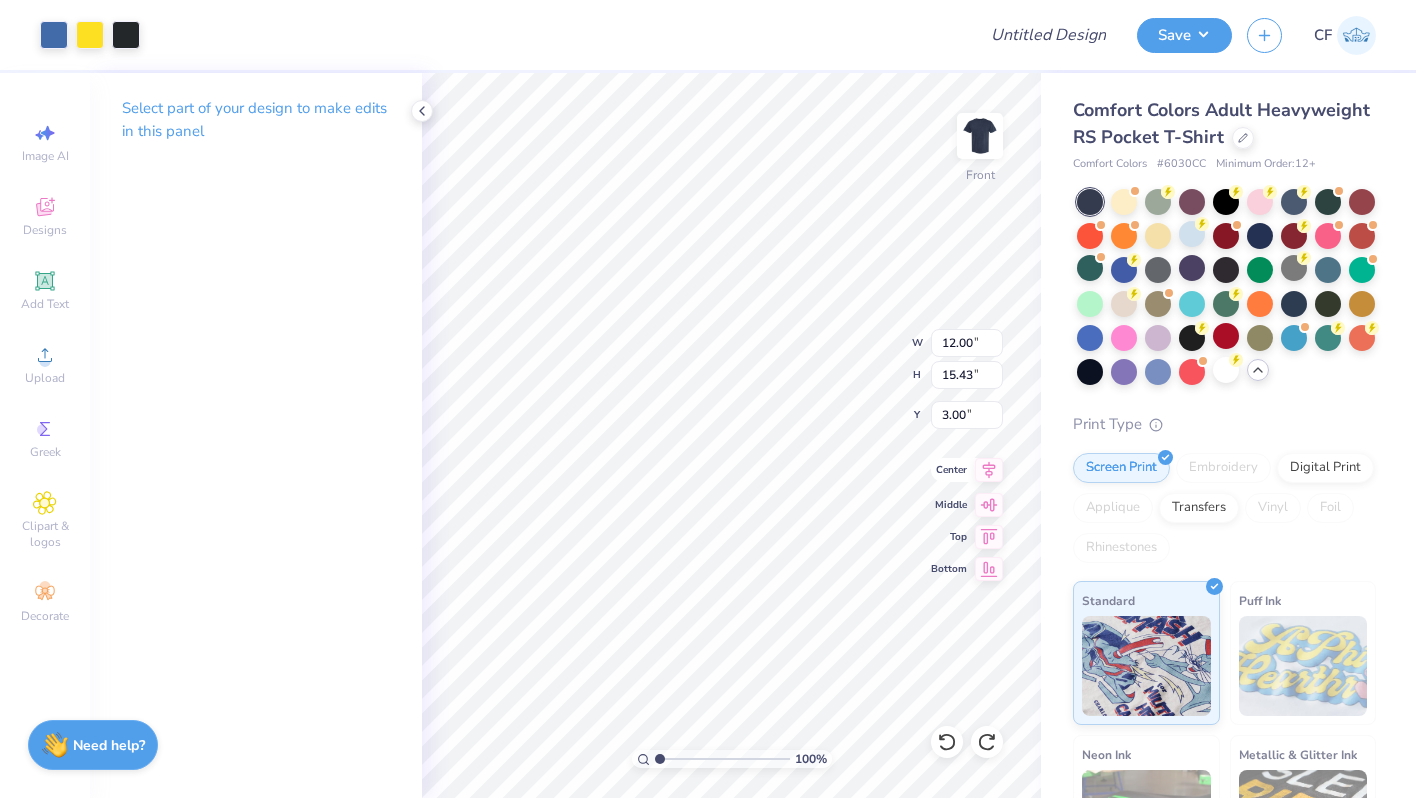 click 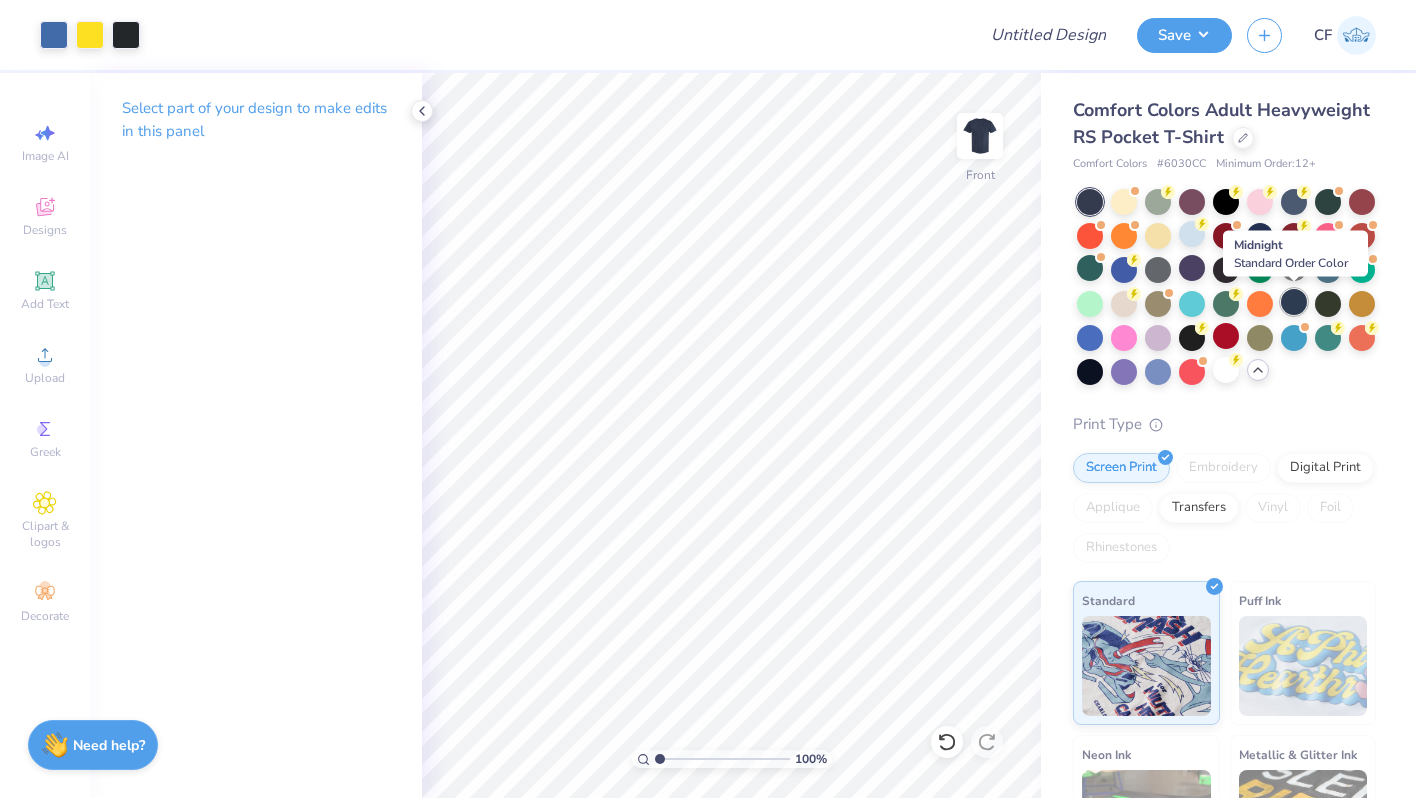 click at bounding box center [1294, 302] 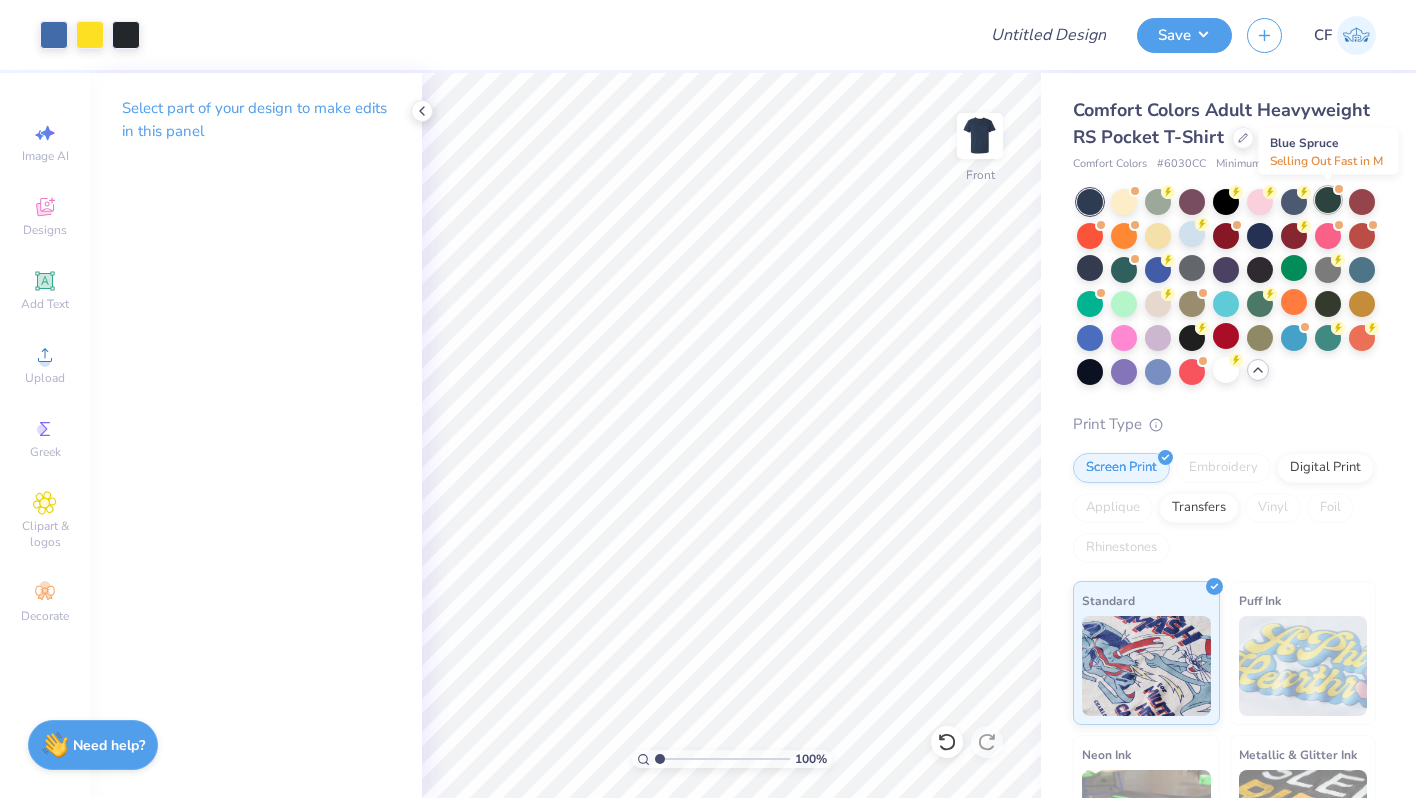 click at bounding box center [1328, 200] 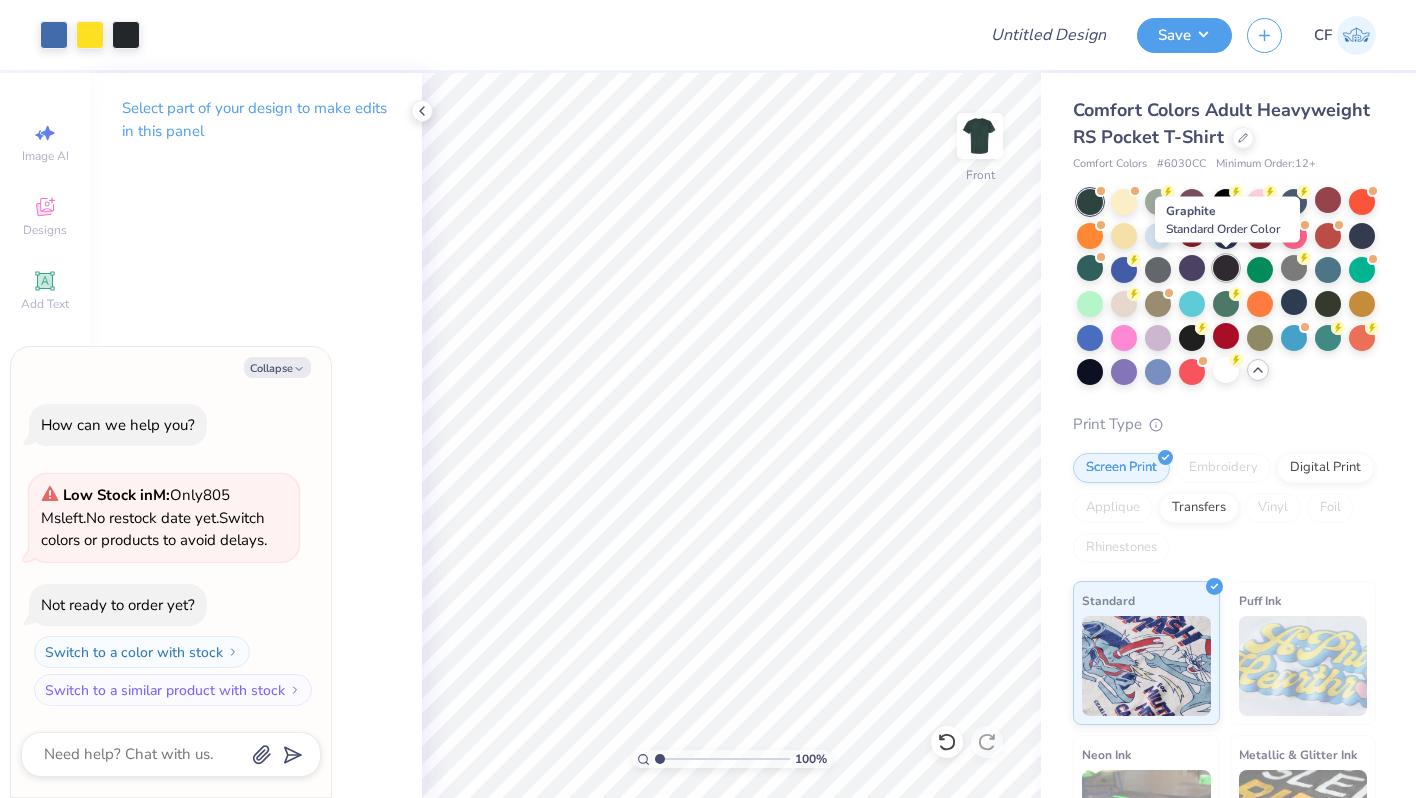 click at bounding box center (1226, 268) 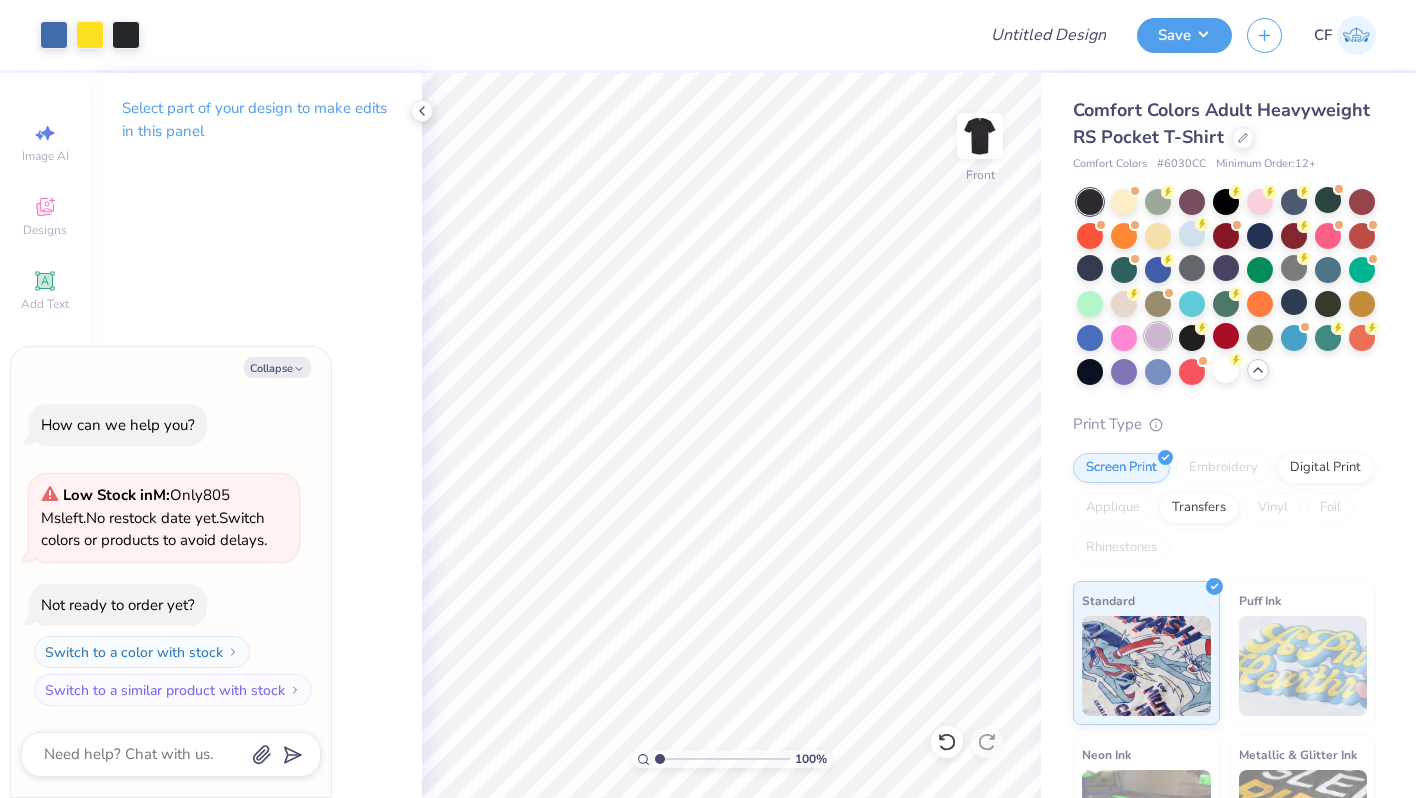 click at bounding box center [1158, 336] 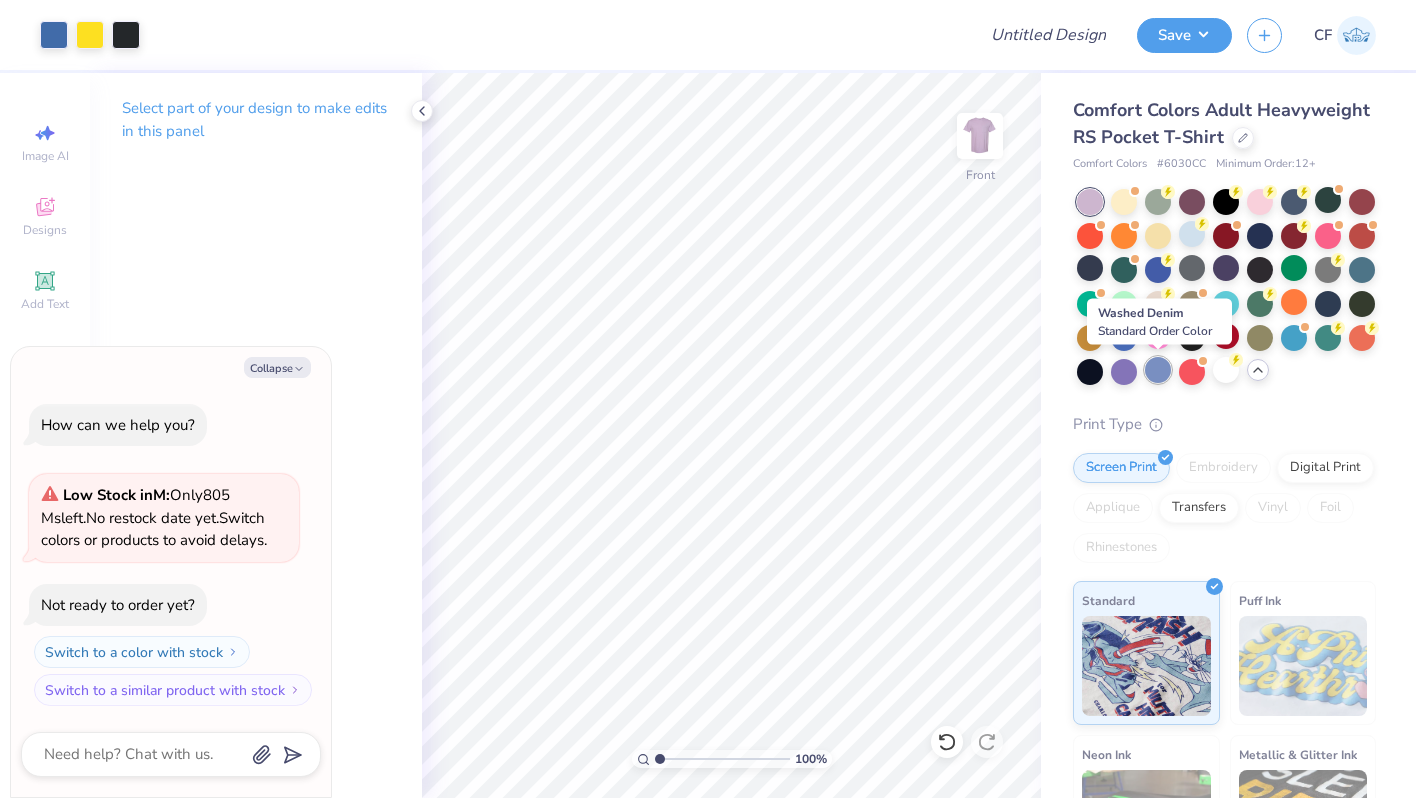 click at bounding box center (1158, 370) 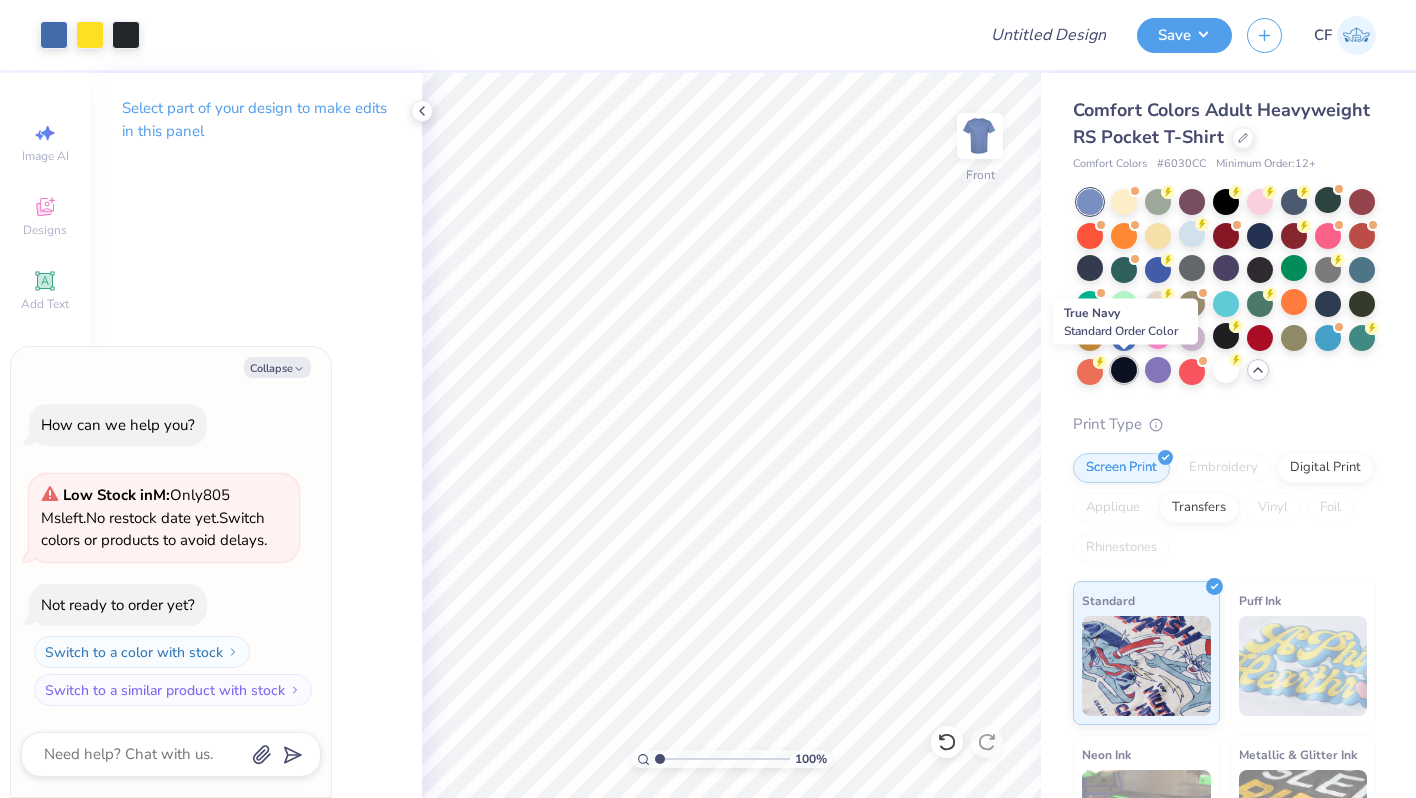 click at bounding box center (1124, 370) 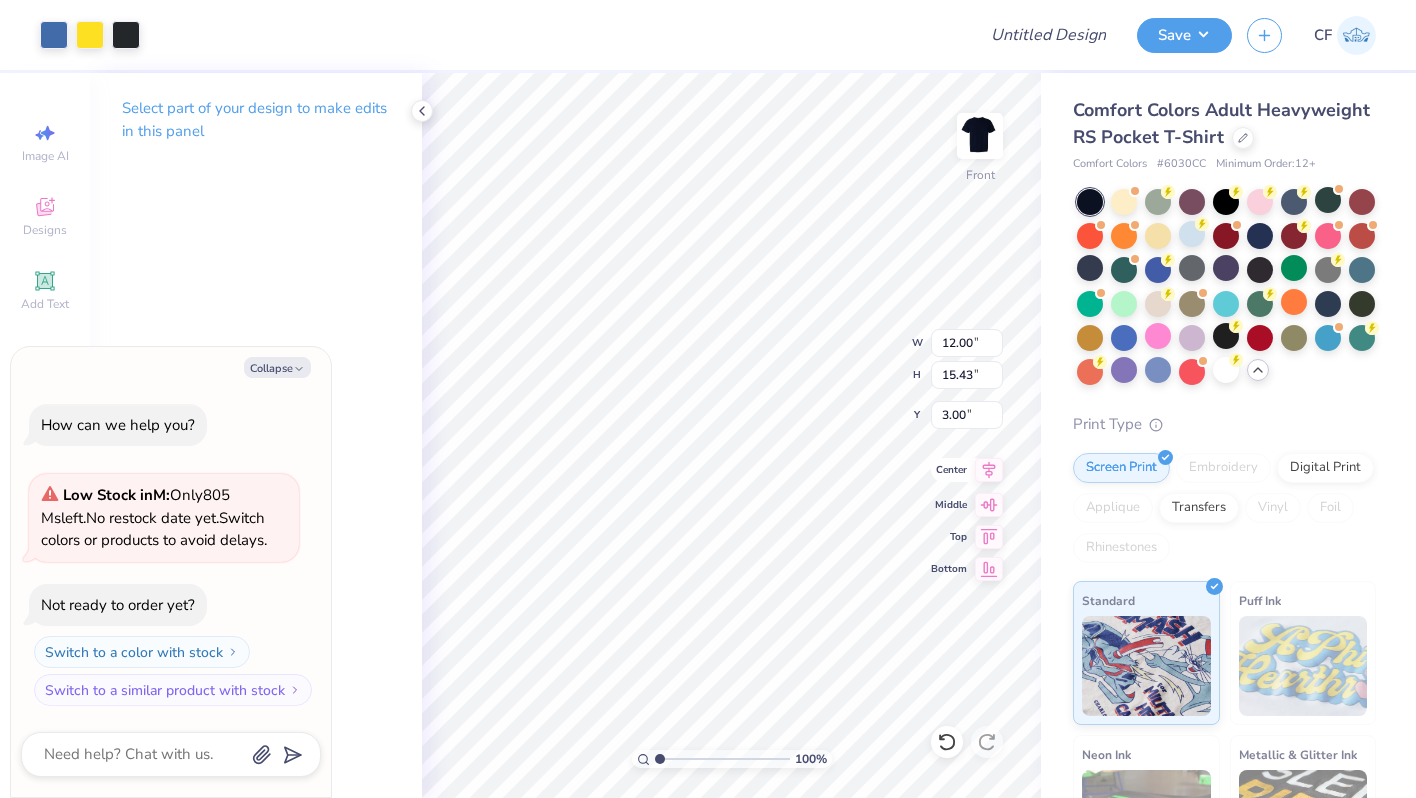 click 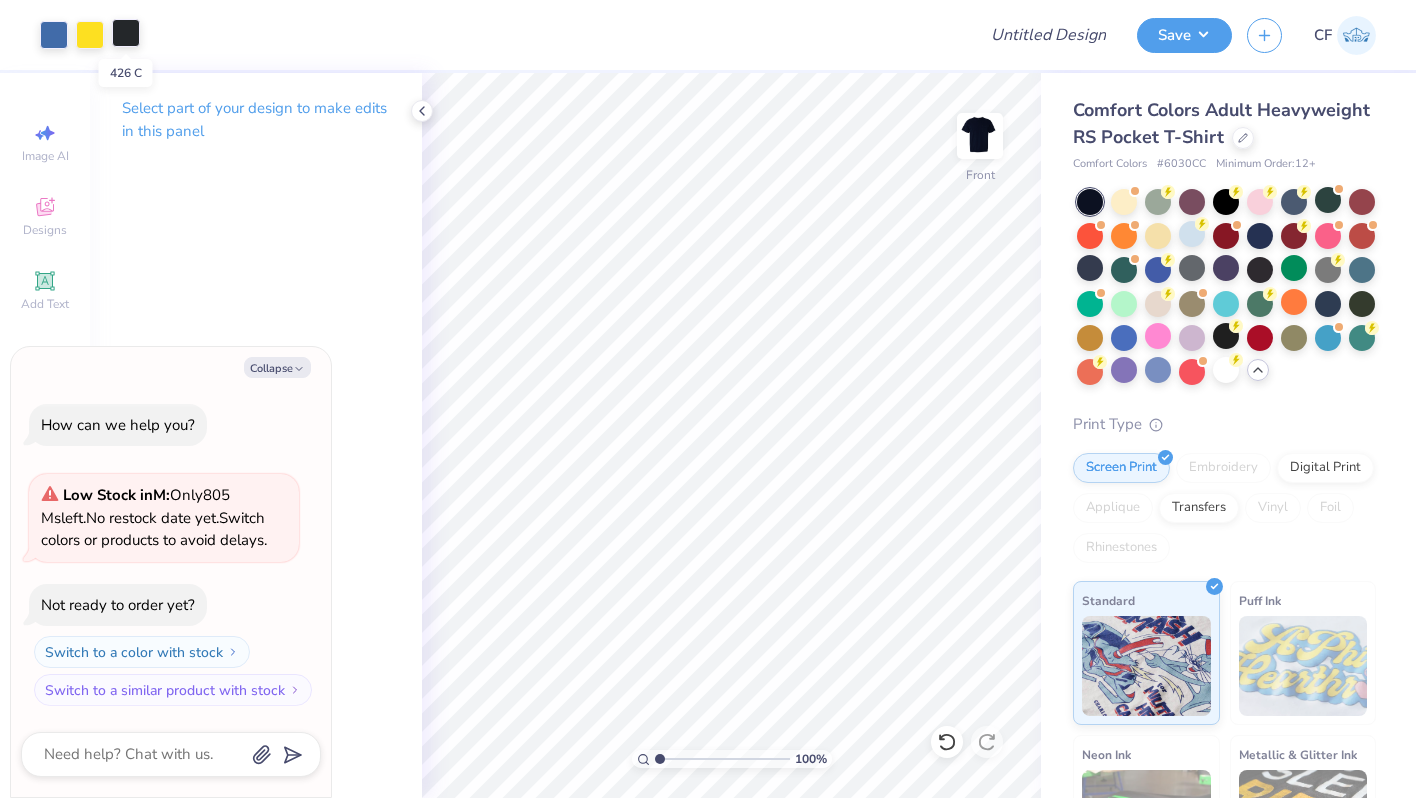 click at bounding box center (126, 33) 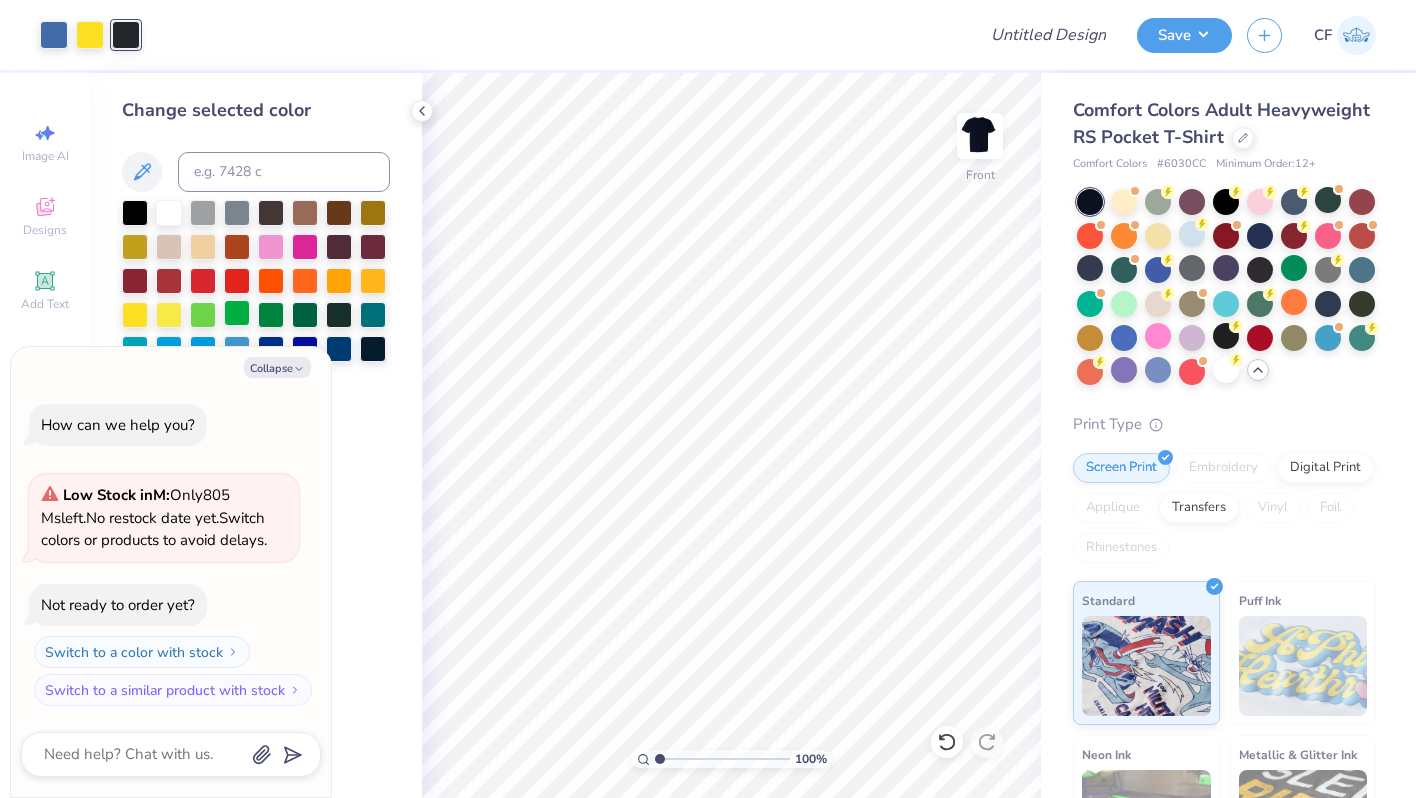 drag, startPoint x: 138, startPoint y: 211, endPoint x: 240, endPoint y: 310, distance: 142.14429 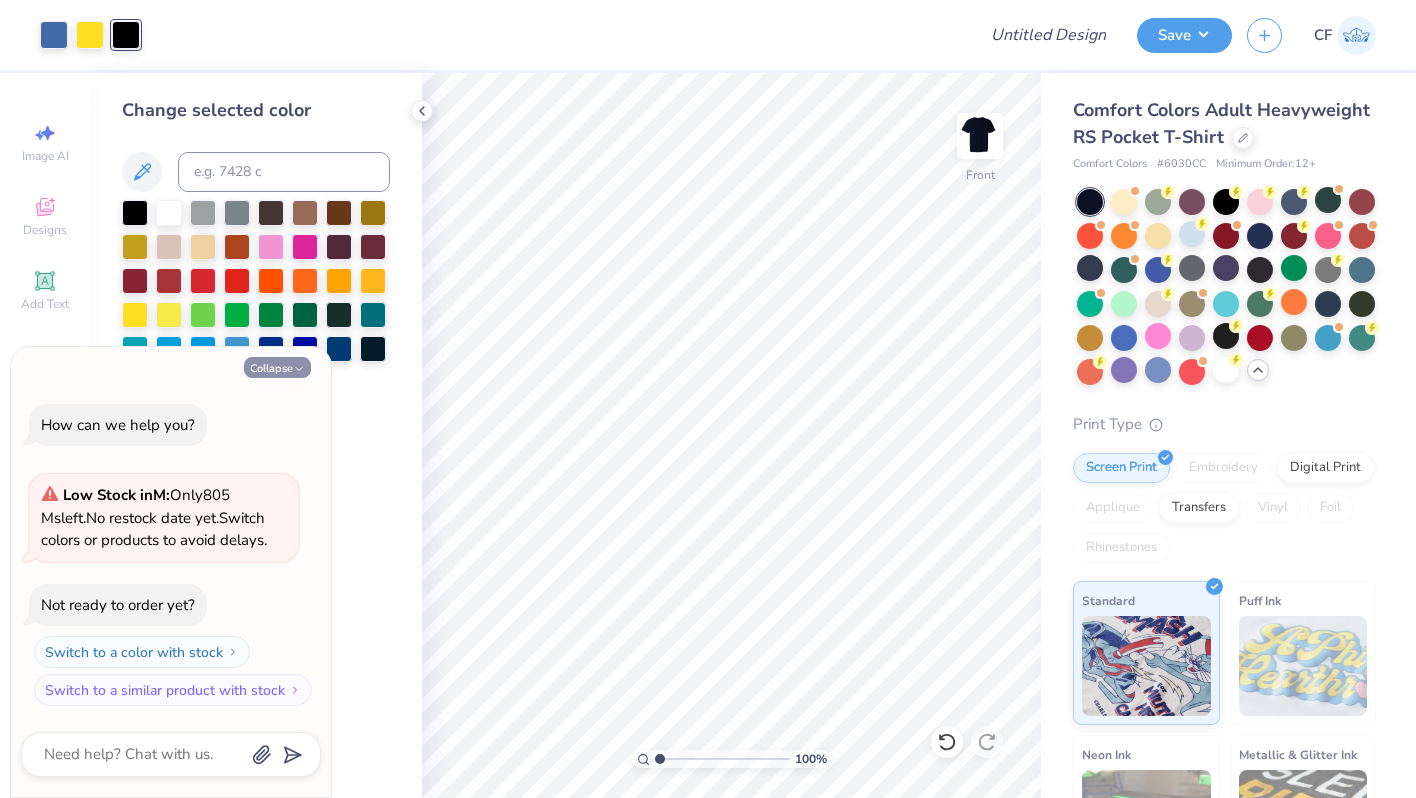 click on "Collapse" at bounding box center (277, 367) 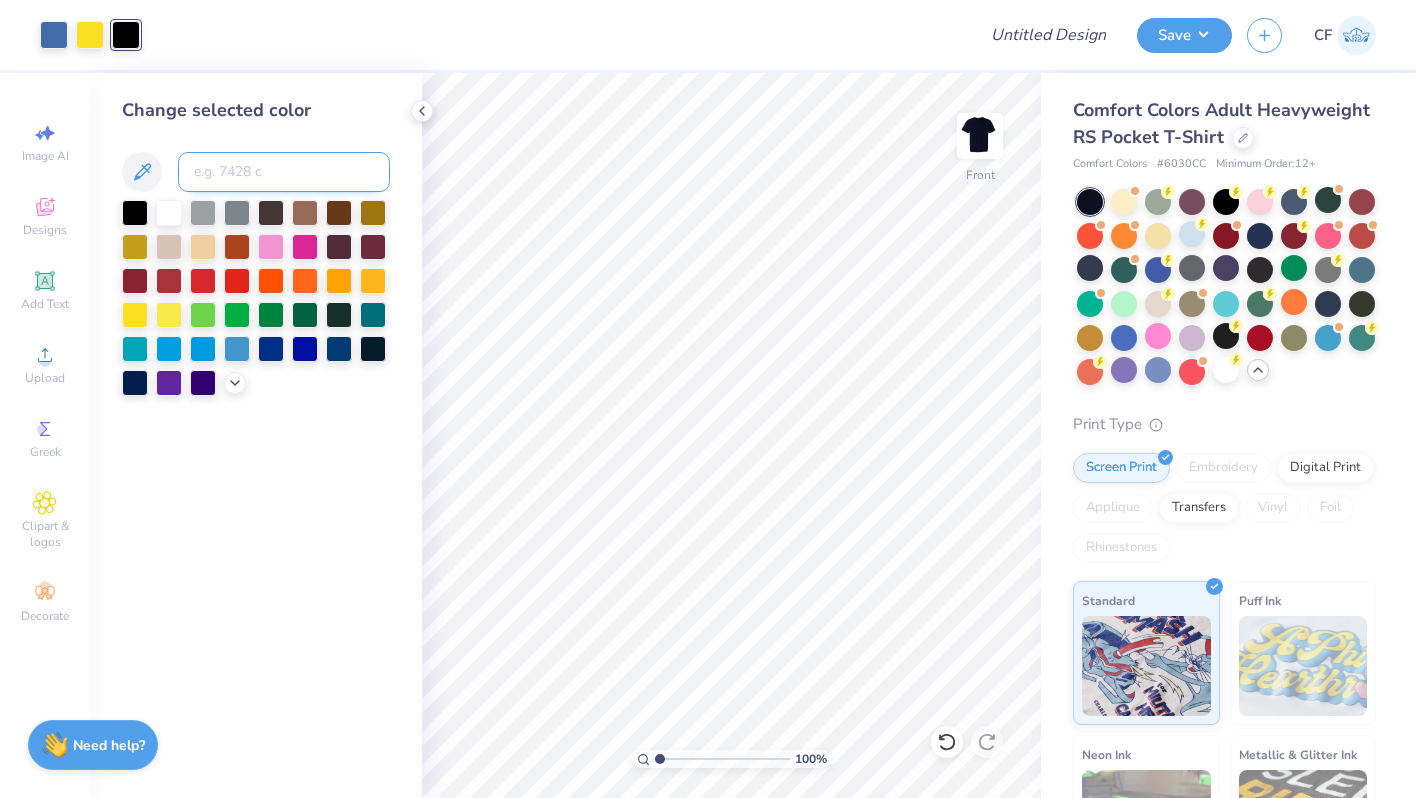 click at bounding box center (284, 172) 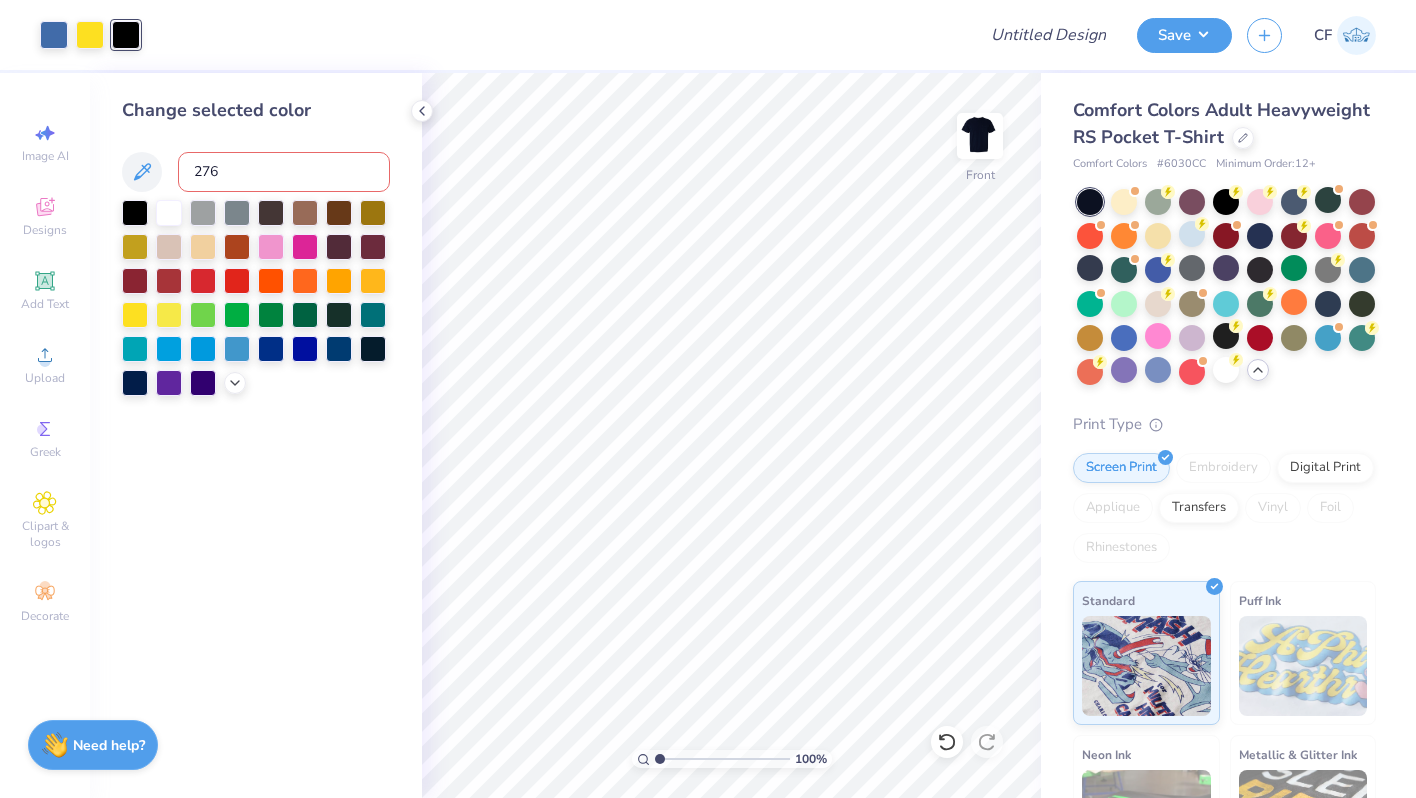 type on "2767" 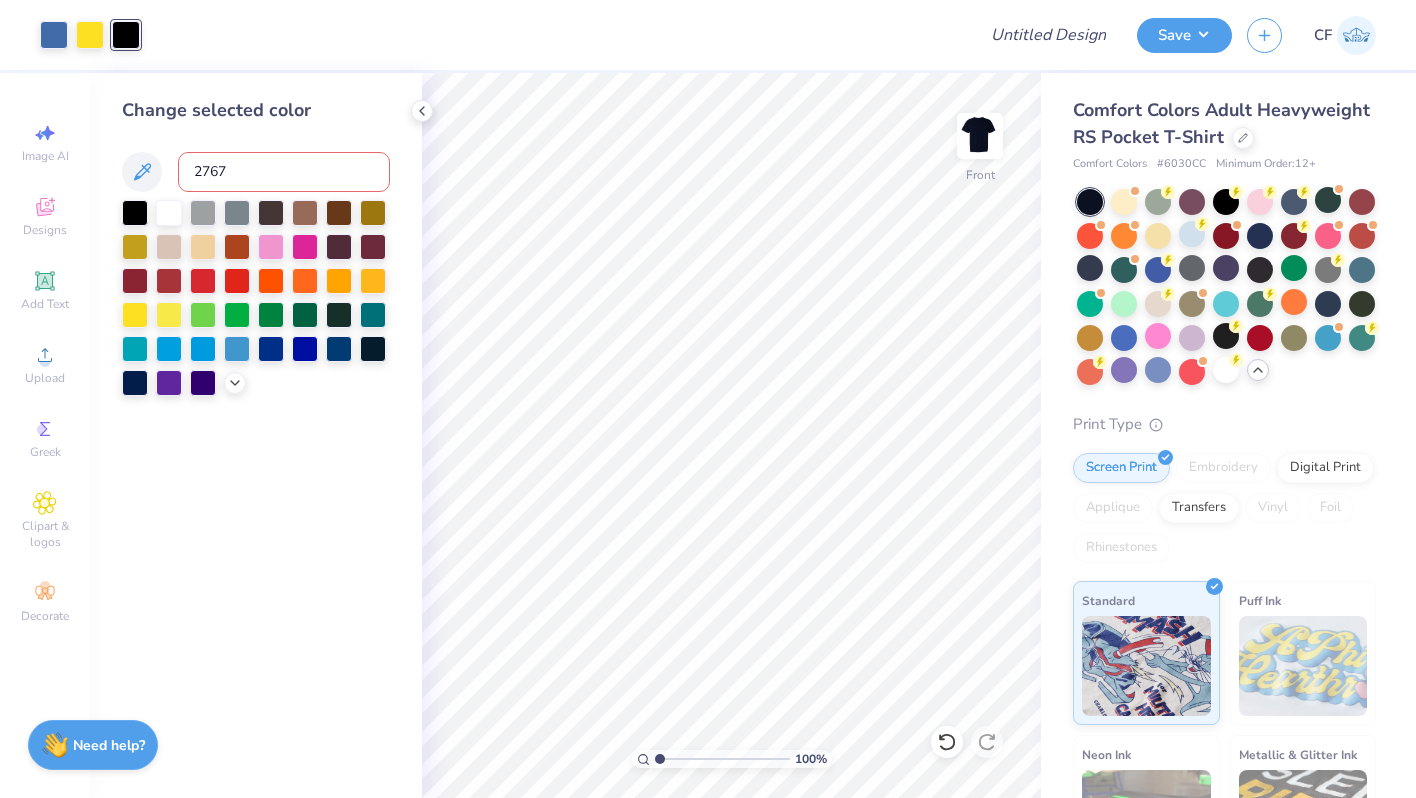 type 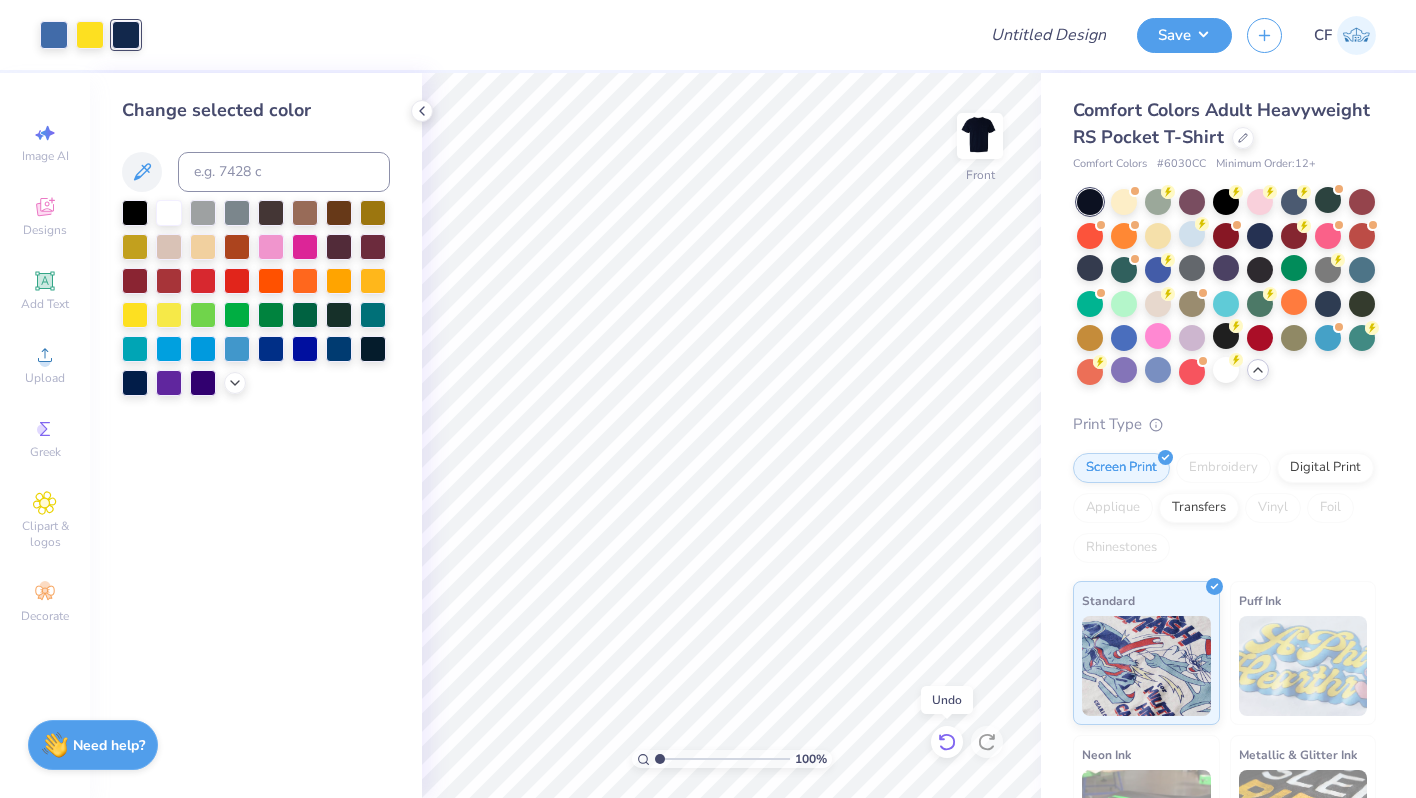 click 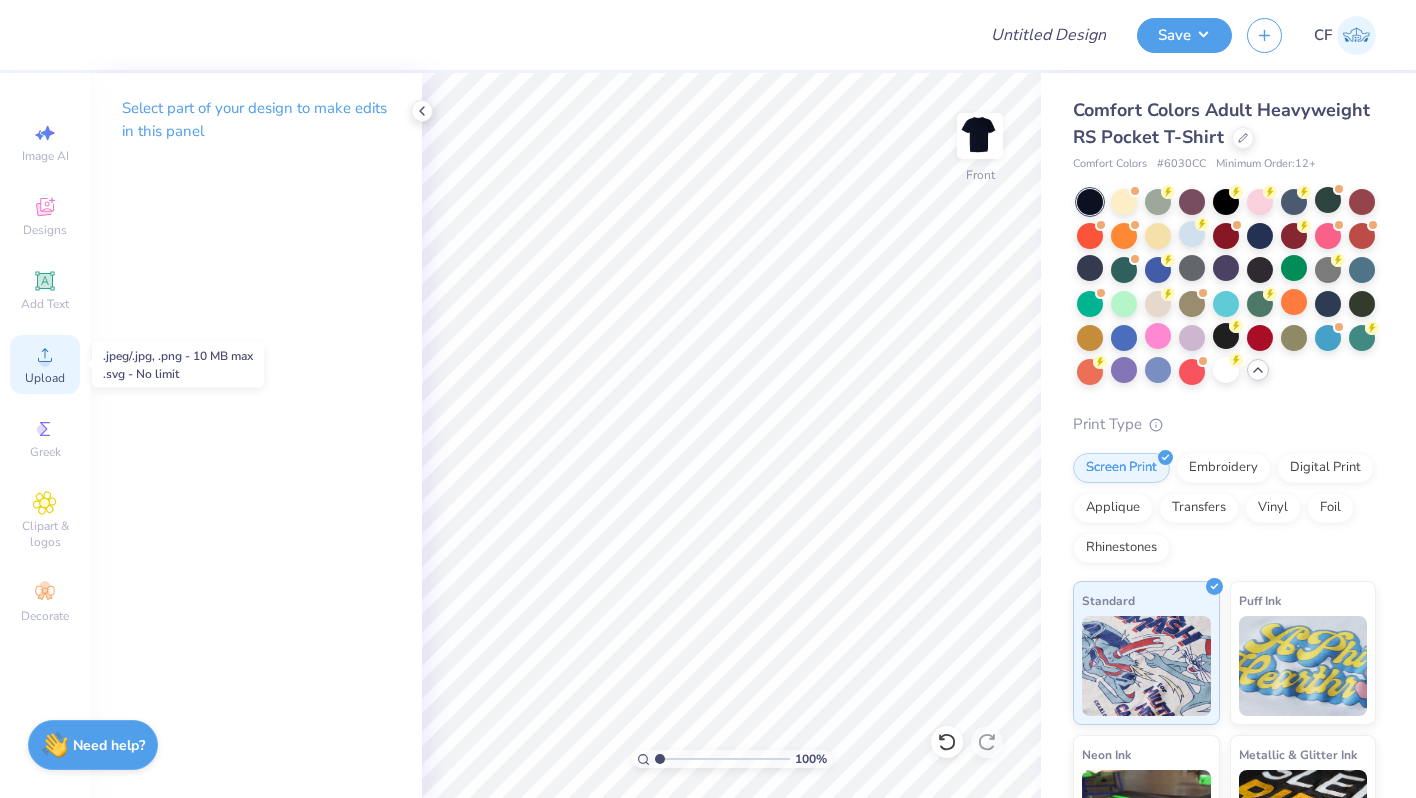 click on "Upload" at bounding box center [45, 364] 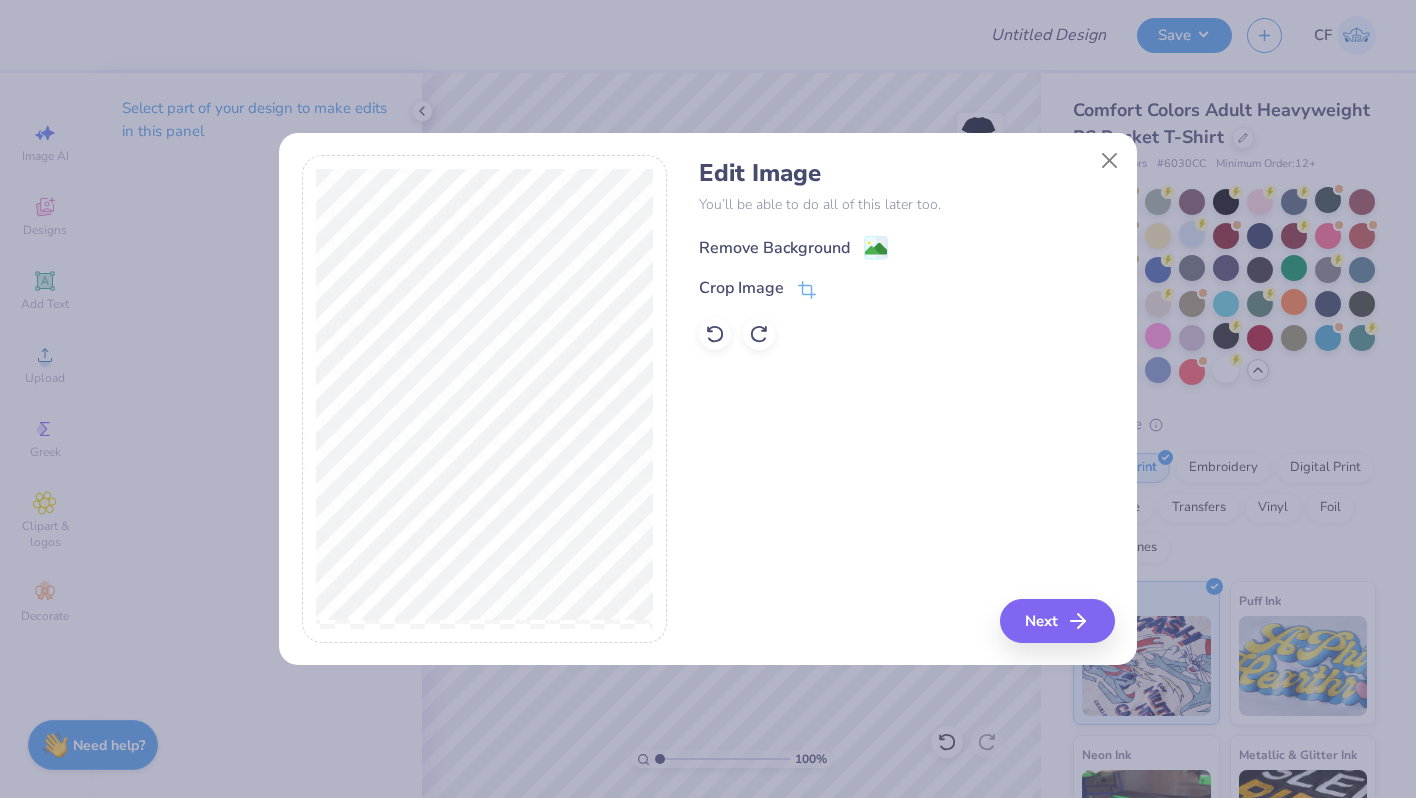 click on "Remove Background" at bounding box center [774, 248] 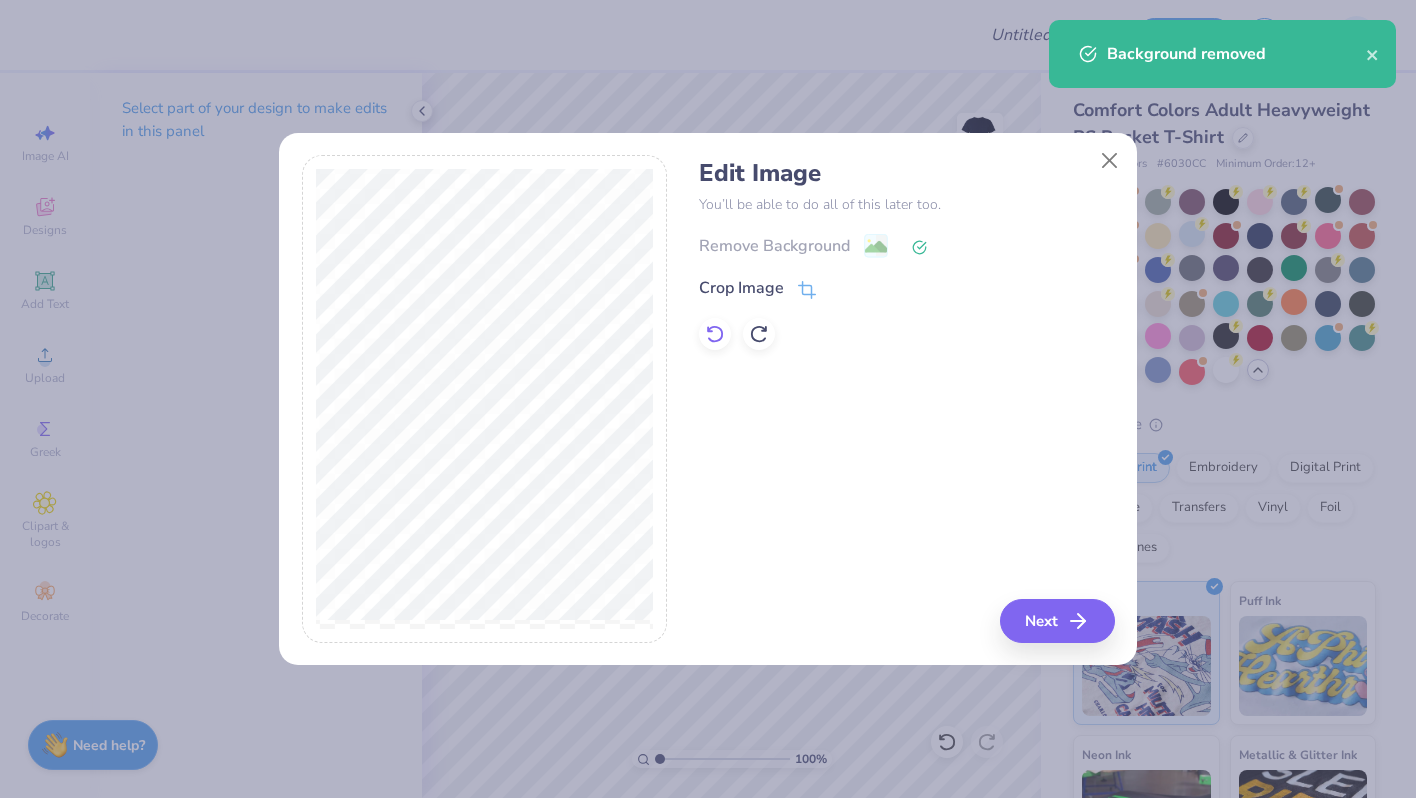 click 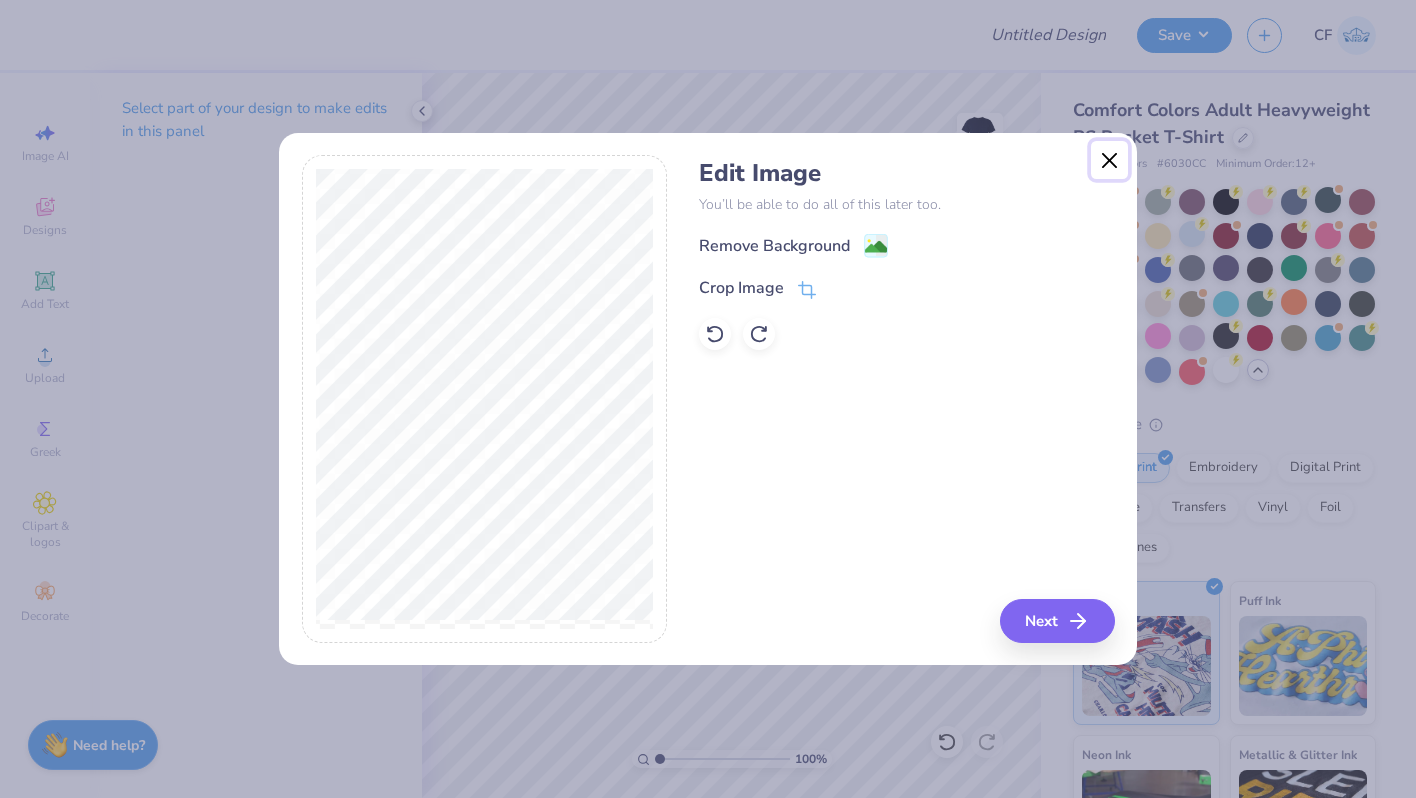 click at bounding box center [1110, 160] 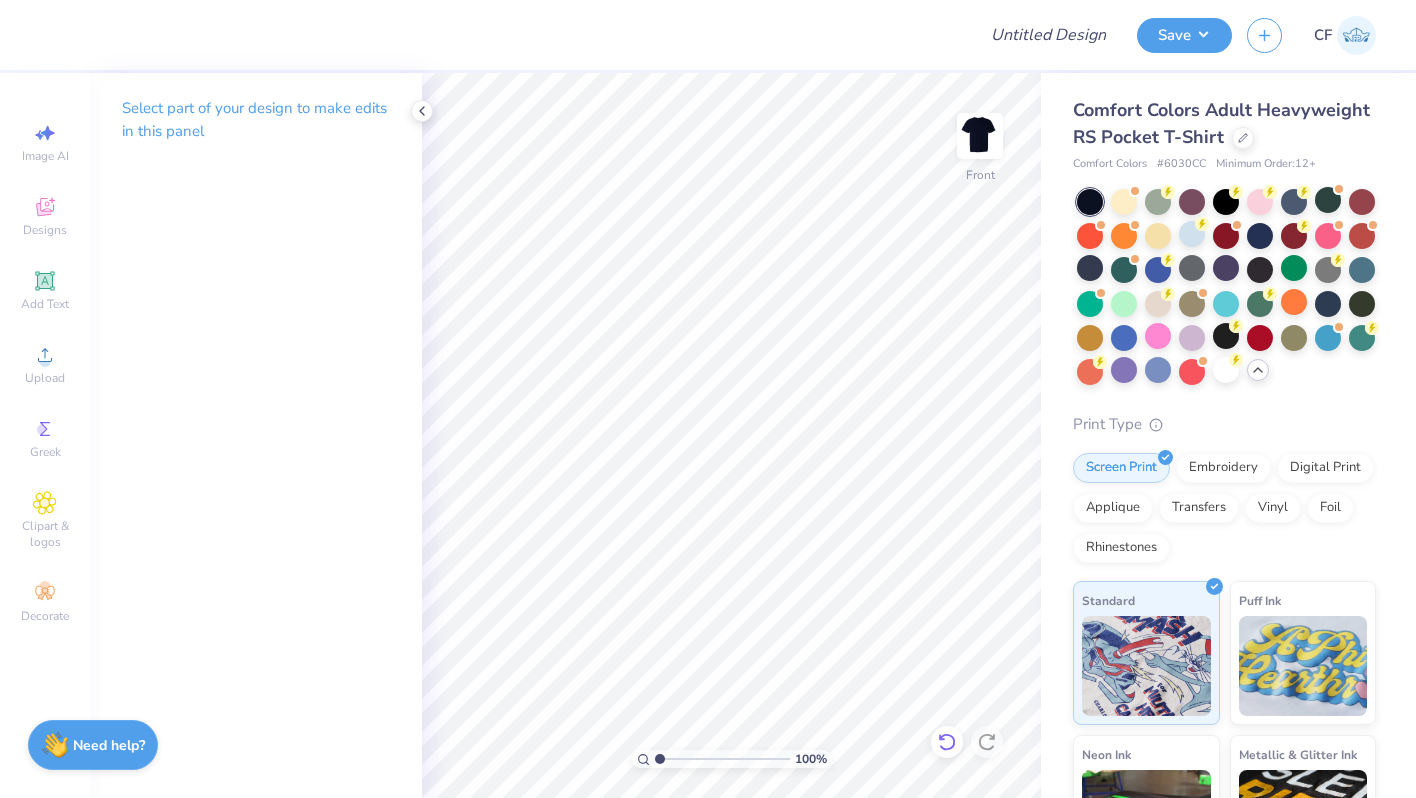 click 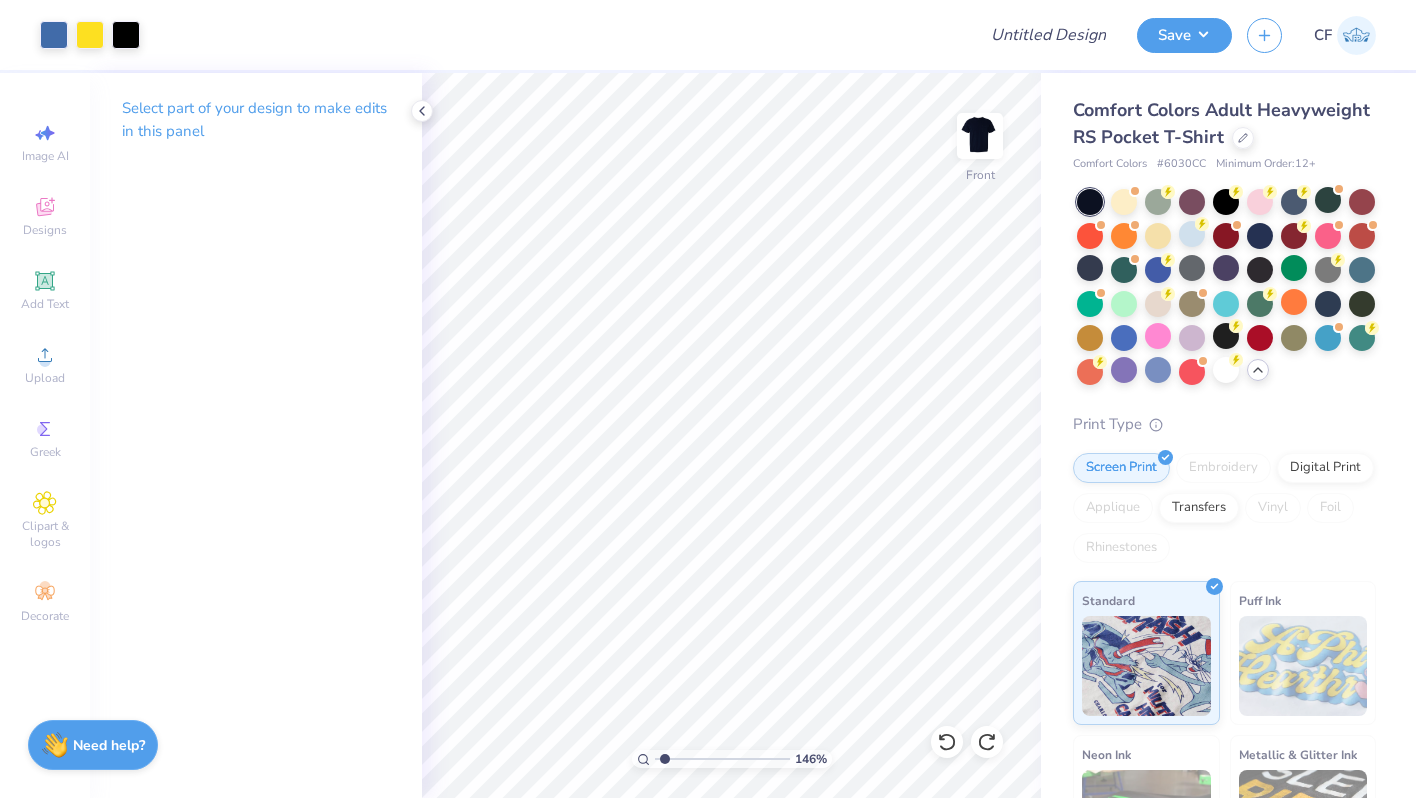 click at bounding box center (722, 759) 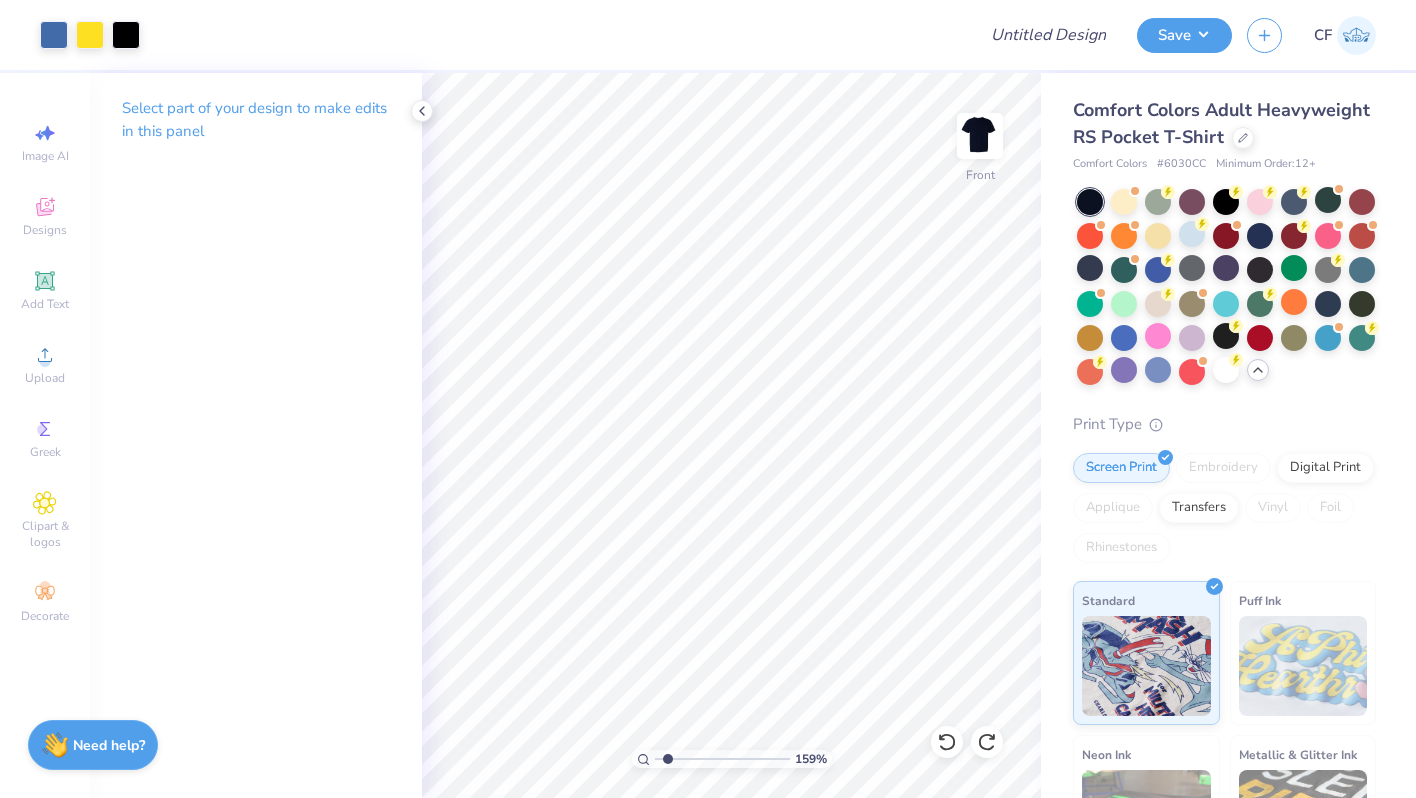 click at bounding box center [722, 759] 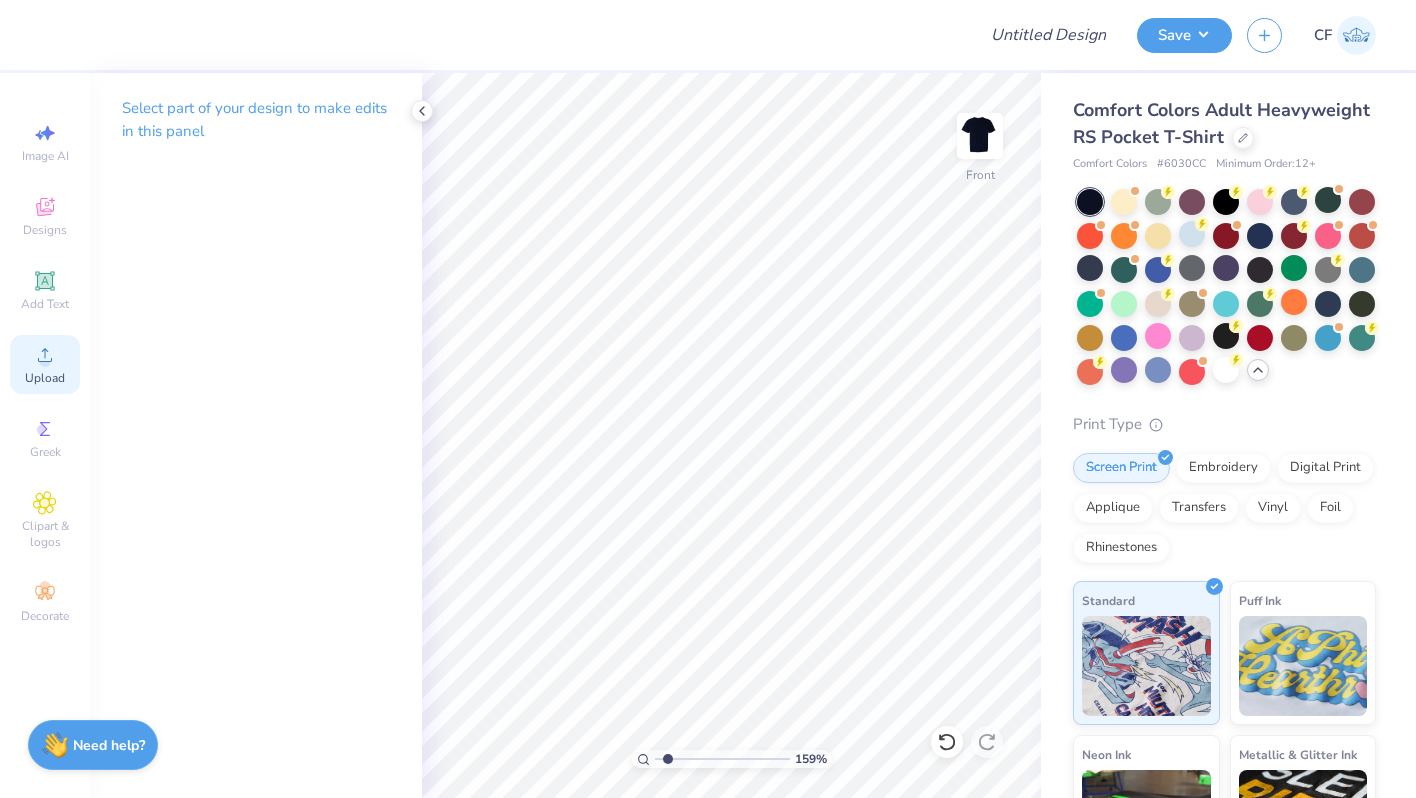 click 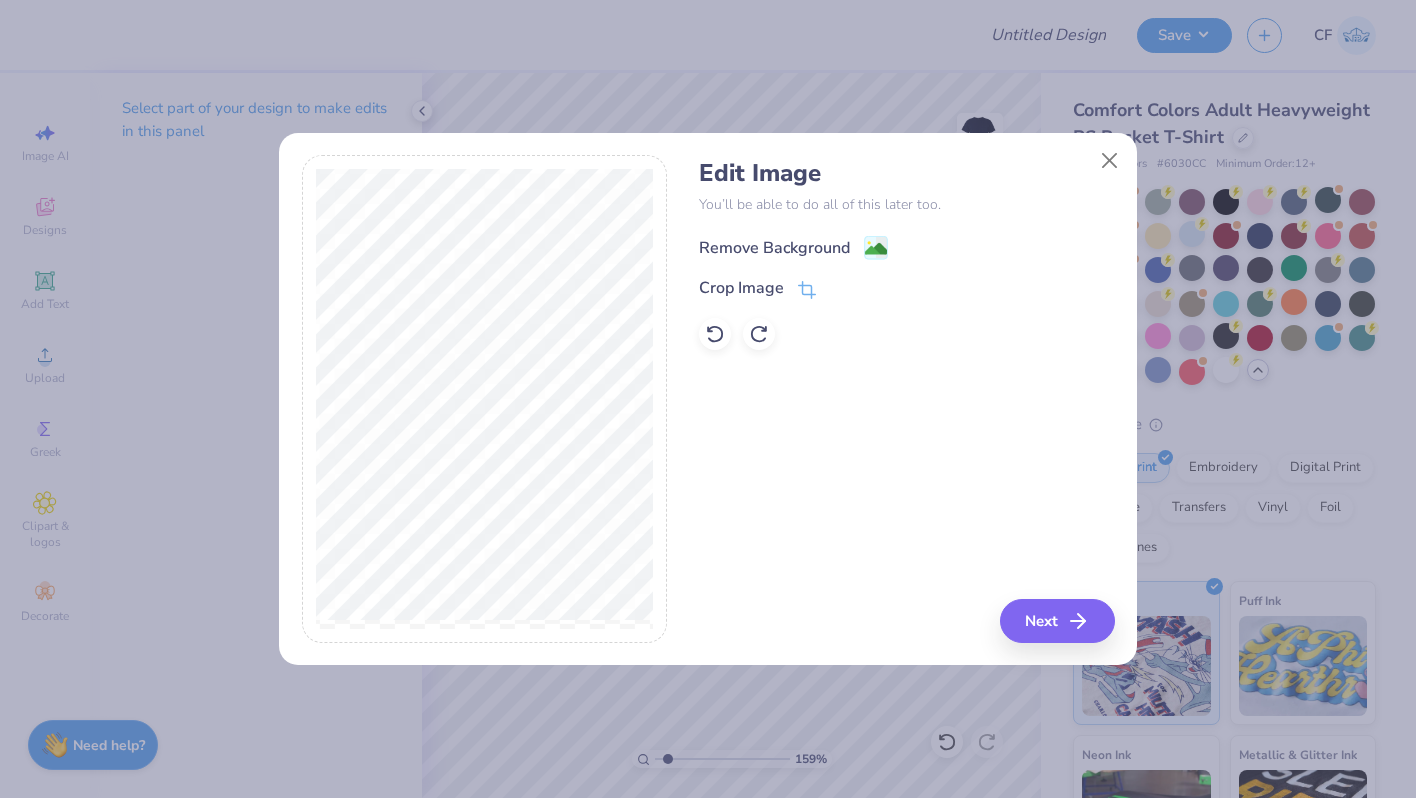 click on "Remove Background" at bounding box center (774, 248) 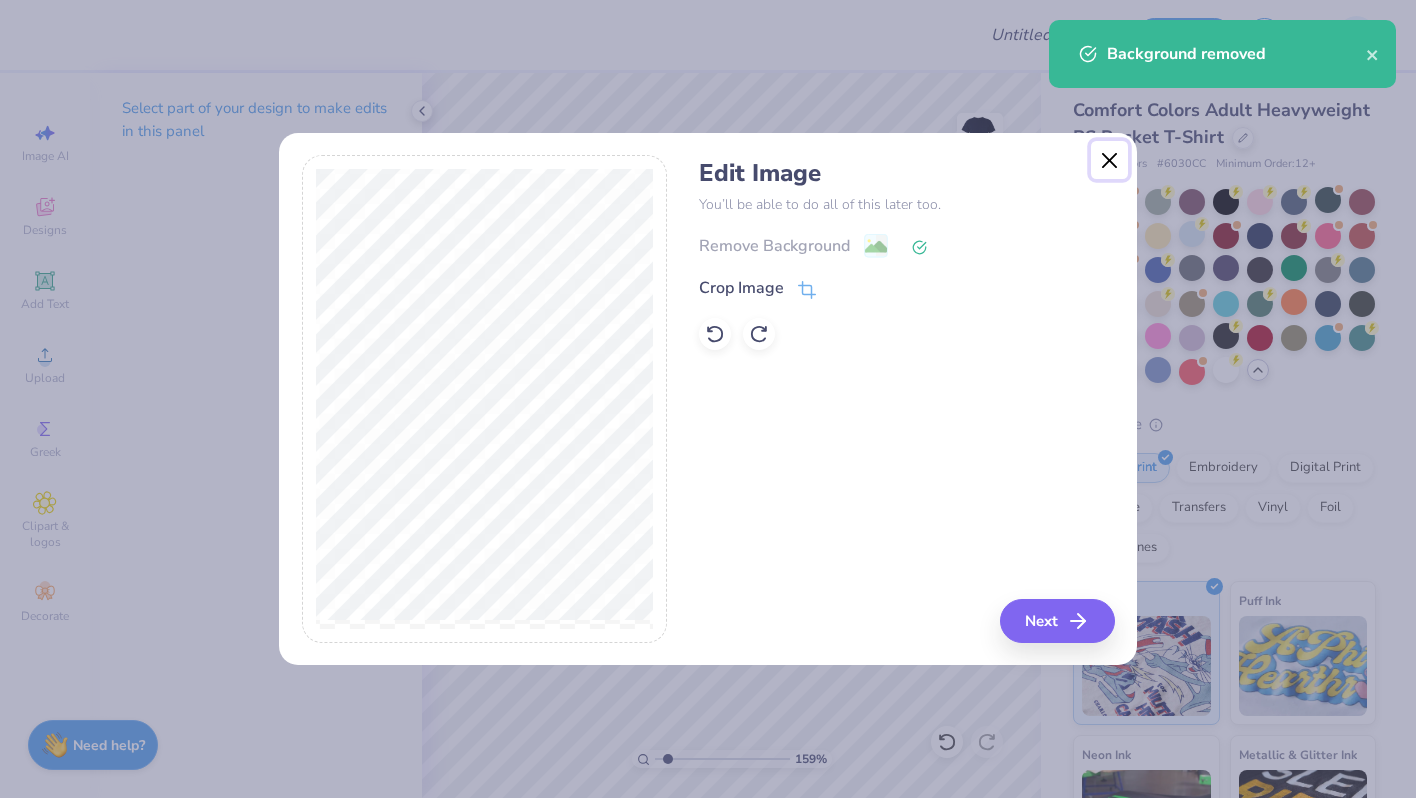 click at bounding box center (1110, 160) 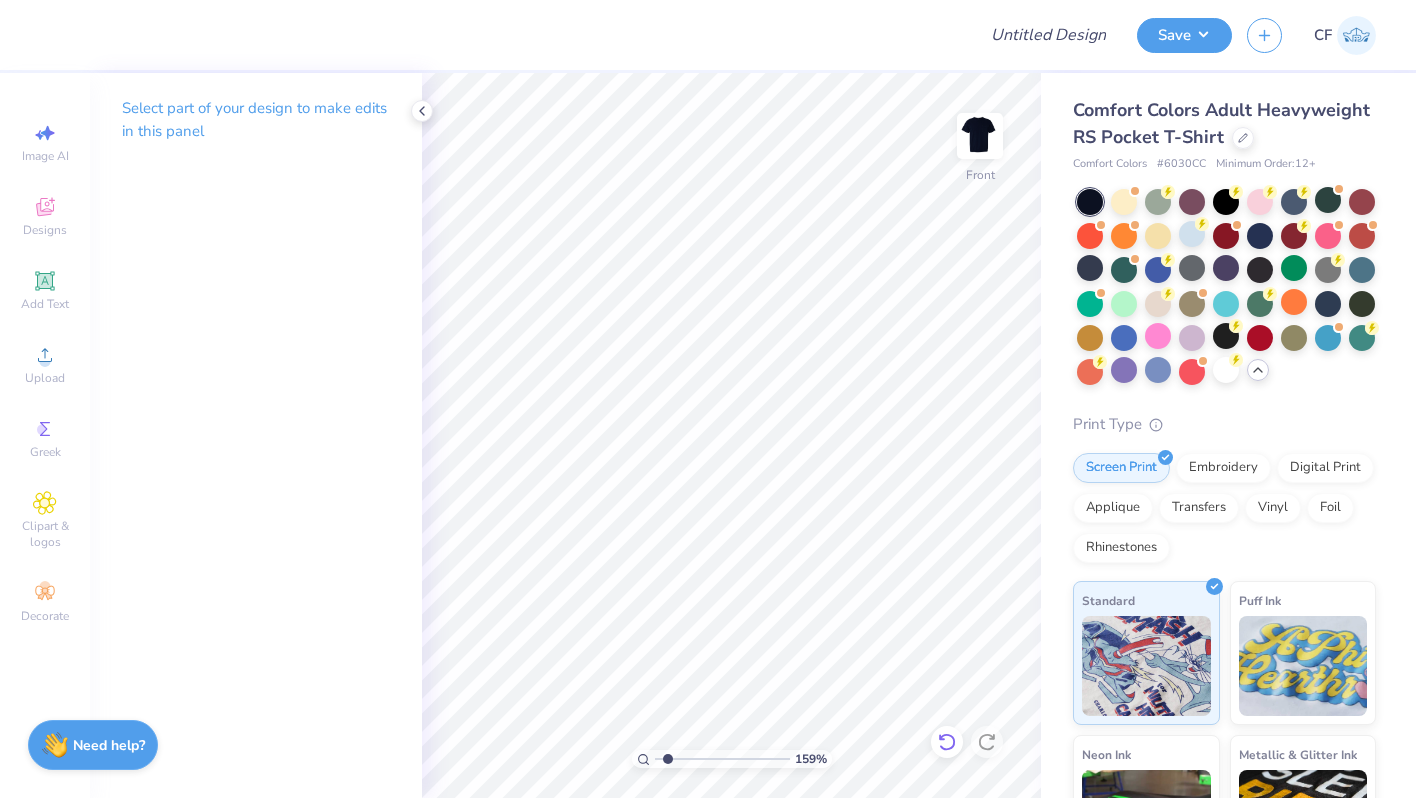 click 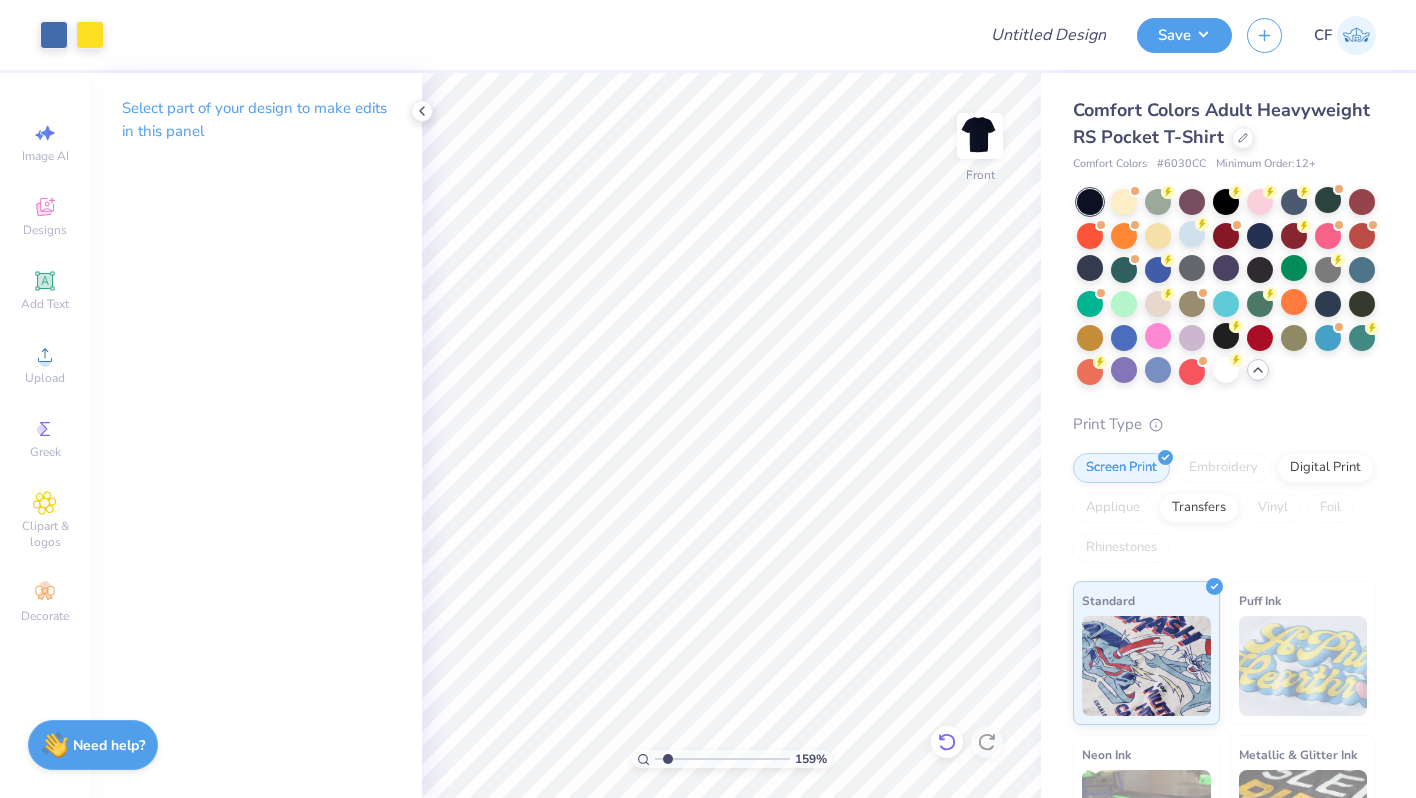 click 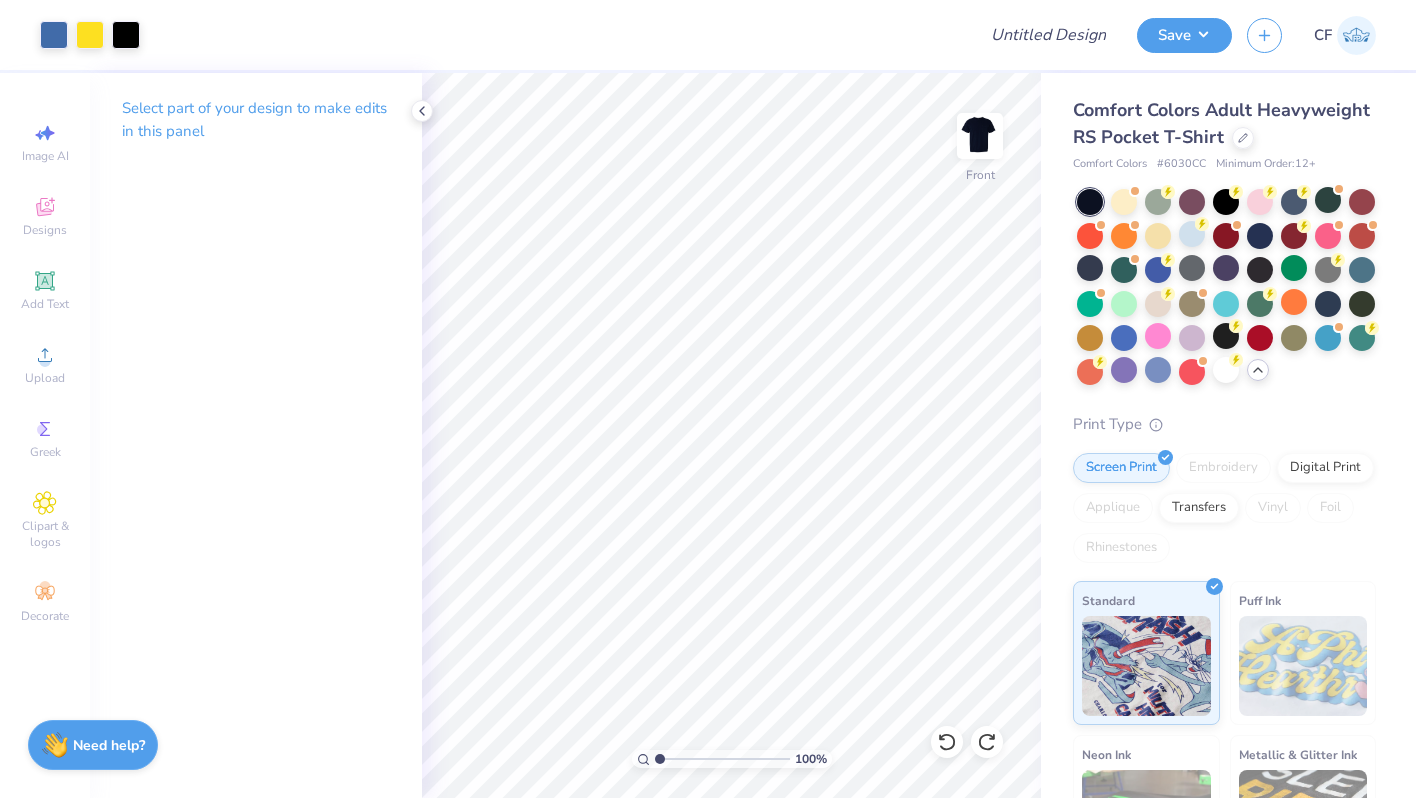 drag, startPoint x: 669, startPoint y: 757, endPoint x: 658, endPoint y: 757, distance: 11 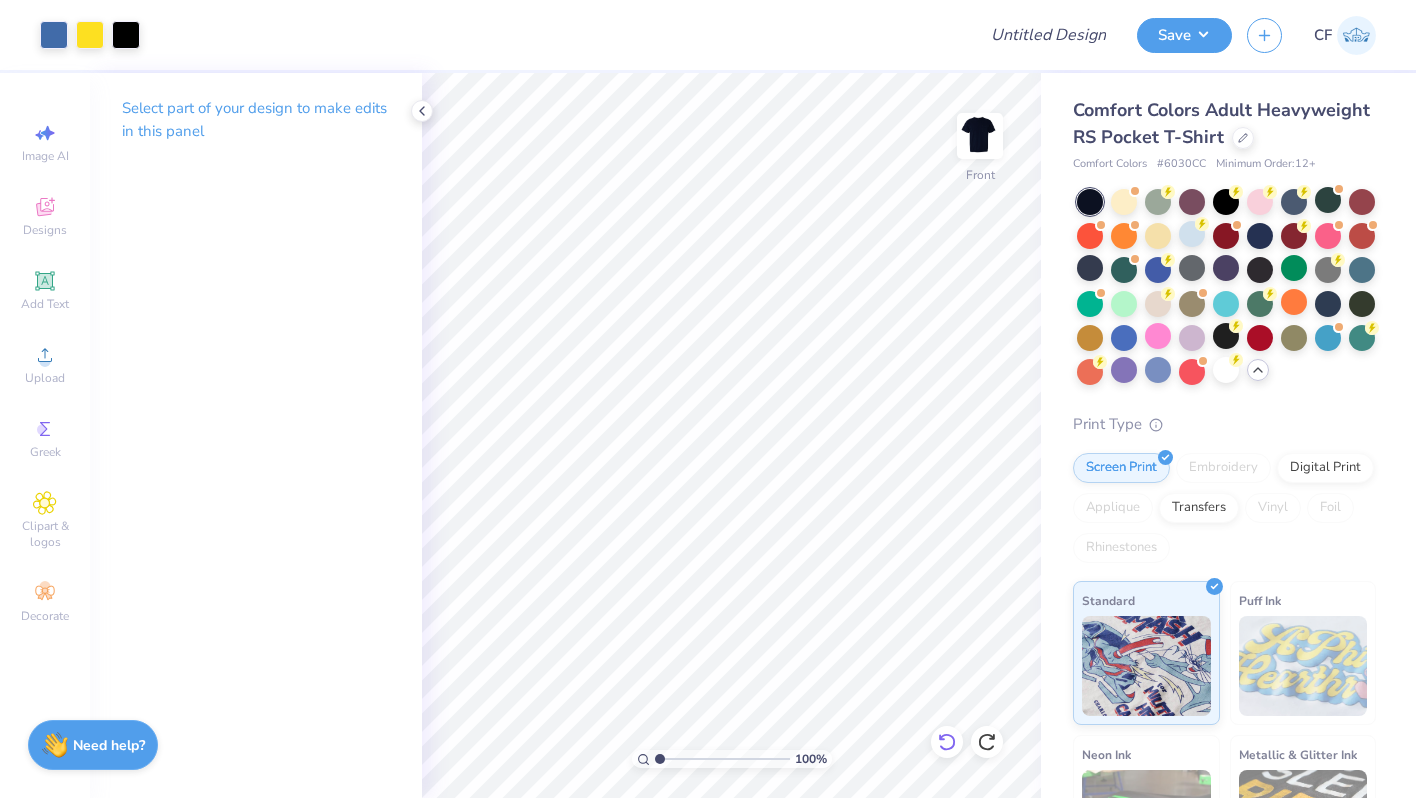 click 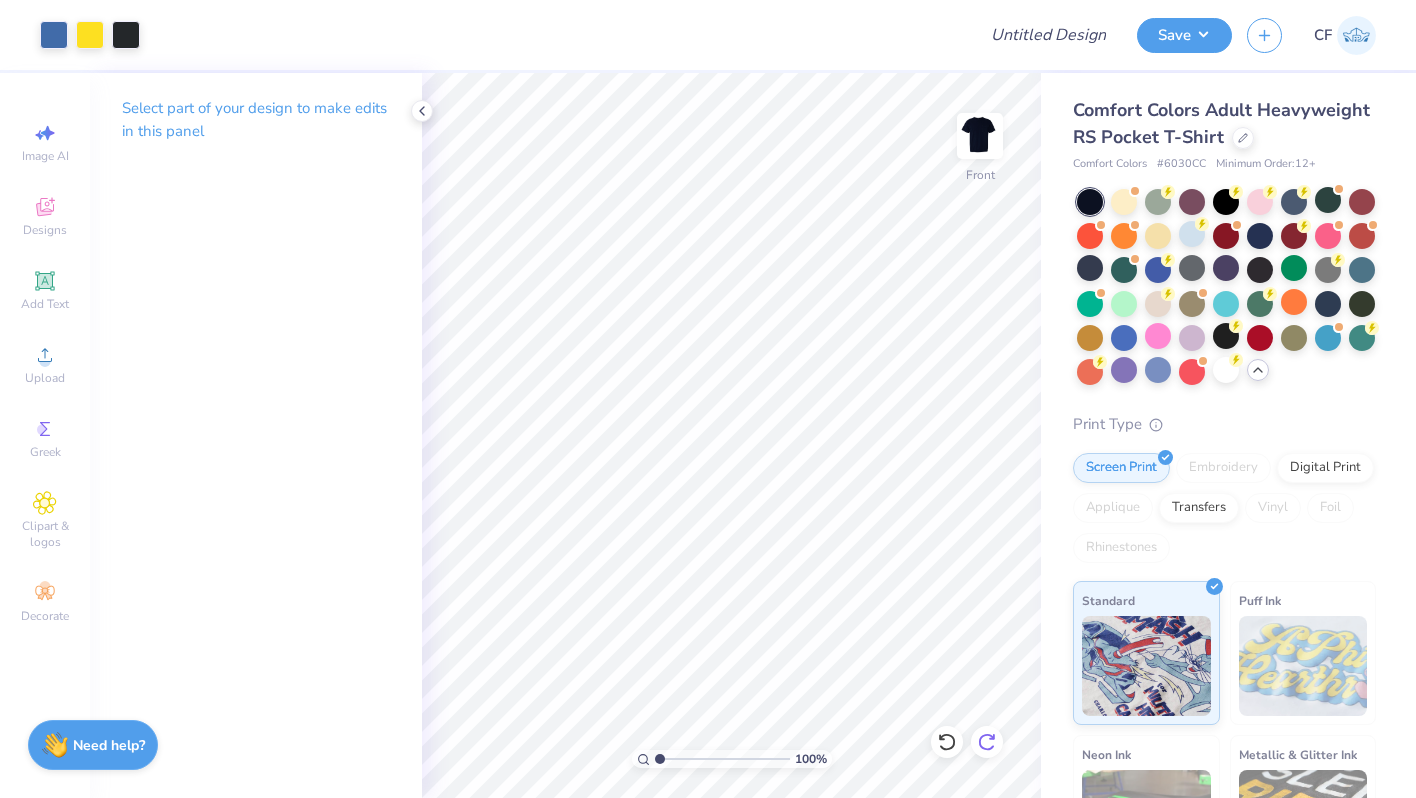 click 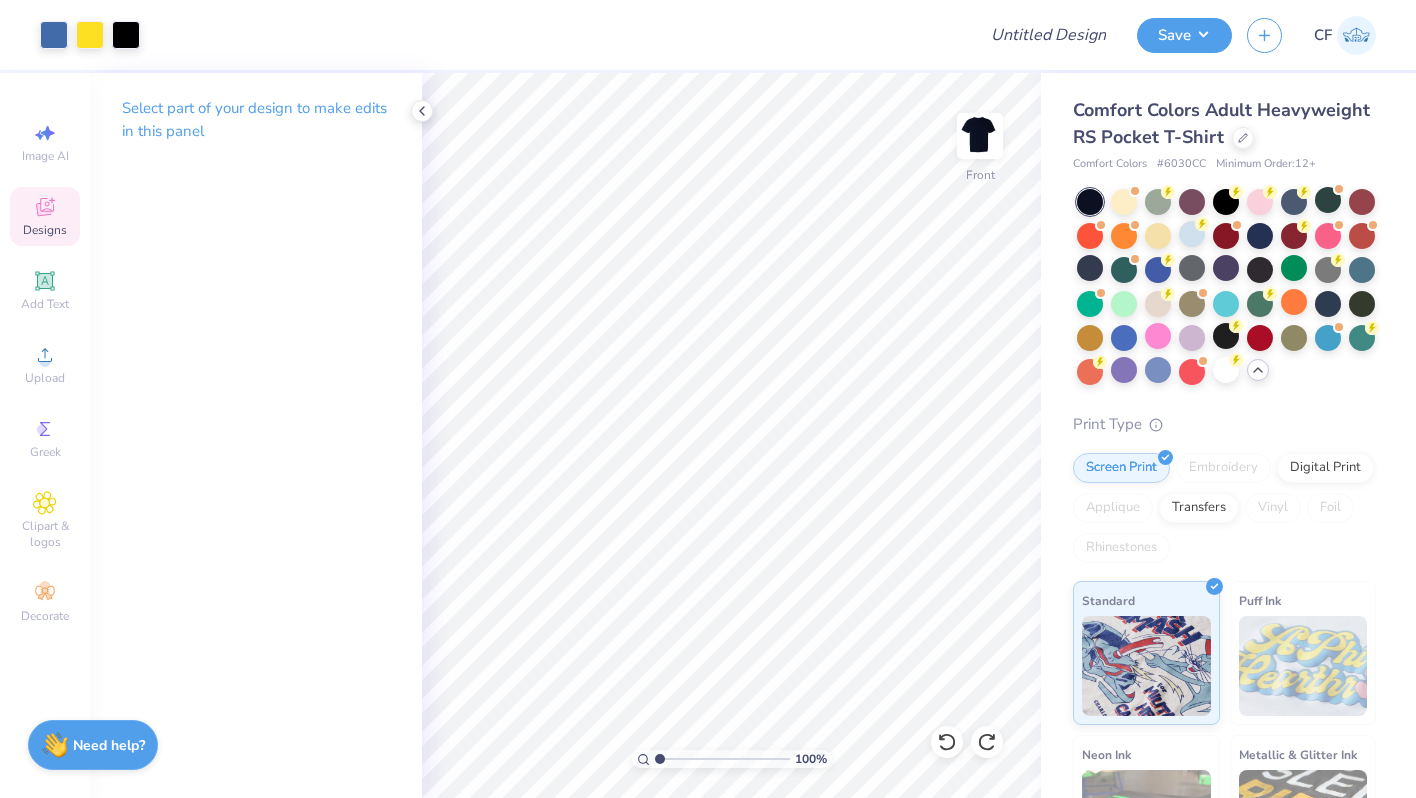 click 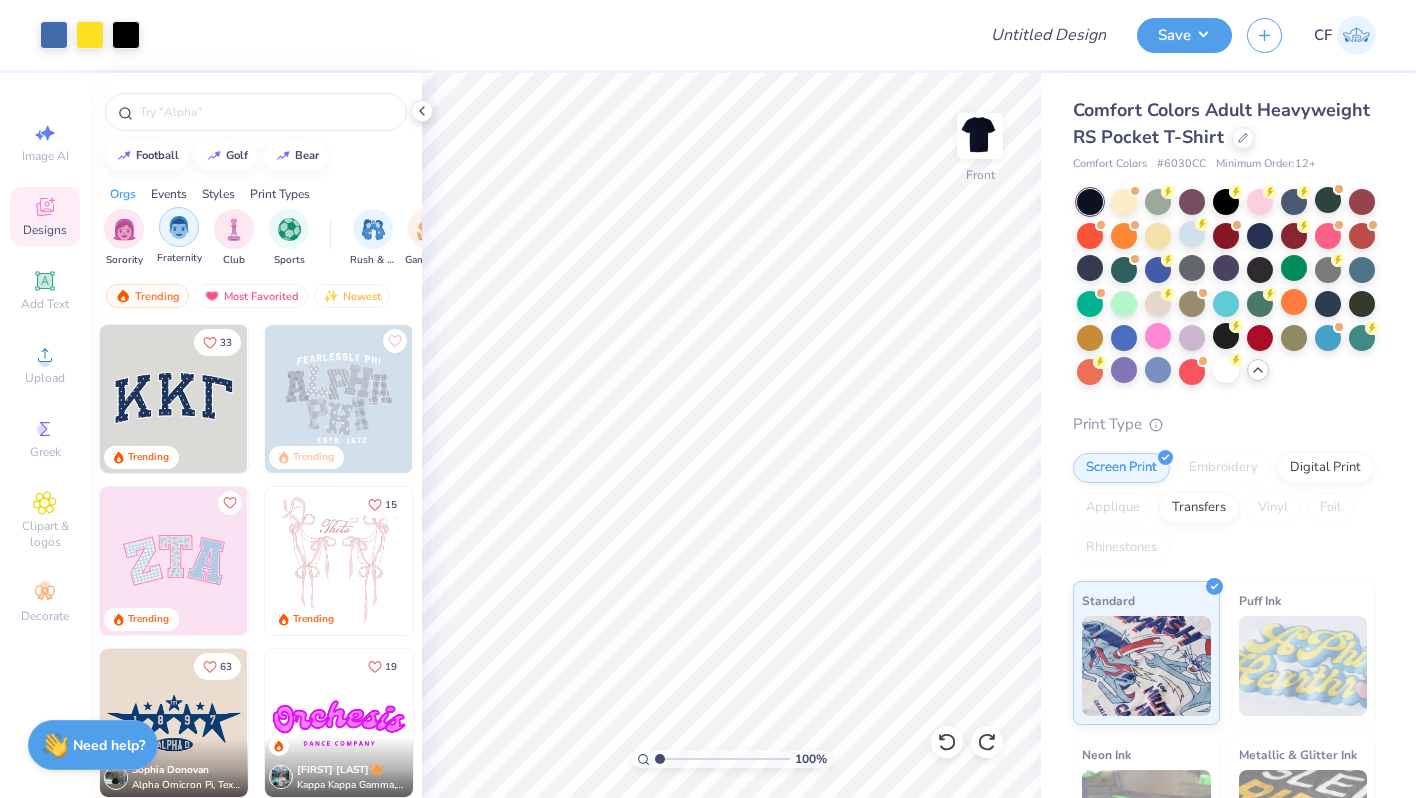 click at bounding box center [179, 227] 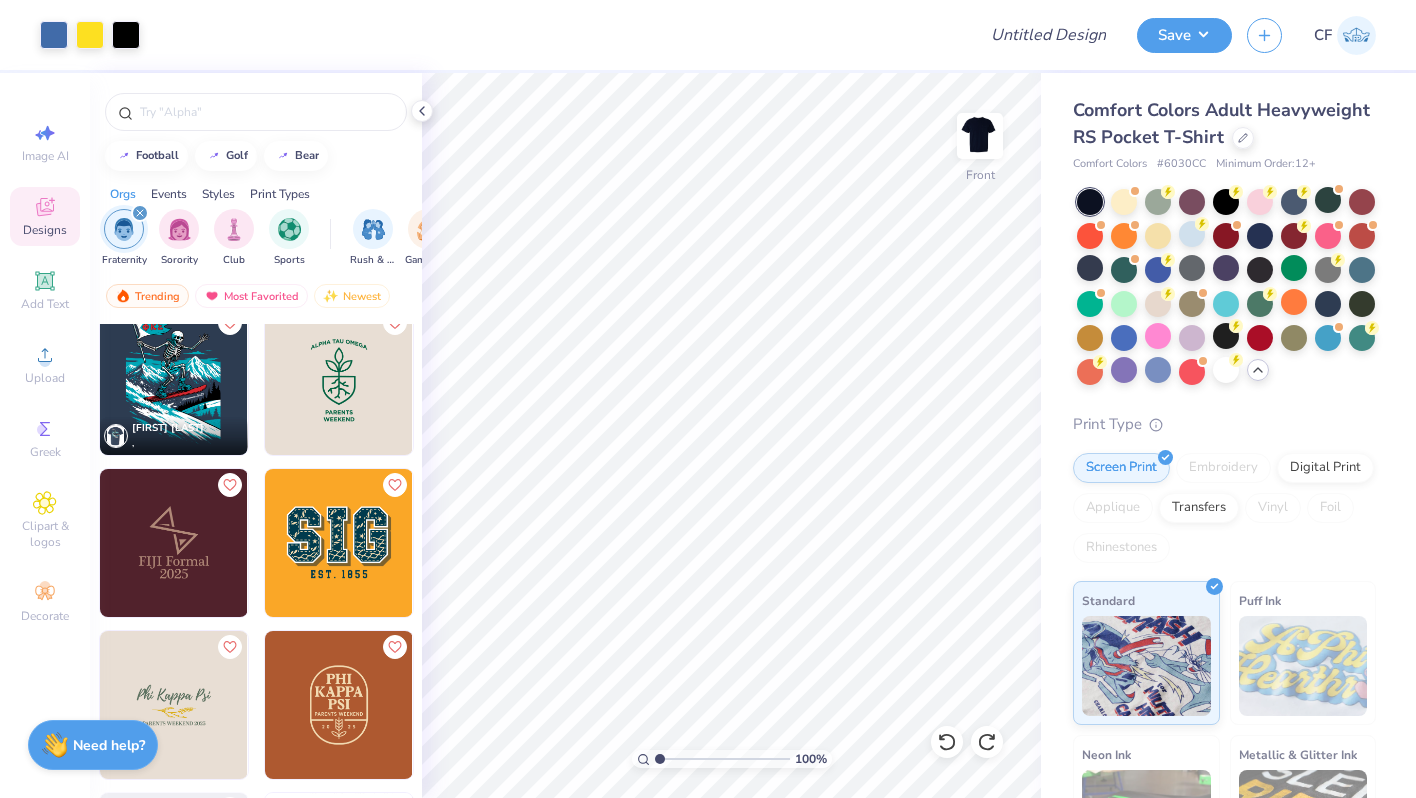 scroll, scrollTop: 2615, scrollLeft: 0, axis: vertical 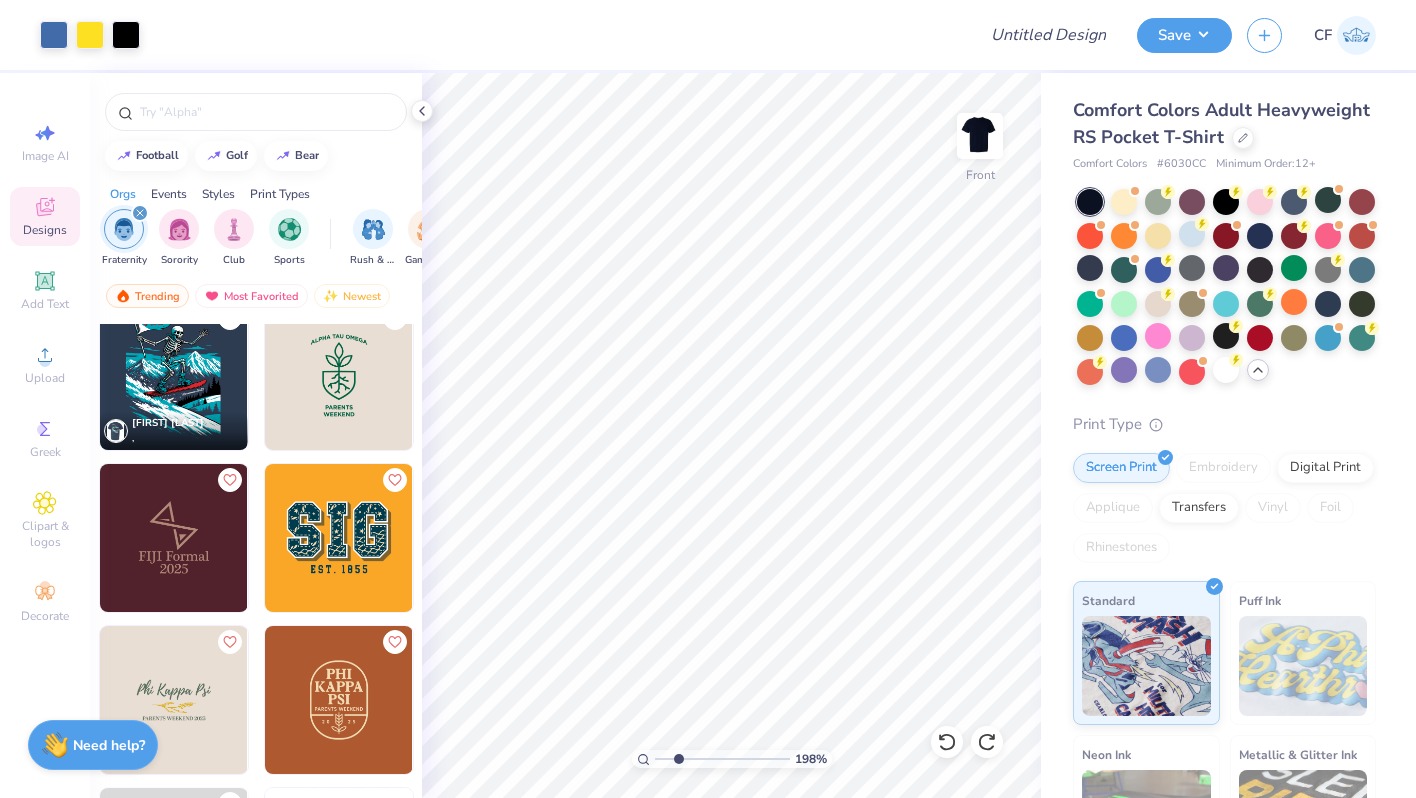 drag, startPoint x: 659, startPoint y: 758, endPoint x: 678, endPoint y: 758, distance: 19 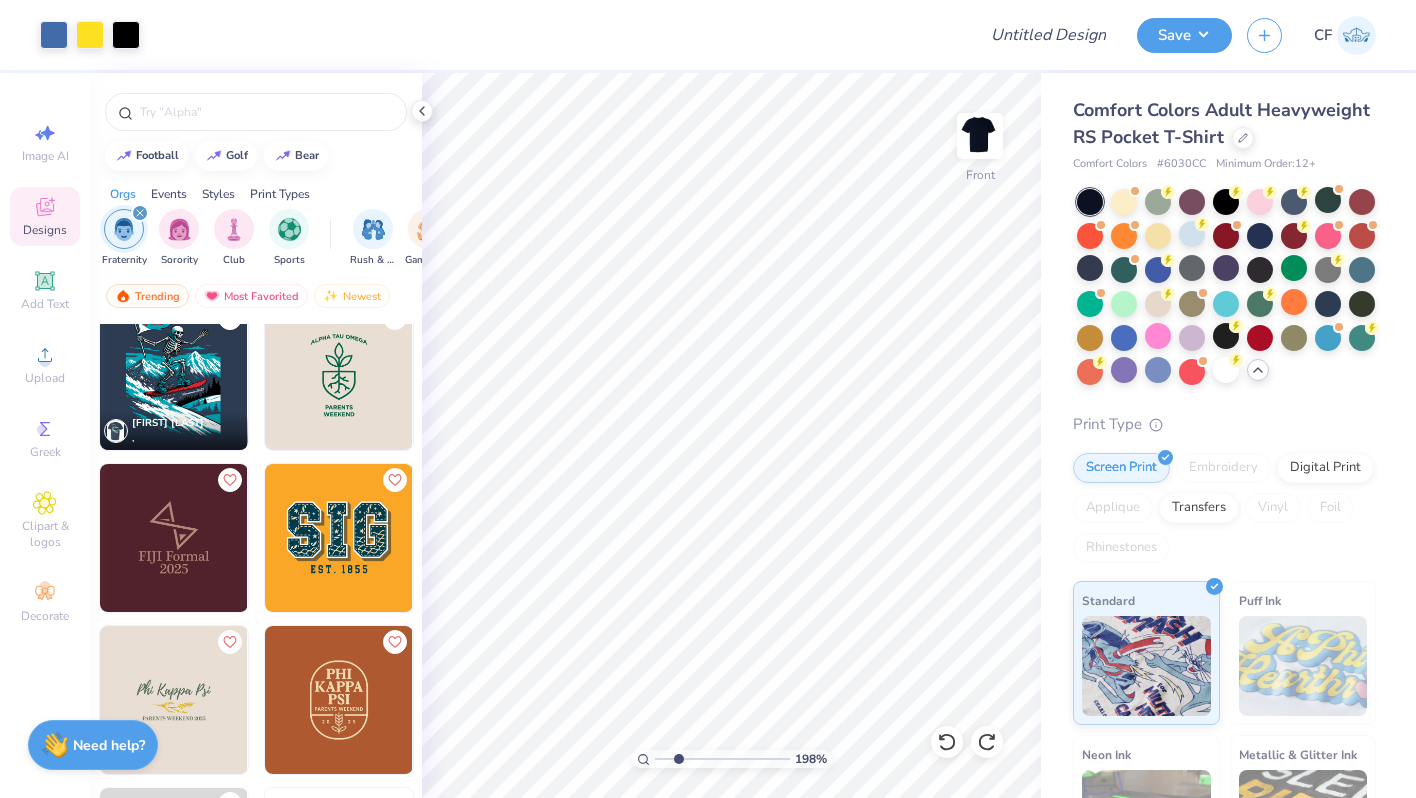 click at bounding box center (722, 759) 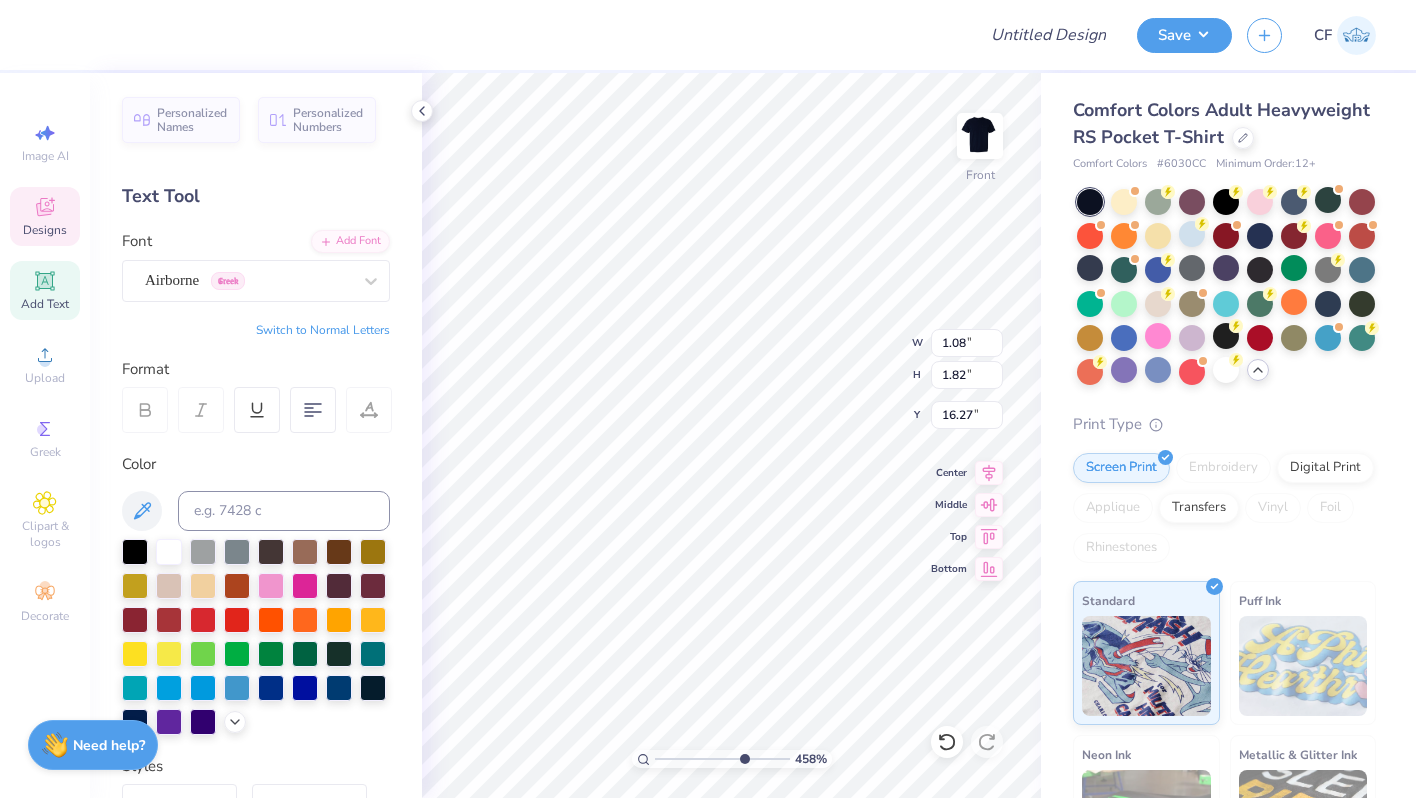 click on "458  %" at bounding box center (731, 435) 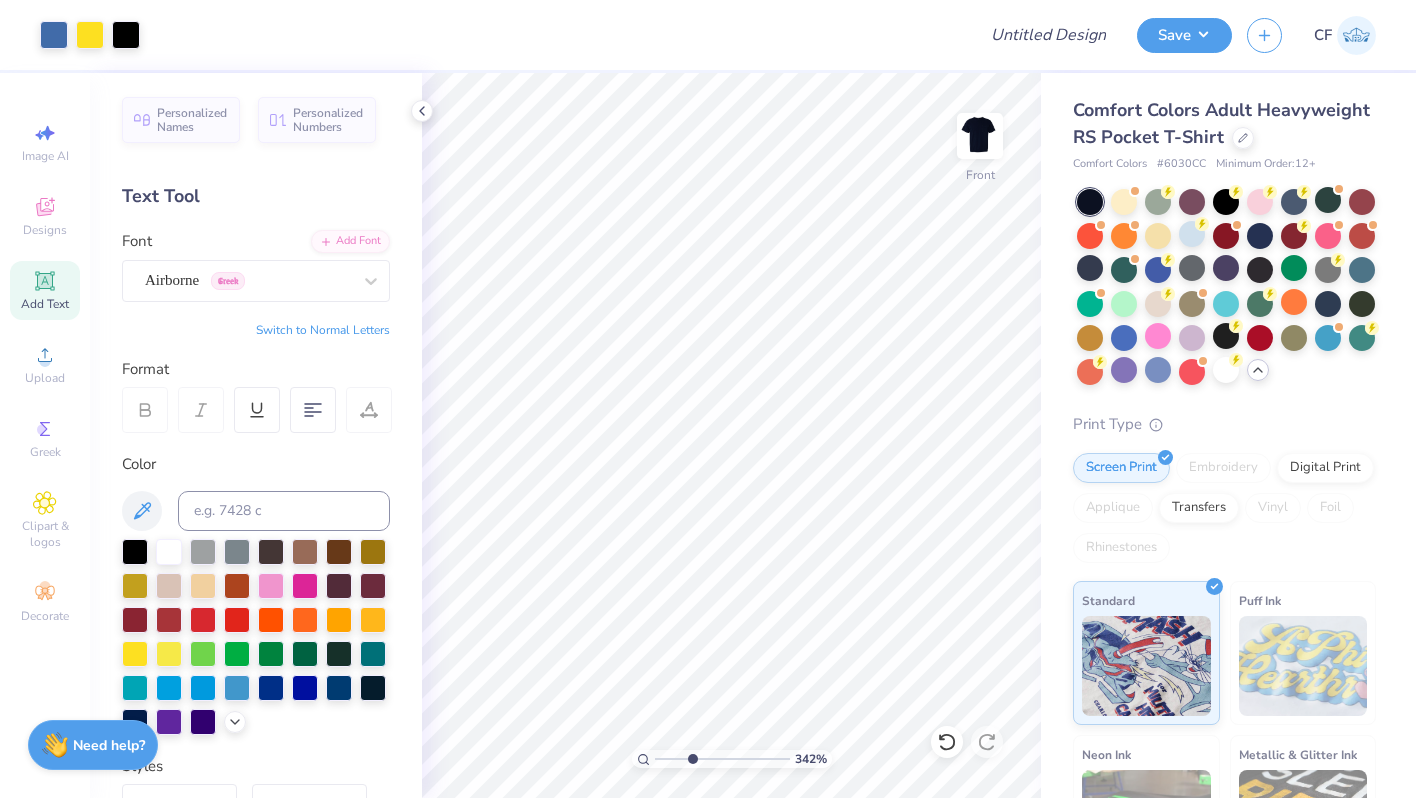 drag, startPoint x: 740, startPoint y: 760, endPoint x: 693, endPoint y: 759, distance: 47.010635 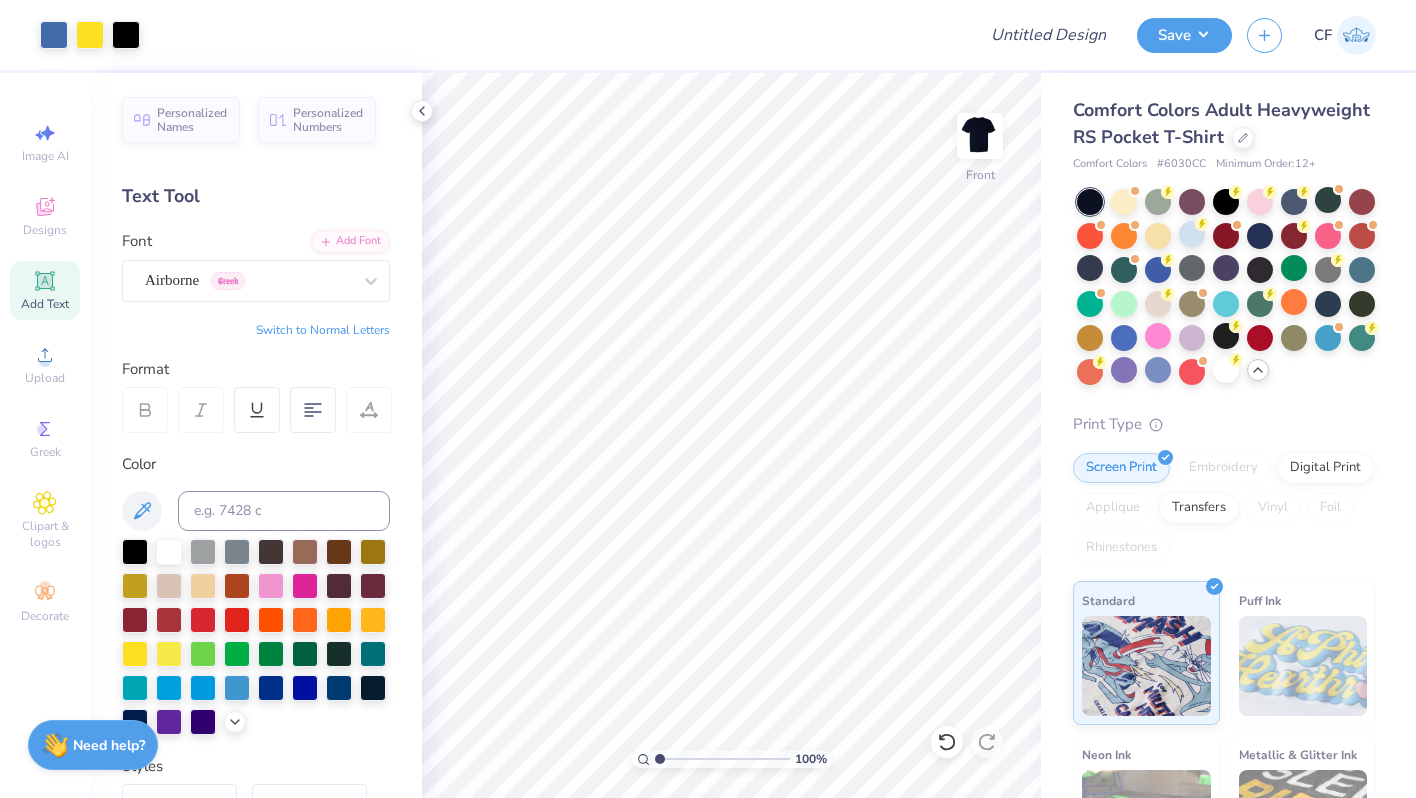 type on "1" 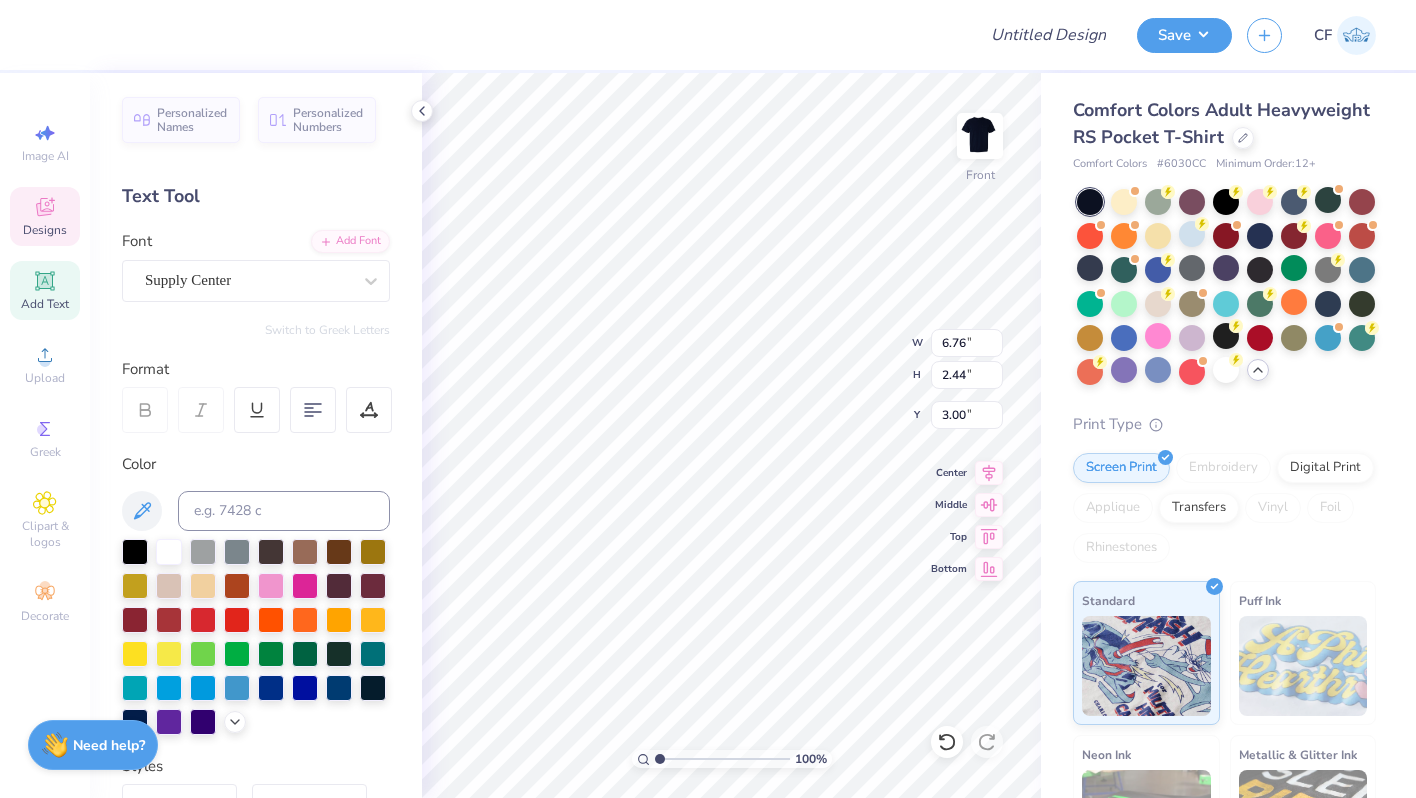 type on "FALL RUSH 2025" 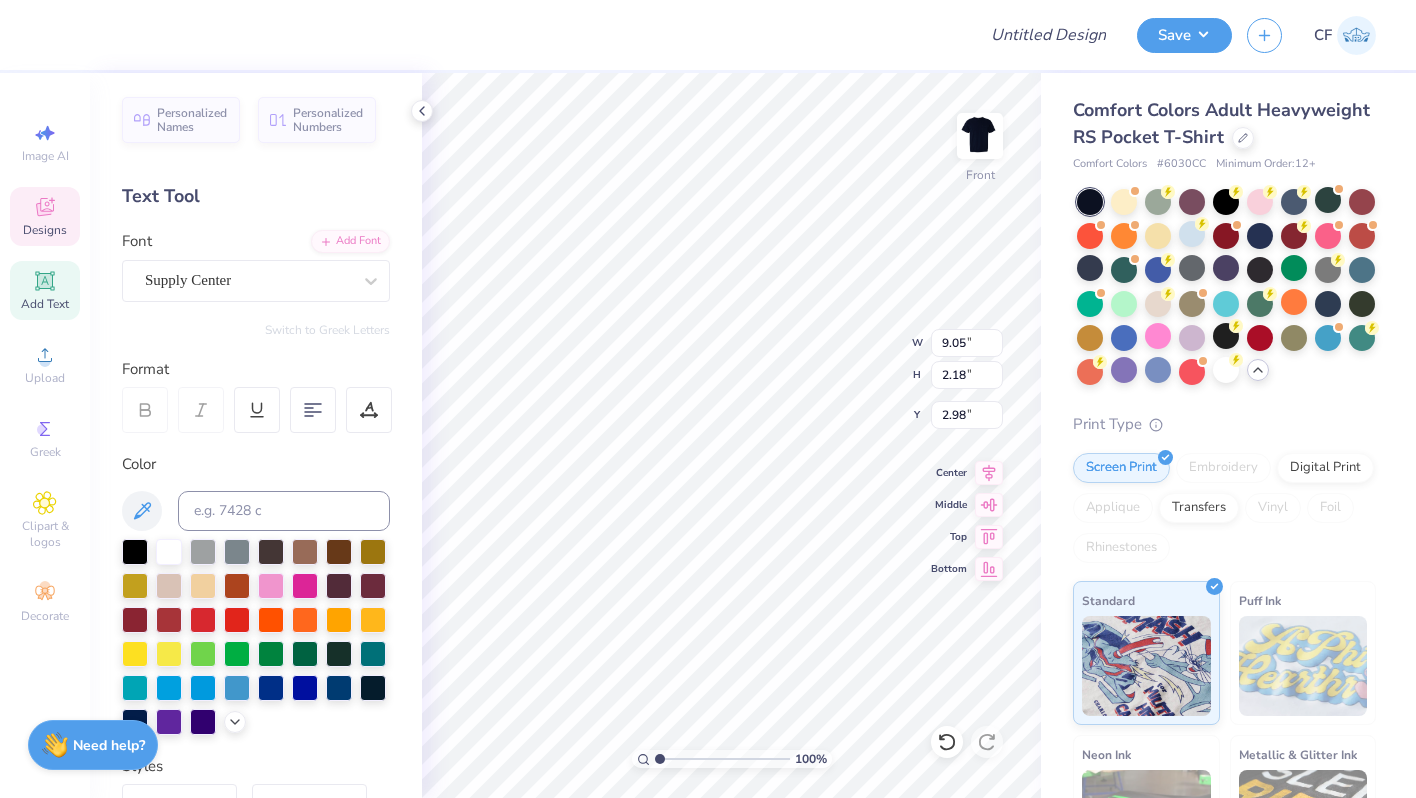 type on "9.05" 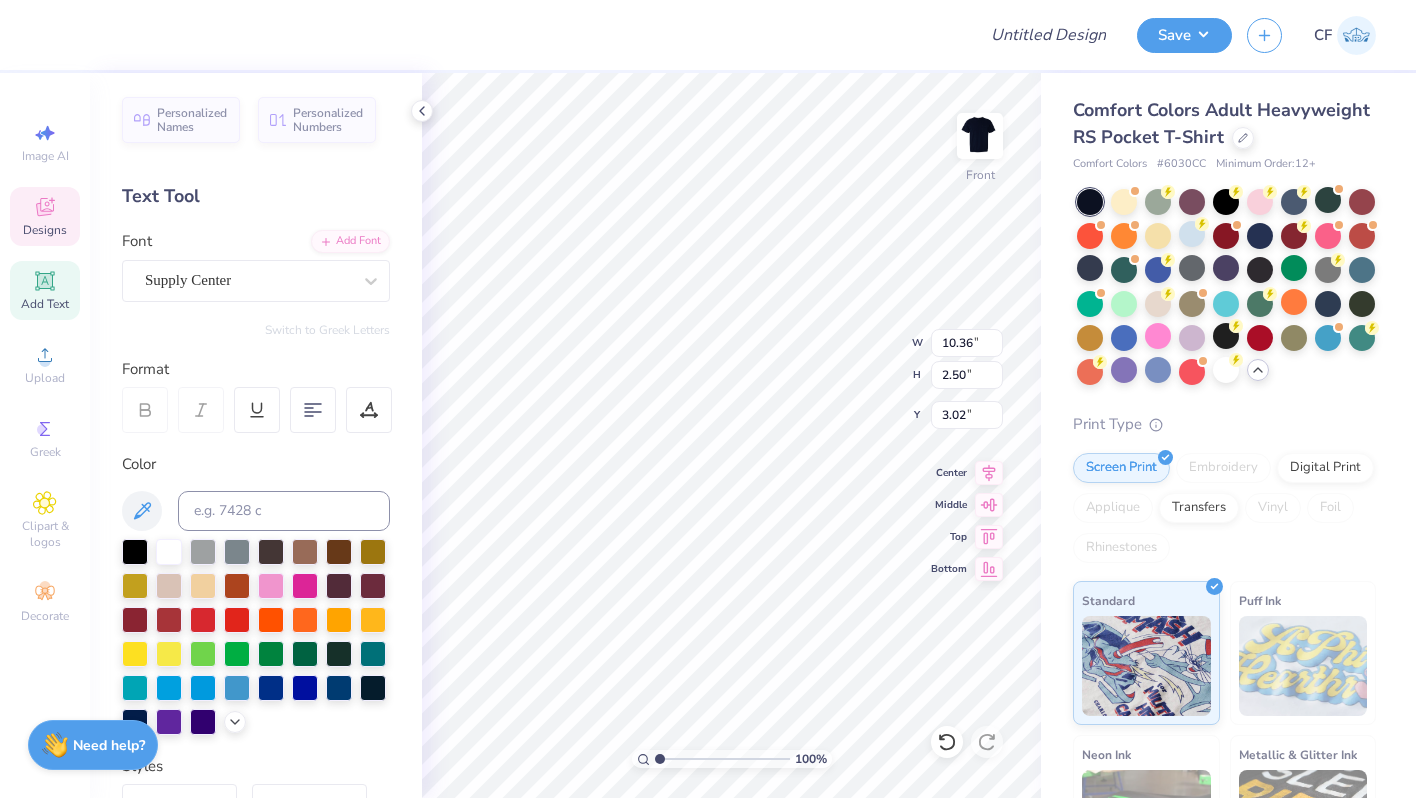 type on "10.36" 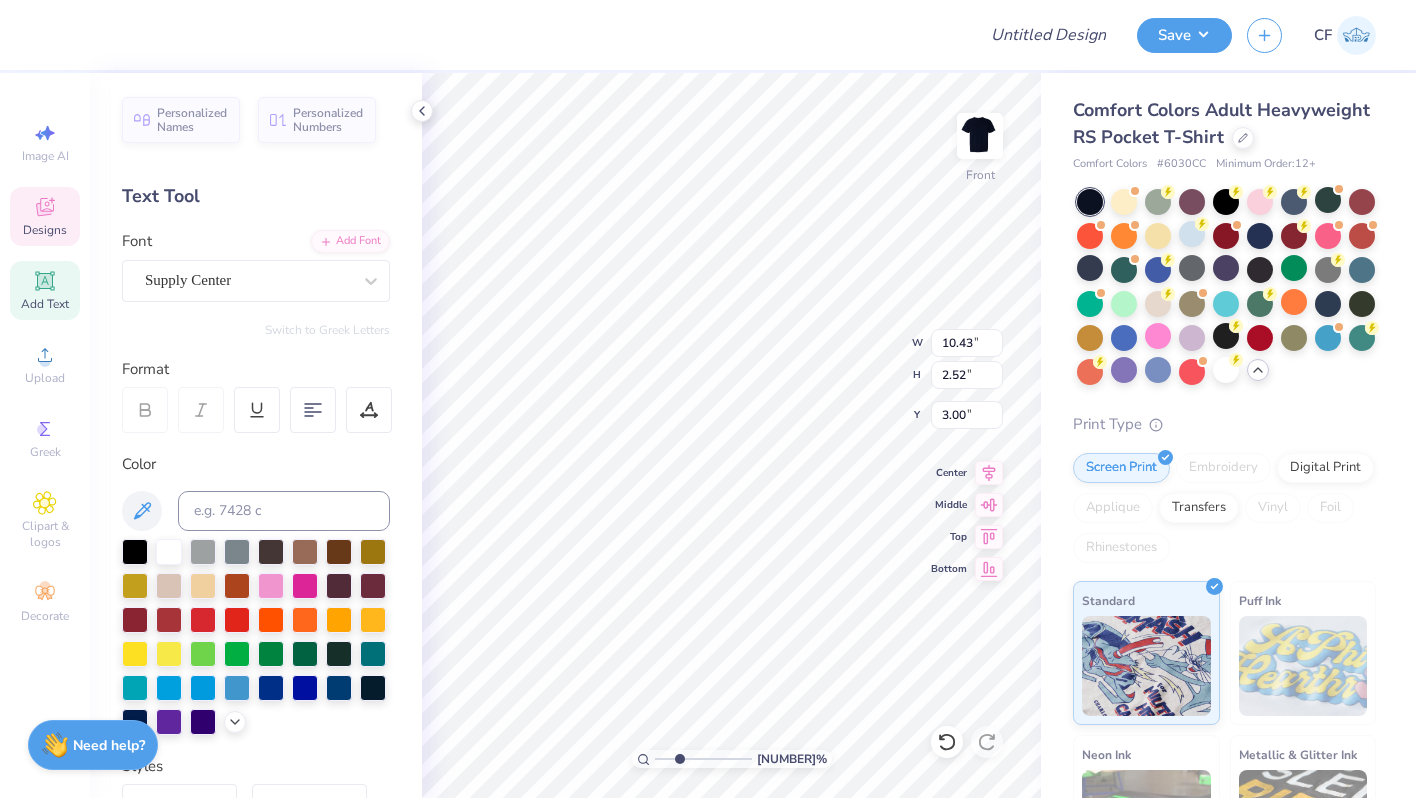 drag, startPoint x: 656, startPoint y: 760, endPoint x: 696, endPoint y: 760, distance: 40 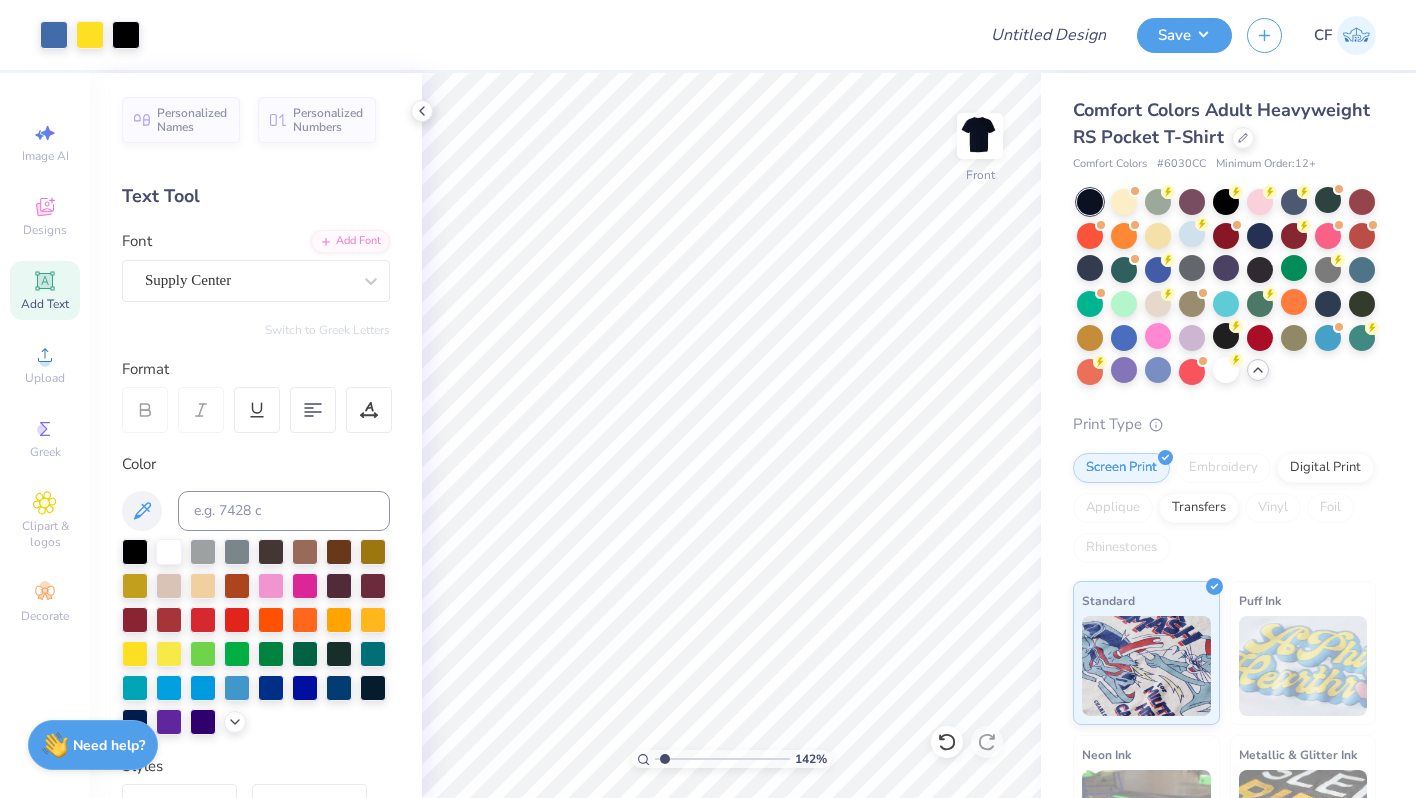 drag, startPoint x: 692, startPoint y: 756, endPoint x: 665, endPoint y: 752, distance: 27.294687 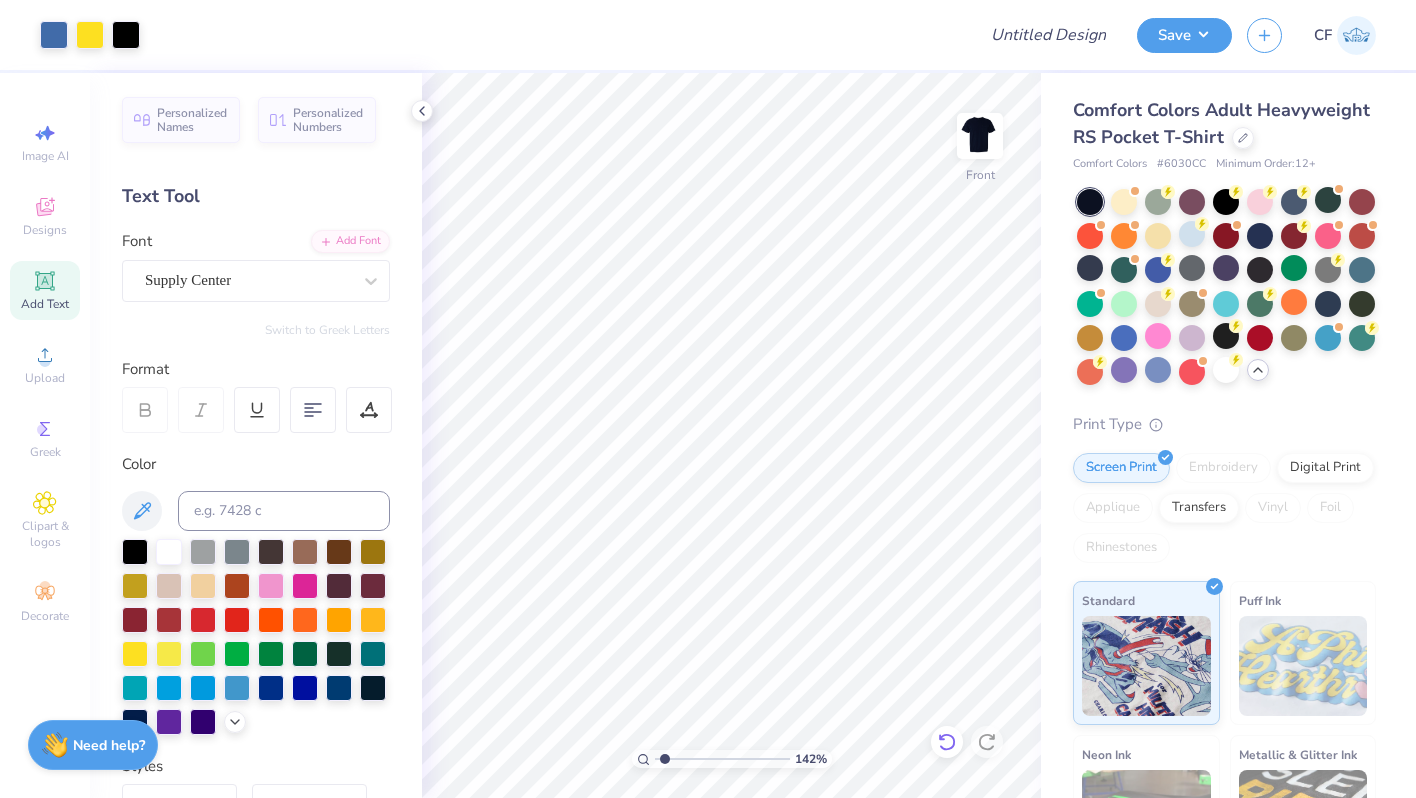 click 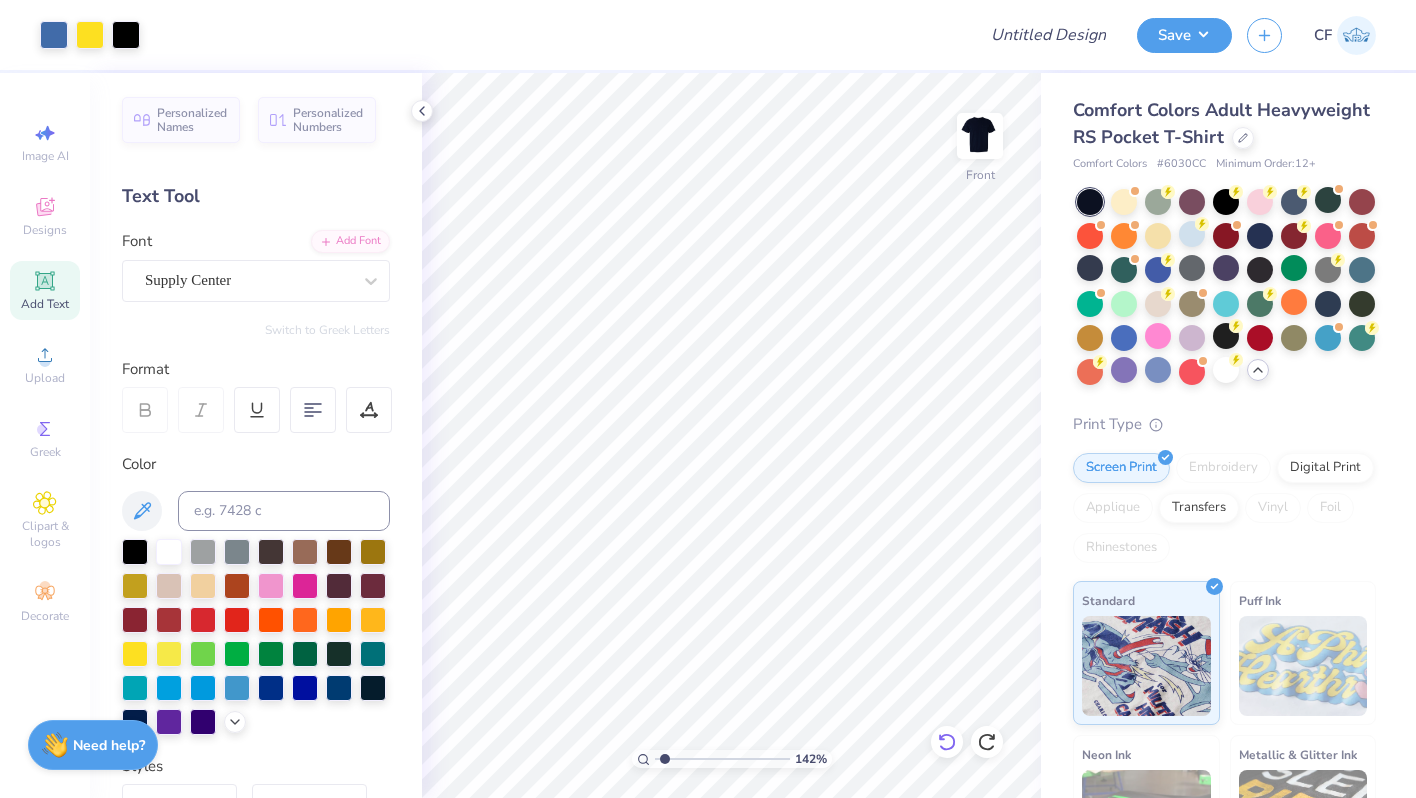 click 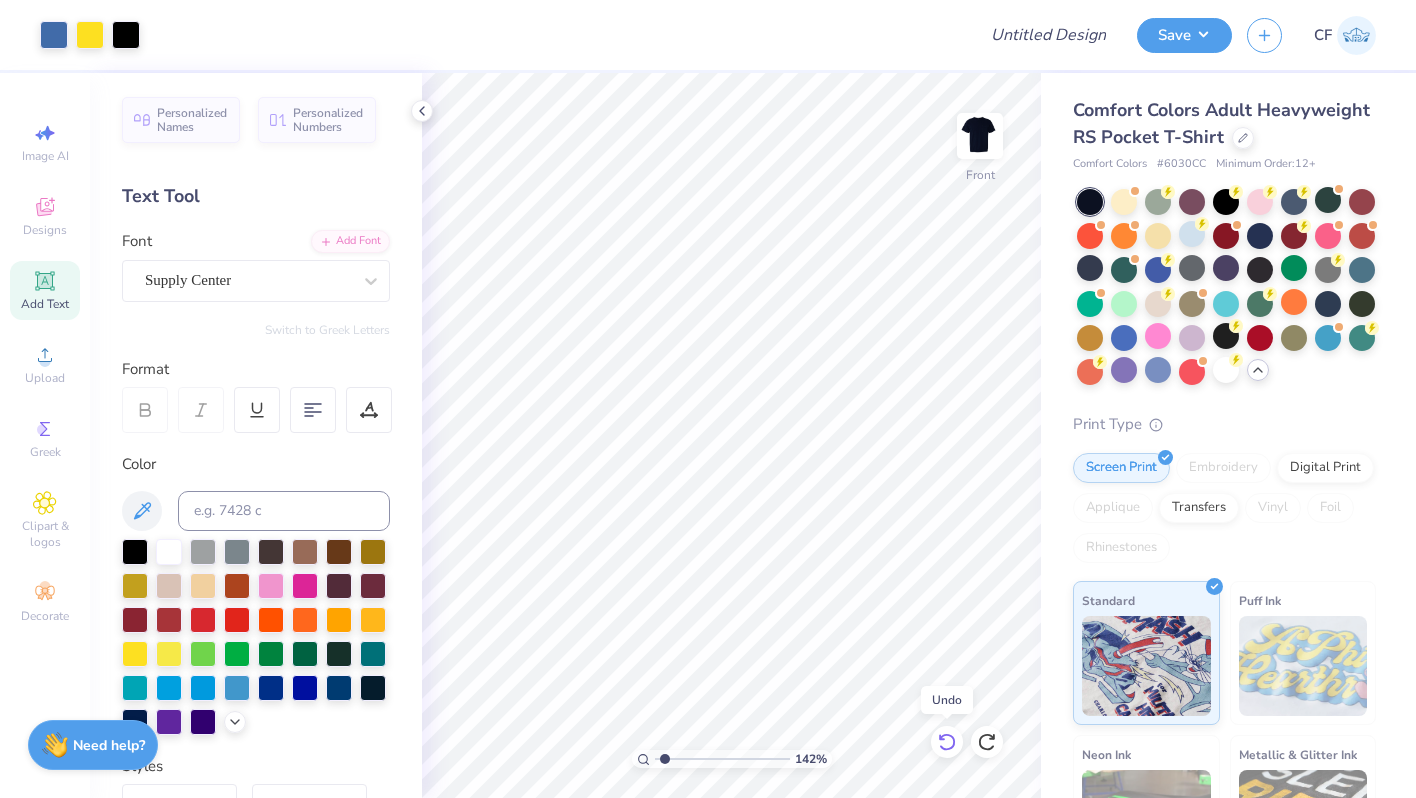 click 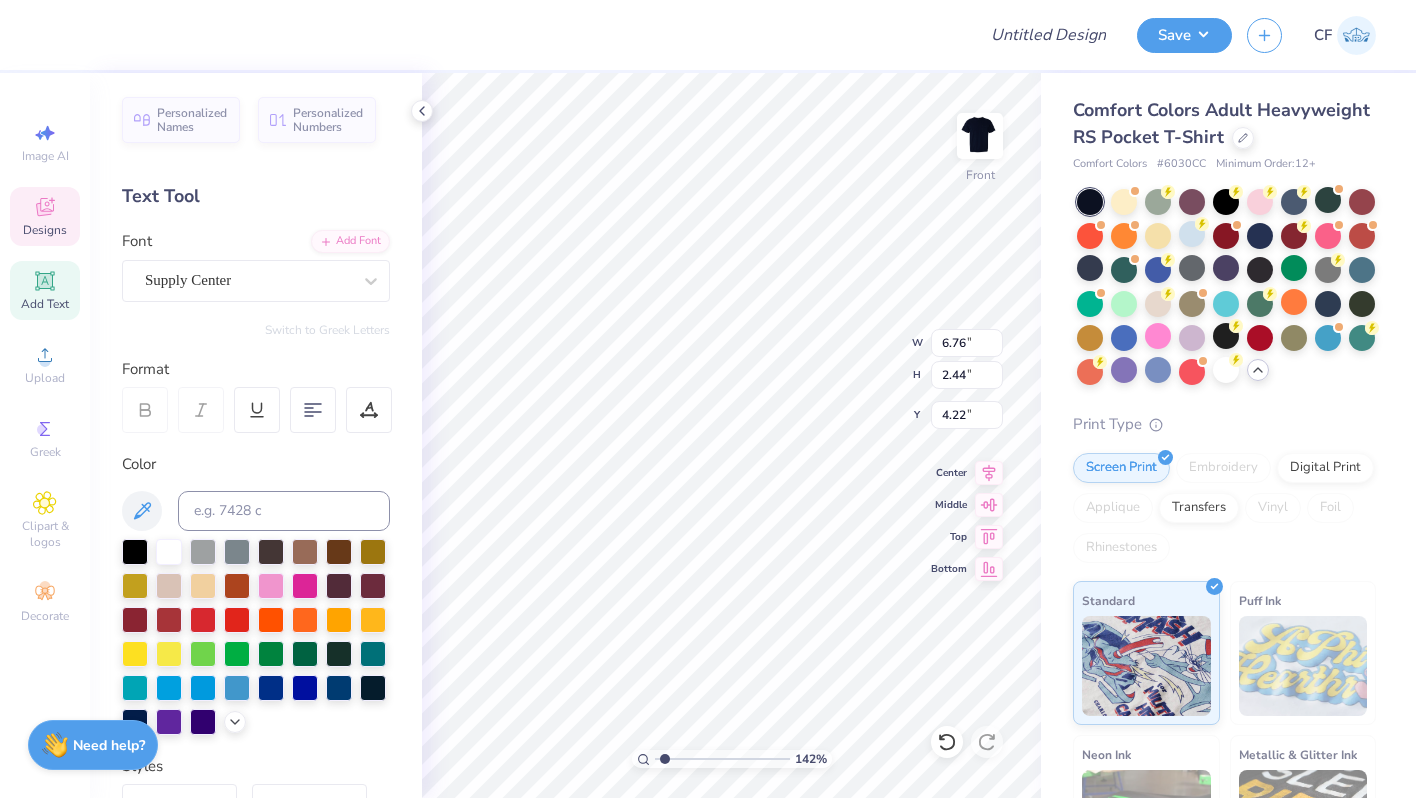 type on "4.22" 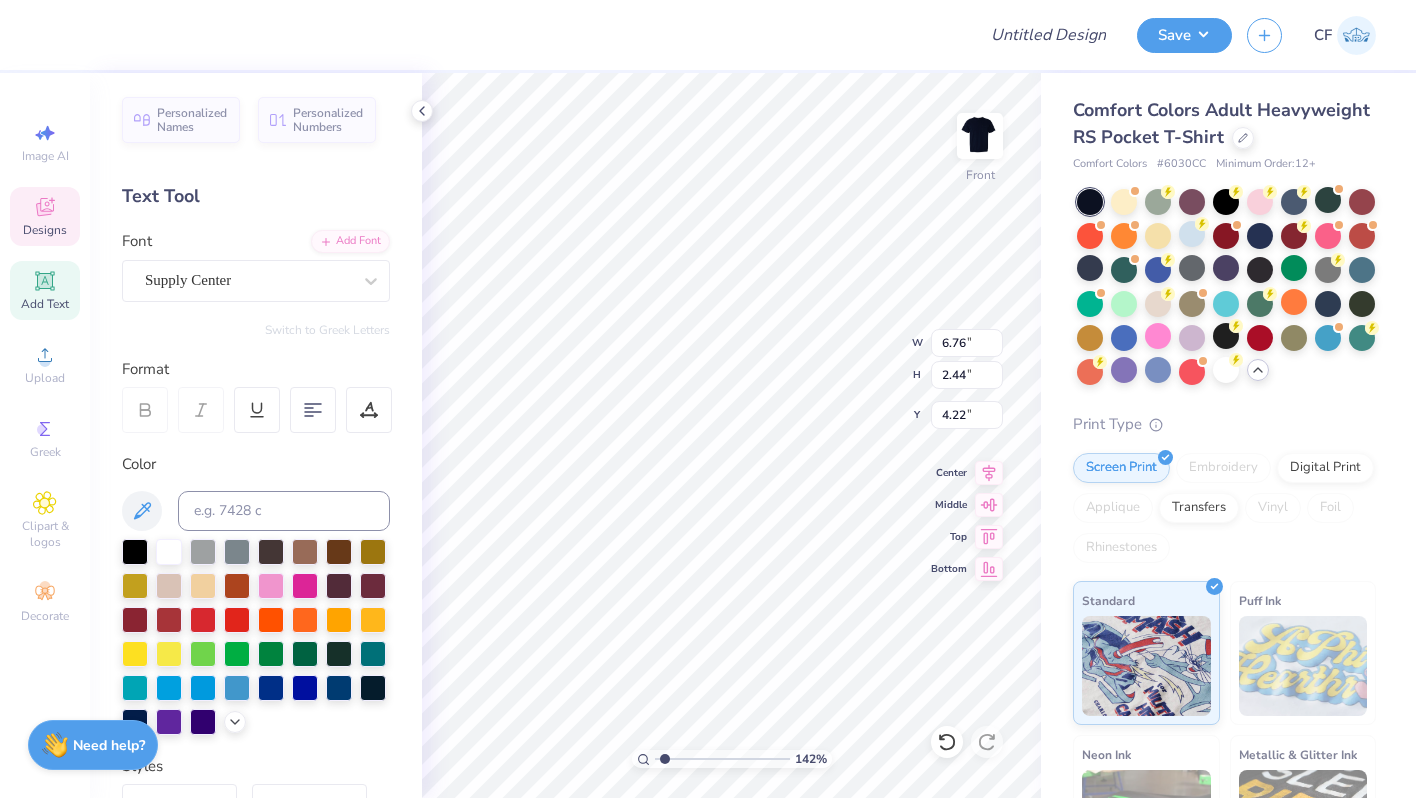 scroll, scrollTop: 0, scrollLeft: 0, axis: both 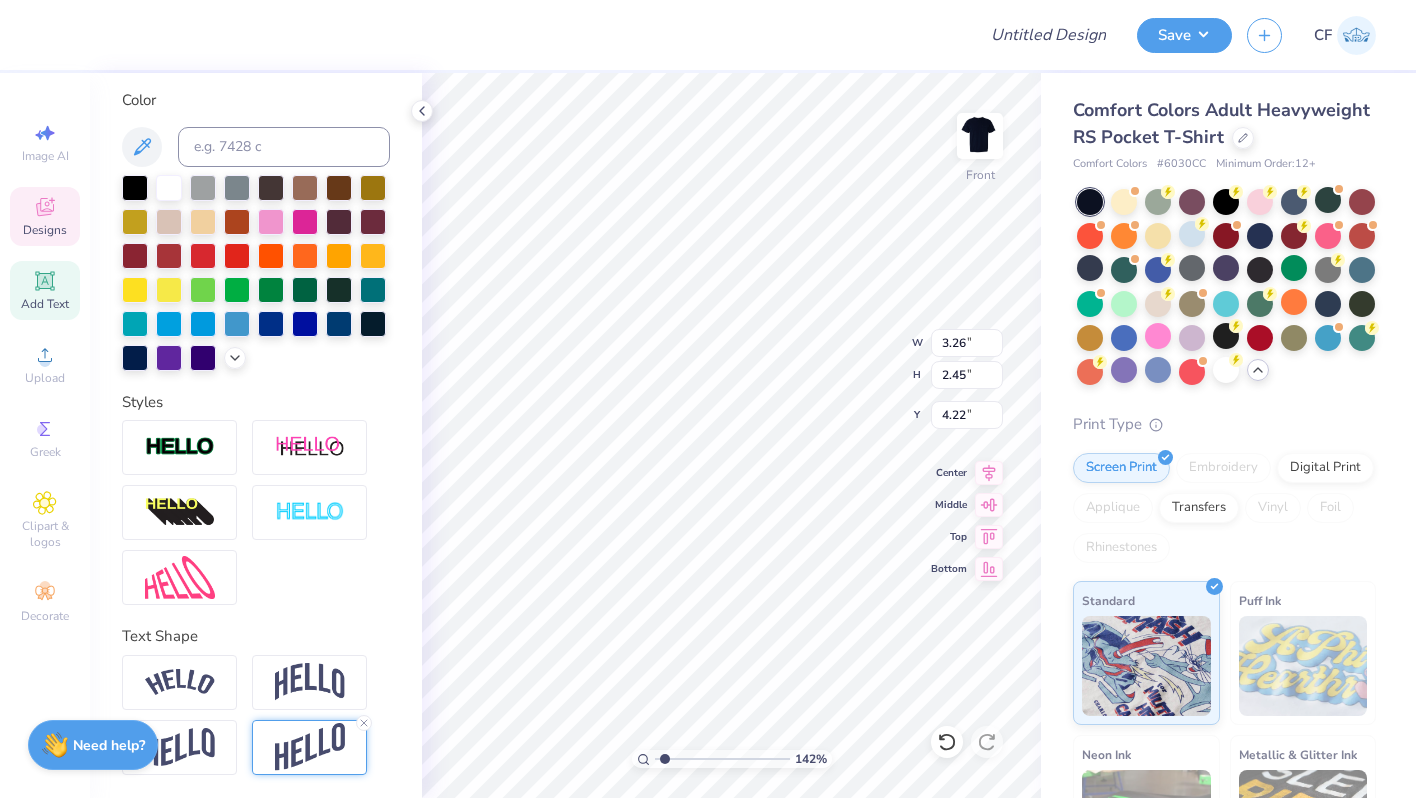 click at bounding box center (310, 747) 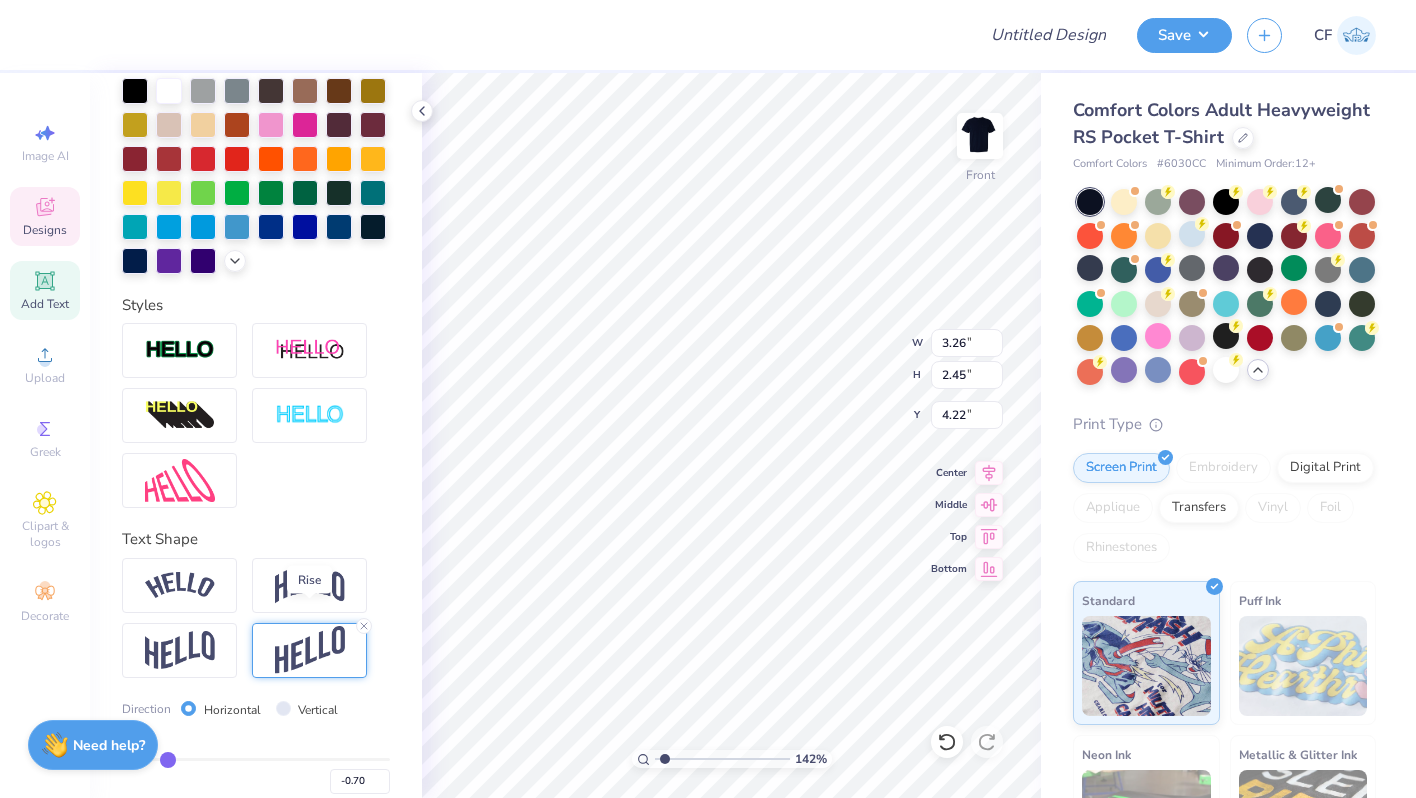 scroll, scrollTop: 481, scrollLeft: 0, axis: vertical 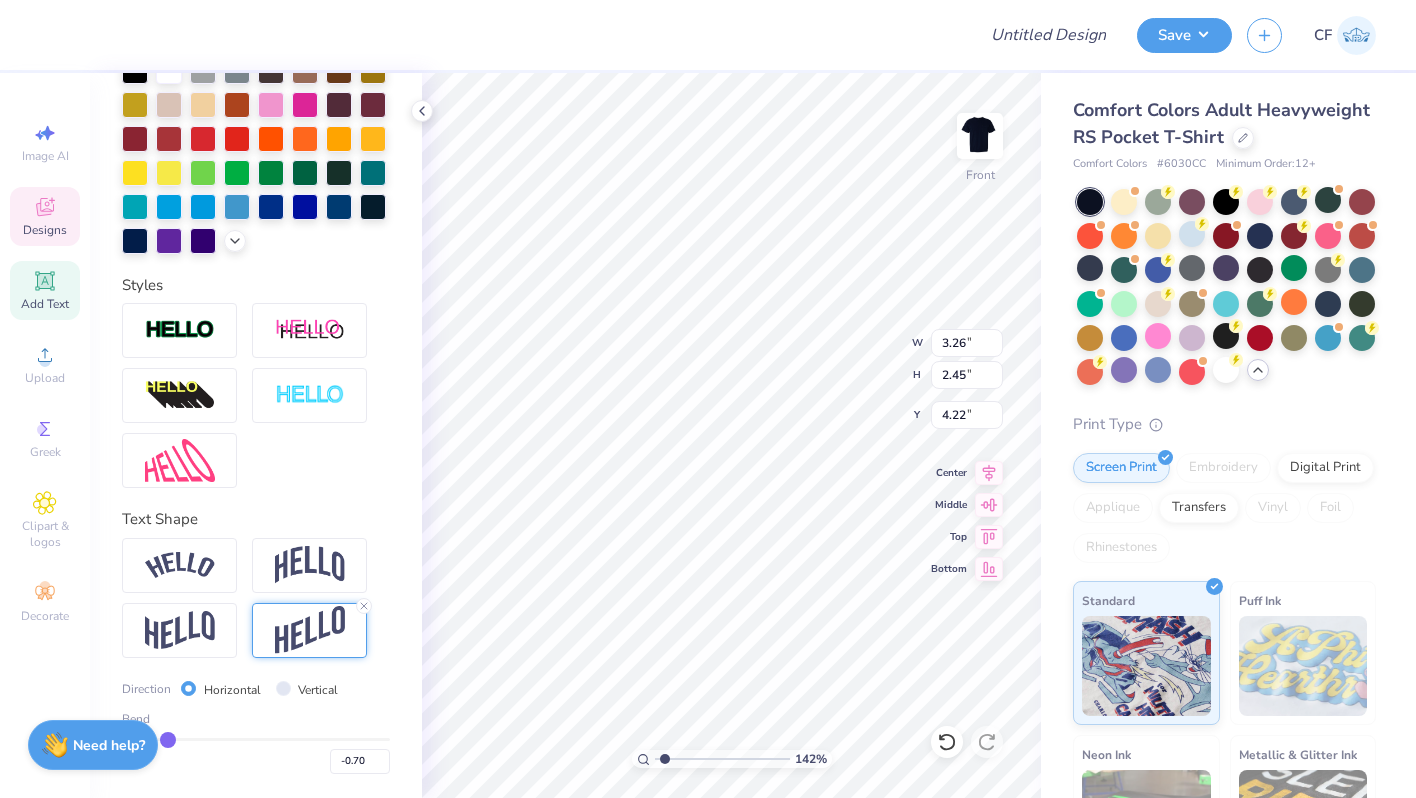 type on "-0.68" 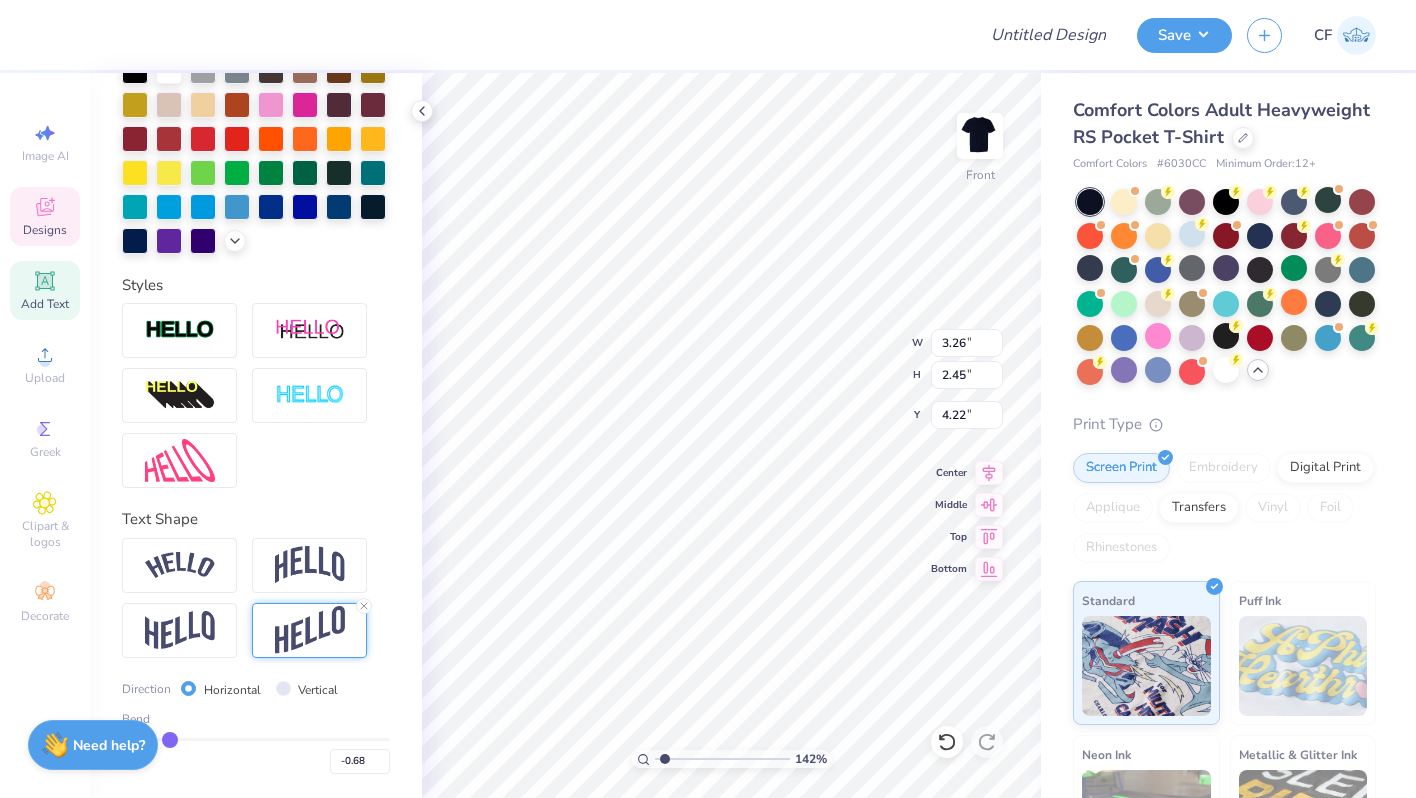 type on "-0.69" 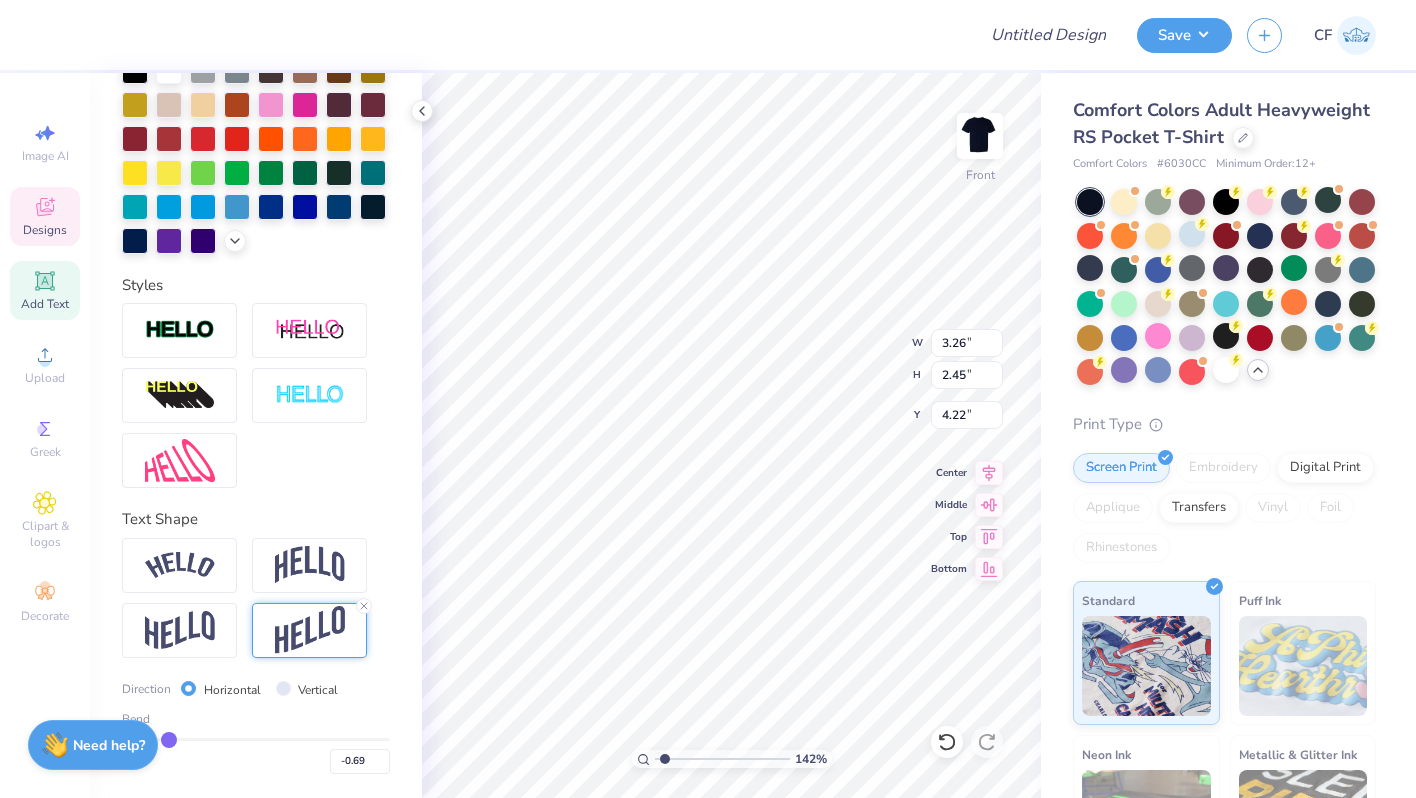 type on "-0.7" 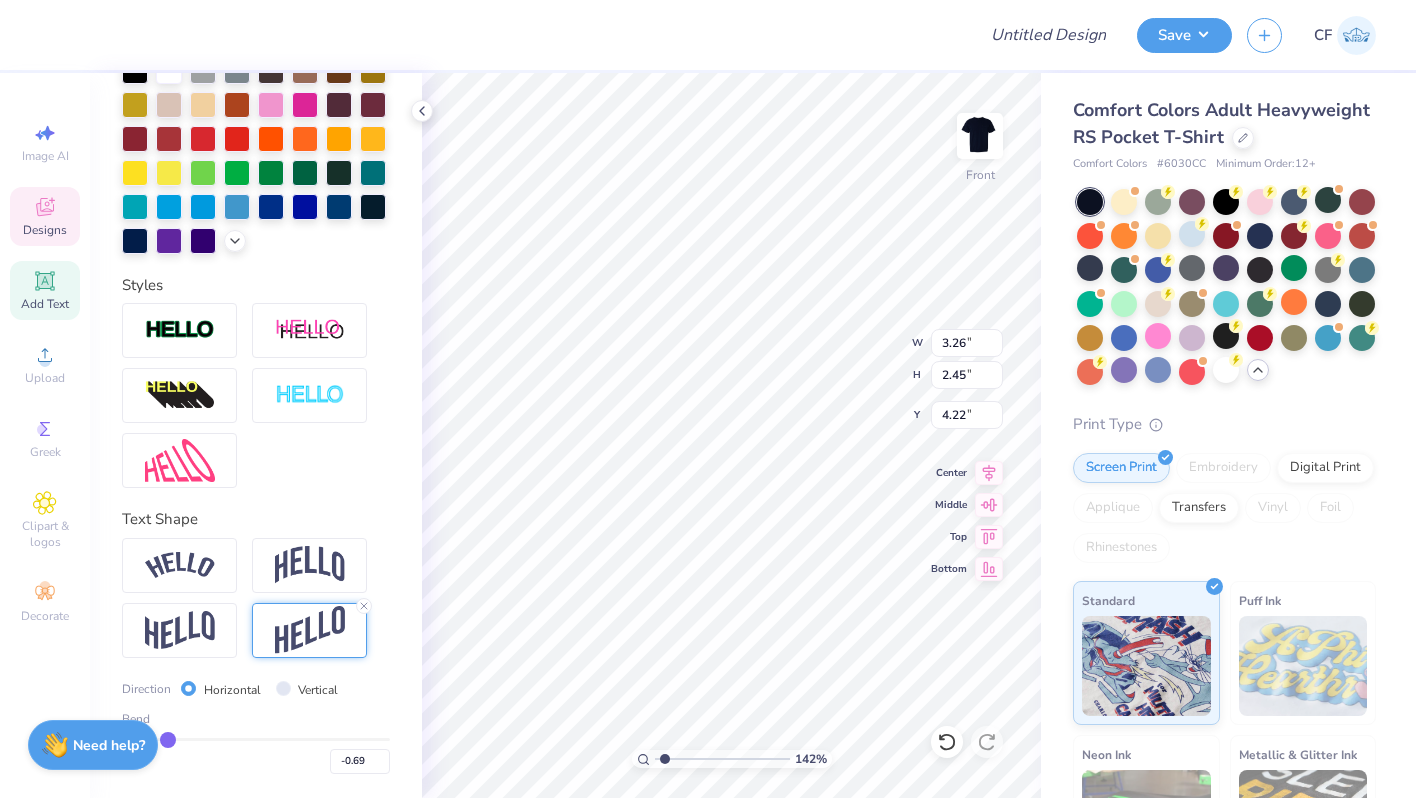 type on "-0.70" 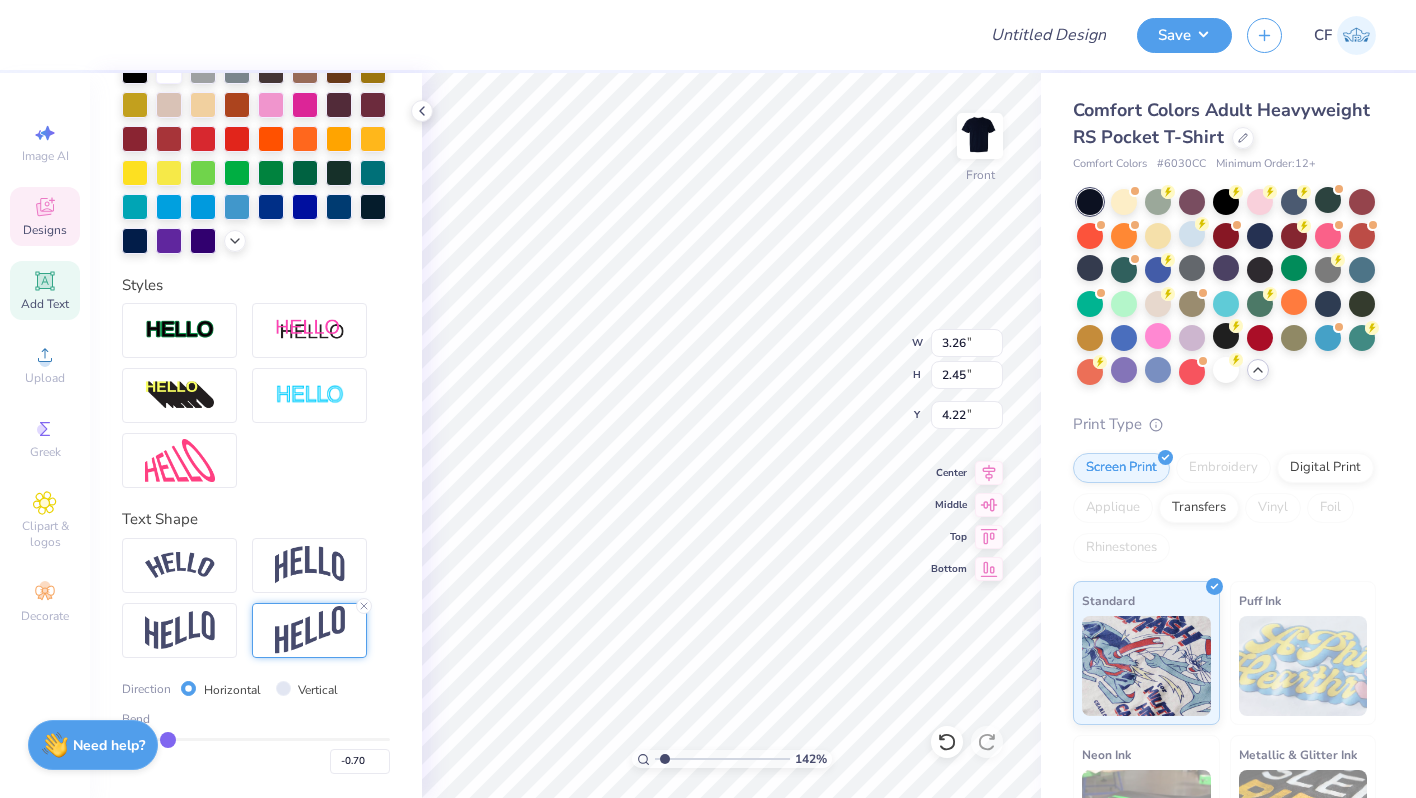 type on "-0.71" 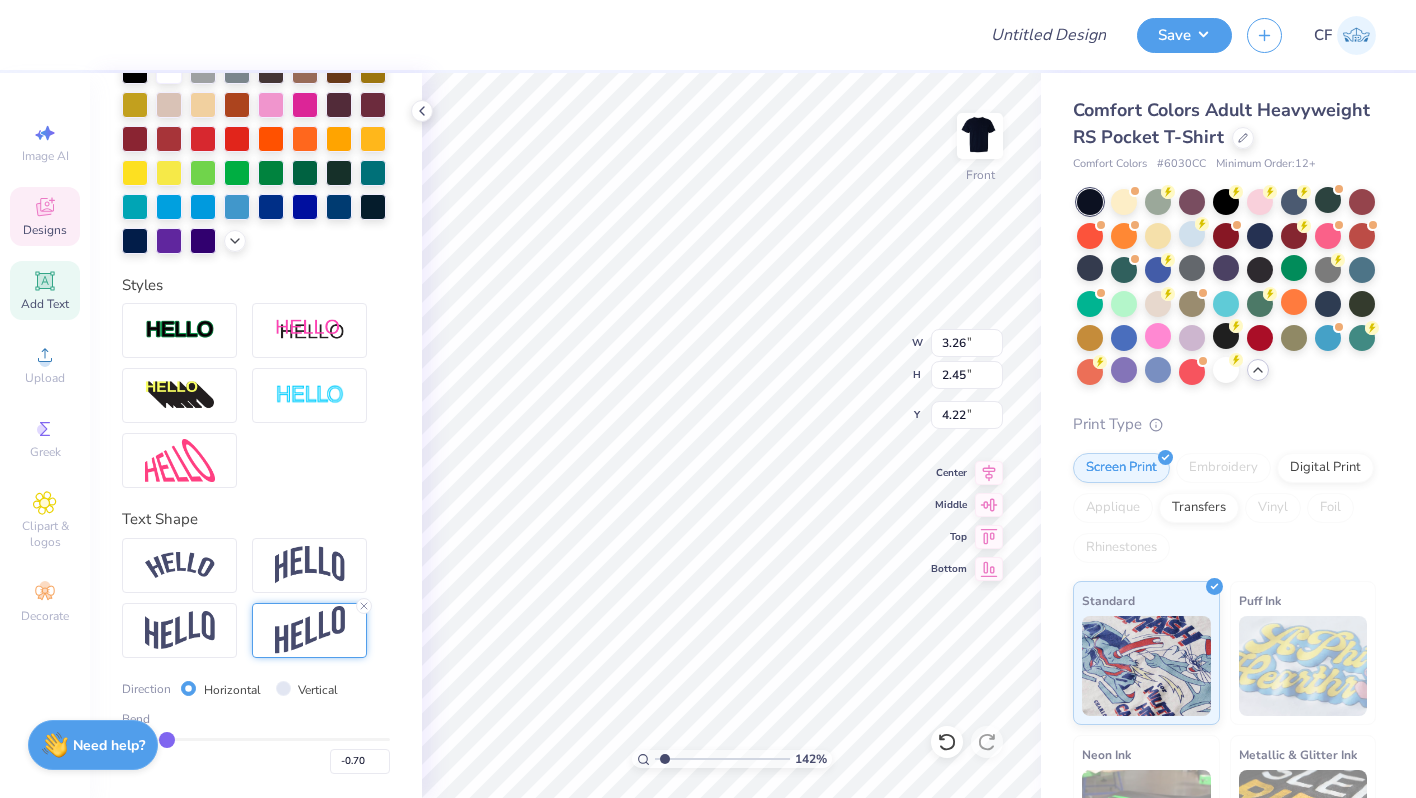 type on "-0.71" 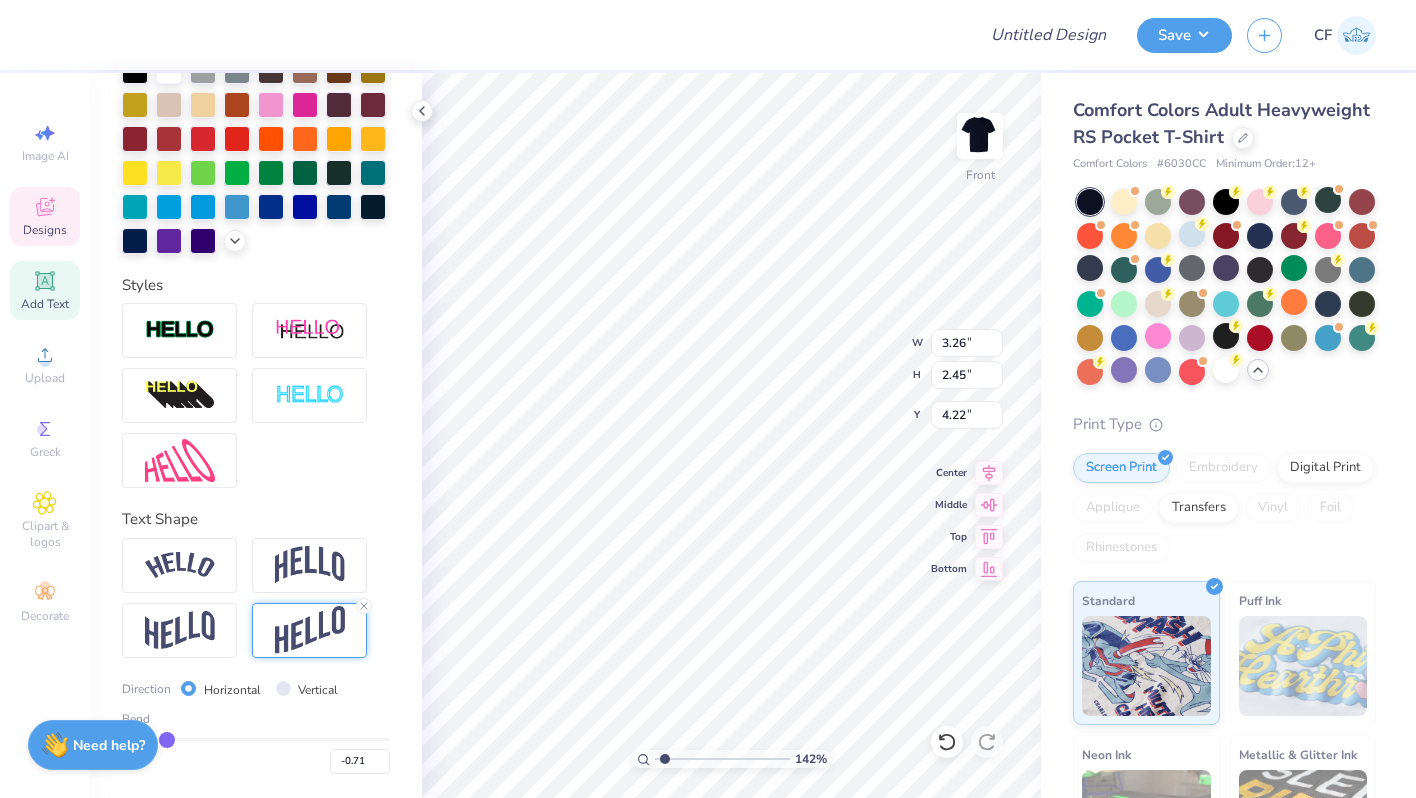 type on "-0.72" 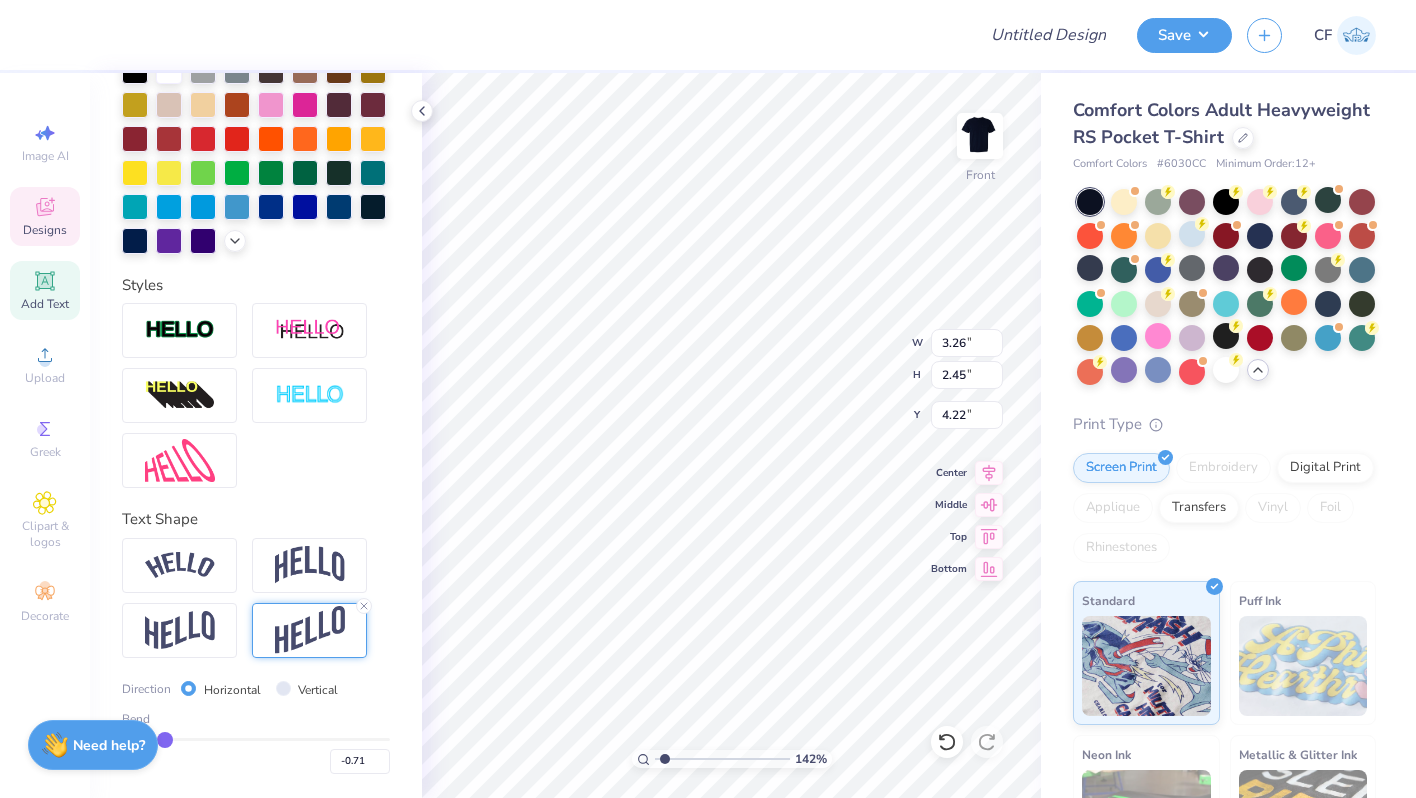 type on "-0.72" 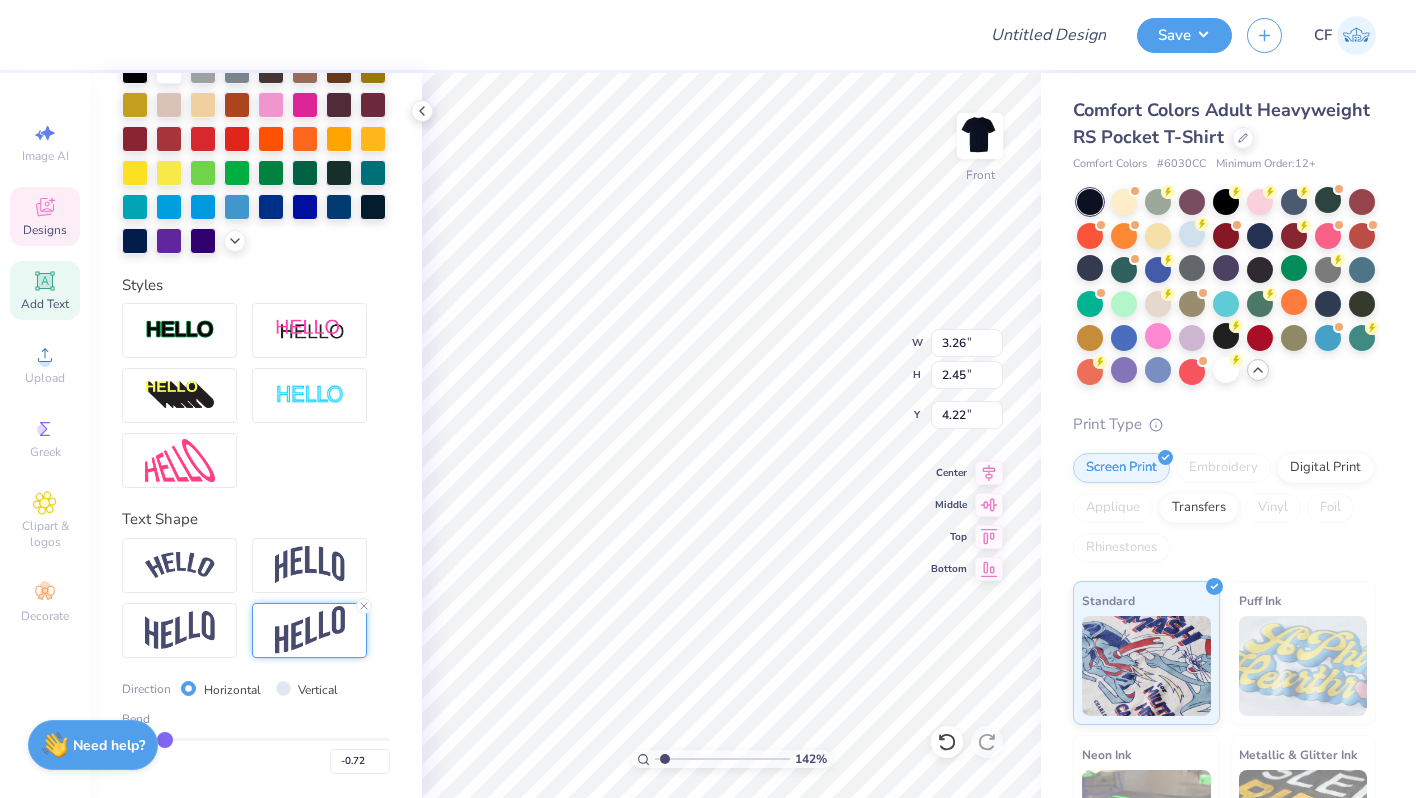 type on "-0.72" 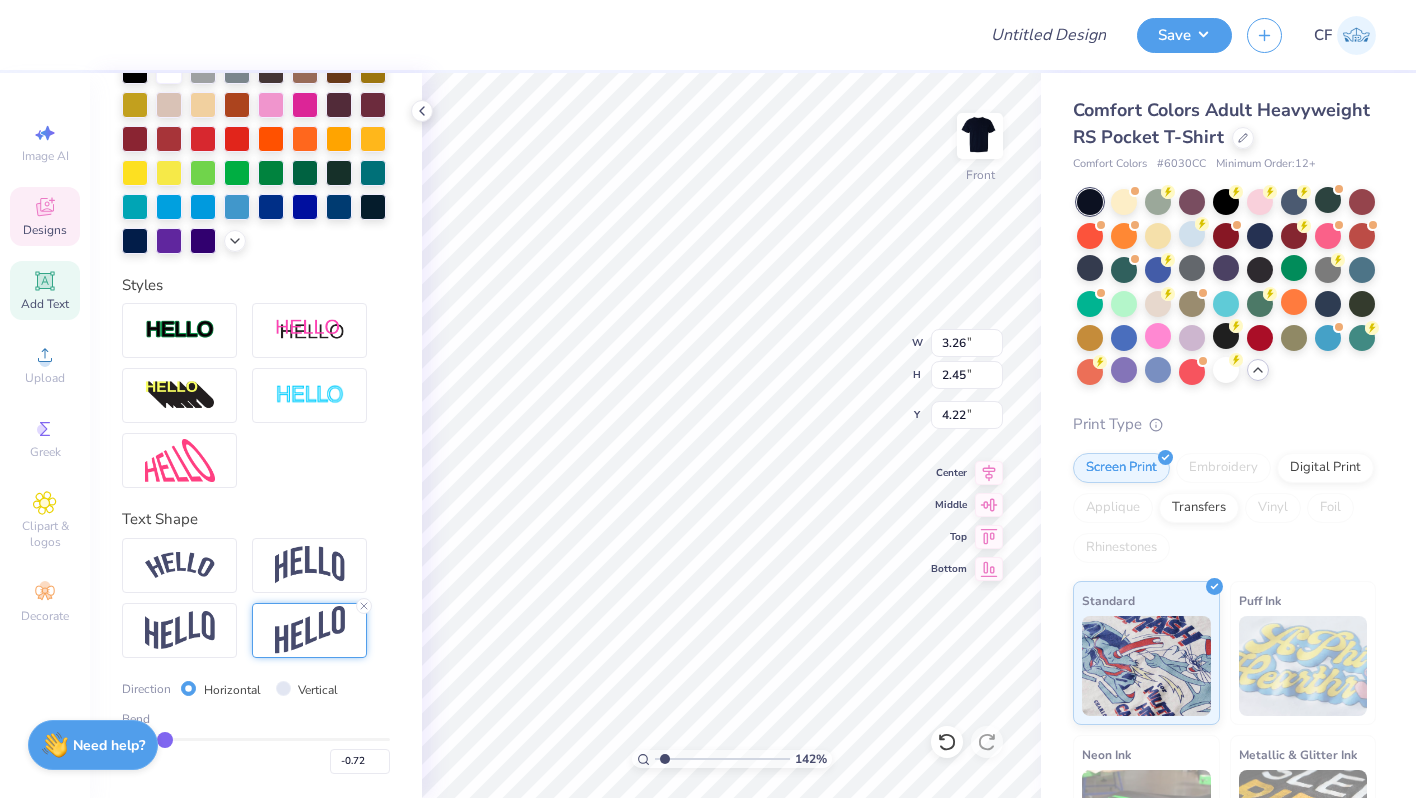type on "2.49" 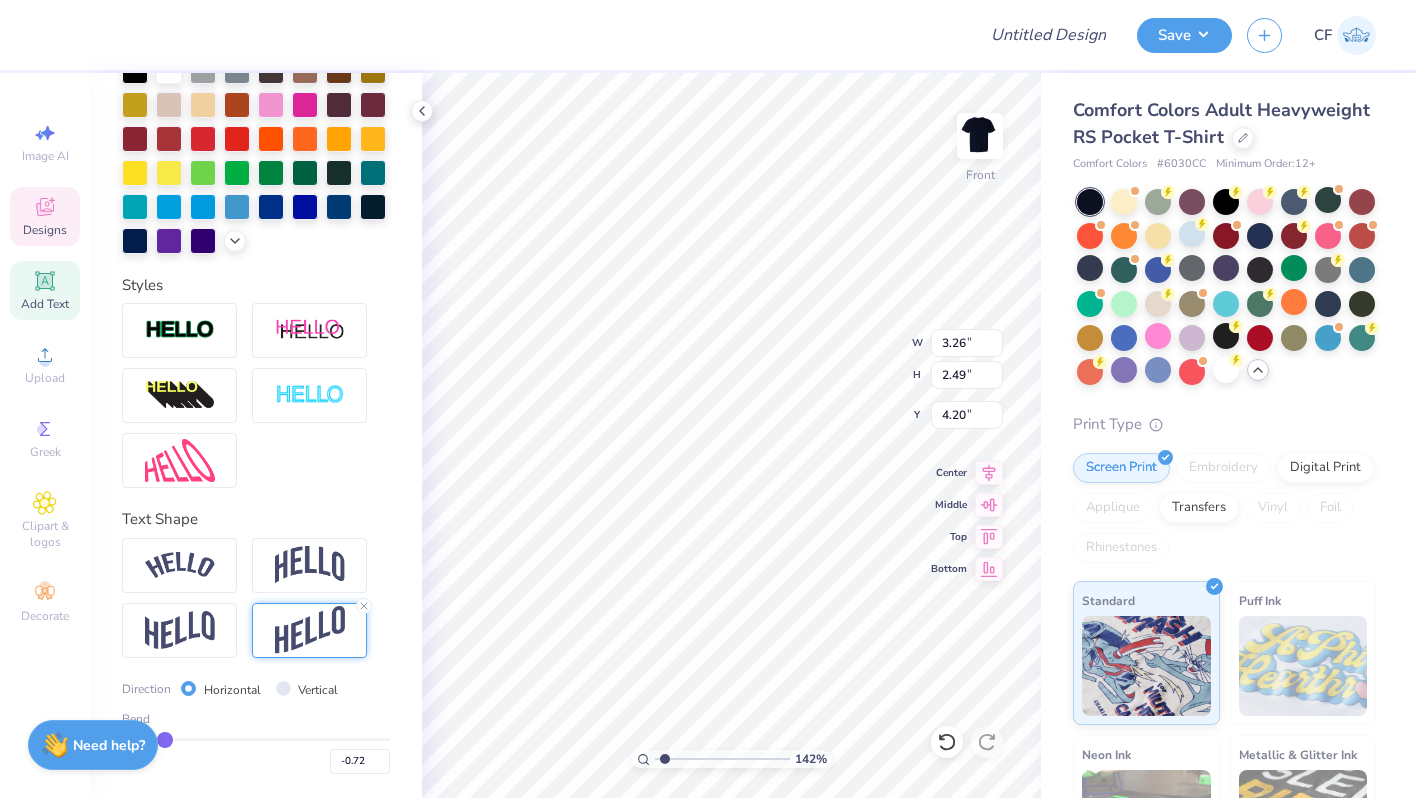 type on "-0.71" 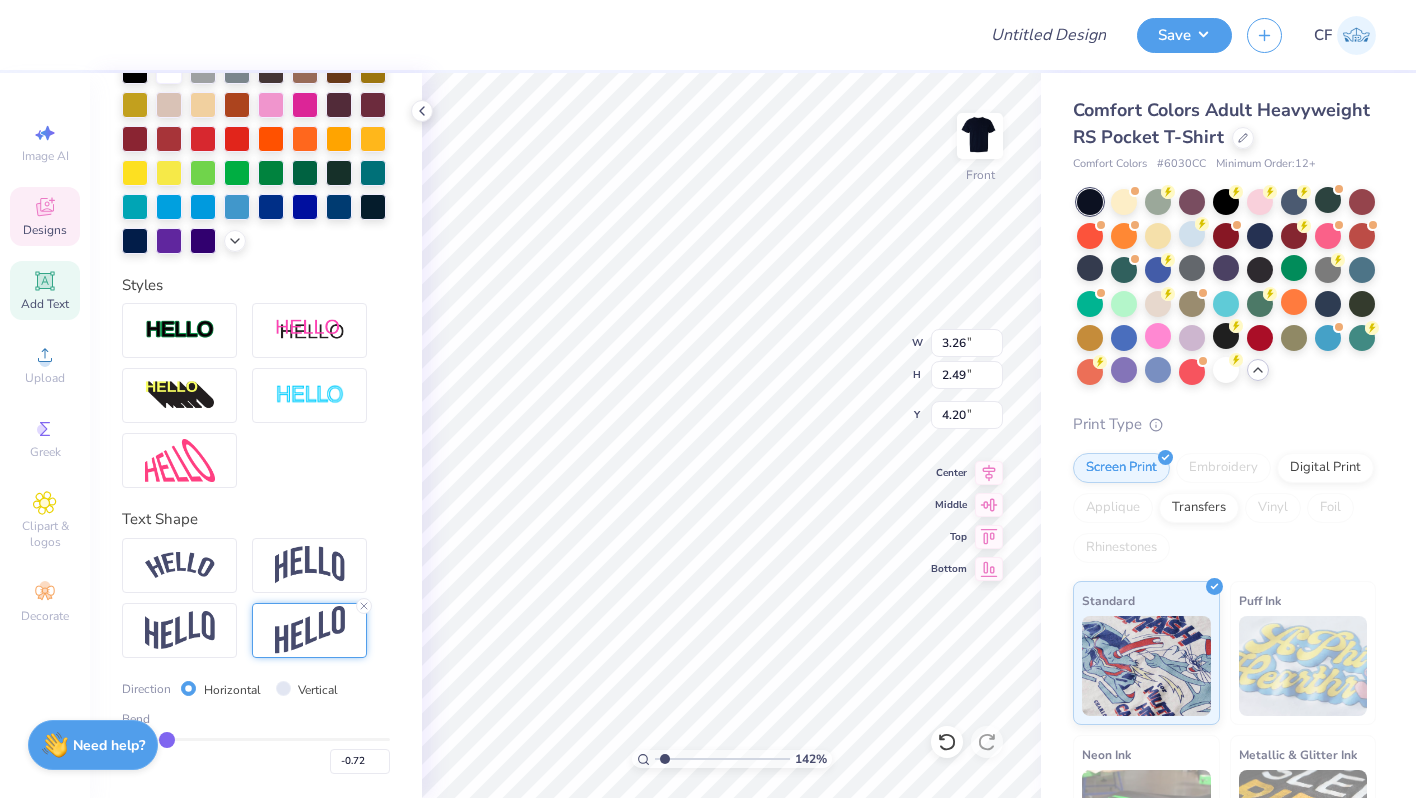 type on "-0.71" 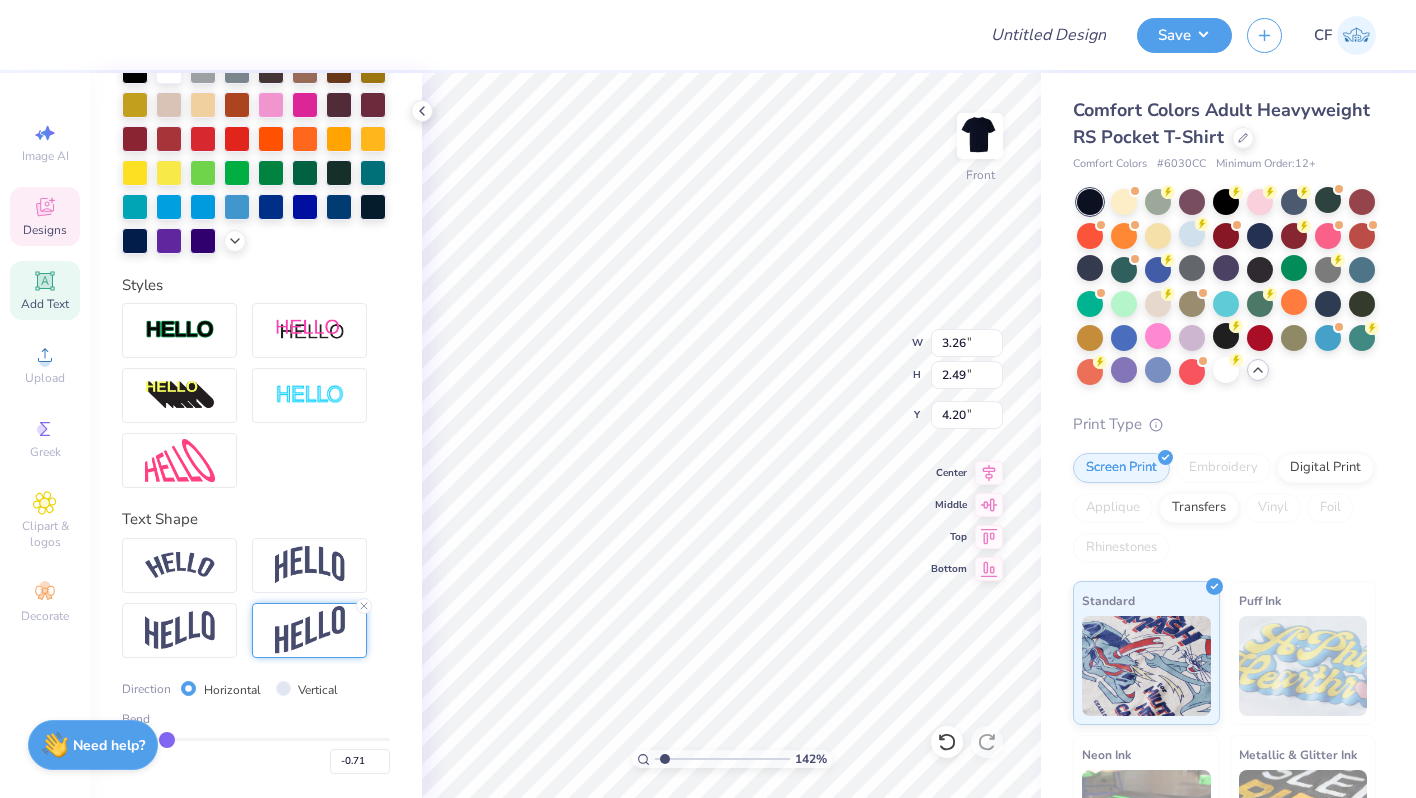 type on "-0.7" 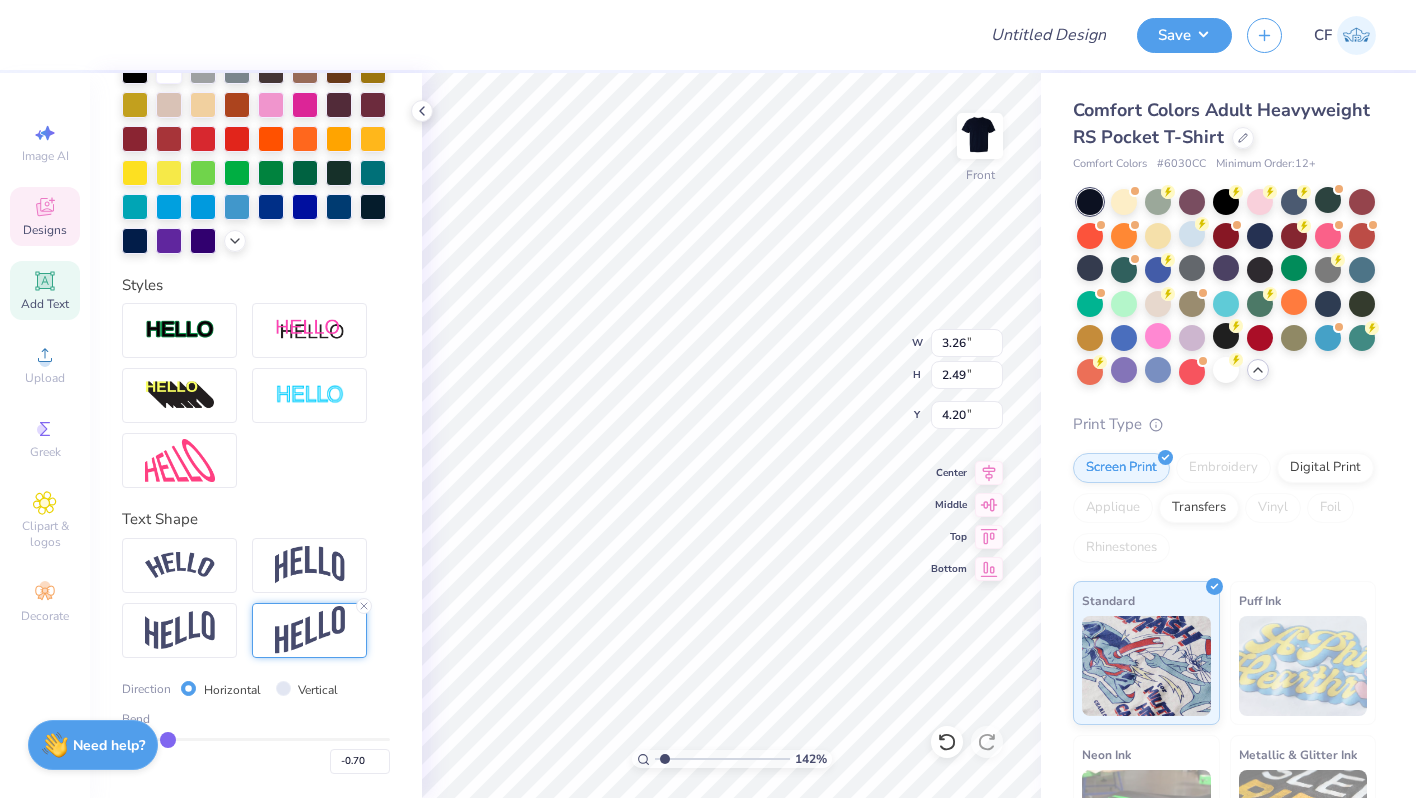 type on "-0.69" 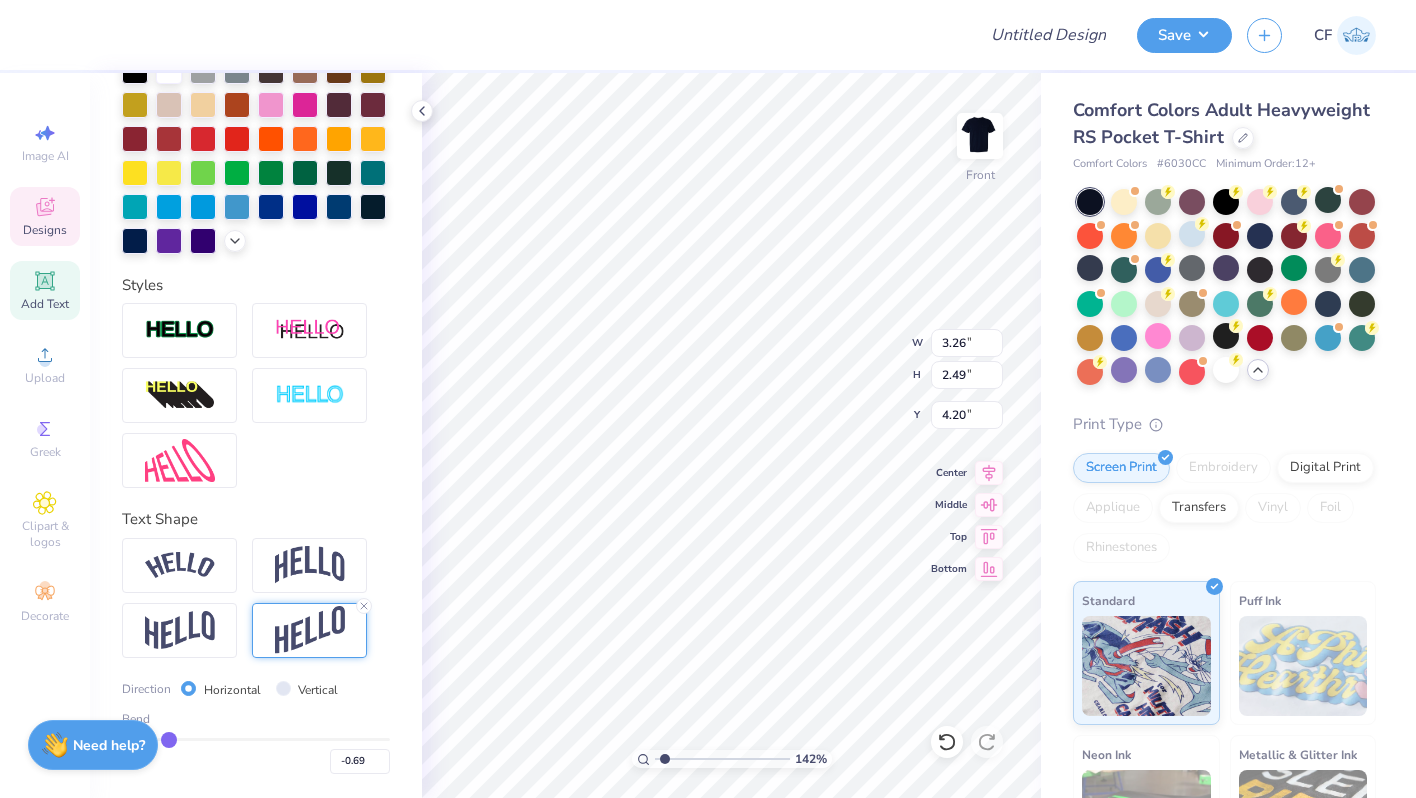 type on "-0.68" 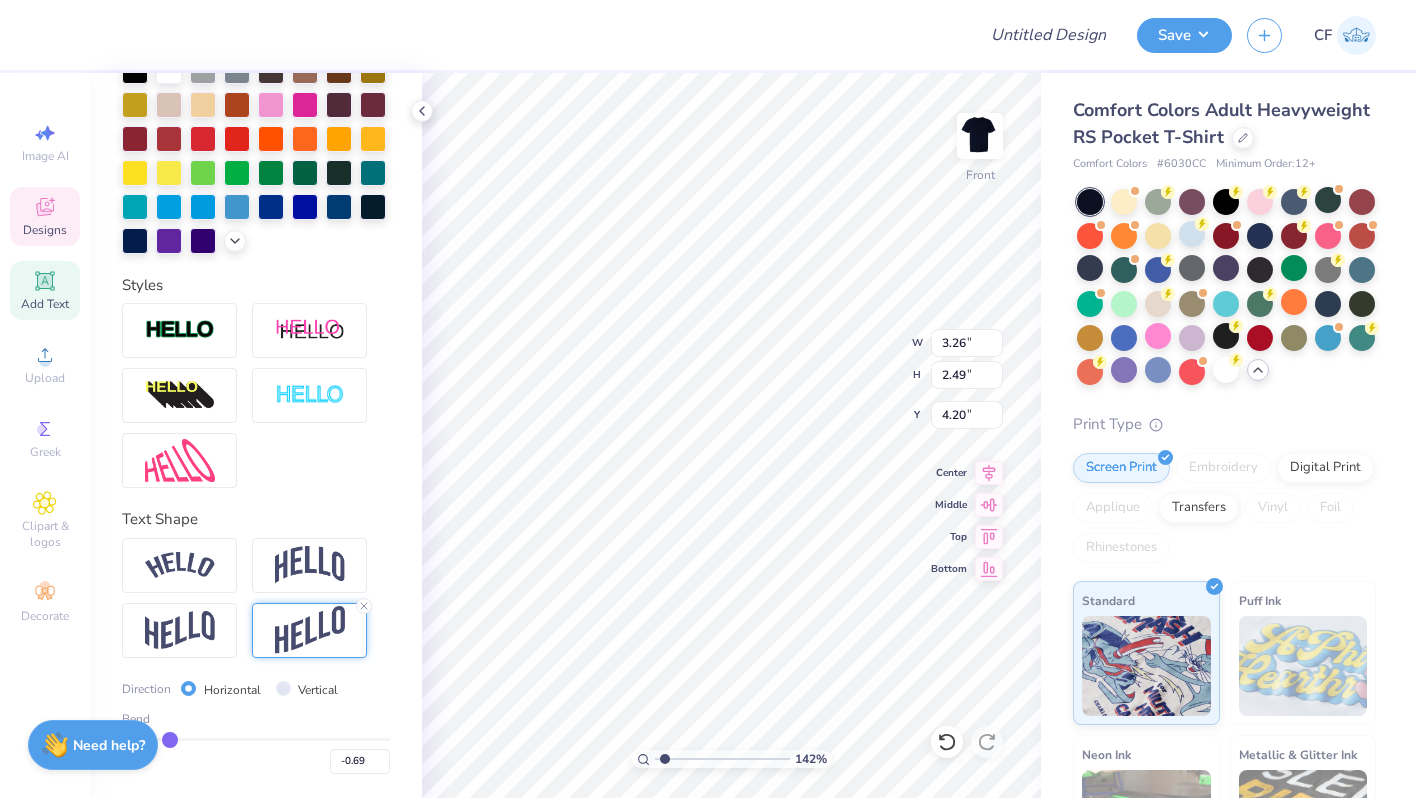 type on "-0.68" 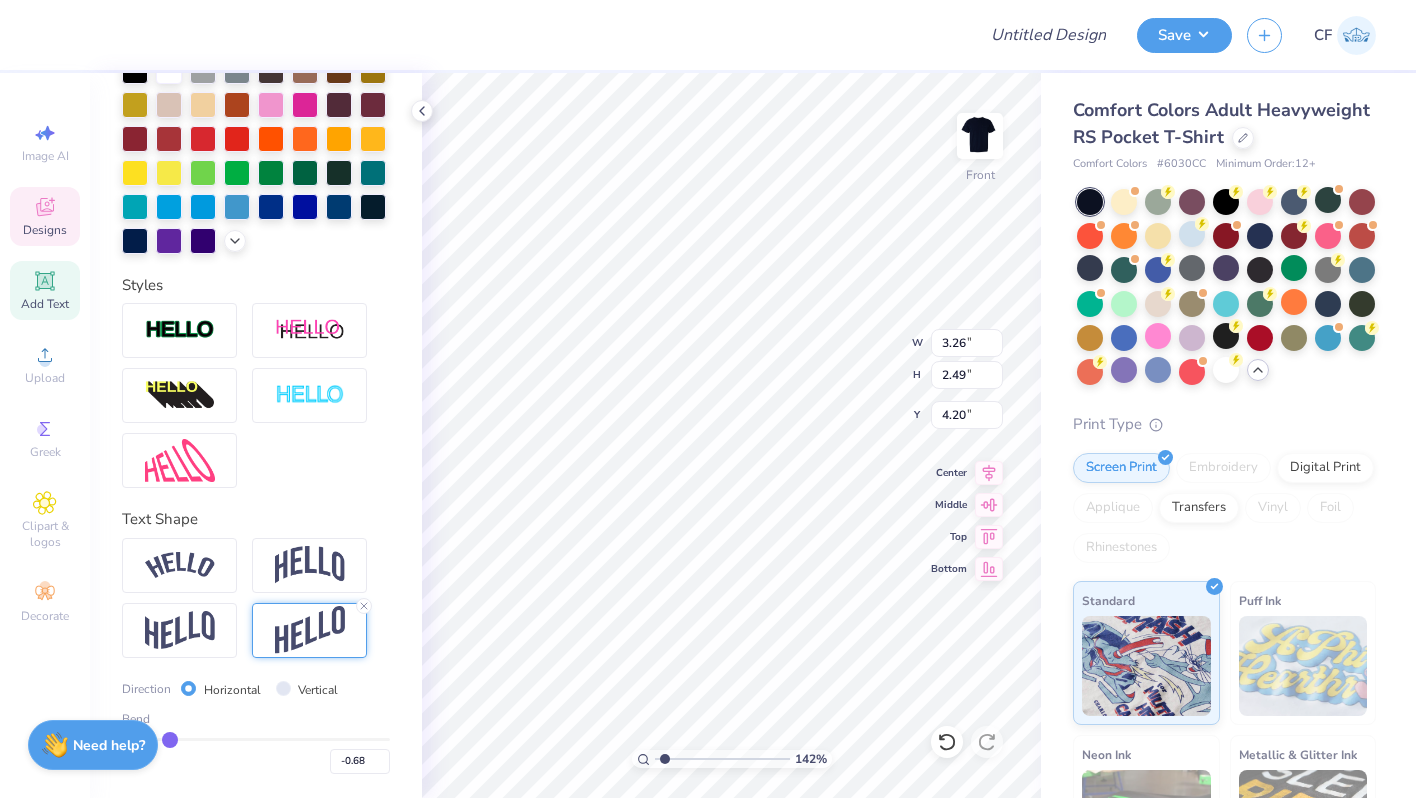 type on "-0.67" 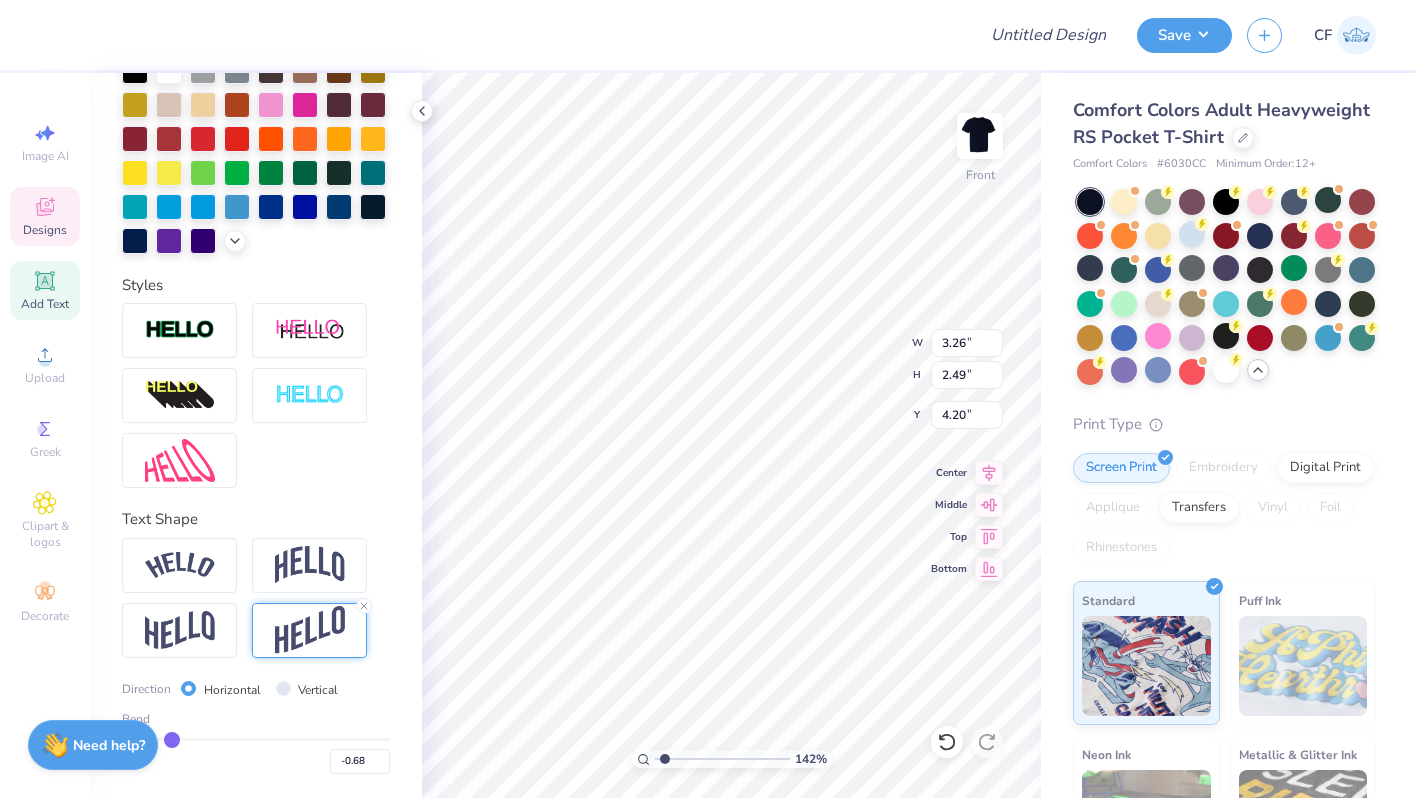 type on "-0.67" 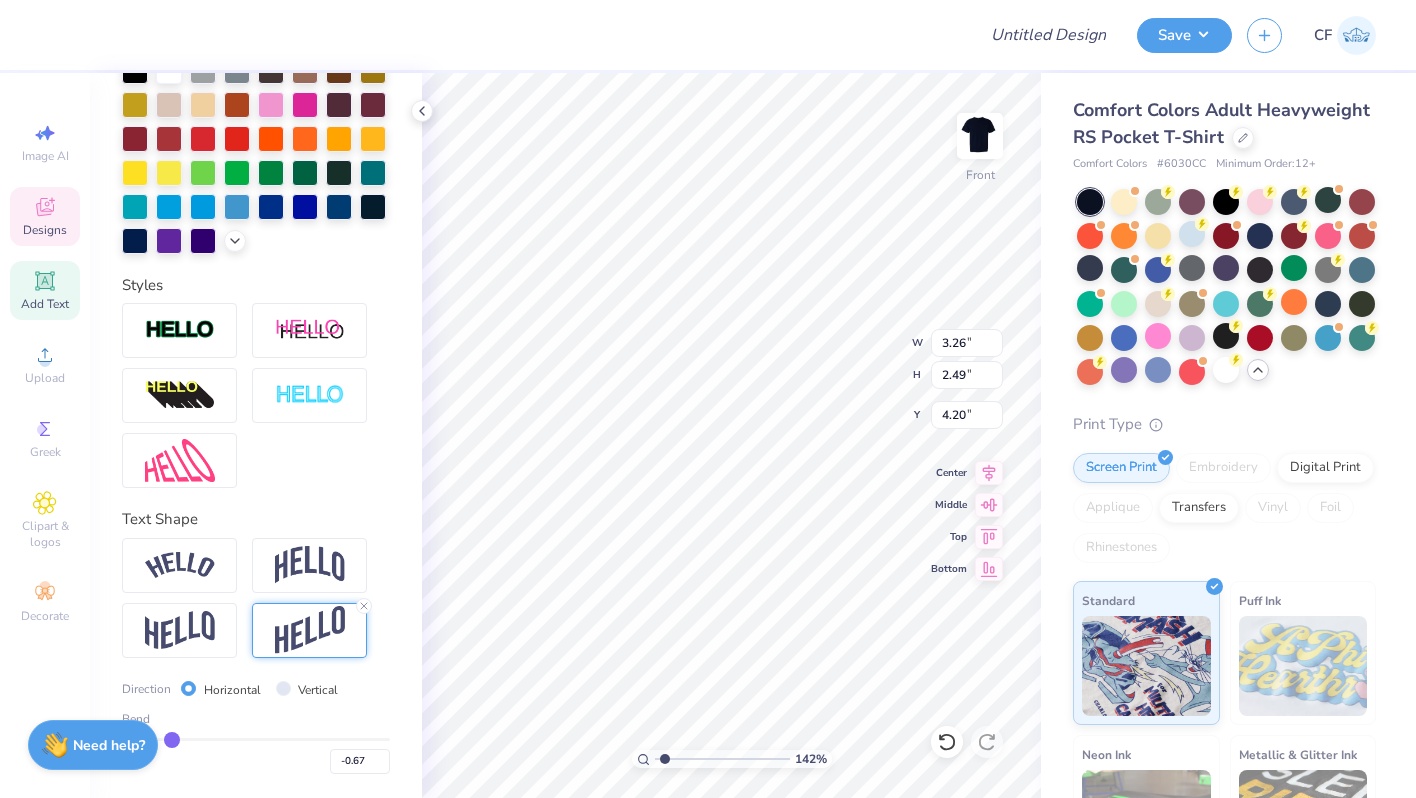 type on "-0.66" 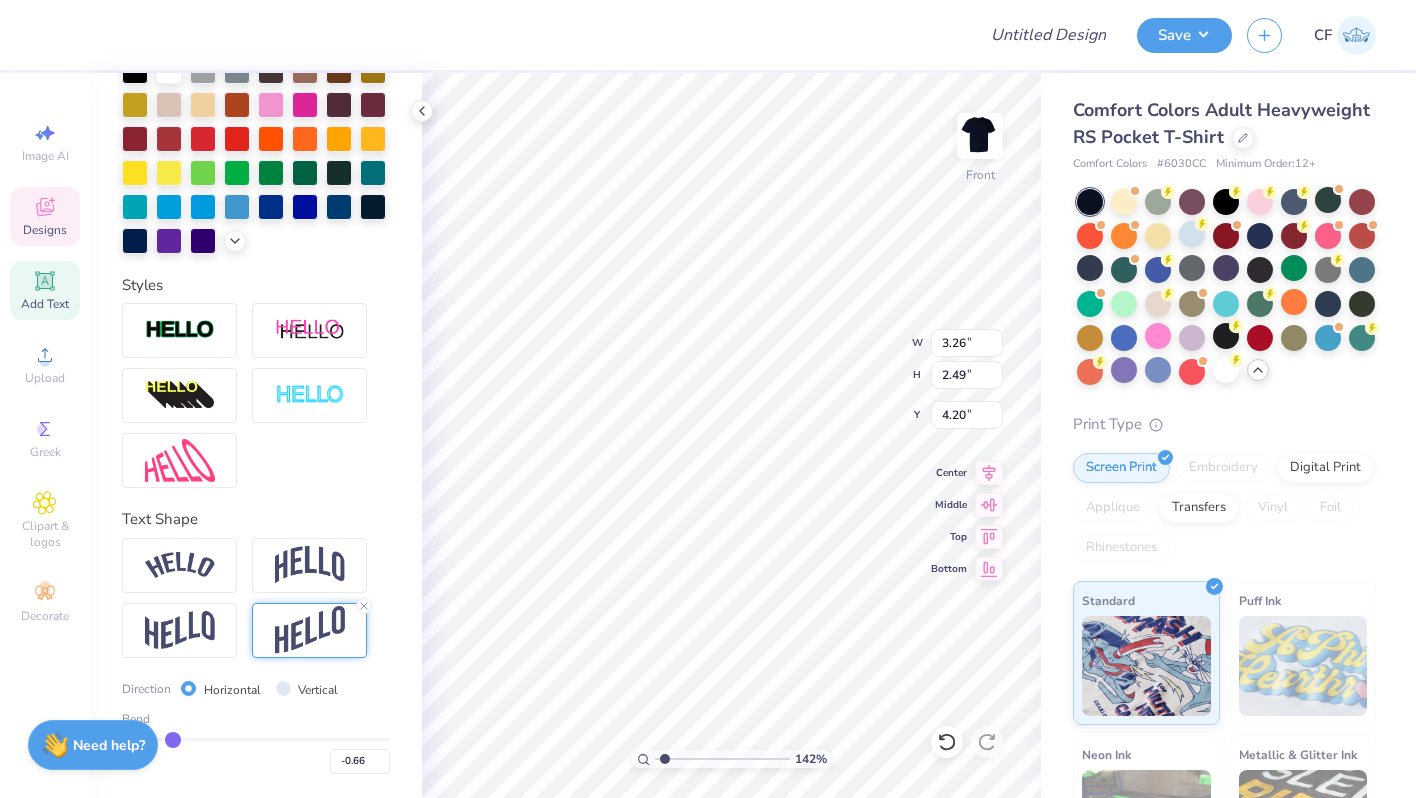 type on "-0.64" 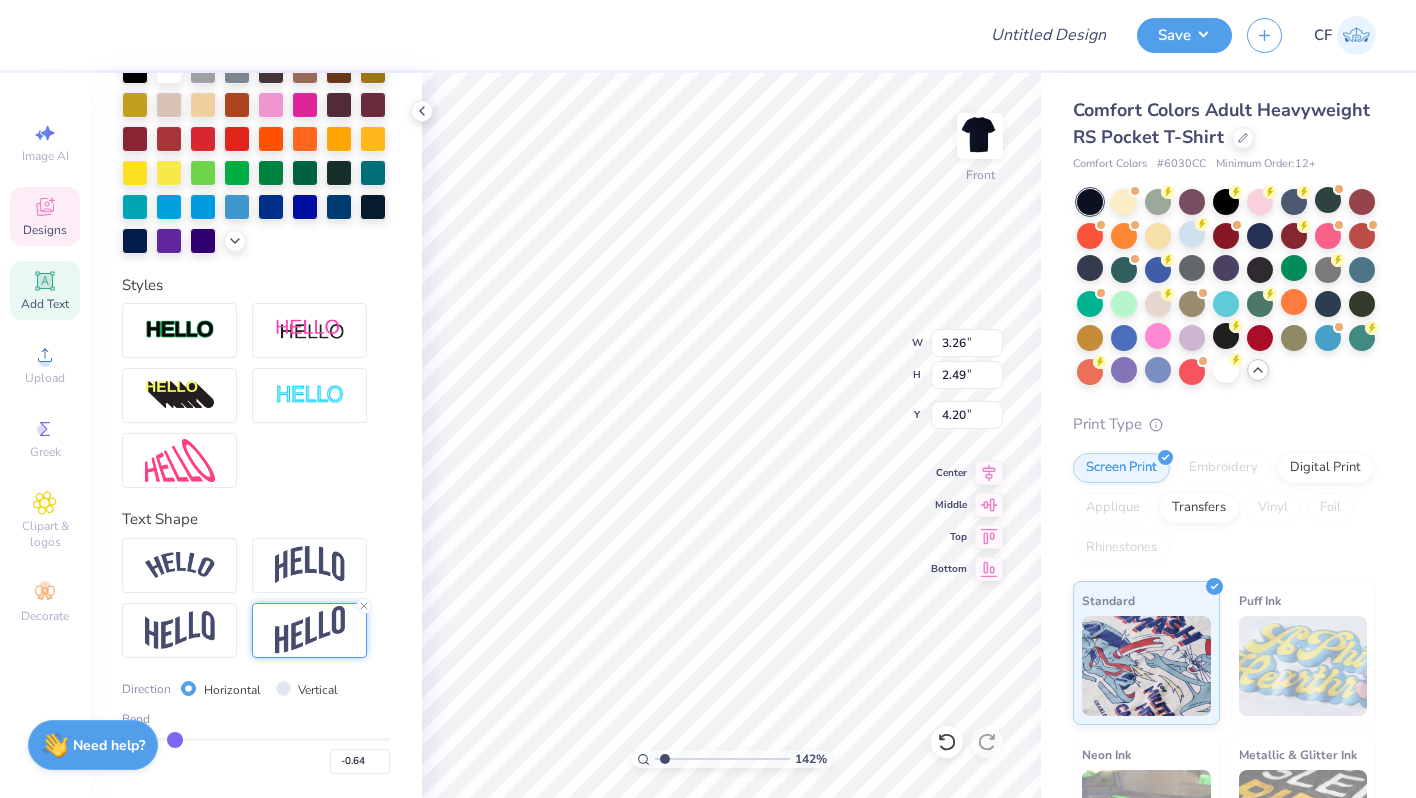 type on "-0.61" 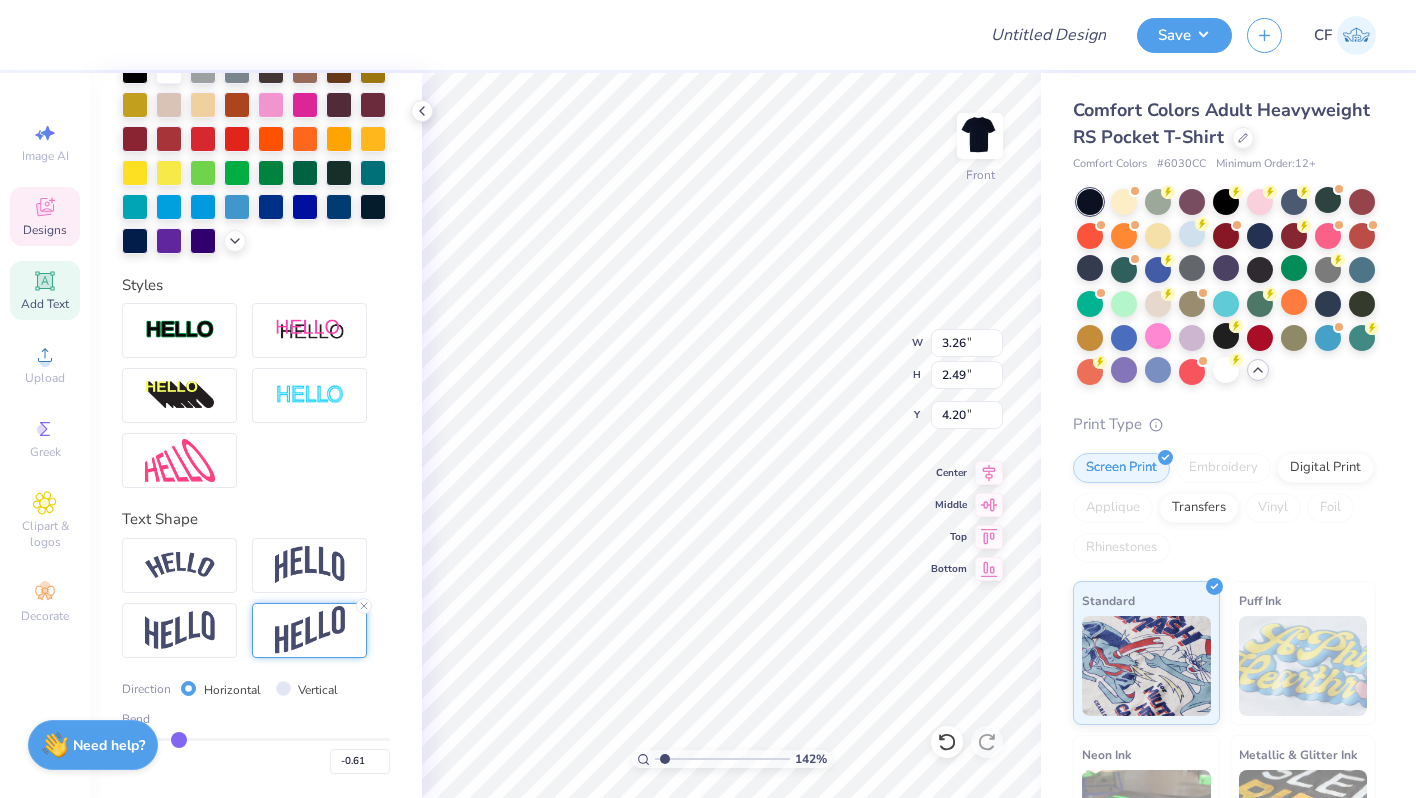 type on "-0.58" 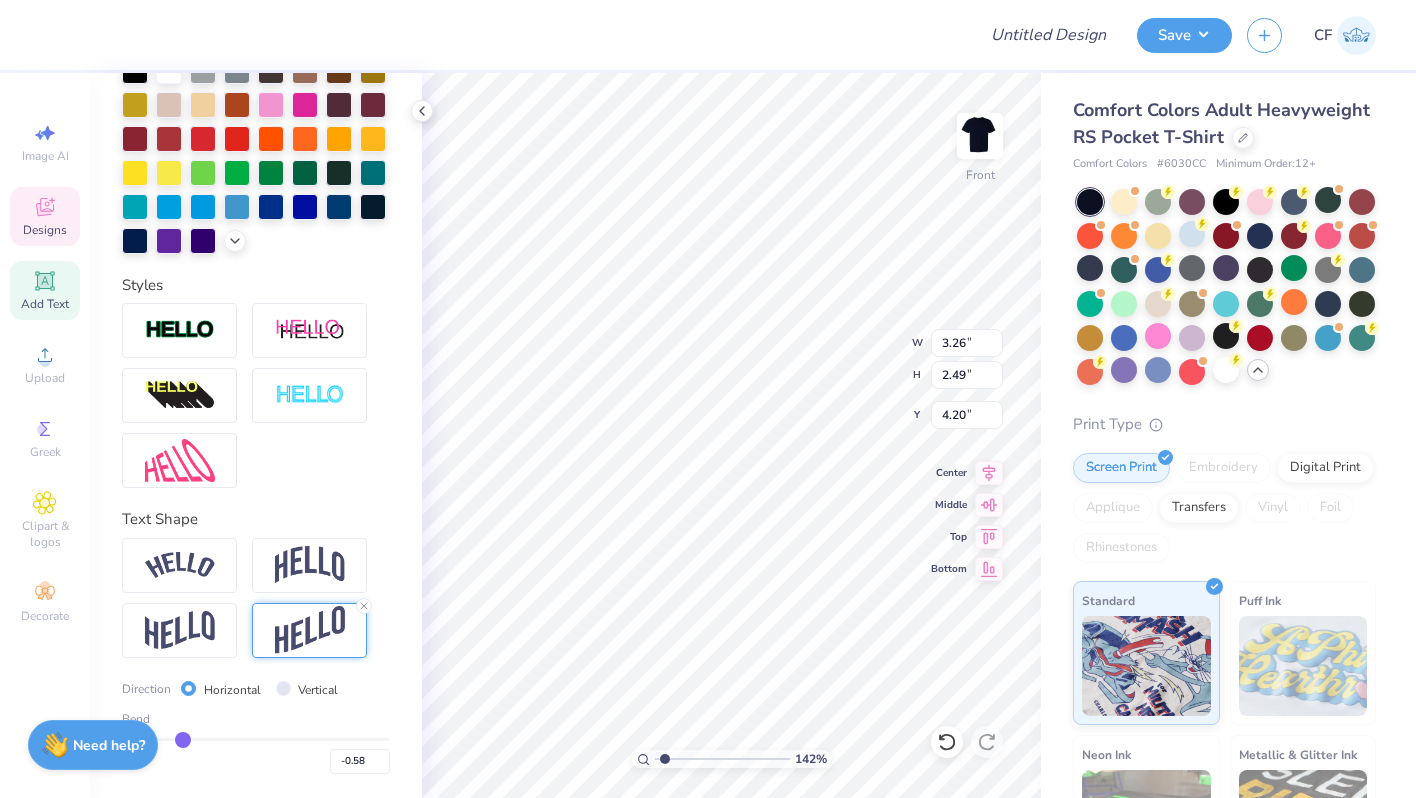 type on "-0.58" 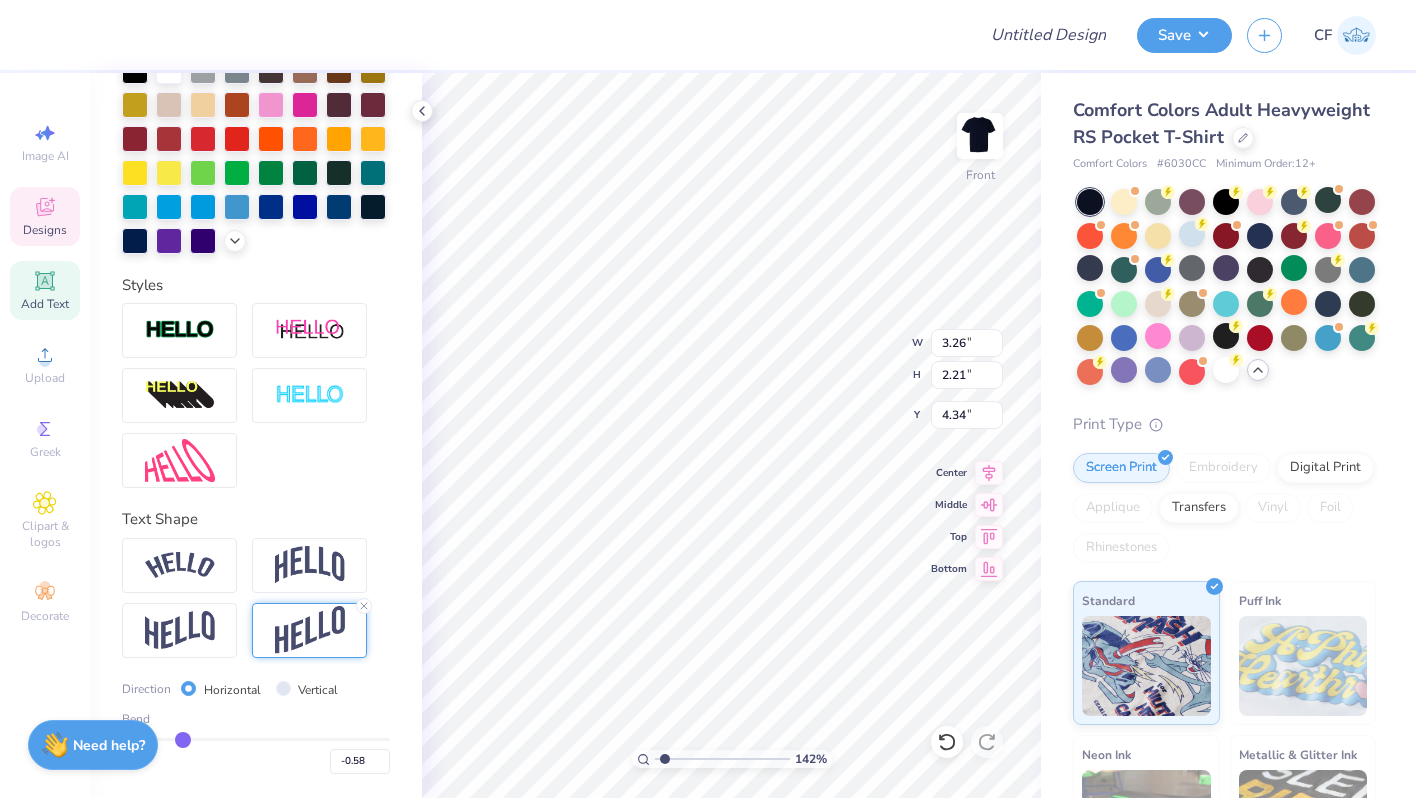 type on "-0.52" 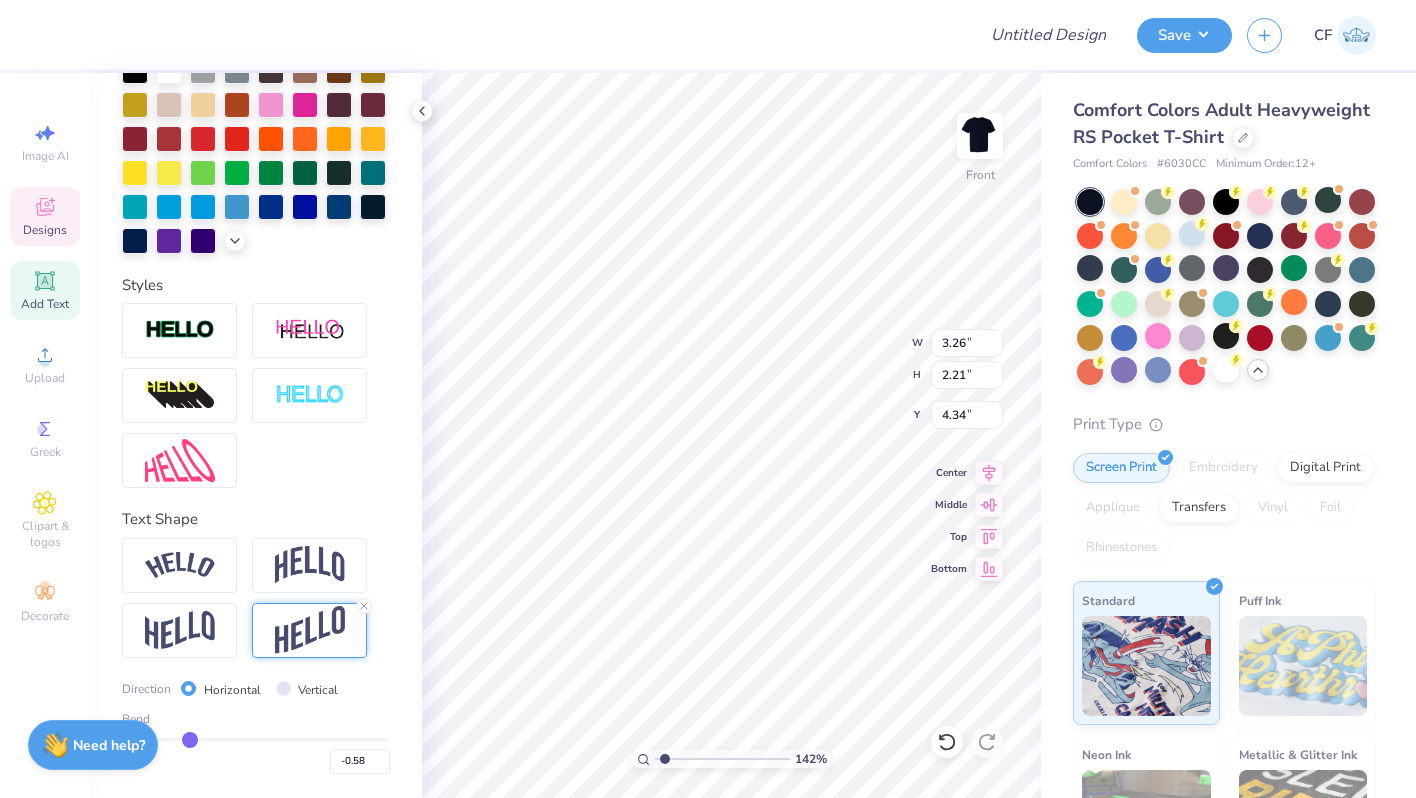 type on "-0.52" 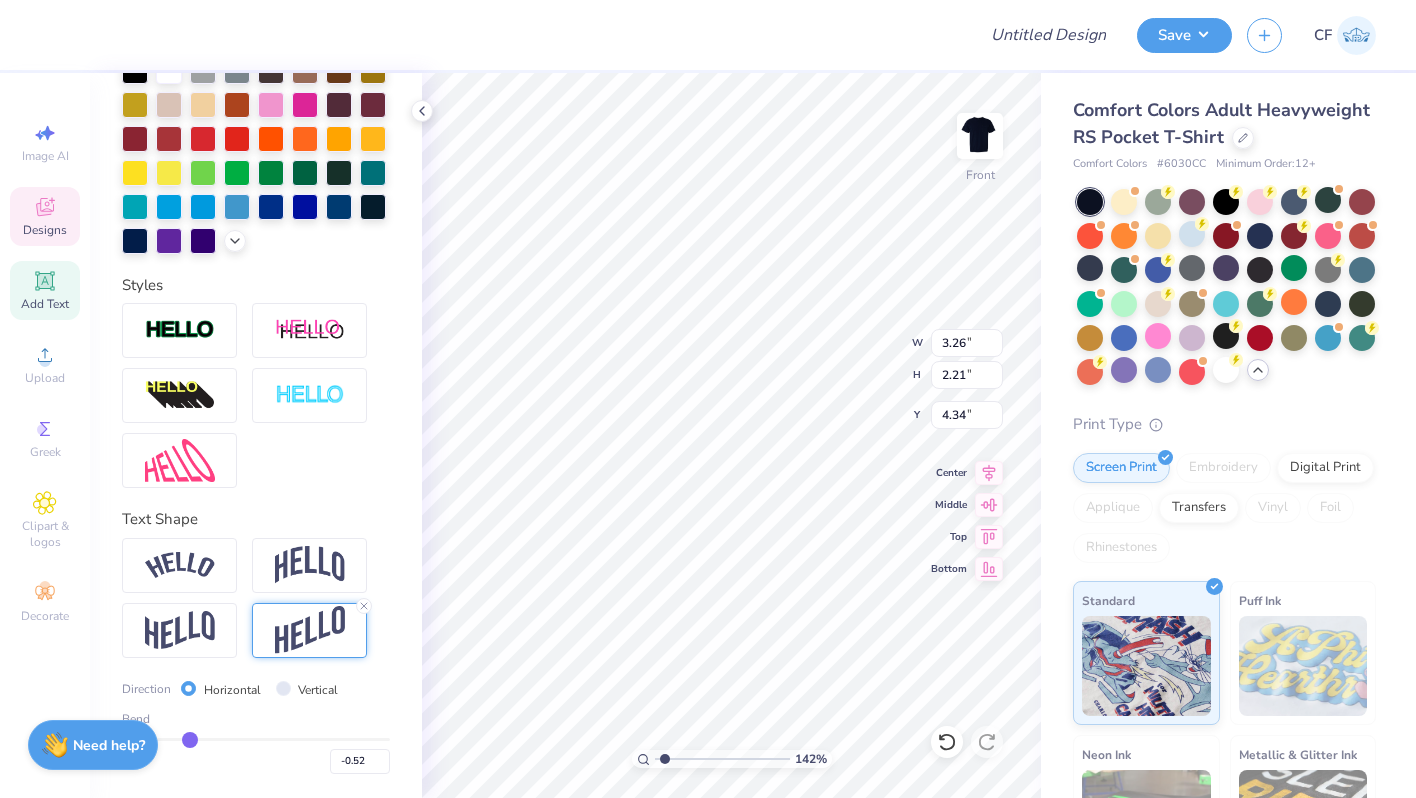type on "-0.5" 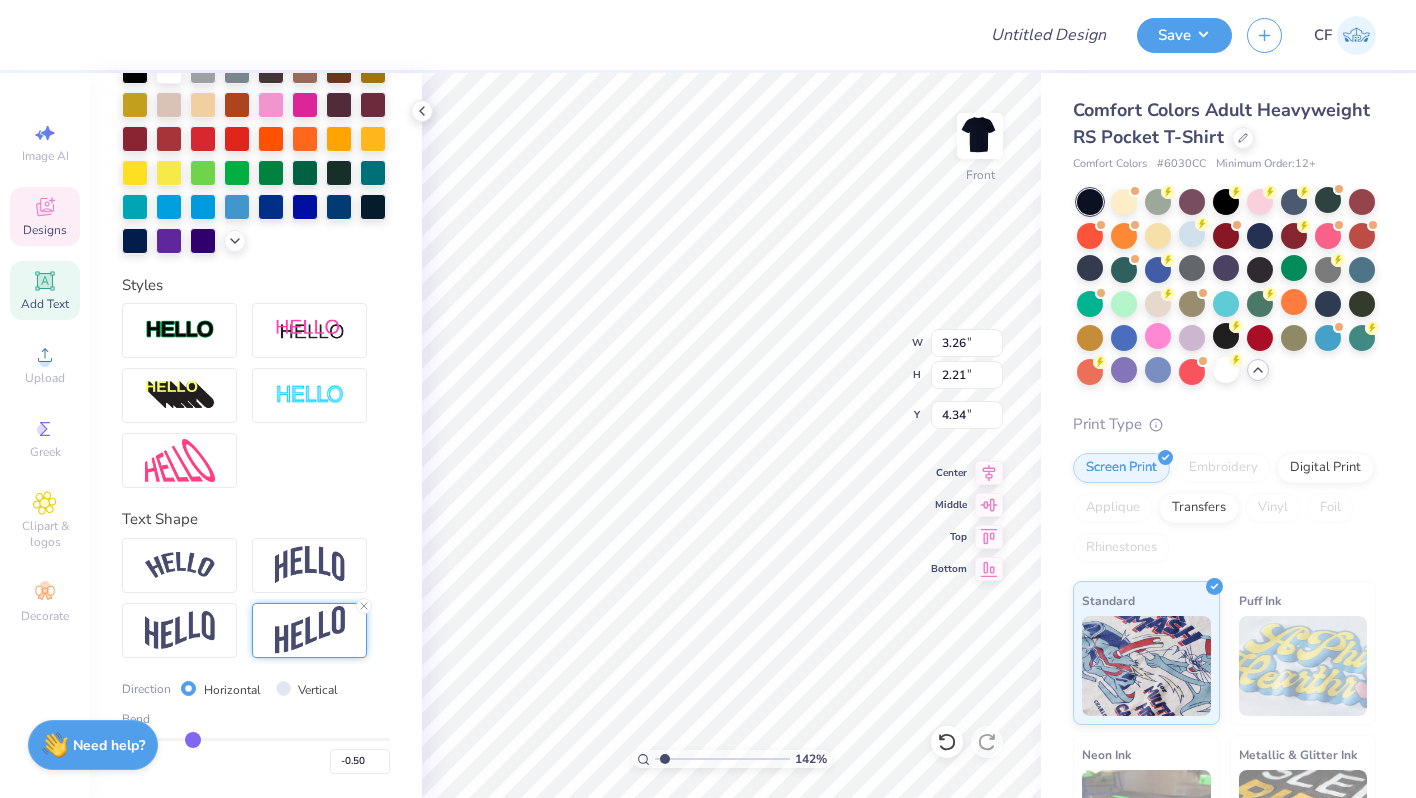 type on "-0.49" 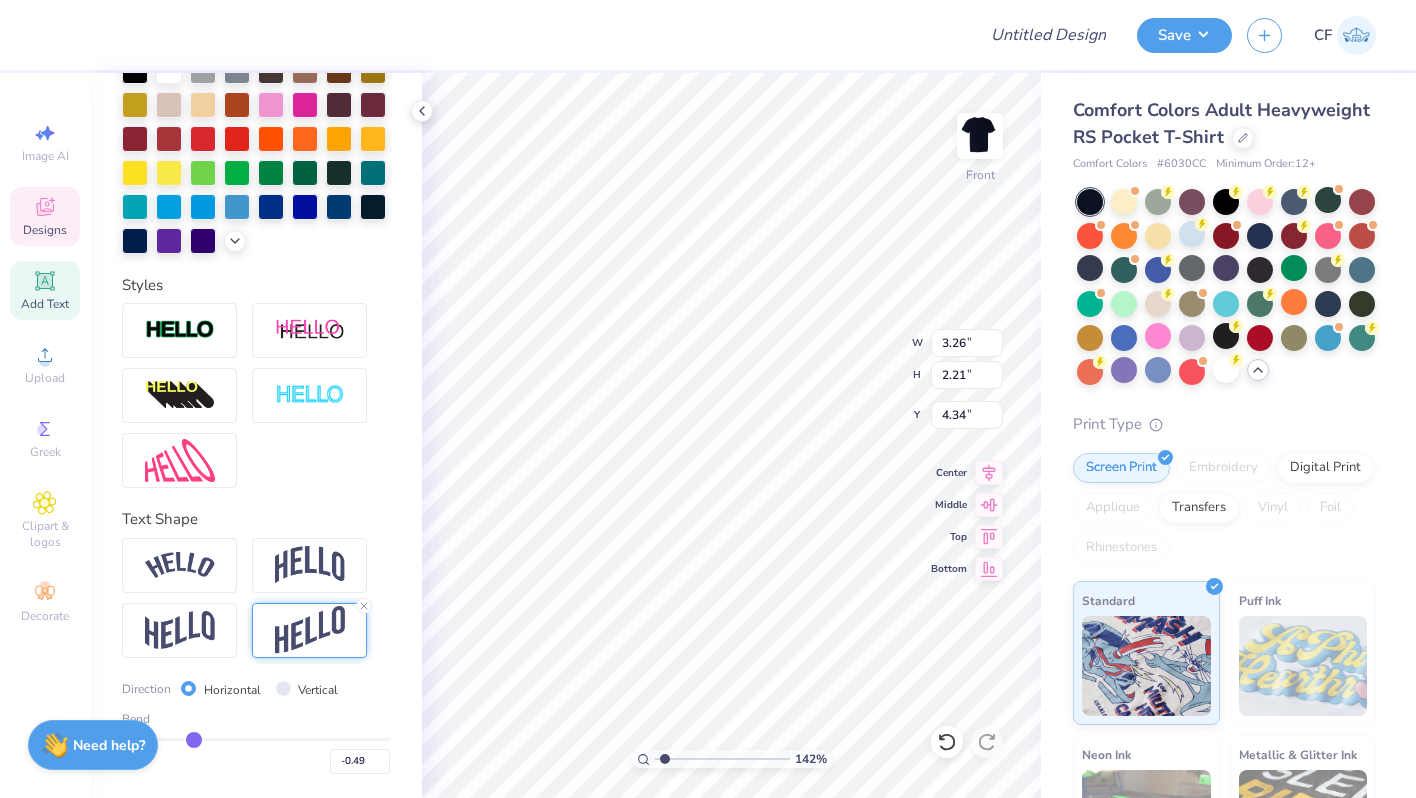 type on "-0.46" 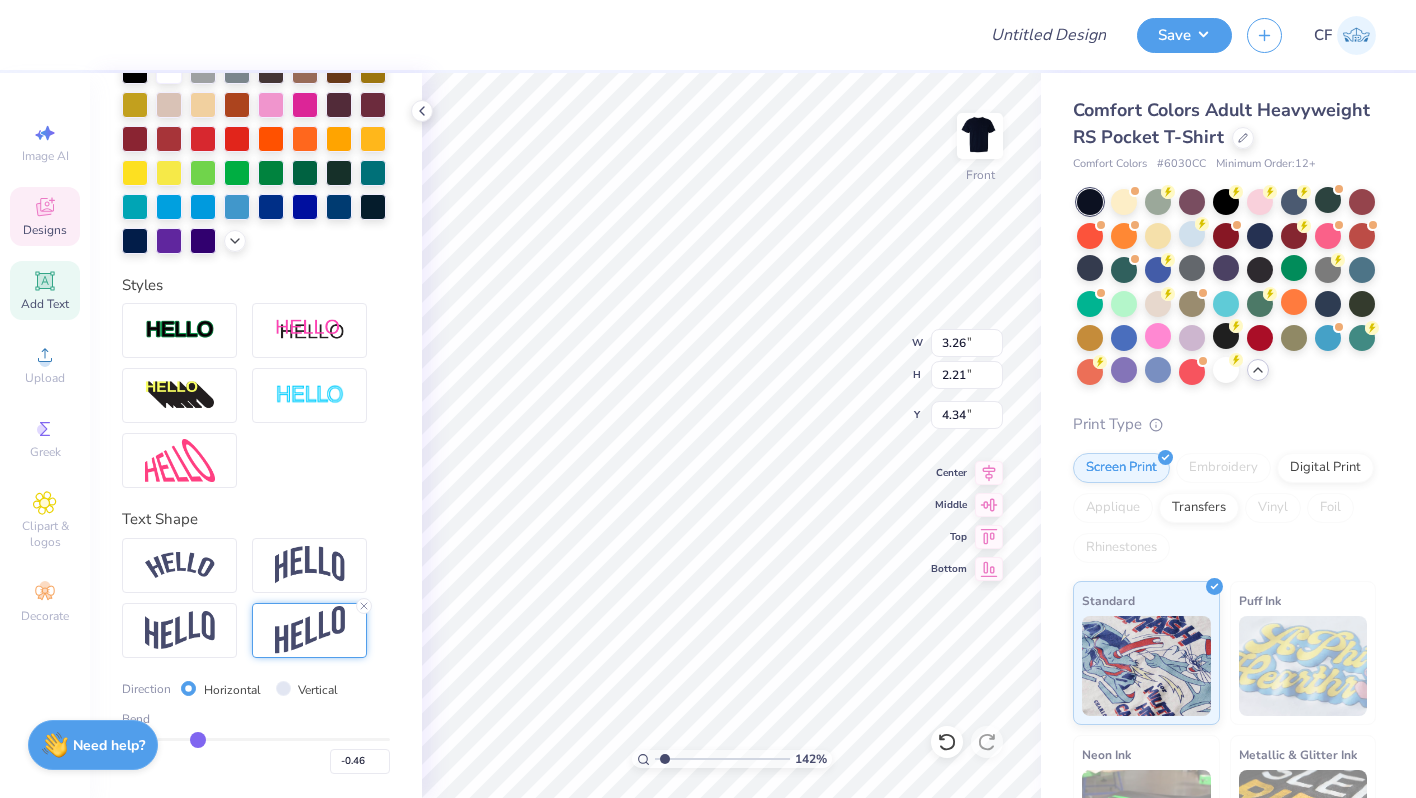 type on "-0.46" 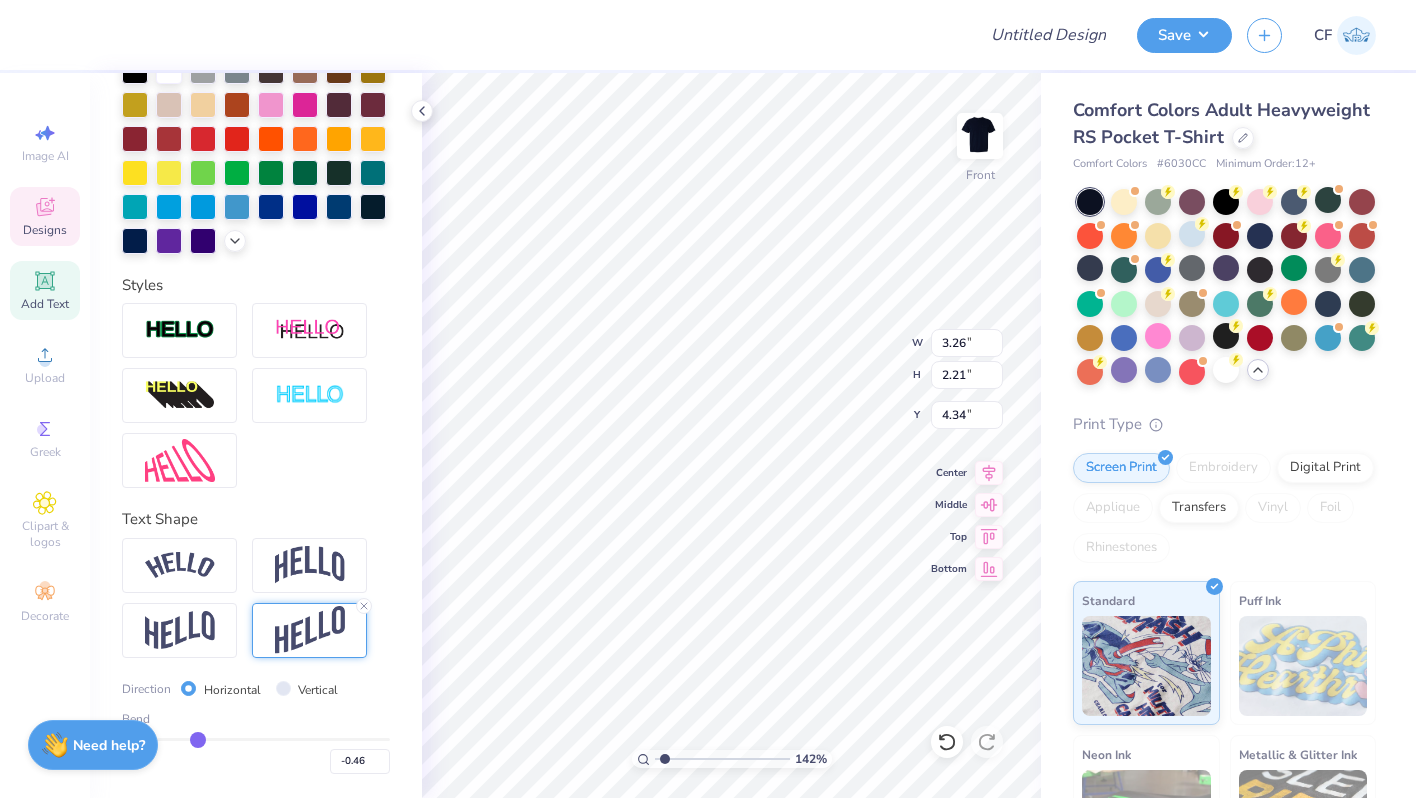 type on "1.96" 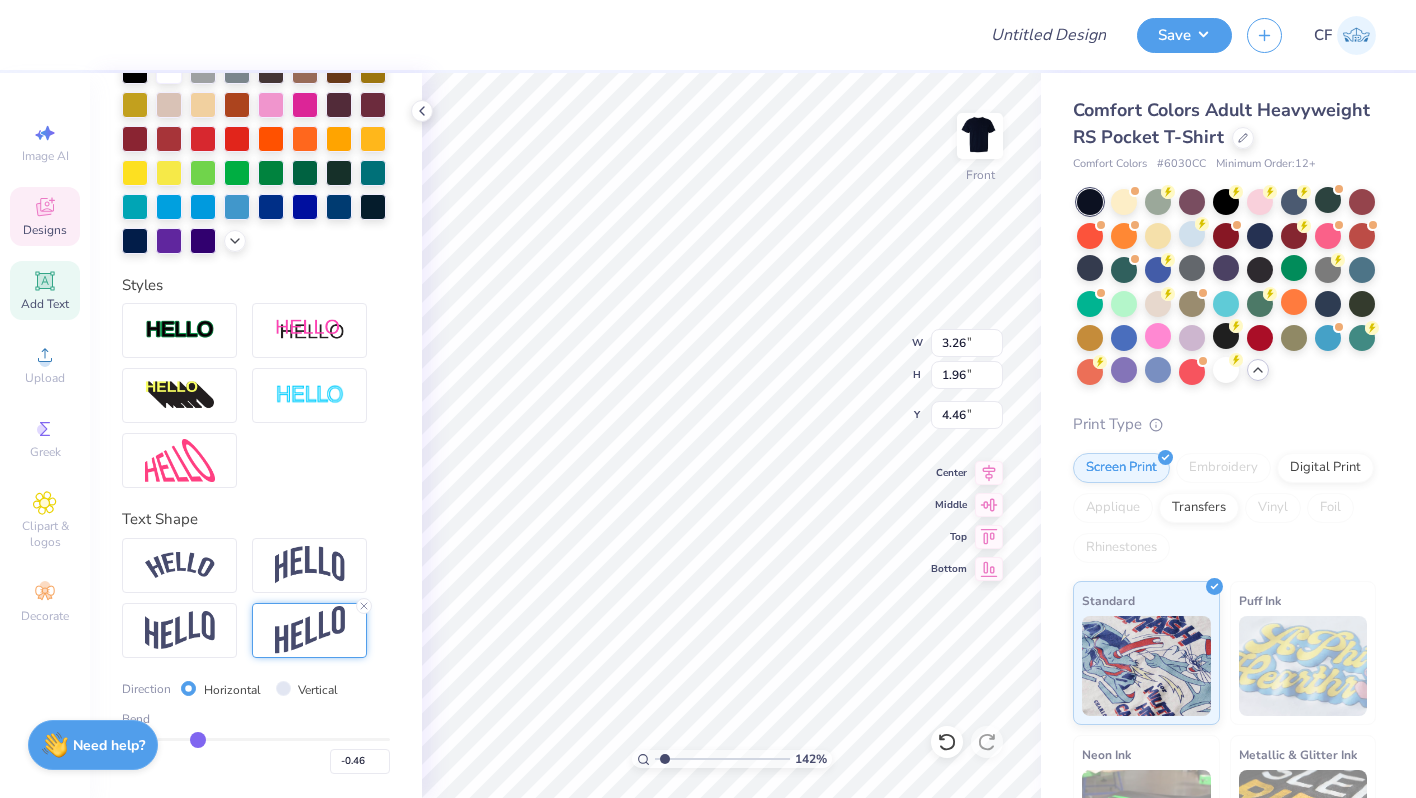 type on "5.10" 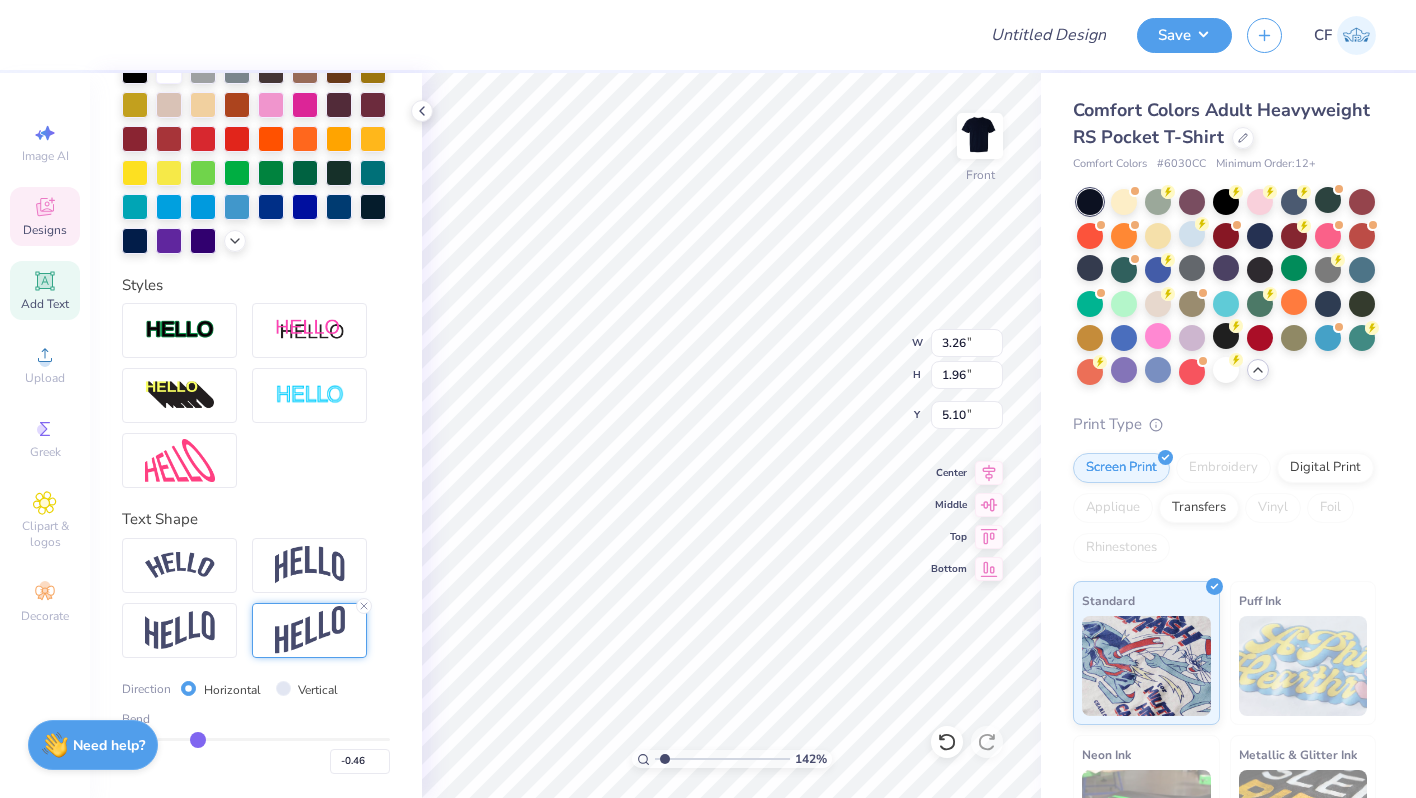 type on "-0.43" 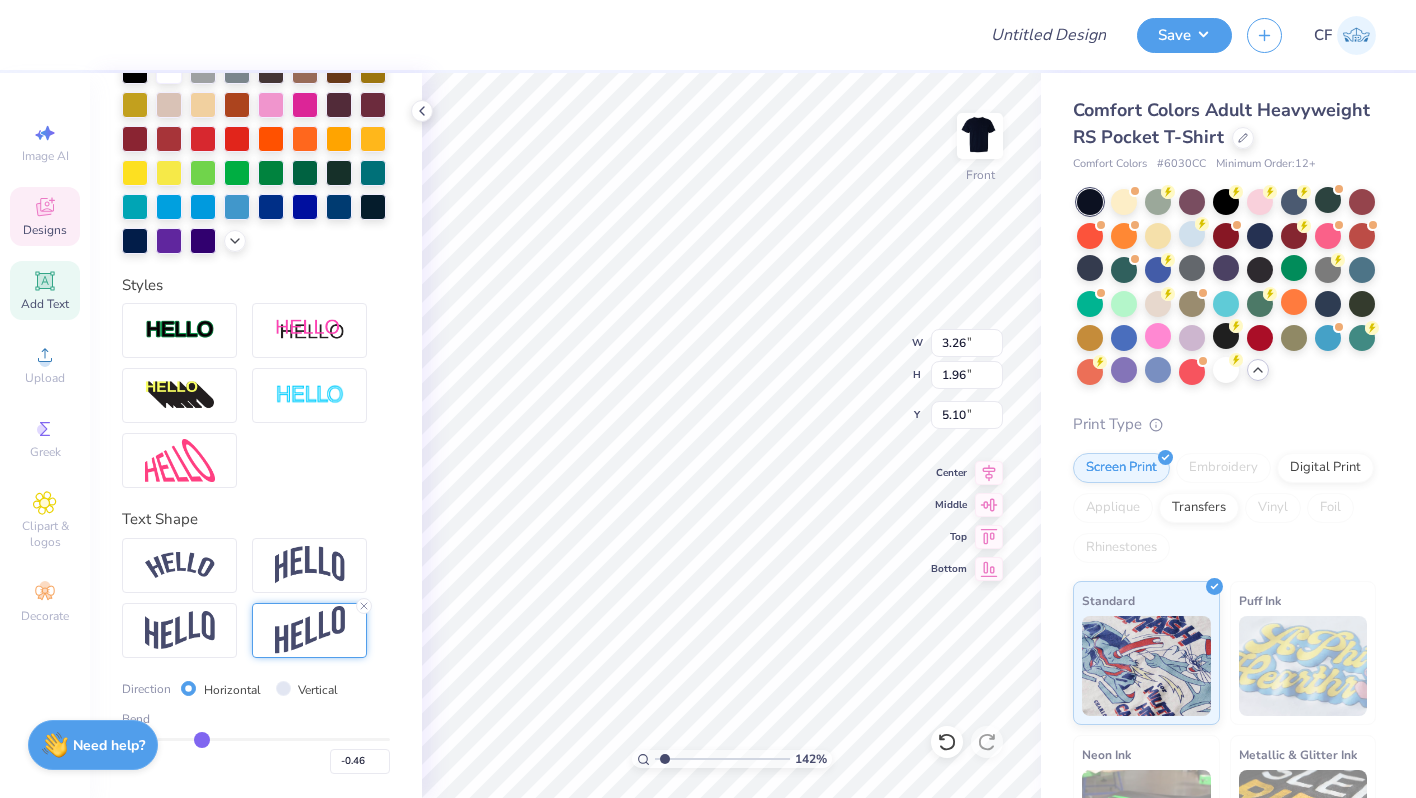 type on "-0.43" 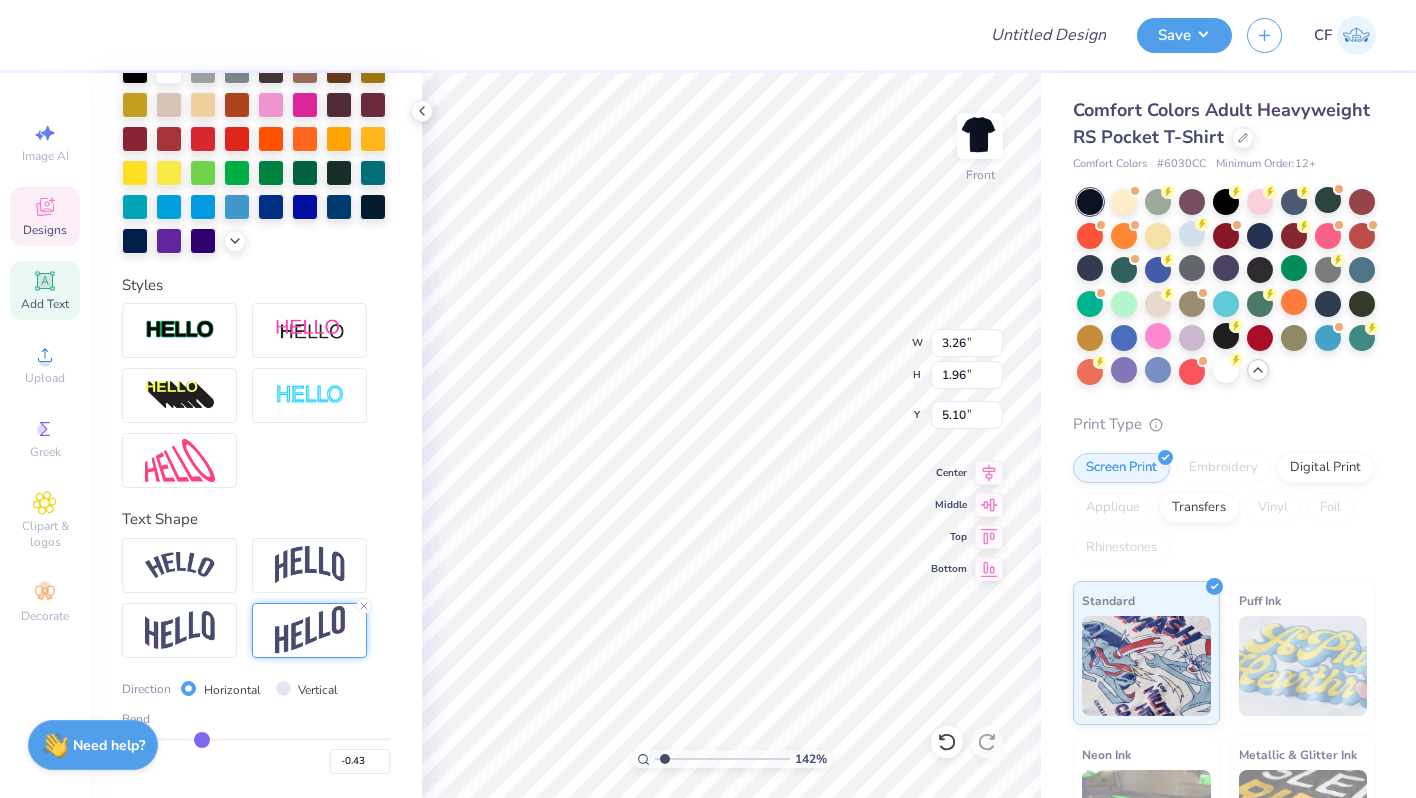 type on "-0.41" 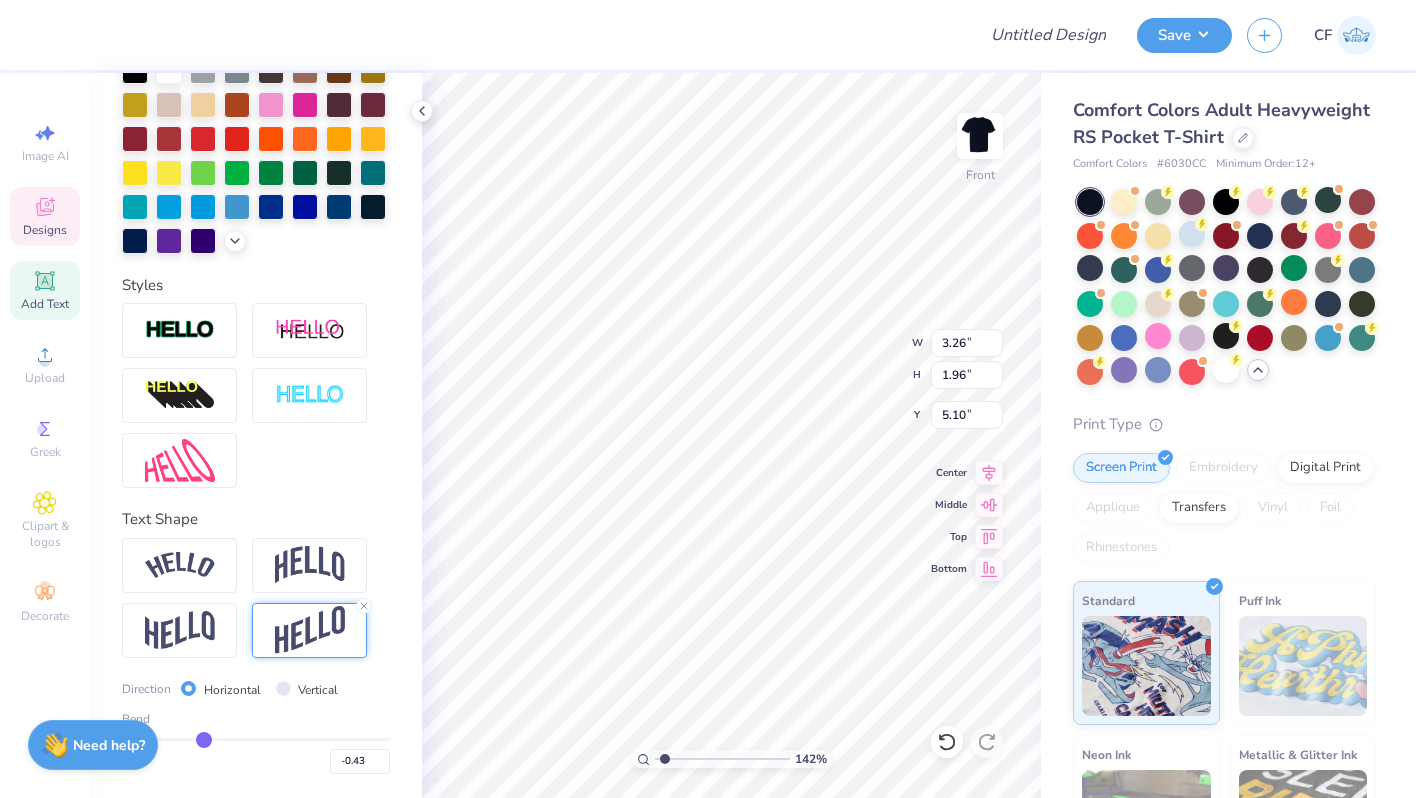 type on "-0.41" 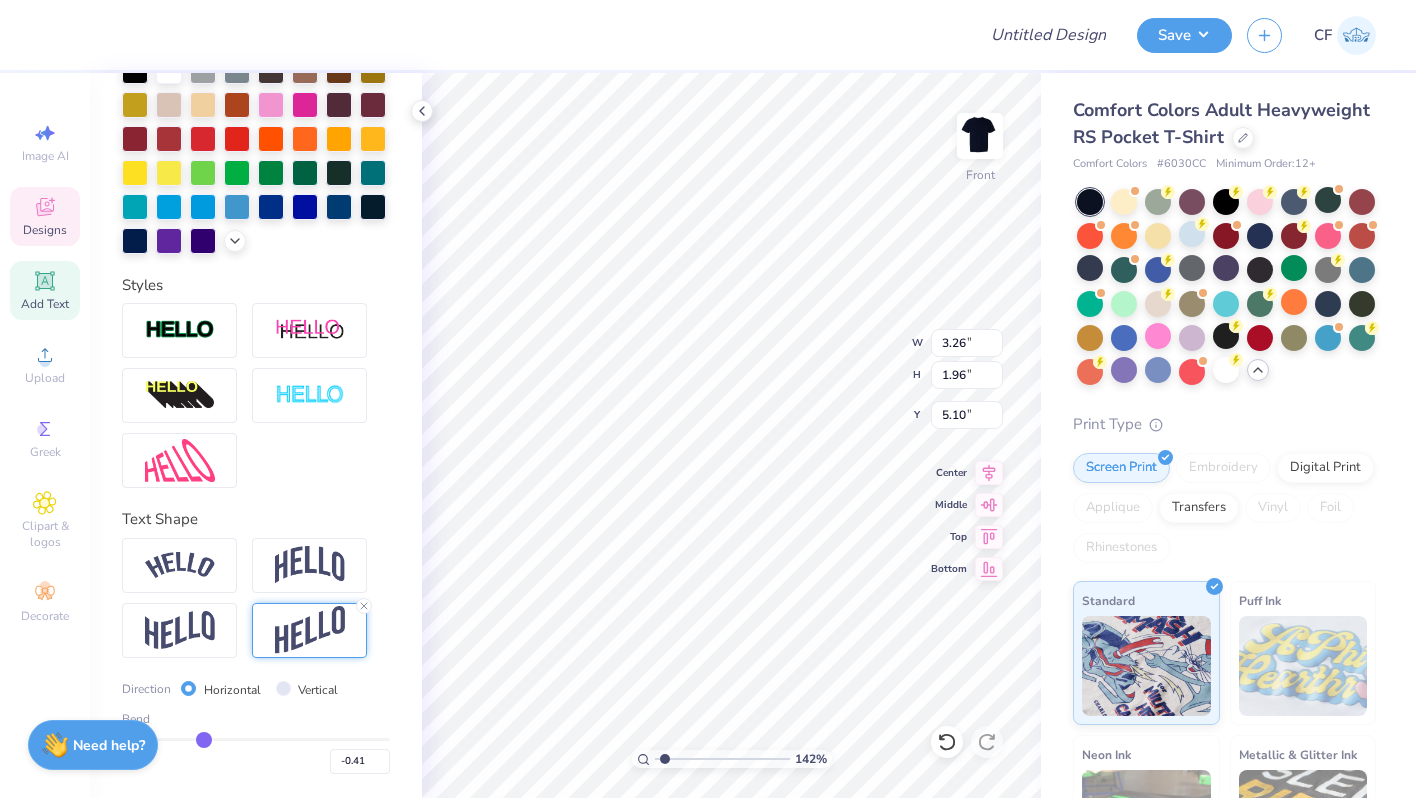 type on "-0.4" 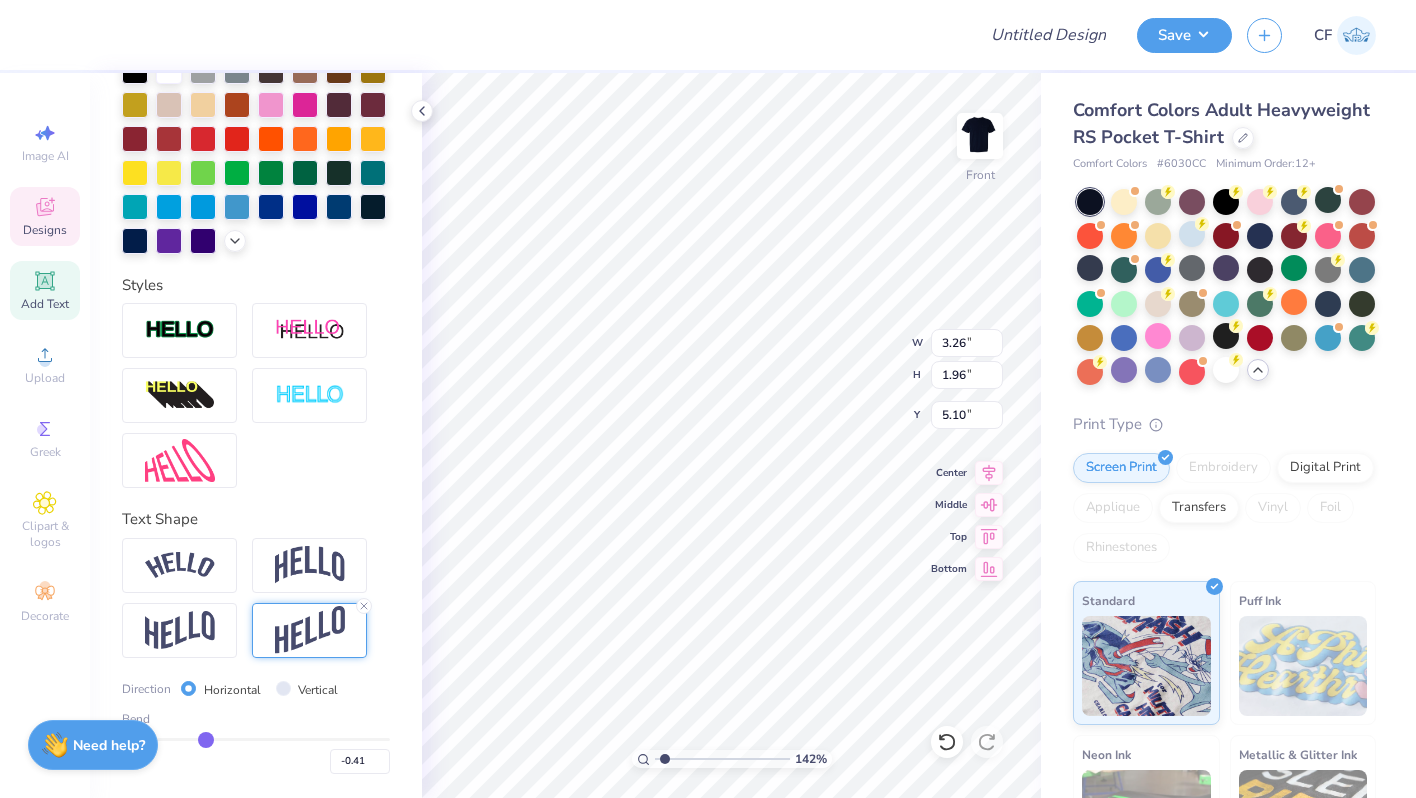 type on "-0.40" 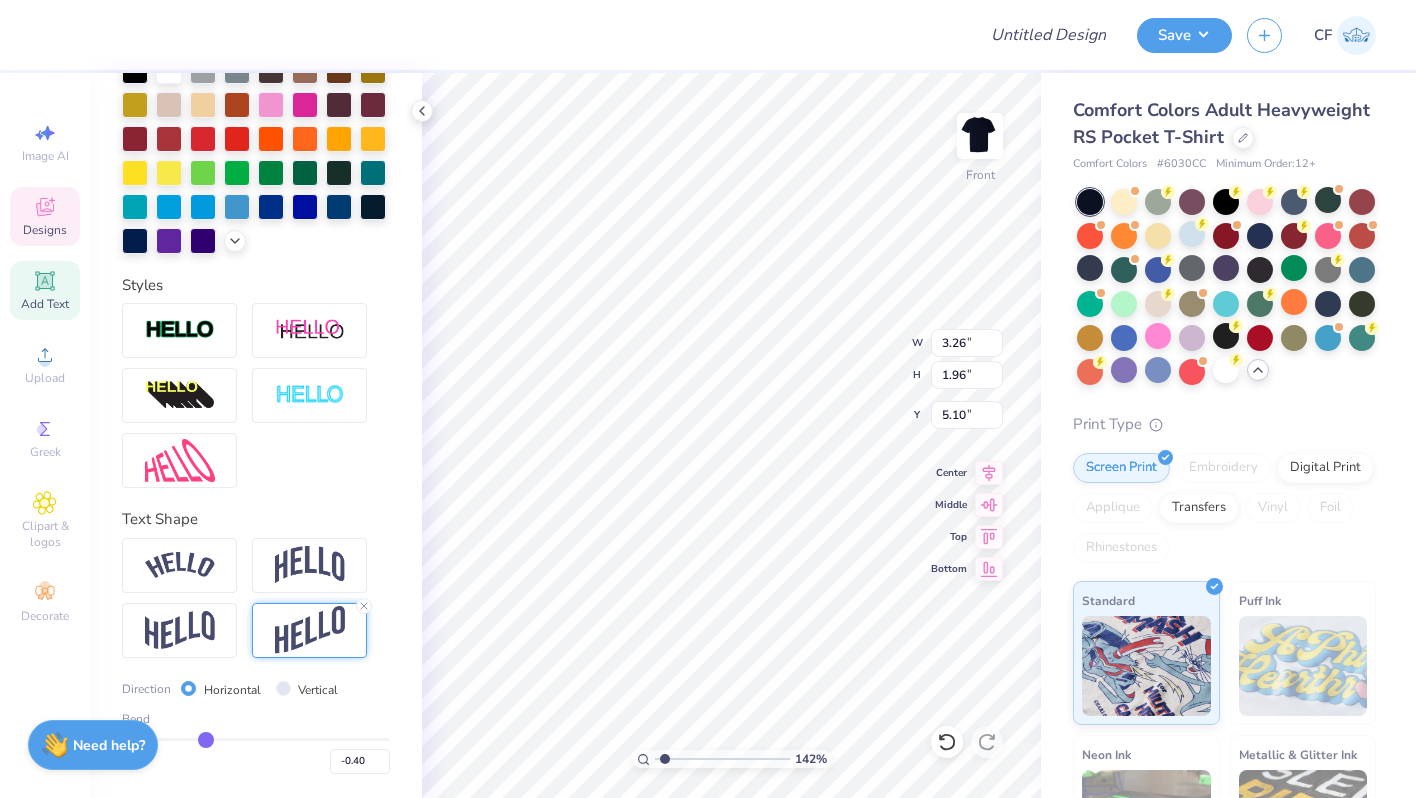 type on "-0.4" 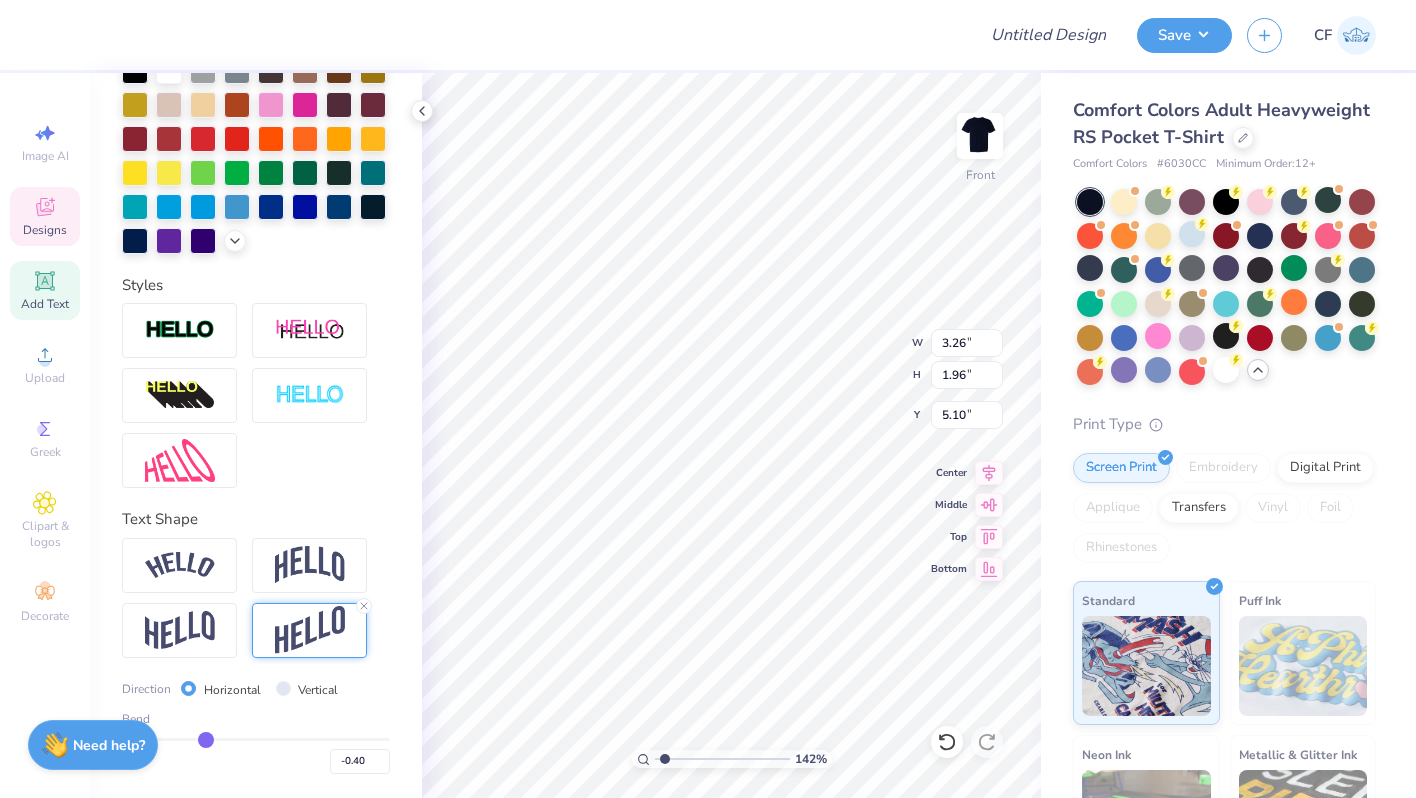 type on "1.84" 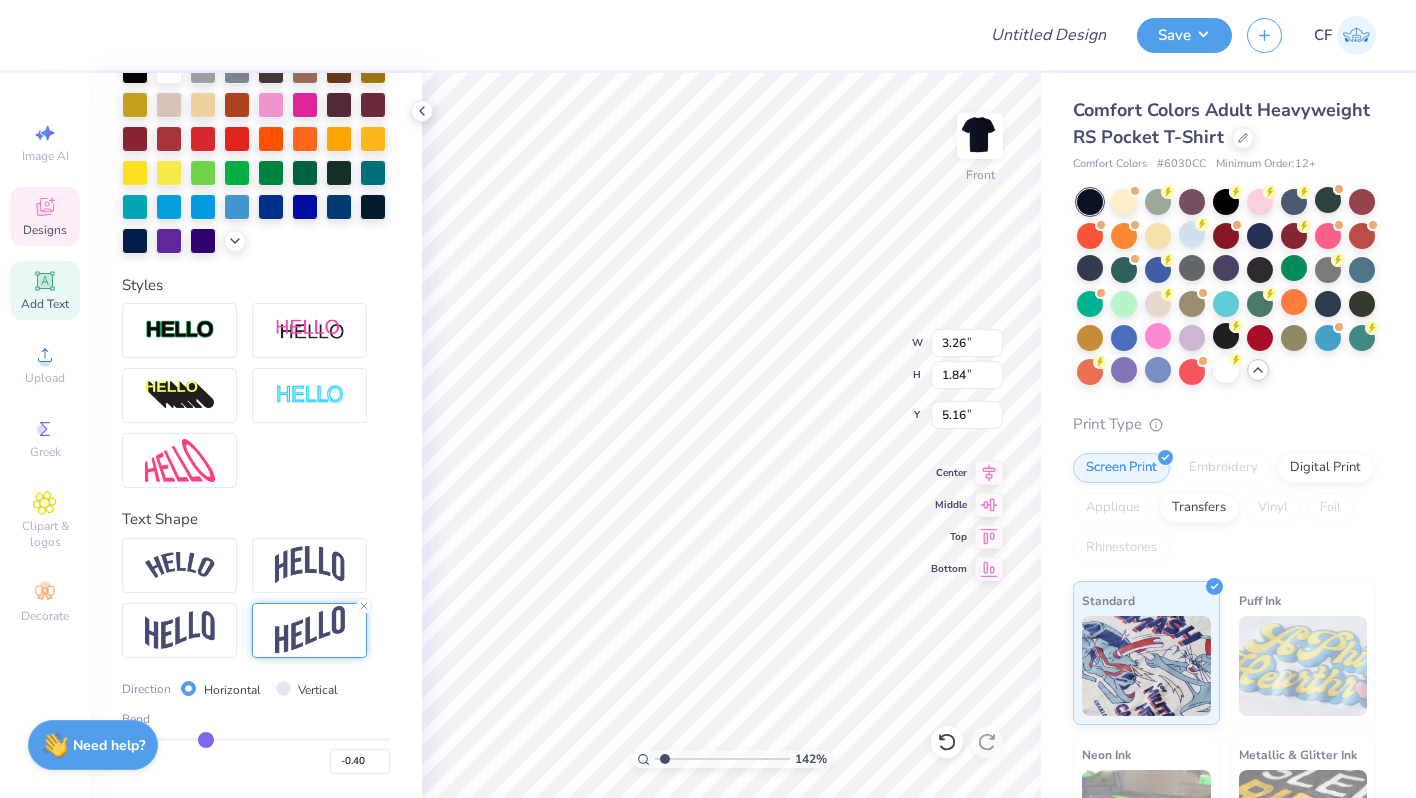 type on "-0.39" 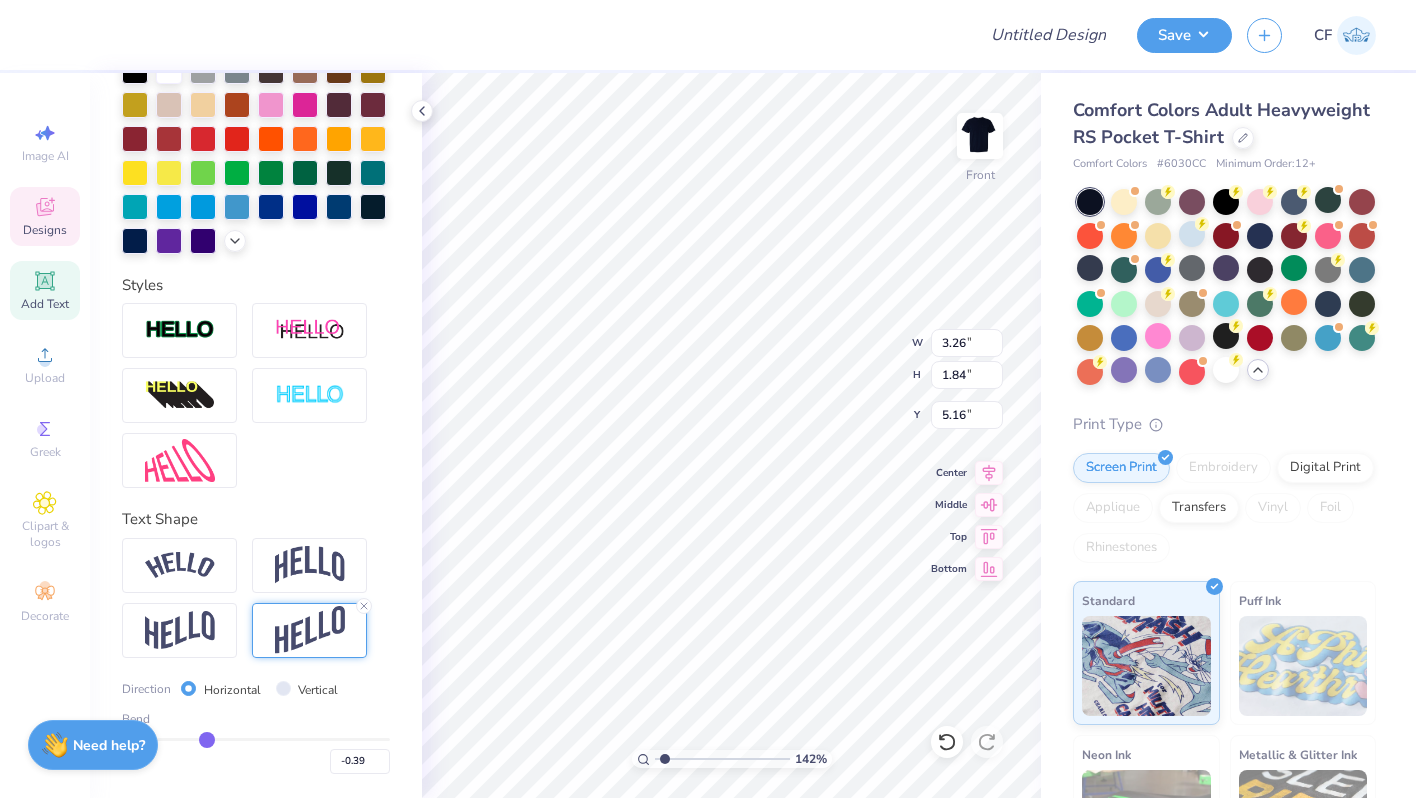 type on "-0.38" 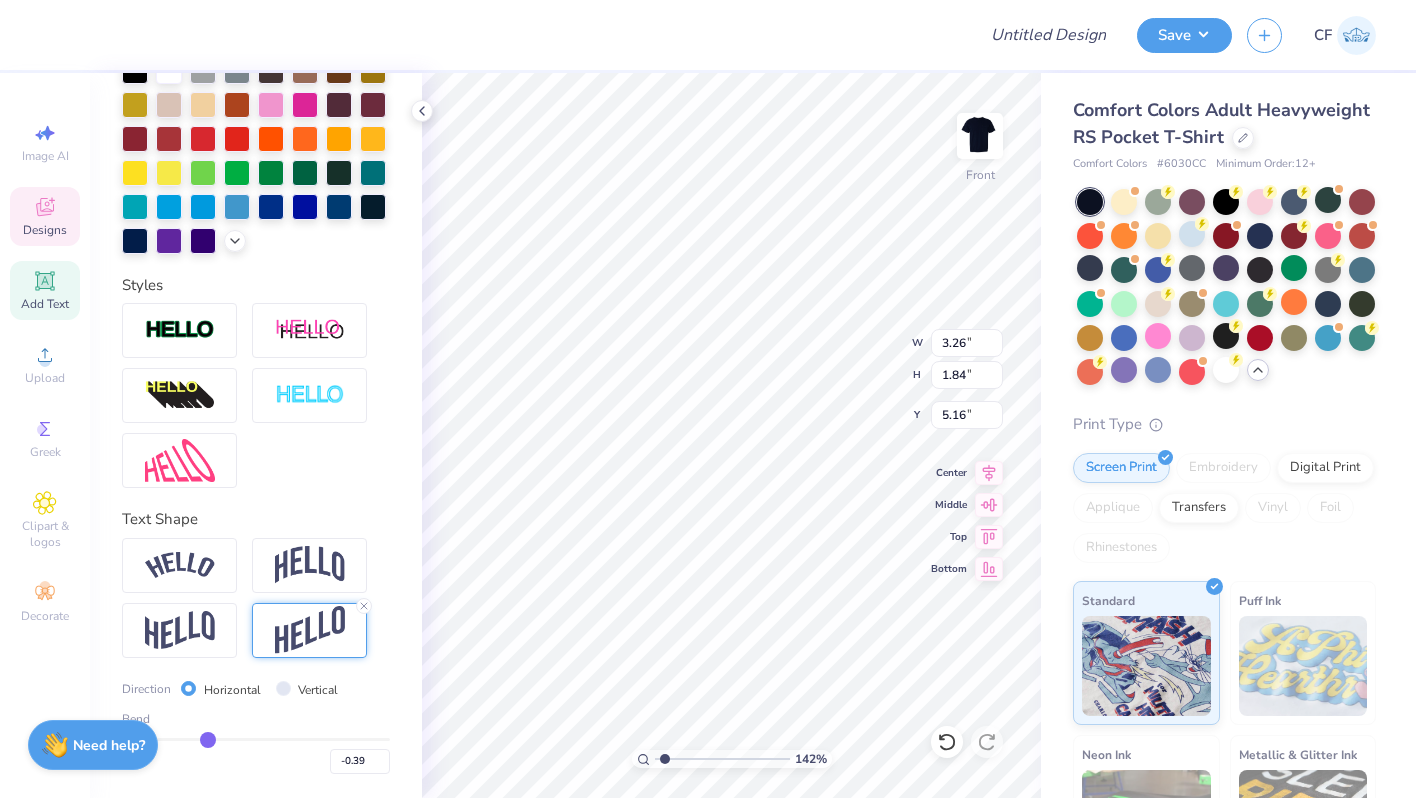 type on "-0.38" 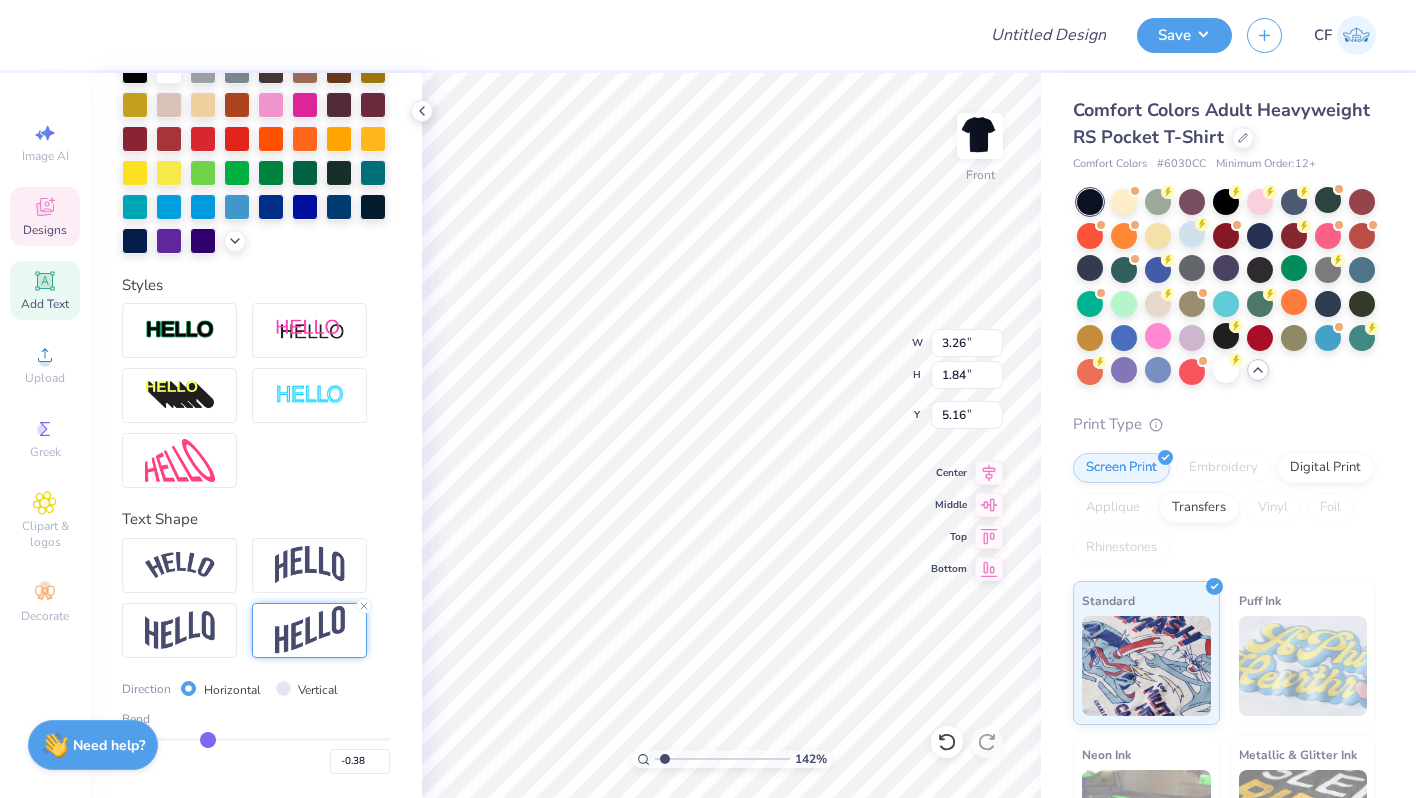 type on "-0.37" 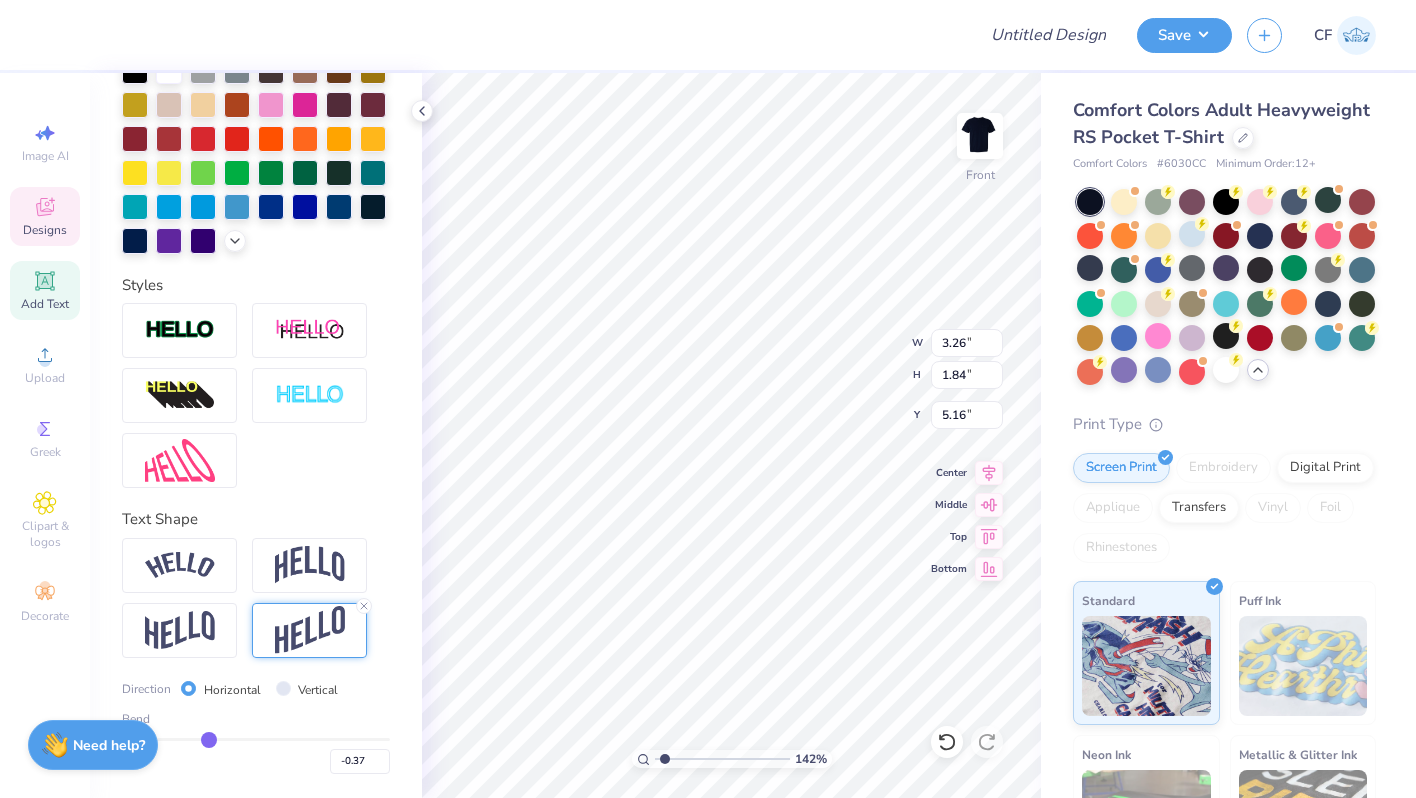 type on "-0.36" 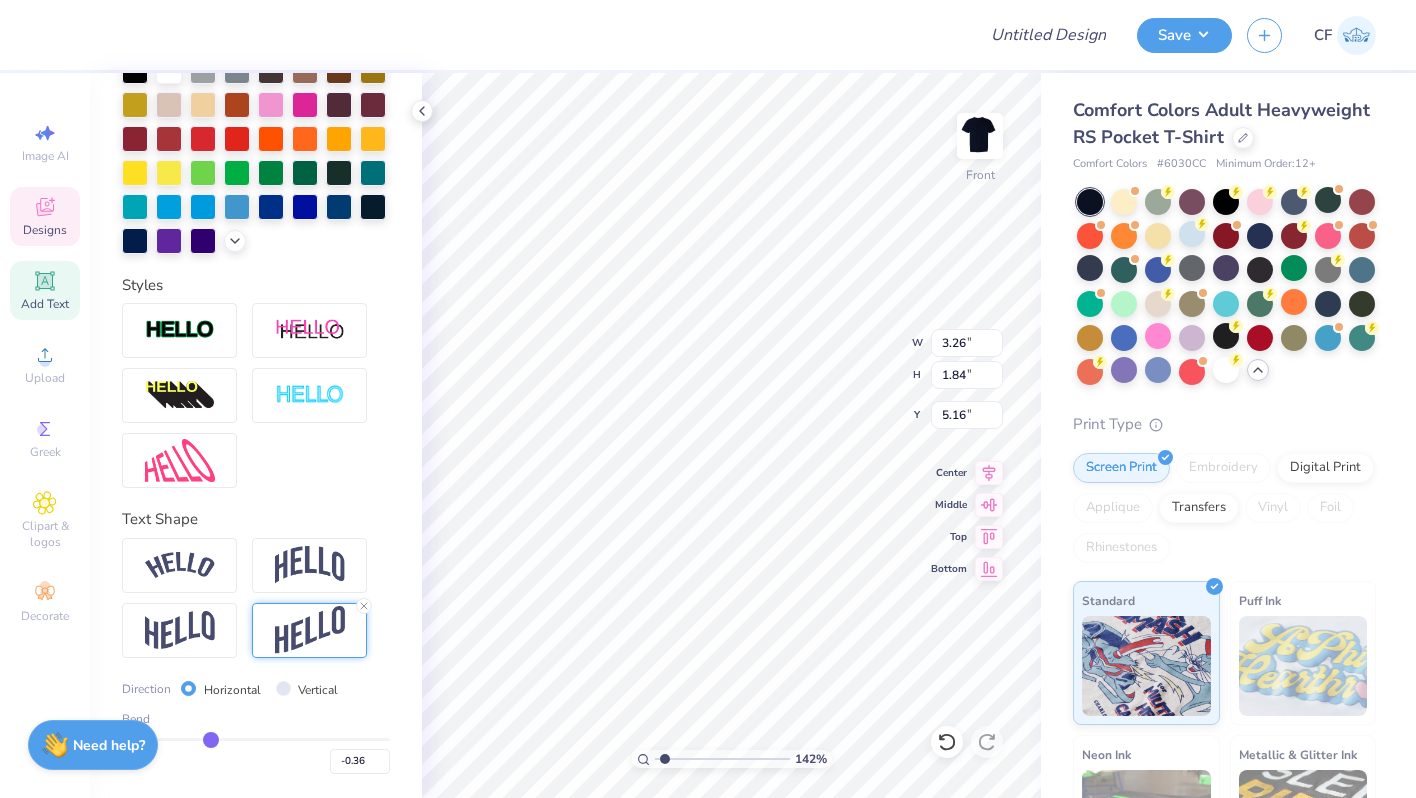 type on "-0.35" 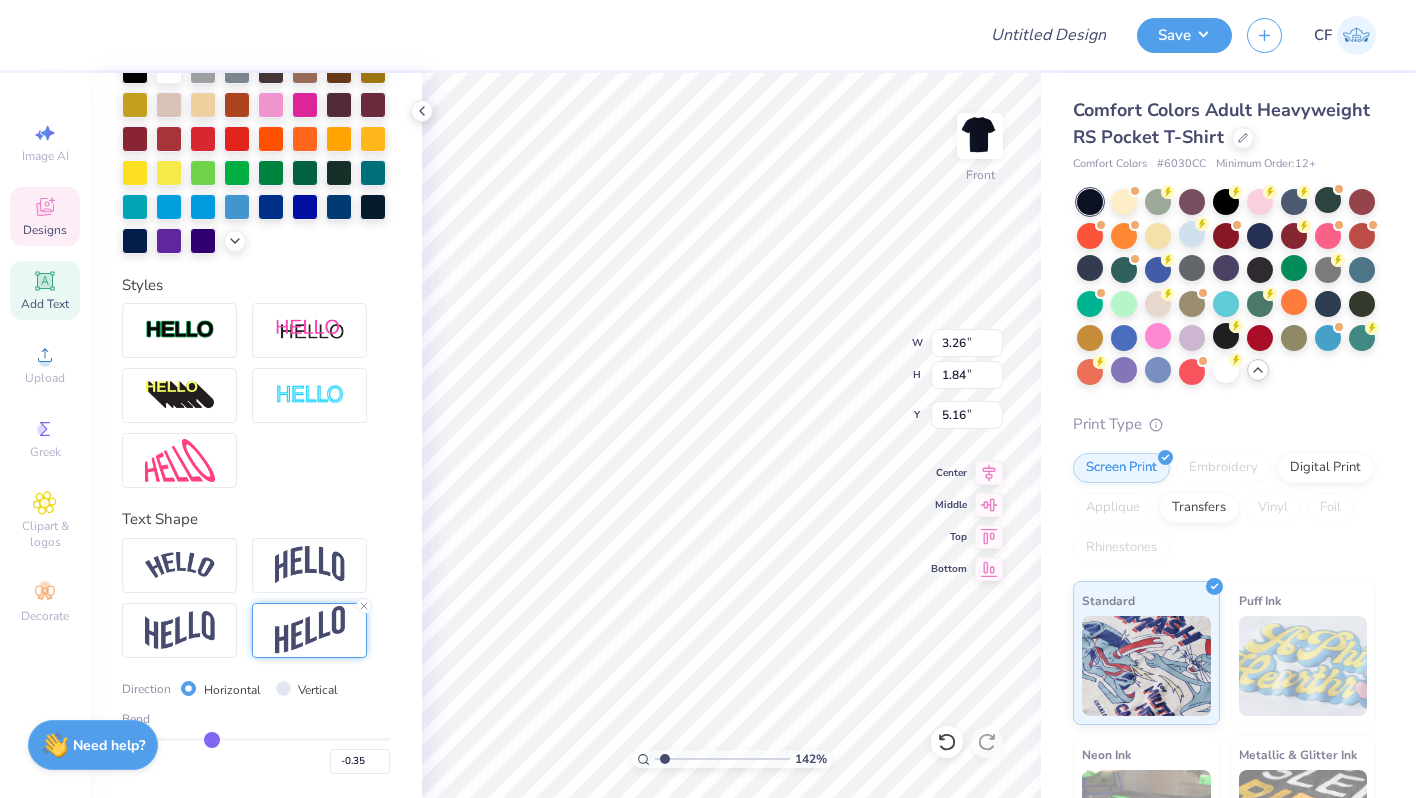 type on "-0.35" 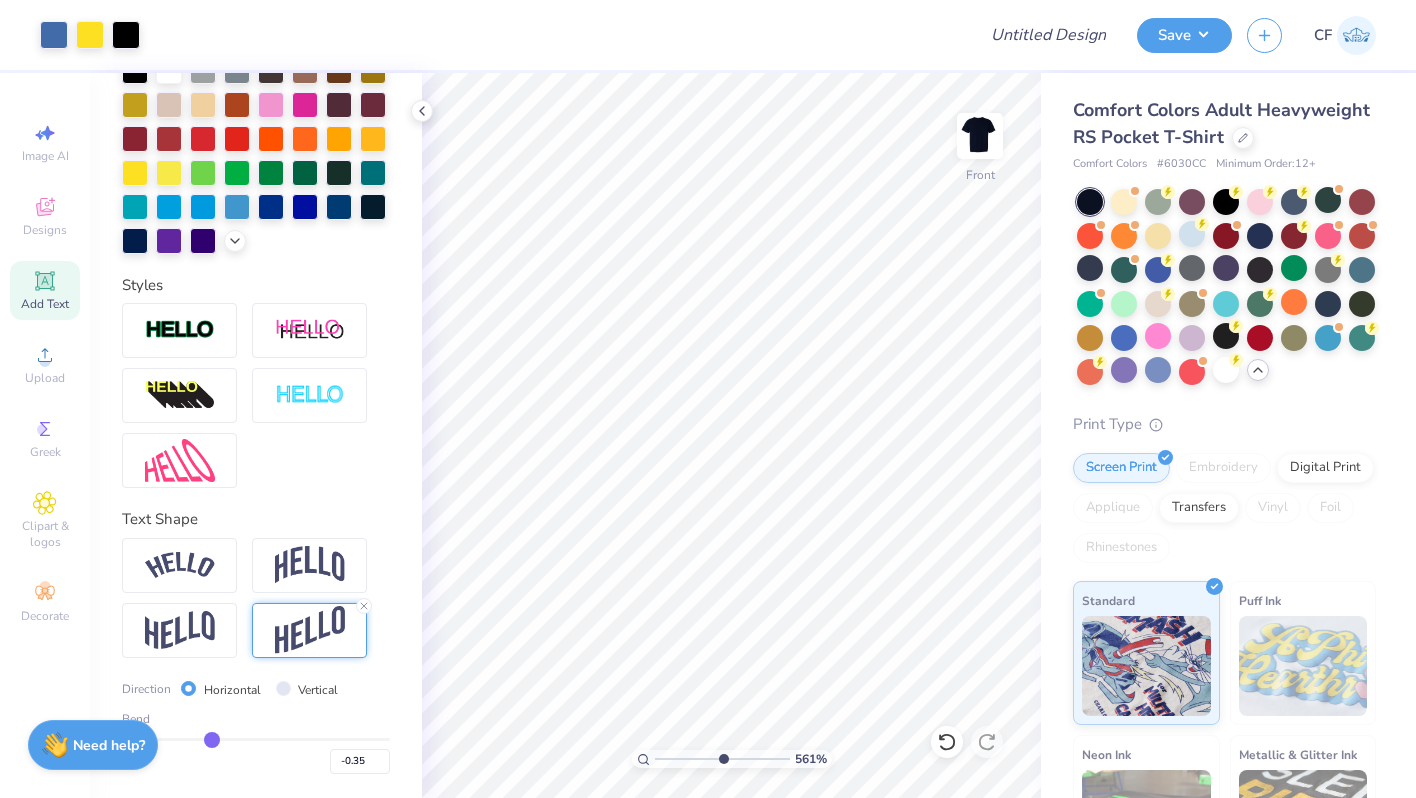 type on "5.61" 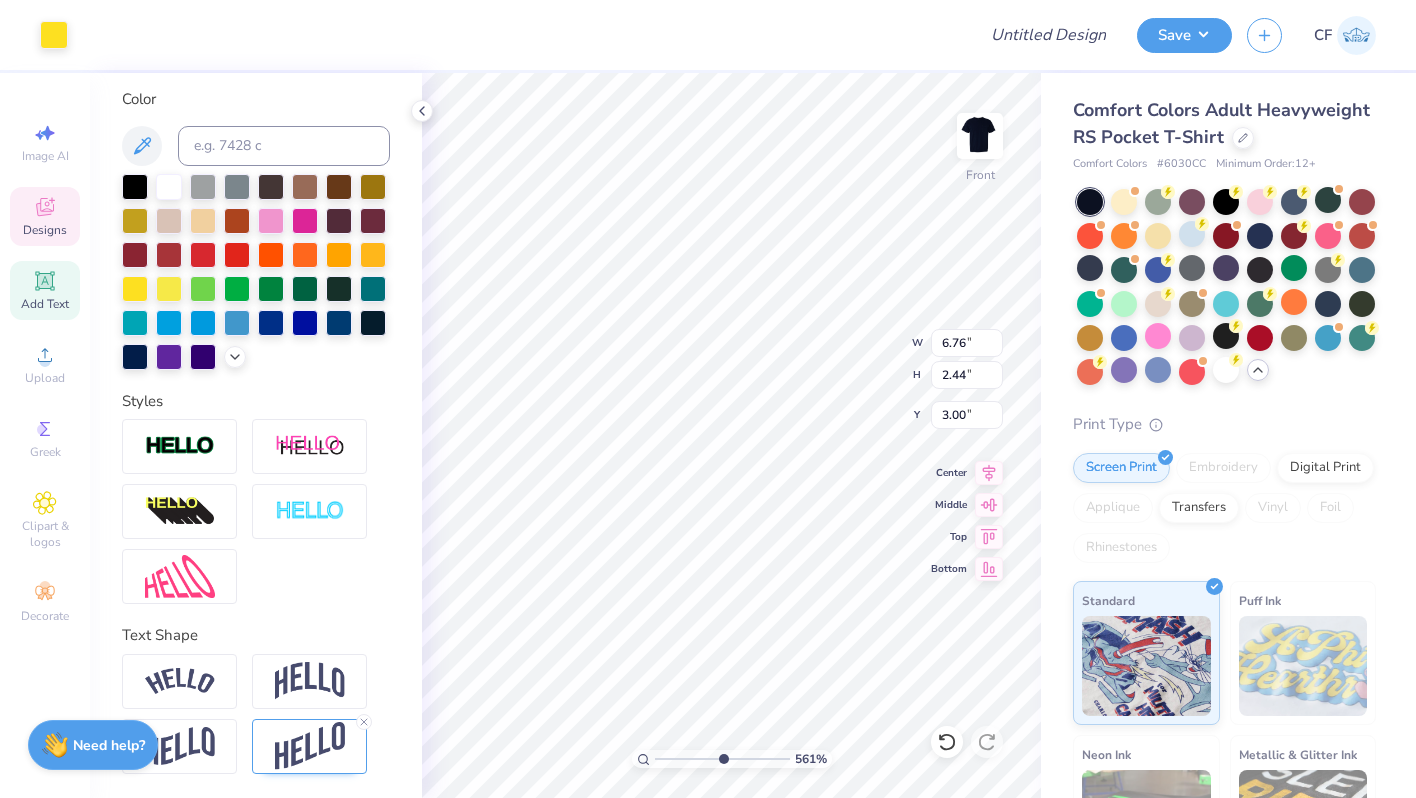 scroll, scrollTop: 364, scrollLeft: 0, axis: vertical 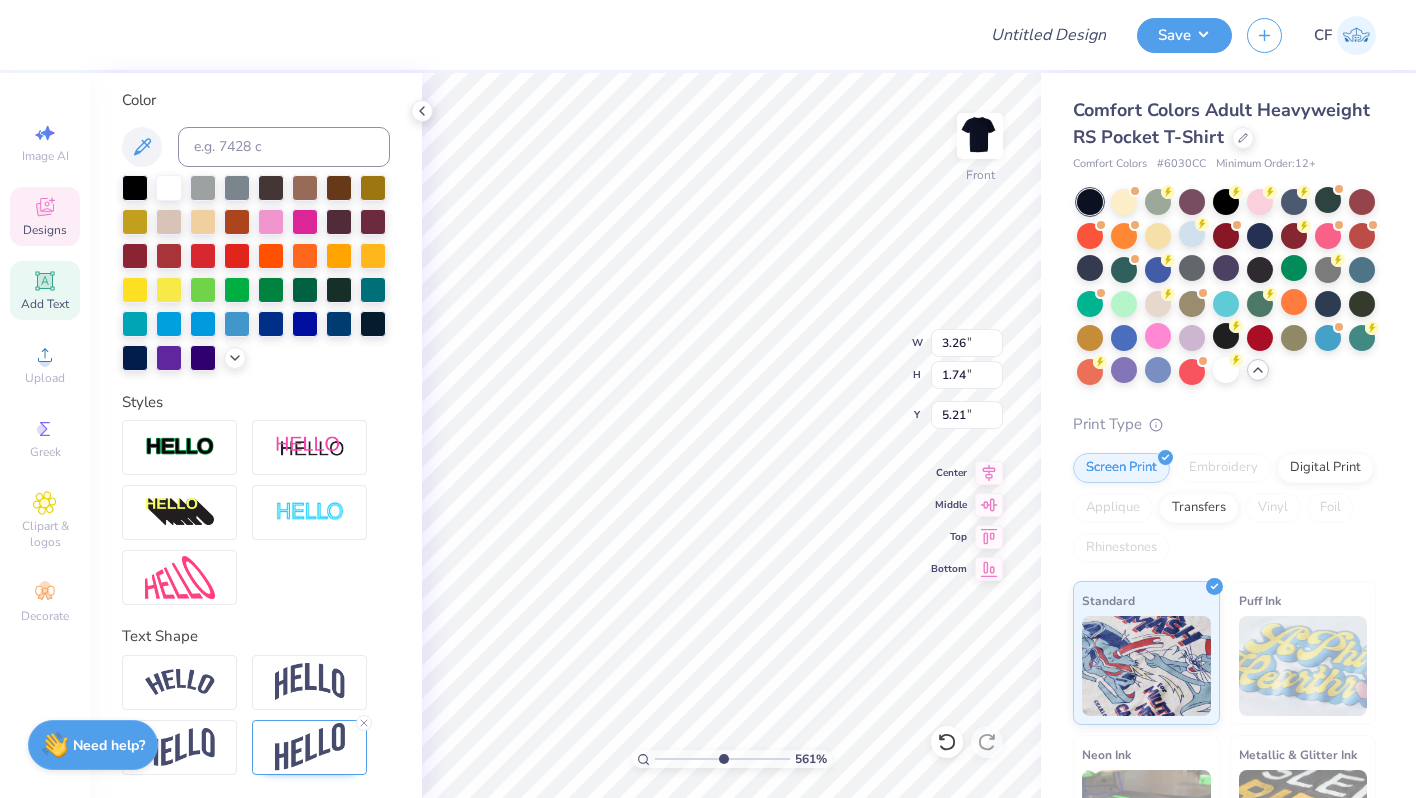 type on "3.26" 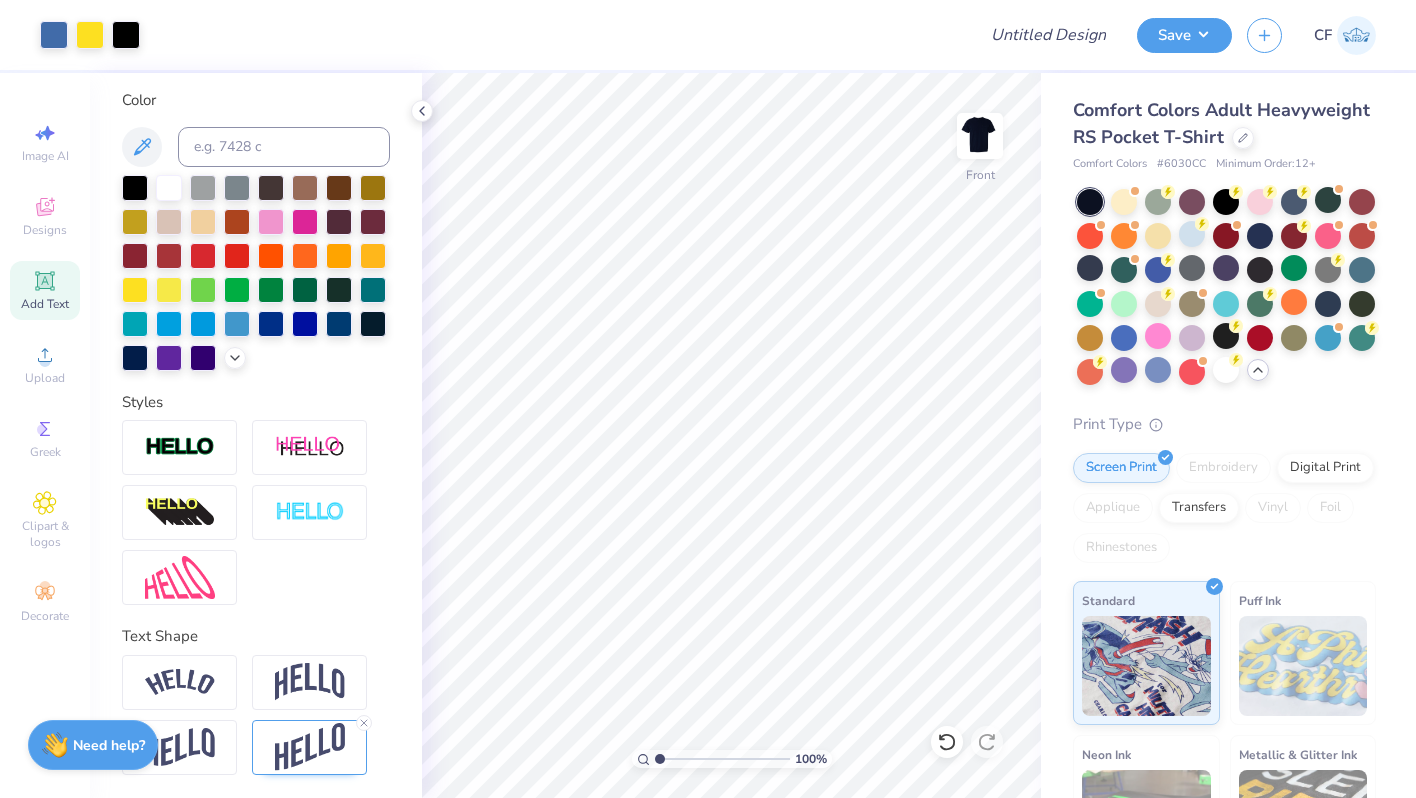 type on "1" 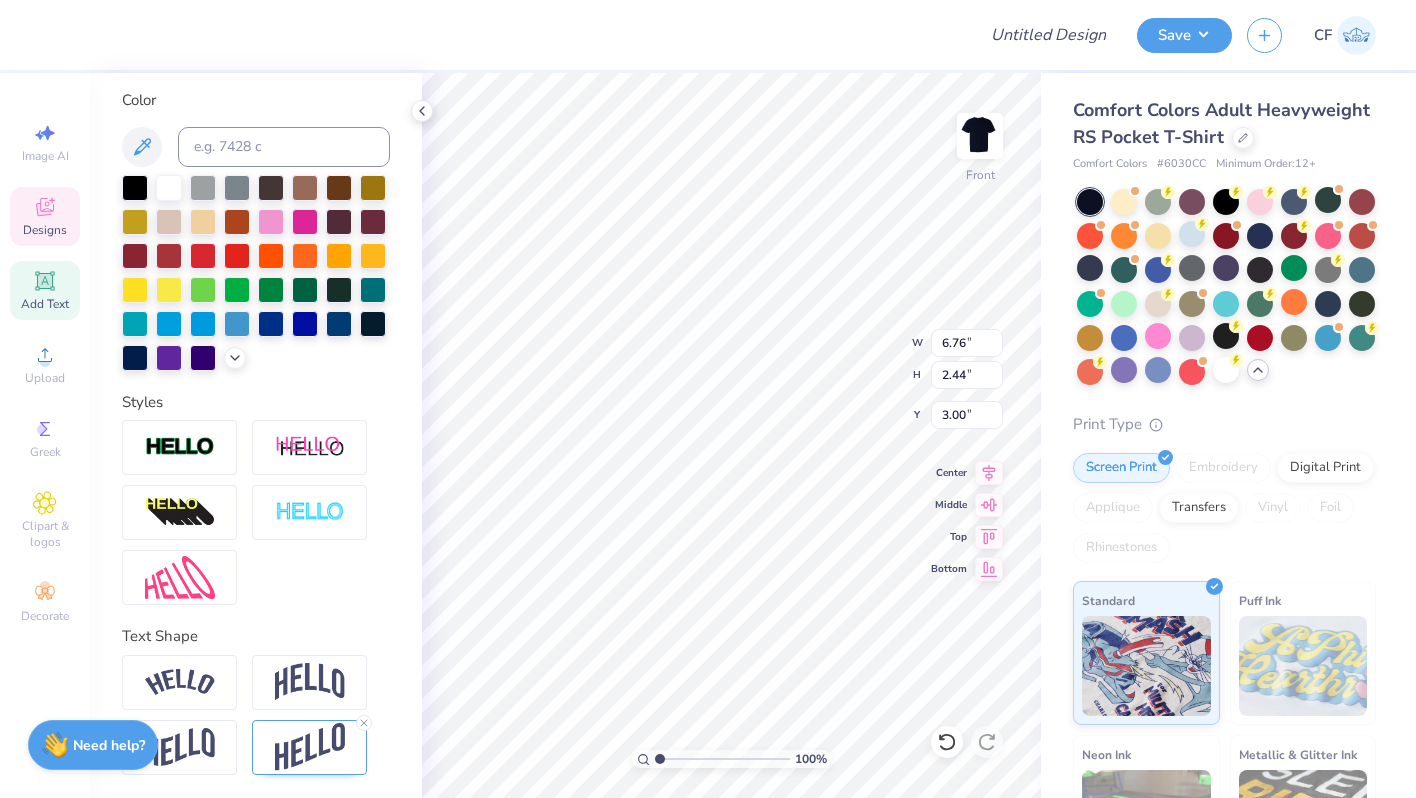 type on "18.76" 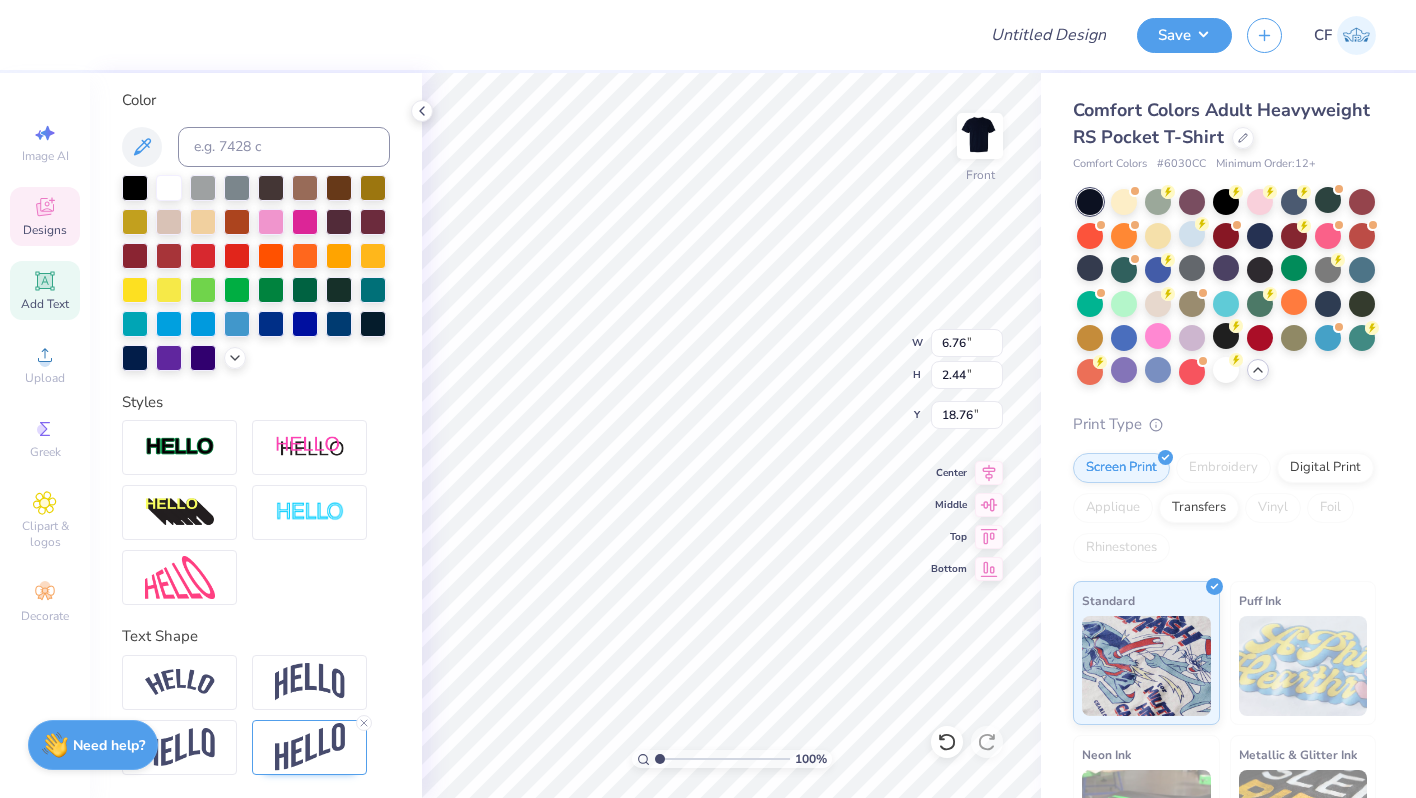 click 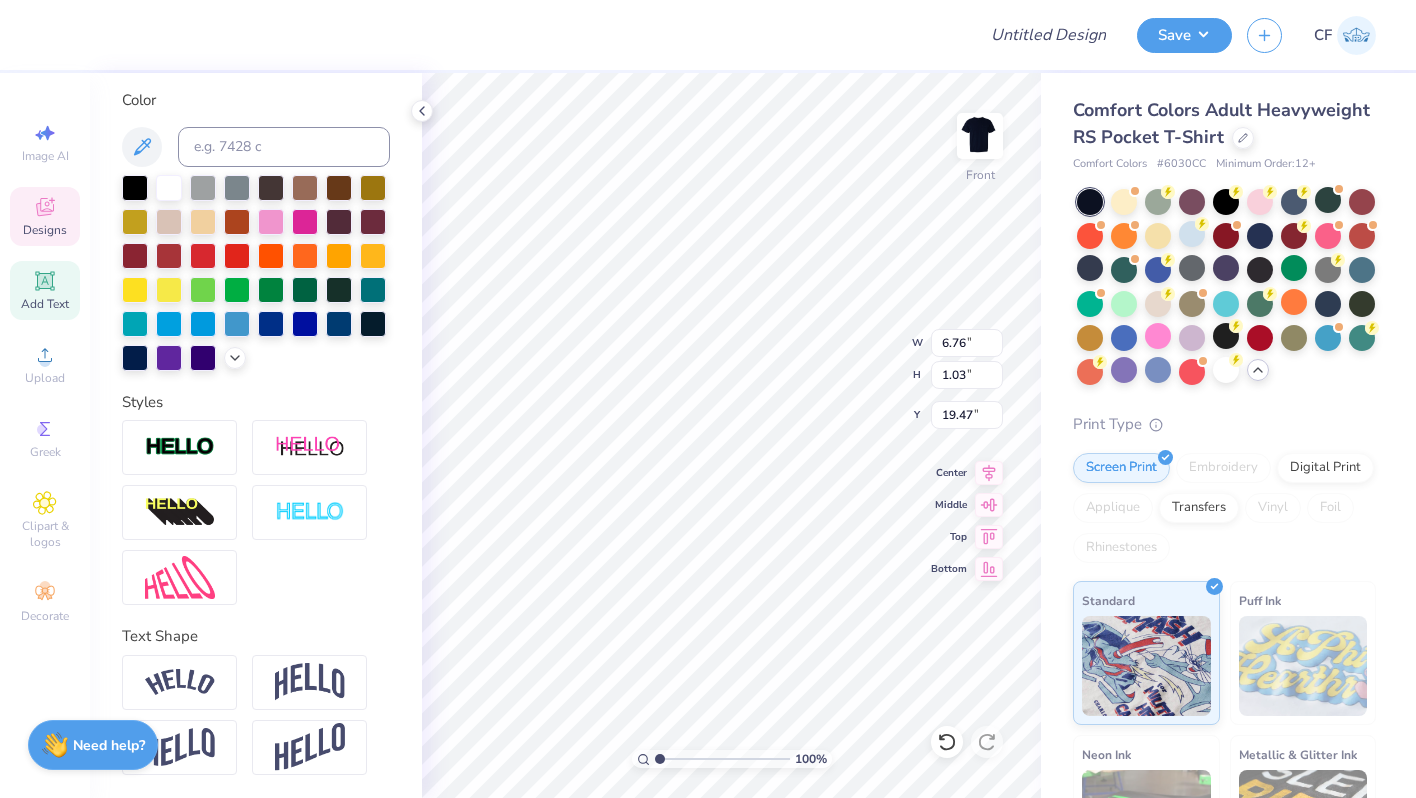 type on "19.48" 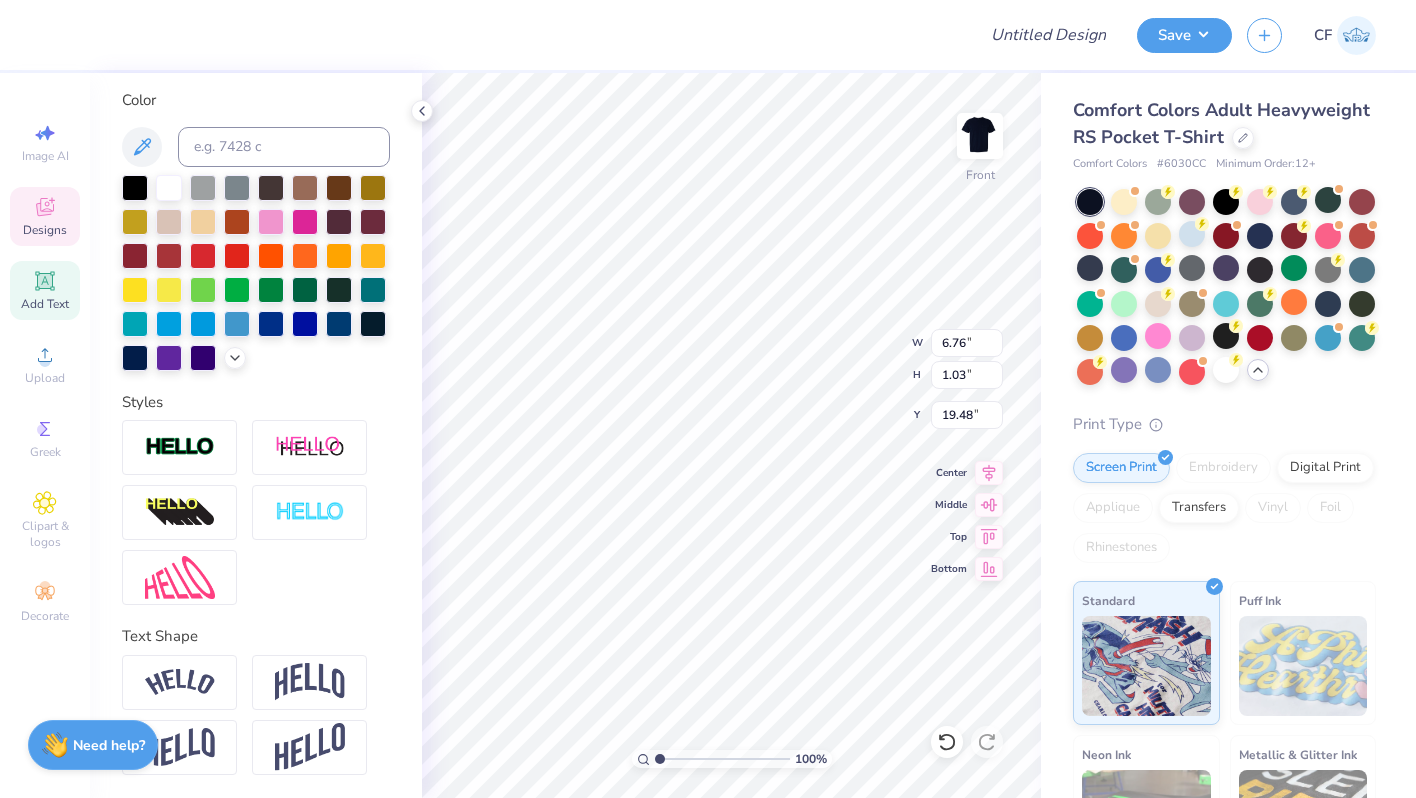scroll, scrollTop: 0, scrollLeft: 0, axis: both 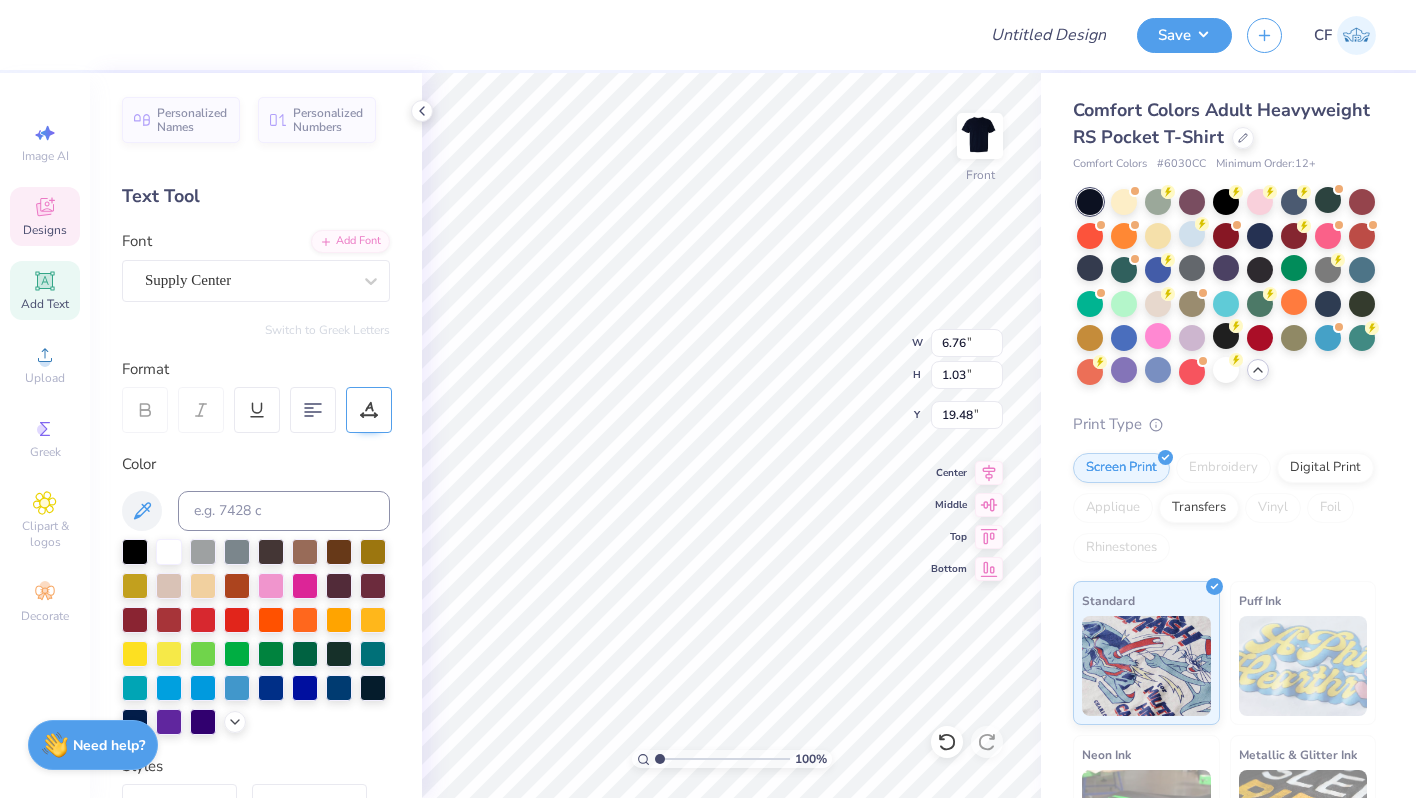 type on "CHARLESTON, SC" 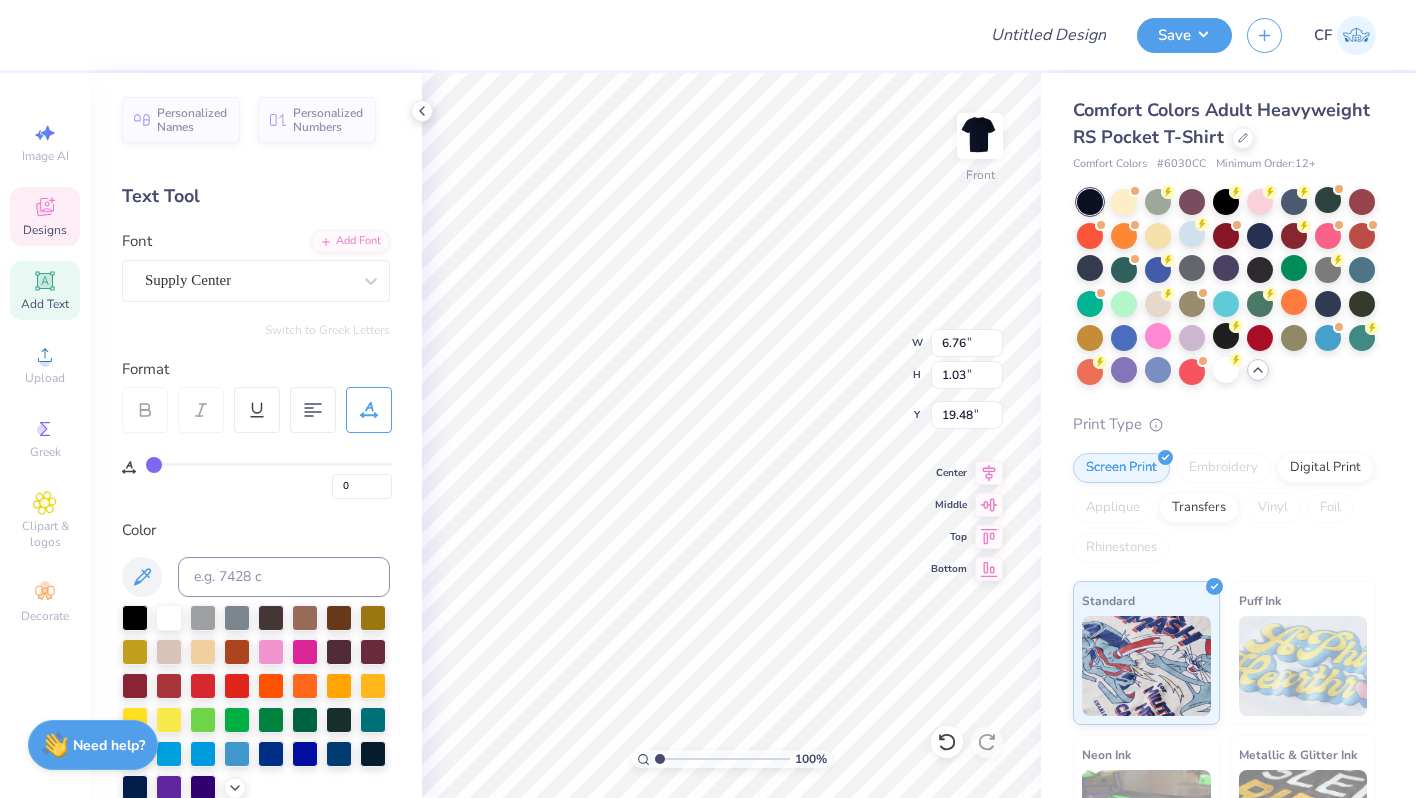 type on "4" 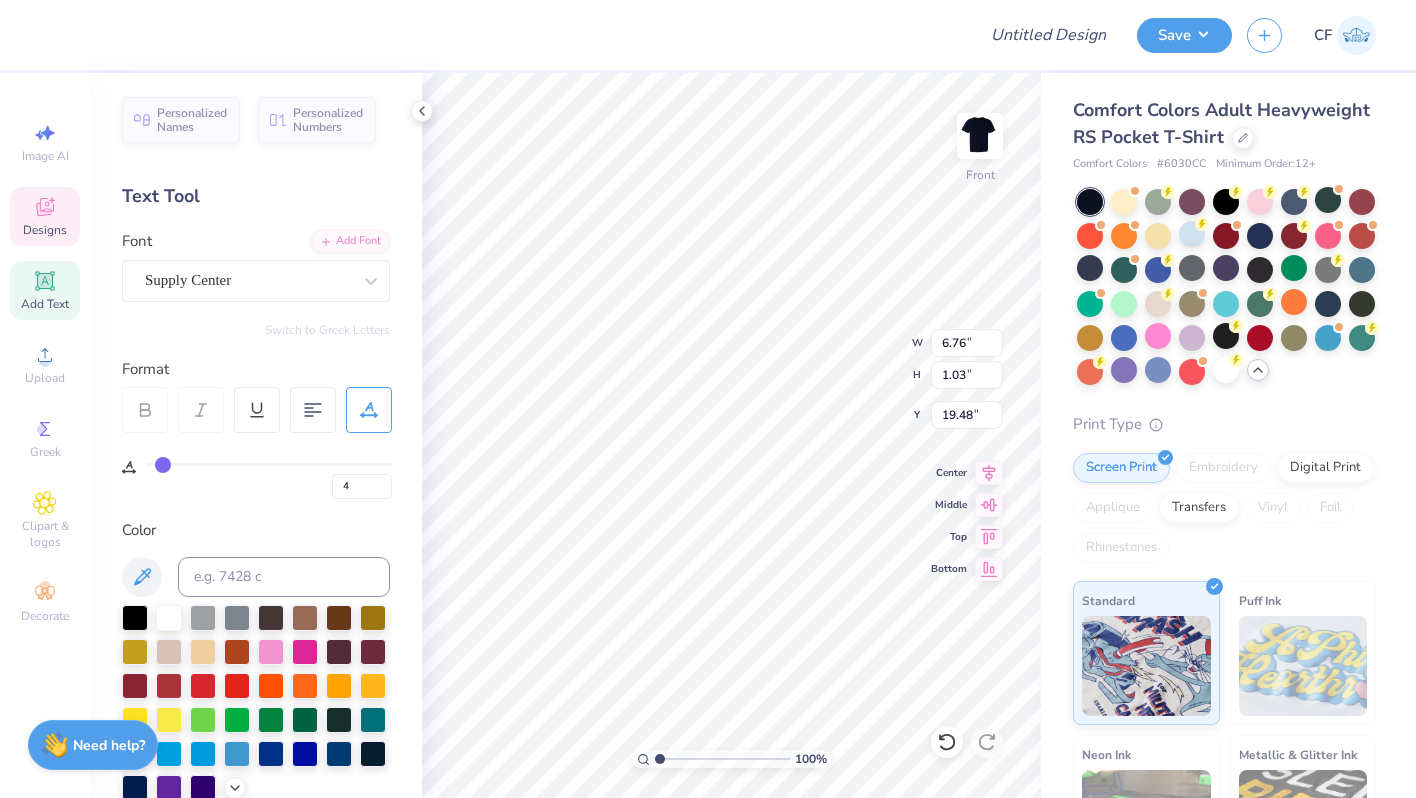 type on "13" 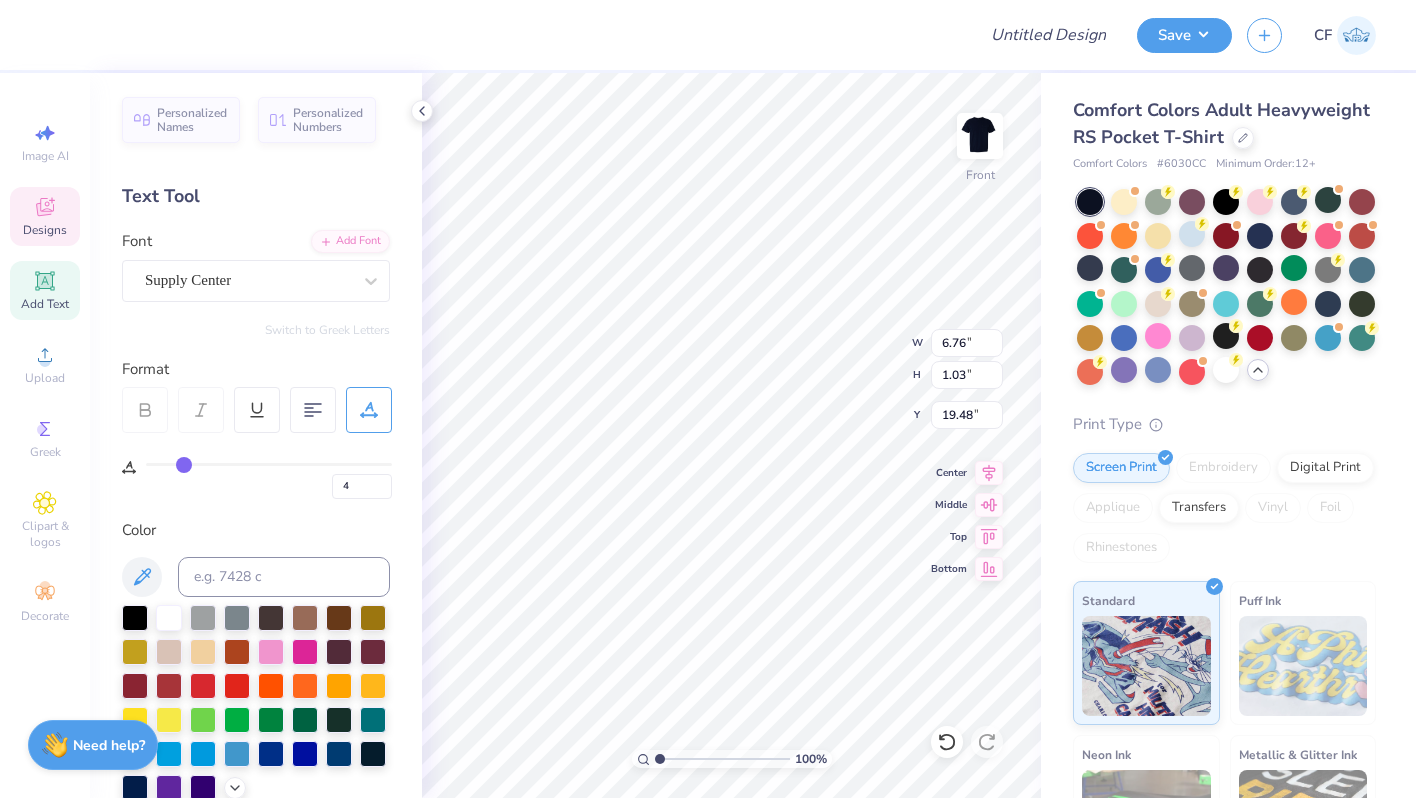 type on "13" 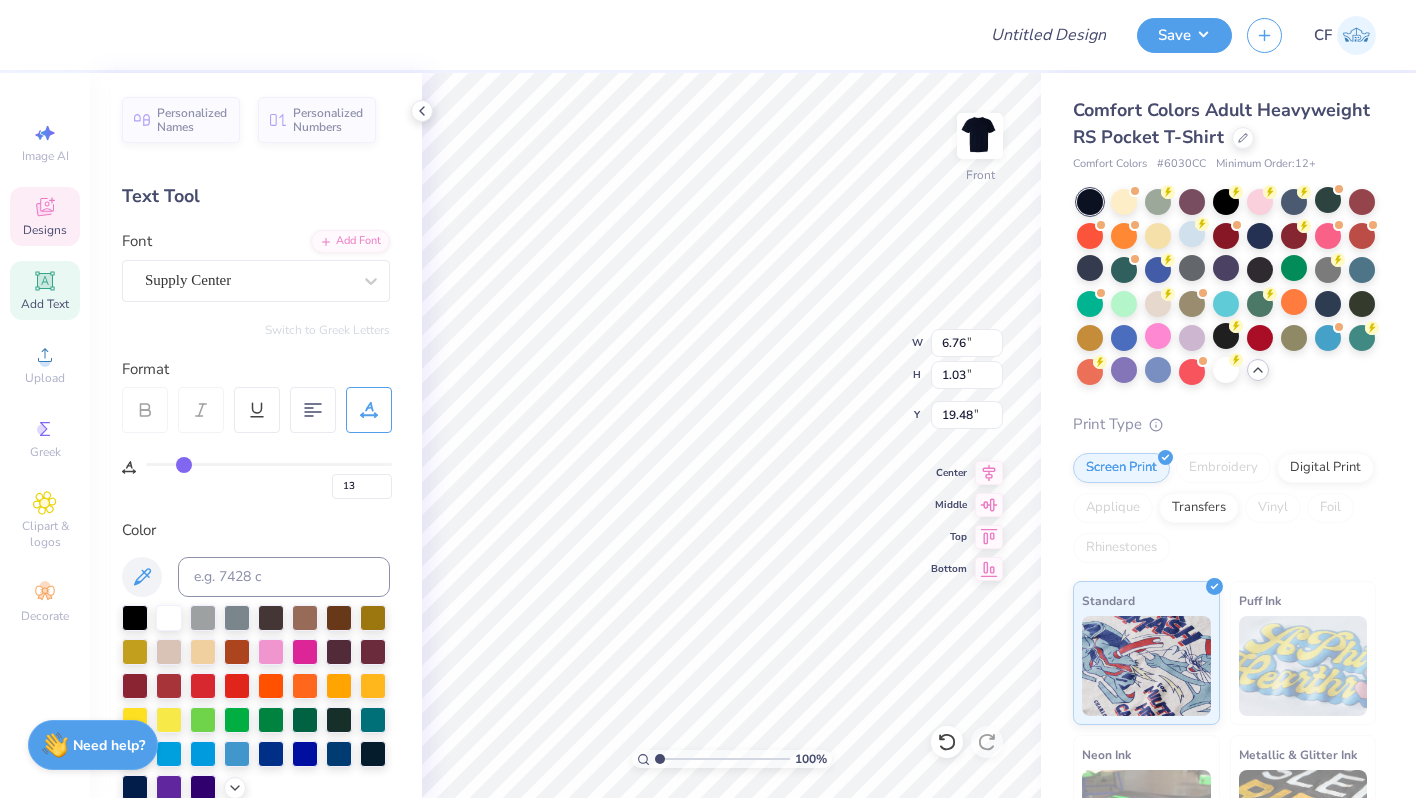 type on "22" 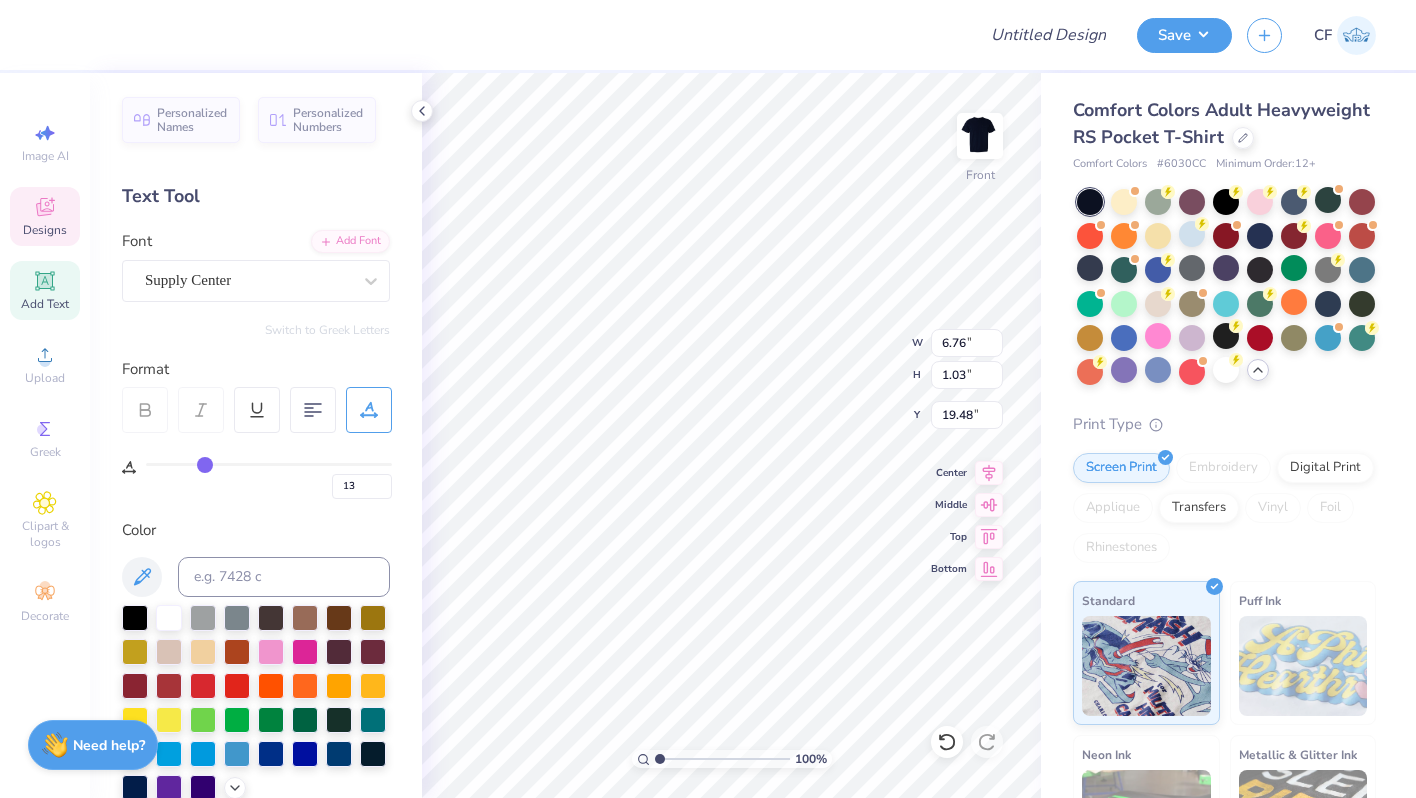 type on "22" 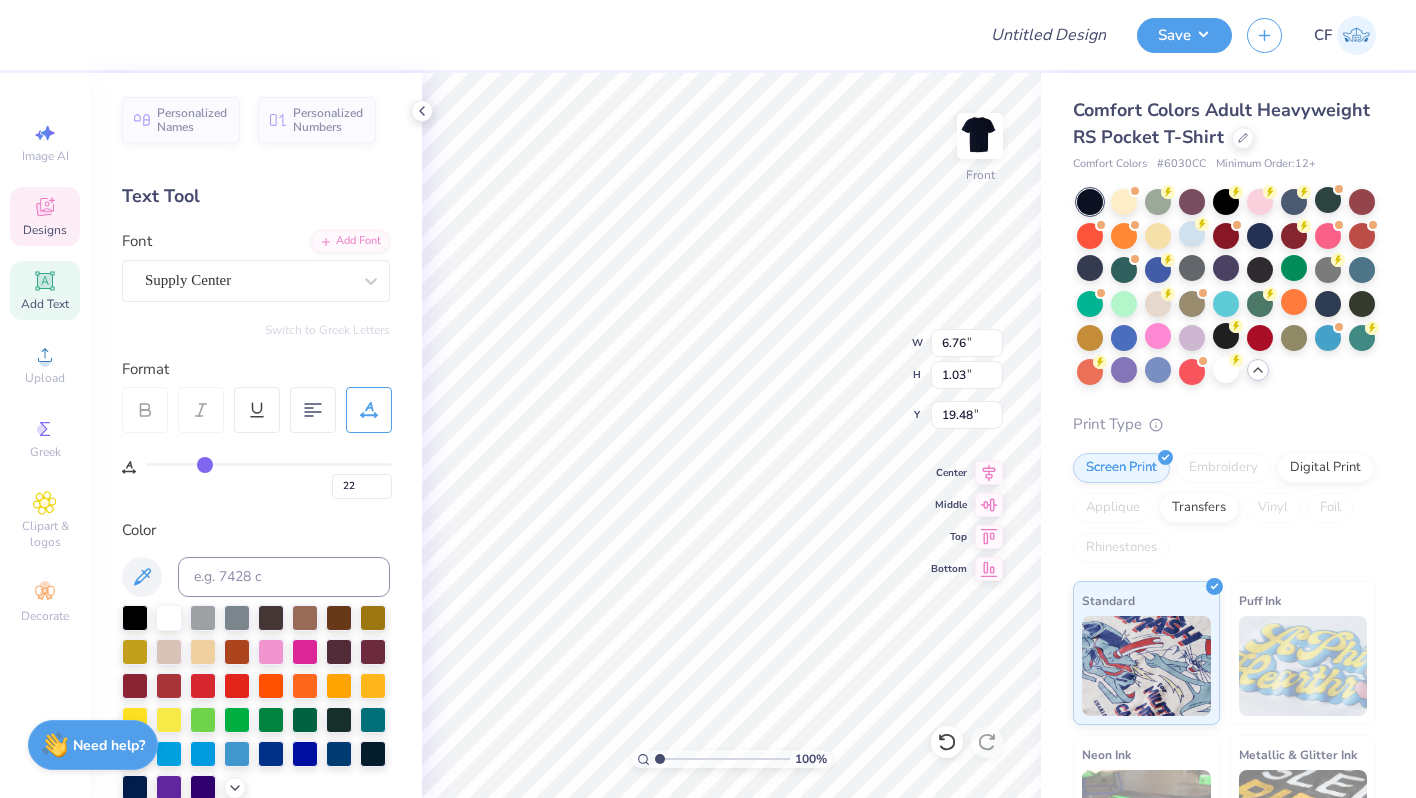 type on "26" 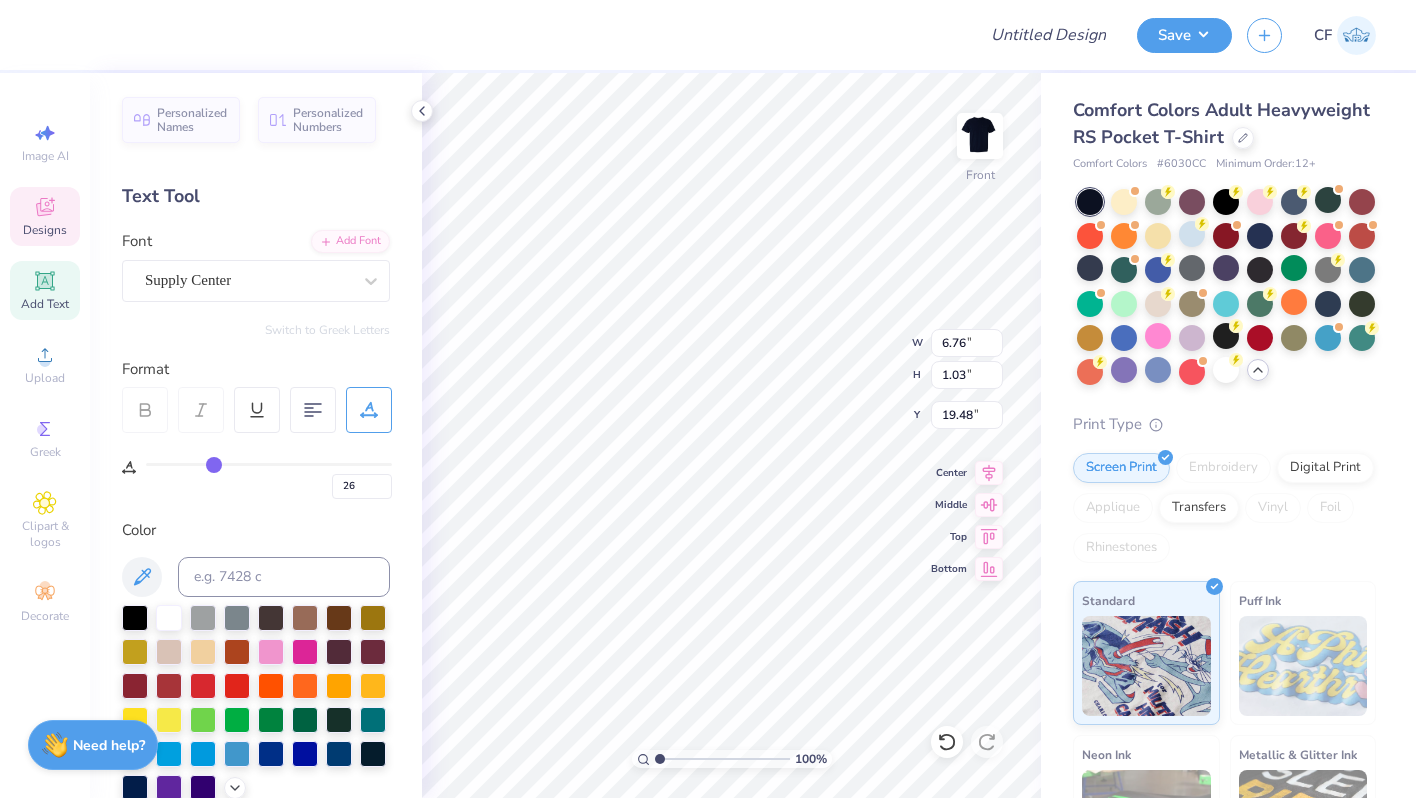 type on "27" 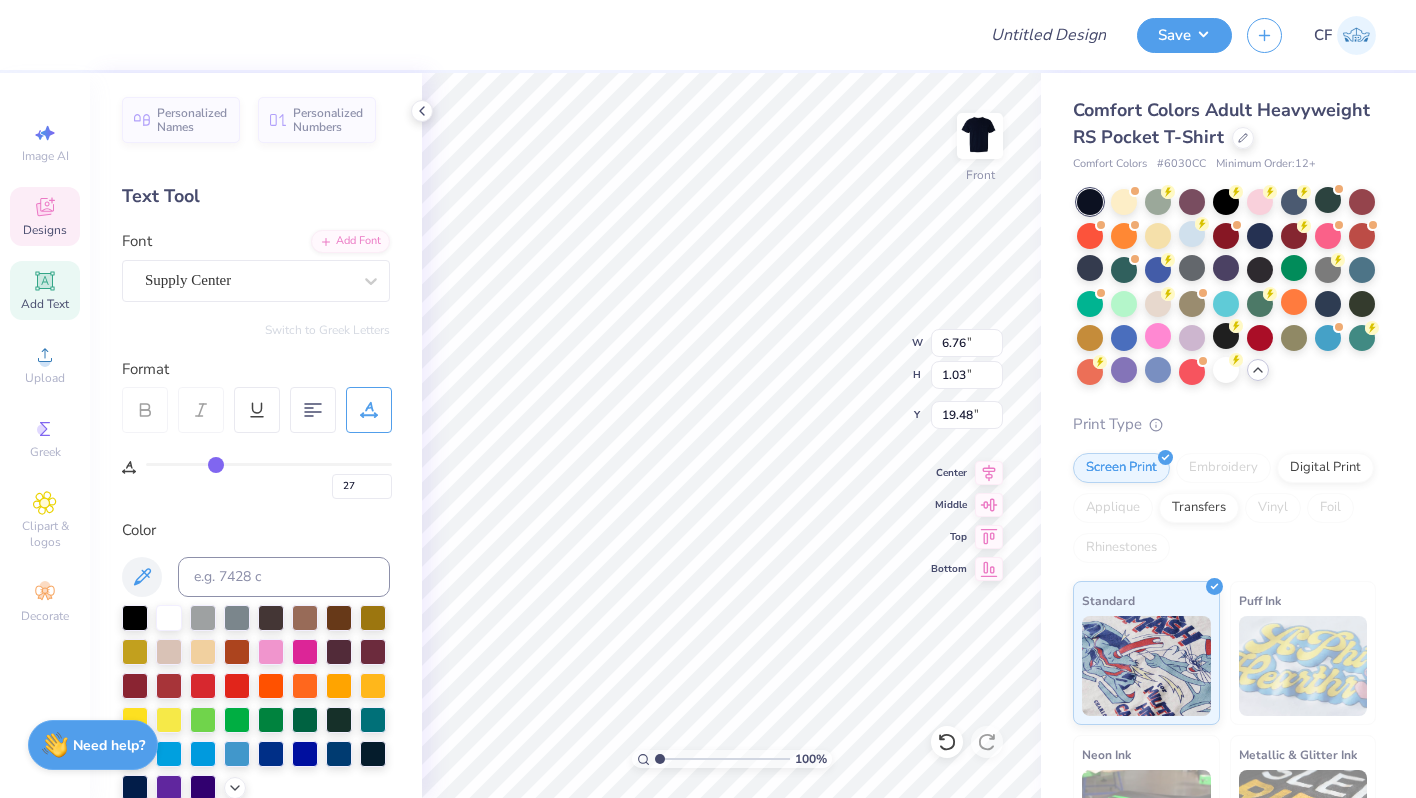 type on "29" 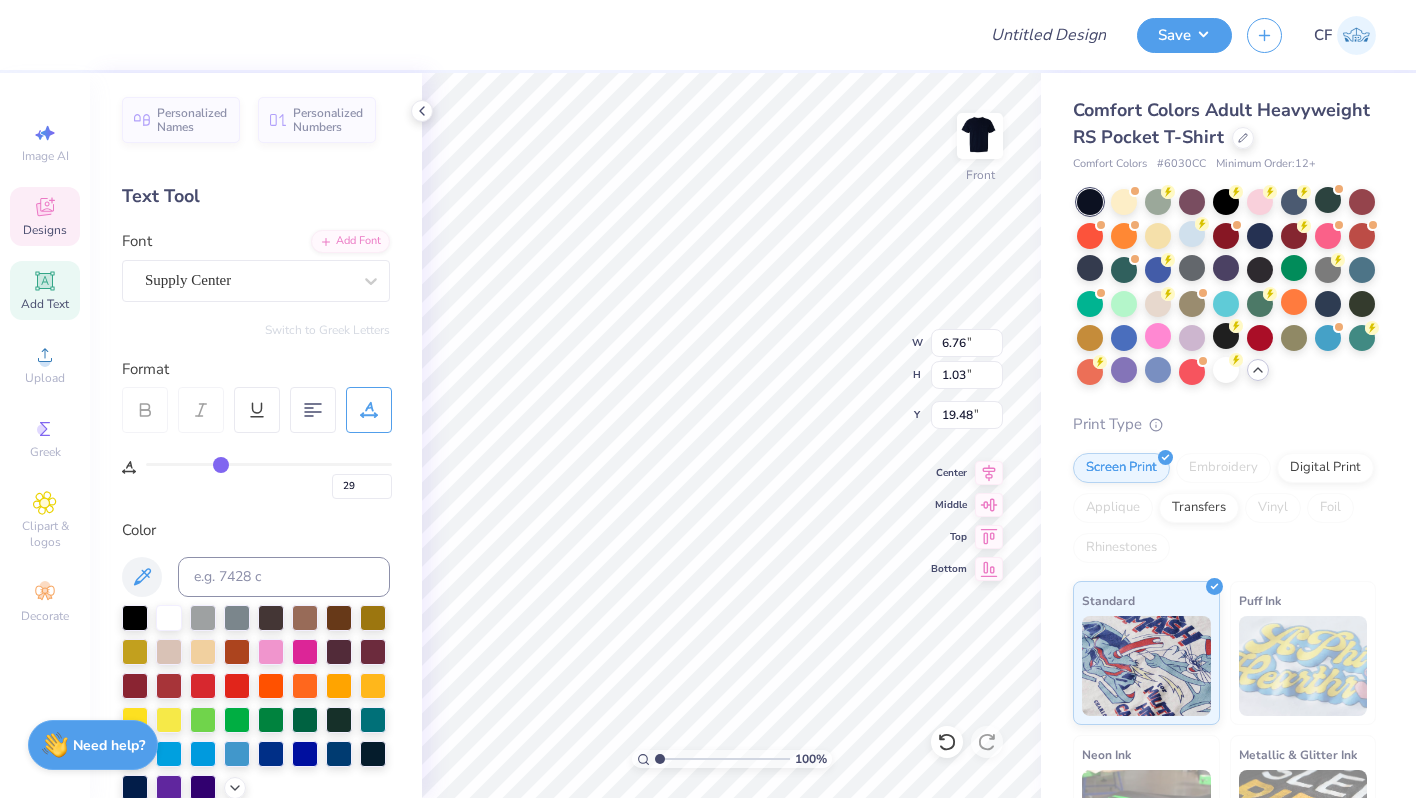 drag, startPoint x: 153, startPoint y: 462, endPoint x: 221, endPoint y: 469, distance: 68.359344 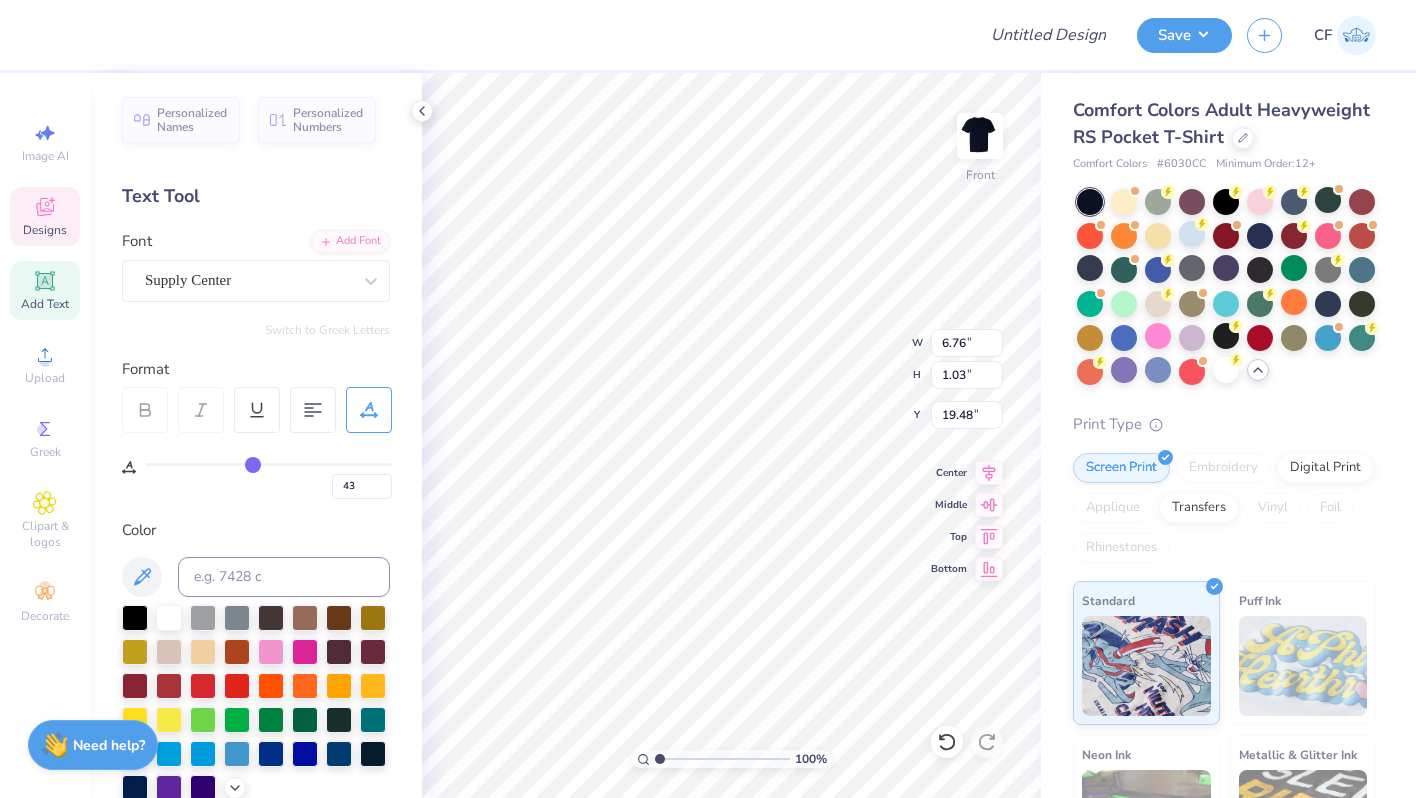 type on "60" 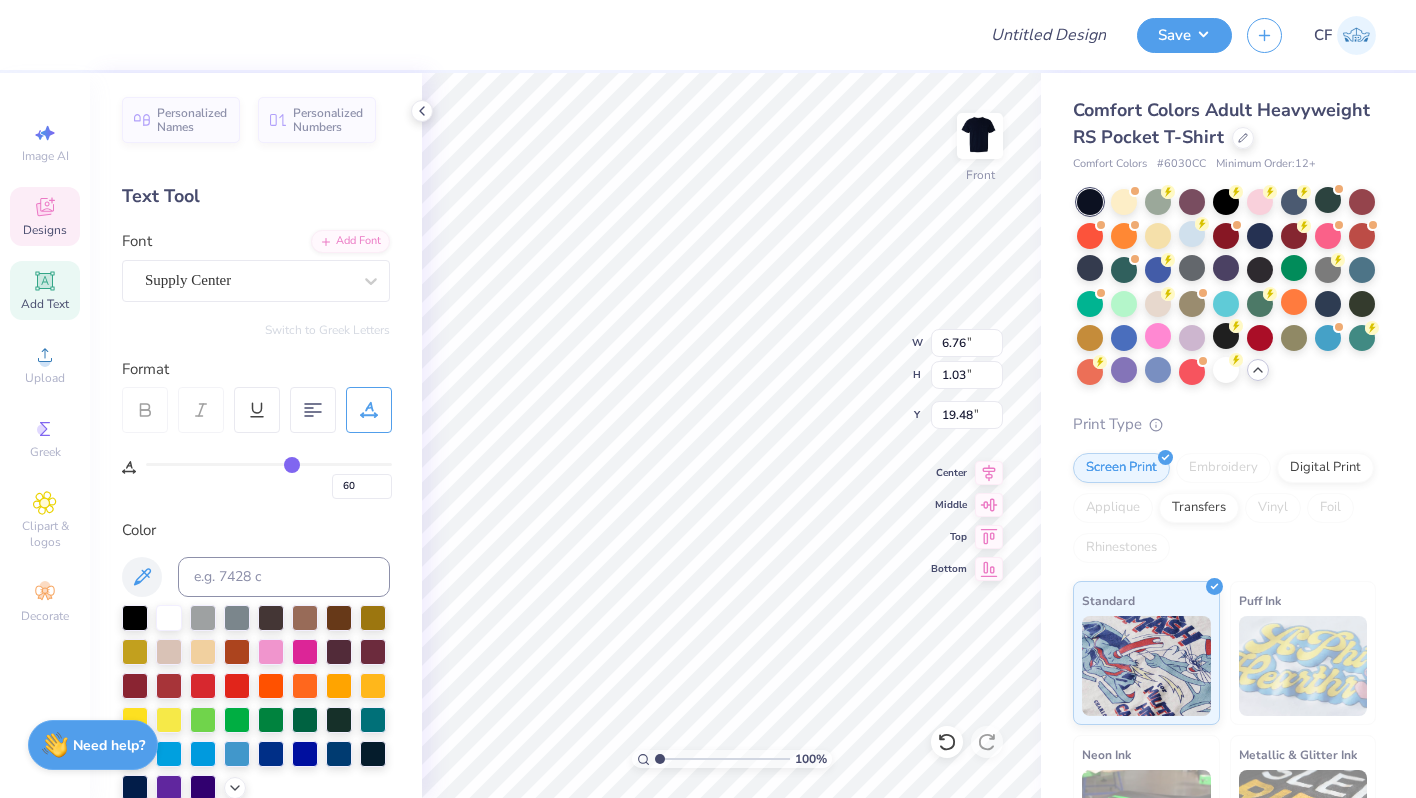 type on "65" 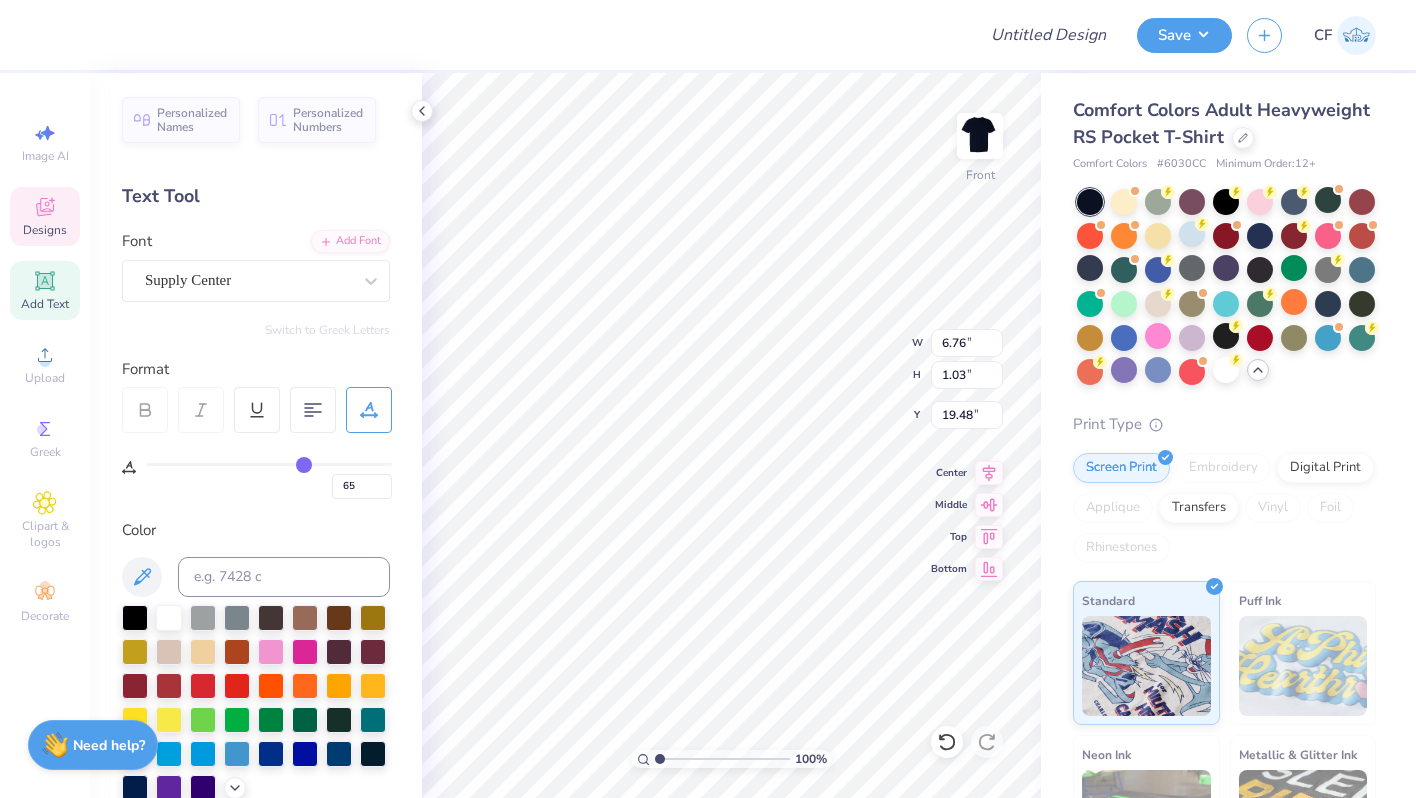 type on "66" 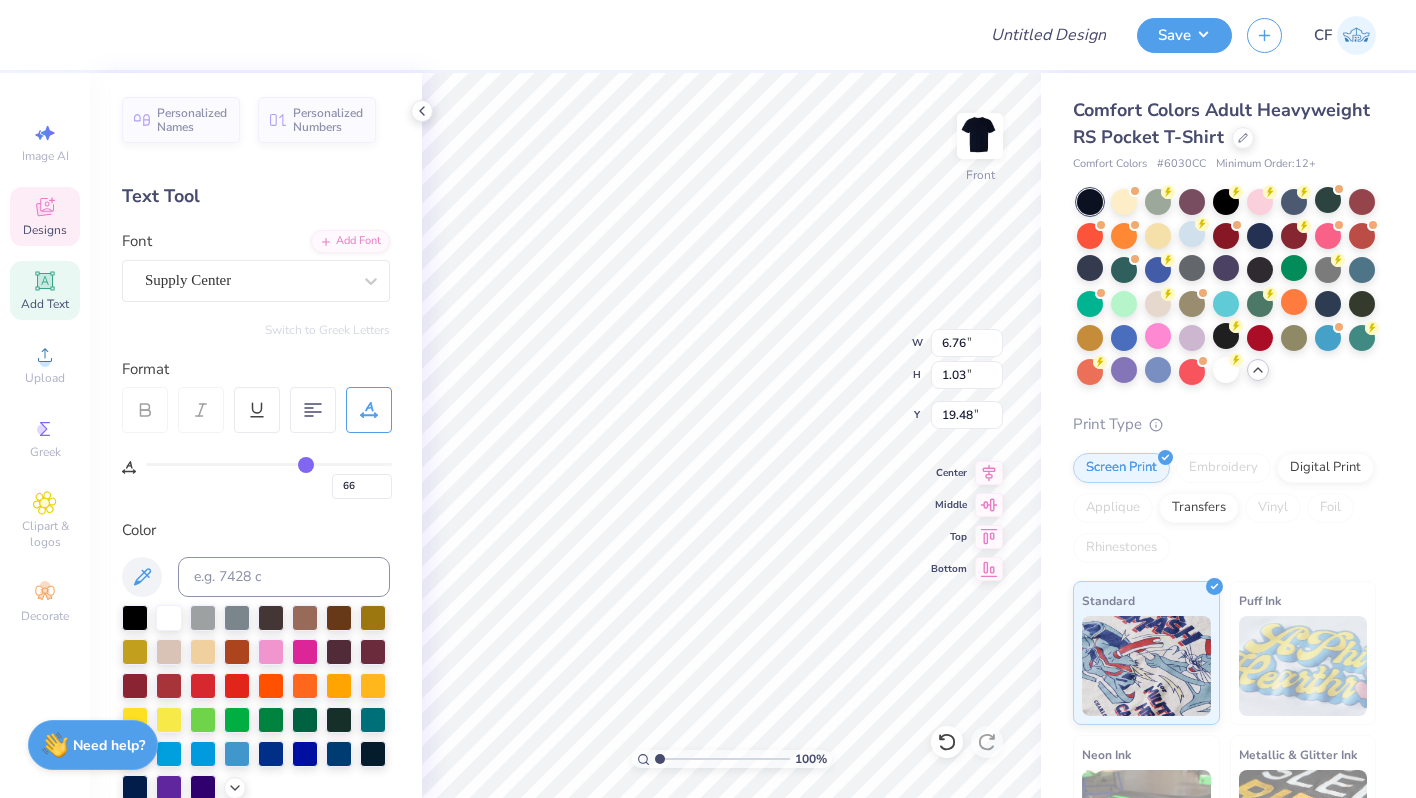 drag, startPoint x: 221, startPoint y: 468, endPoint x: 306, endPoint y: 467, distance: 85.00588 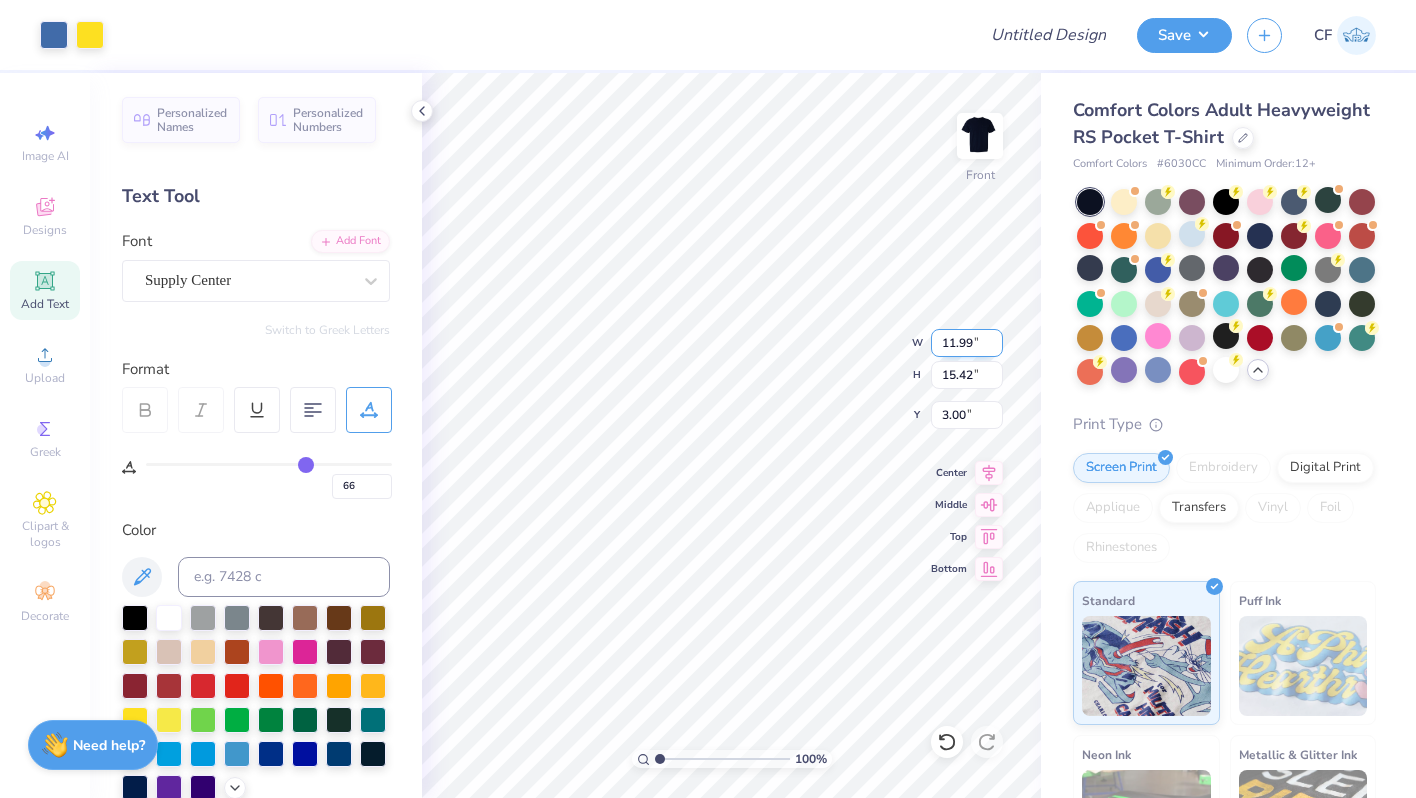 click on "11.99" at bounding box center (967, 343) 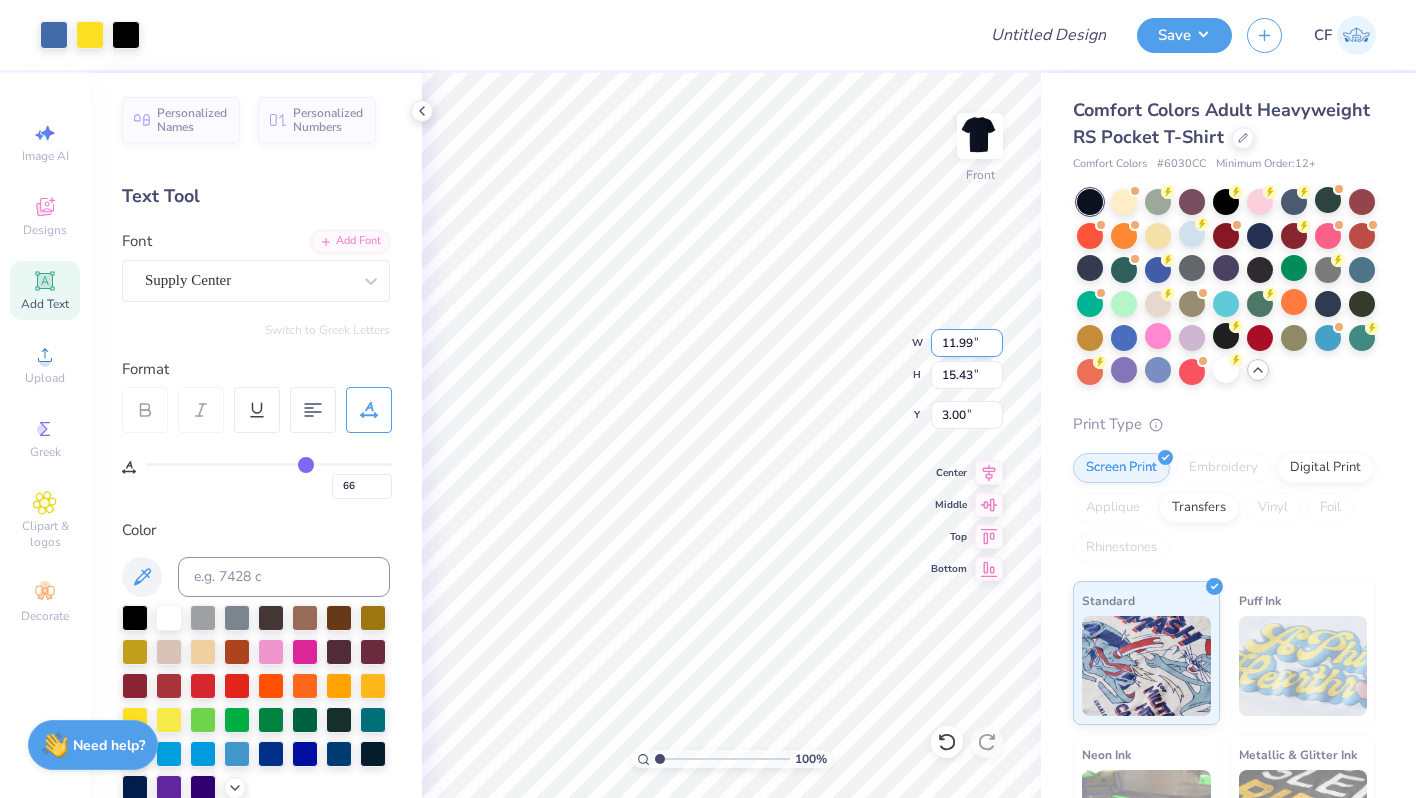 click on "11.99" at bounding box center (967, 343) 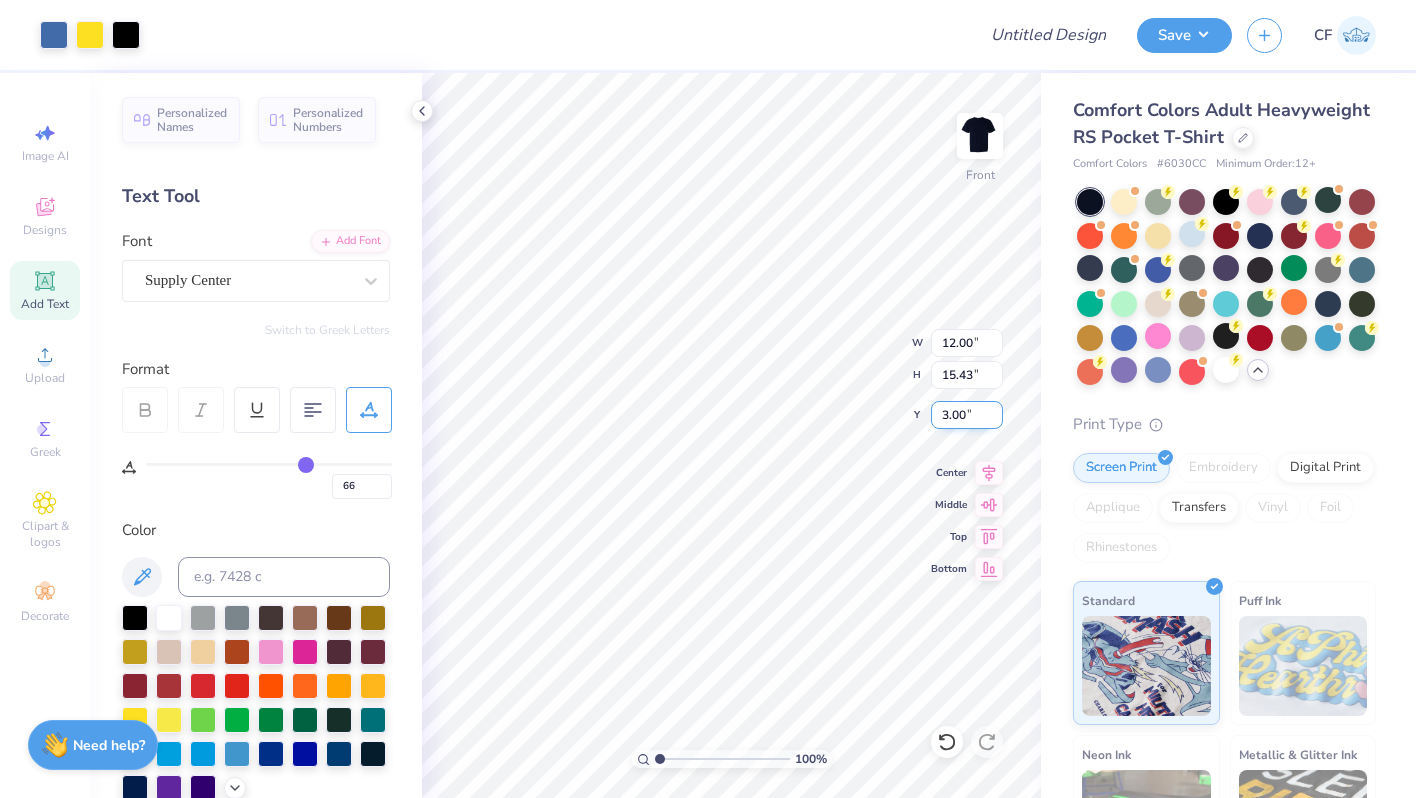 type on "14.32" 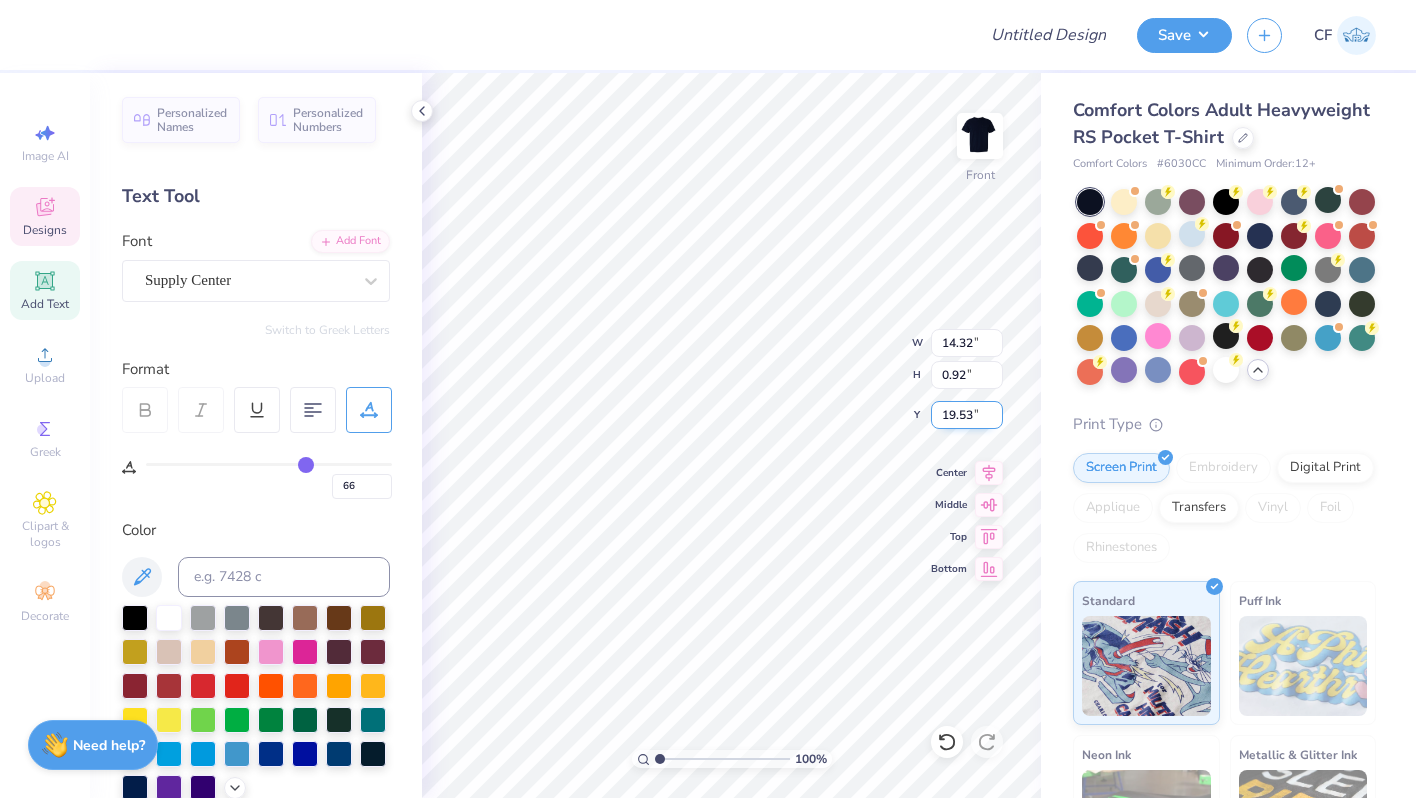 click on "19.53" at bounding box center [967, 415] 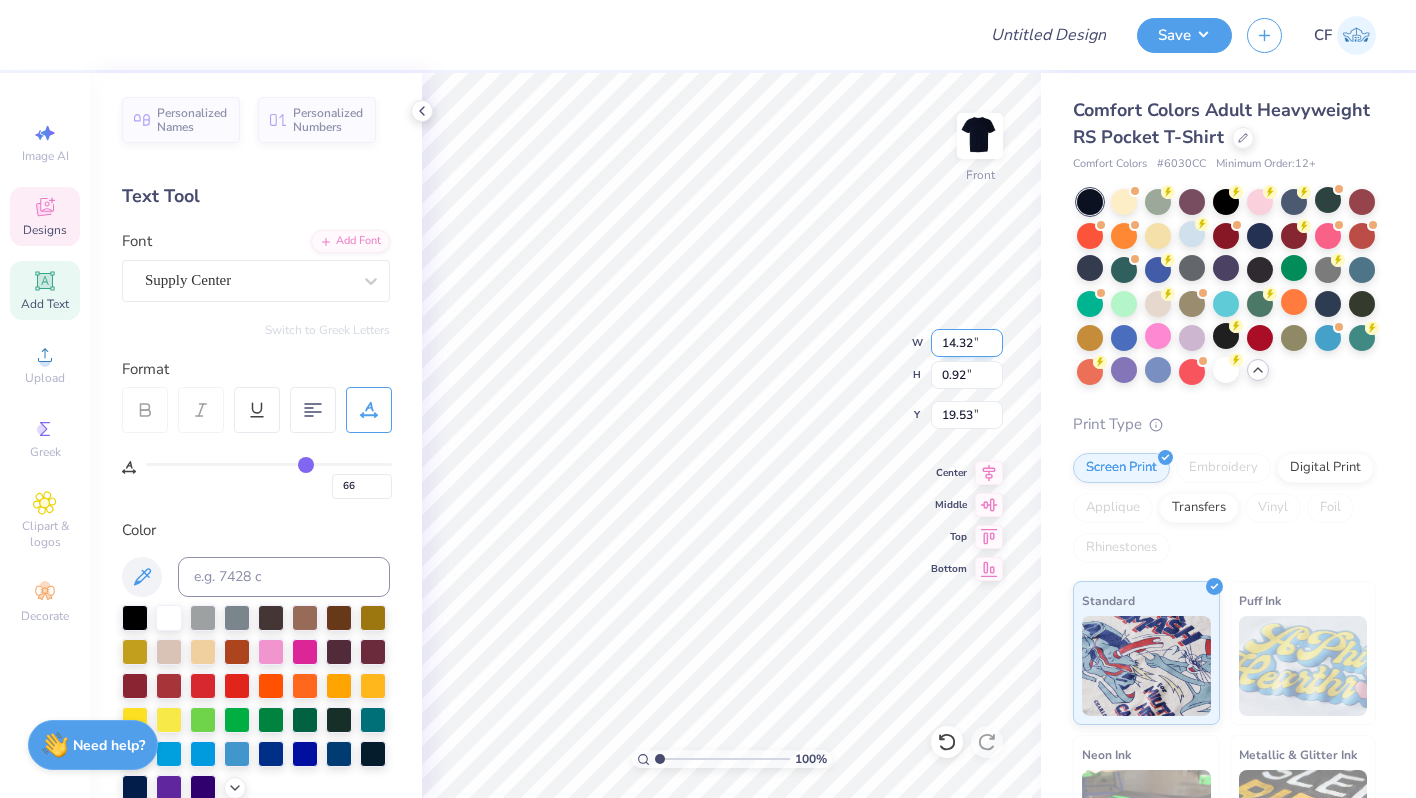 click on "14.32" at bounding box center (967, 343) 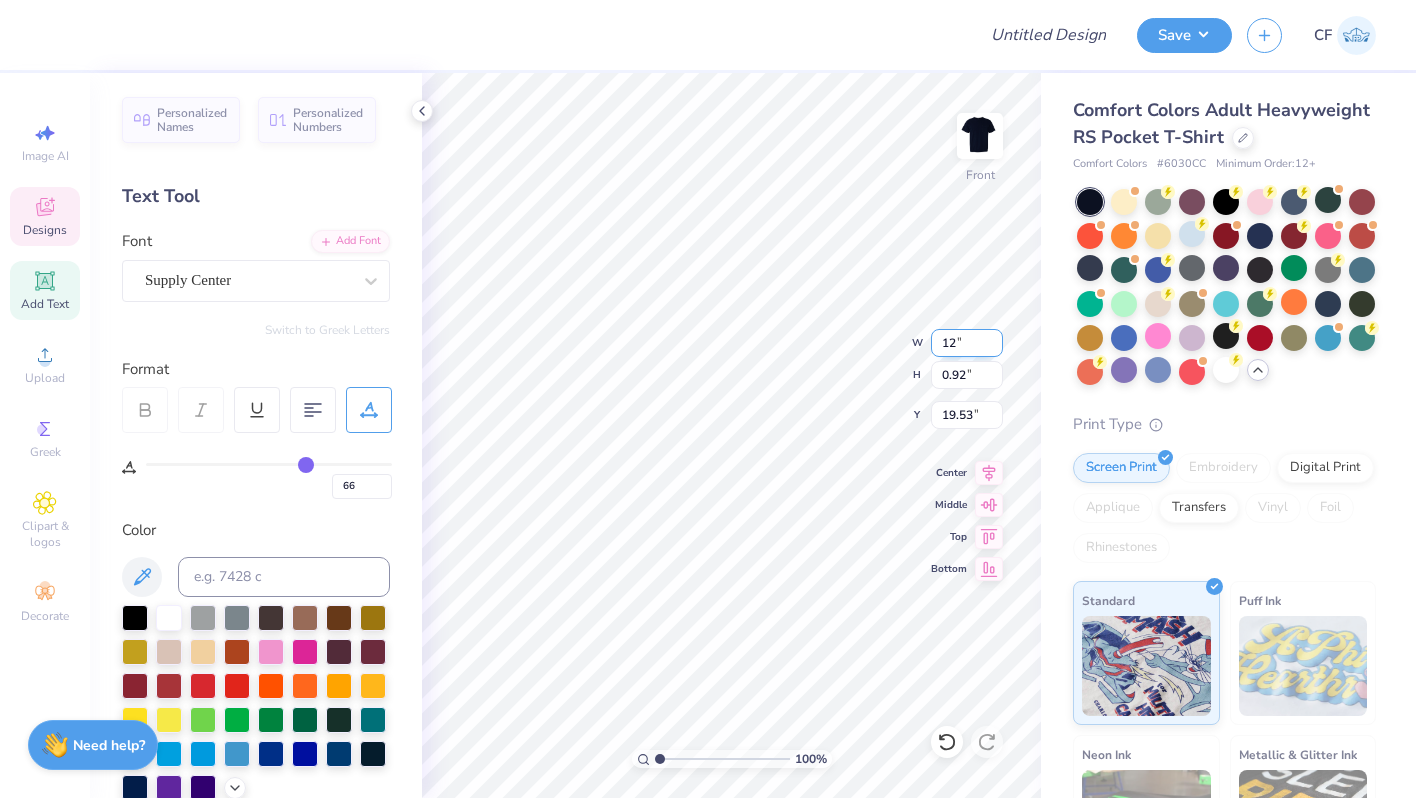 type on "12.00" 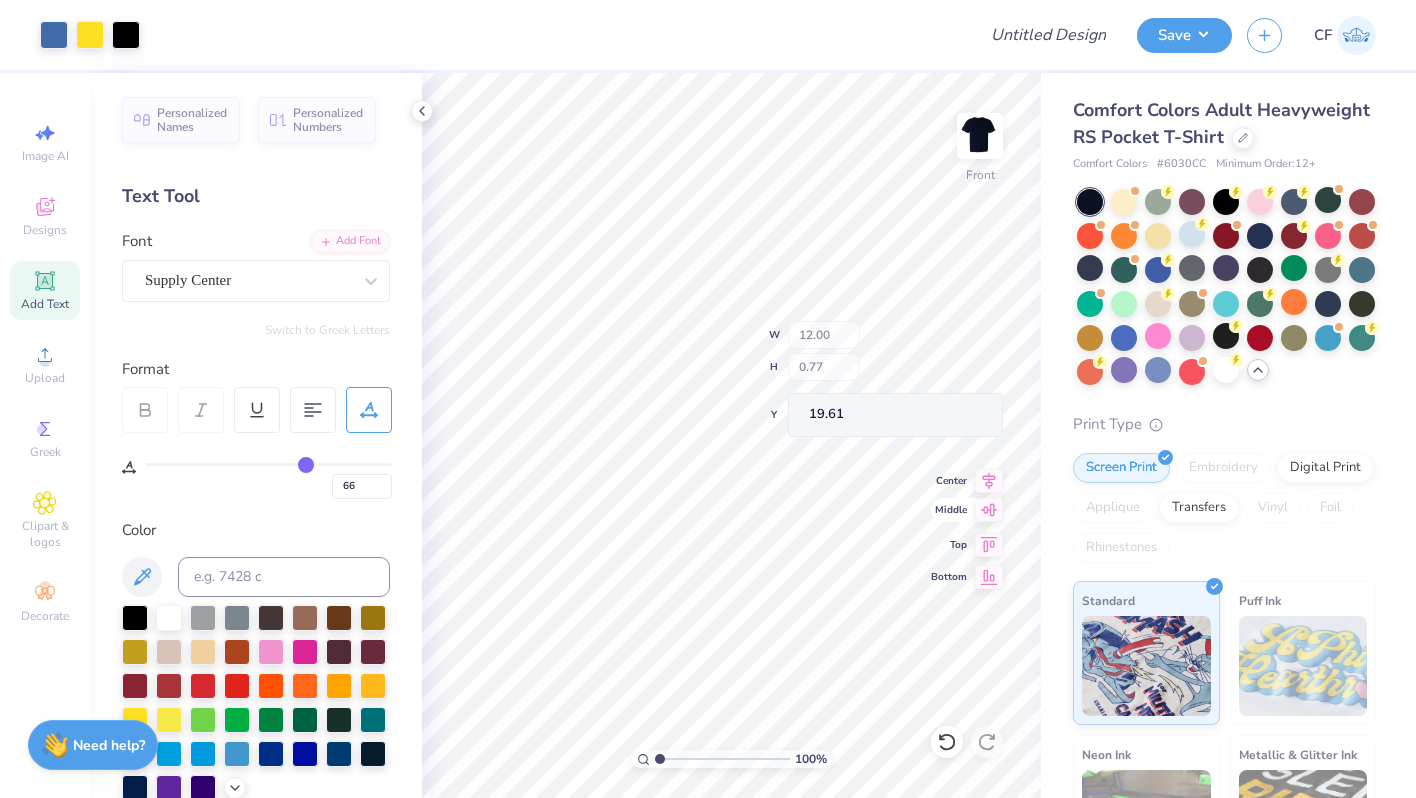 type on "18.74" 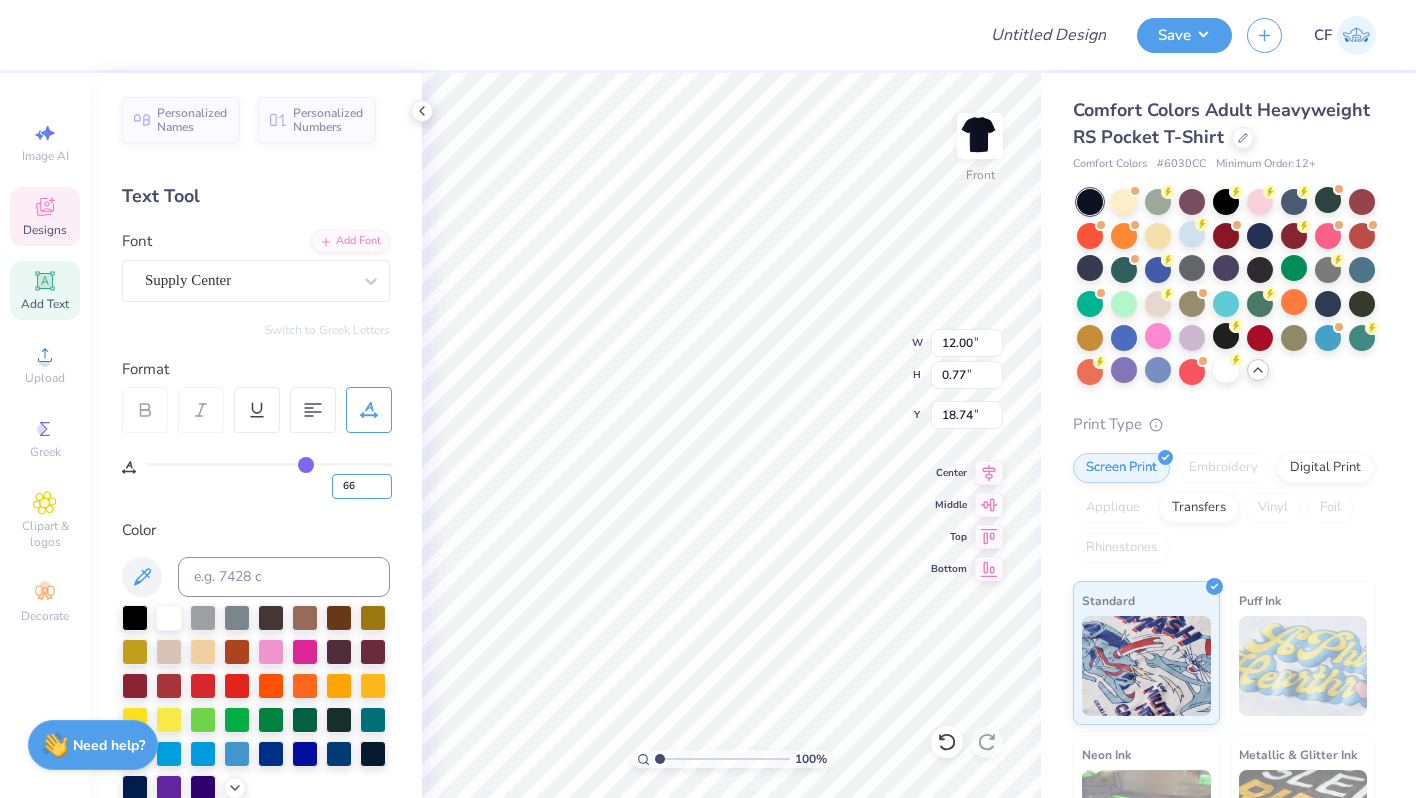 click on "66" at bounding box center [362, 486] 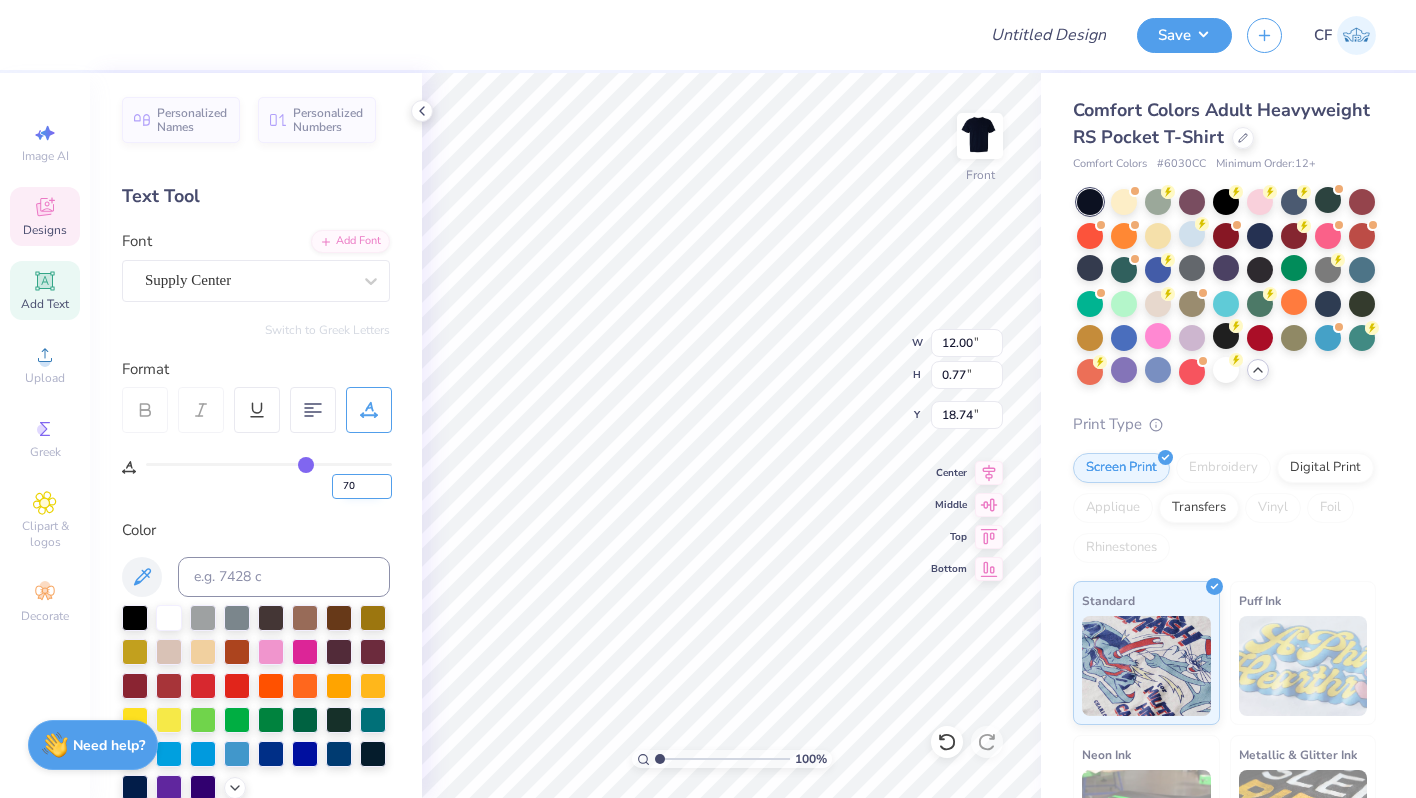 type on "70" 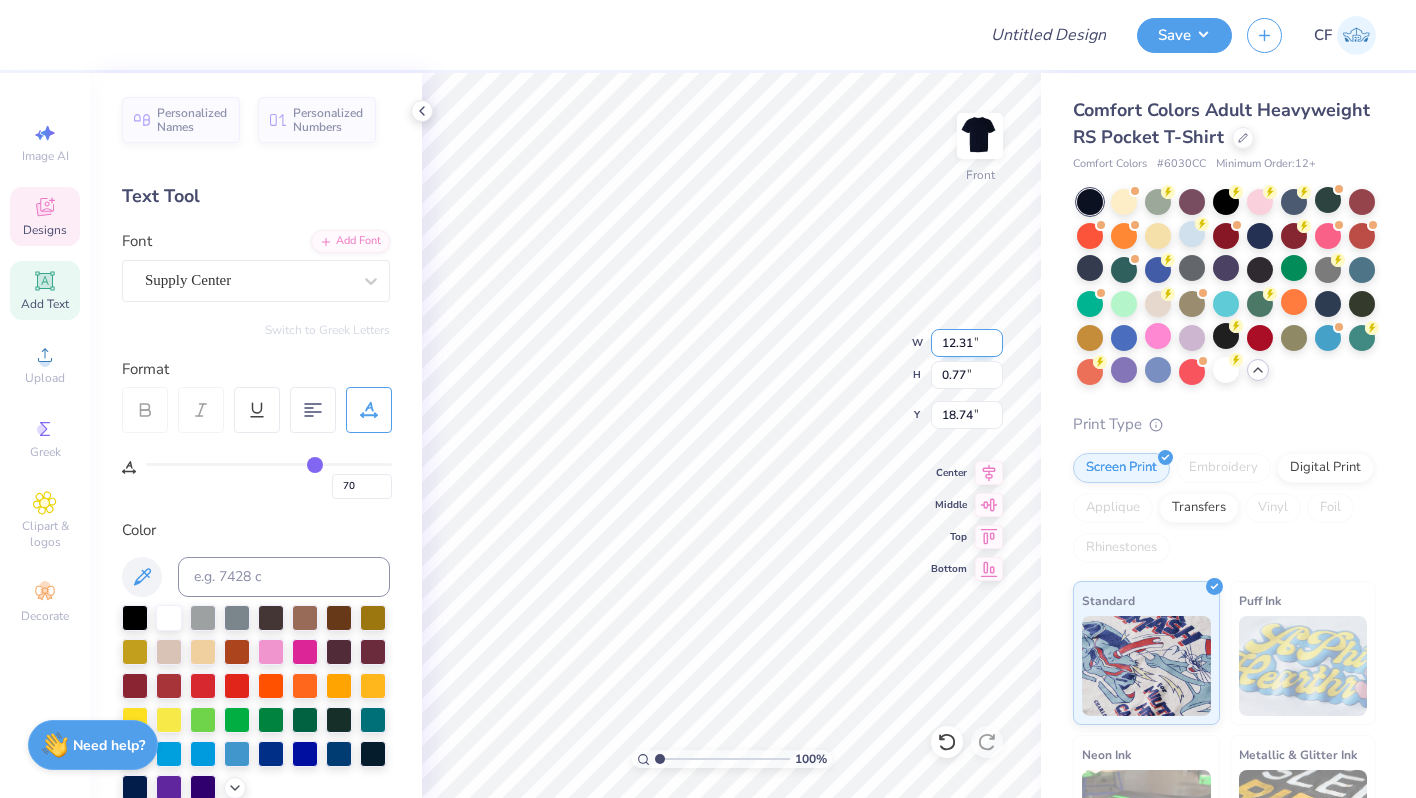 click on "12.31" at bounding box center [967, 343] 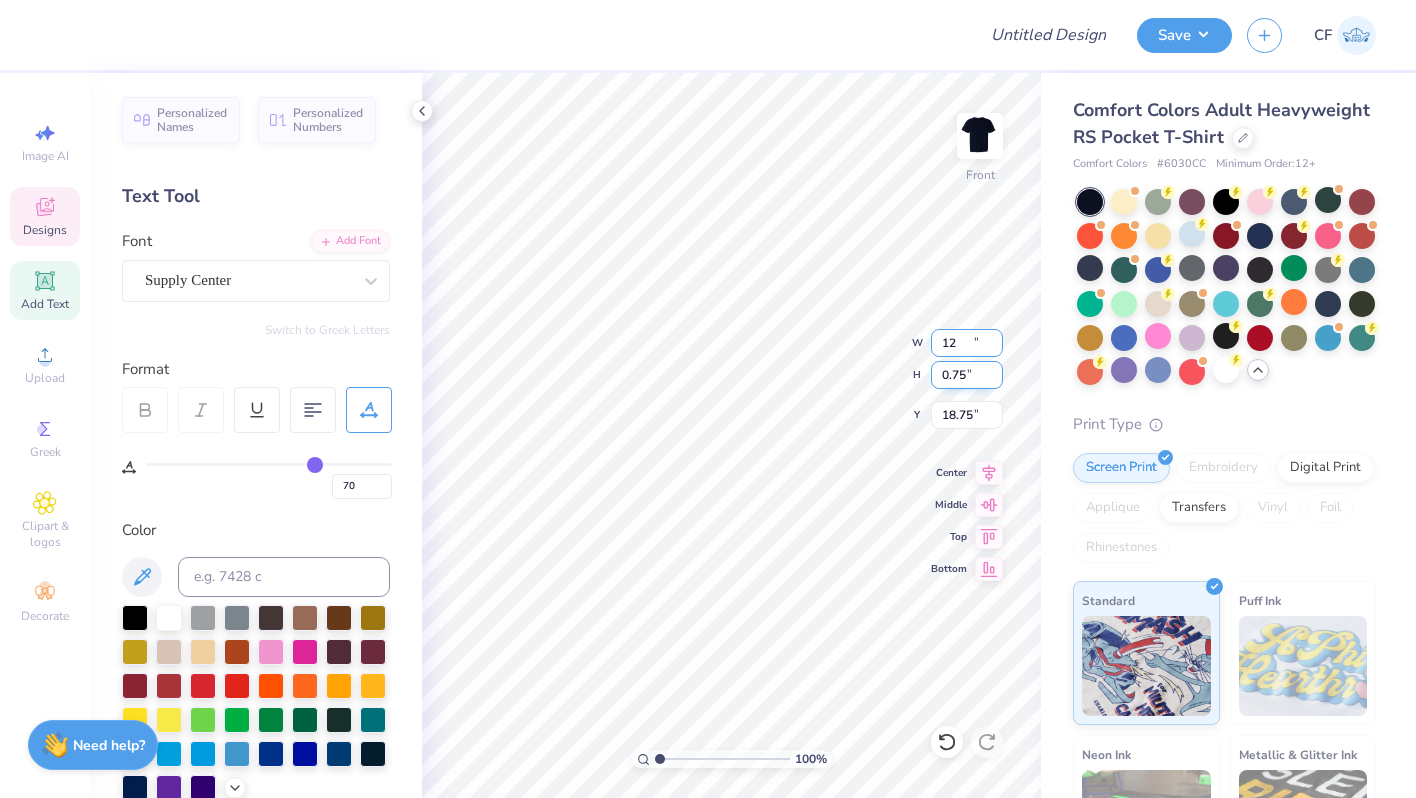 type on "12.00" 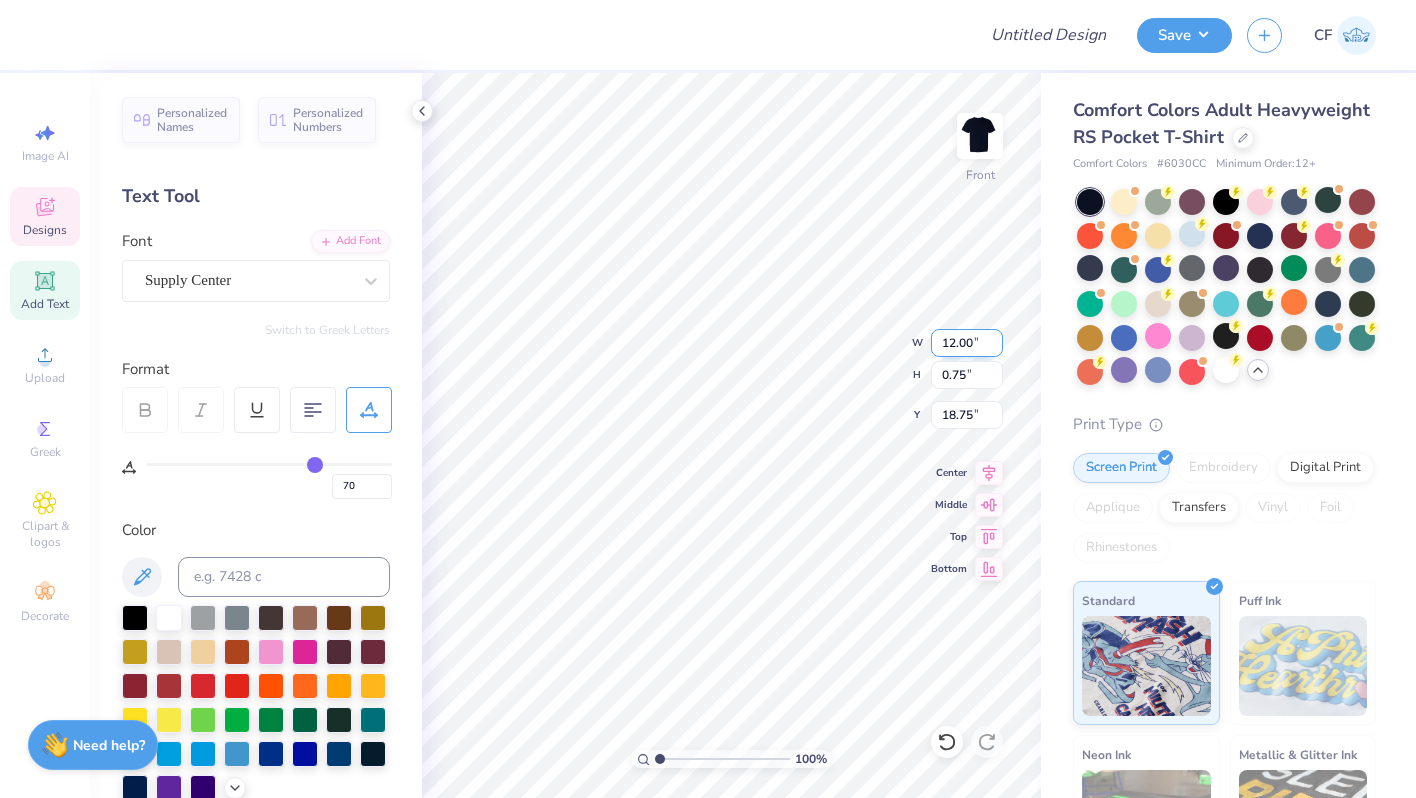 click on "12.00" at bounding box center (967, 343) 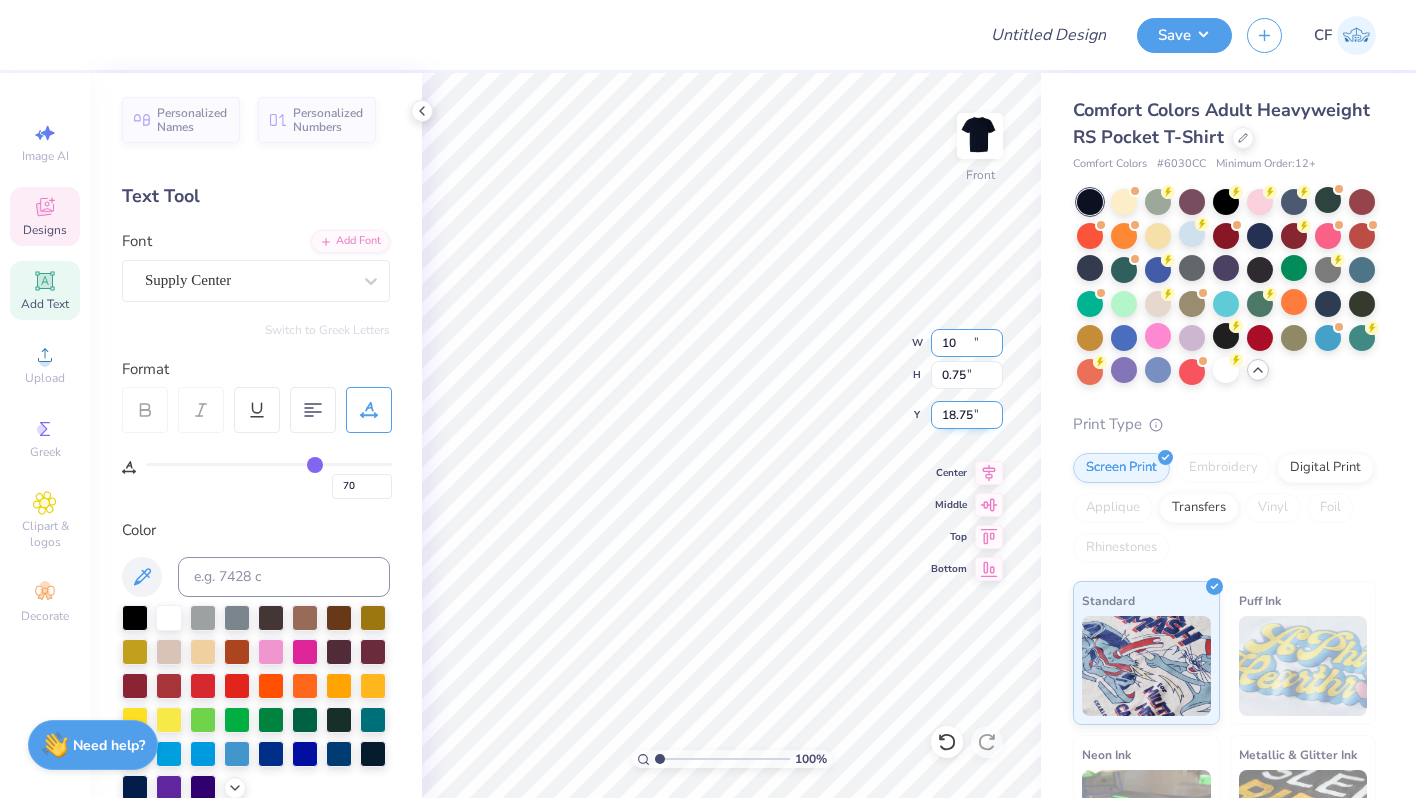 type on "10.00" 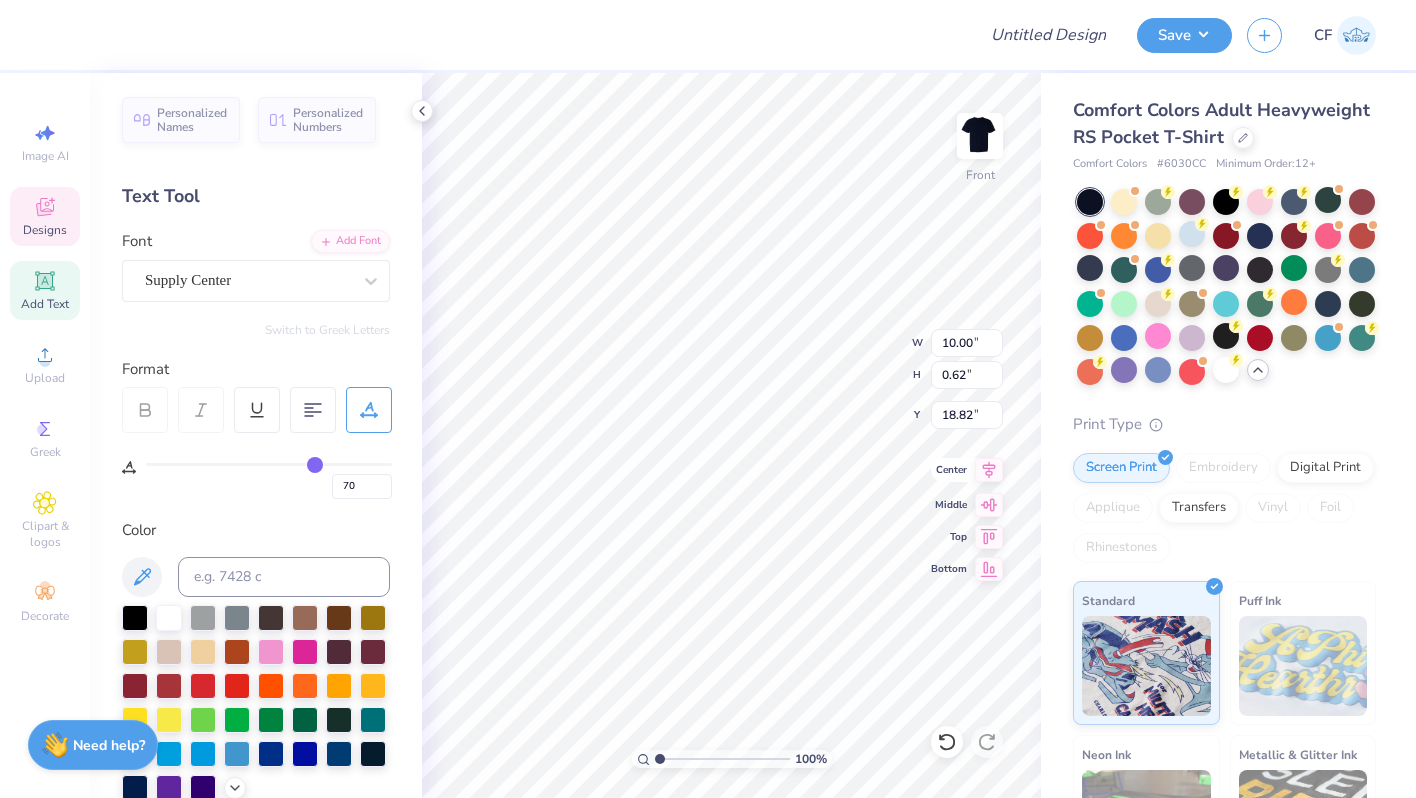 click 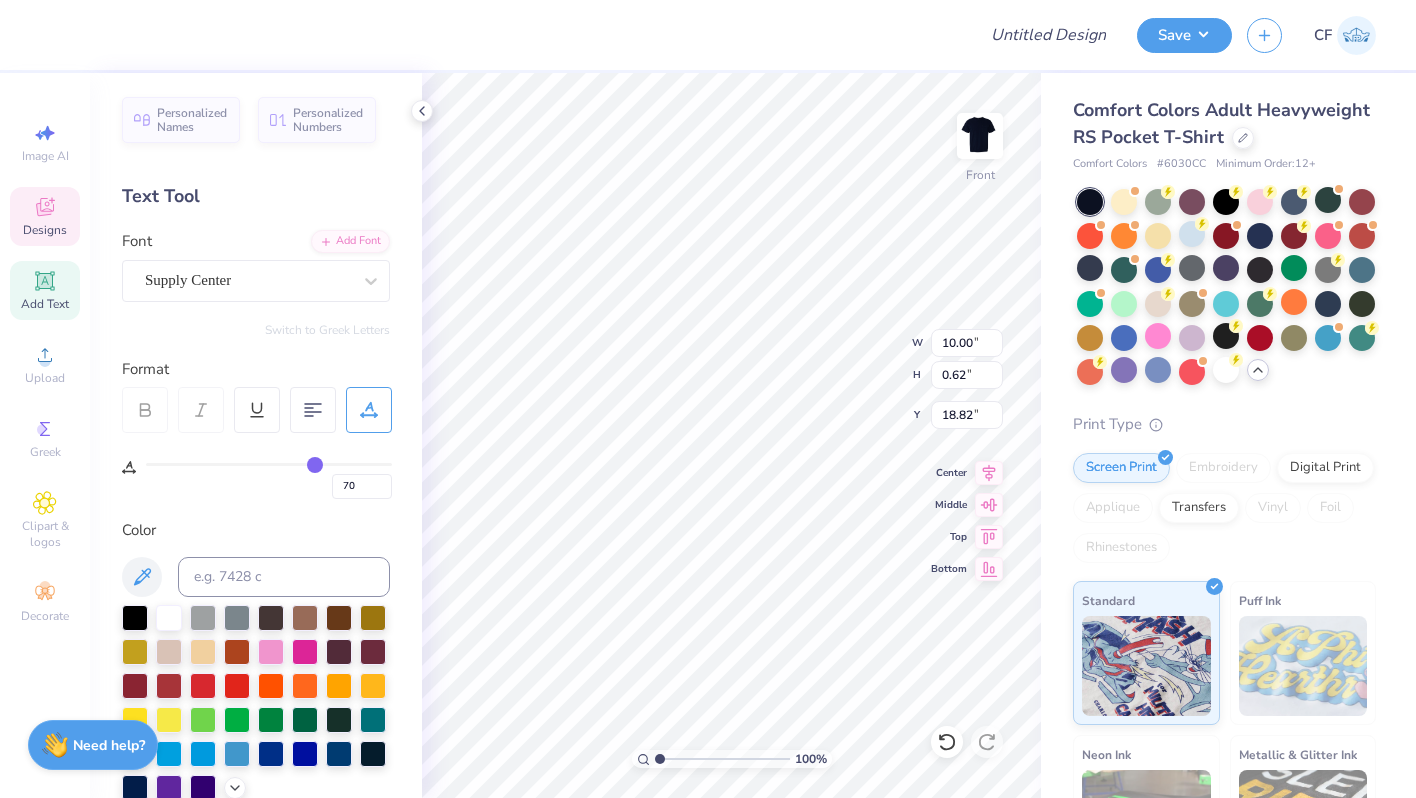 type on "18.70" 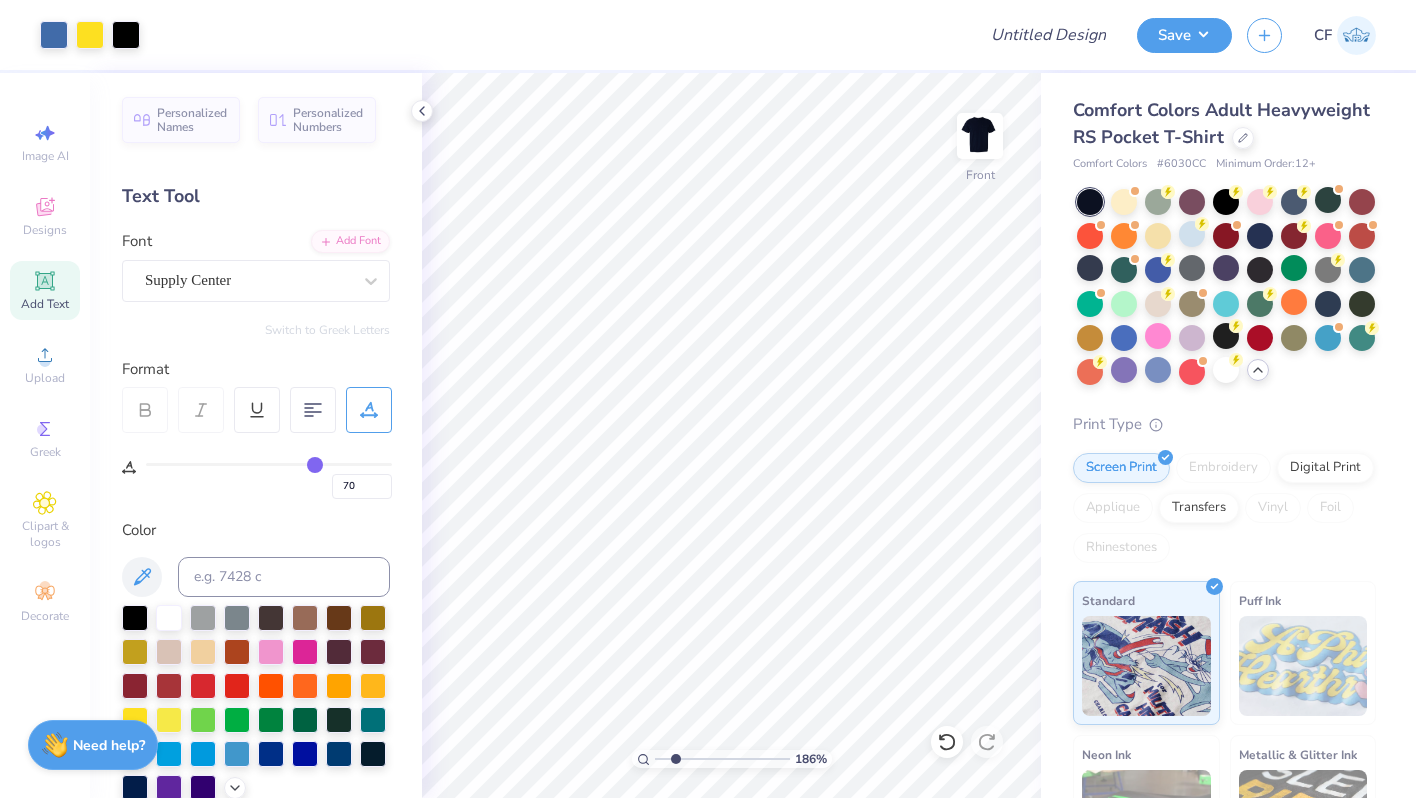 type on "2.16" 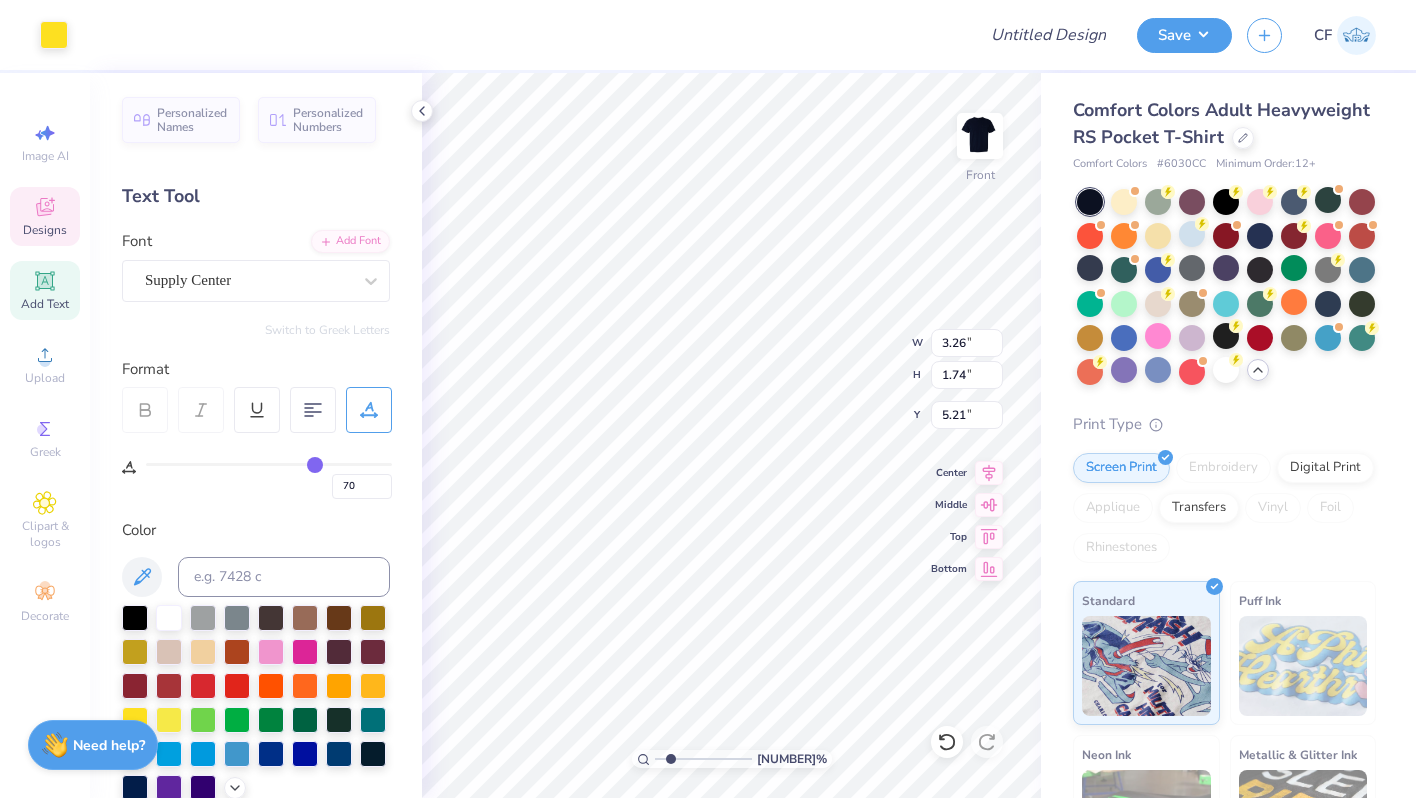 type on "0" 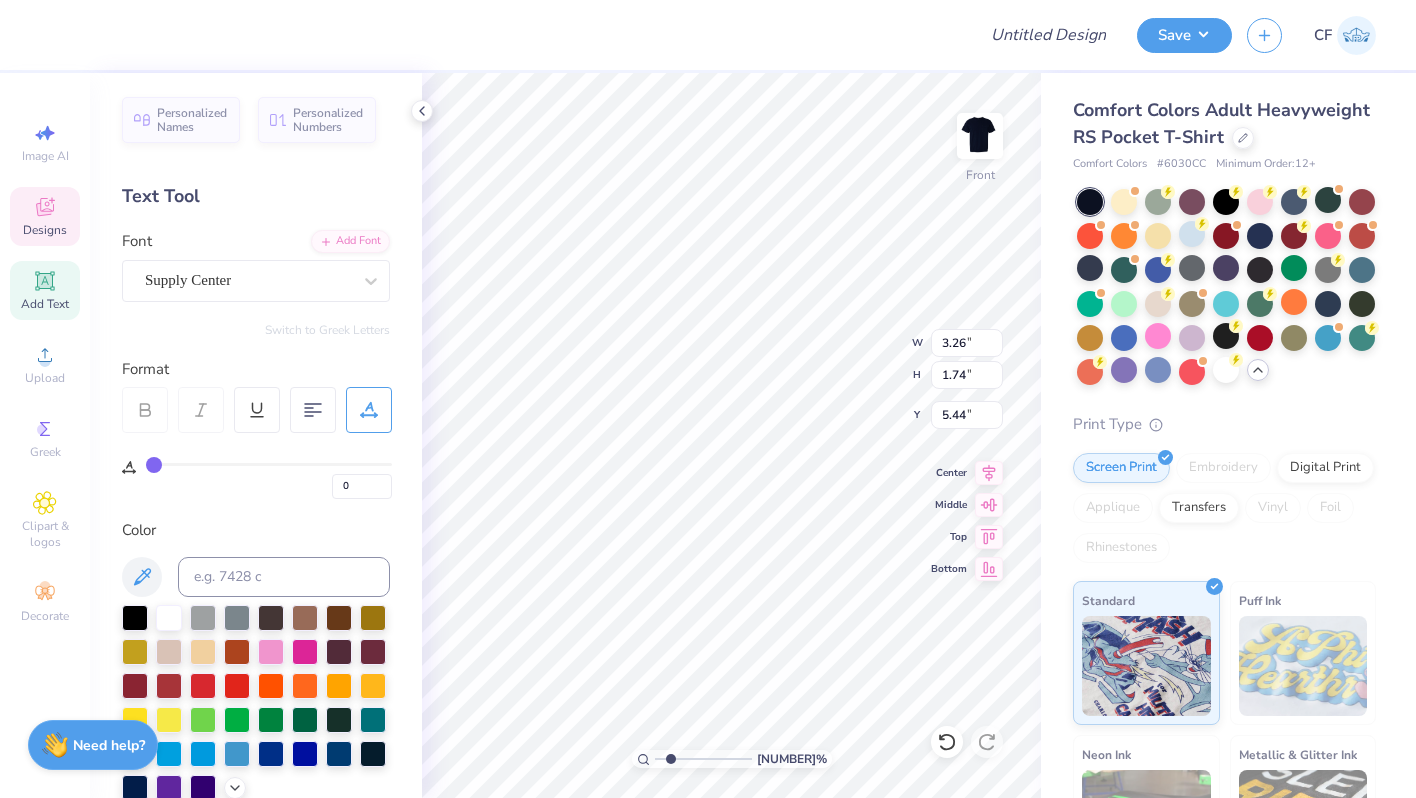 type on "5.44" 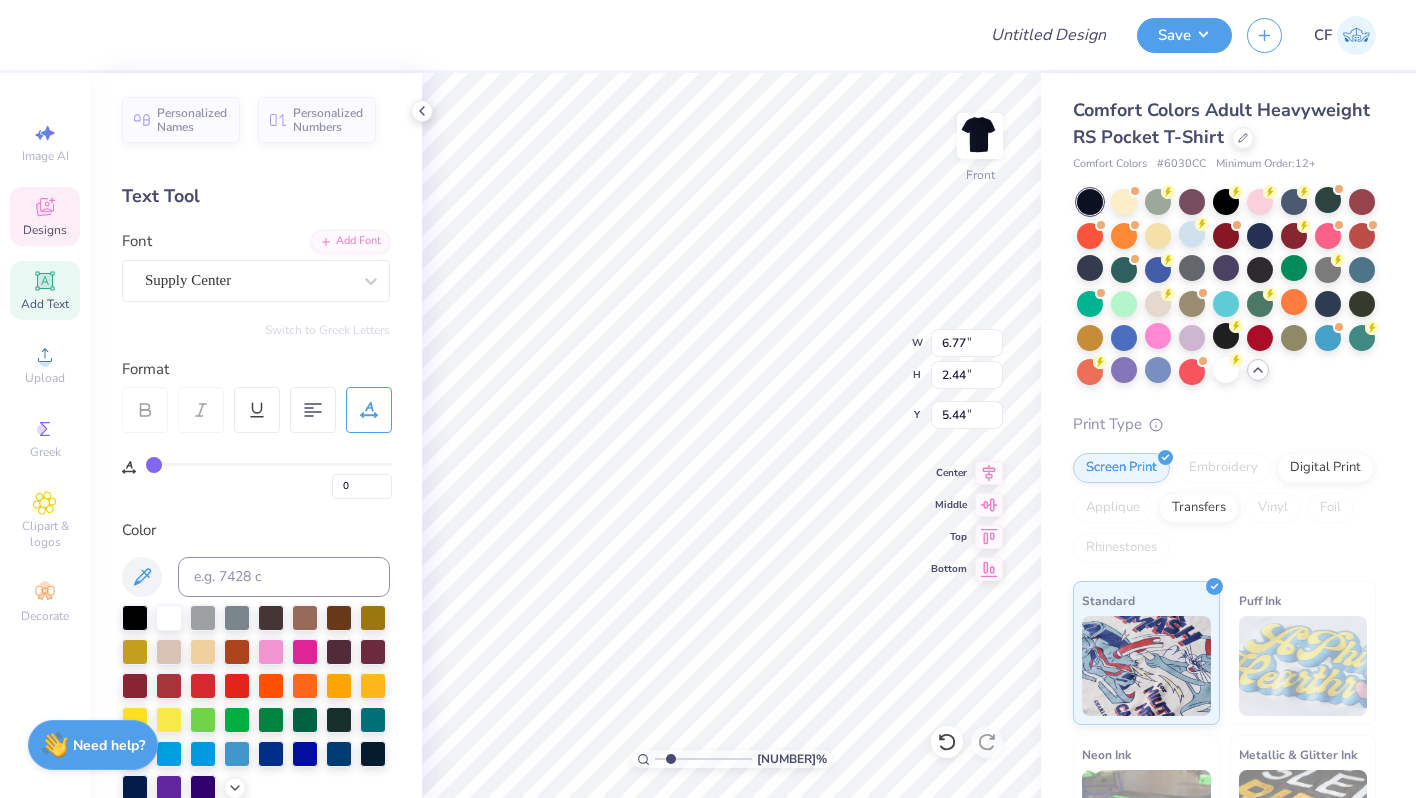 type on "6.77" 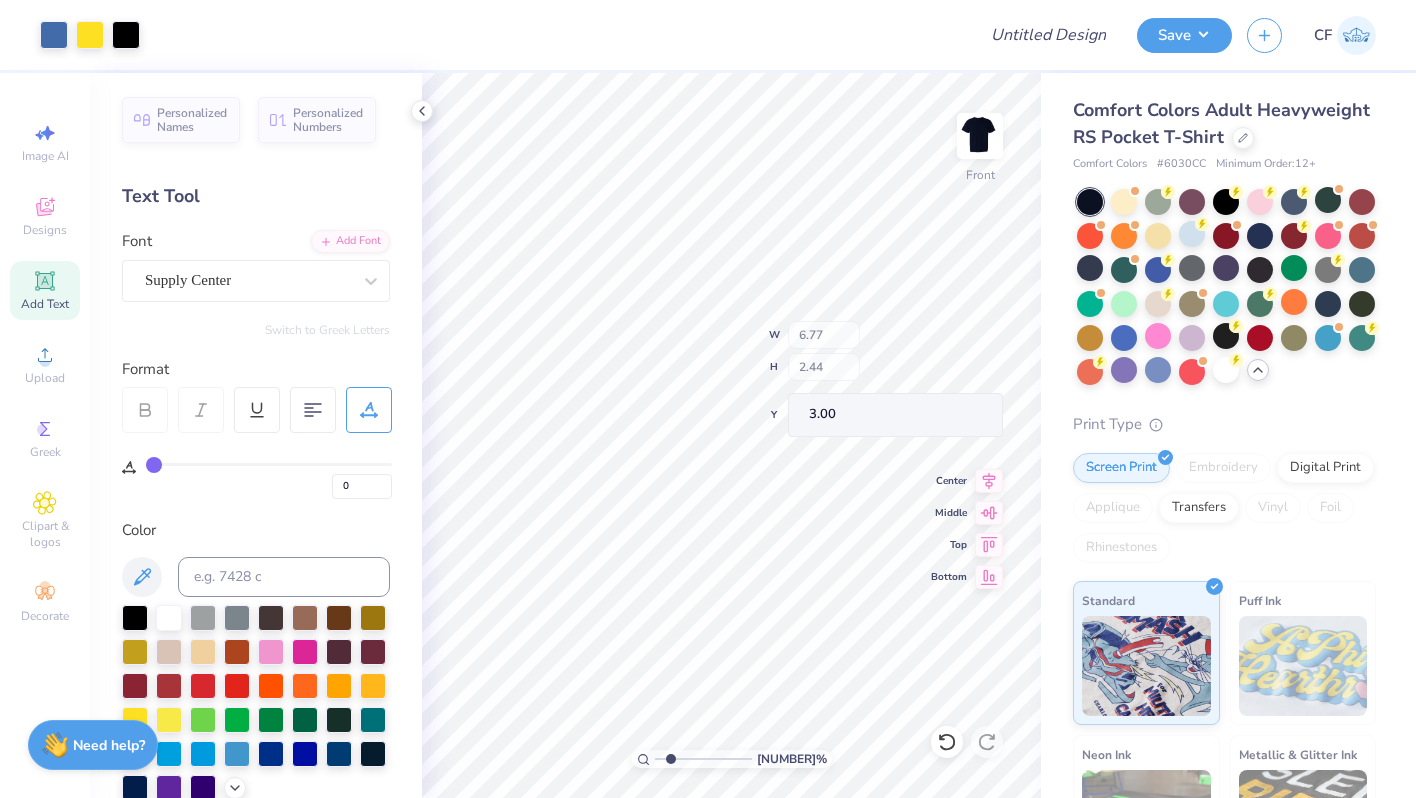 type on "3.24" 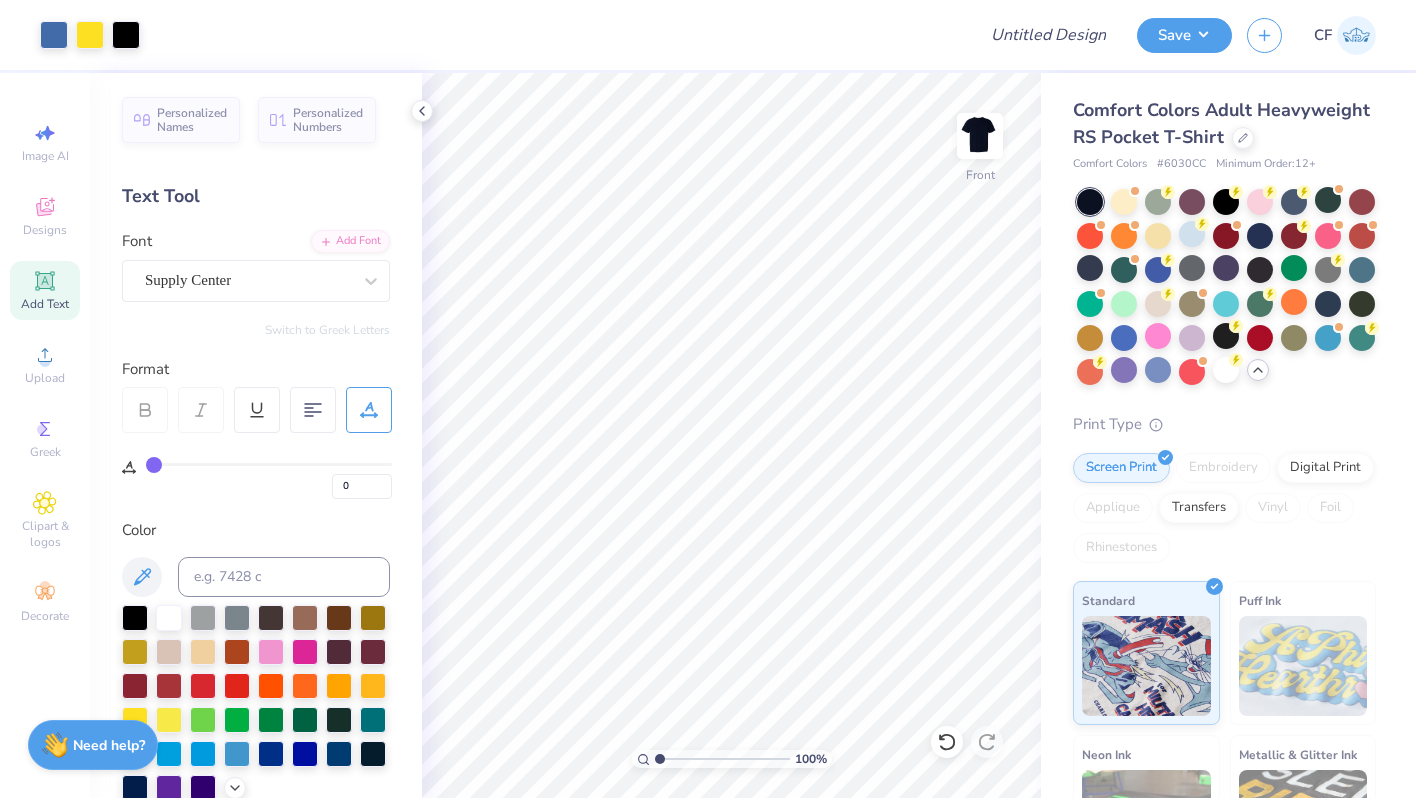 type on "1" 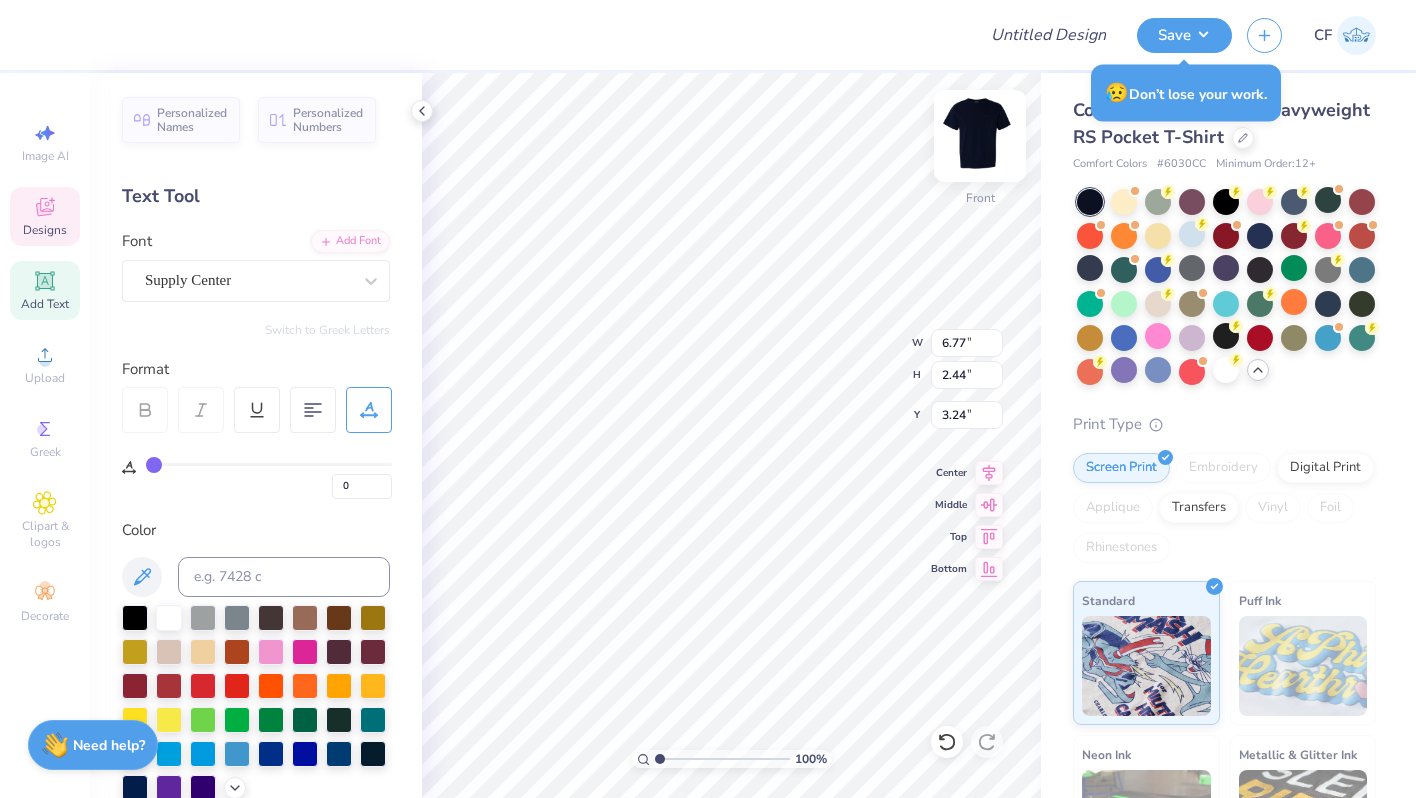 click at bounding box center [980, 136] 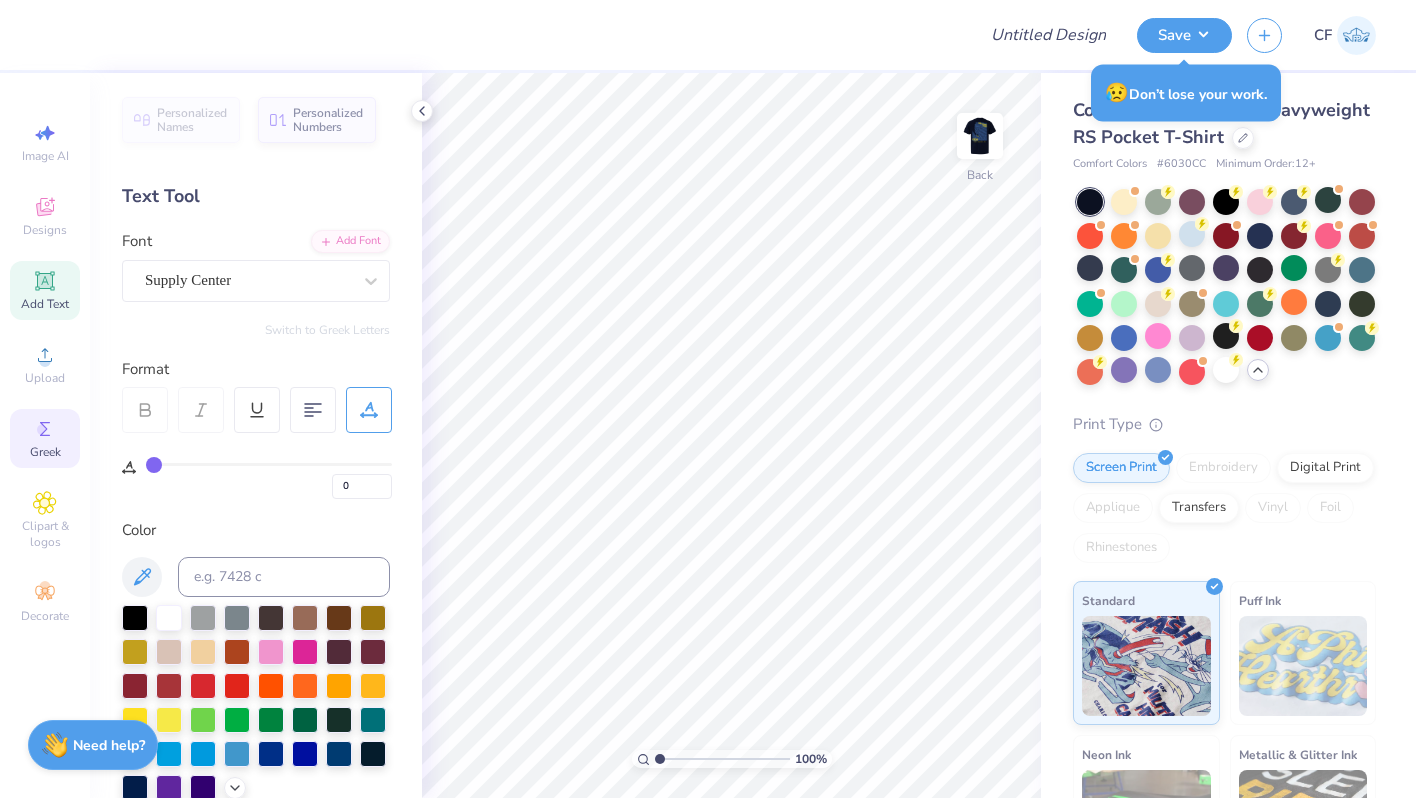 click on "Greek" at bounding box center [45, 452] 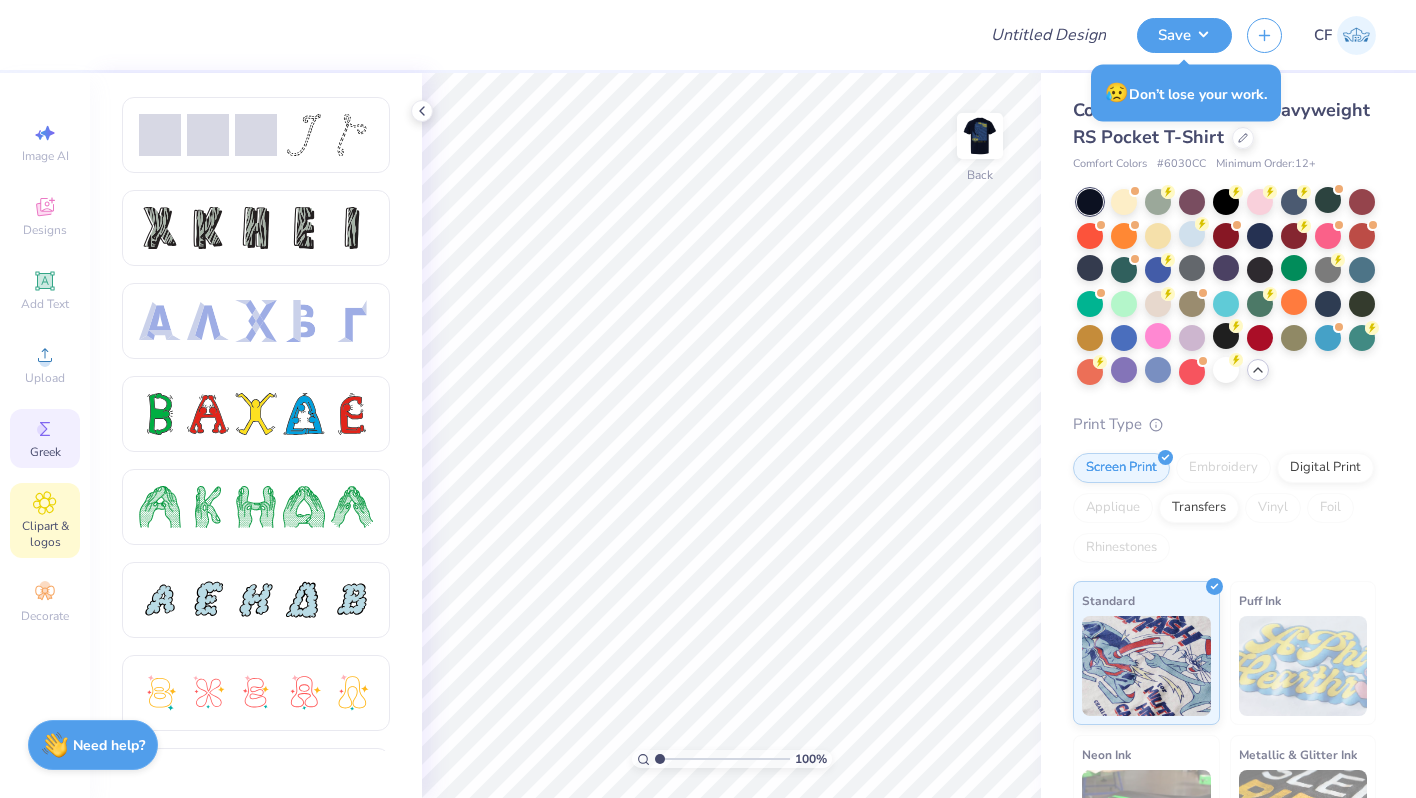 click on "Clipart & logos" at bounding box center (45, 534) 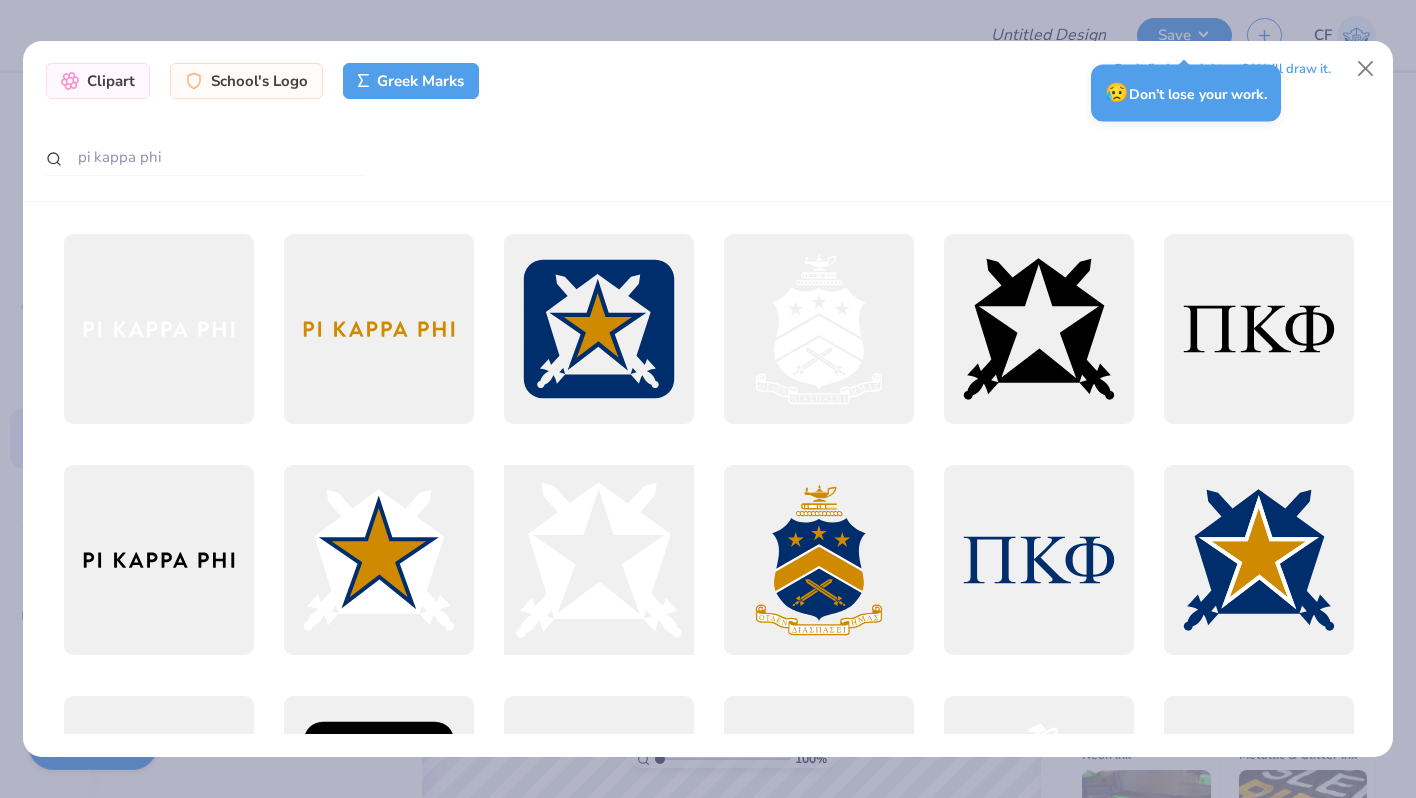 click at bounding box center (598, 560) 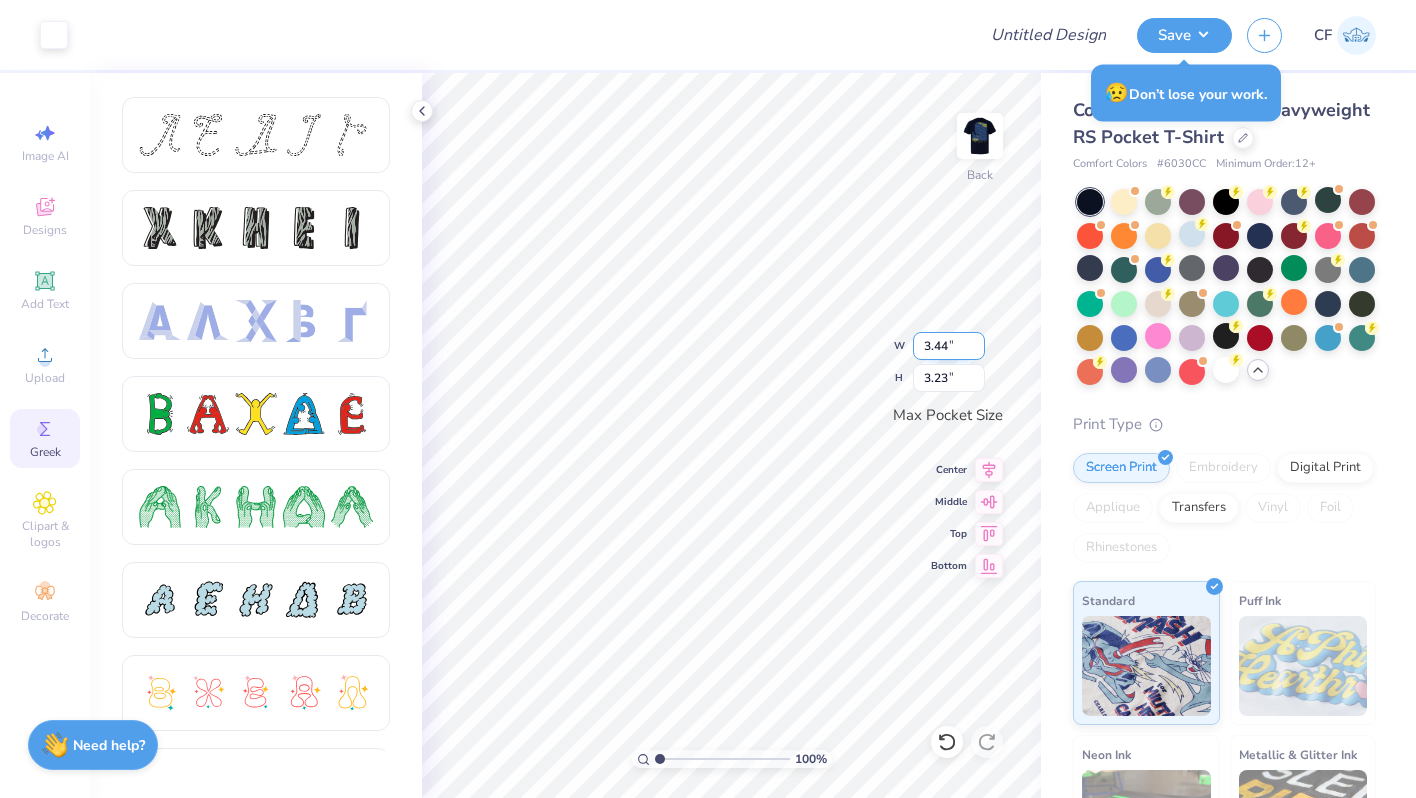click on "3.44" at bounding box center (949, 346) 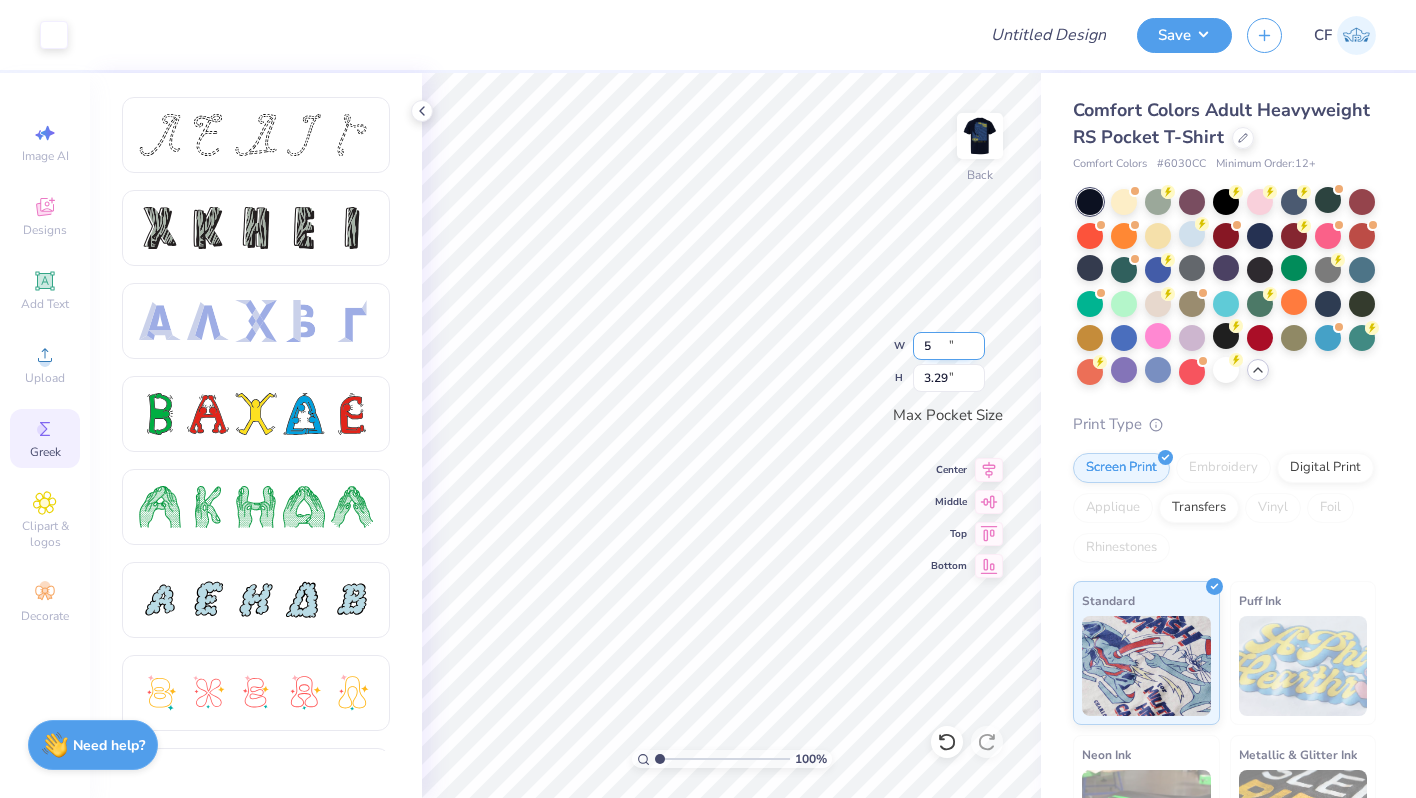 type on "3.50" 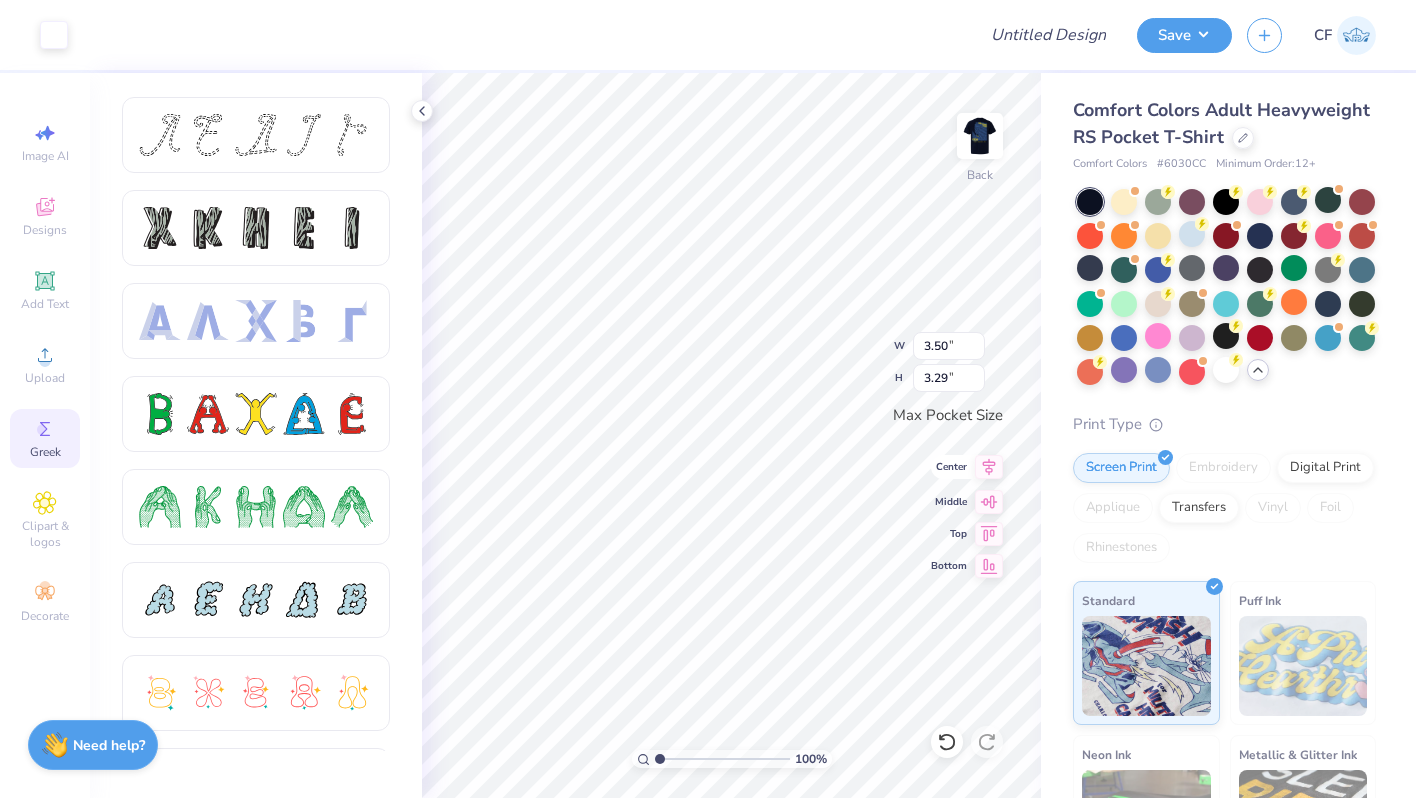 click 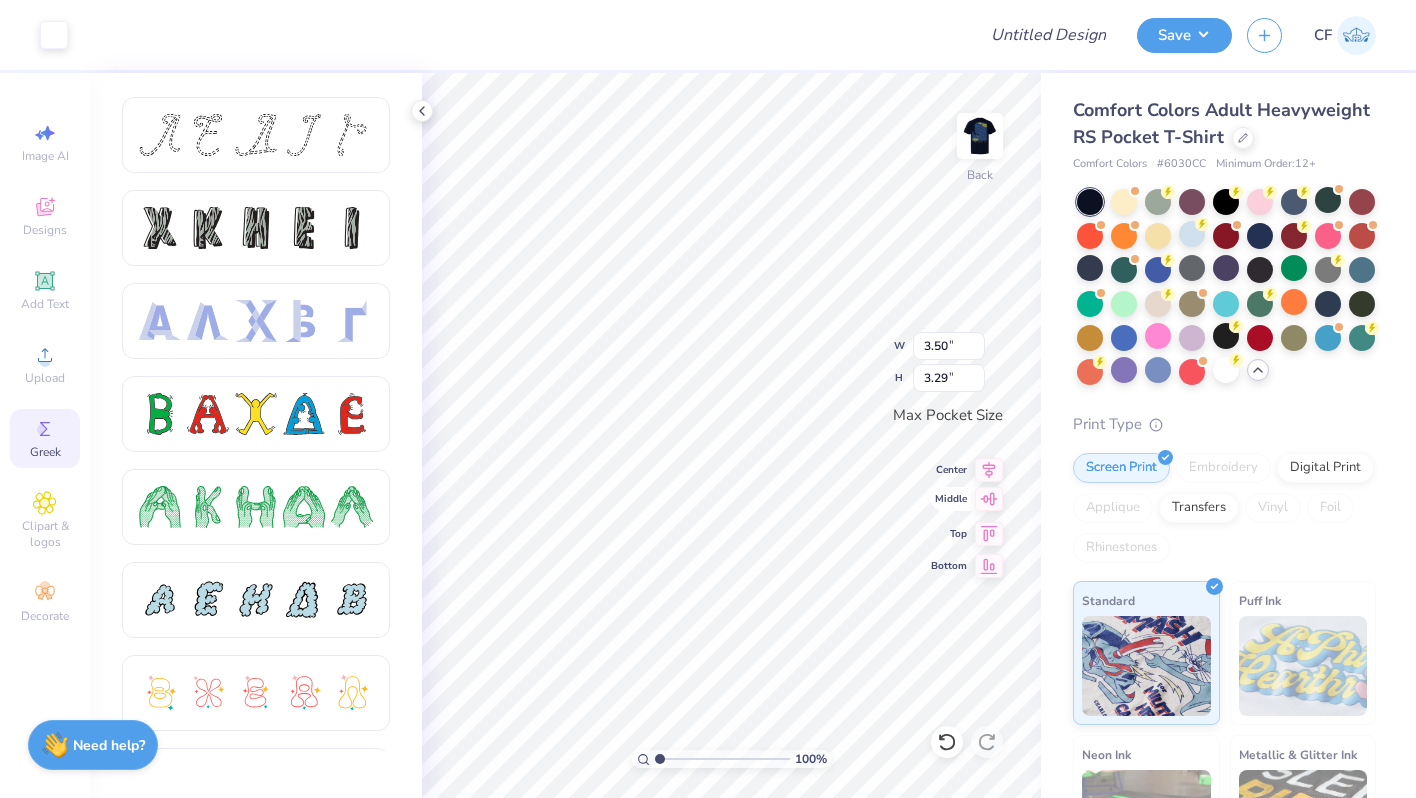 click 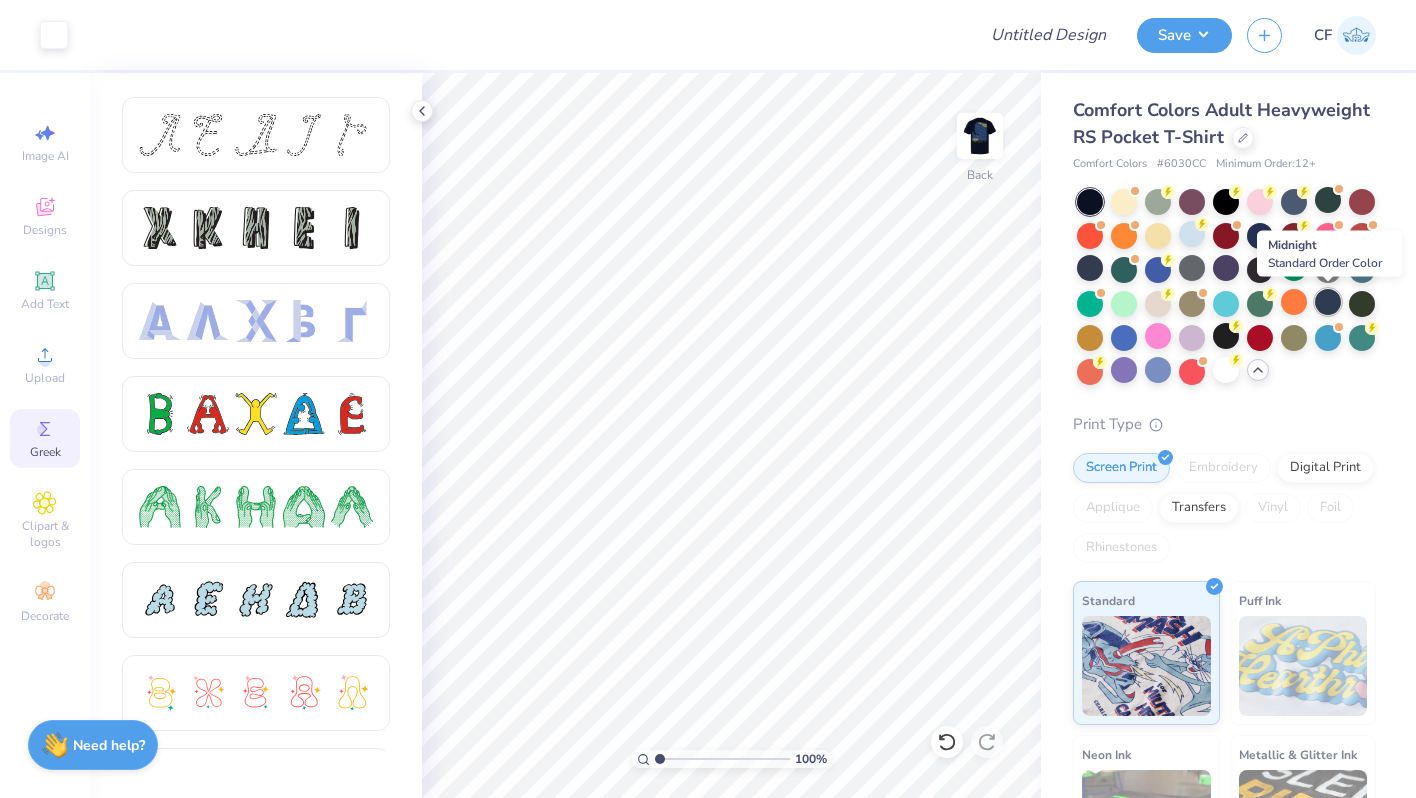 click at bounding box center [1328, 302] 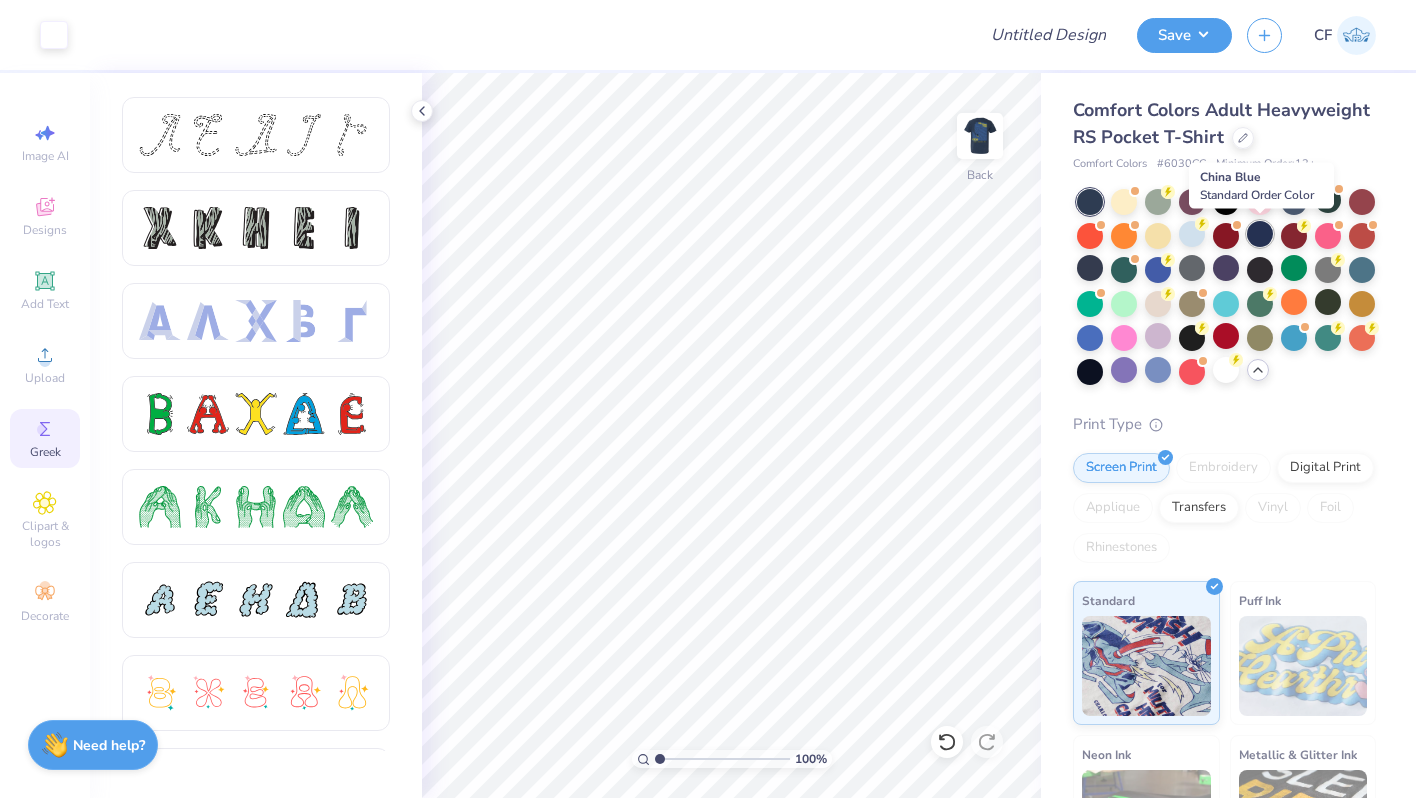click at bounding box center [1260, 234] 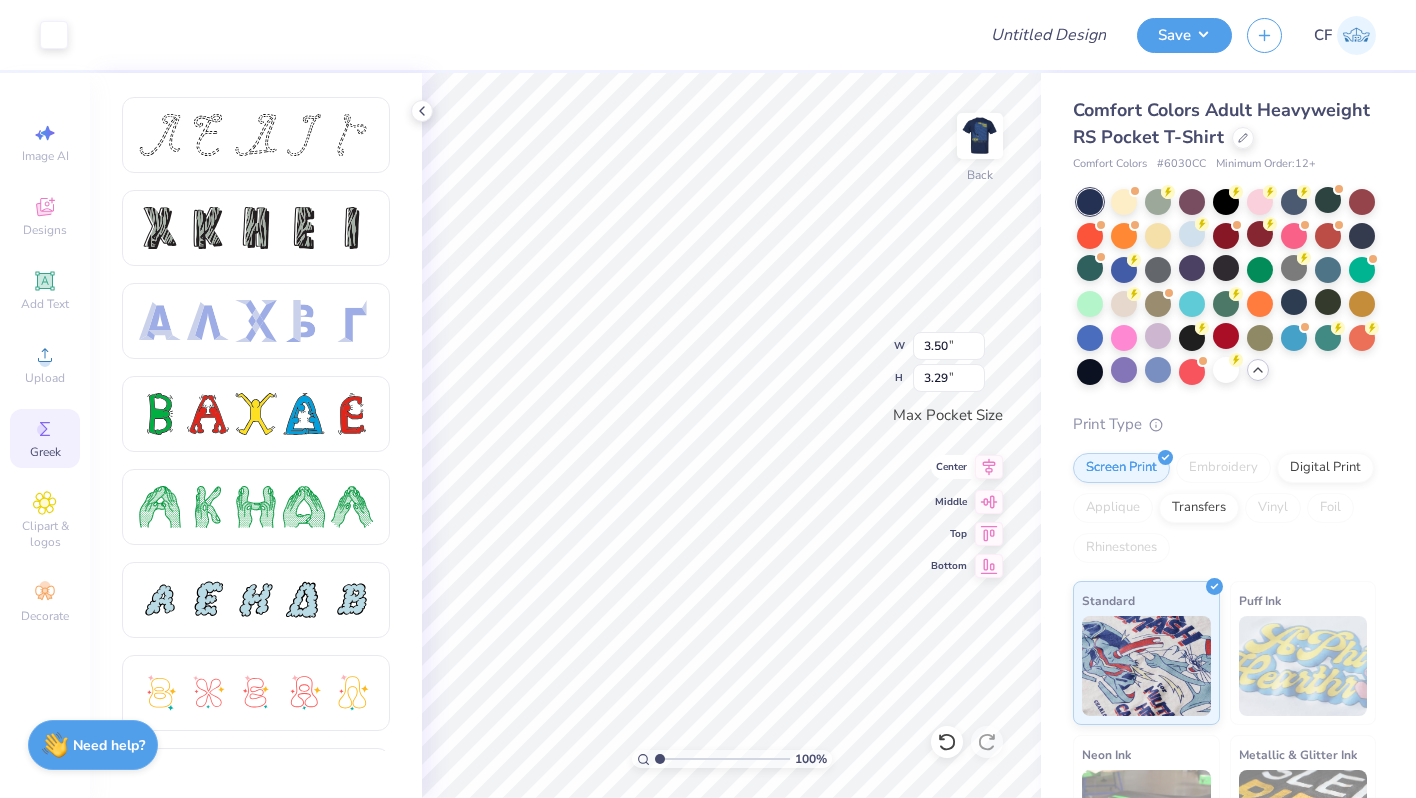 click 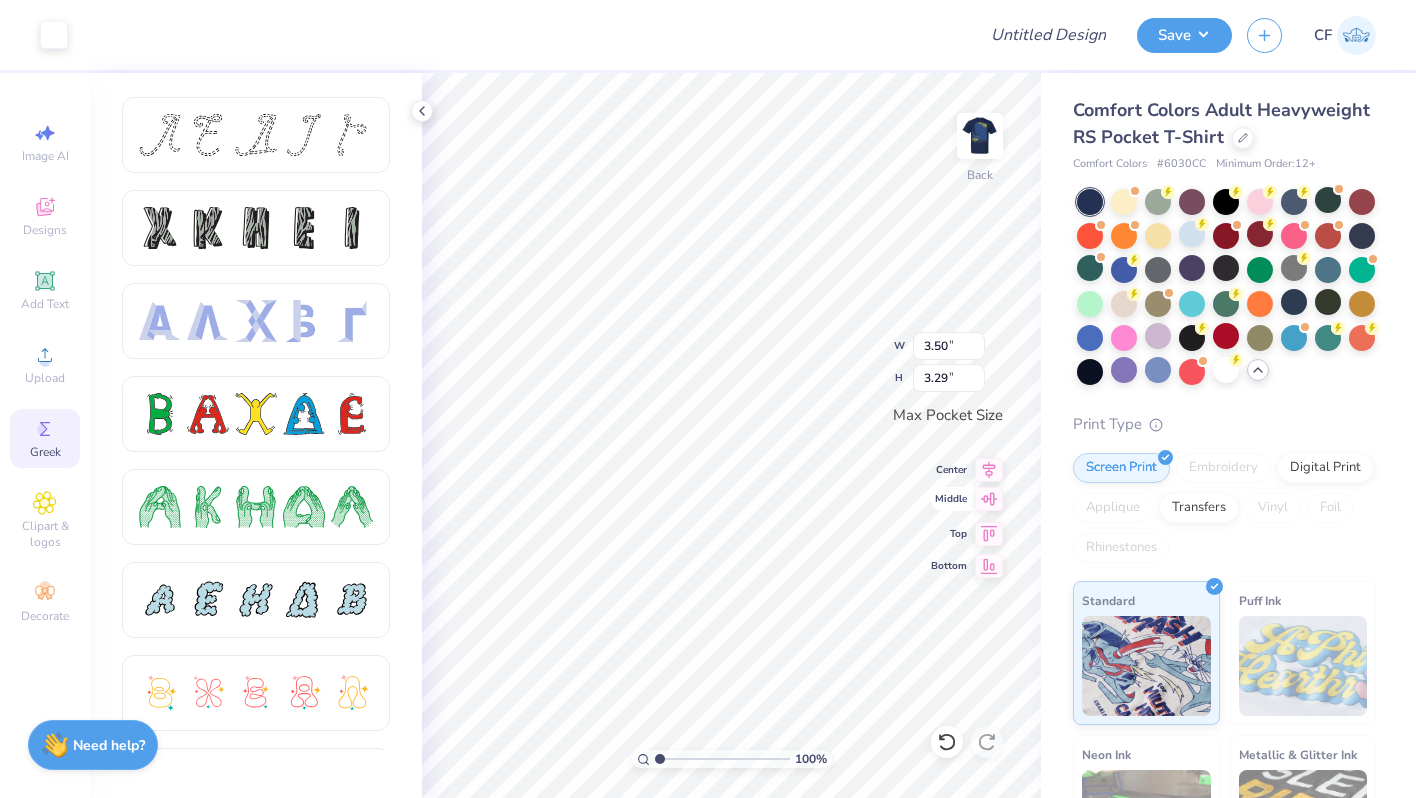 click 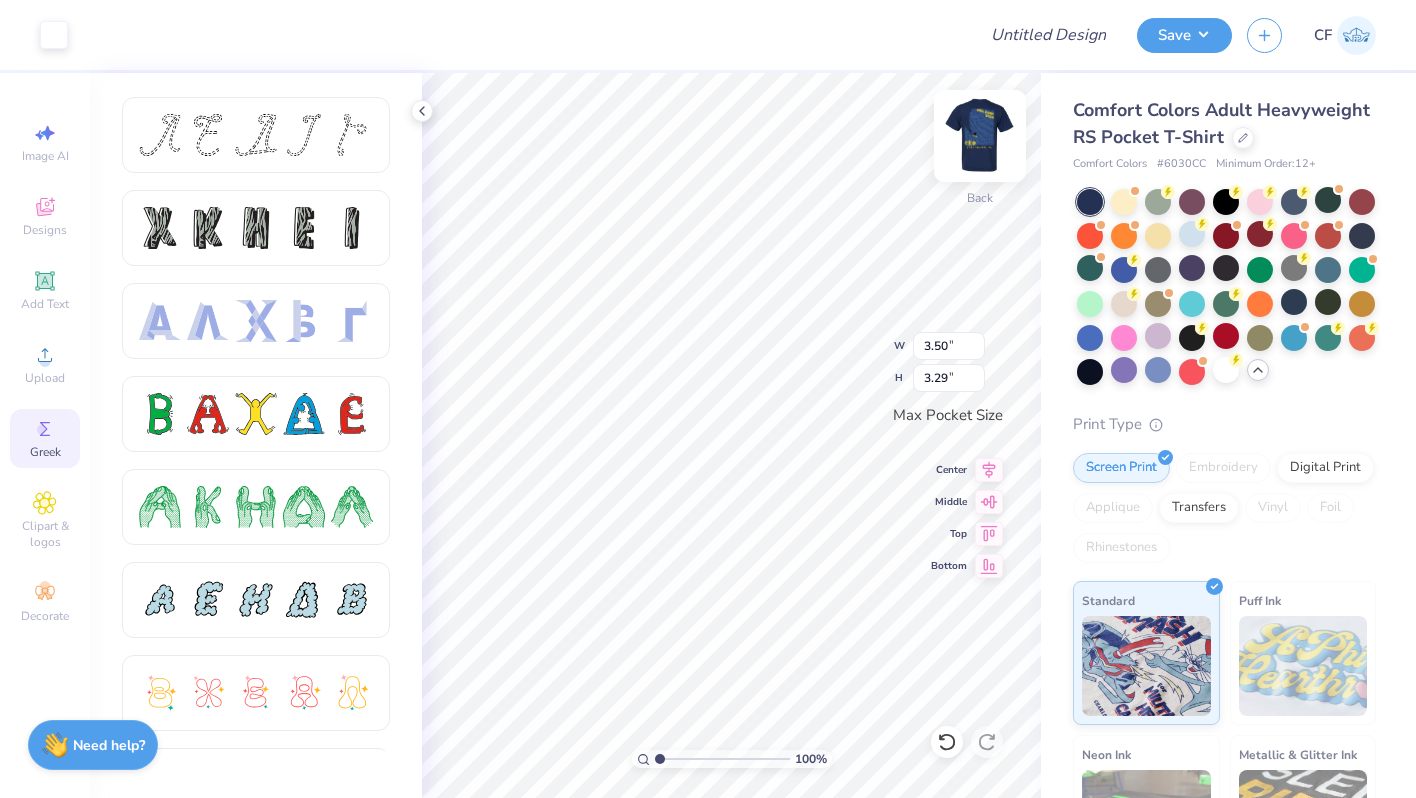 click at bounding box center (980, 136) 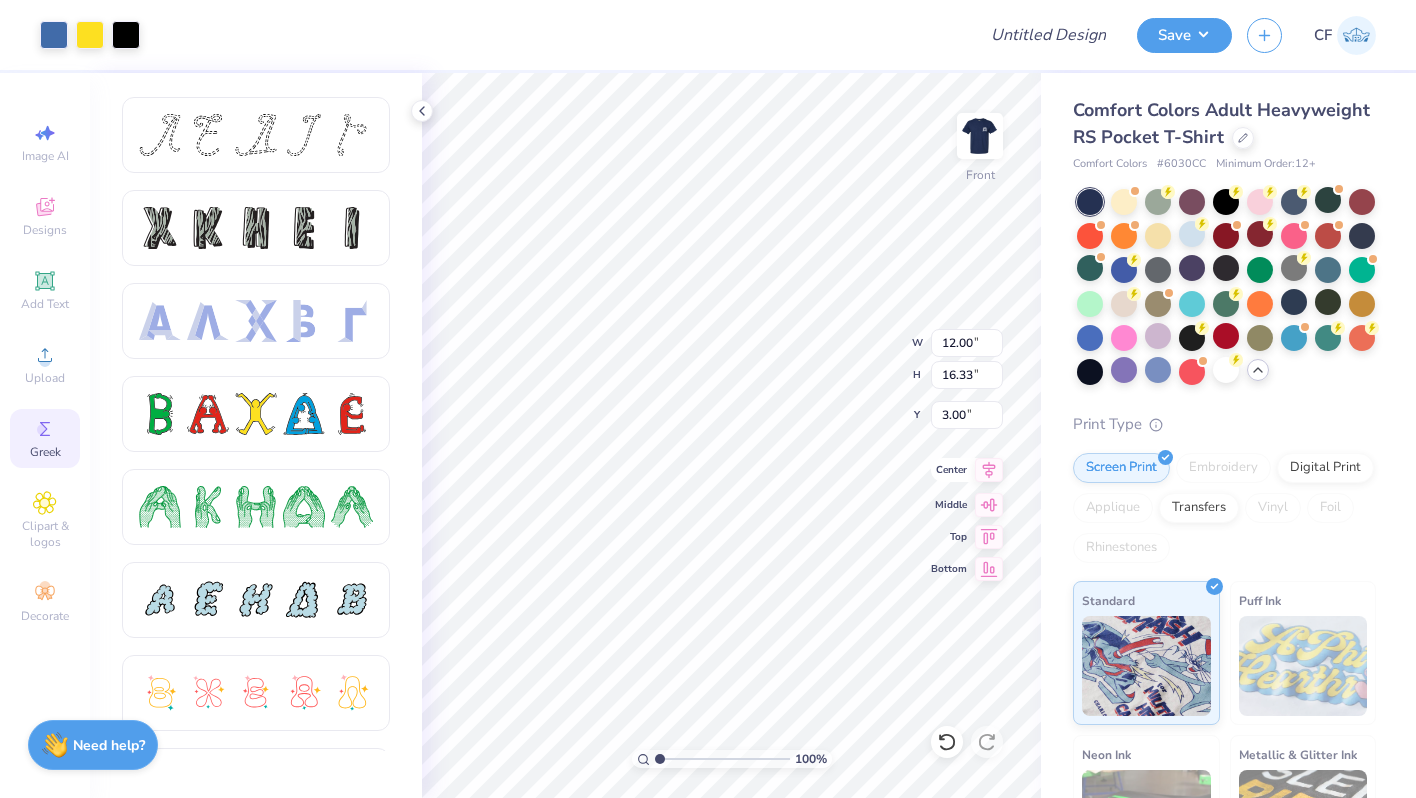 click 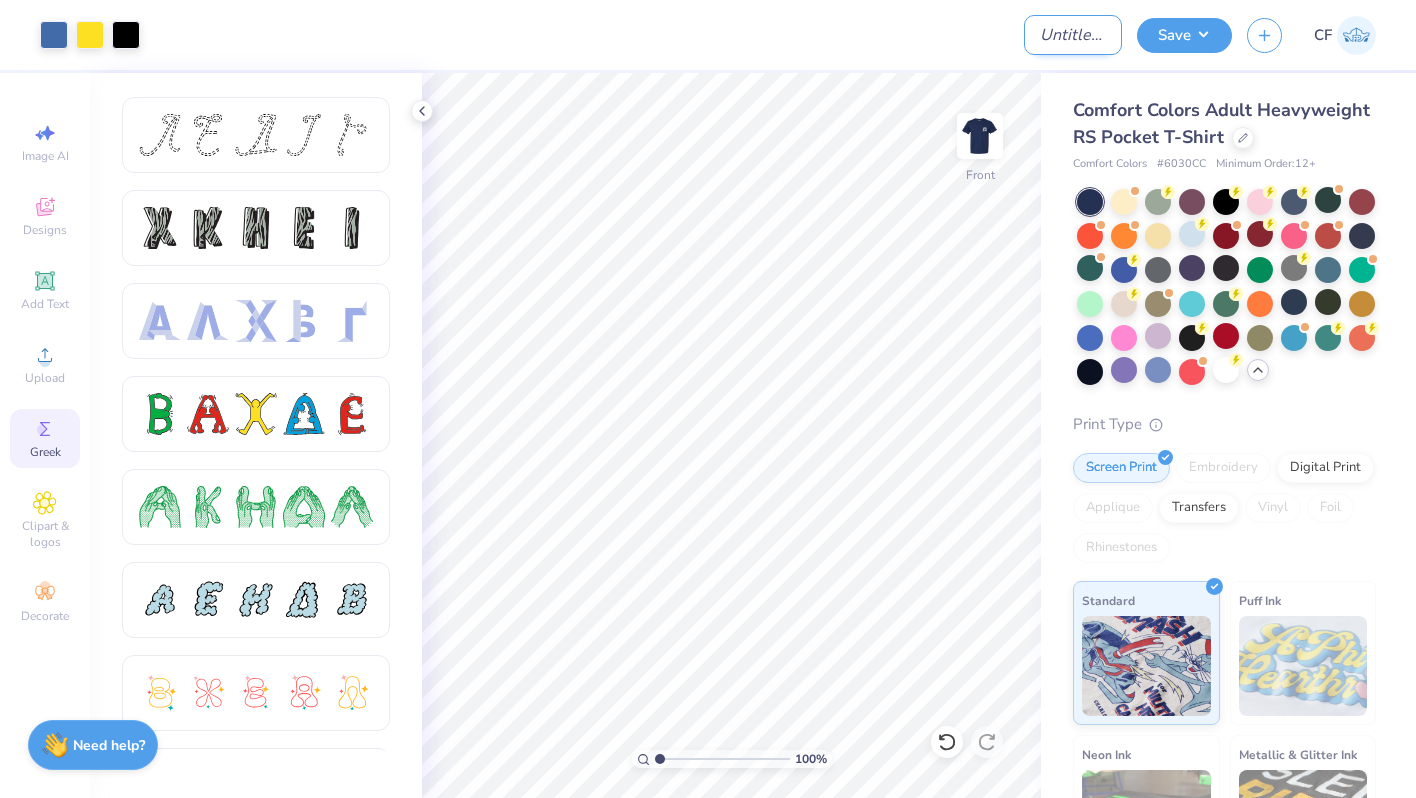 click on "Design Title" at bounding box center (1073, 35) 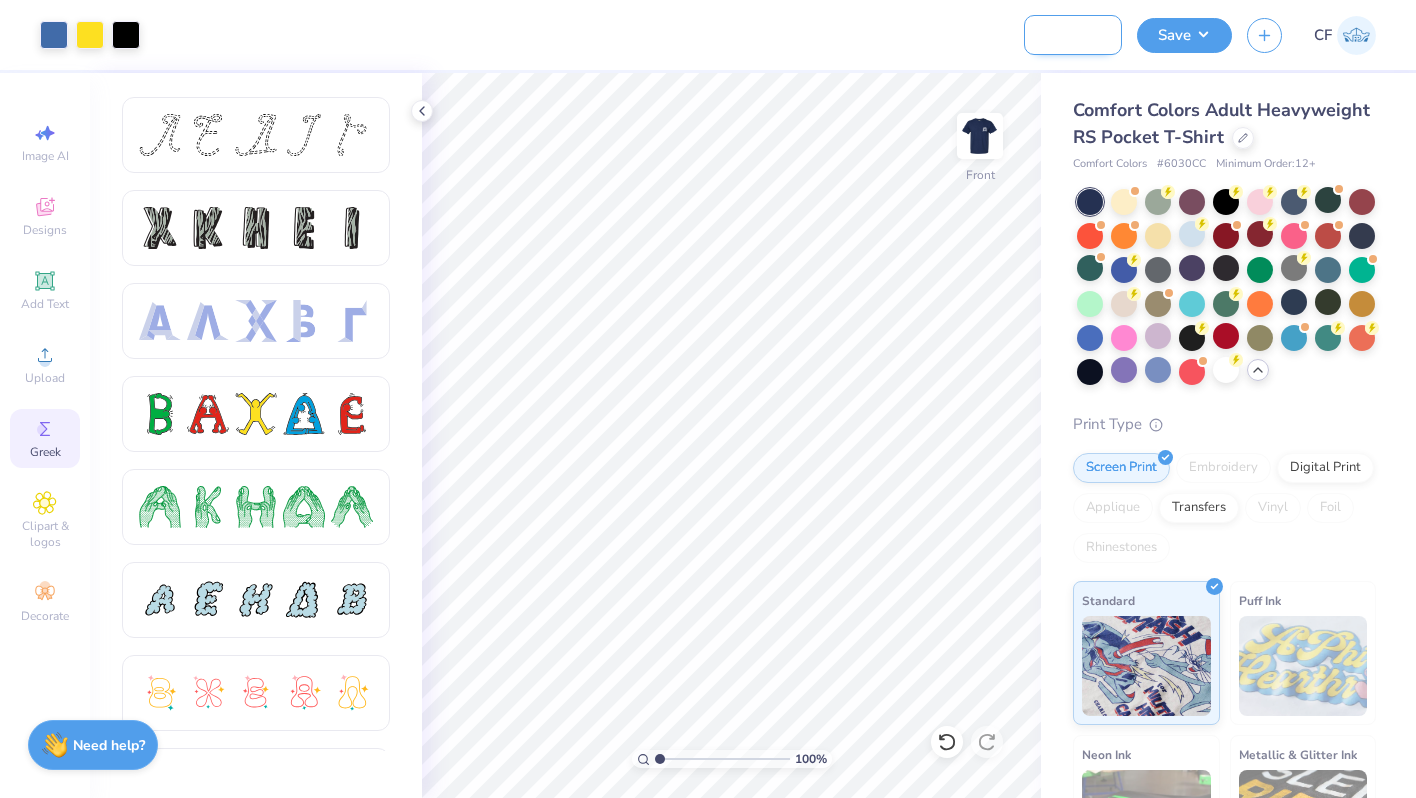 scroll, scrollTop: 0, scrollLeft: 108, axis: horizontal 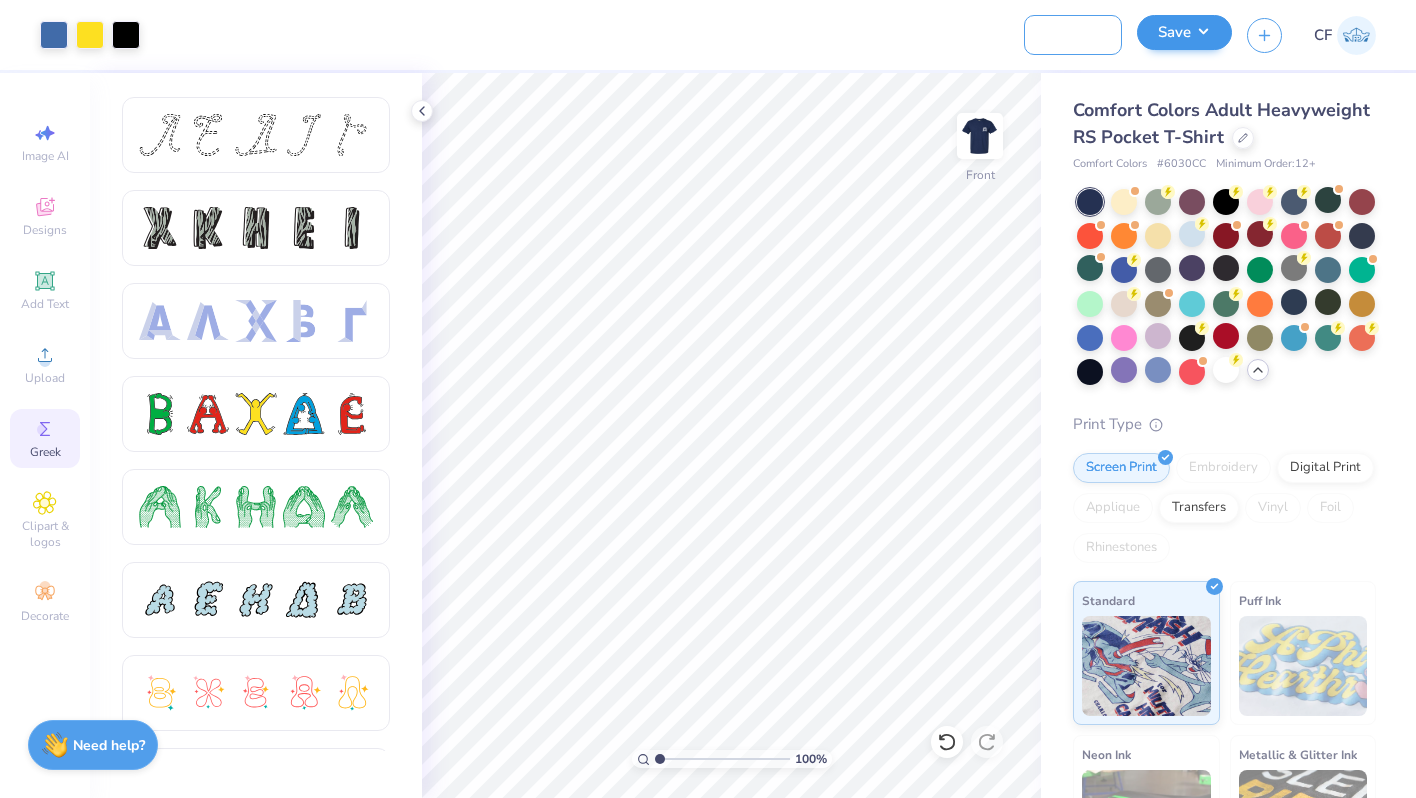 type on "Pi Kapp Fall Rush Ideas" 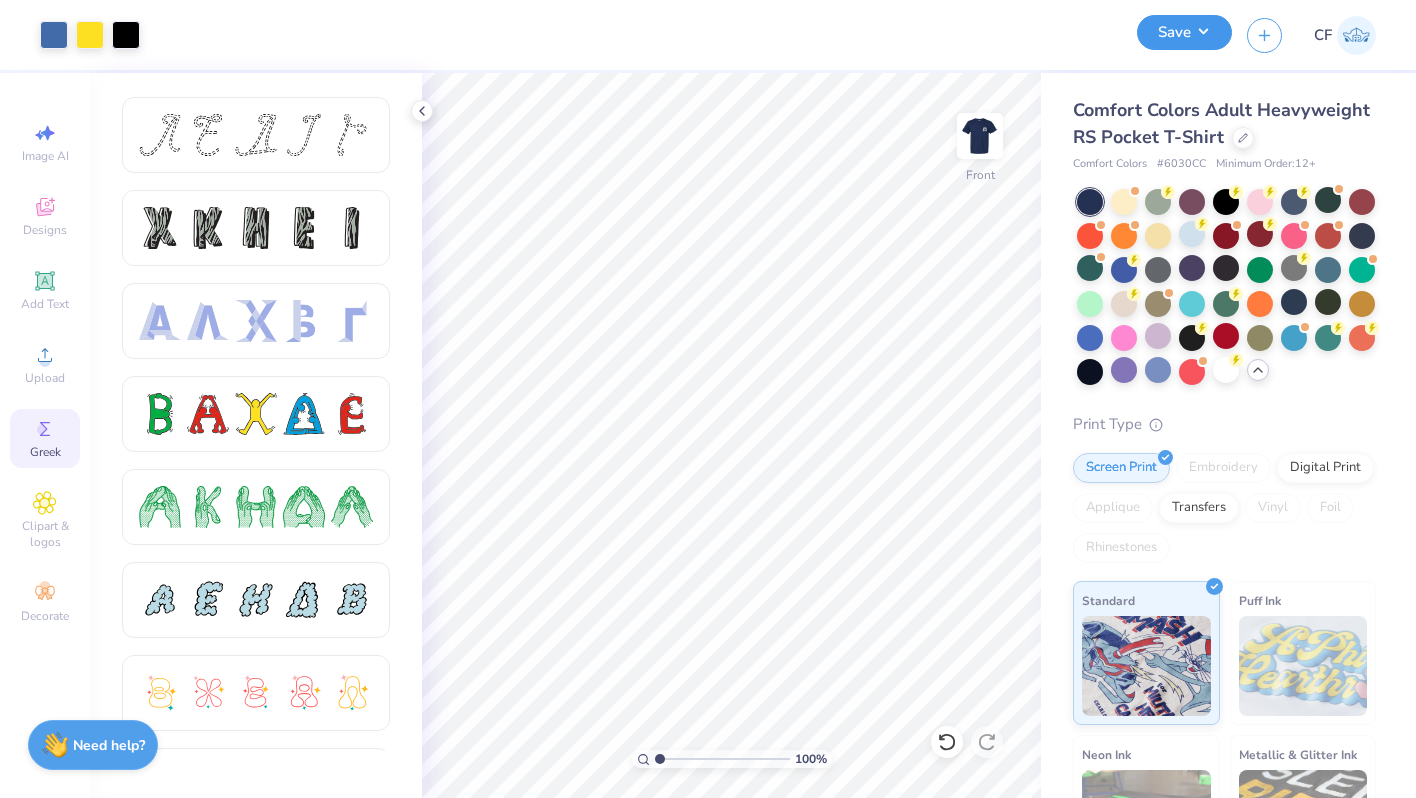click on "Save" at bounding box center (1184, 32) 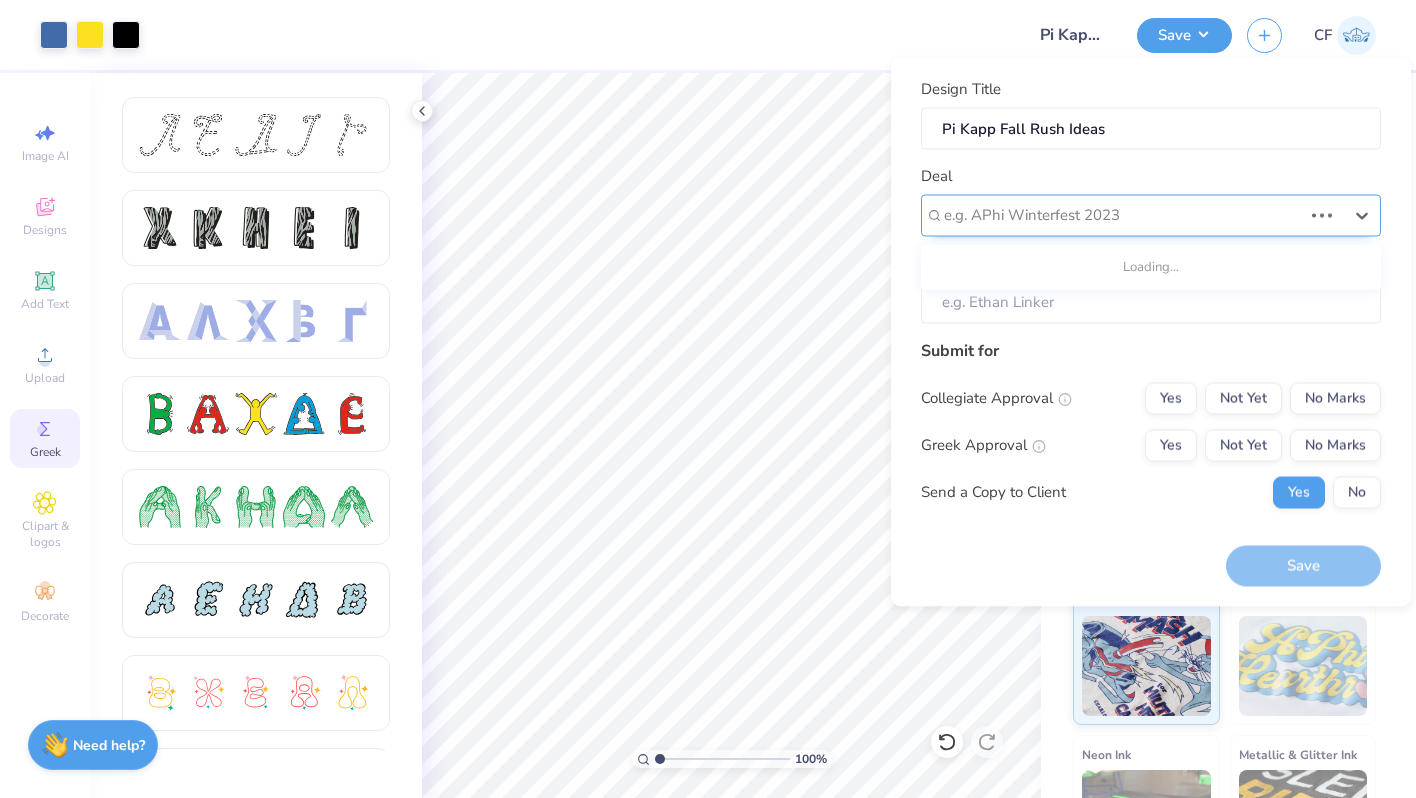 click on "e.g. APhi Winterfest 2023" at bounding box center [1151, 215] 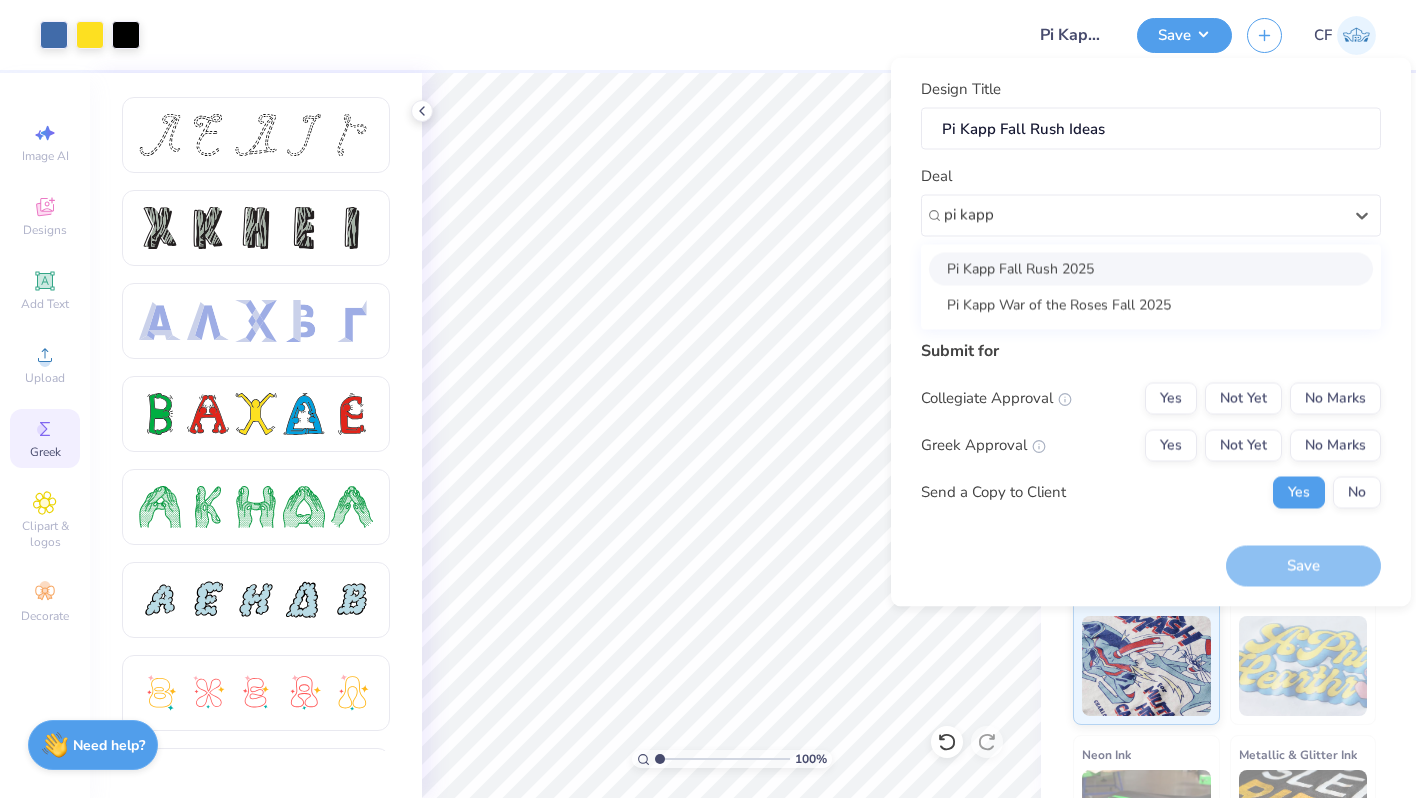 click on "Pi Kapp Fall Rush 2025" at bounding box center (1151, 268) 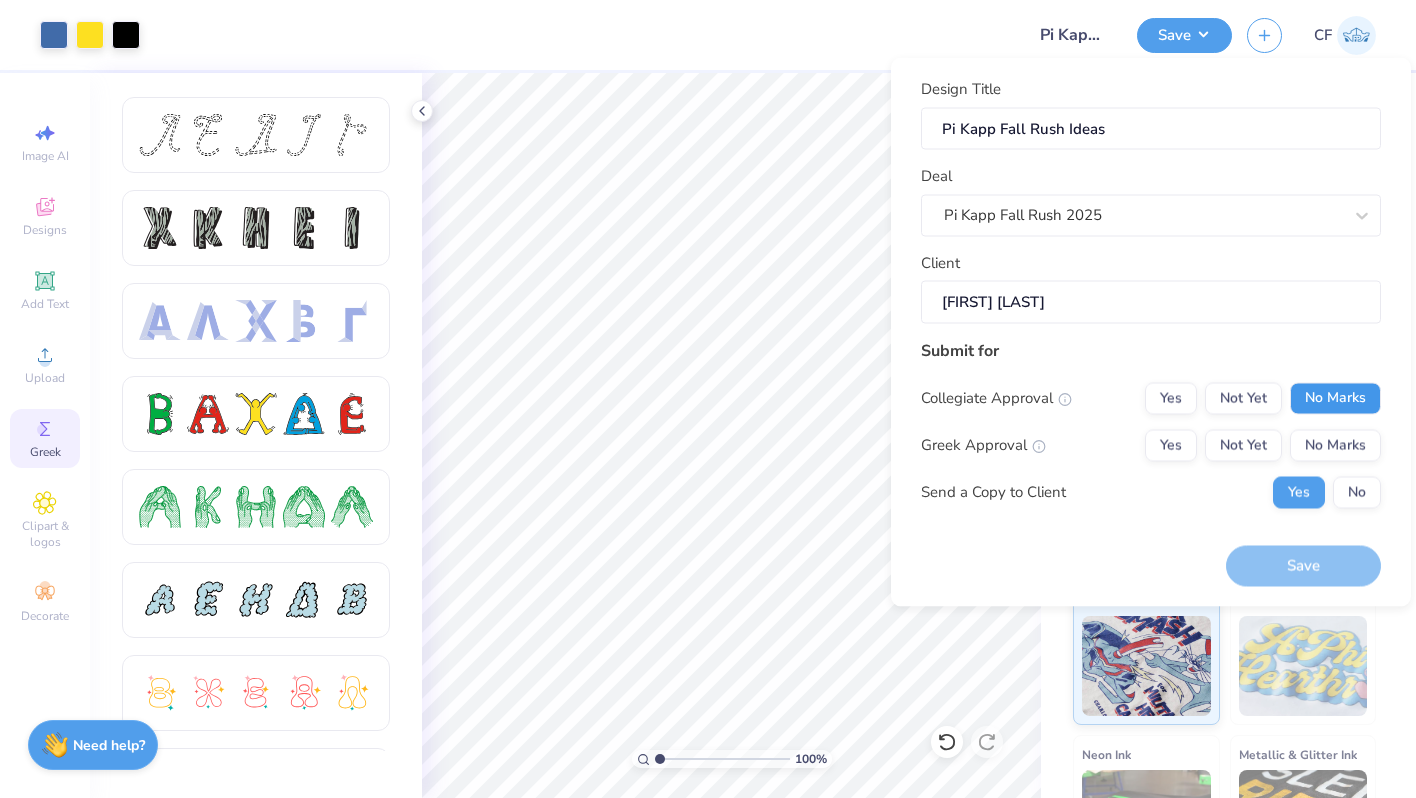 click on "No Marks" at bounding box center [1335, 398] 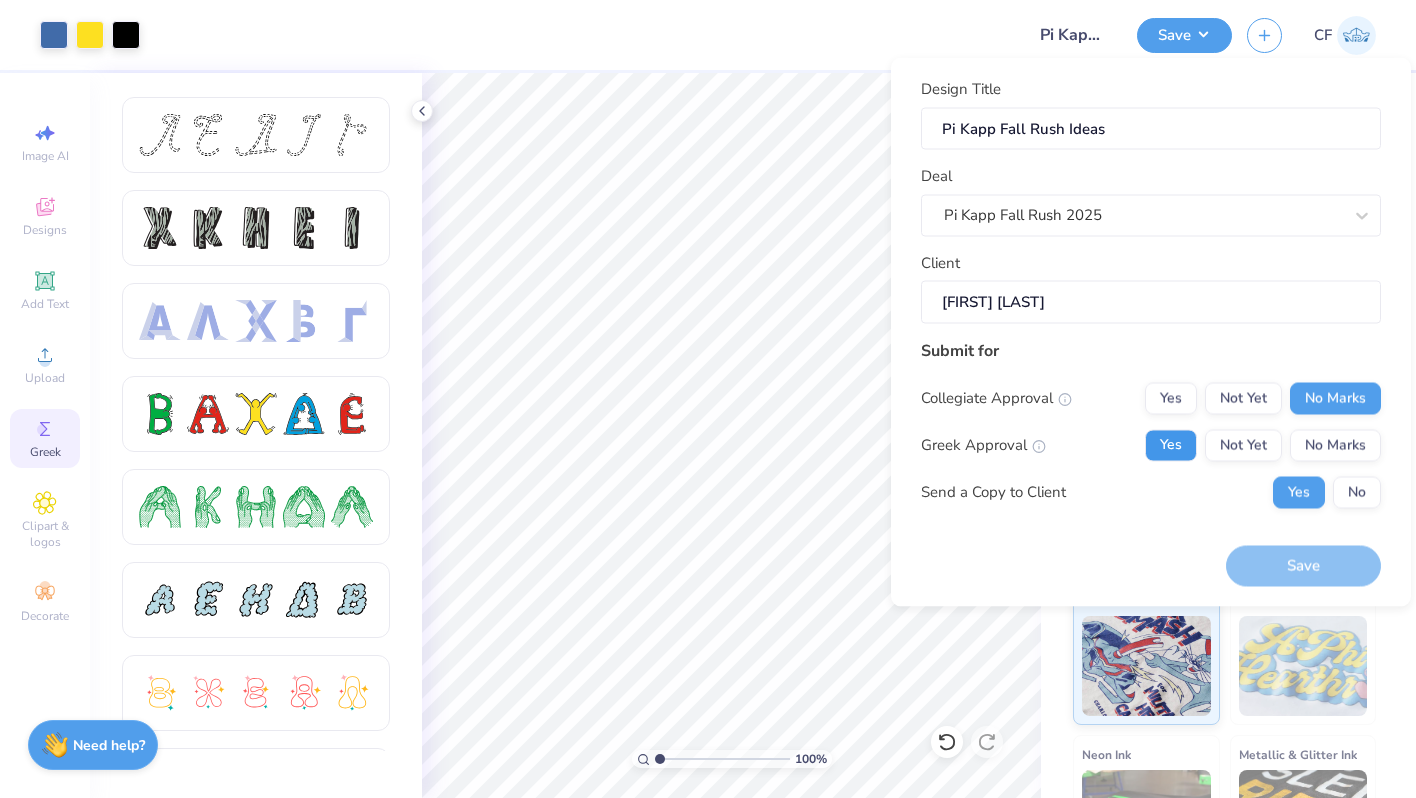 click on "Yes" at bounding box center (1171, 445) 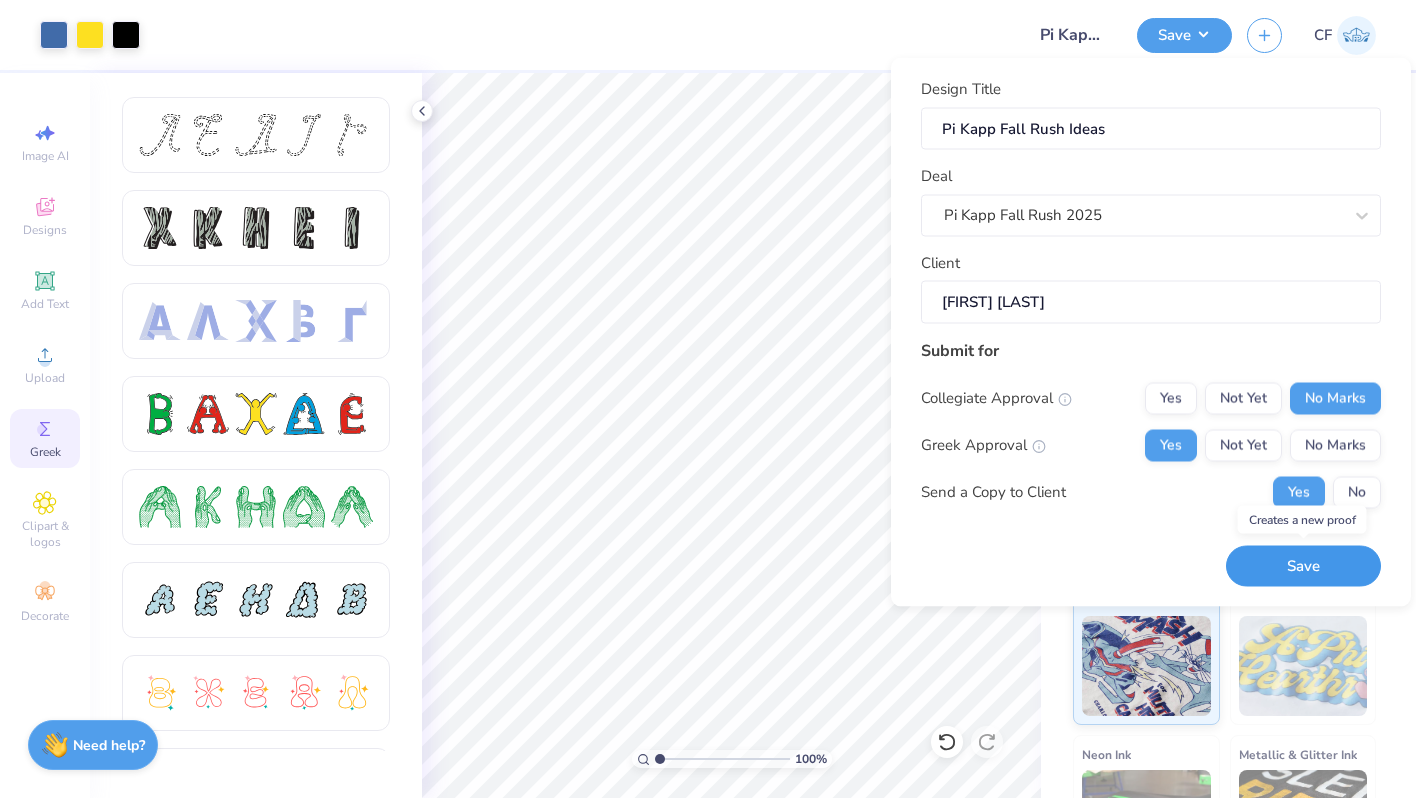 click on "Save" at bounding box center [1303, 566] 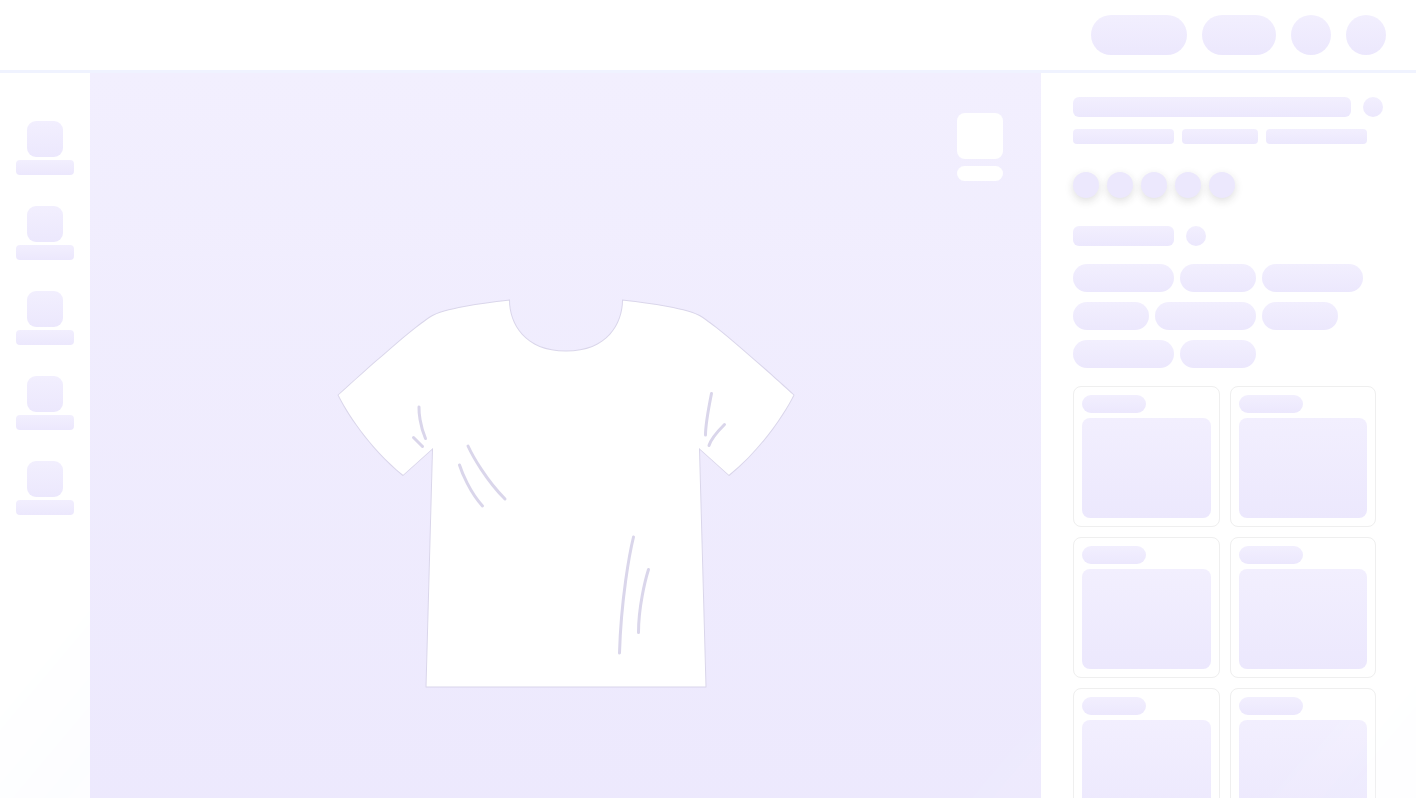 scroll, scrollTop: 0, scrollLeft: 0, axis: both 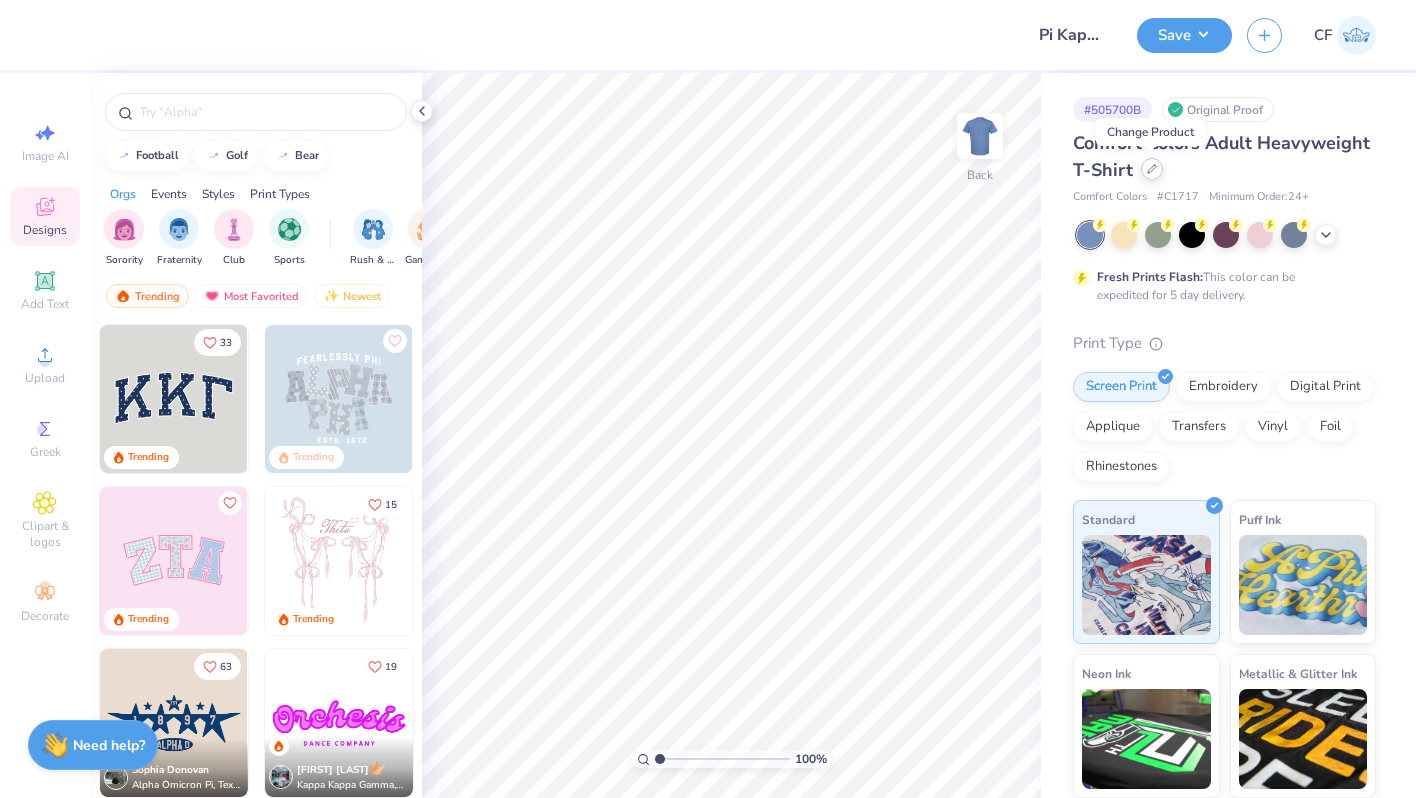 click at bounding box center [1152, 169] 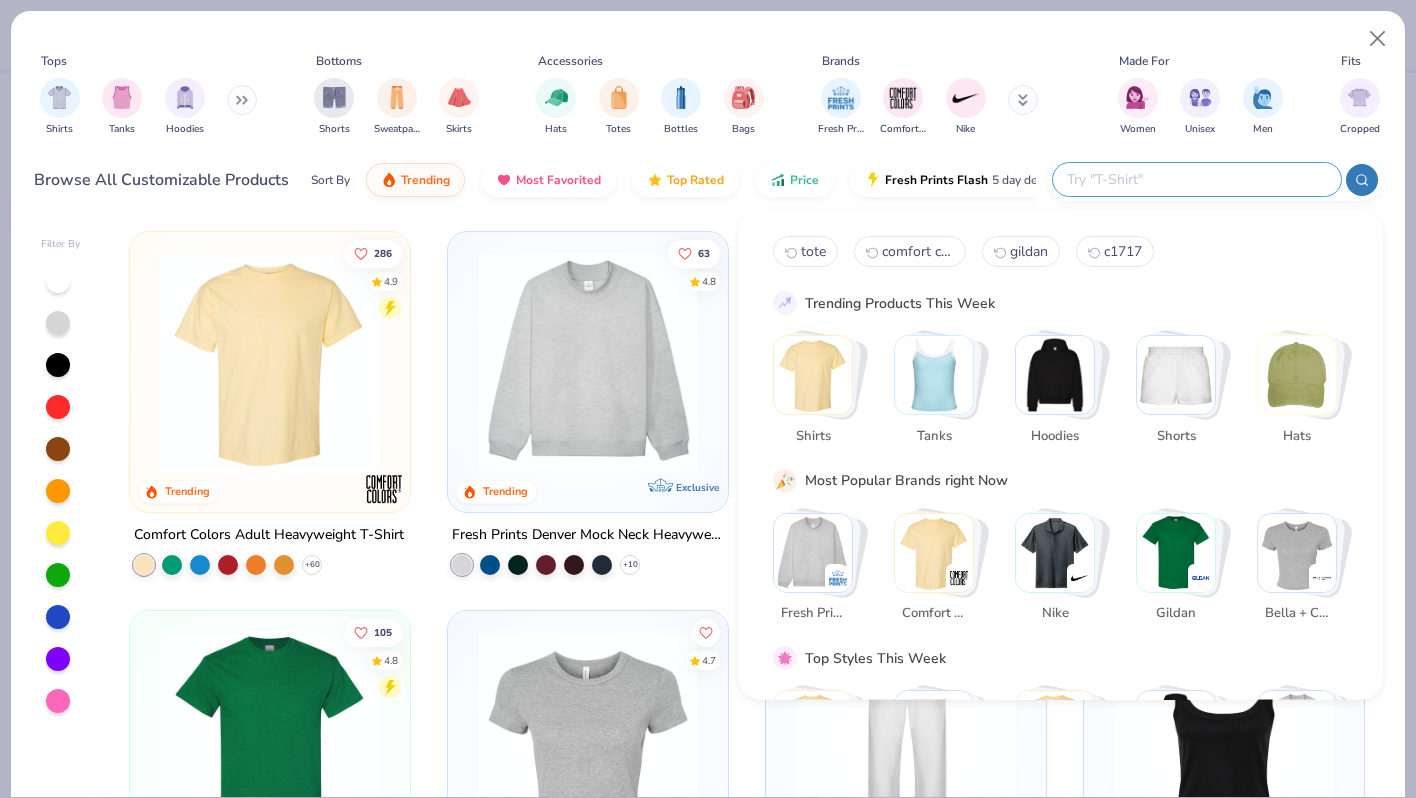 click at bounding box center (1196, 179) 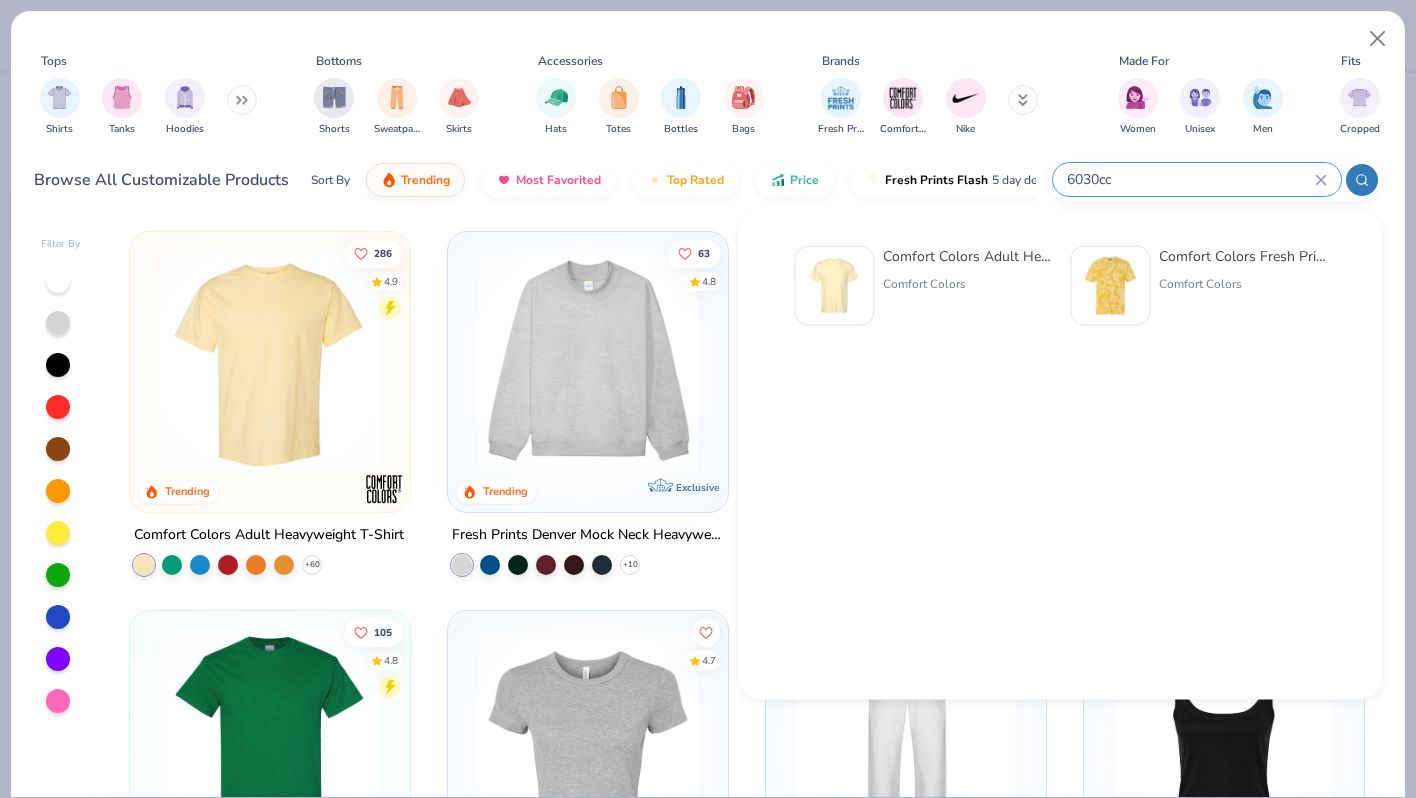 type on "6030cc" 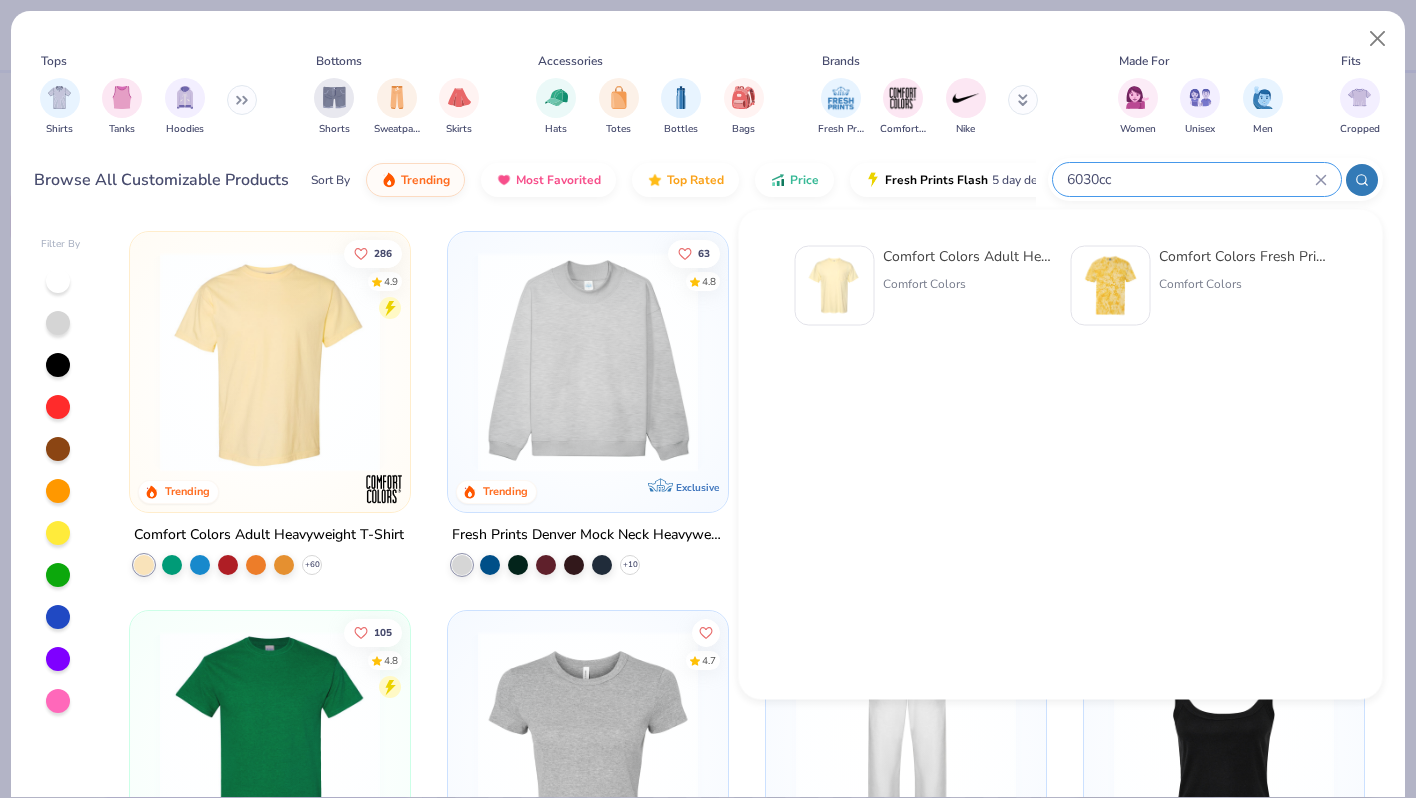click at bounding box center (835, 286) 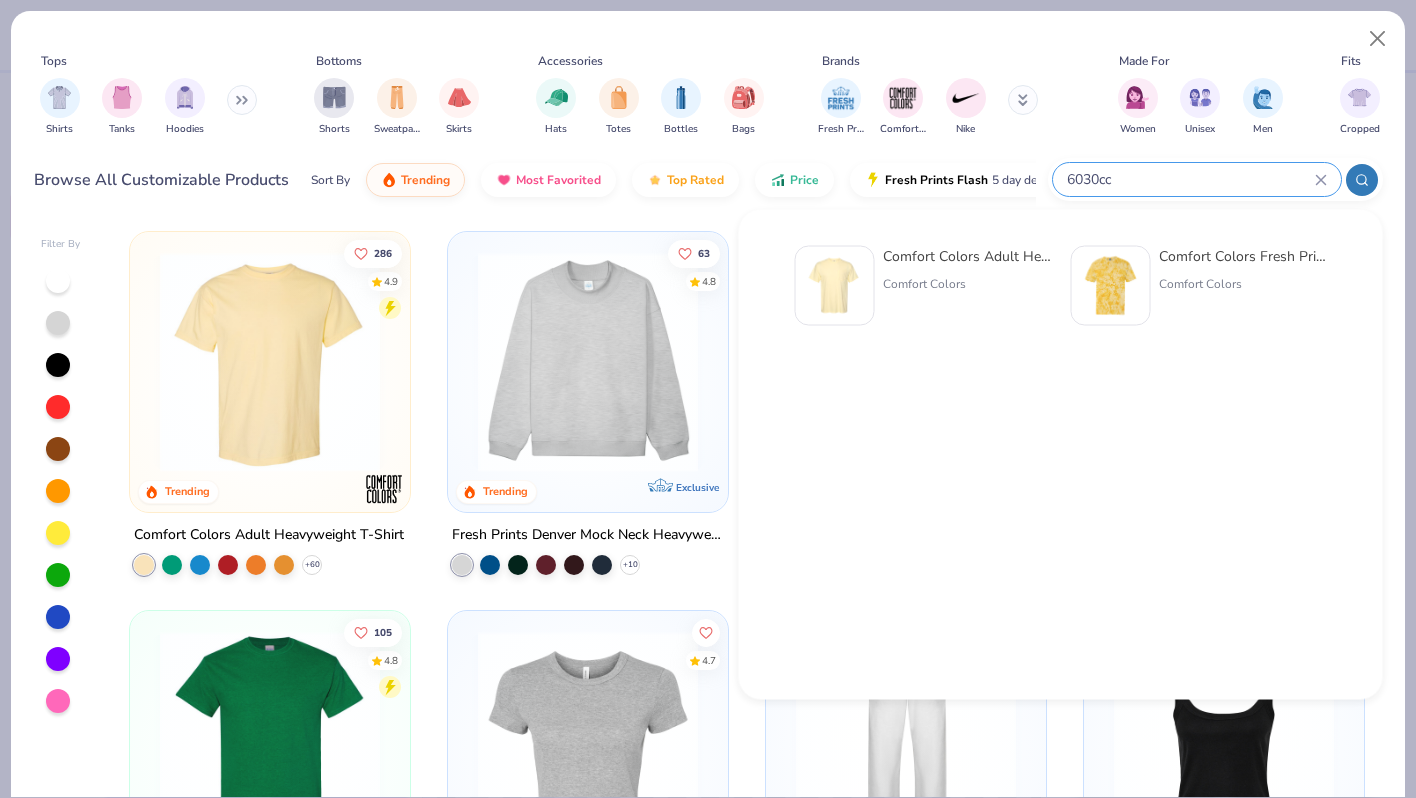 type 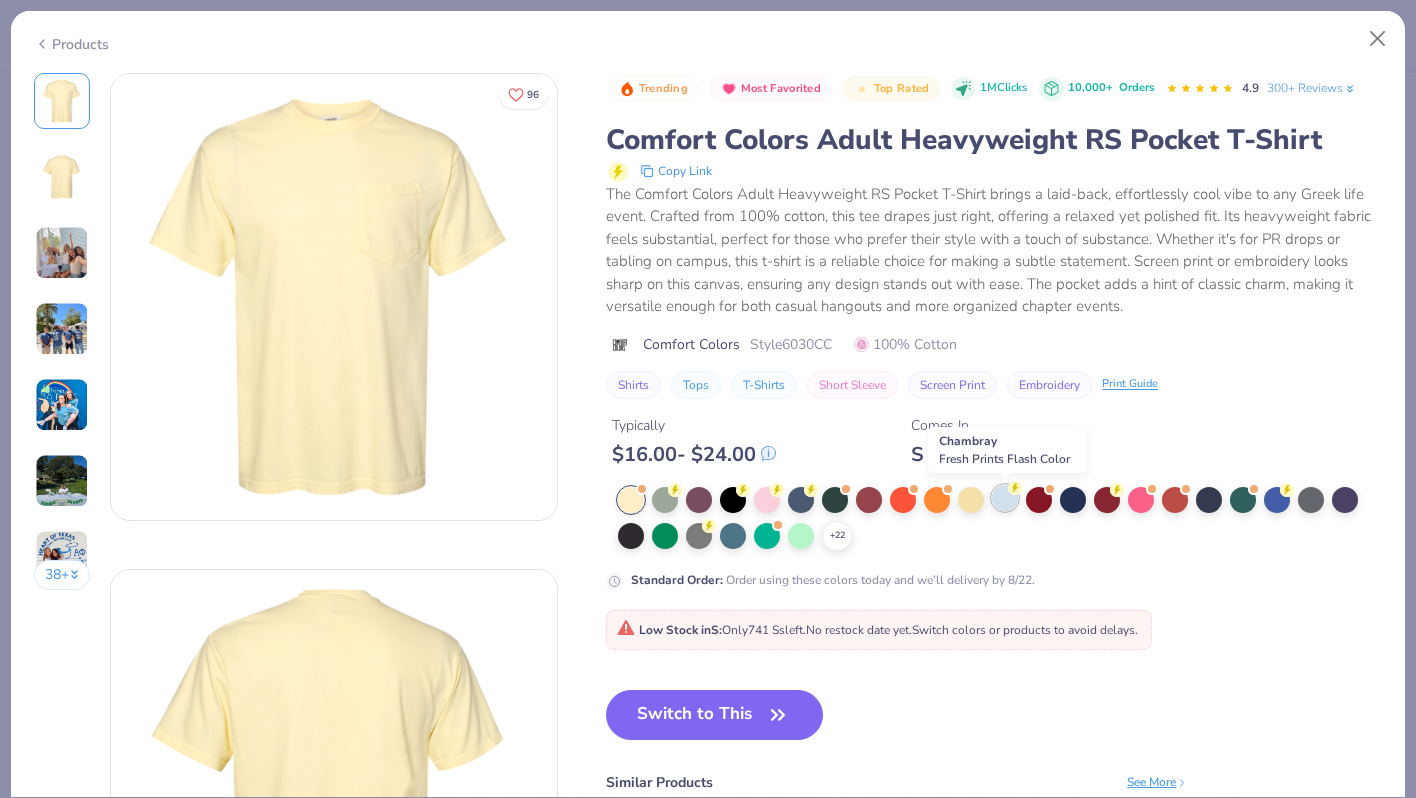 click at bounding box center (1005, 498) 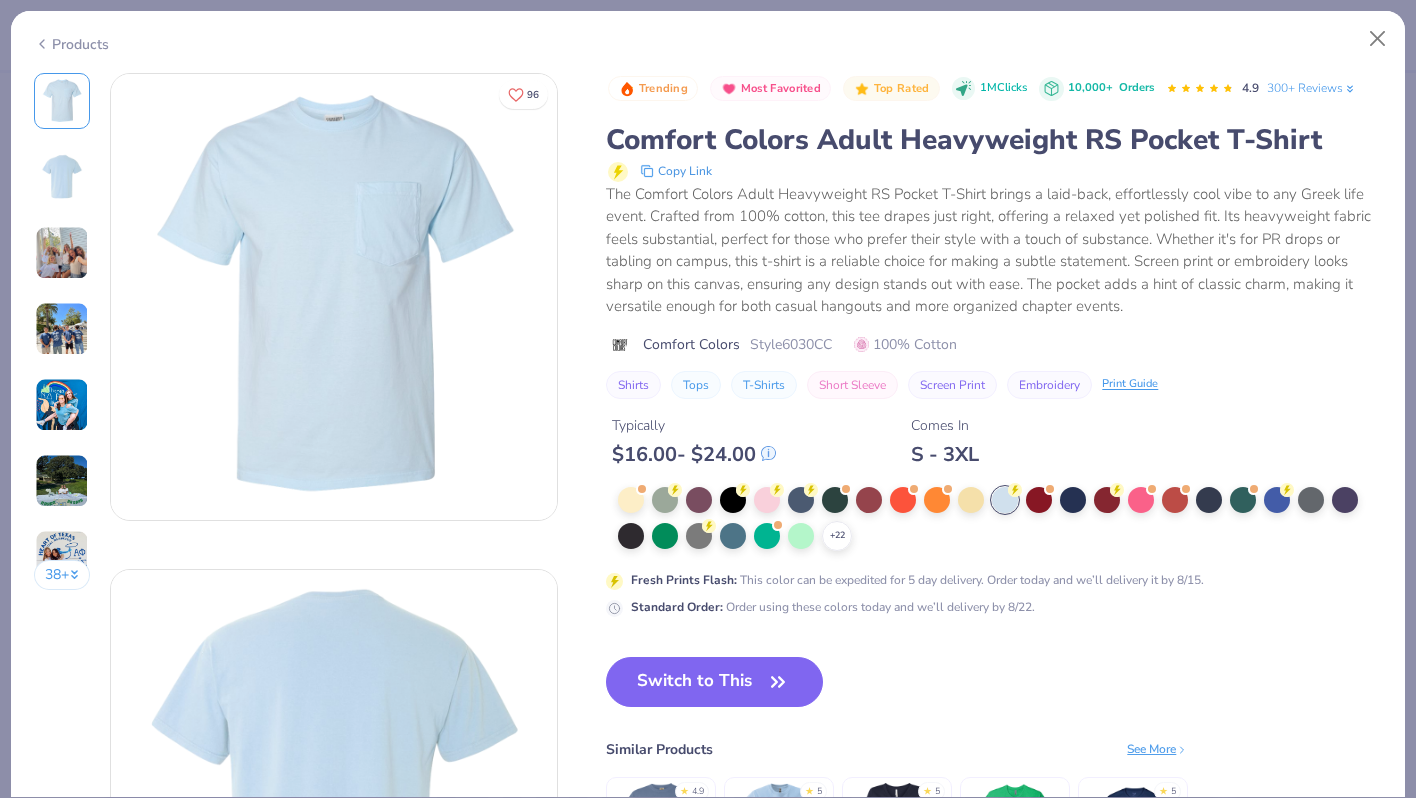 click on "Switch to This Similar Products See More ★ 4.9 ★ 5 ★ 5 ★ 5" at bounding box center (897, 792) 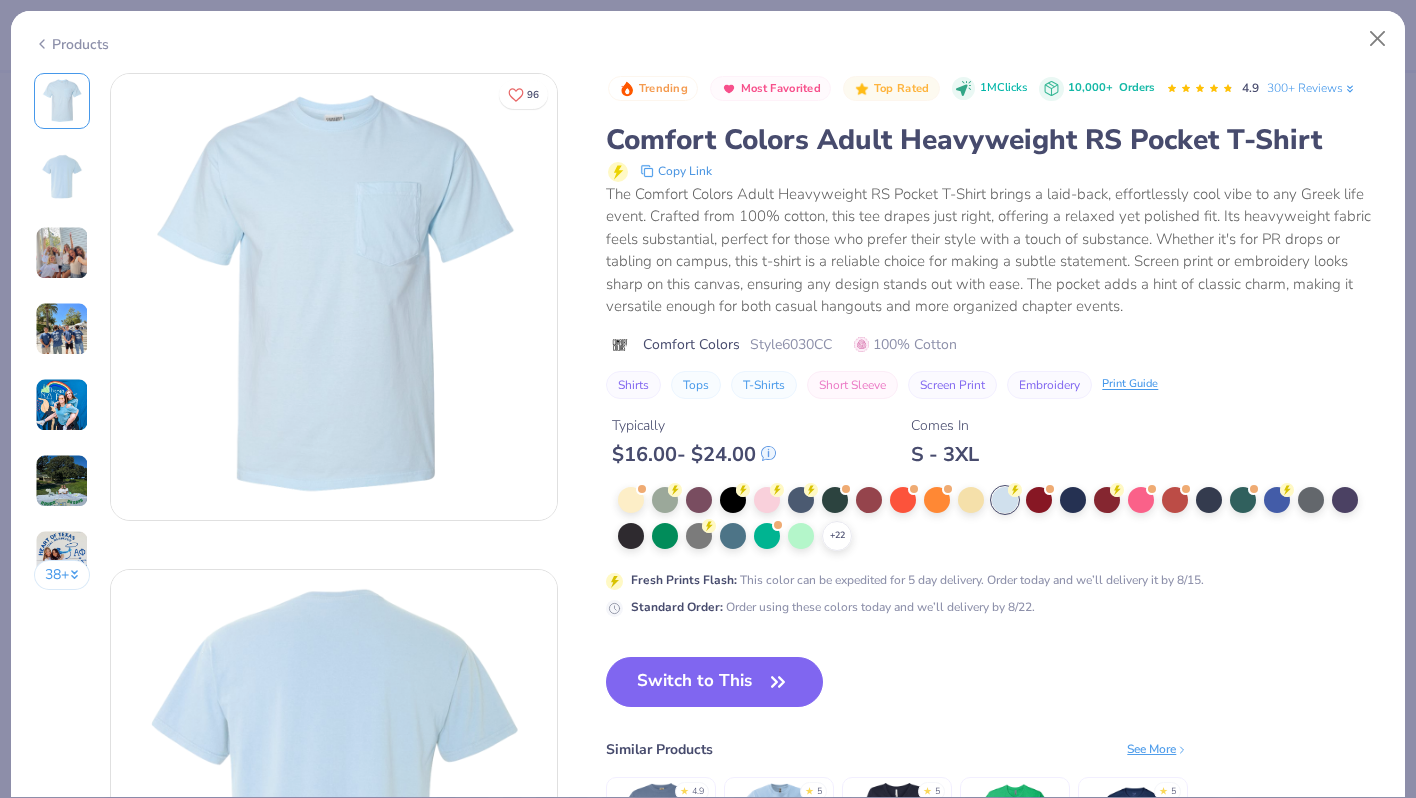 click on "Switch to This" at bounding box center [714, 682] 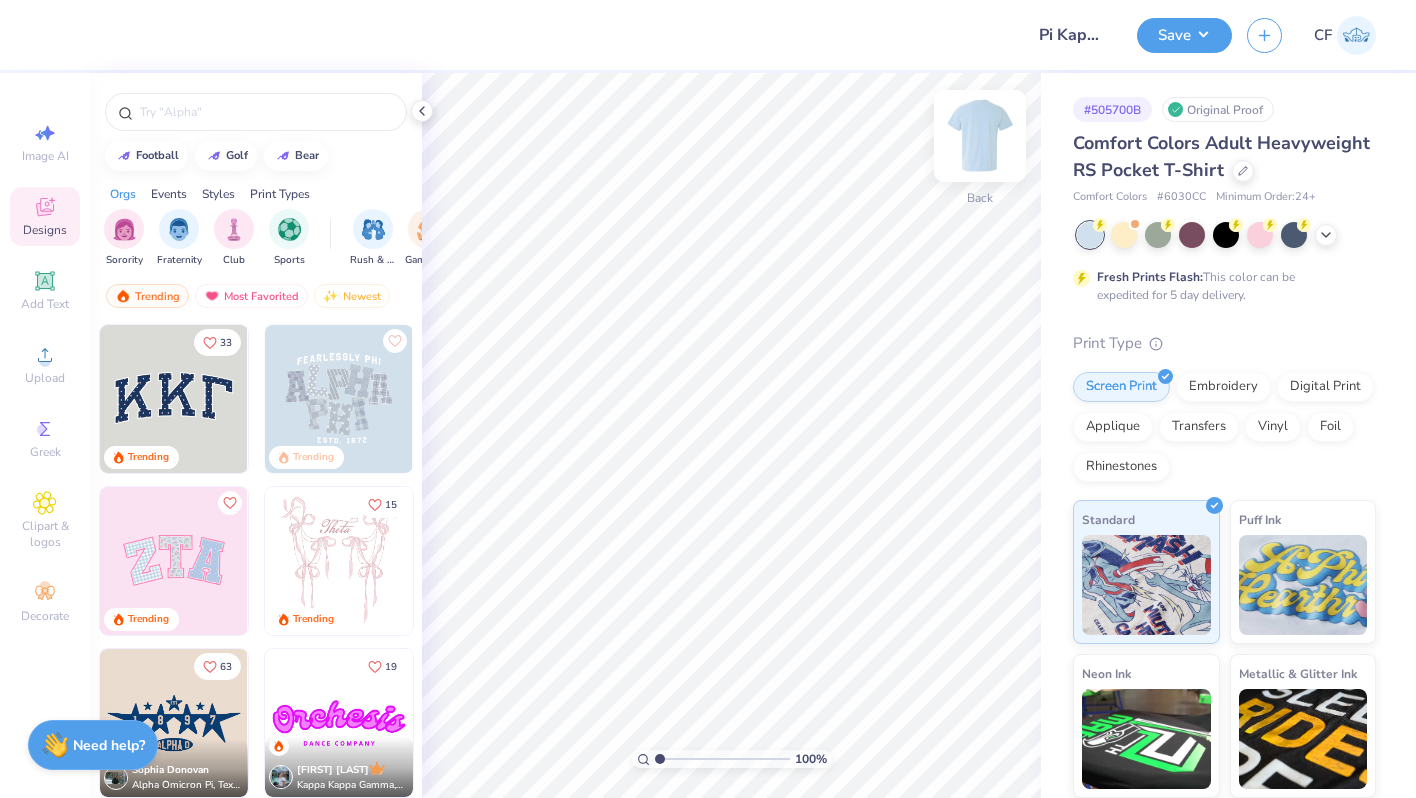 click at bounding box center [980, 136] 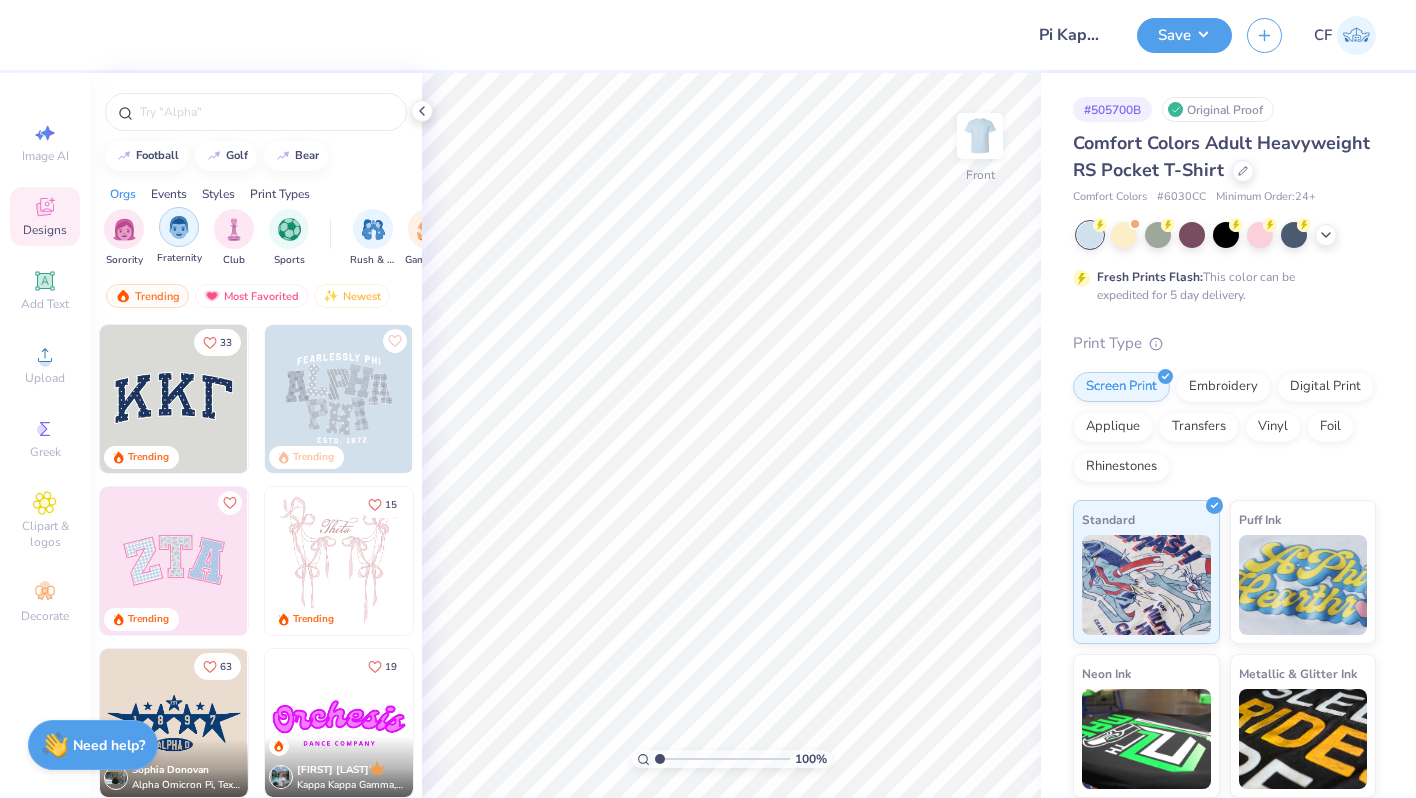 click at bounding box center [179, 227] 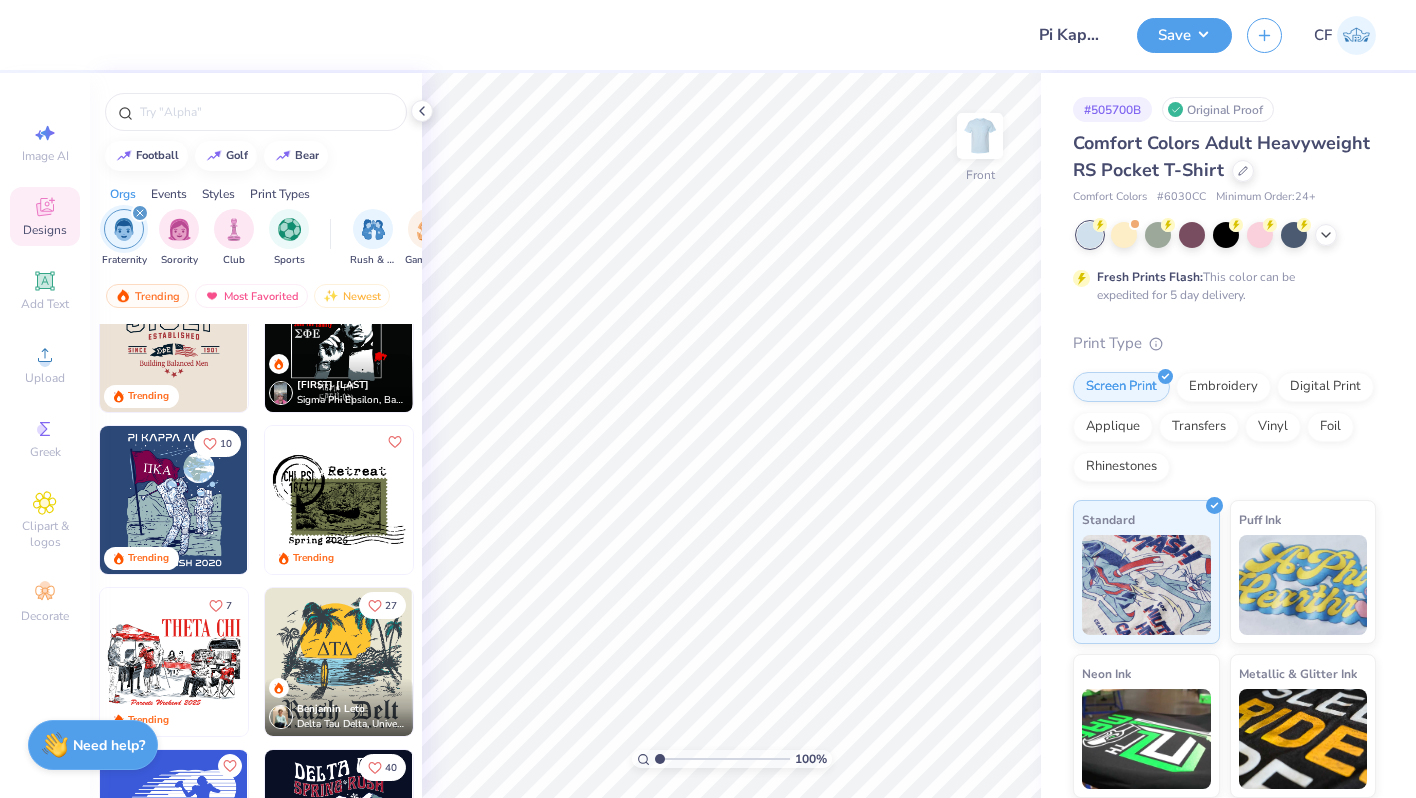 scroll, scrollTop: 529, scrollLeft: 0, axis: vertical 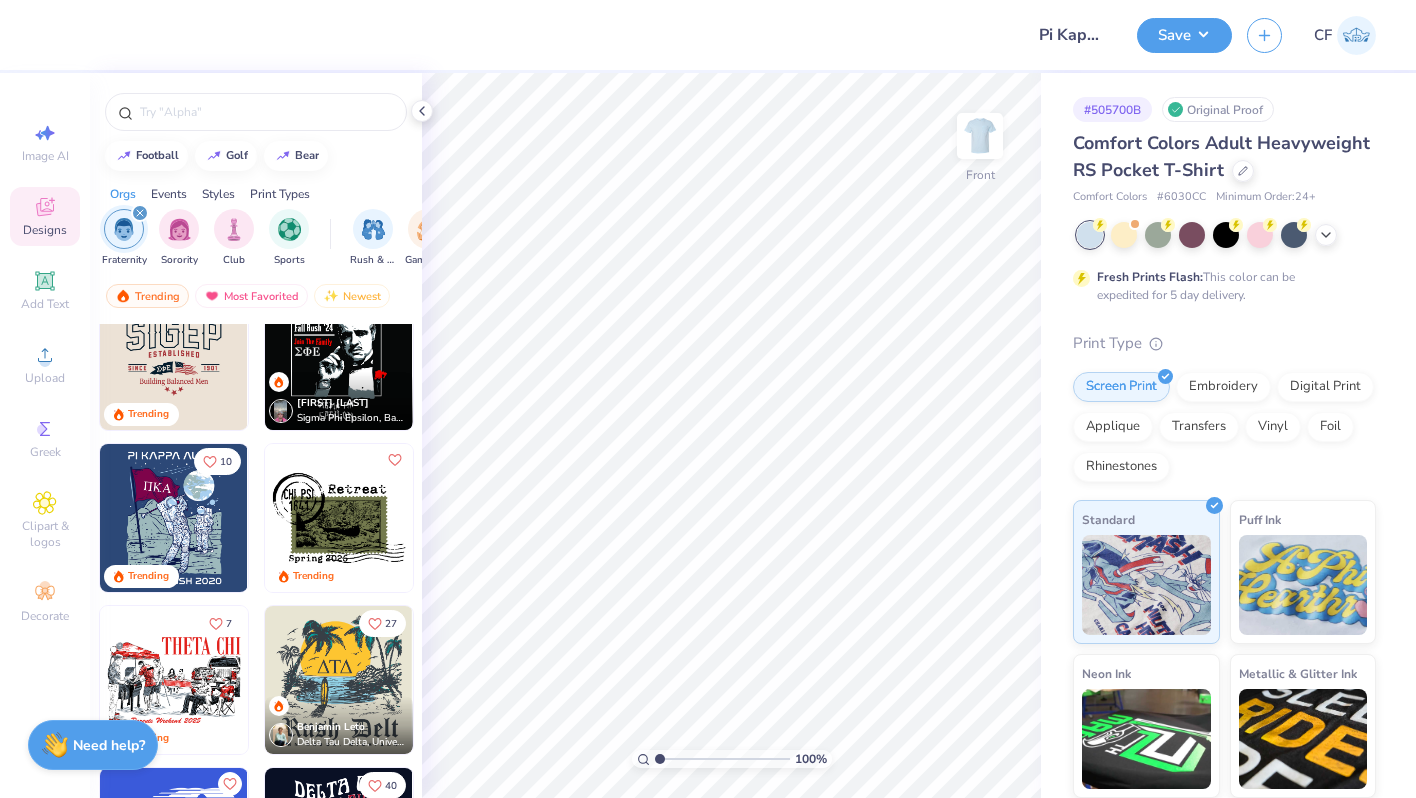 click at bounding box center [174, 518] 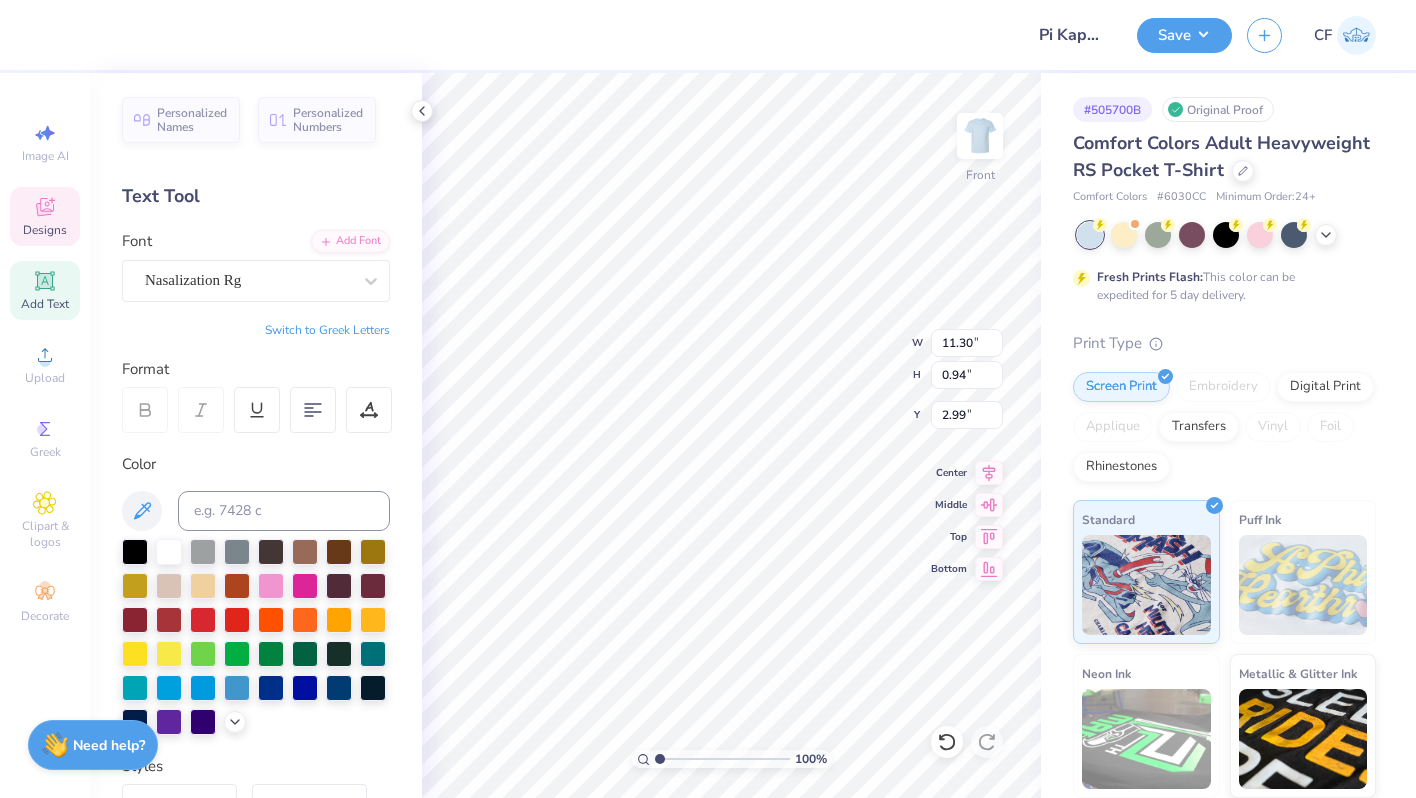 scroll, scrollTop: 0, scrollLeft: 4, axis: horizontal 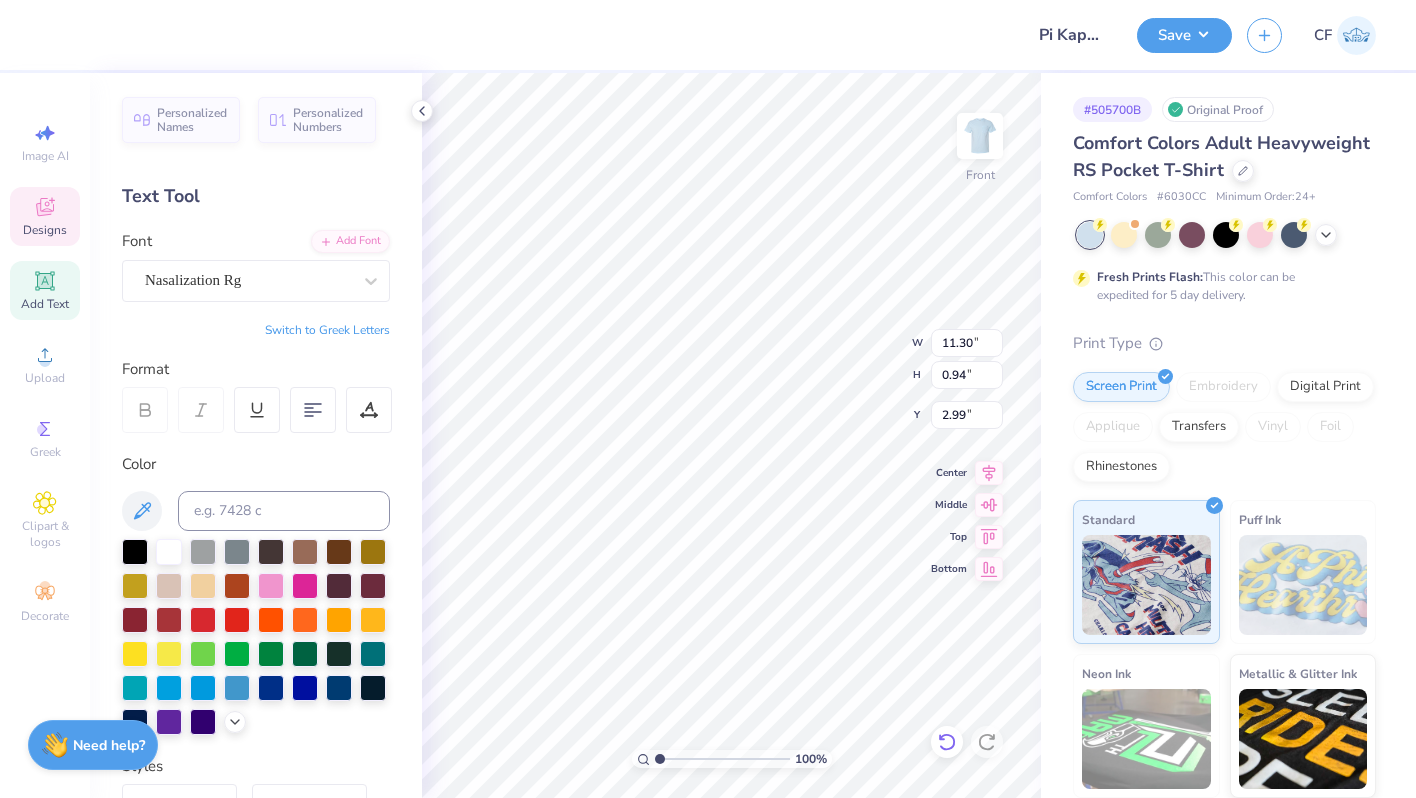 type on "PI KAPPA PHI" 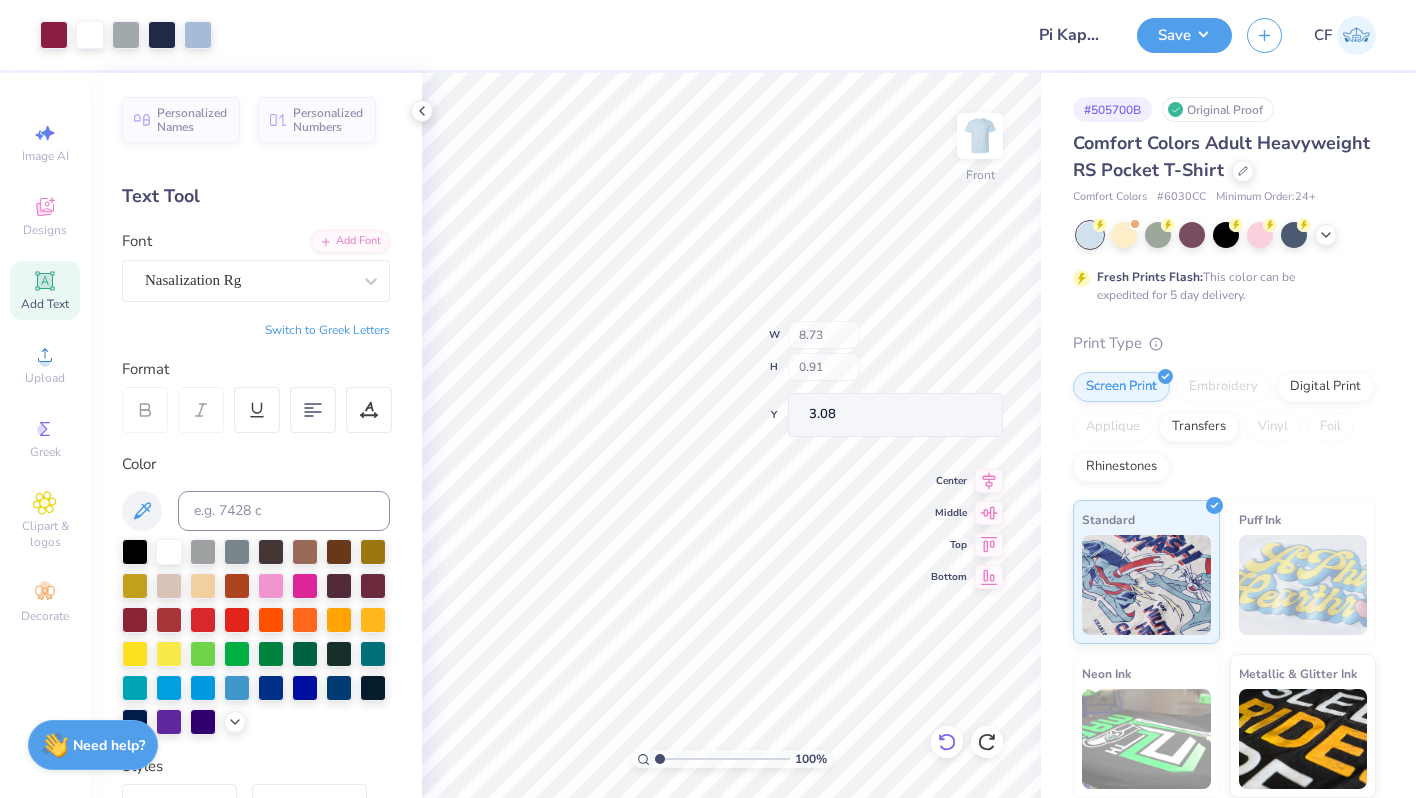 type on "8.73" 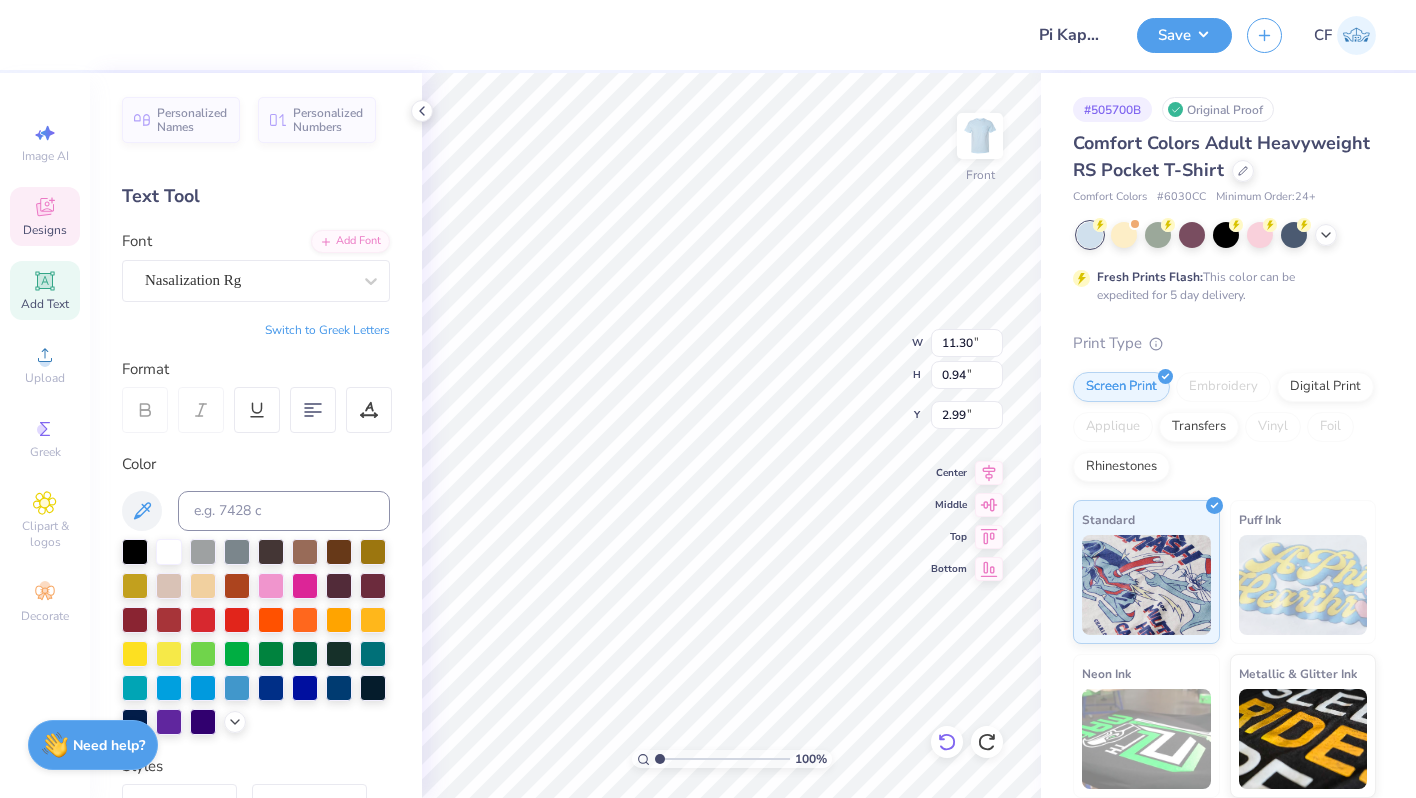 type on "PI KAPPA PHI" 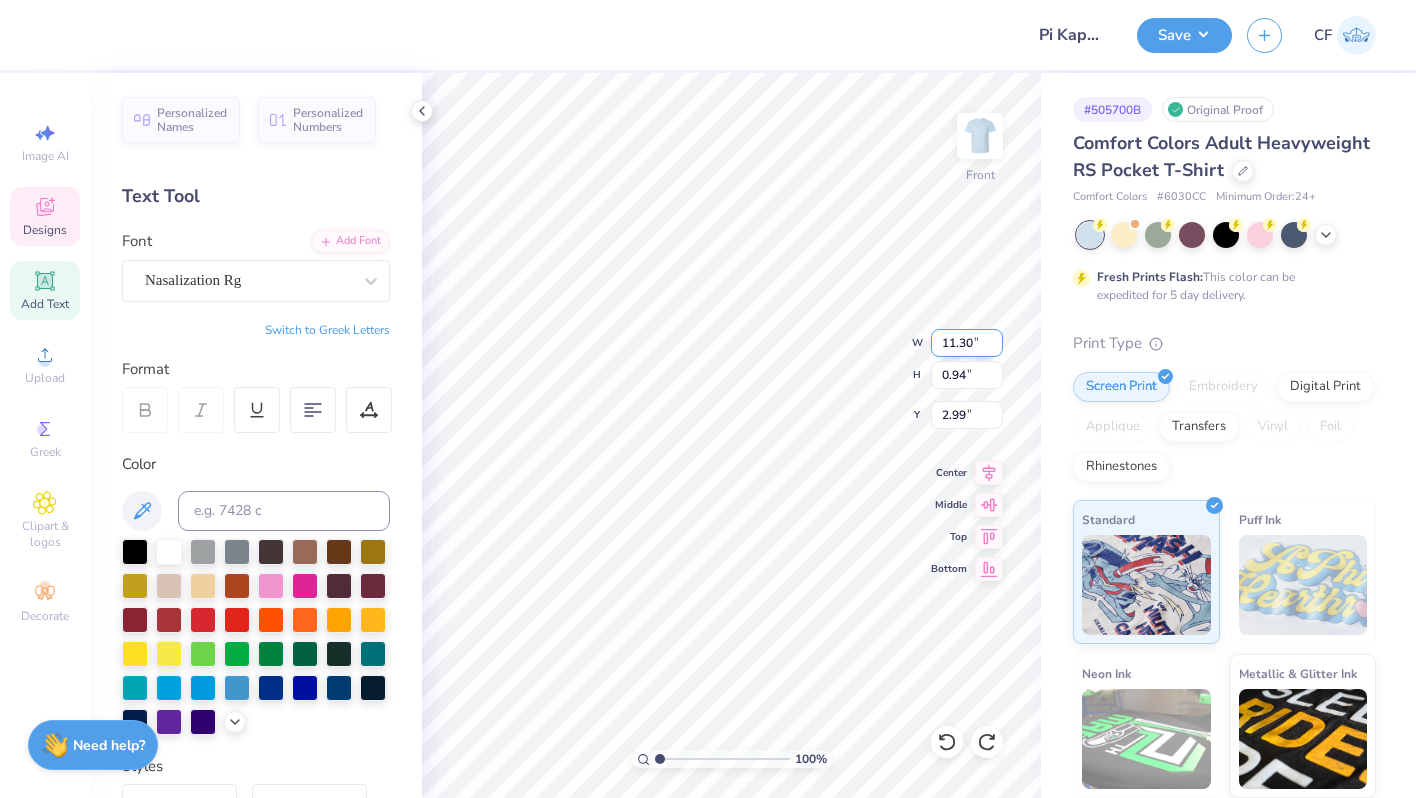 click on "11.30" at bounding box center (967, 343) 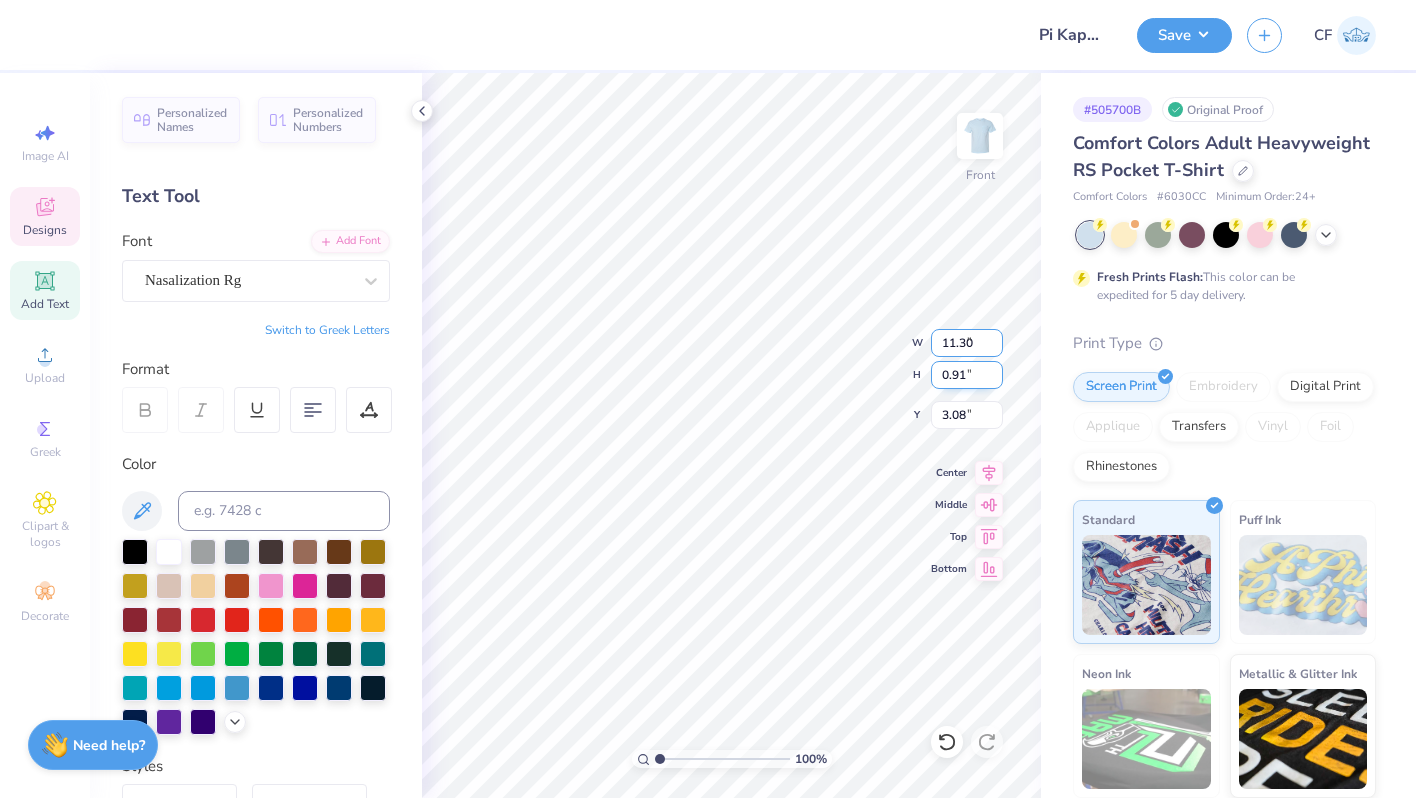type on "8.73" 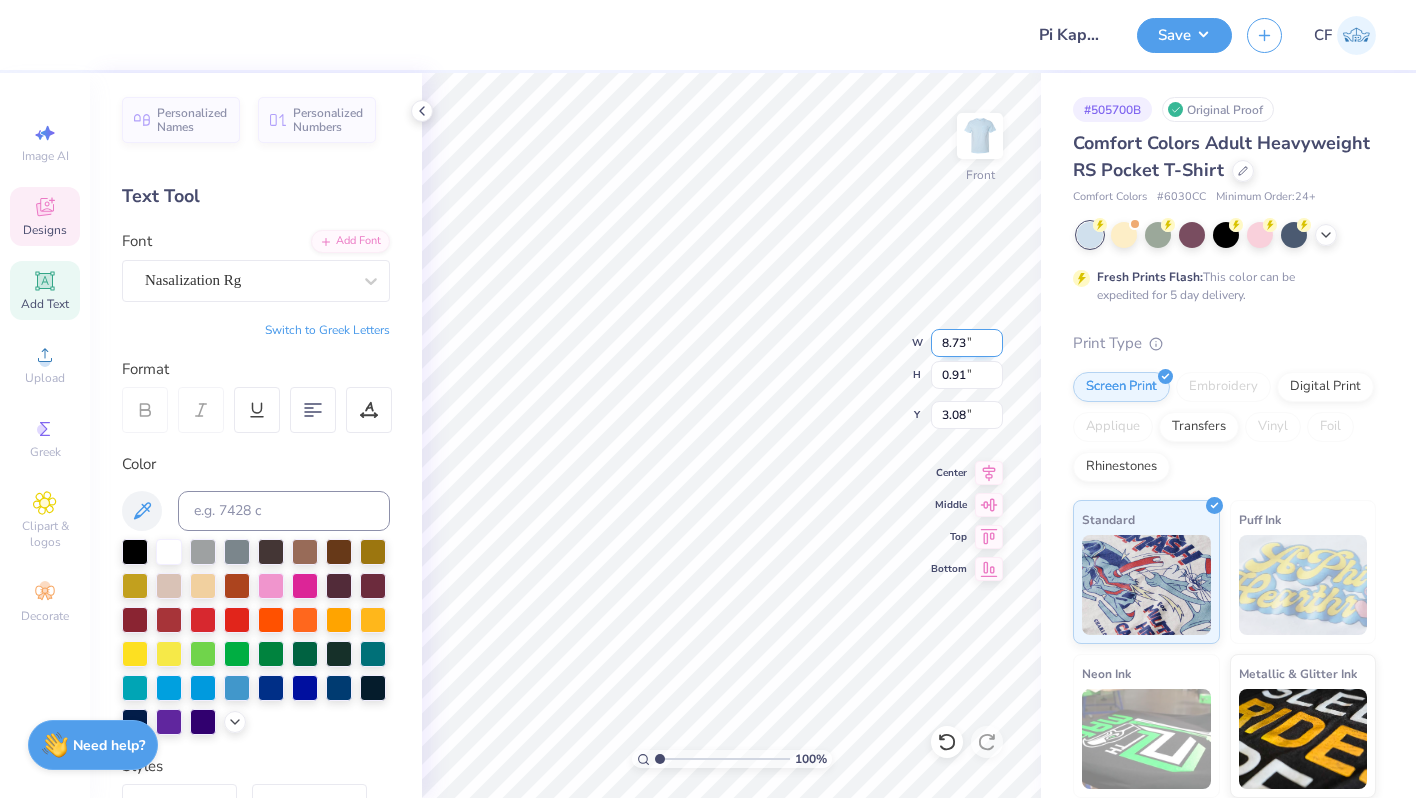 click on "8.73" at bounding box center (967, 343) 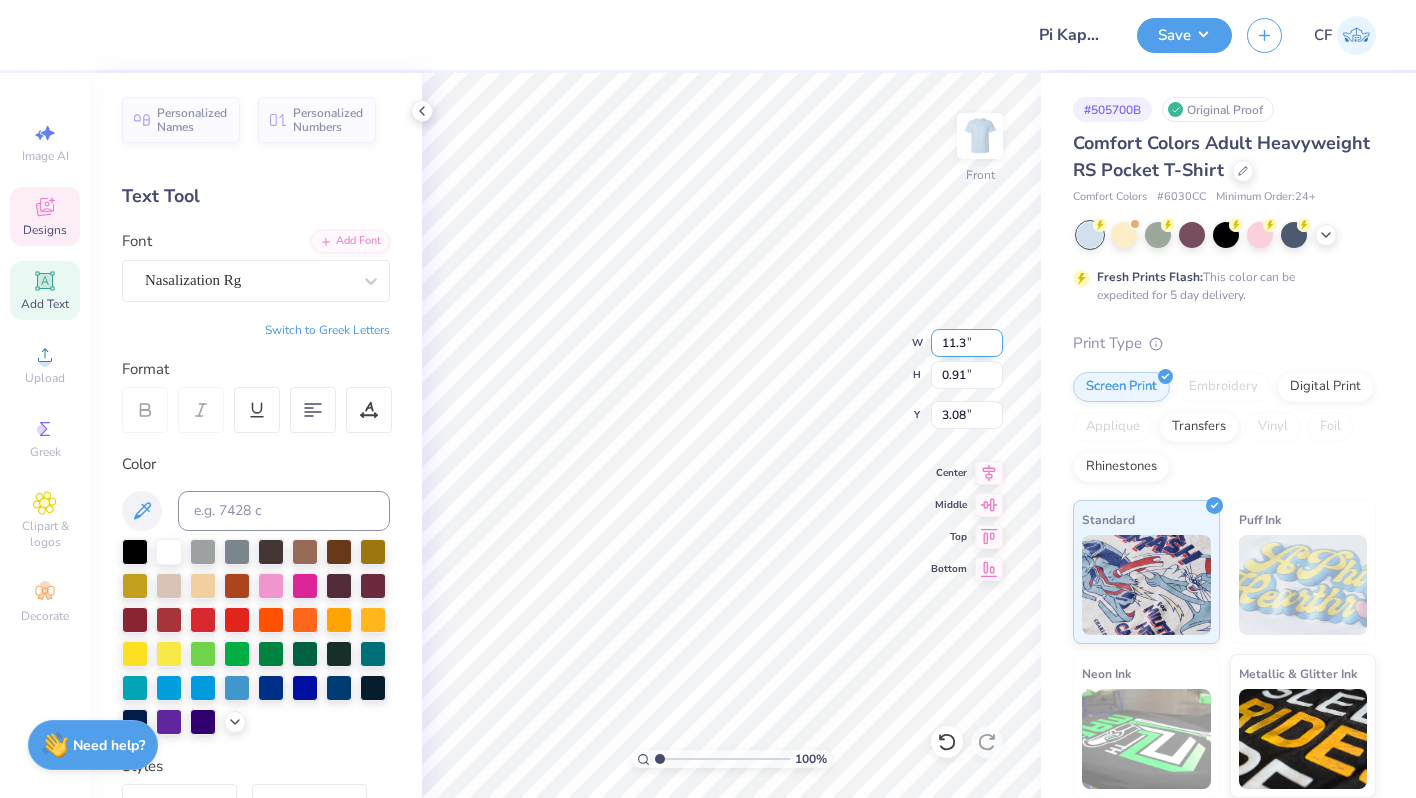 type on "11.30" 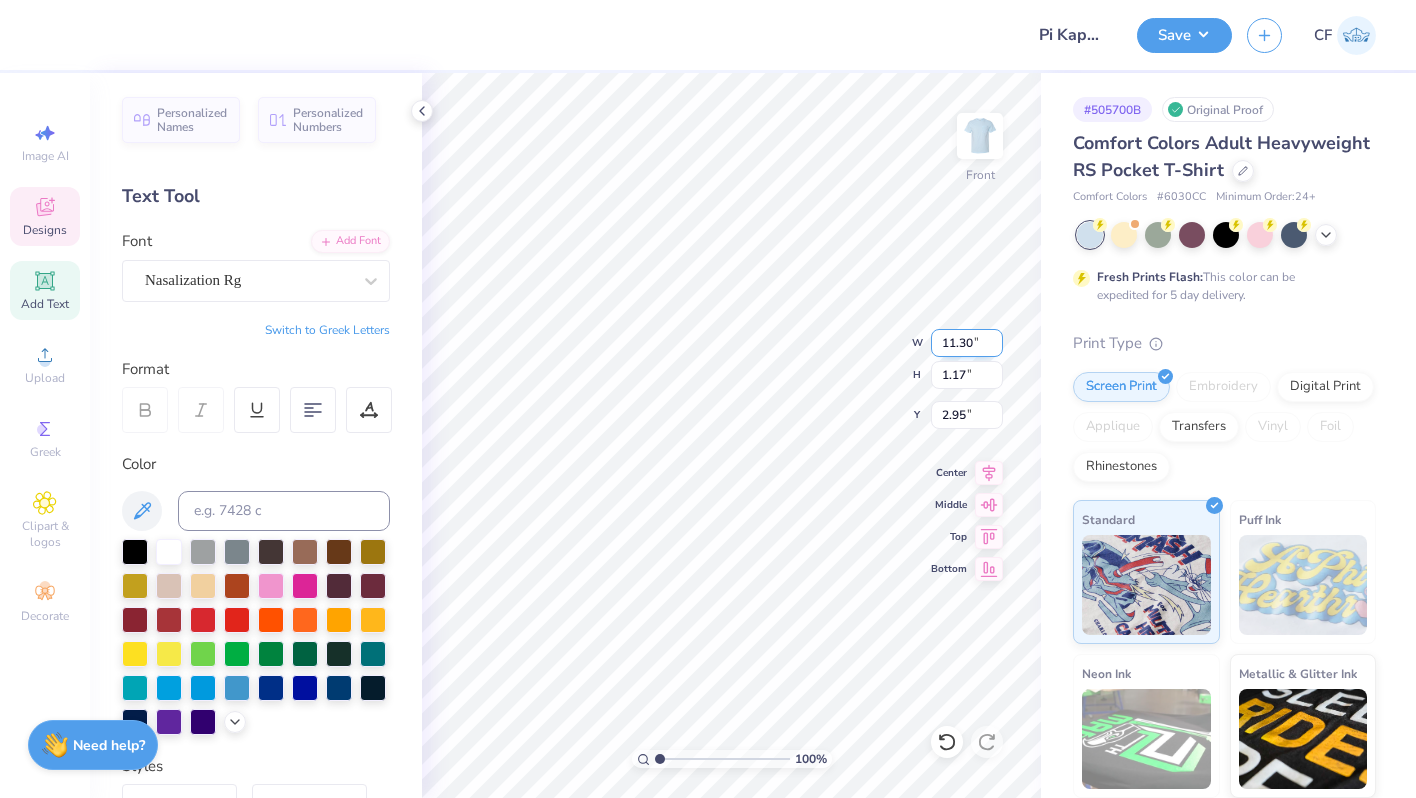 type on "3.17" 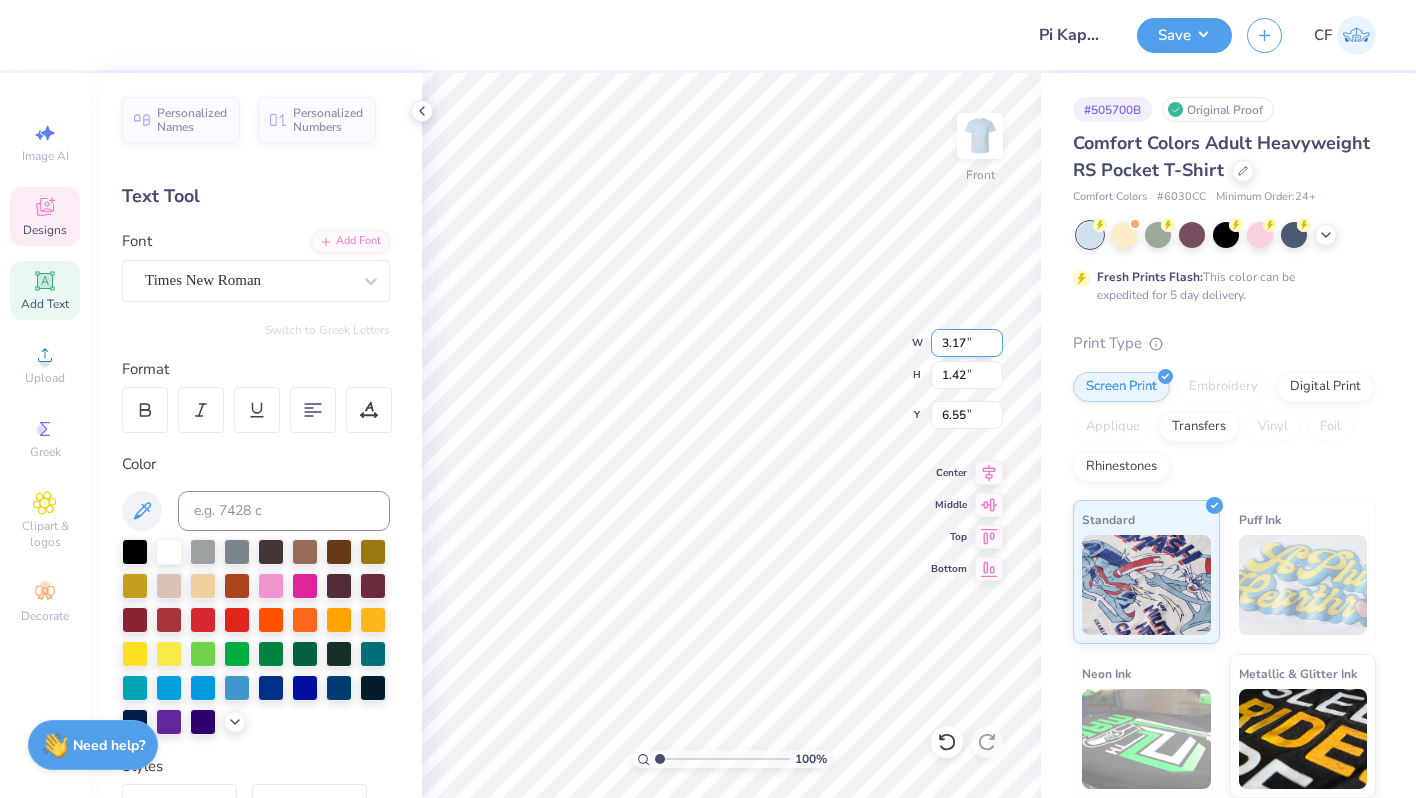 type on "P" 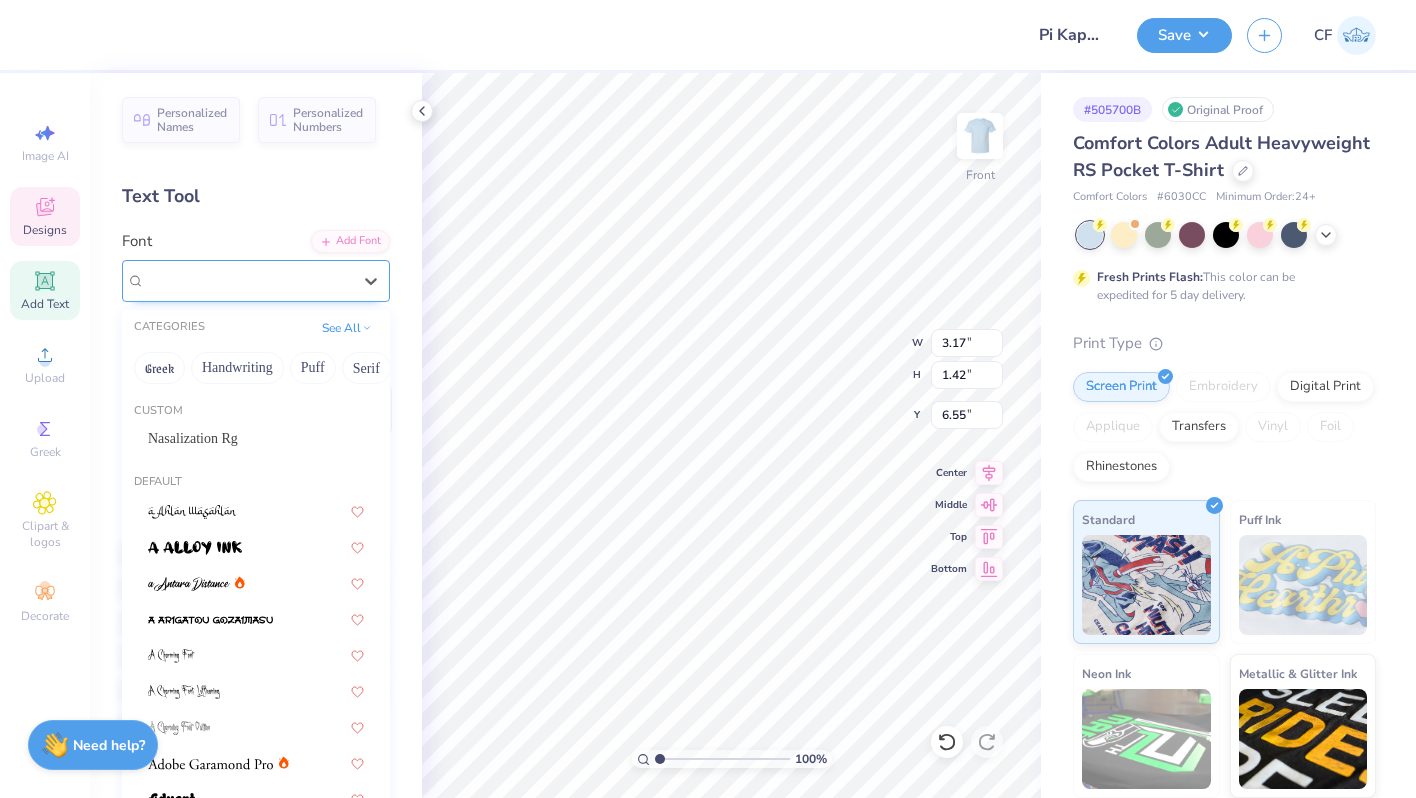 click on "Times New Roman" at bounding box center [248, 280] 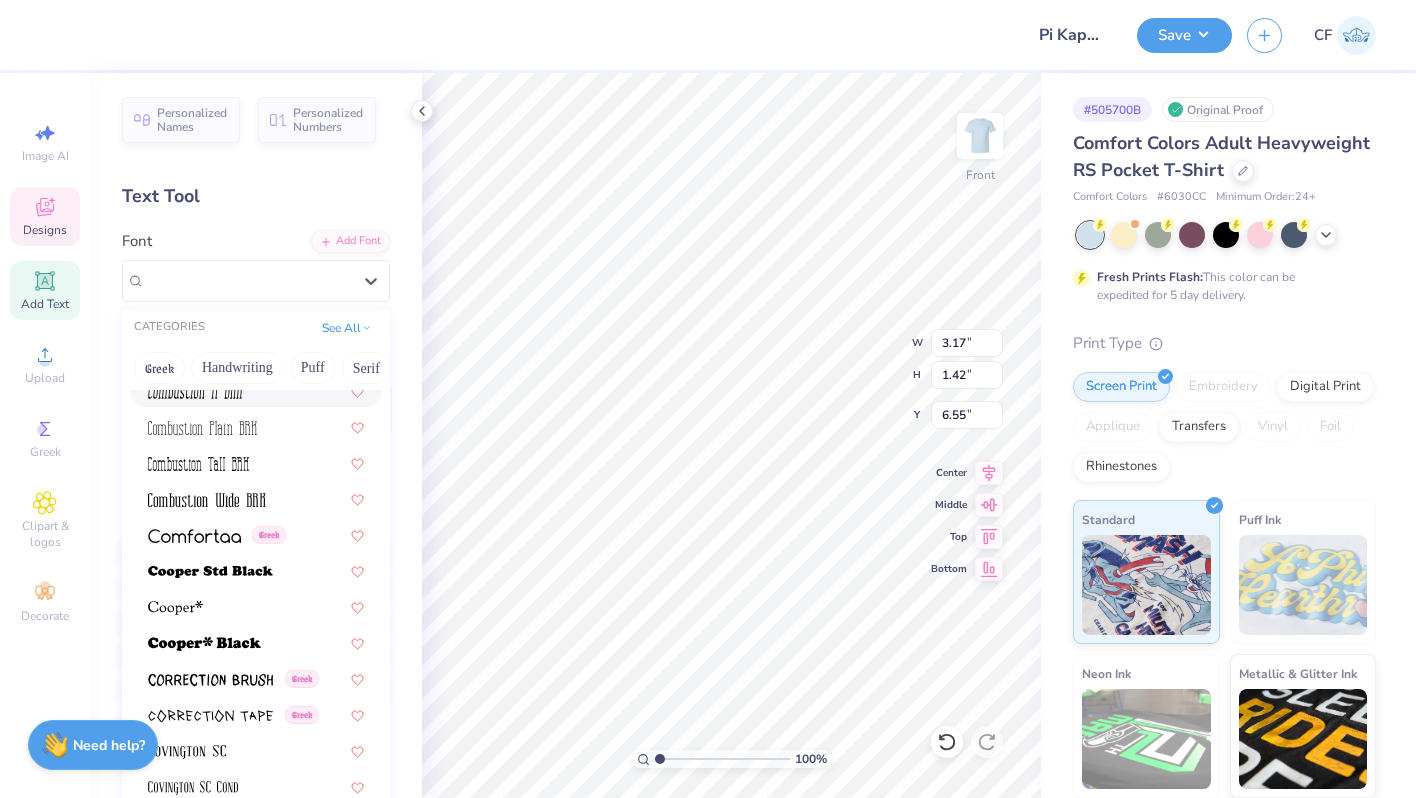 scroll, scrollTop: 2958, scrollLeft: 0, axis: vertical 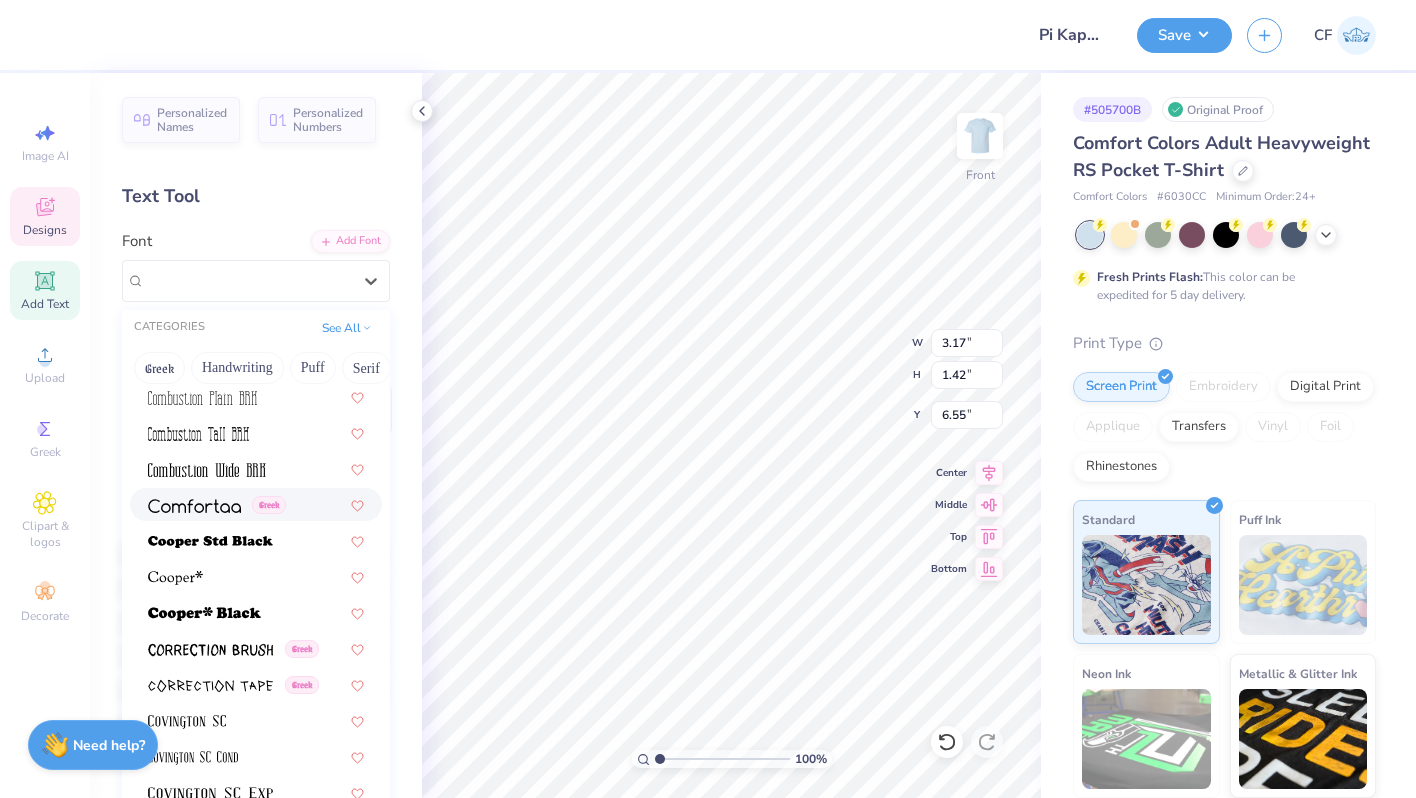 click on "Greek" at bounding box center [217, 504] 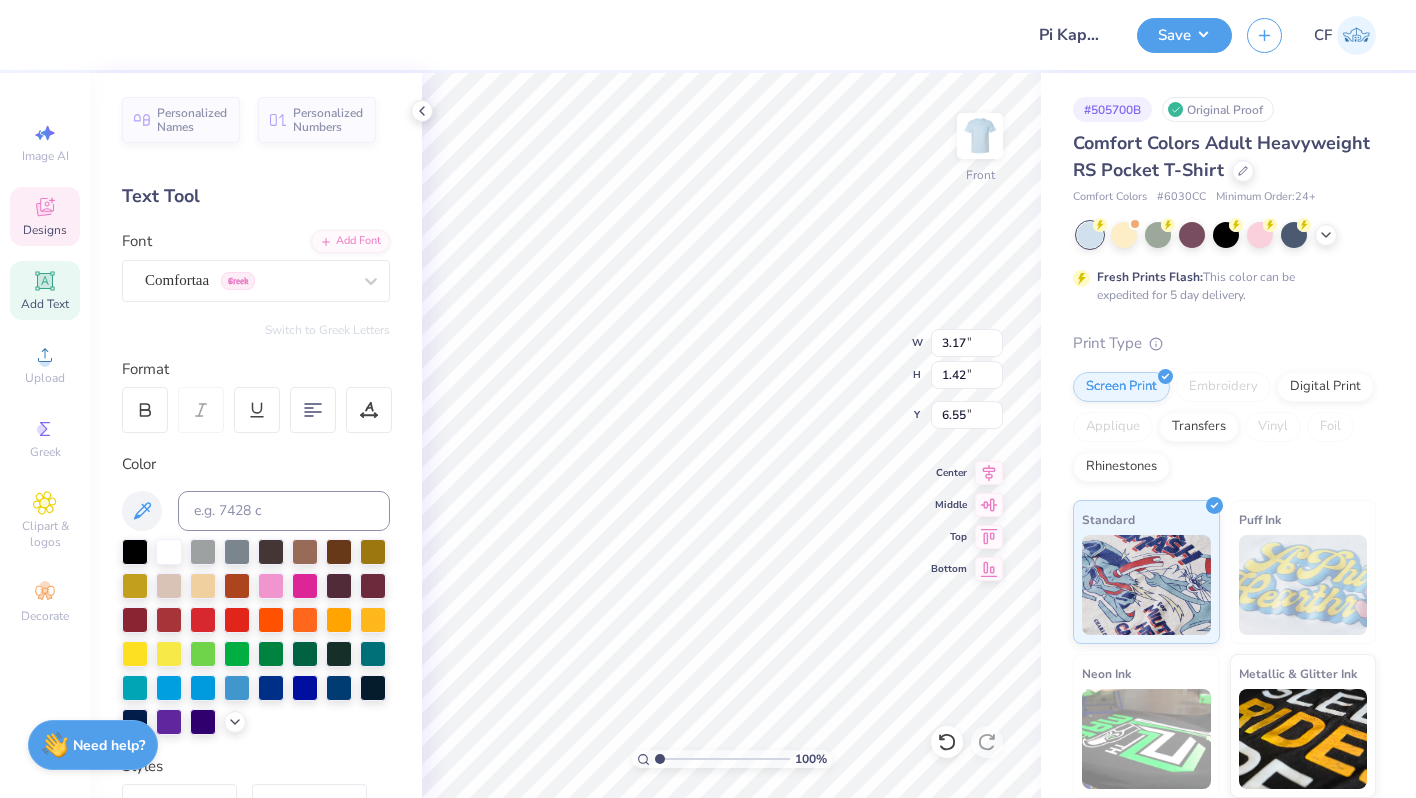type on "P" 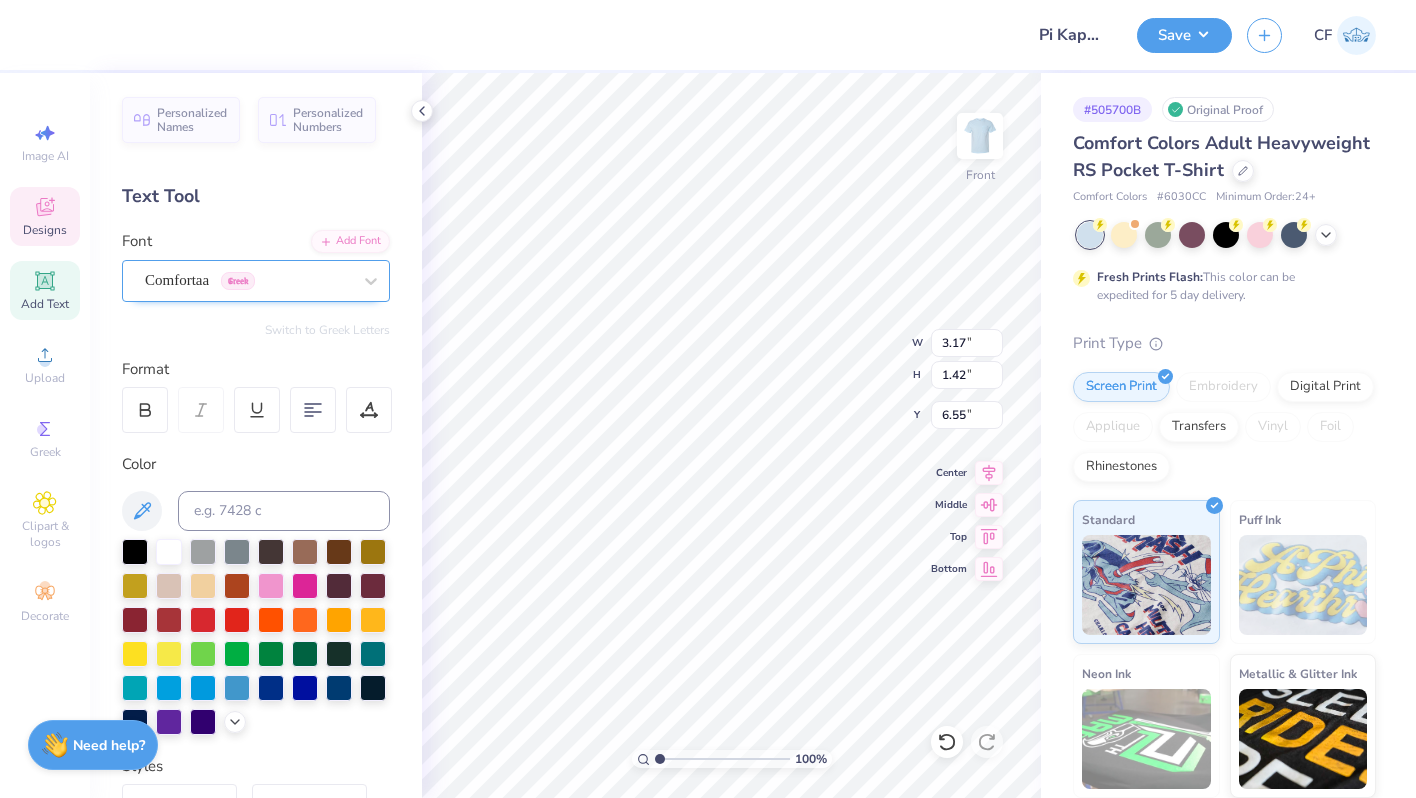 click at bounding box center [248, 280] 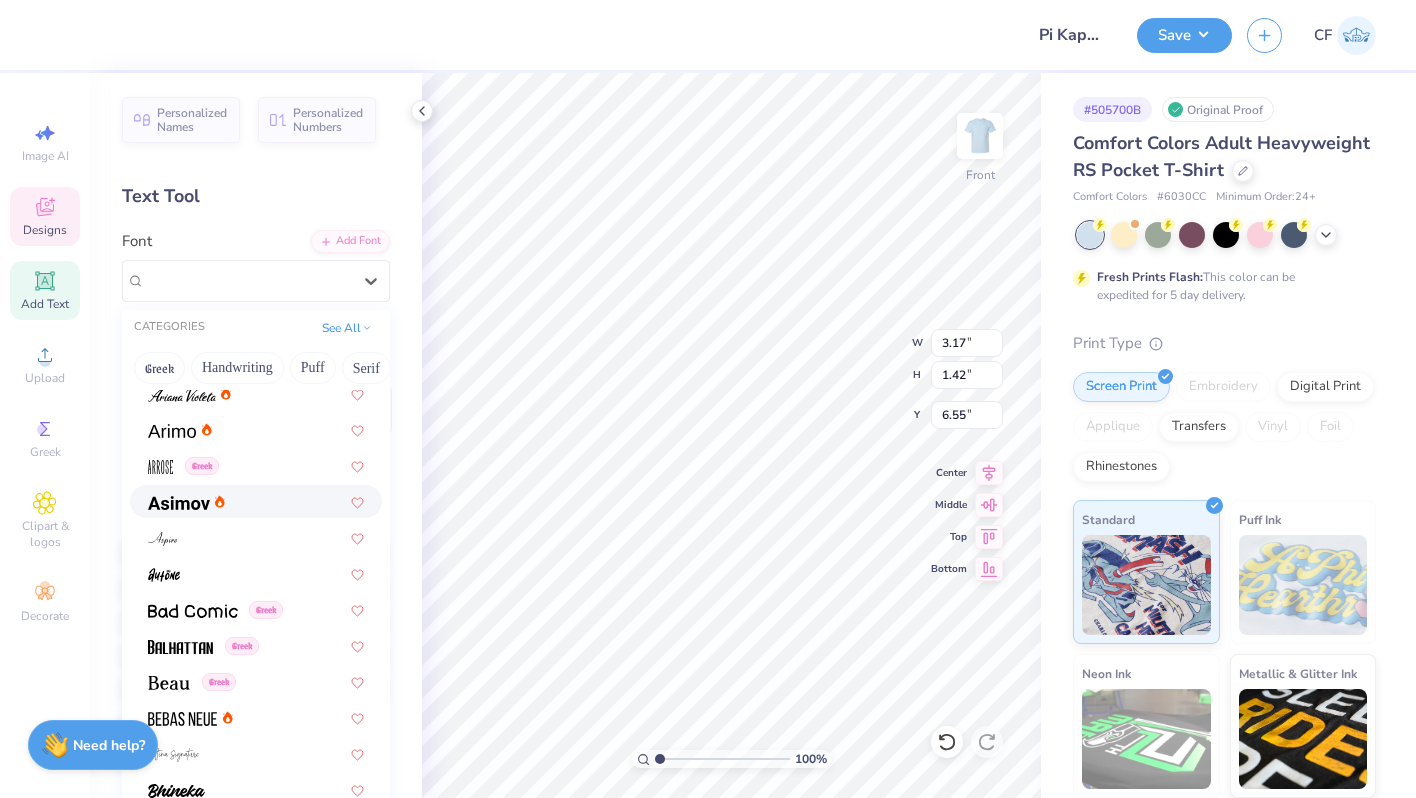 scroll, scrollTop: 743, scrollLeft: 0, axis: vertical 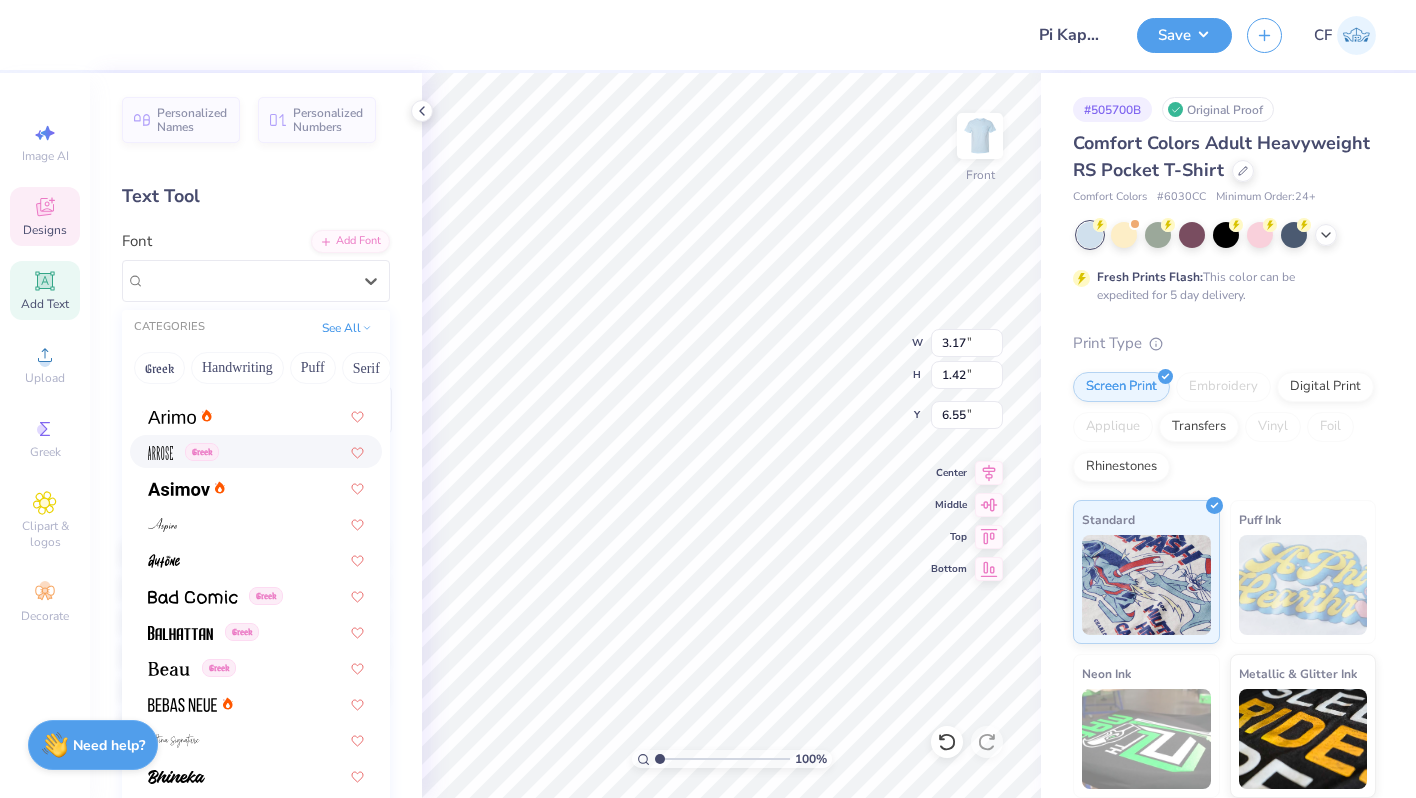 click on "Greek" at bounding box center [256, 451] 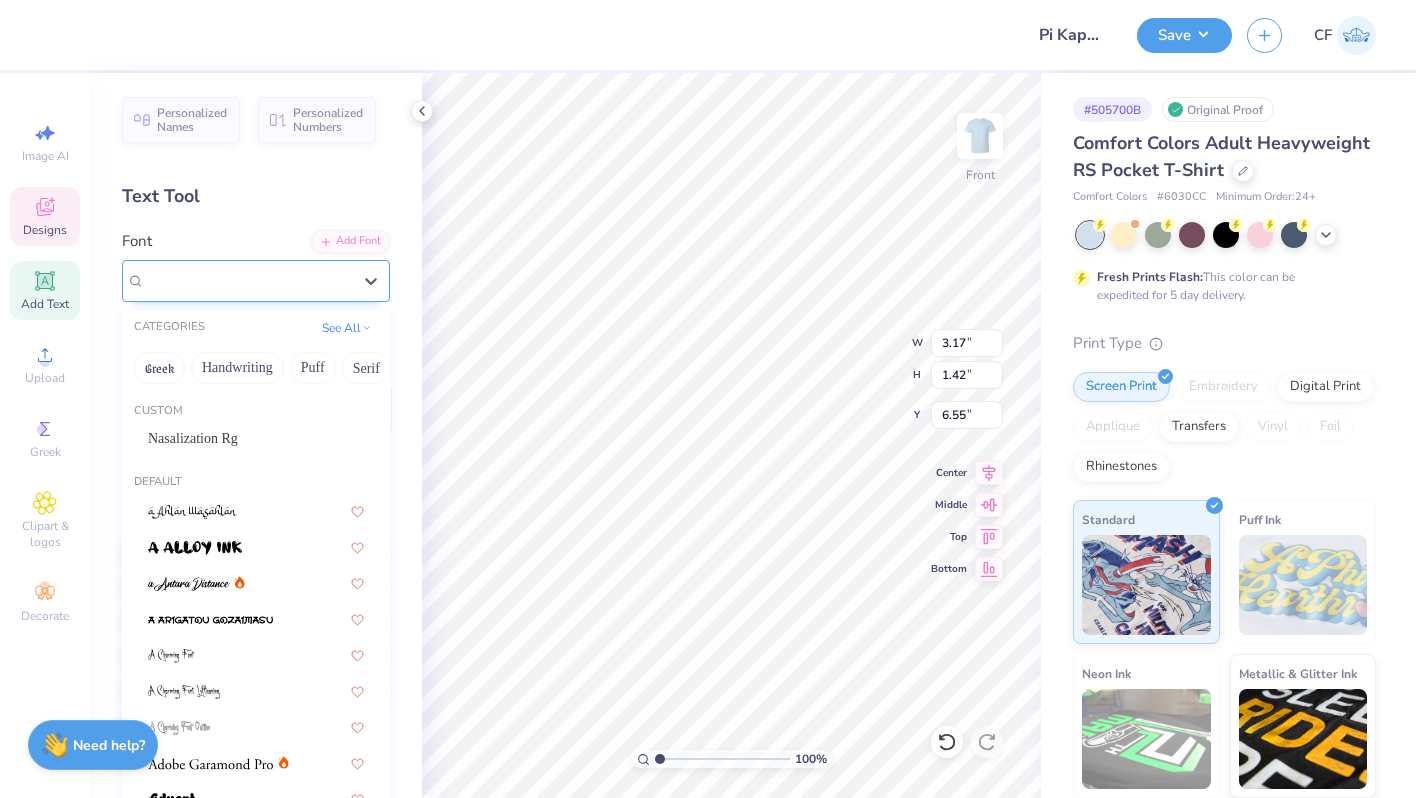 click at bounding box center [248, 280] 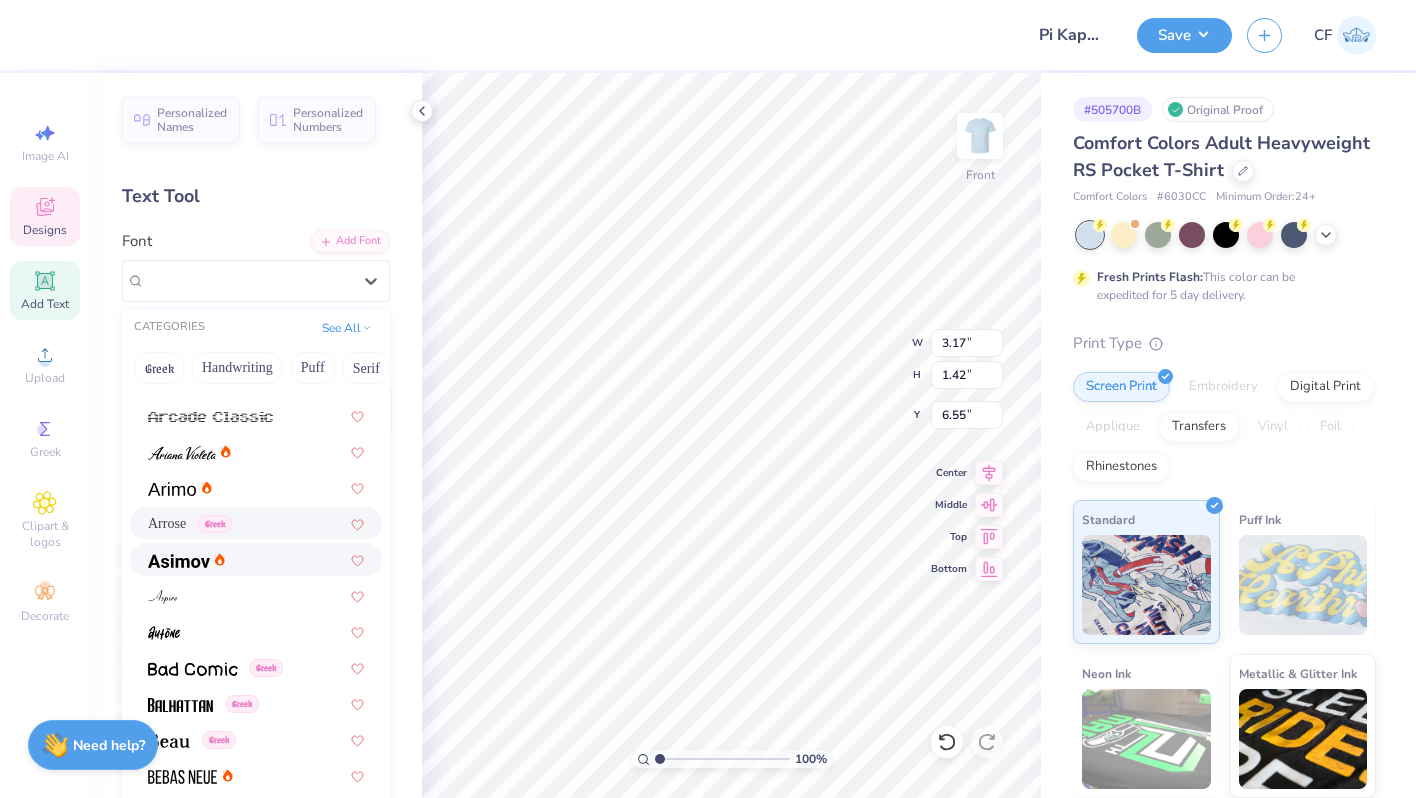 scroll, scrollTop: 815, scrollLeft: 0, axis: vertical 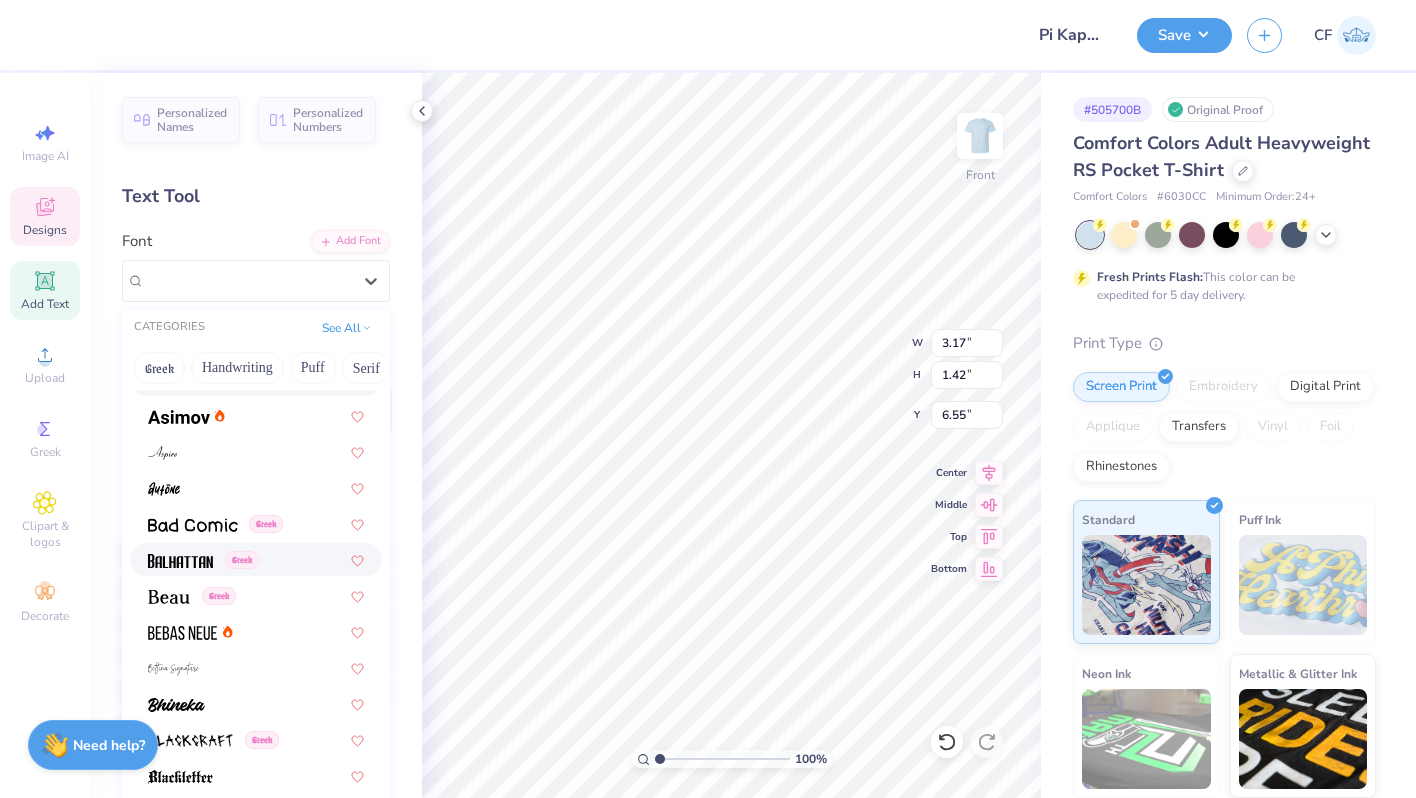 click on "Greek" at bounding box center [256, 559] 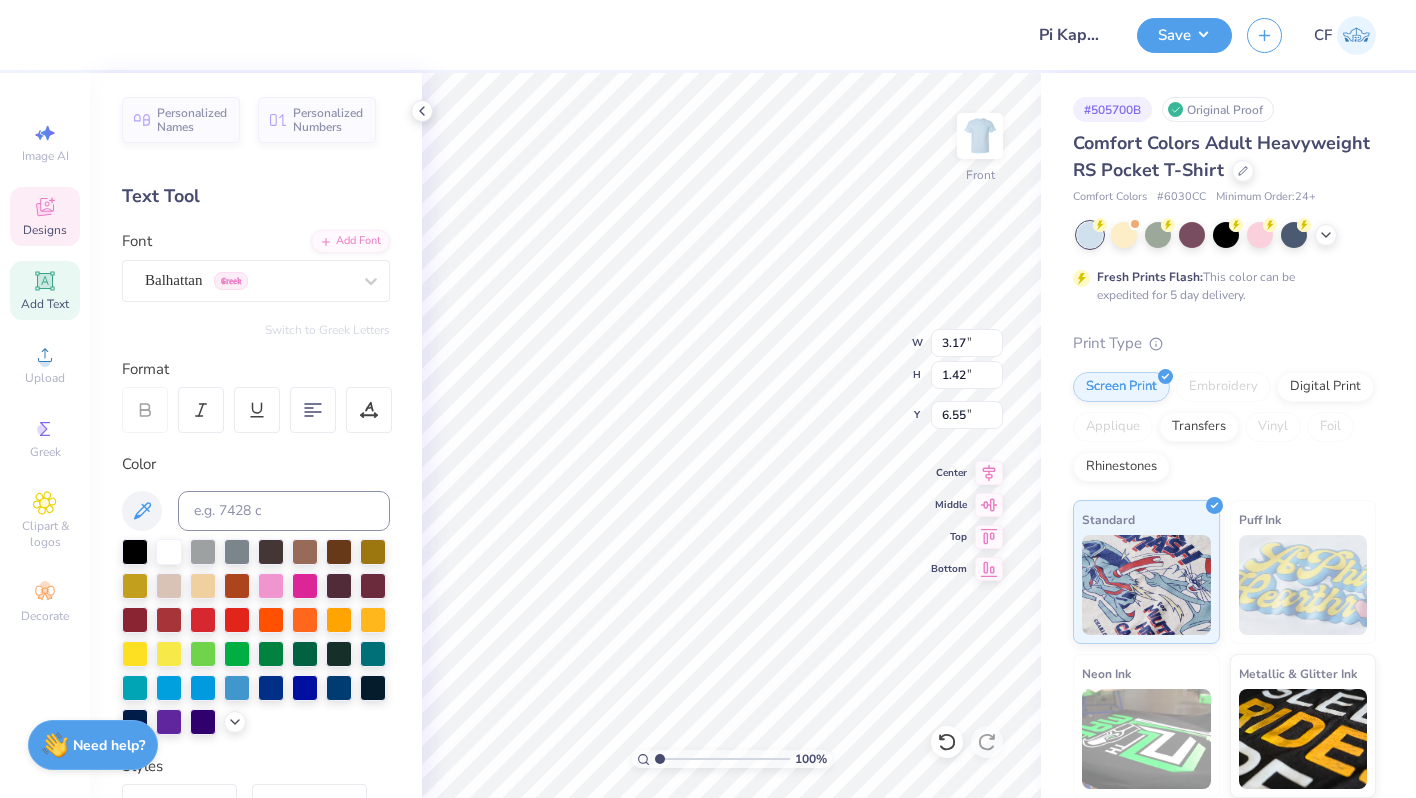 type on "5.73" 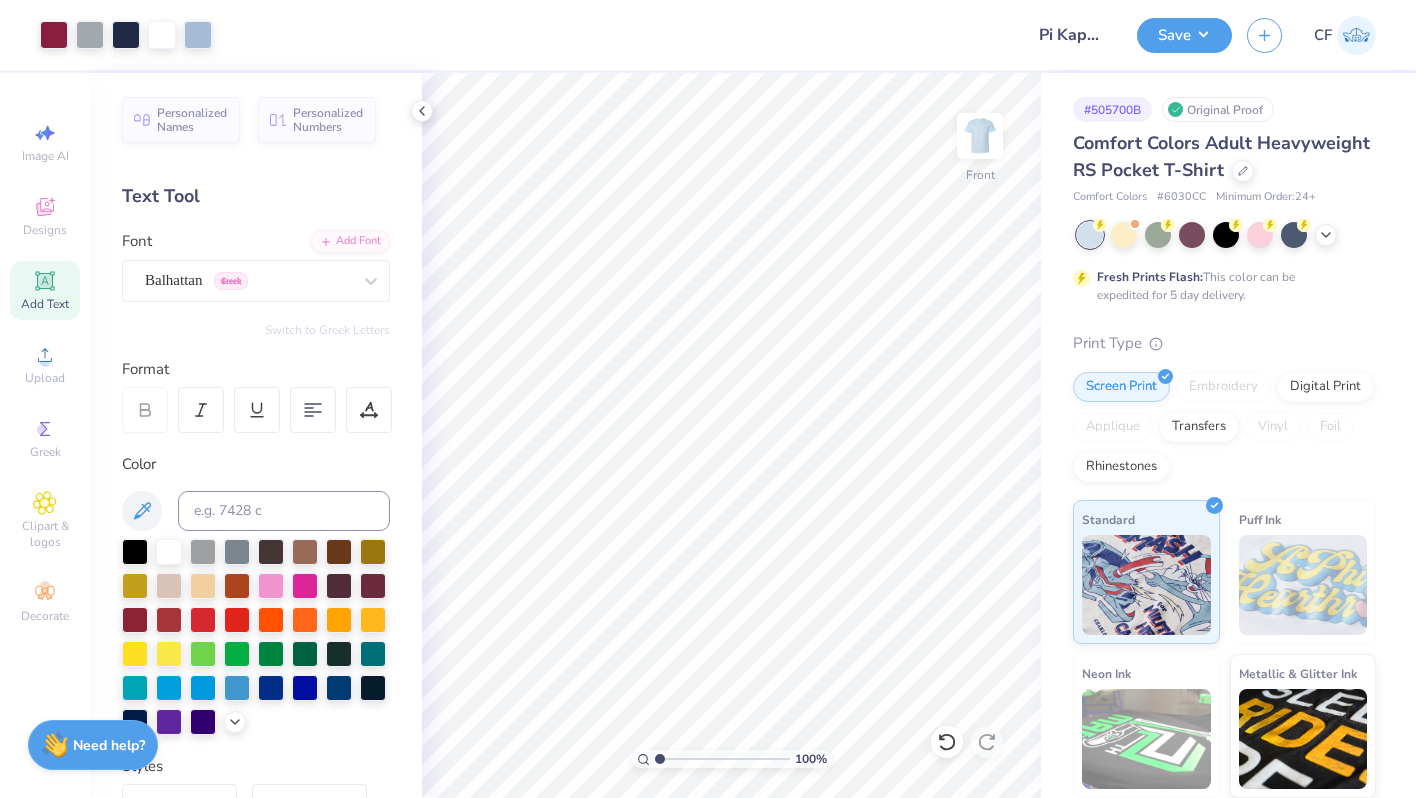 click on "Add Text" at bounding box center (45, 304) 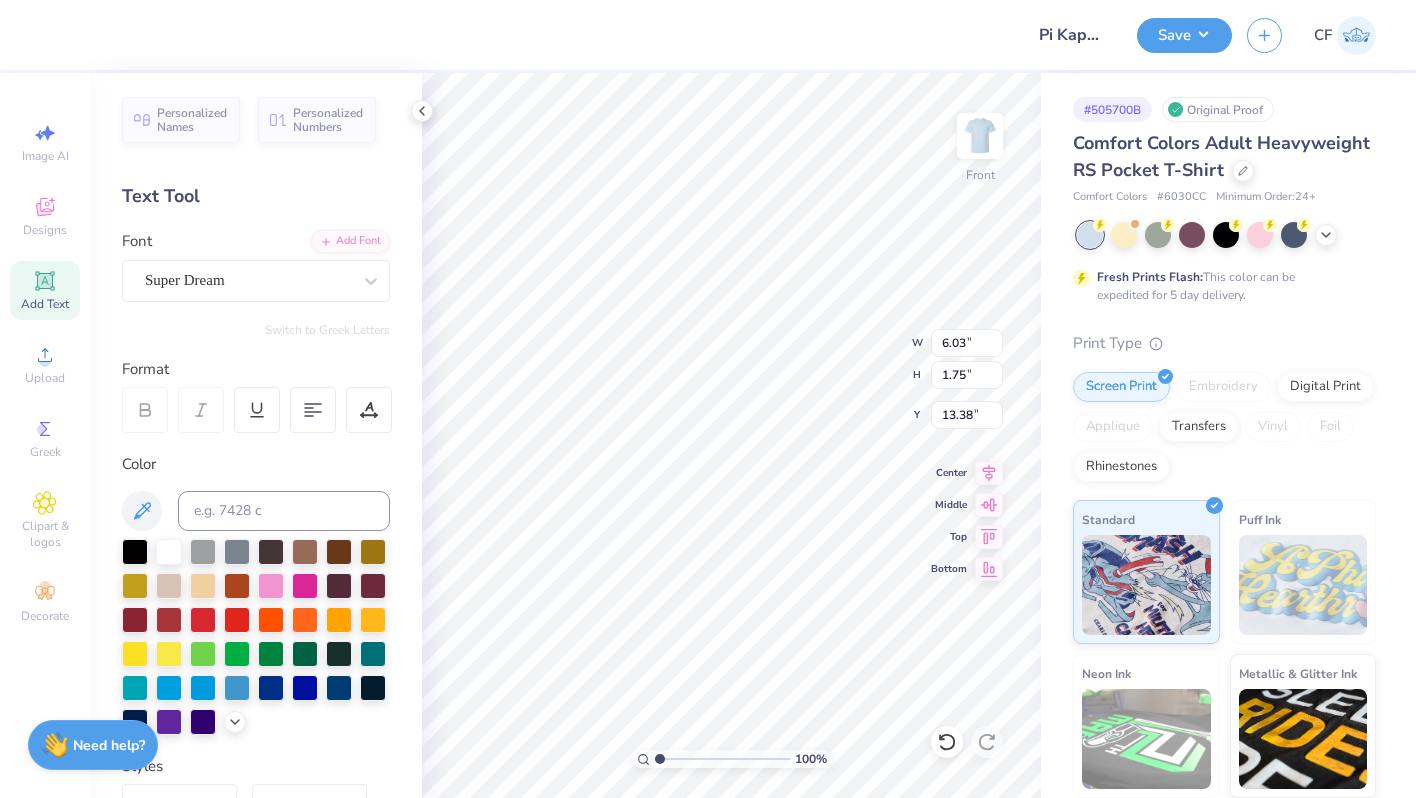 type 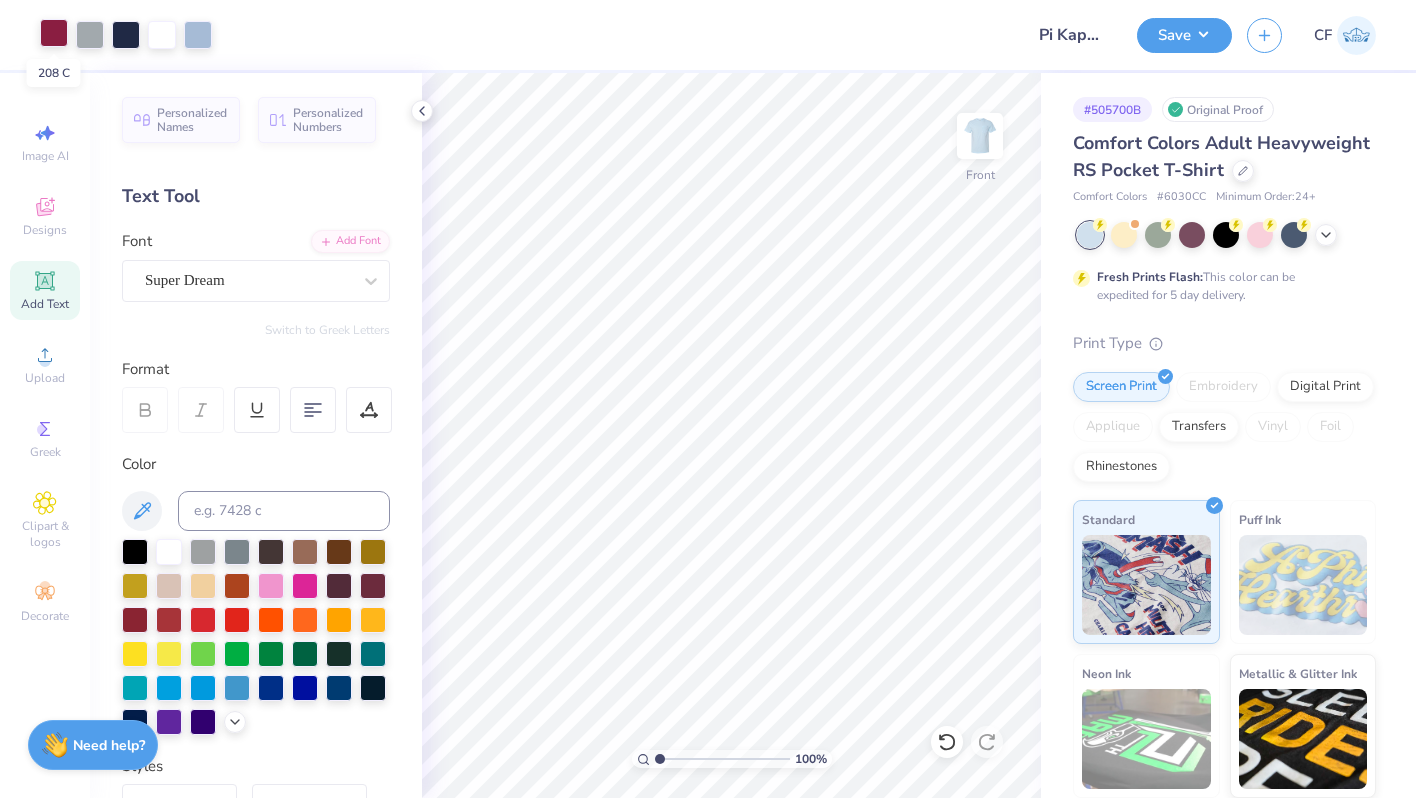 click at bounding box center (54, 33) 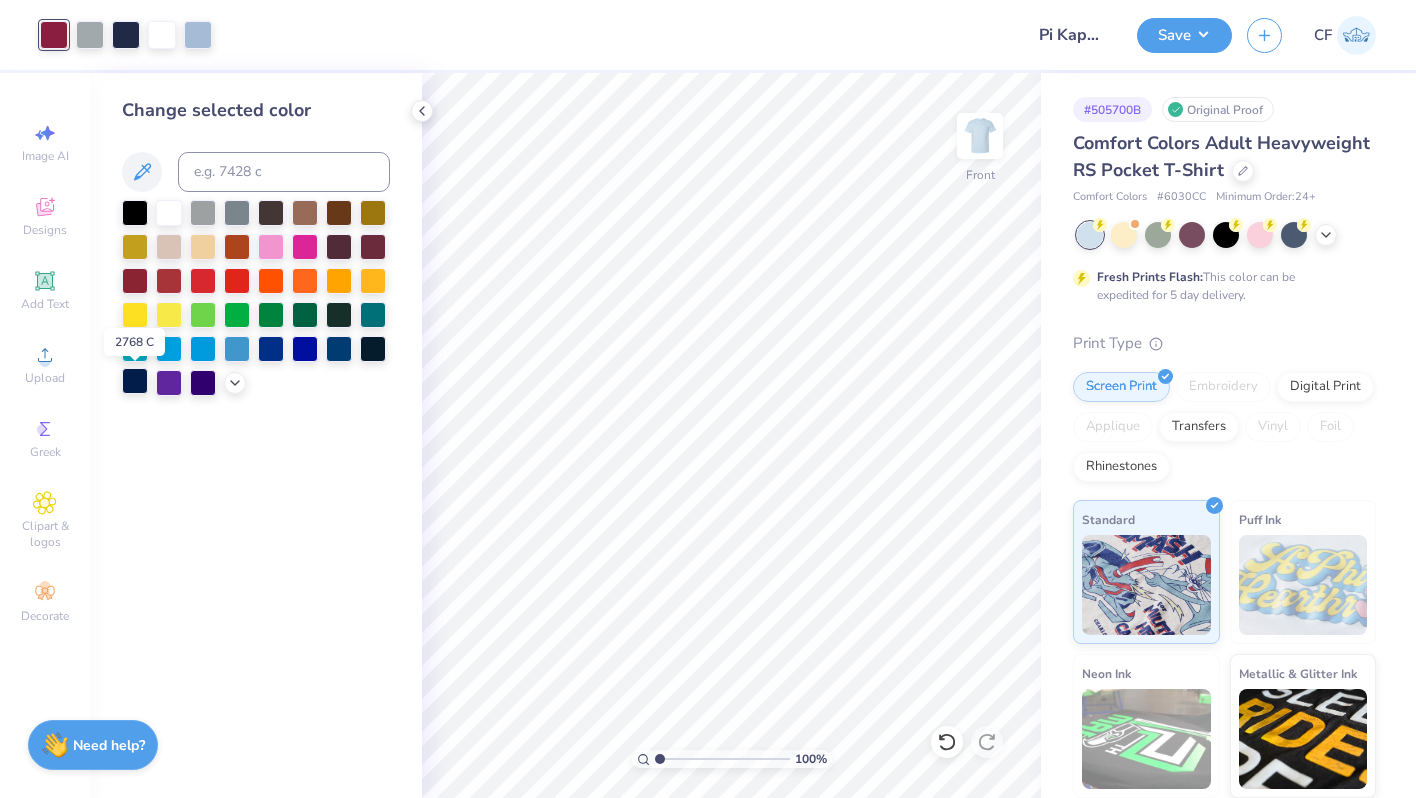 click at bounding box center (135, 381) 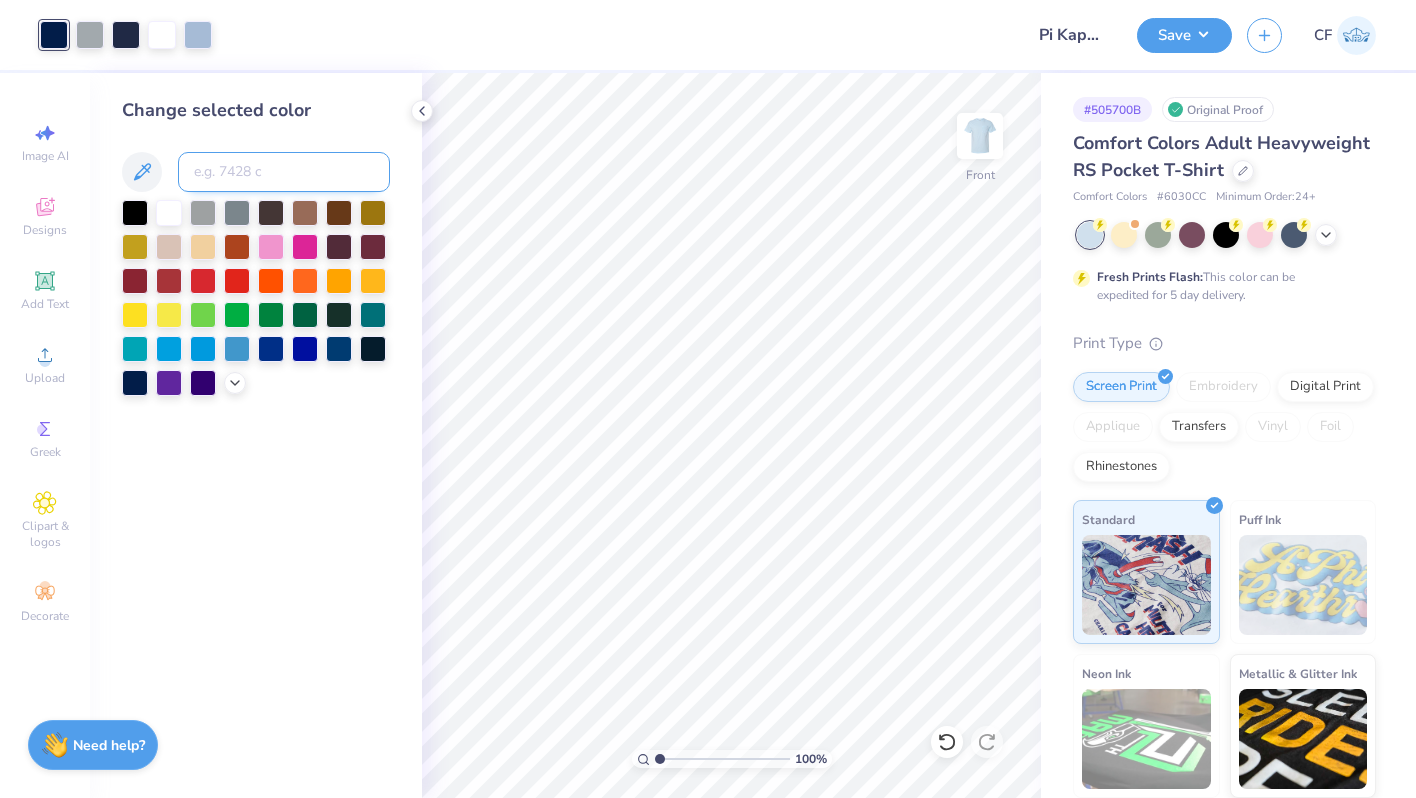 click at bounding box center (284, 172) 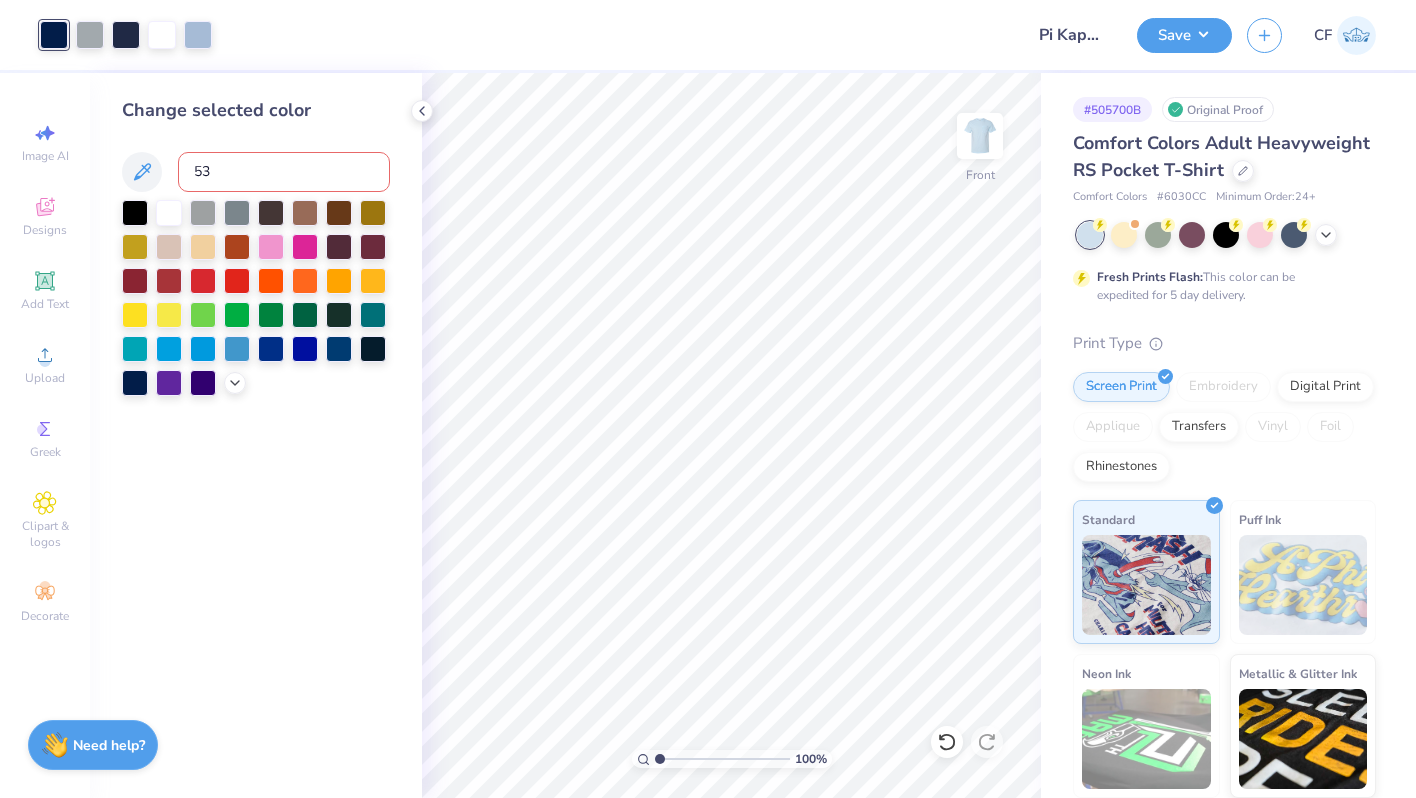 type on "533" 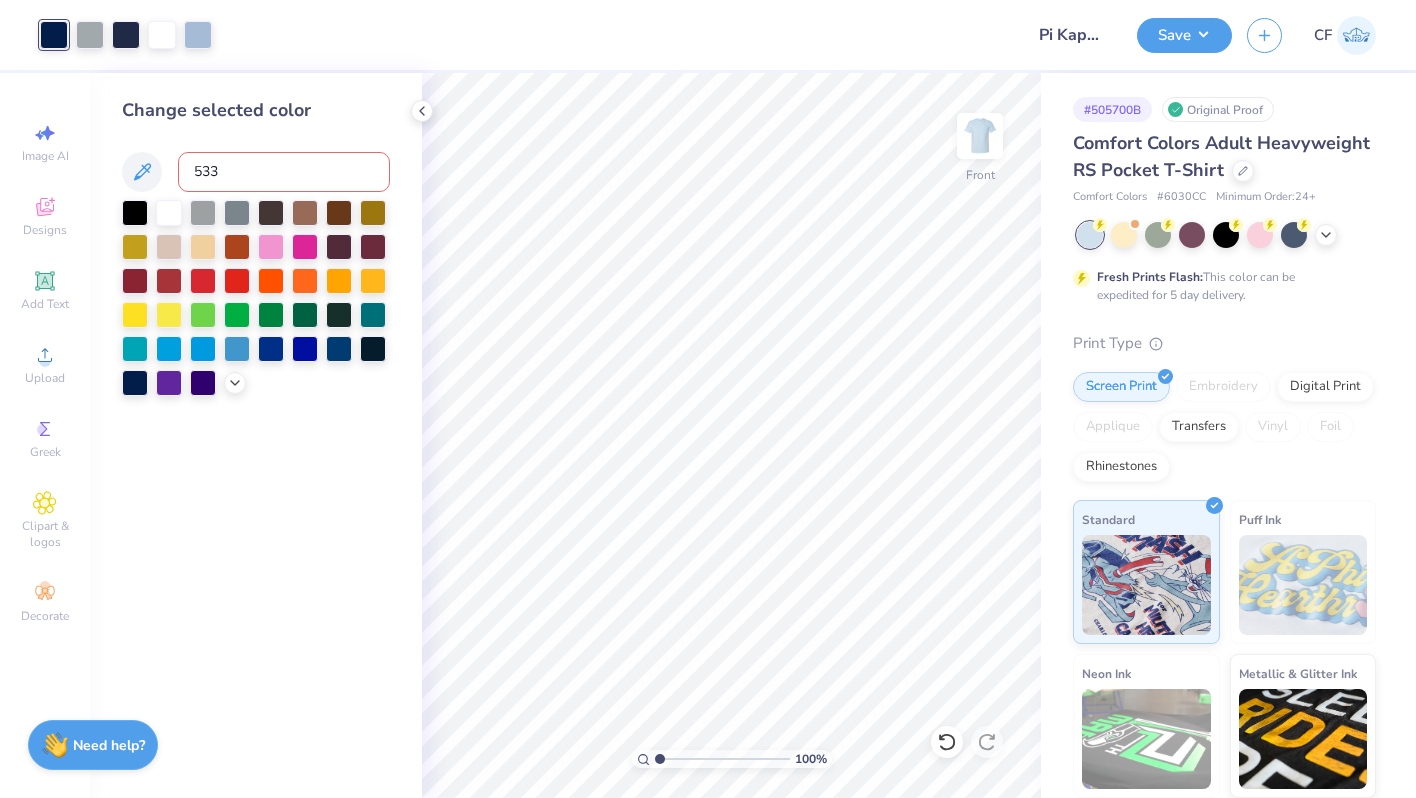 type 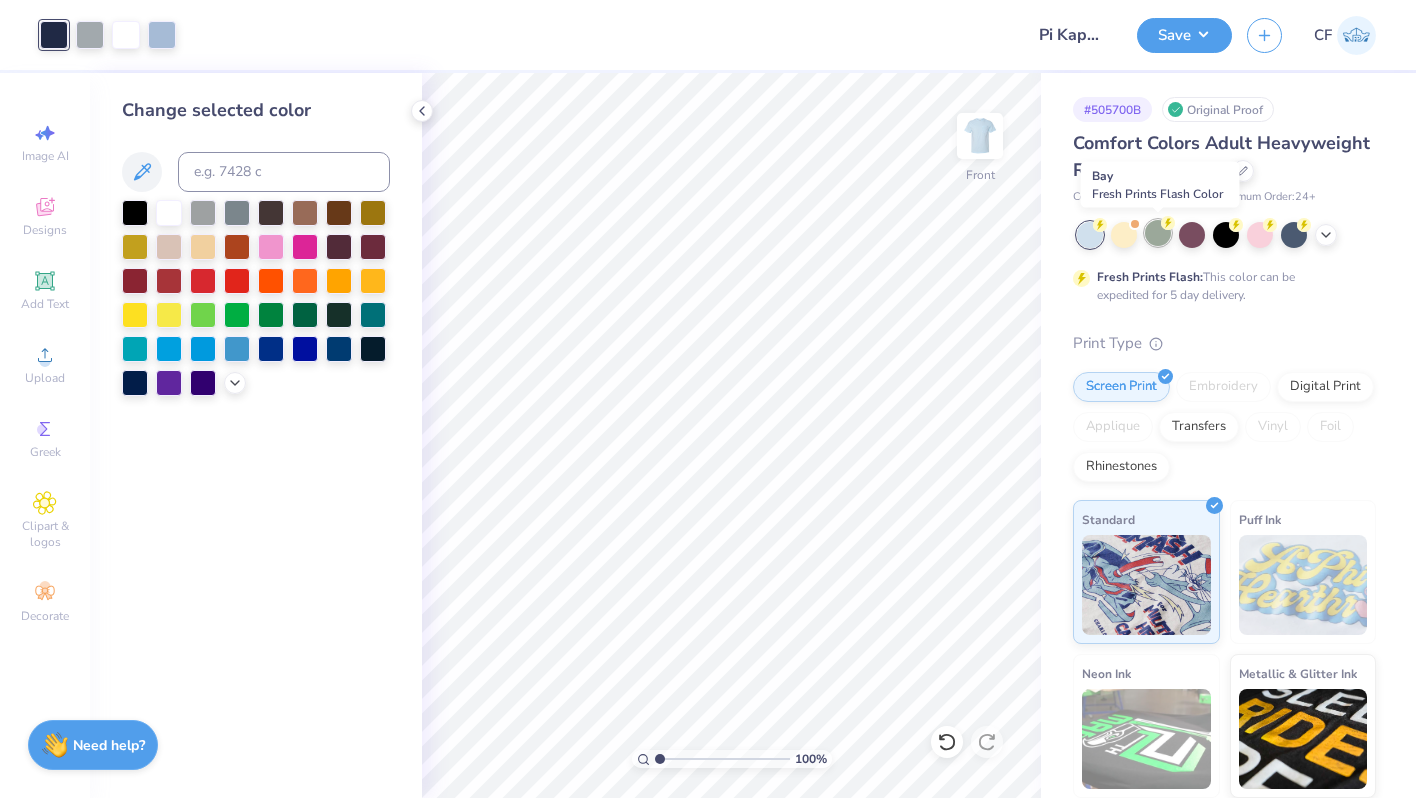 click at bounding box center (1158, 233) 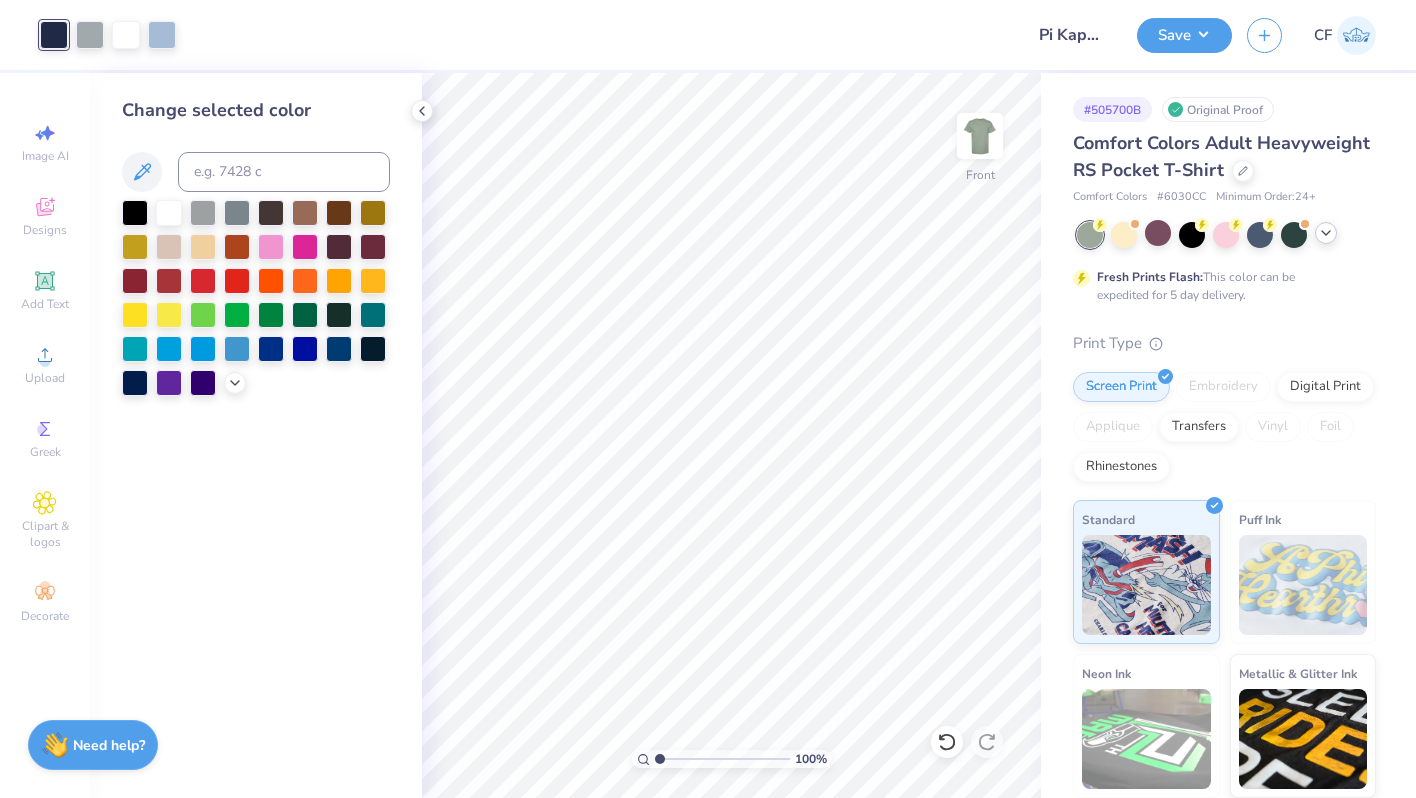 click 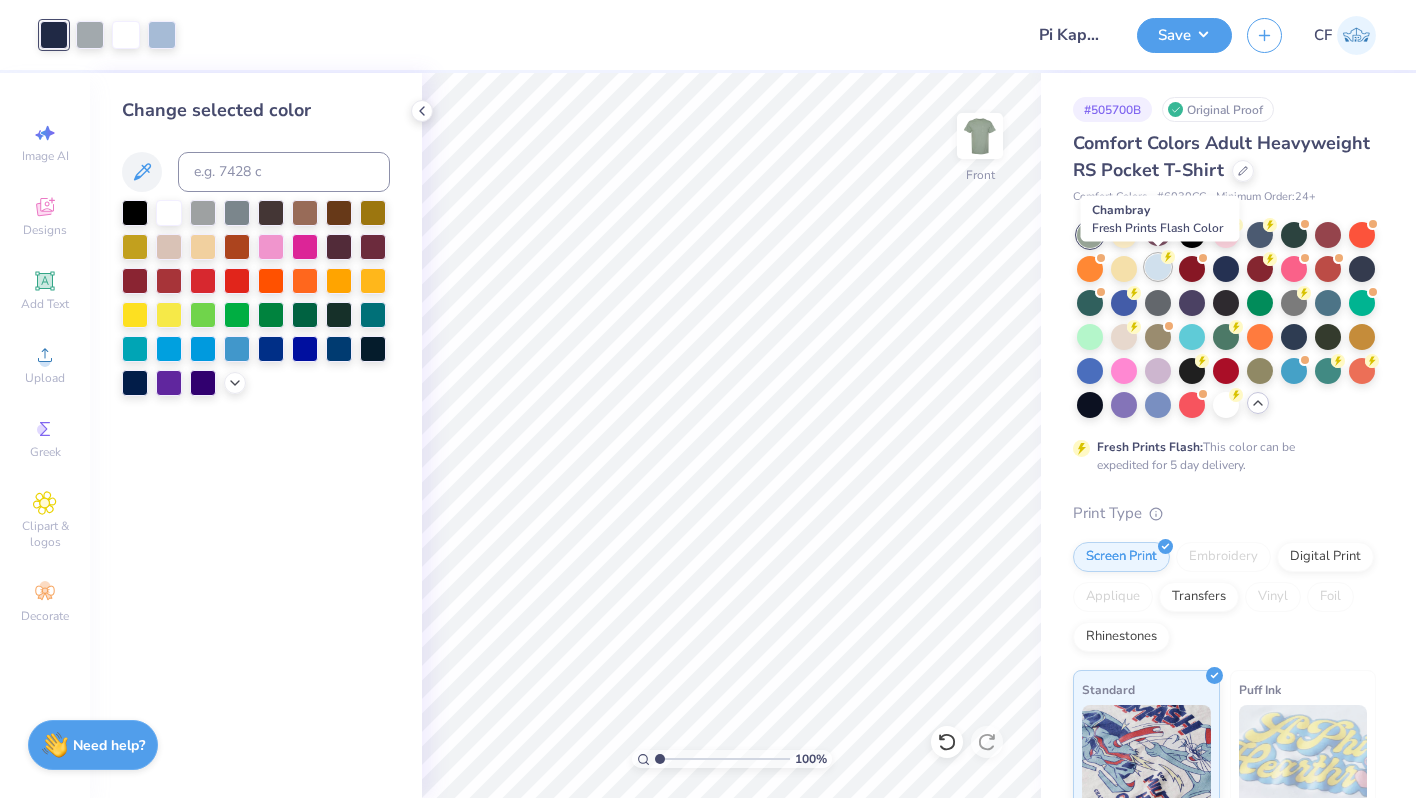 click at bounding box center (1158, 267) 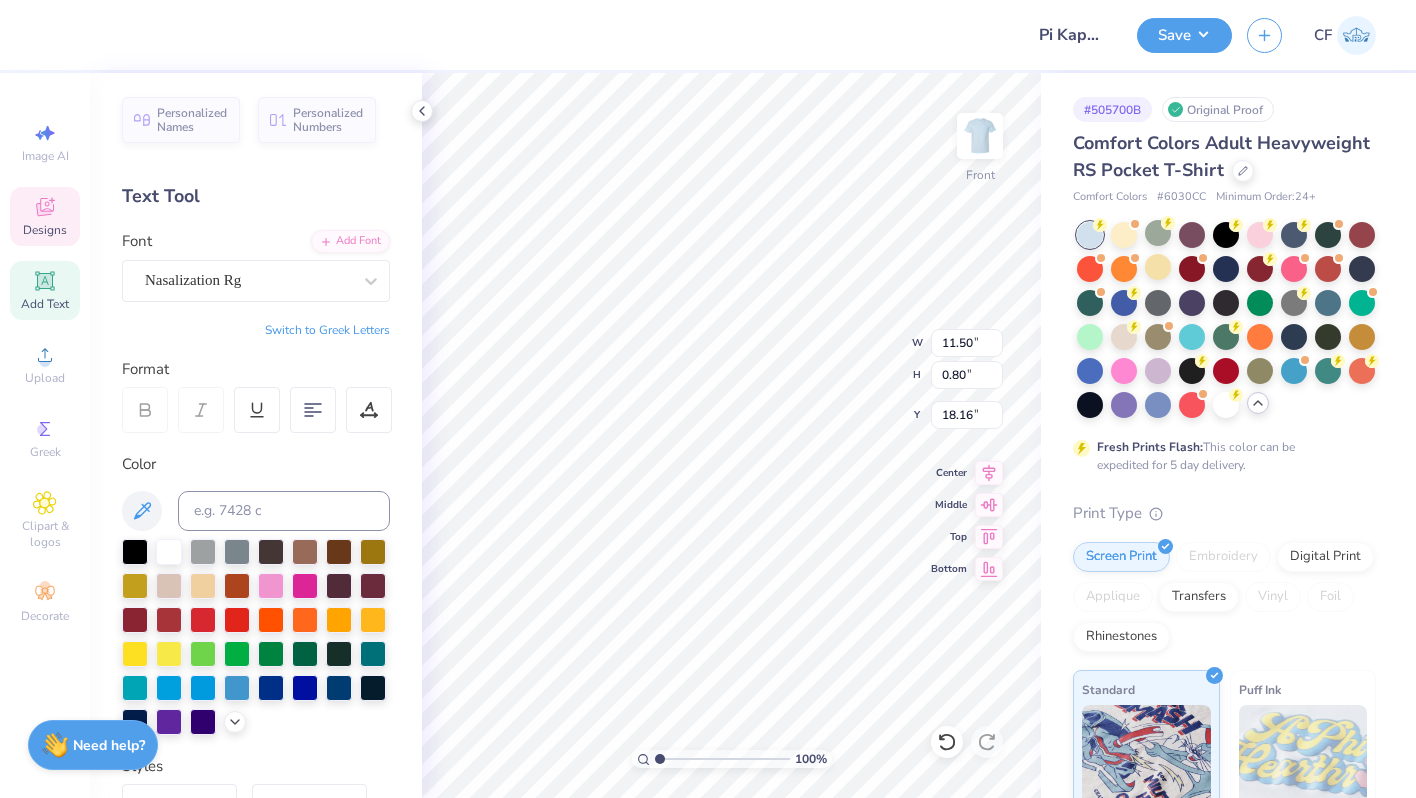scroll, scrollTop: 0, scrollLeft: 1, axis: horizontal 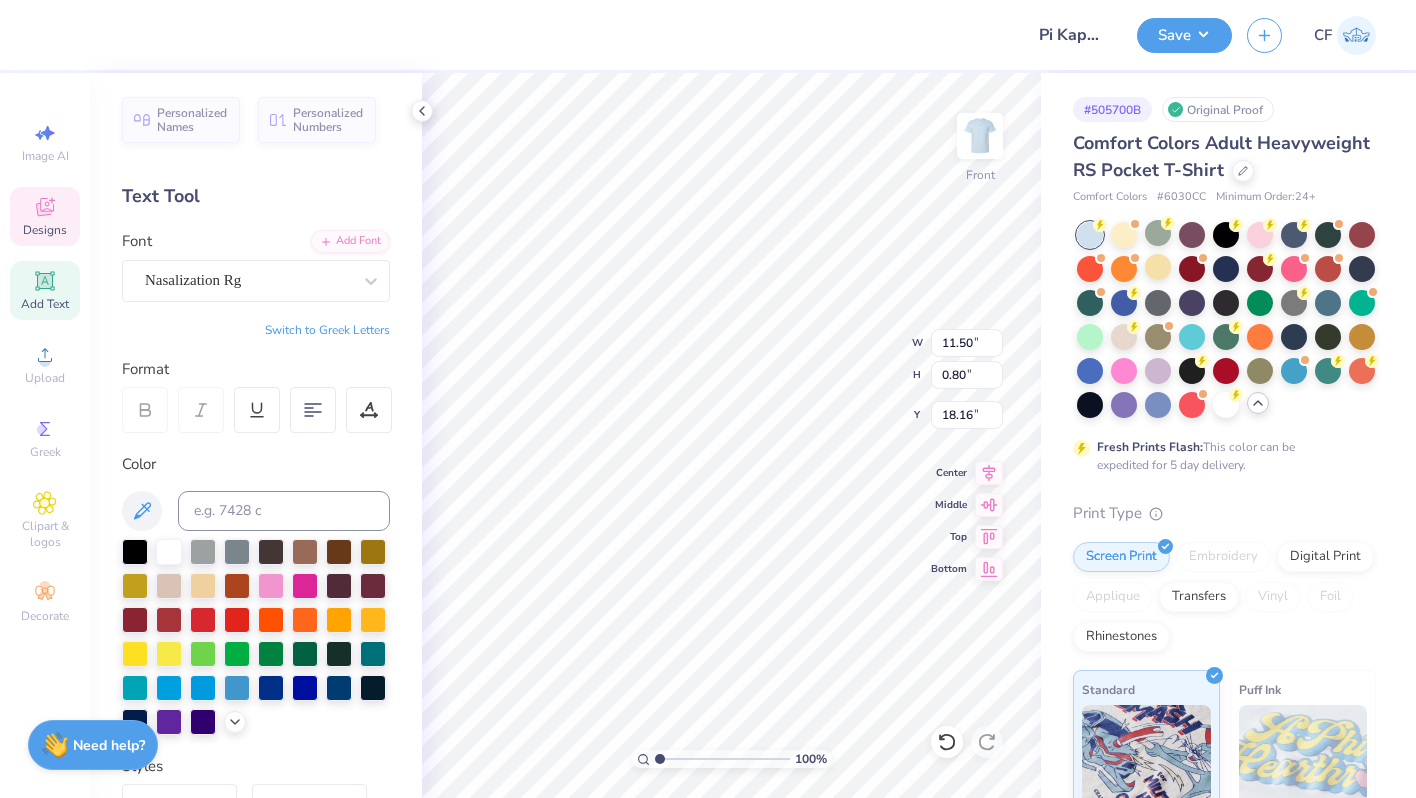 type on "FALL RUSH 2025" 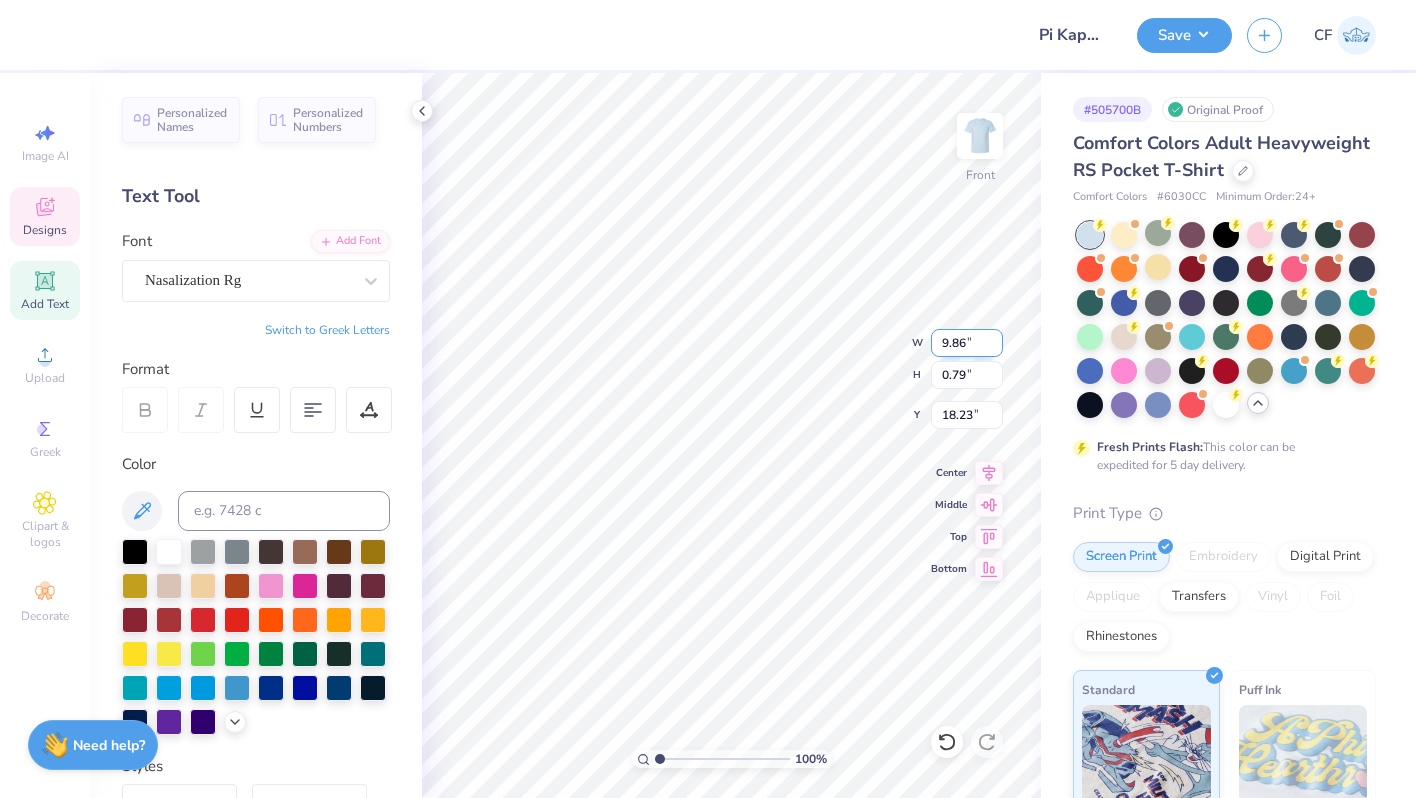 click on "9.86" at bounding box center (967, 343) 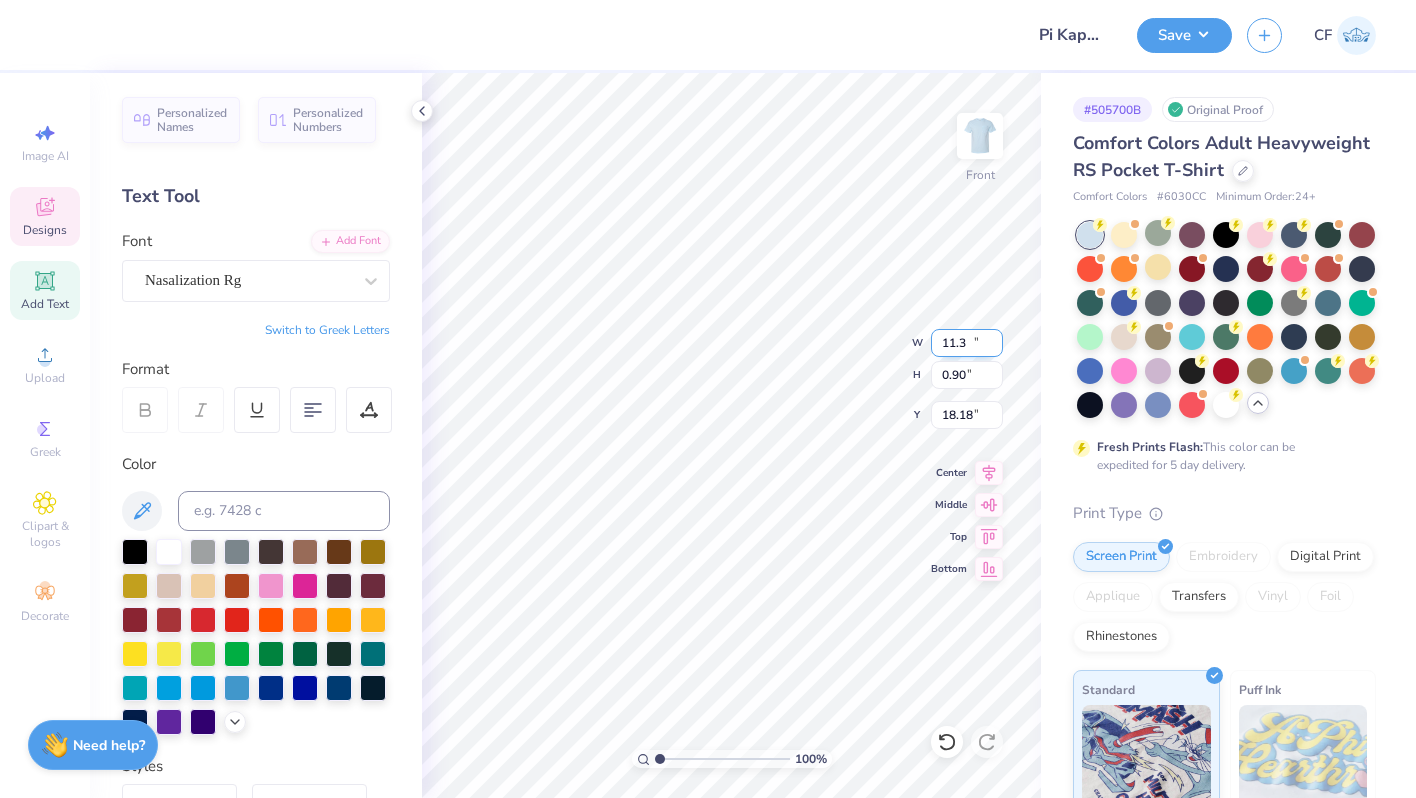 type on "11.30" 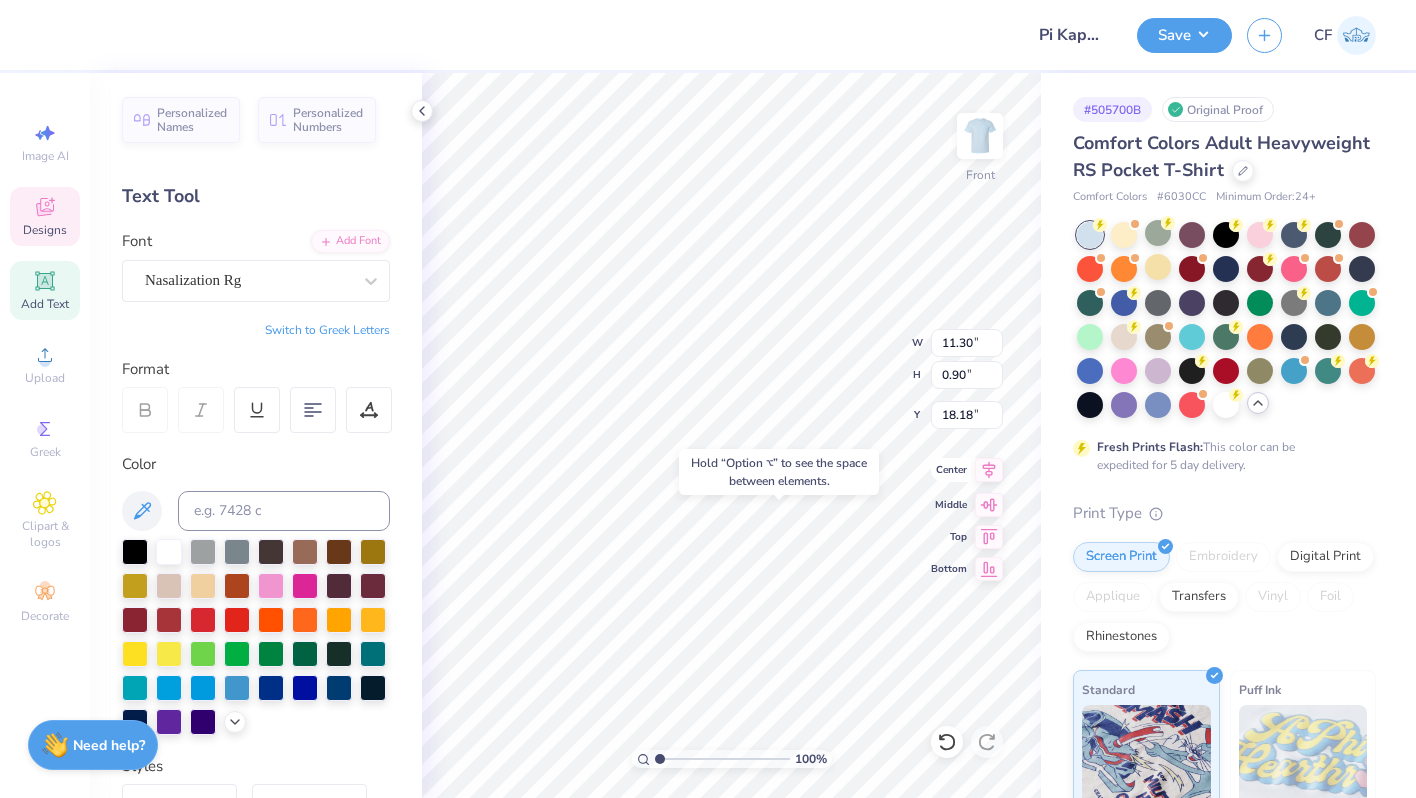 type on "17.98" 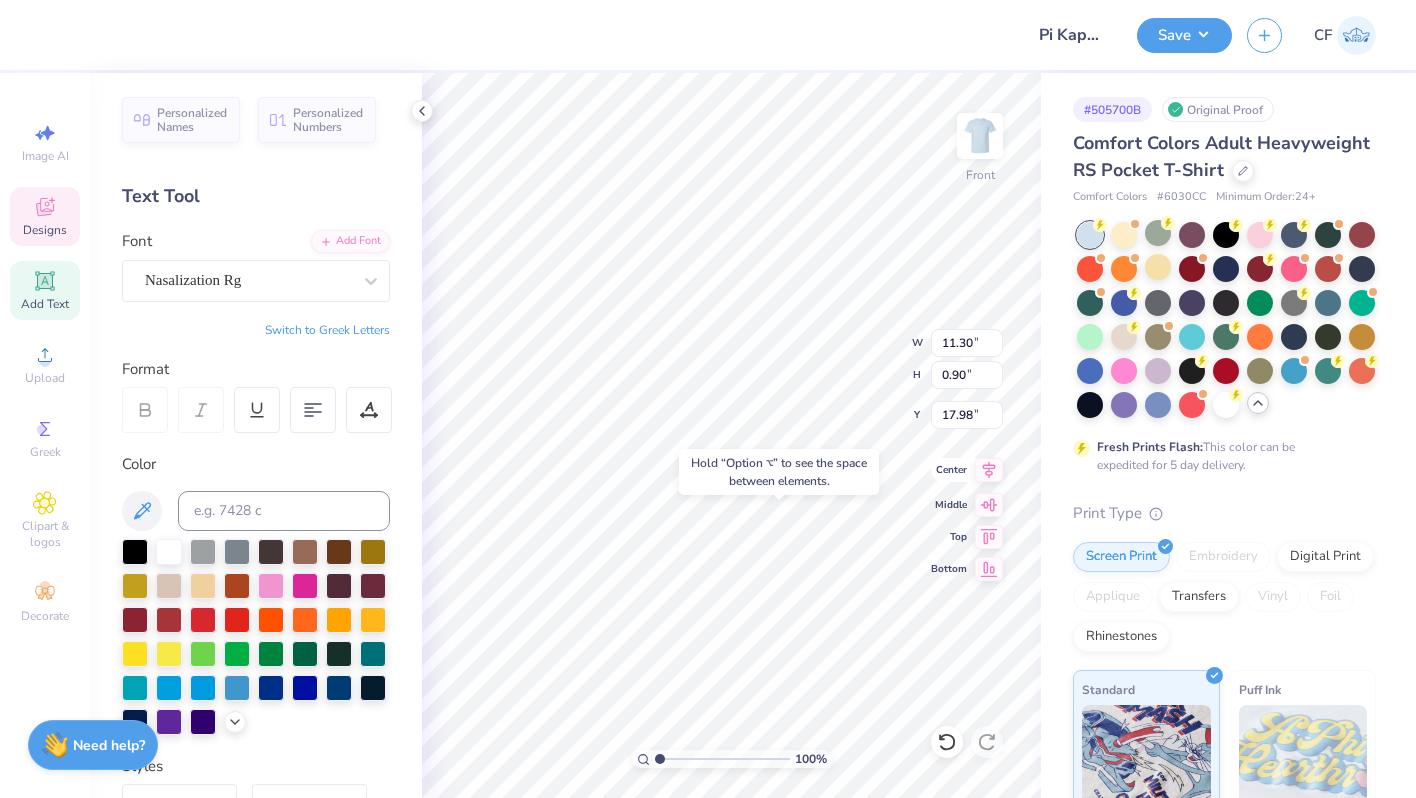 click 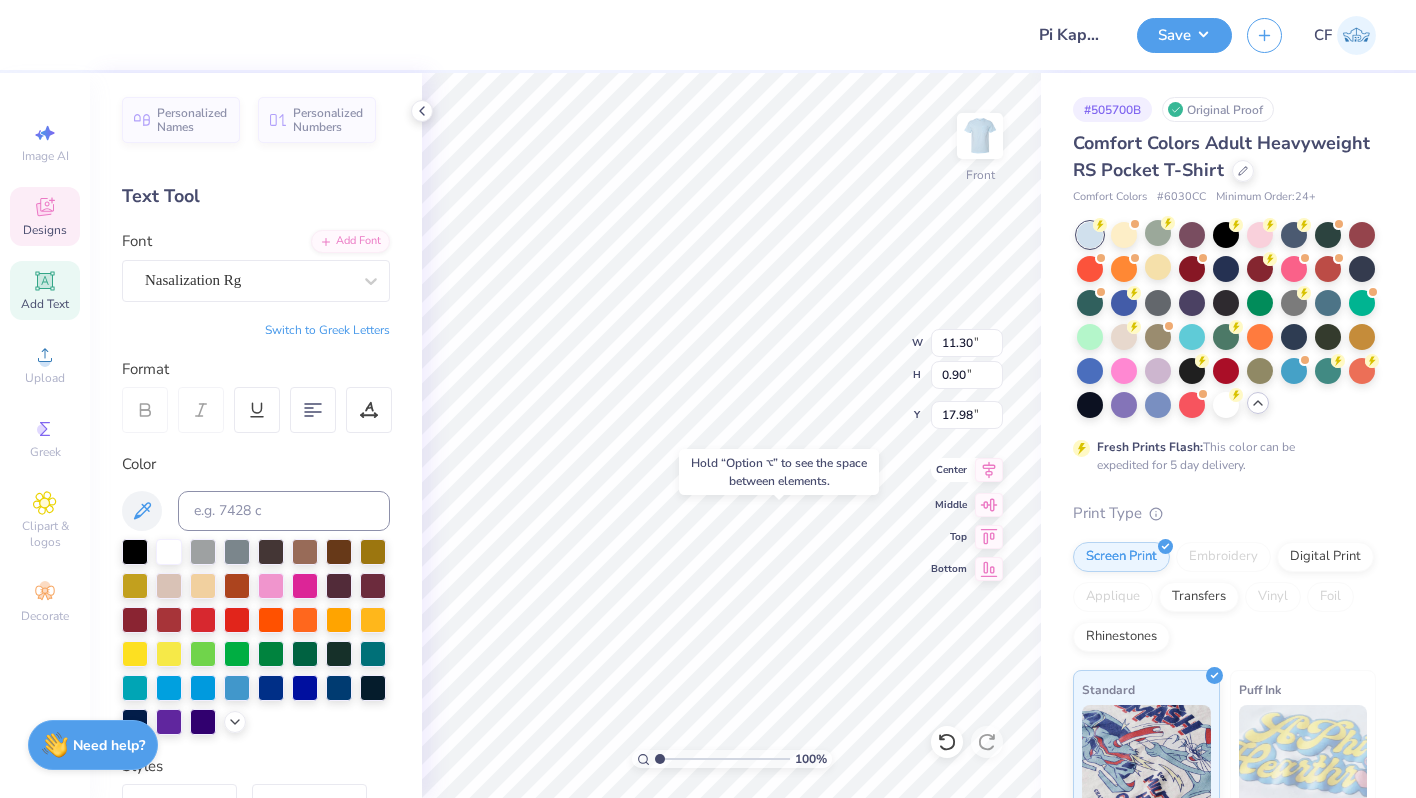 type on "1.17" 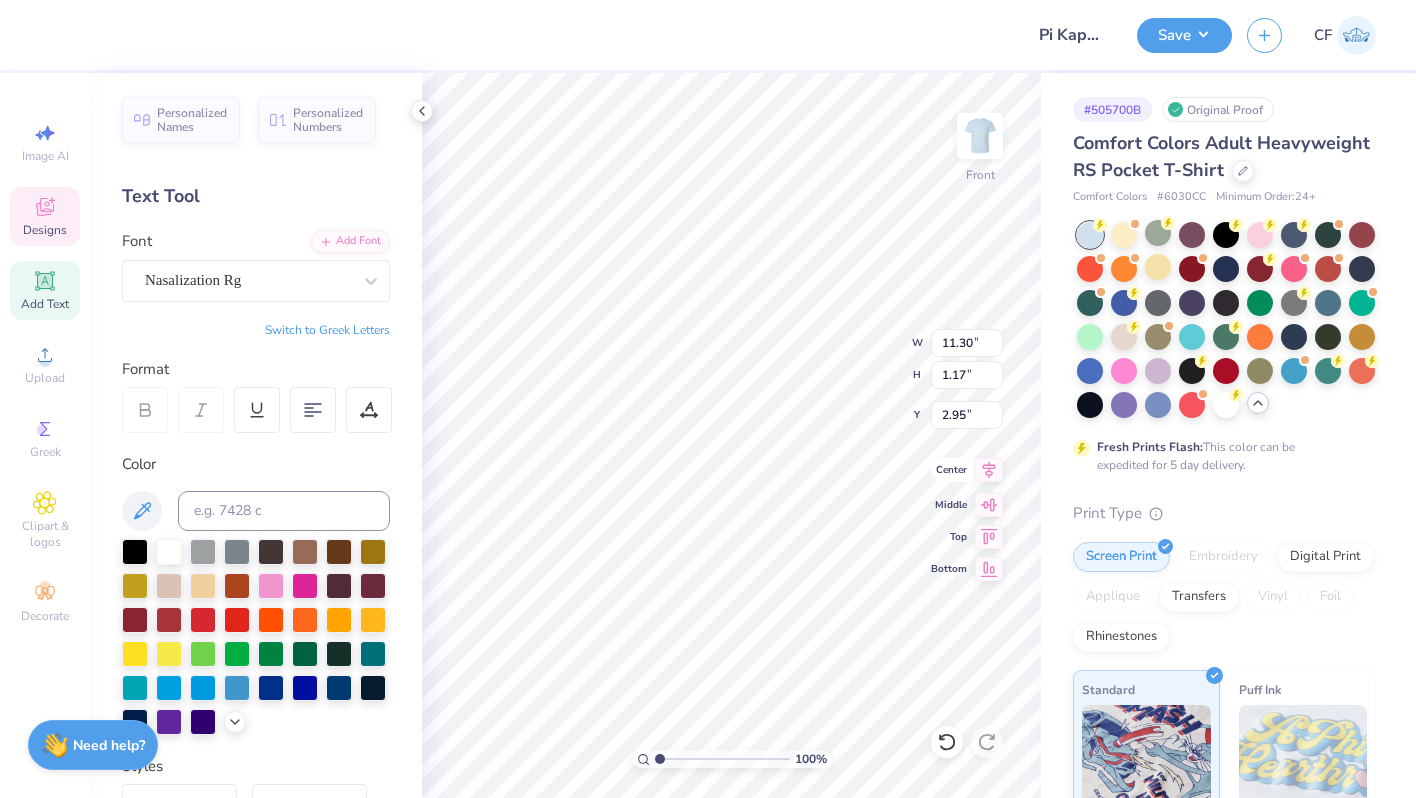 click 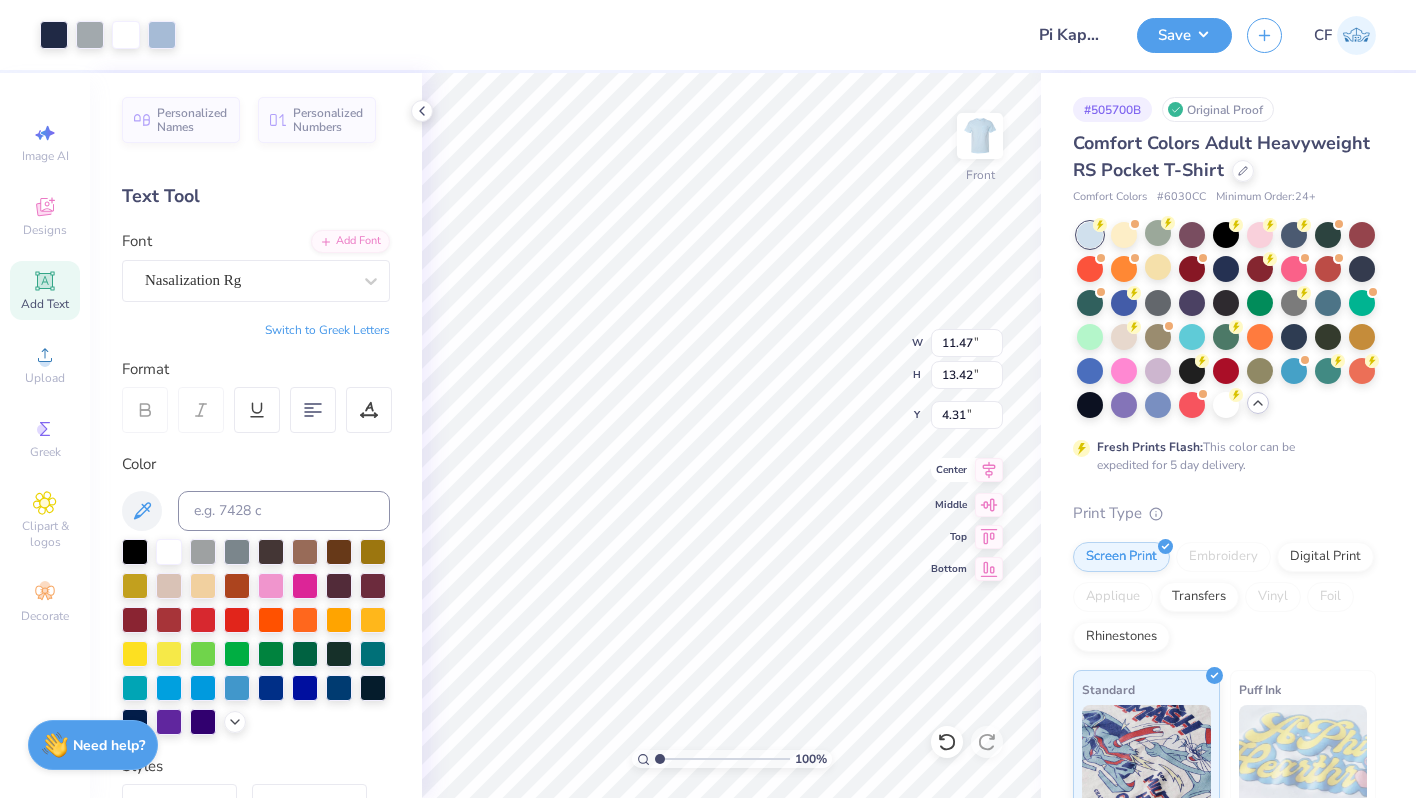 click 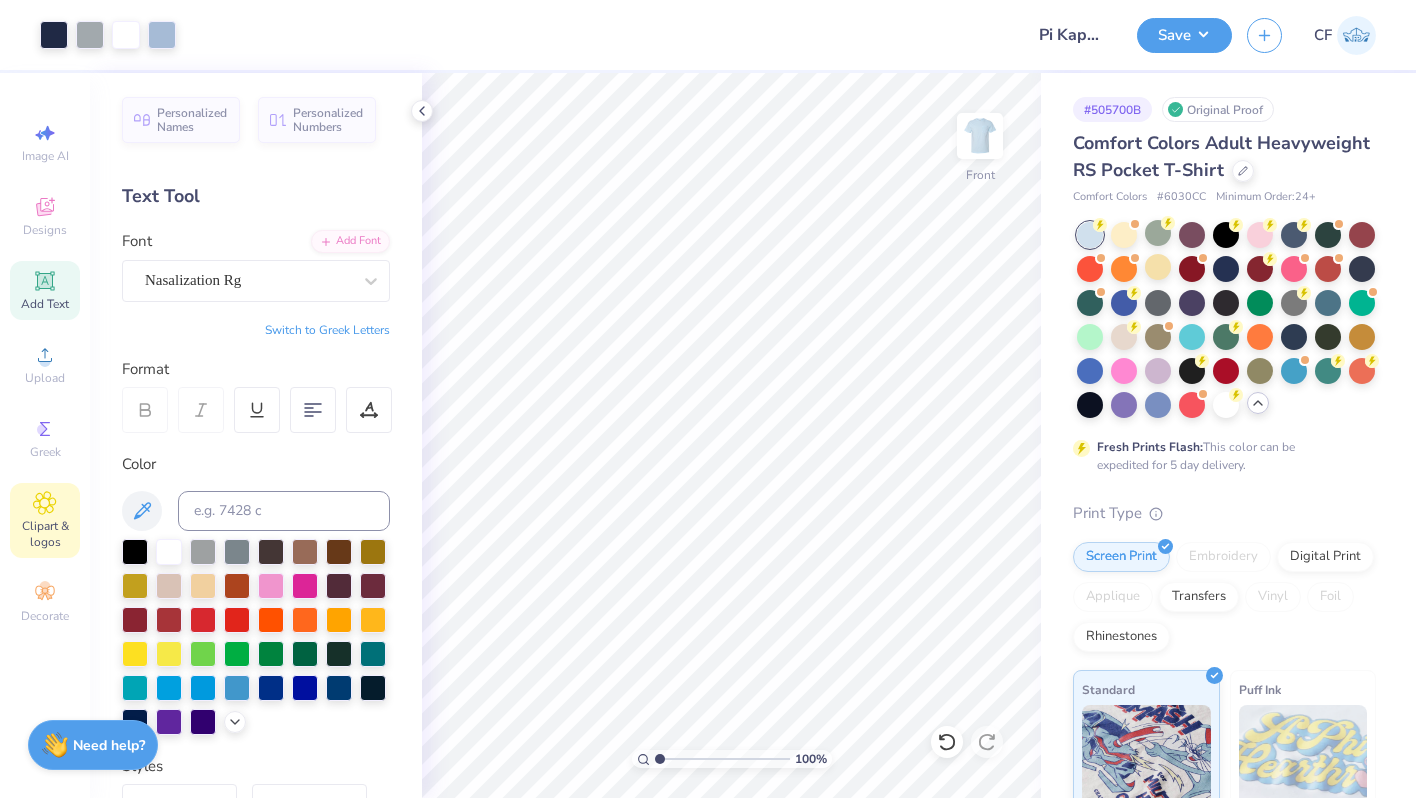 click on "Clipart & logos" at bounding box center [45, 520] 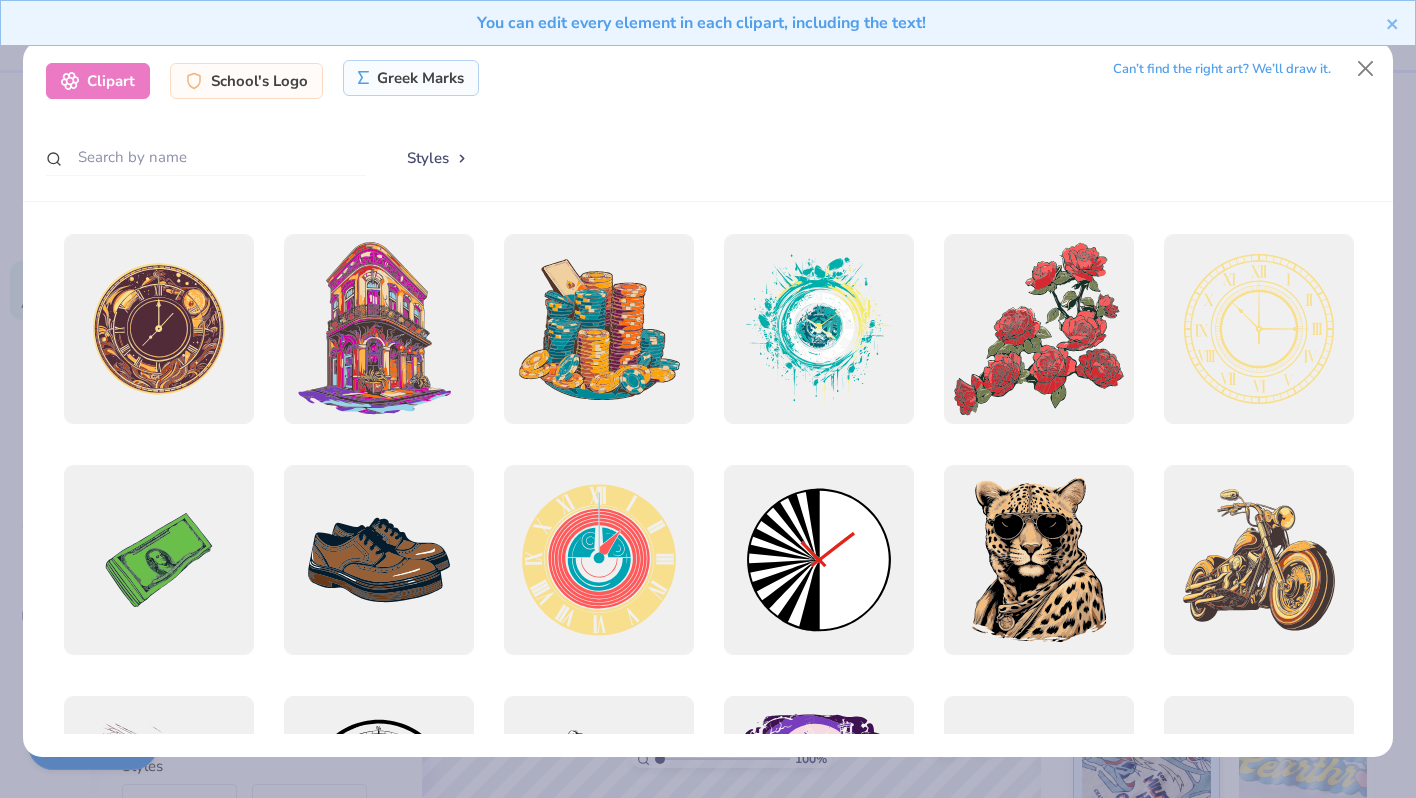 click on "Greek Marks" at bounding box center [411, 78] 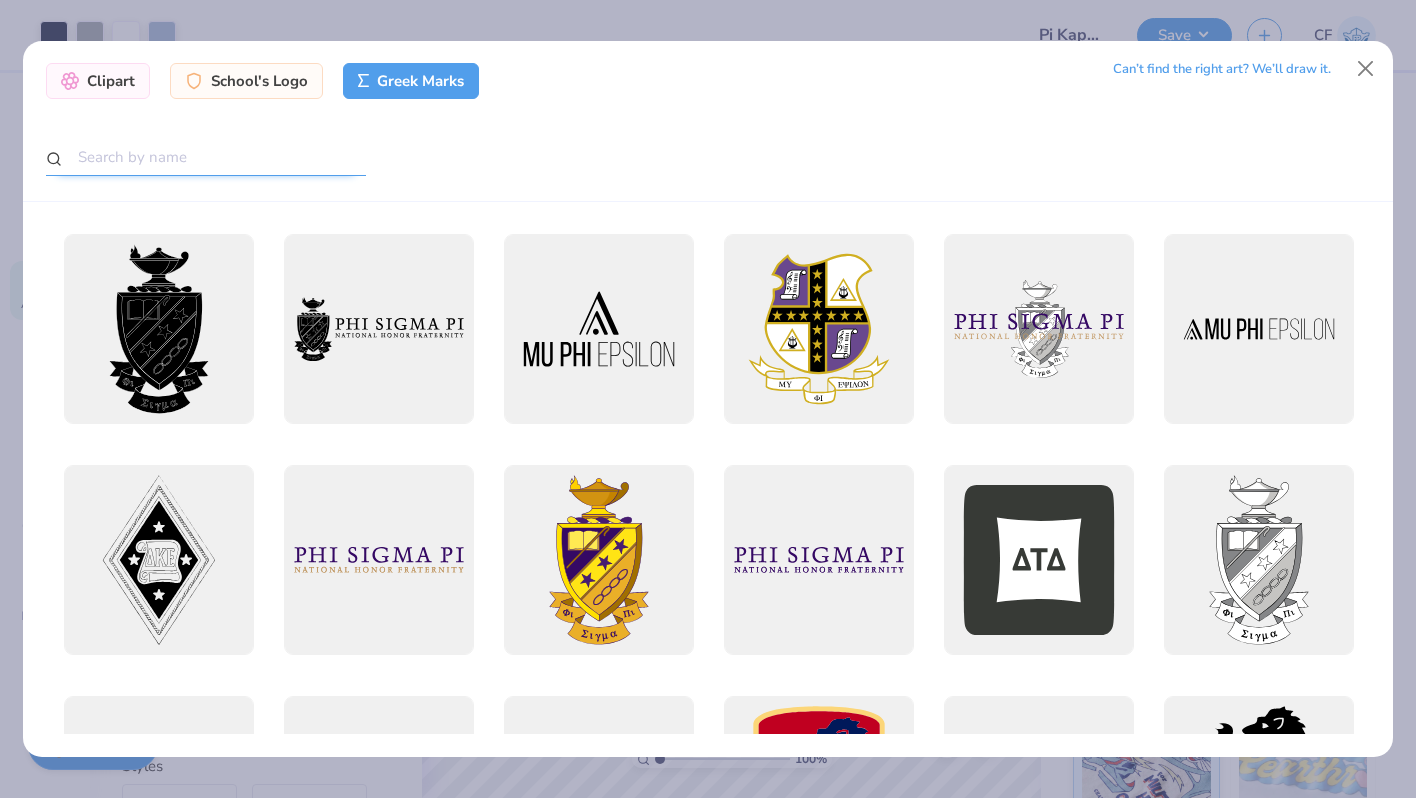 click at bounding box center [206, 157] 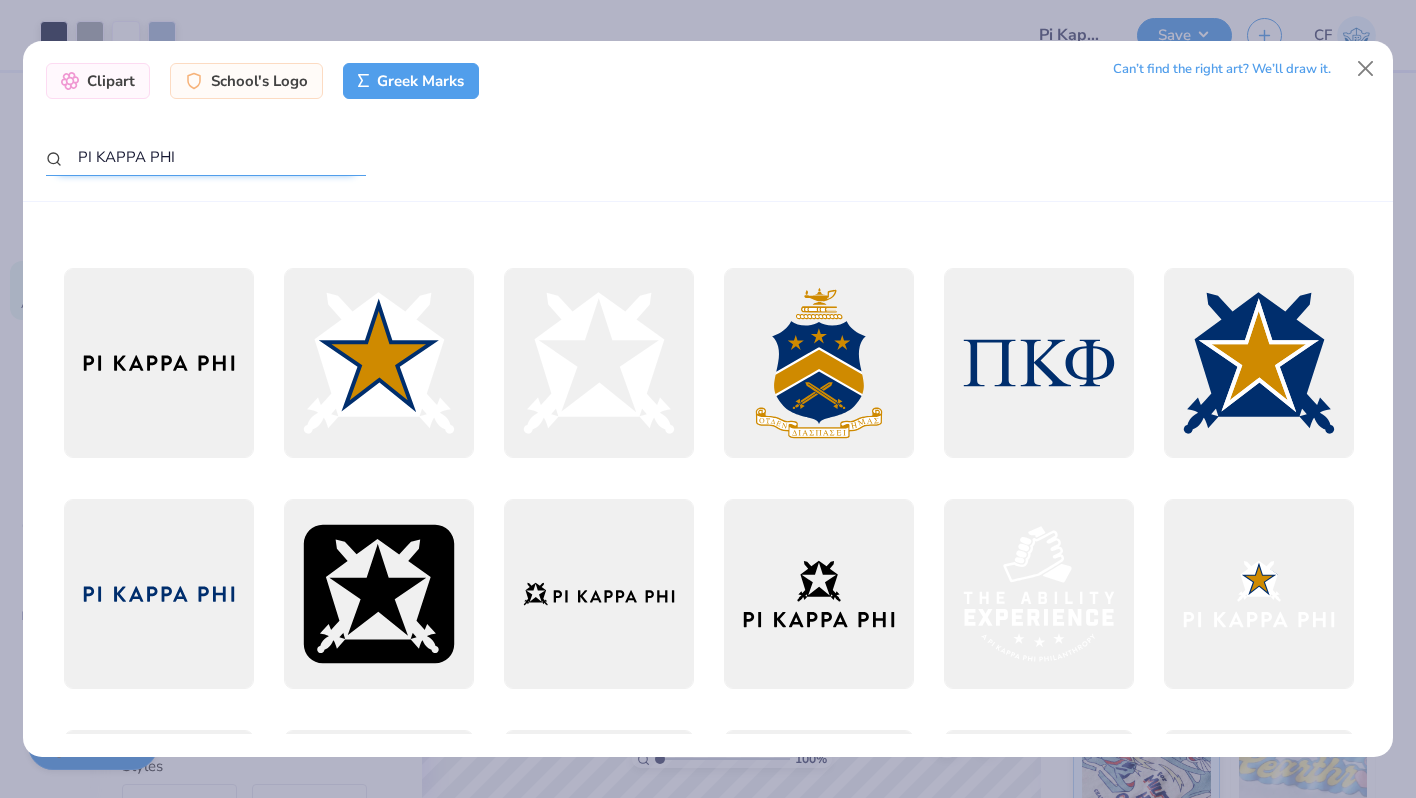 scroll, scrollTop: 0, scrollLeft: 0, axis: both 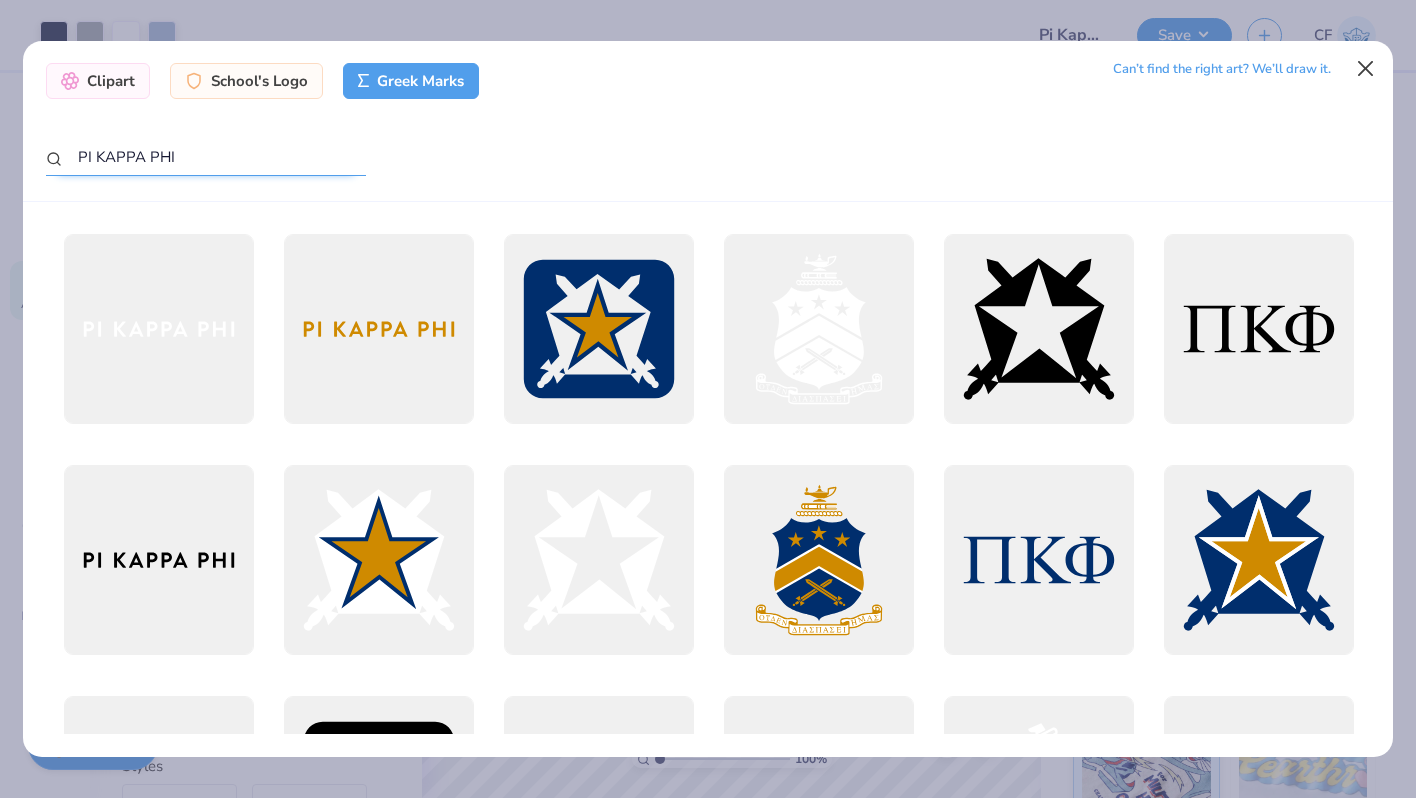 type on "PI KAPPA PHI" 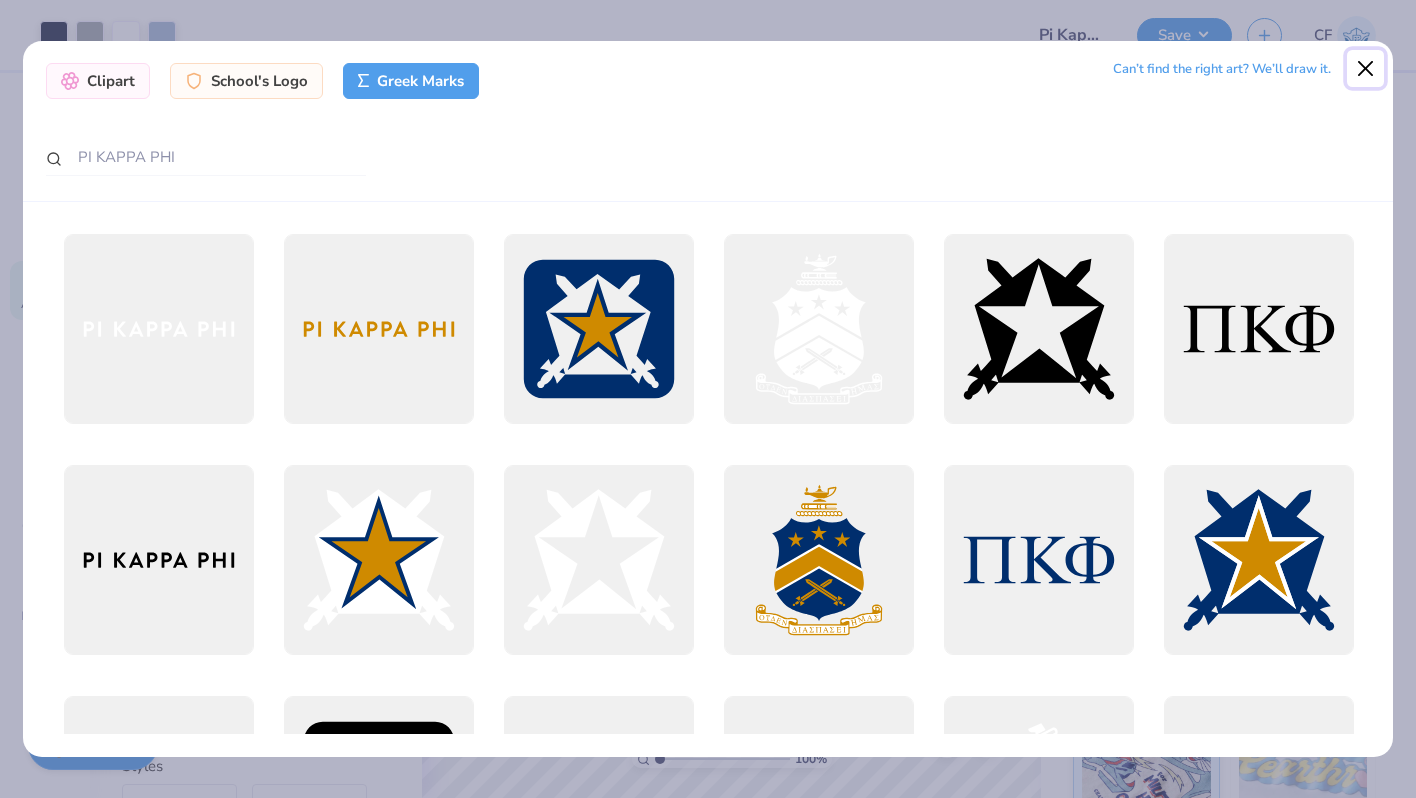 click at bounding box center (1366, 69) 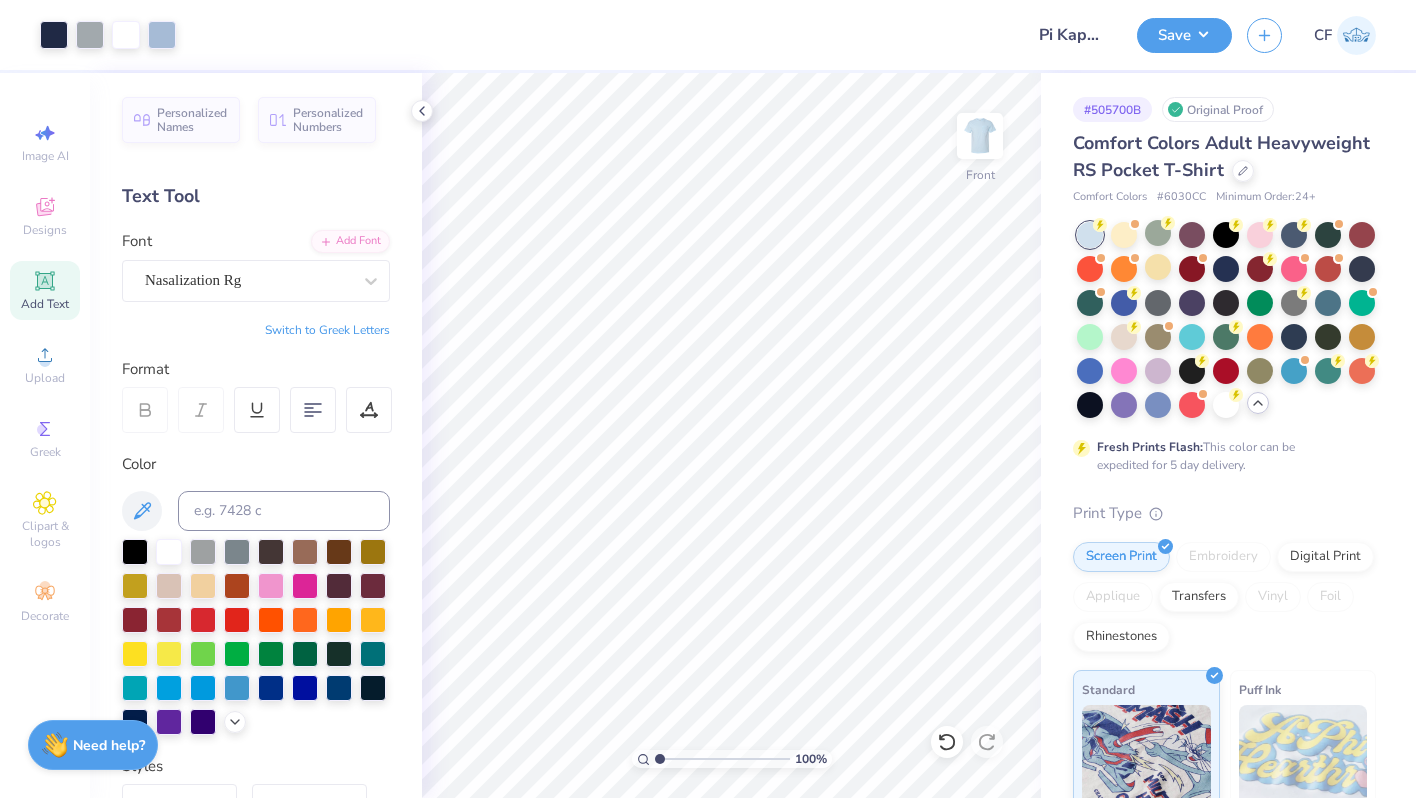 click on "Switch to Greek Letters" at bounding box center (327, 330) 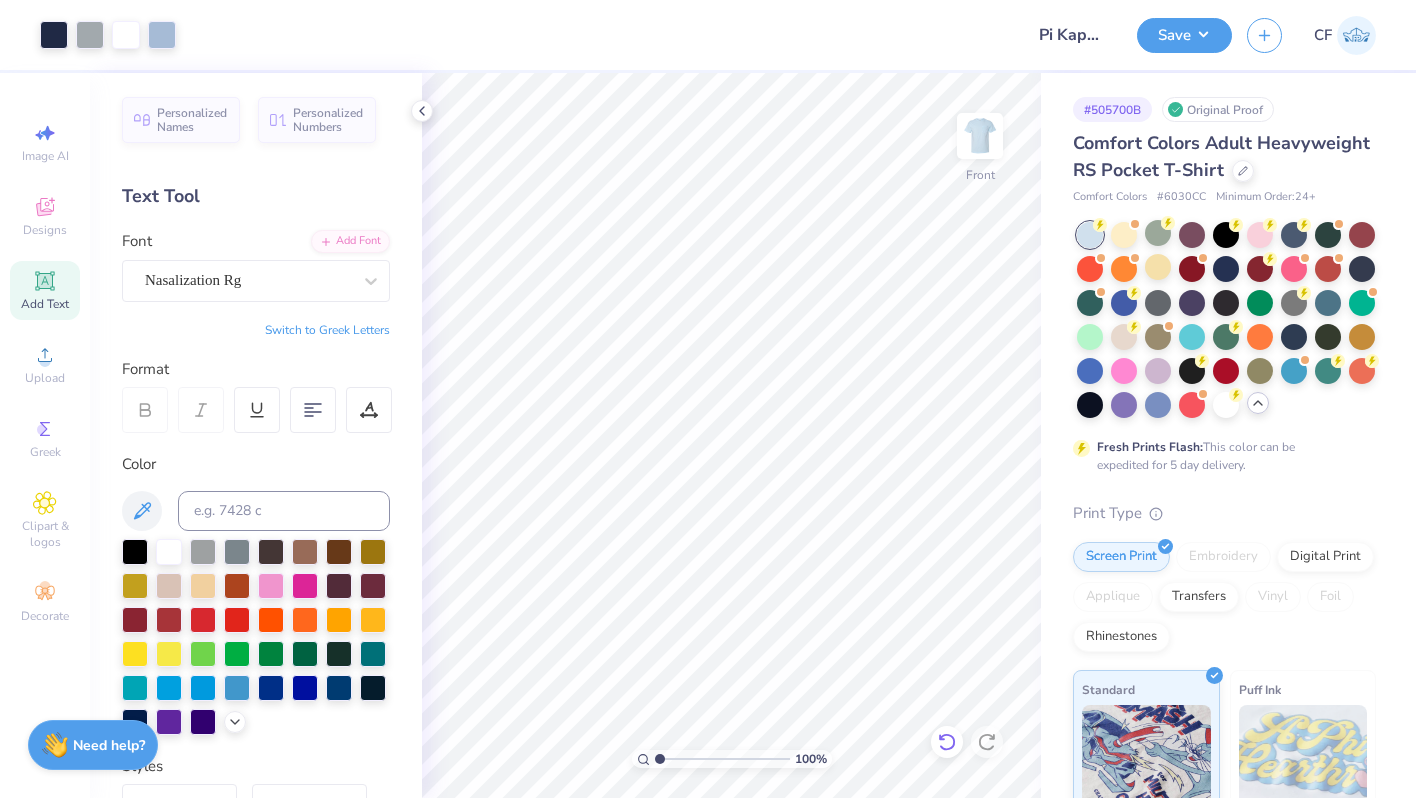click 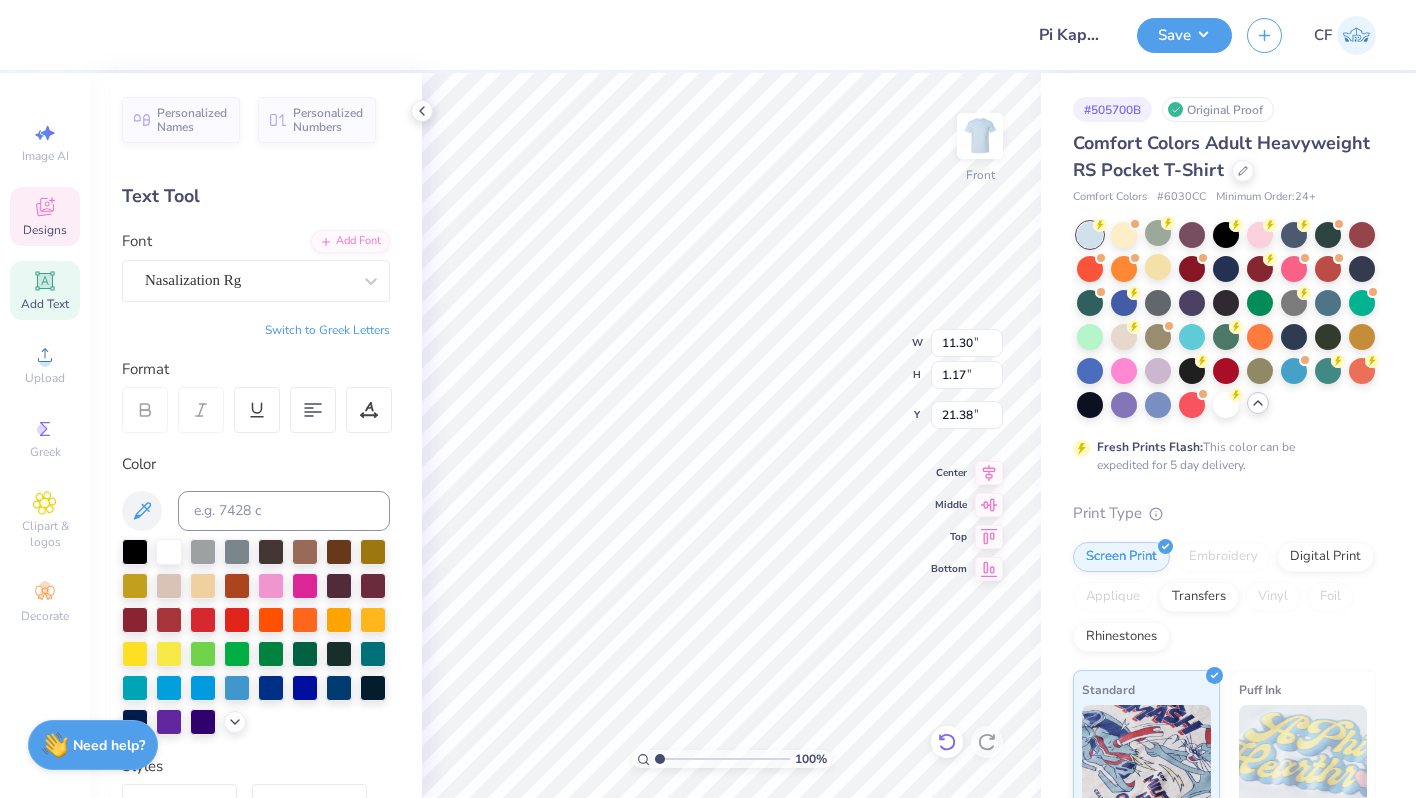 type on "21.38" 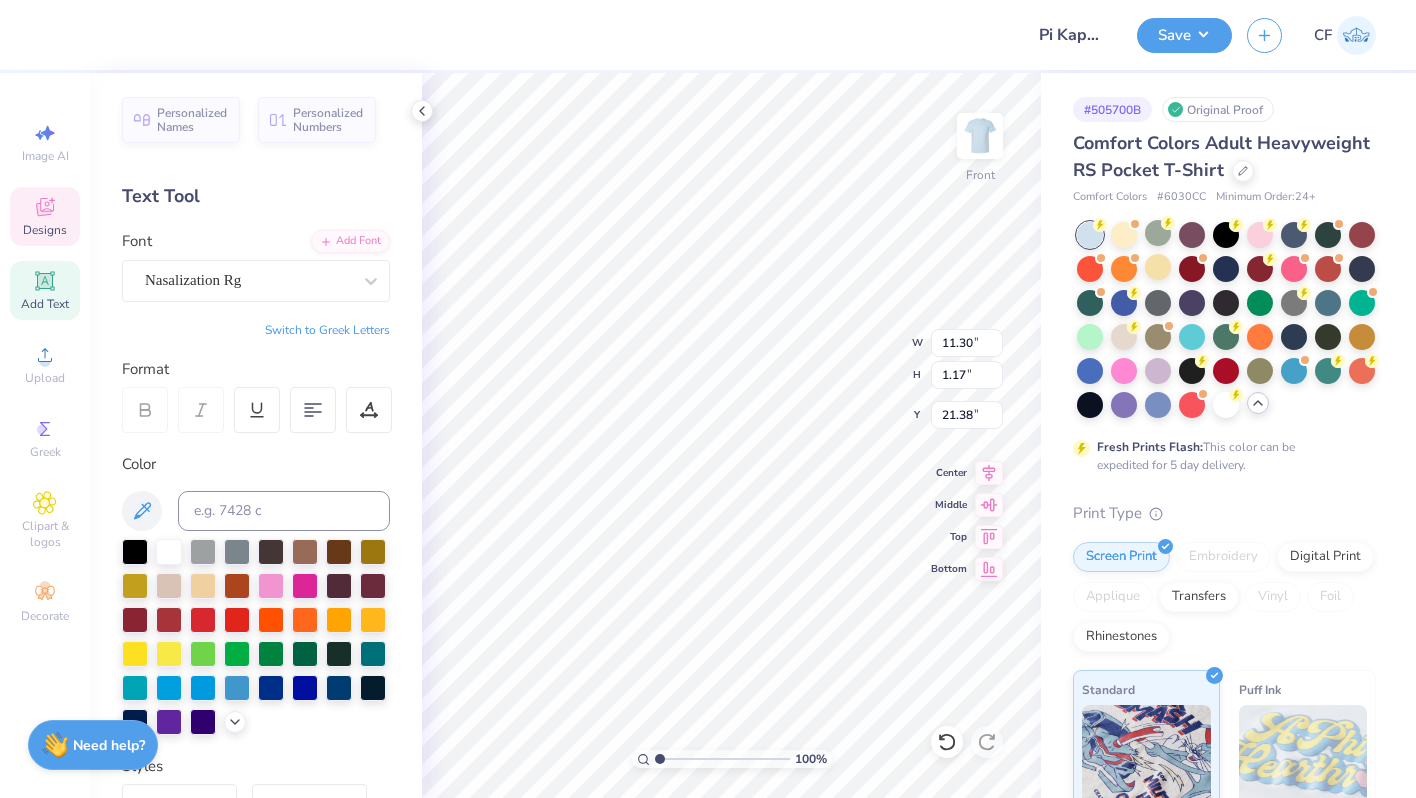 click on "Switch to Greek Letters" at bounding box center [327, 330] 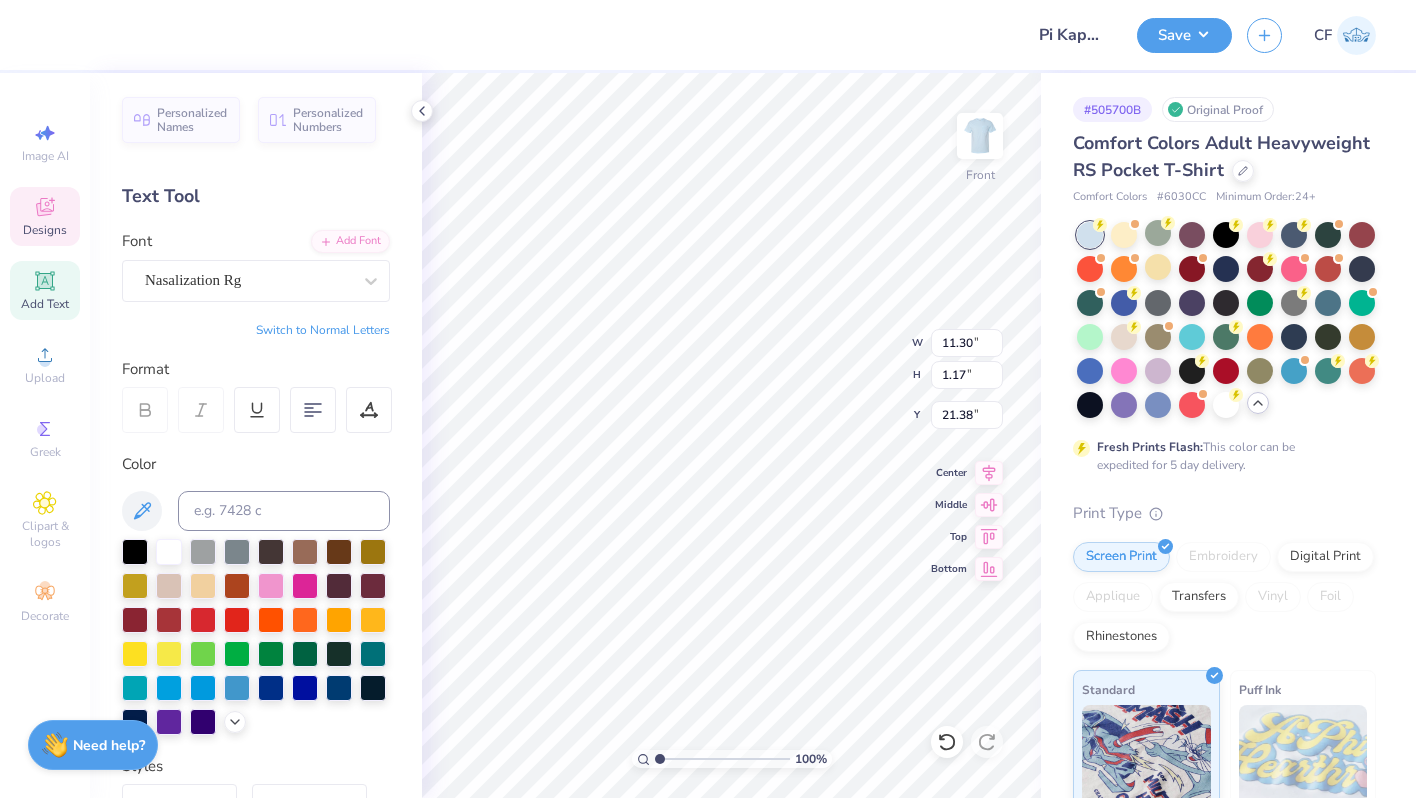 type on "πκφ" 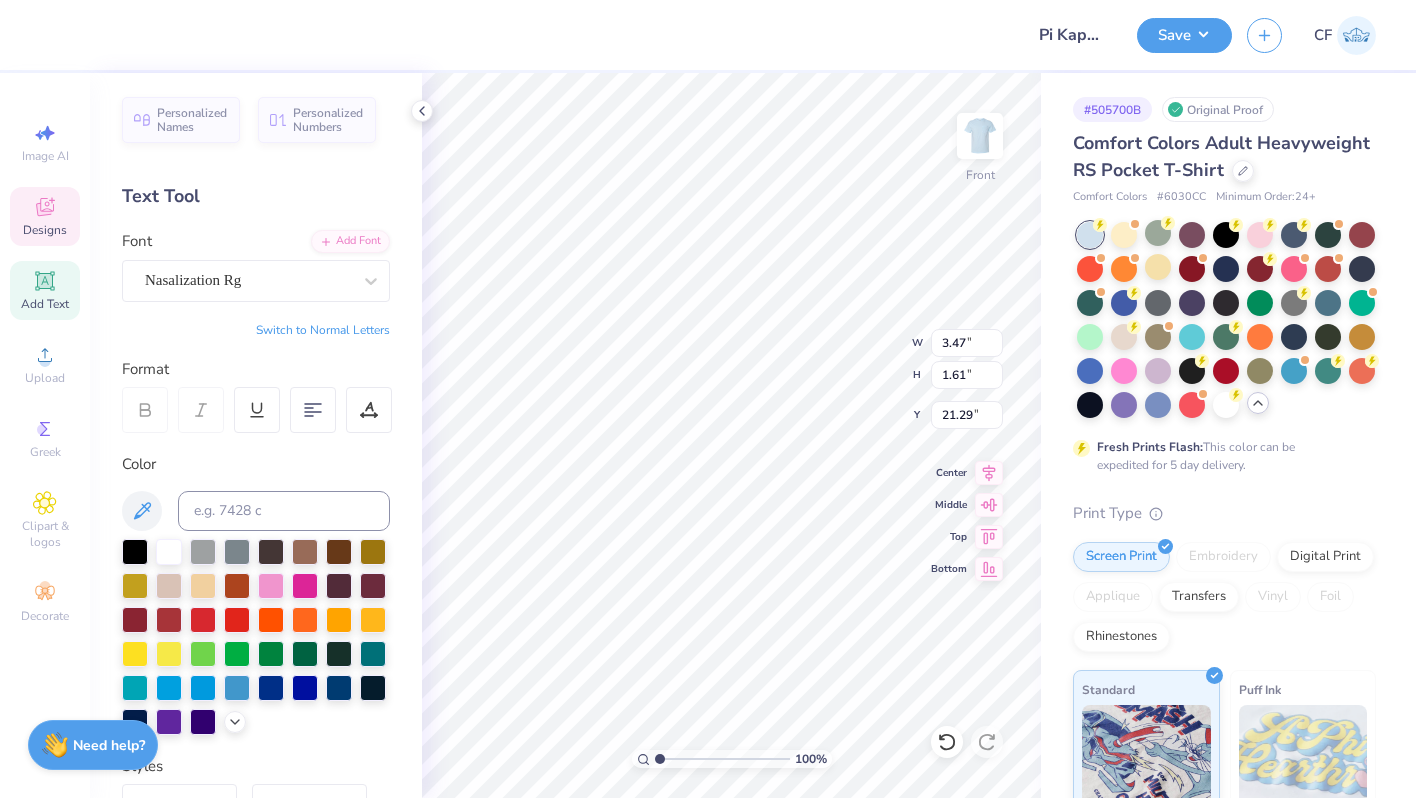 type on "3.47" 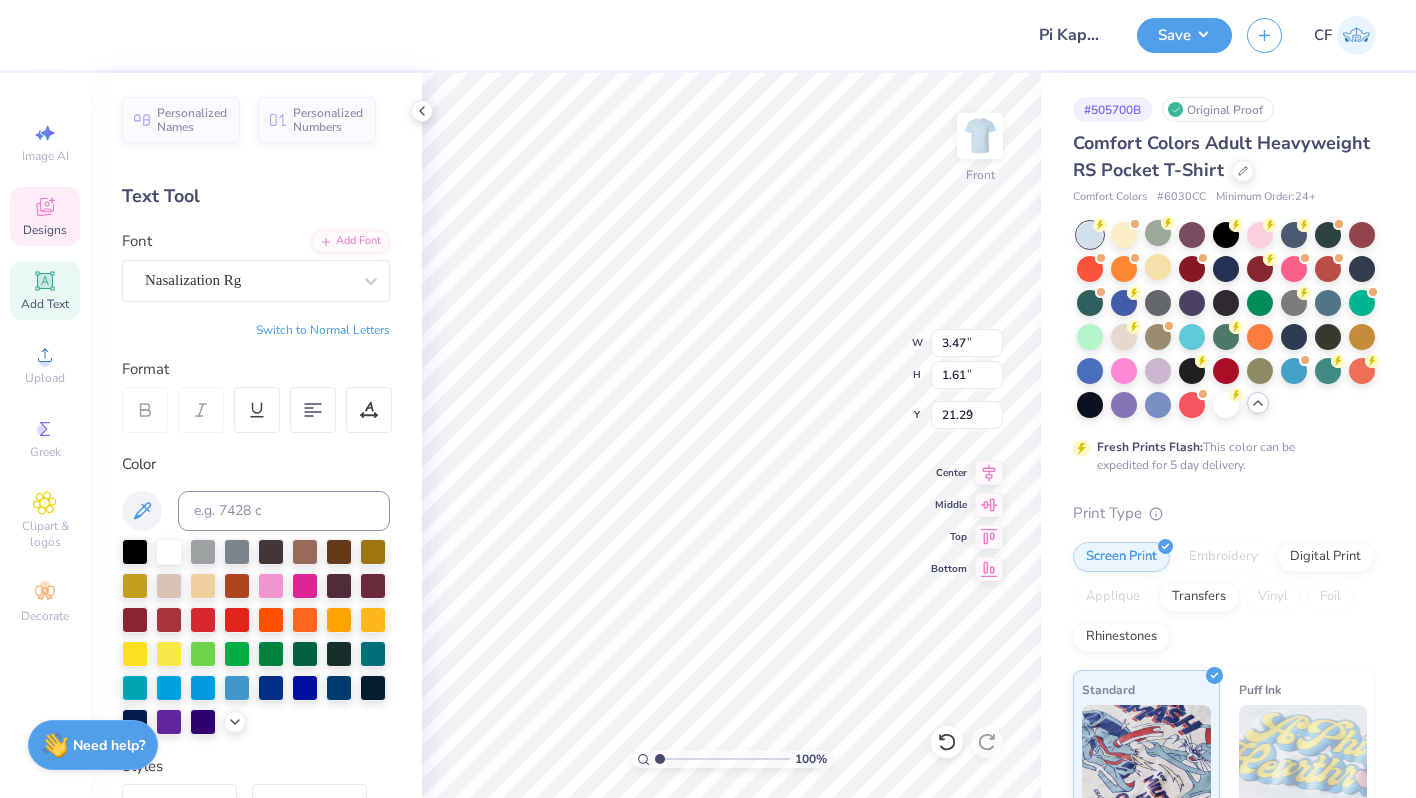 type on "6.59" 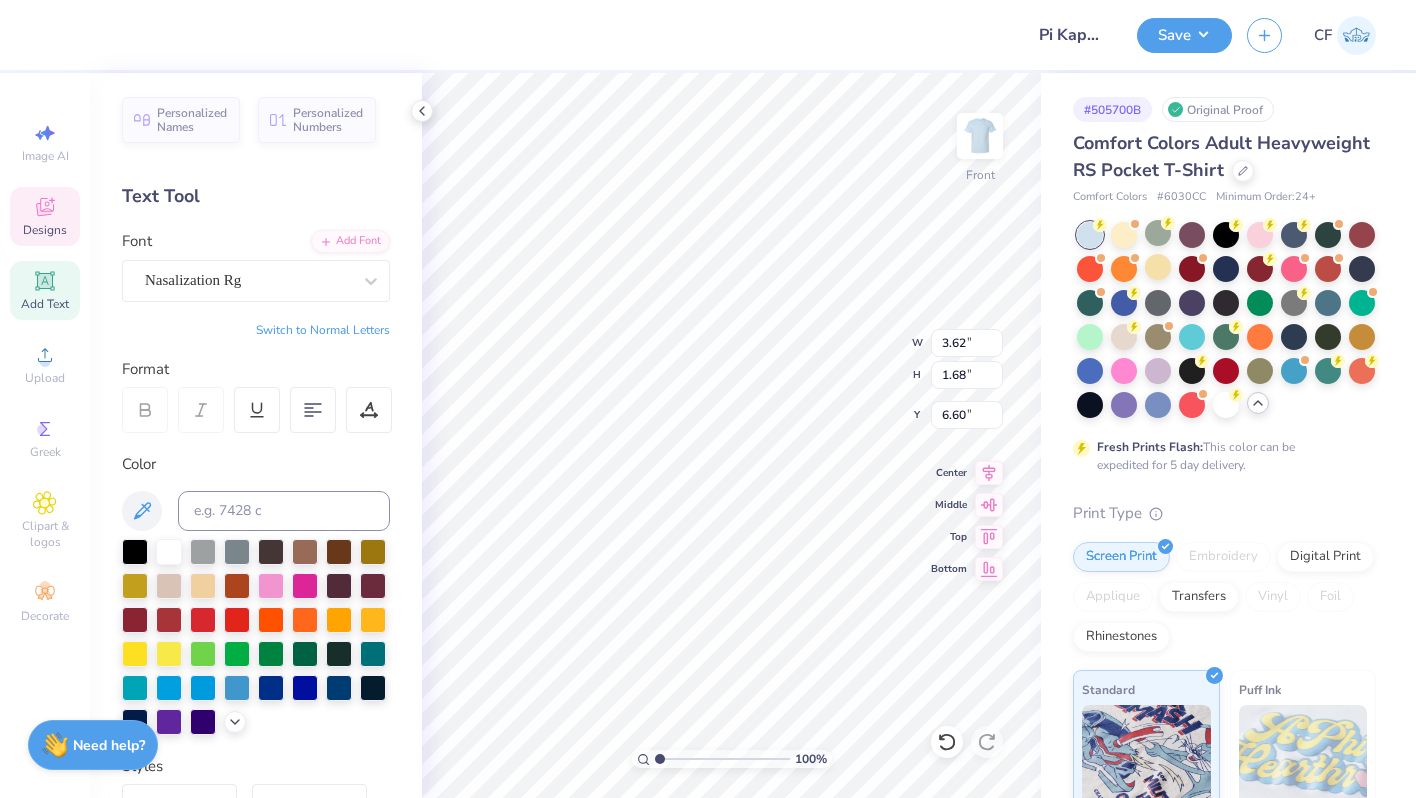 type on "3.62" 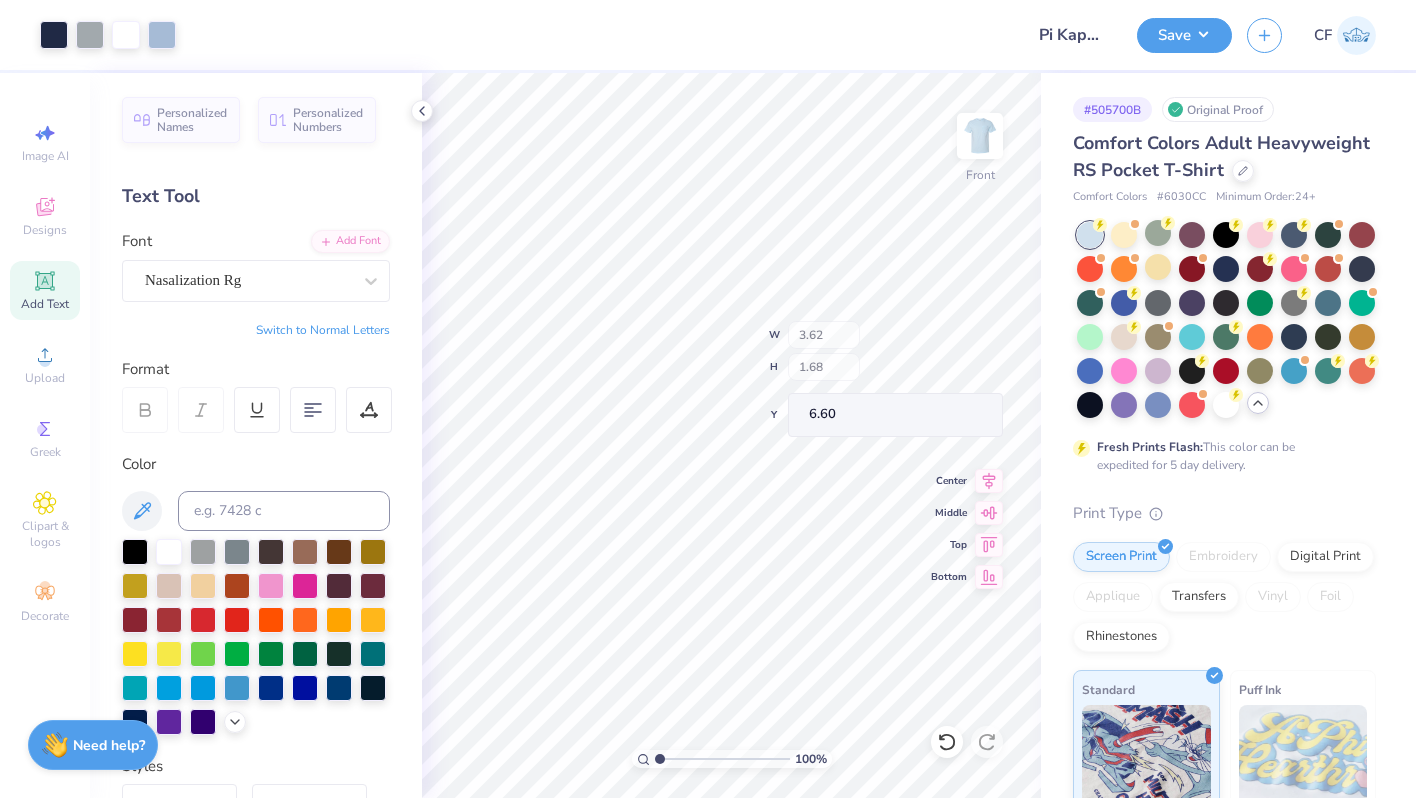 type on "3.88" 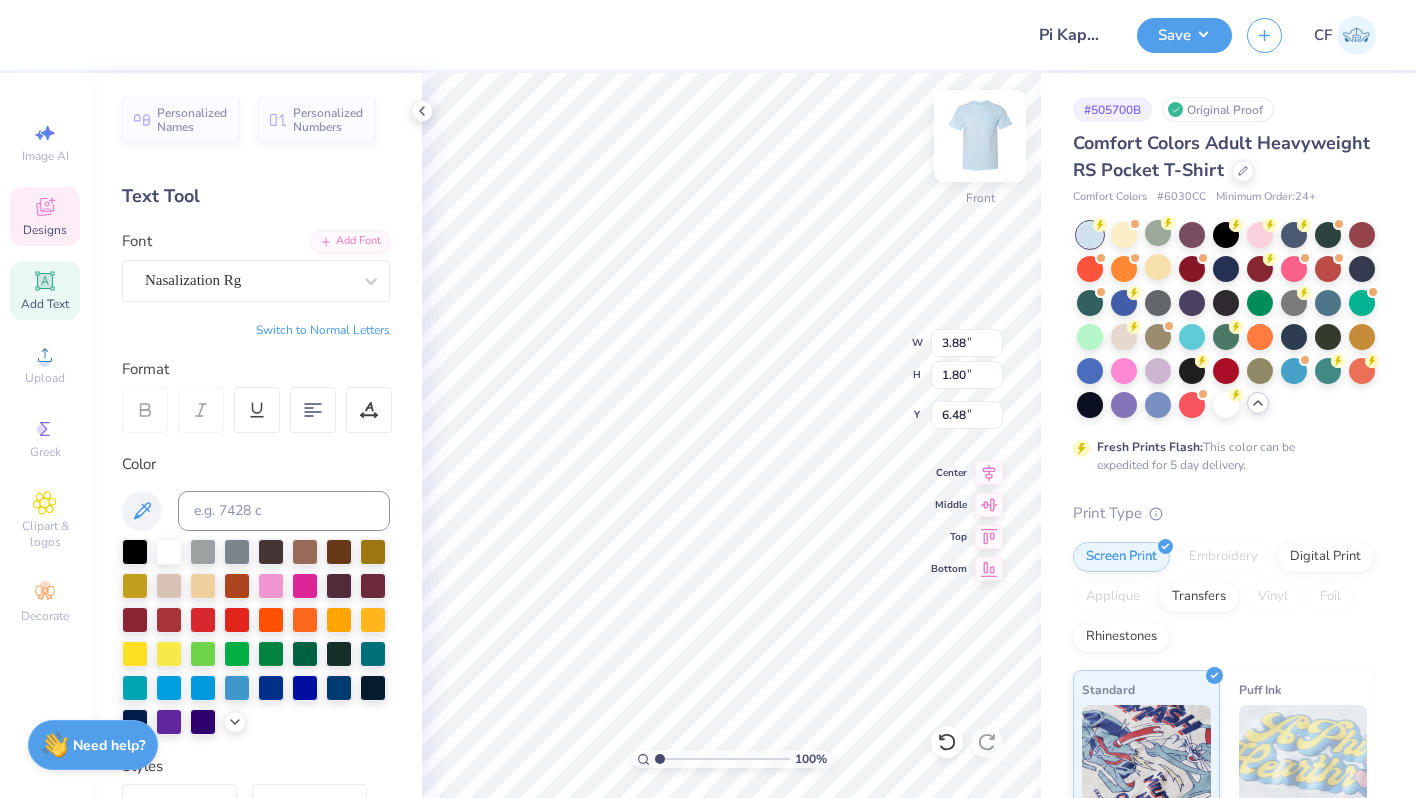 type on "11.30" 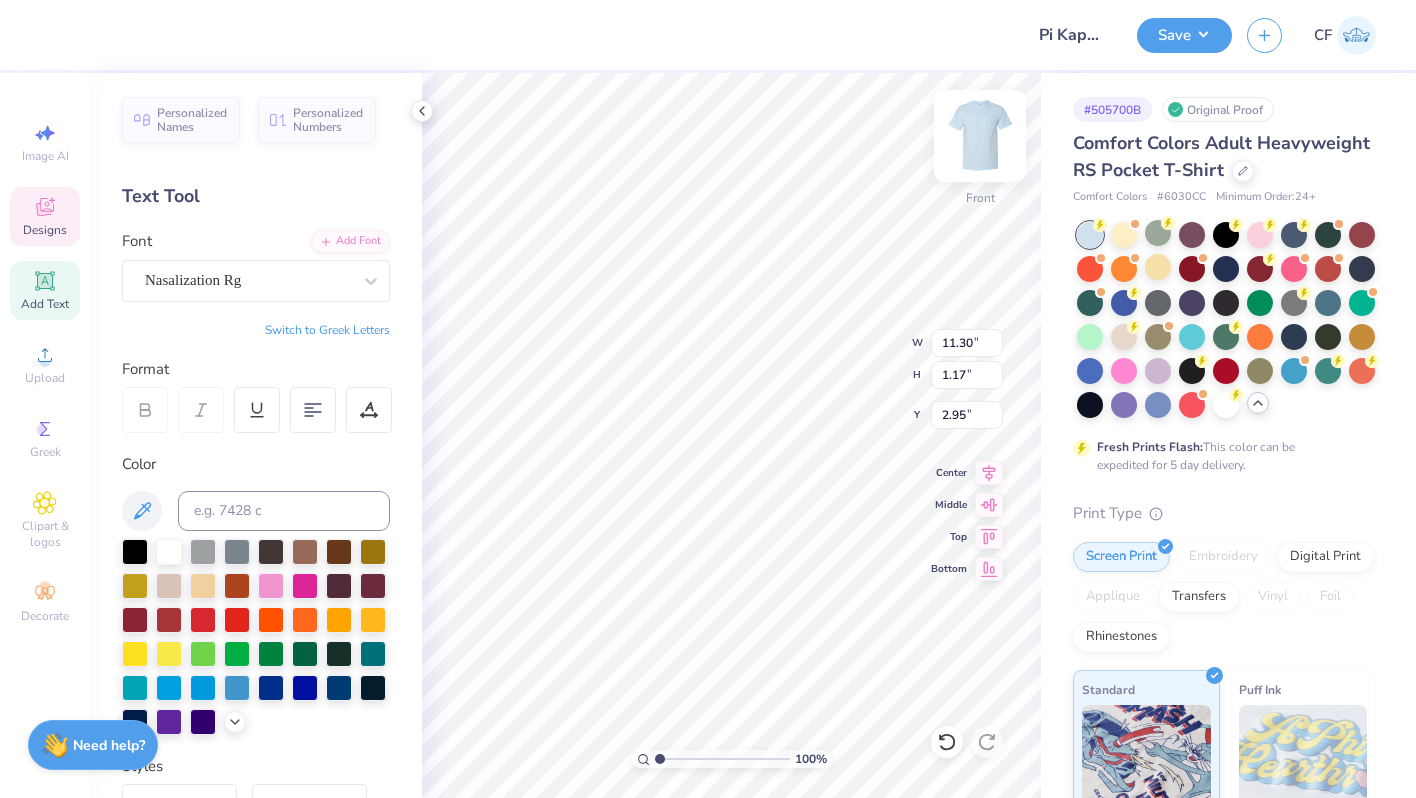click at bounding box center (980, 136) 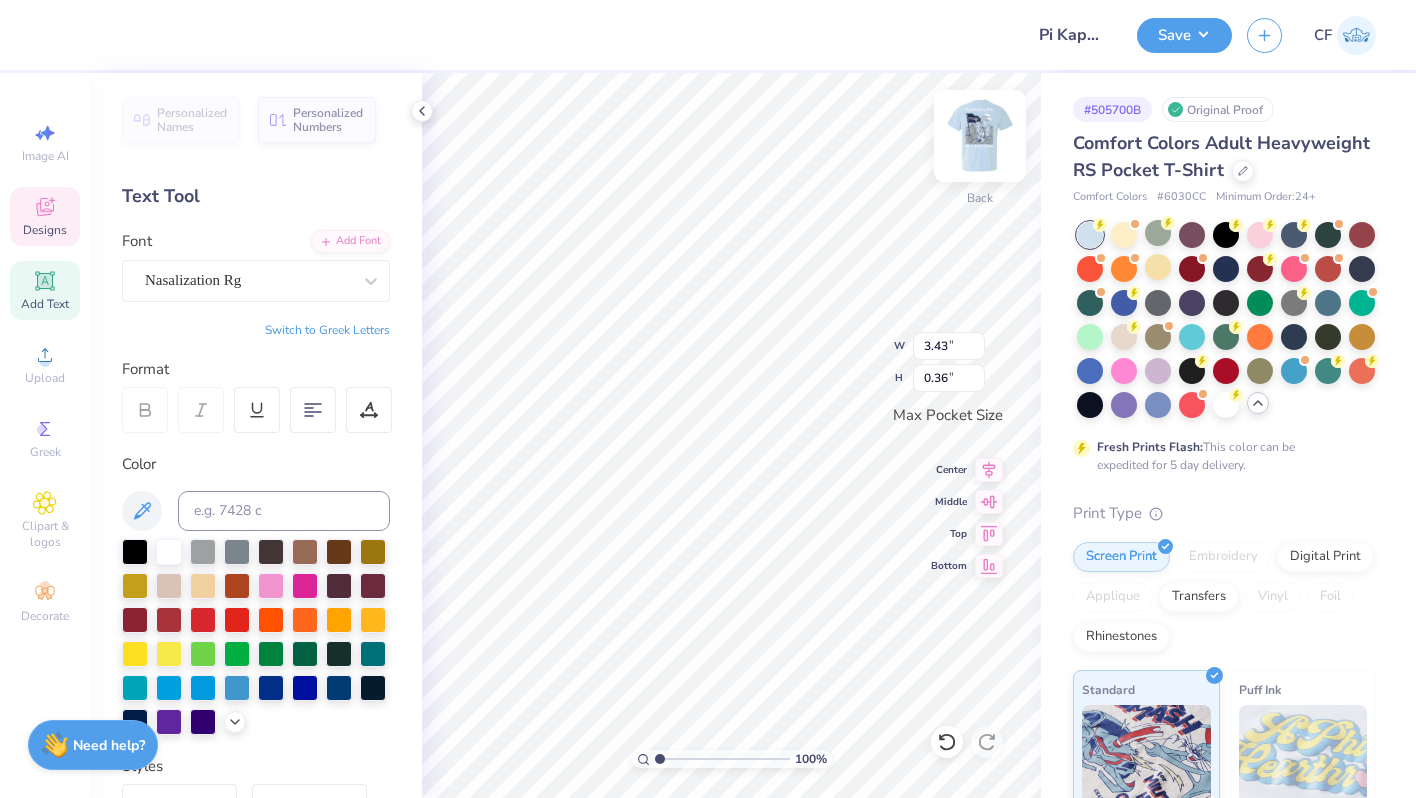 scroll, scrollTop: 0, scrollLeft: 0, axis: both 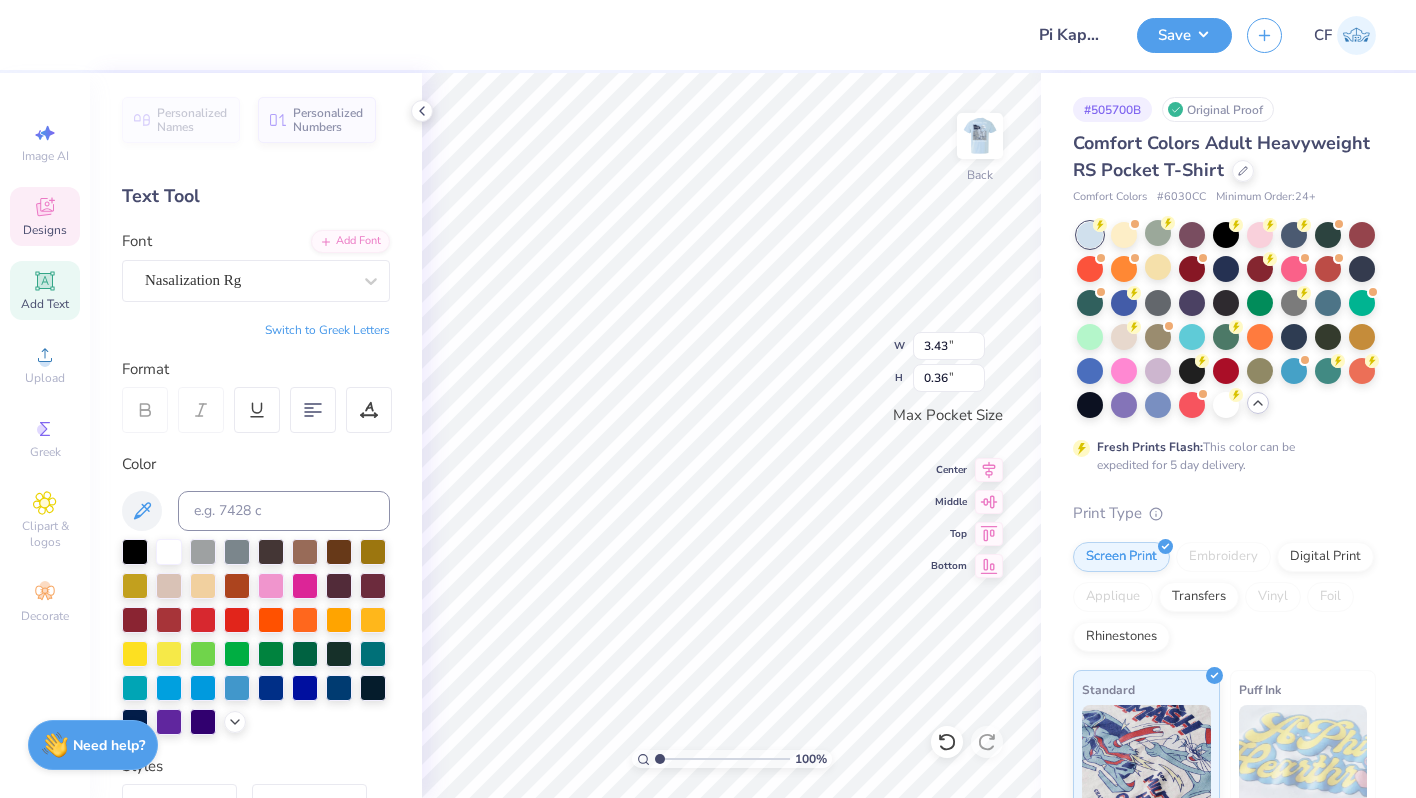 click on "Switch to Greek Letters" at bounding box center [327, 330] 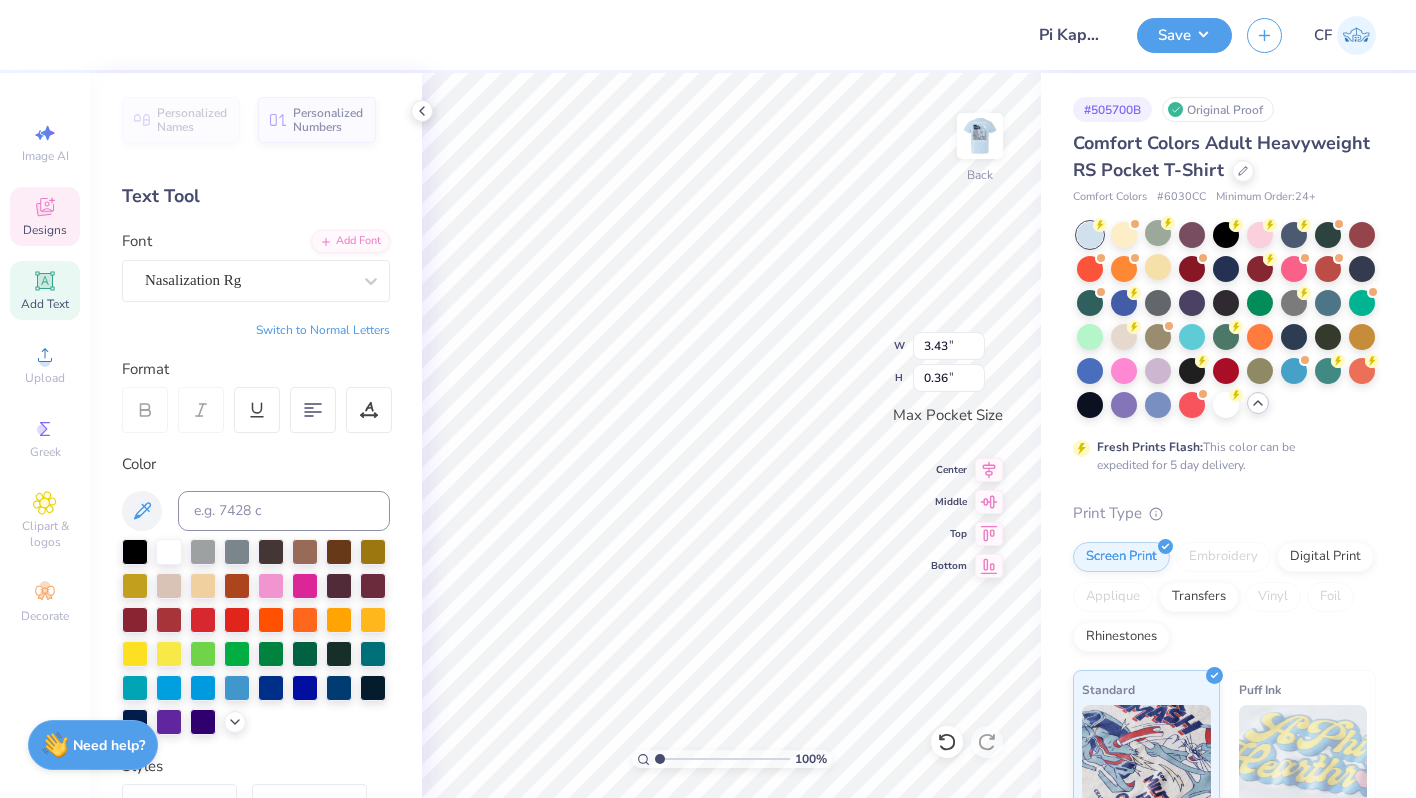 type on "πκφ" 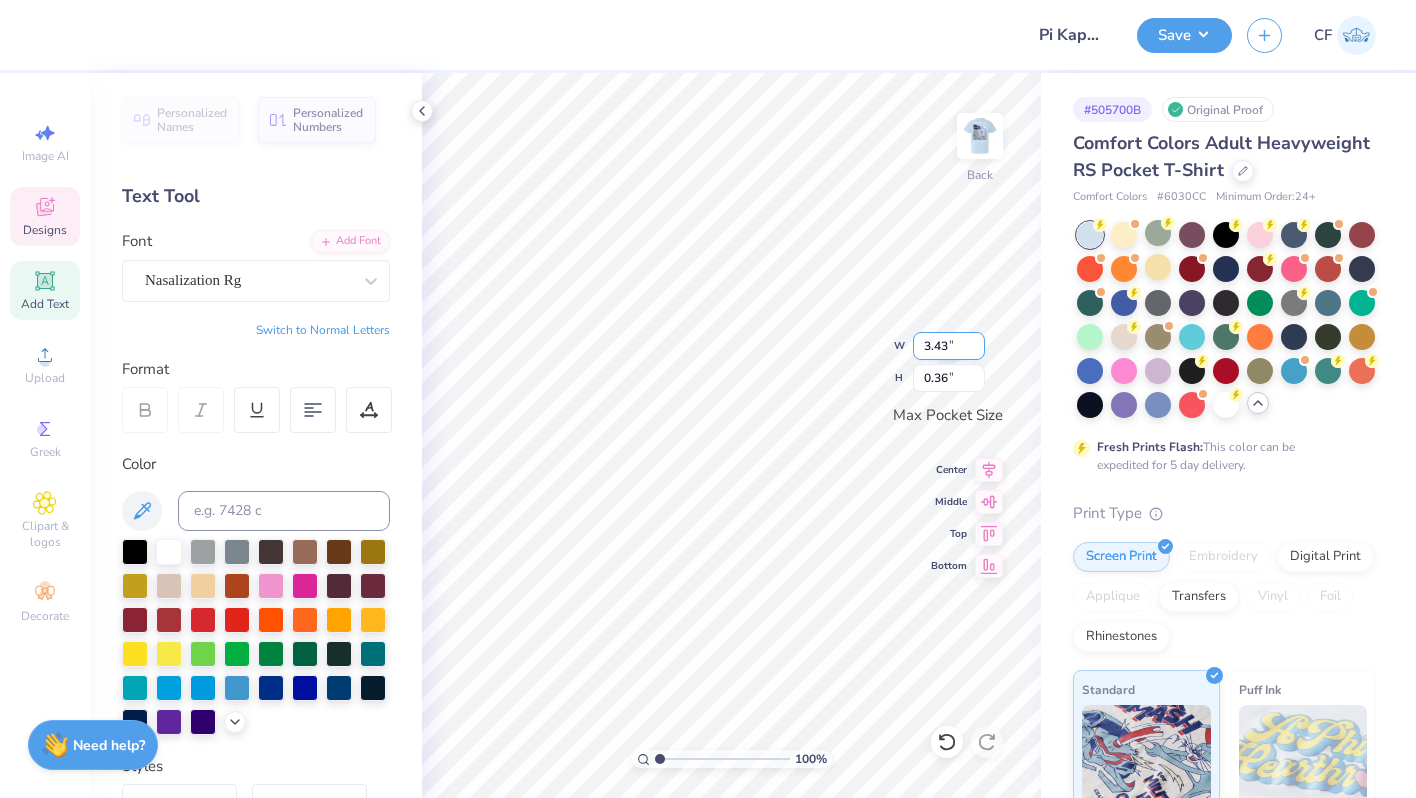 click on "3.43" at bounding box center [949, 346] 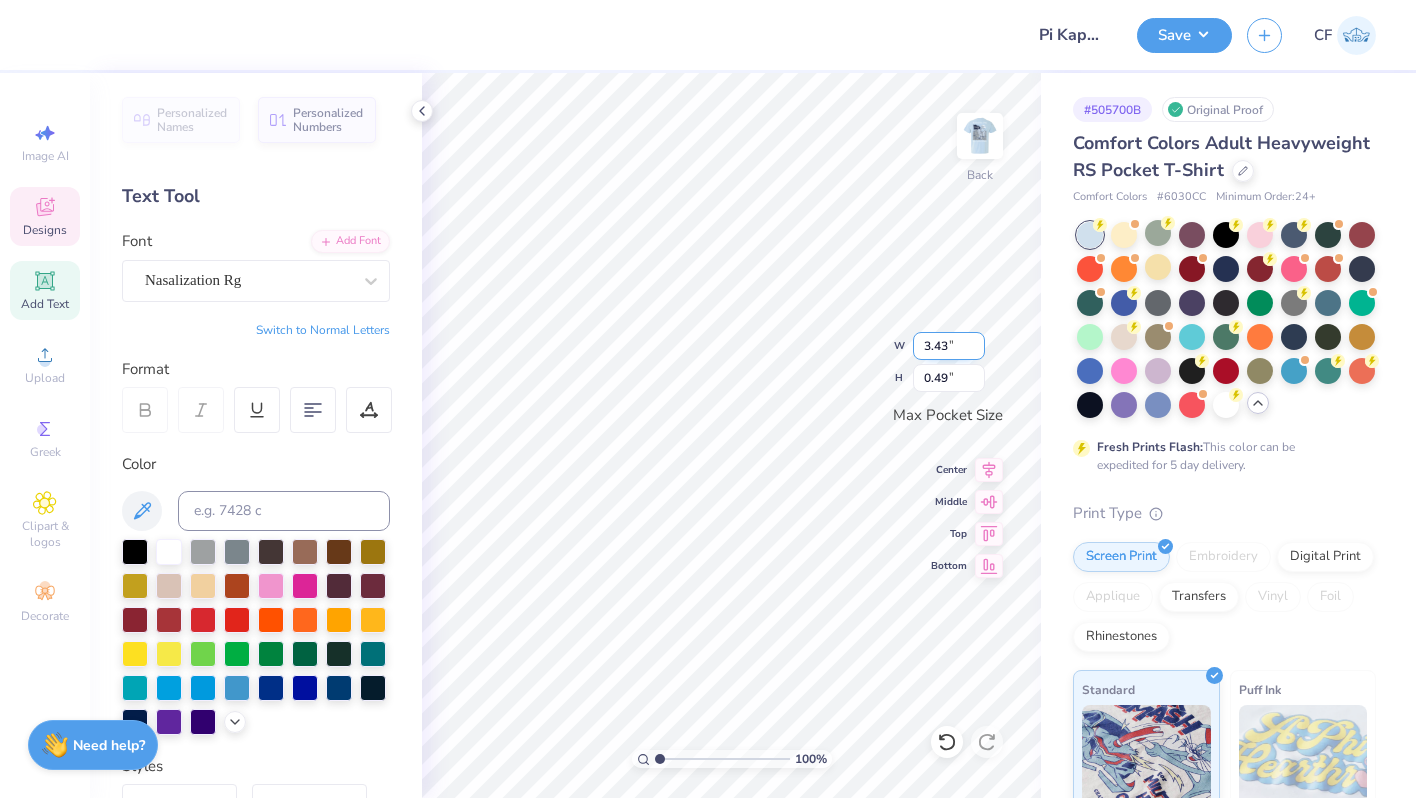 type on "1.07" 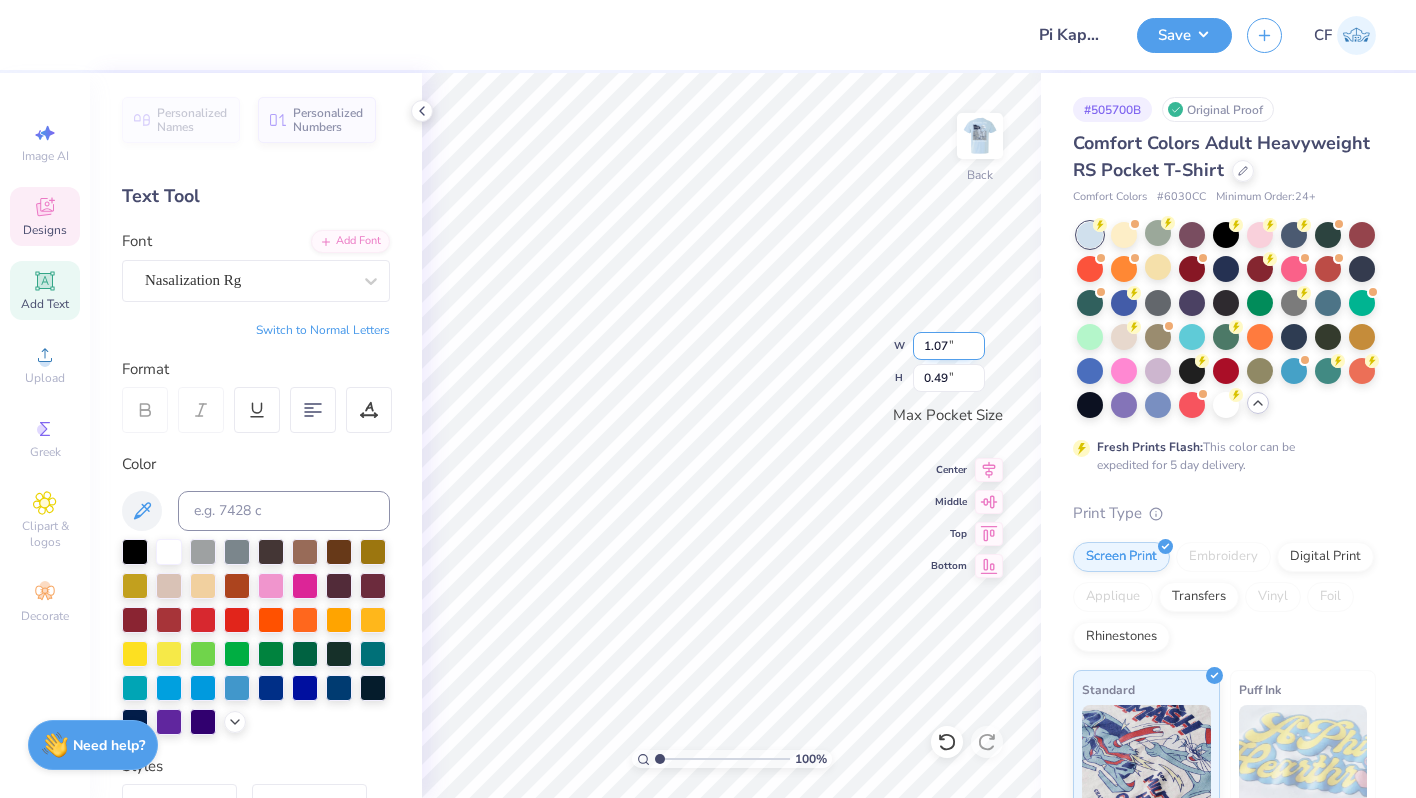 click on "1.07" at bounding box center (949, 346) 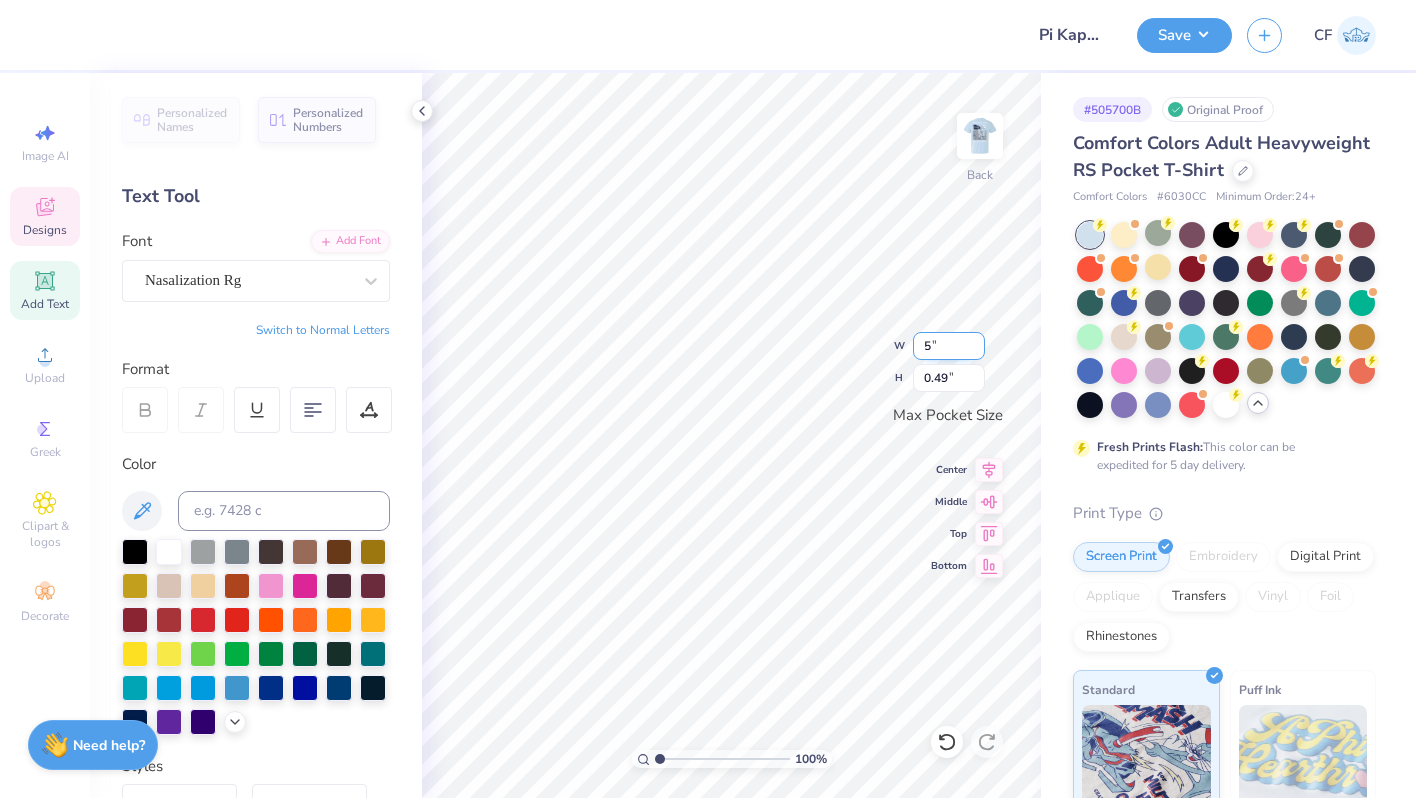 type on "3.50" 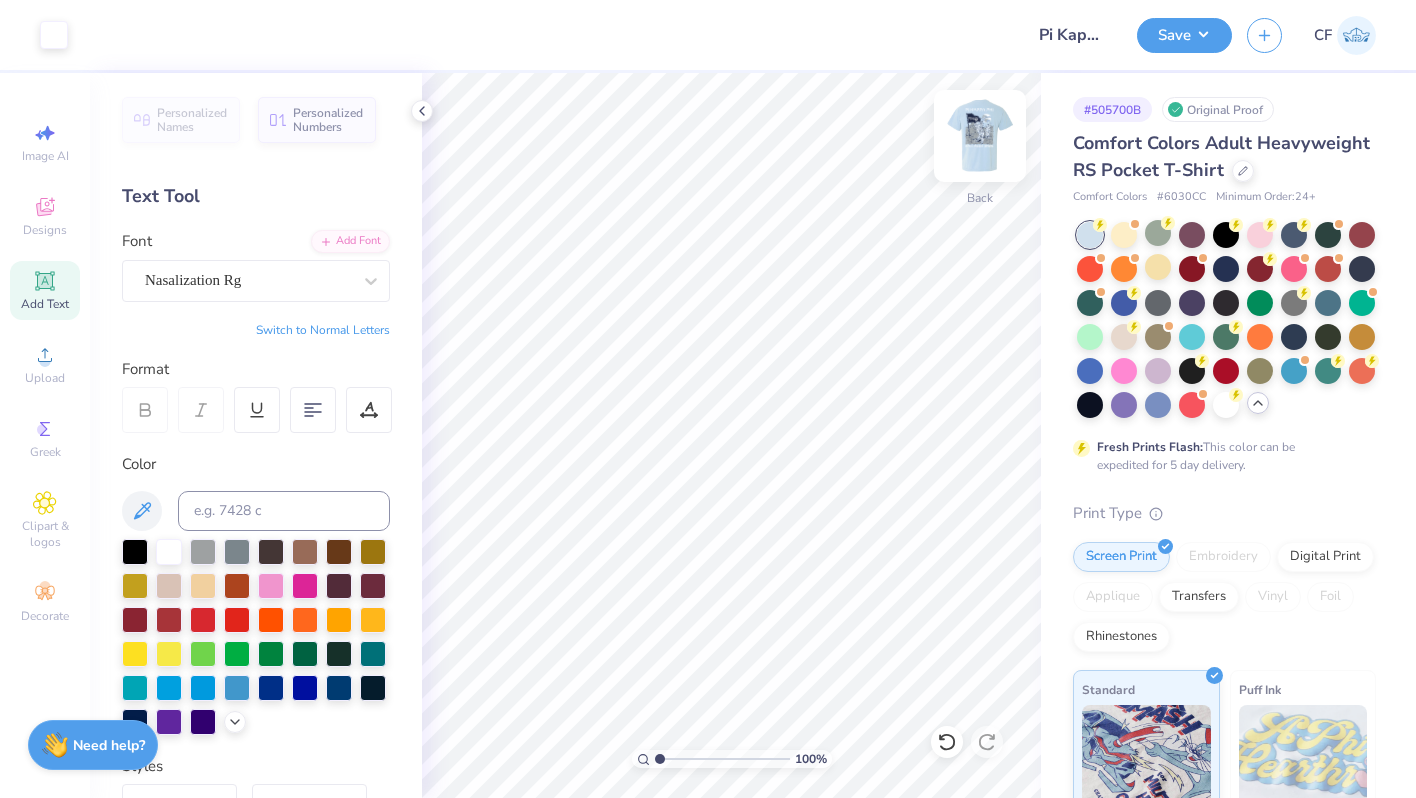 click at bounding box center (980, 136) 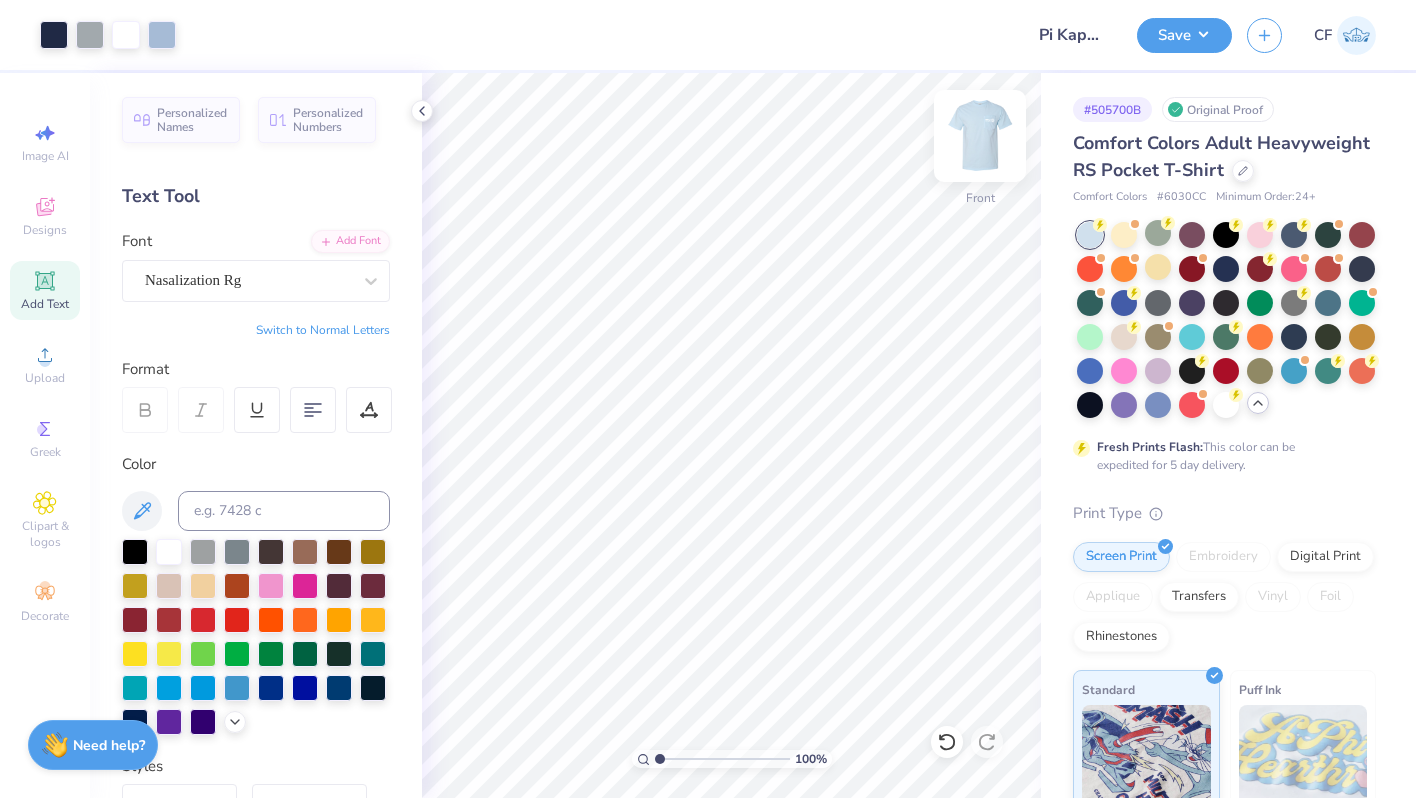 click at bounding box center (980, 136) 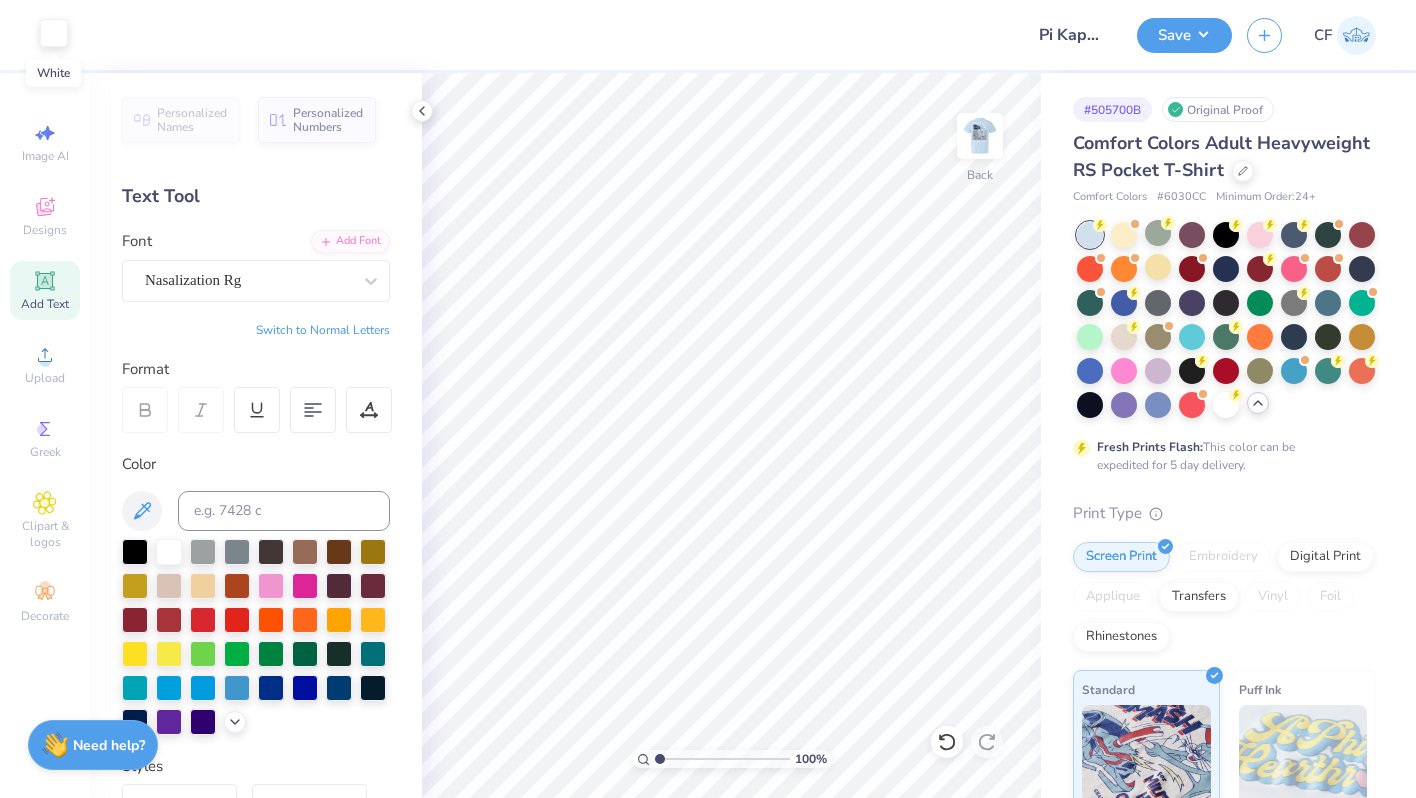 click at bounding box center (54, 33) 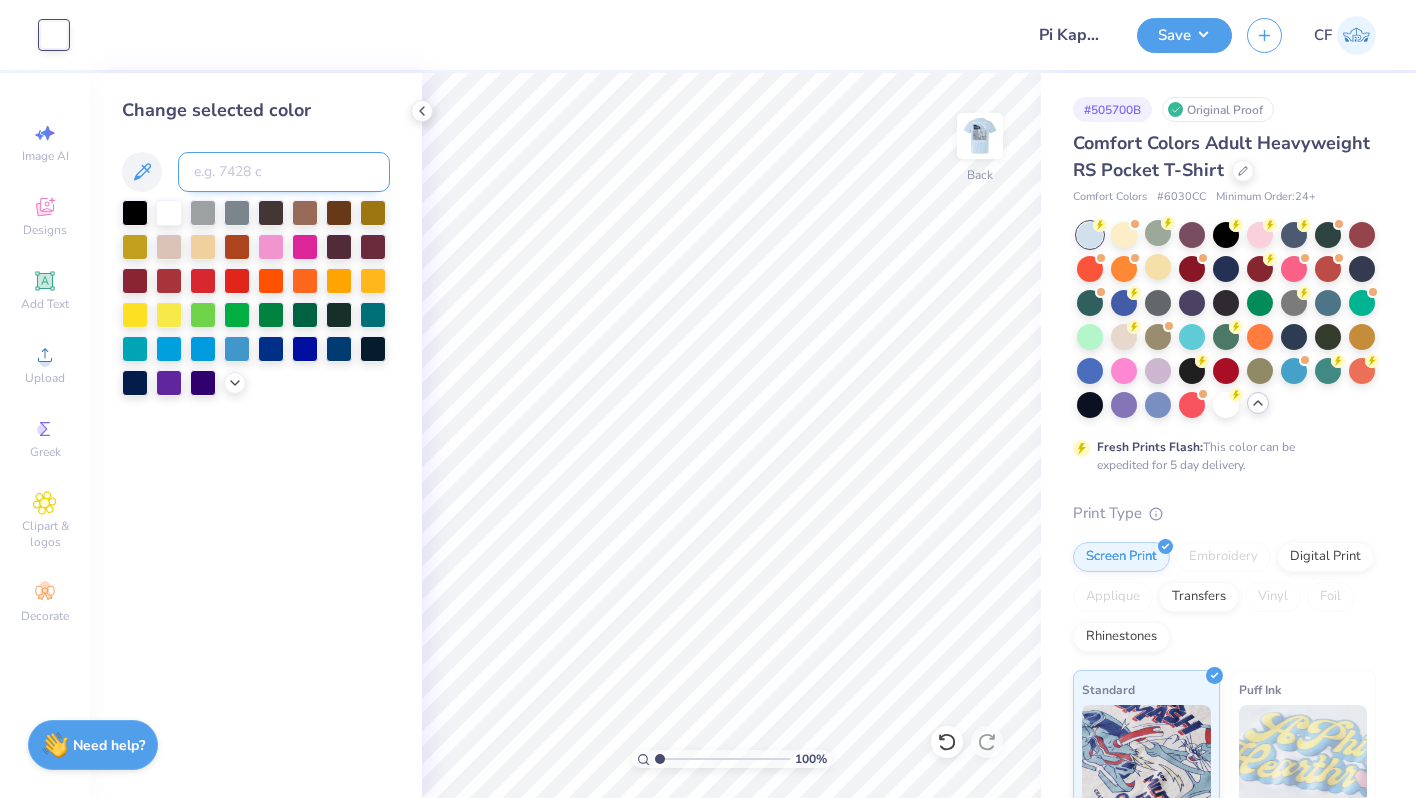click at bounding box center [284, 172] 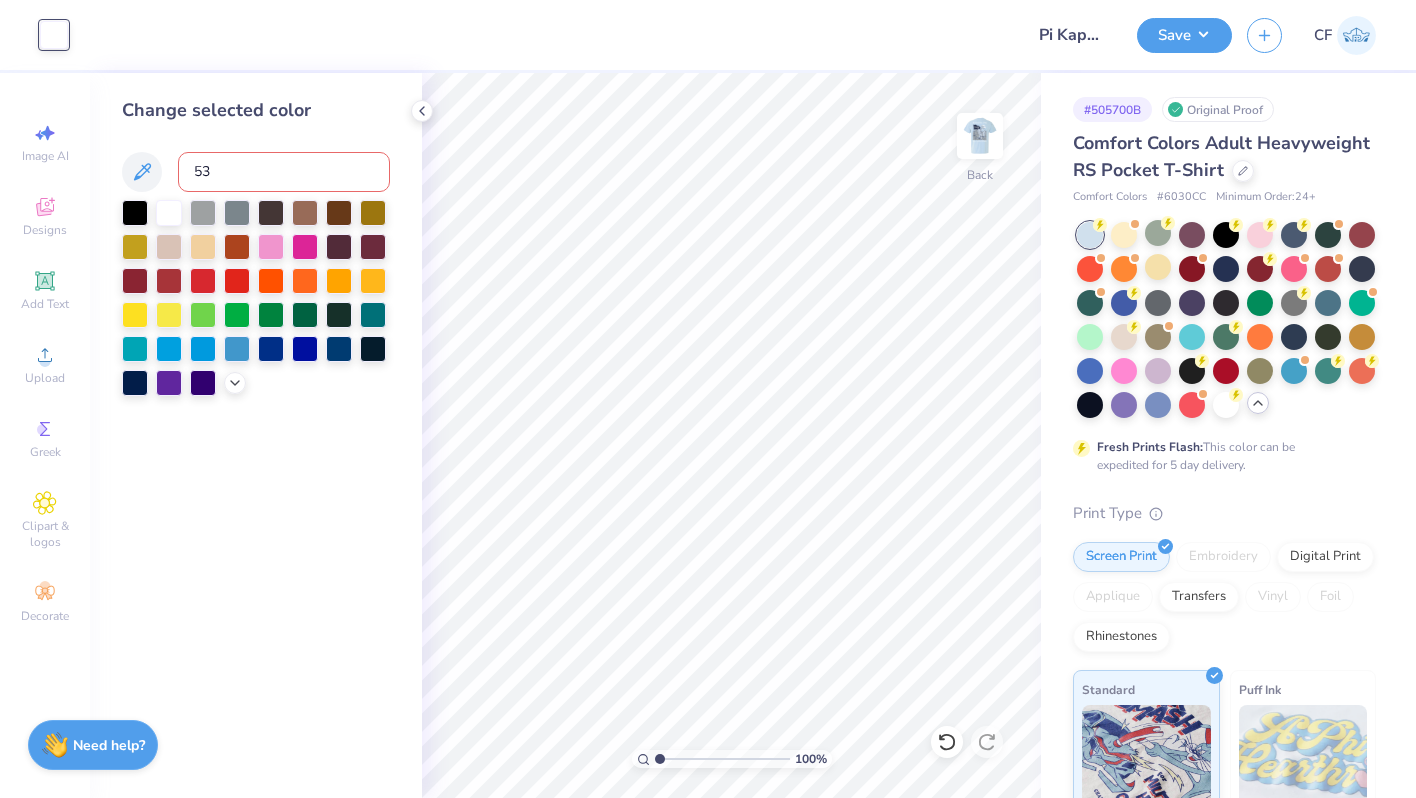 type on "533" 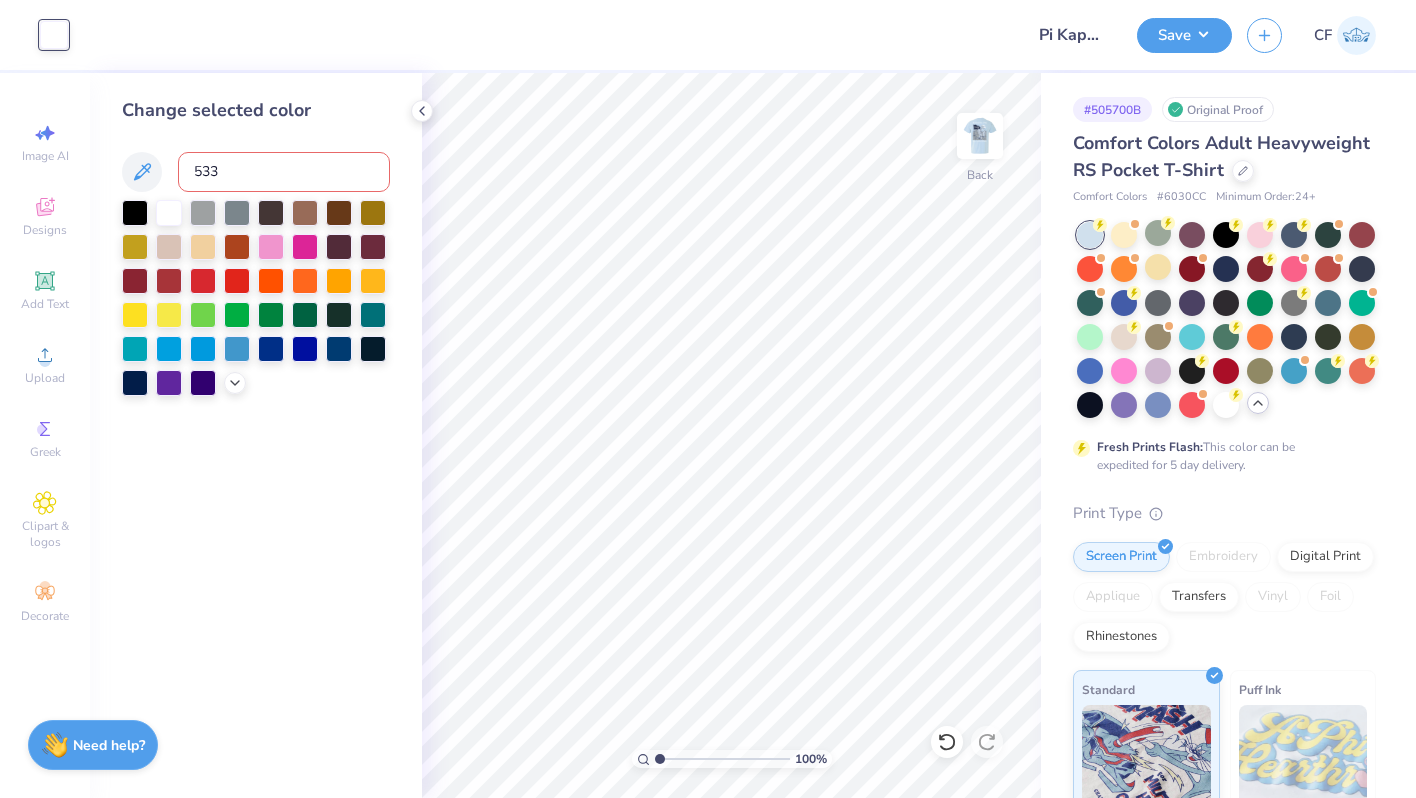 type 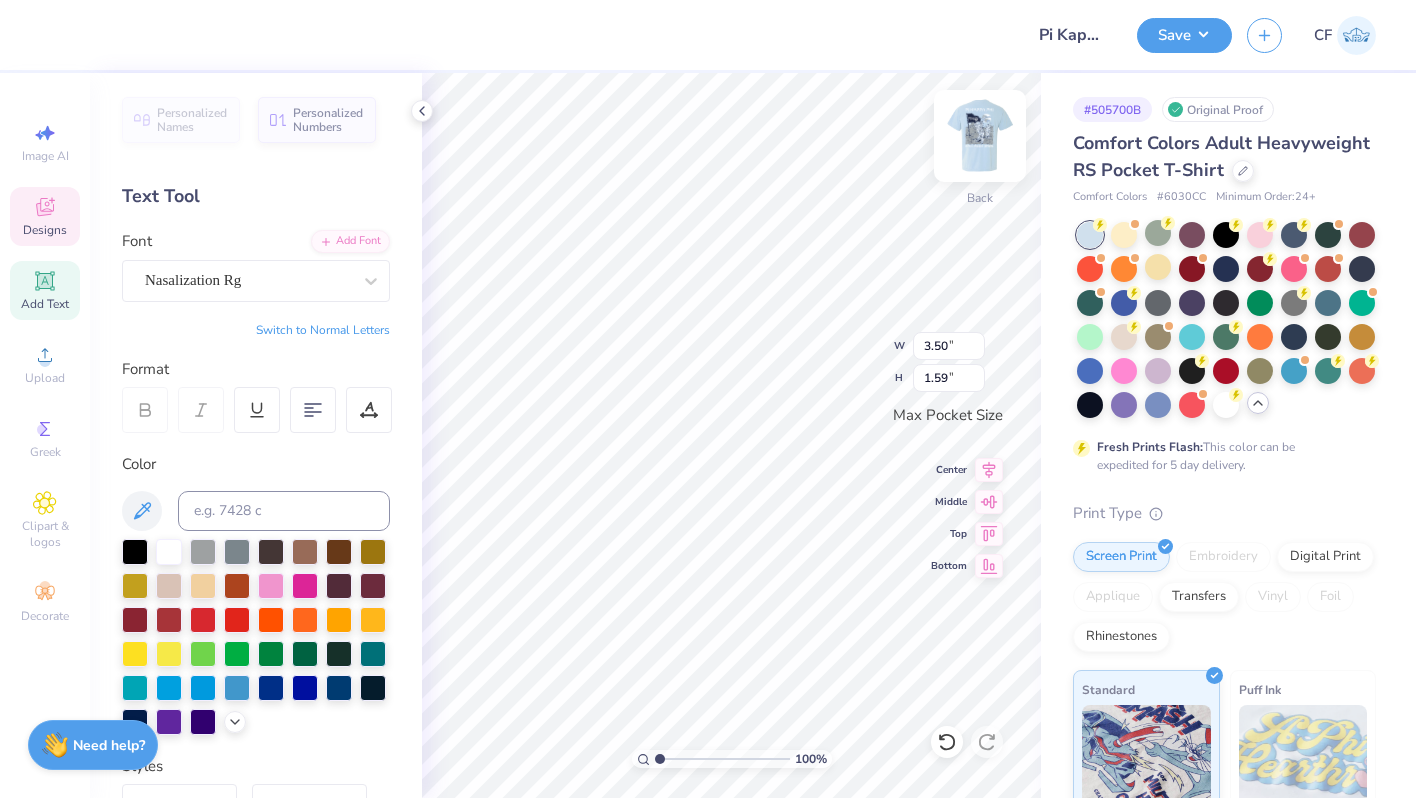 type on "3.44" 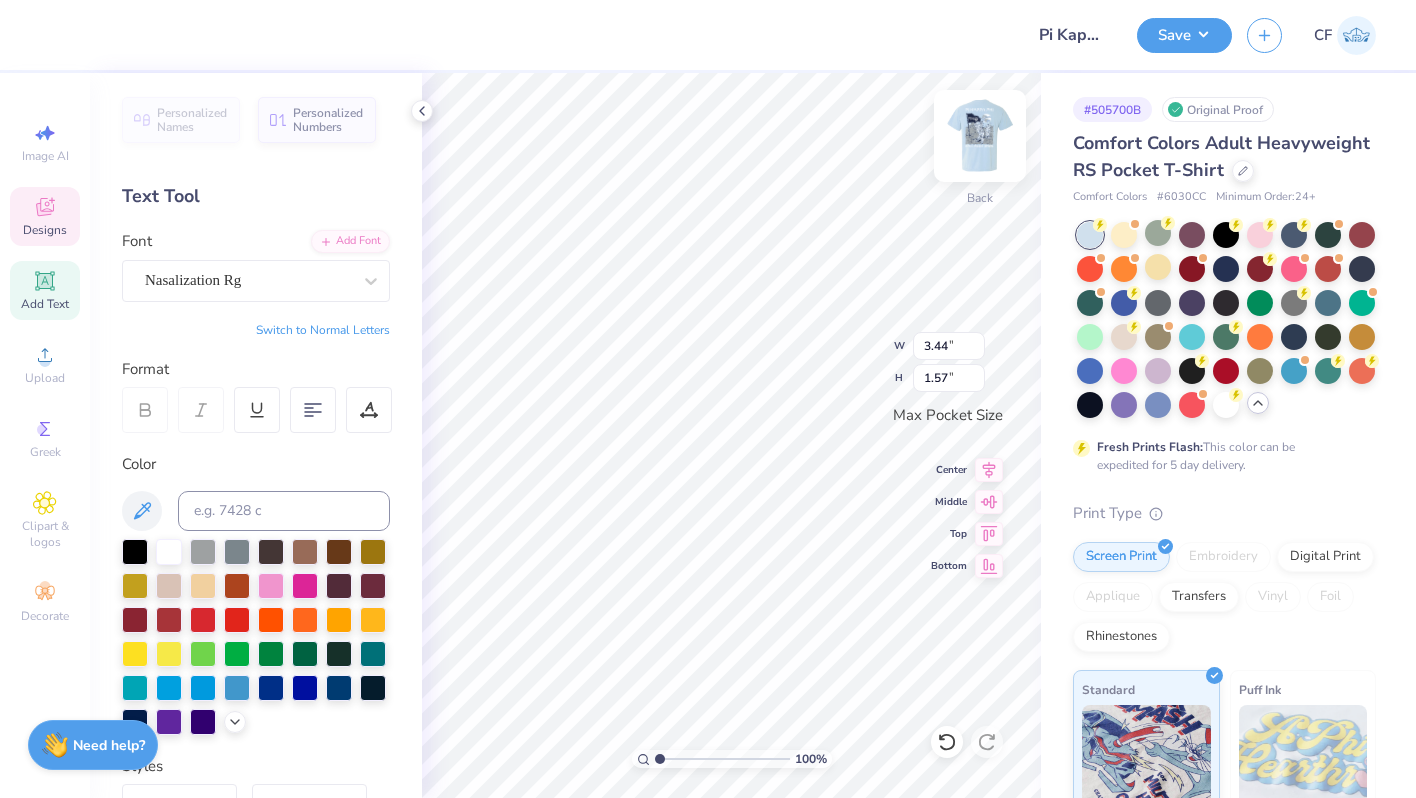 scroll, scrollTop: 0, scrollLeft: 0, axis: both 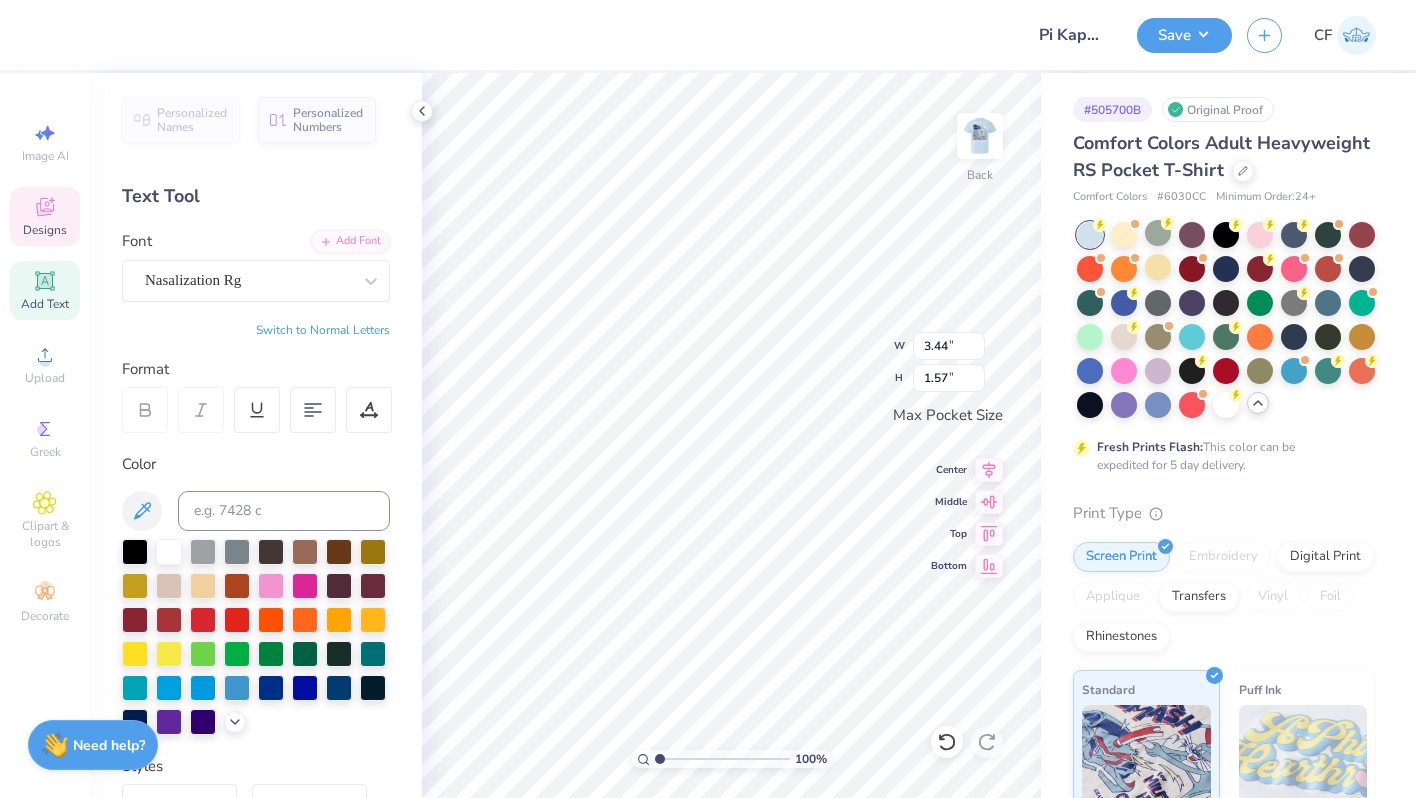 click on "Personalized Names Personalized Numbers Text Tool  Add Font Font Nasalization Rg Switch to Normal Letters Format Color Styles Text Shape" at bounding box center [256, 435] 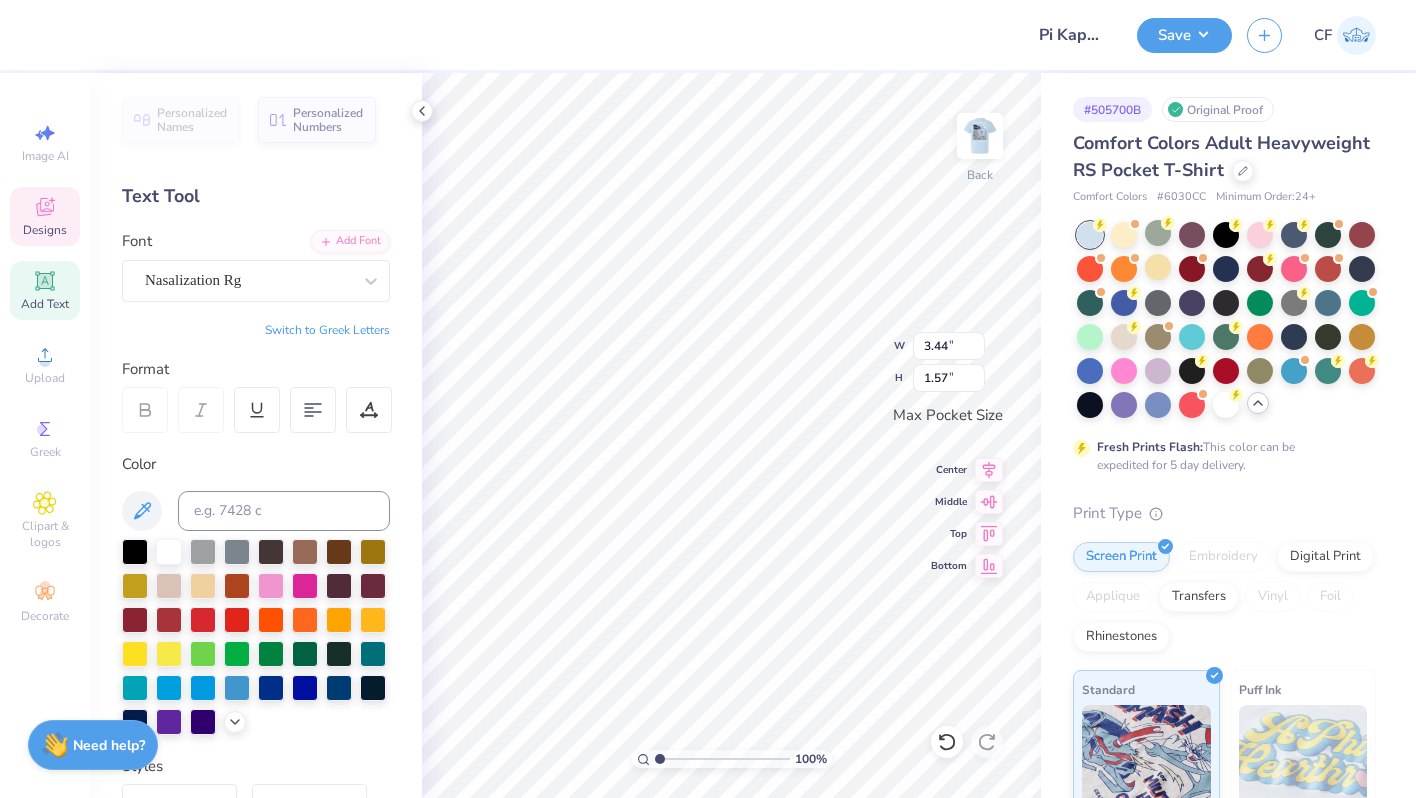 scroll, scrollTop: 0, scrollLeft: 3, axis: horizontal 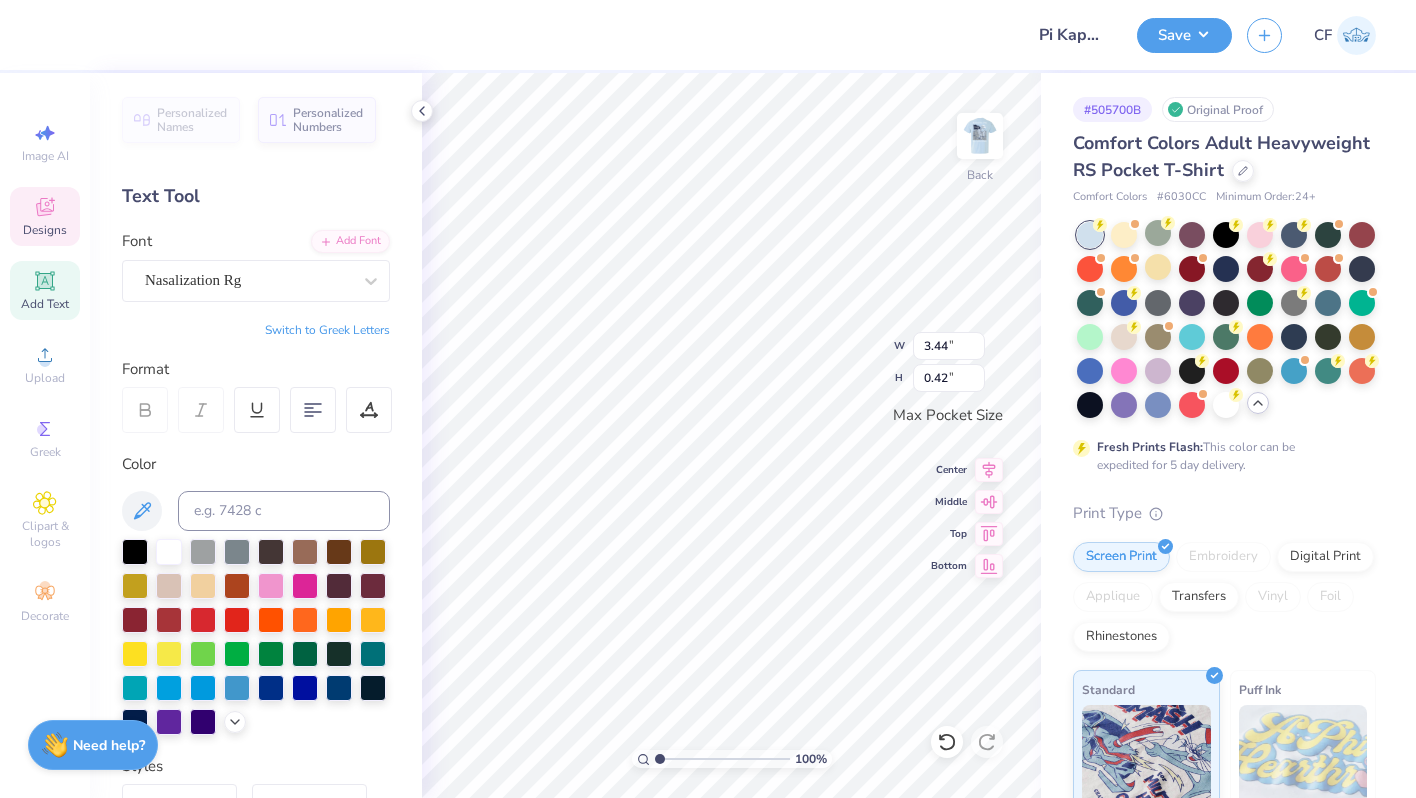 type on "F" 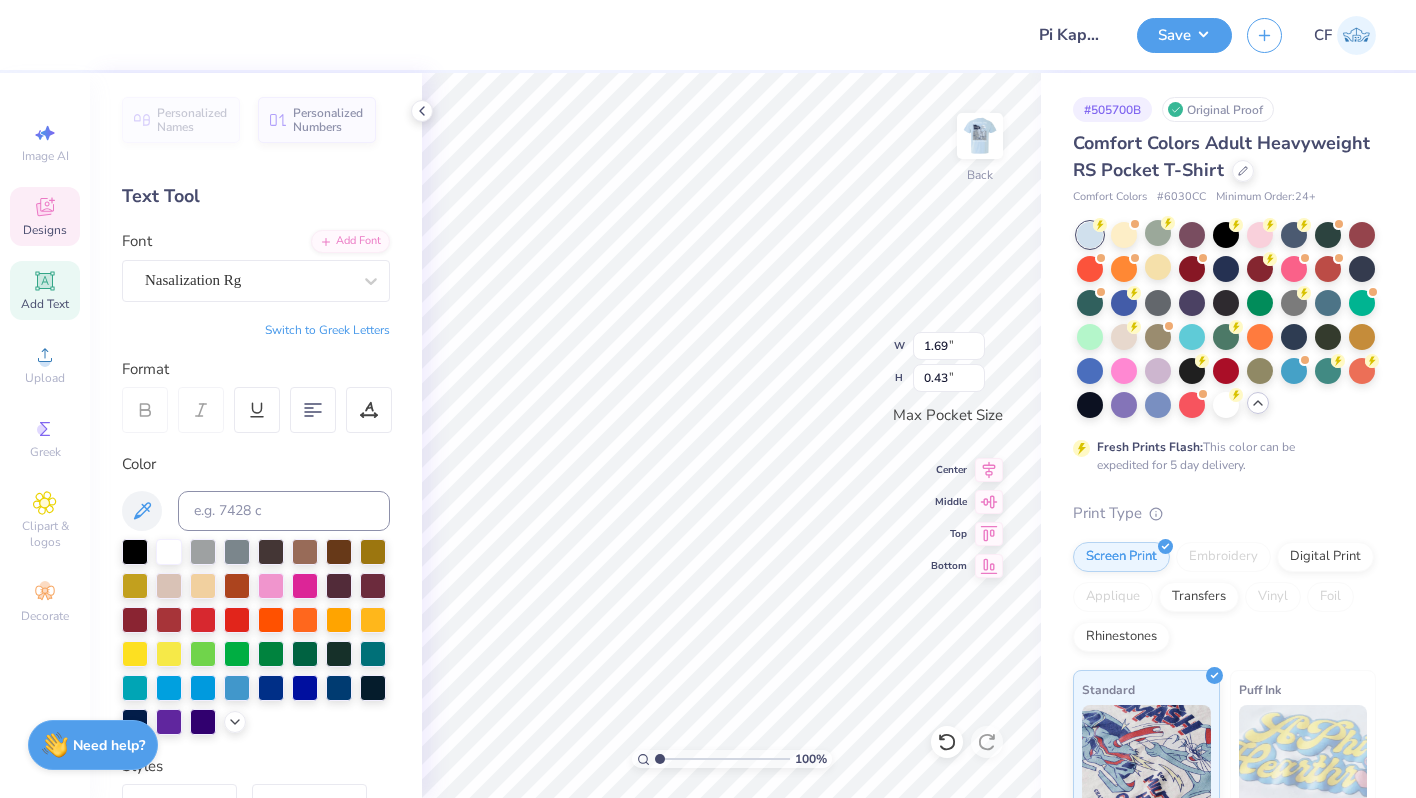 type on "3.44" 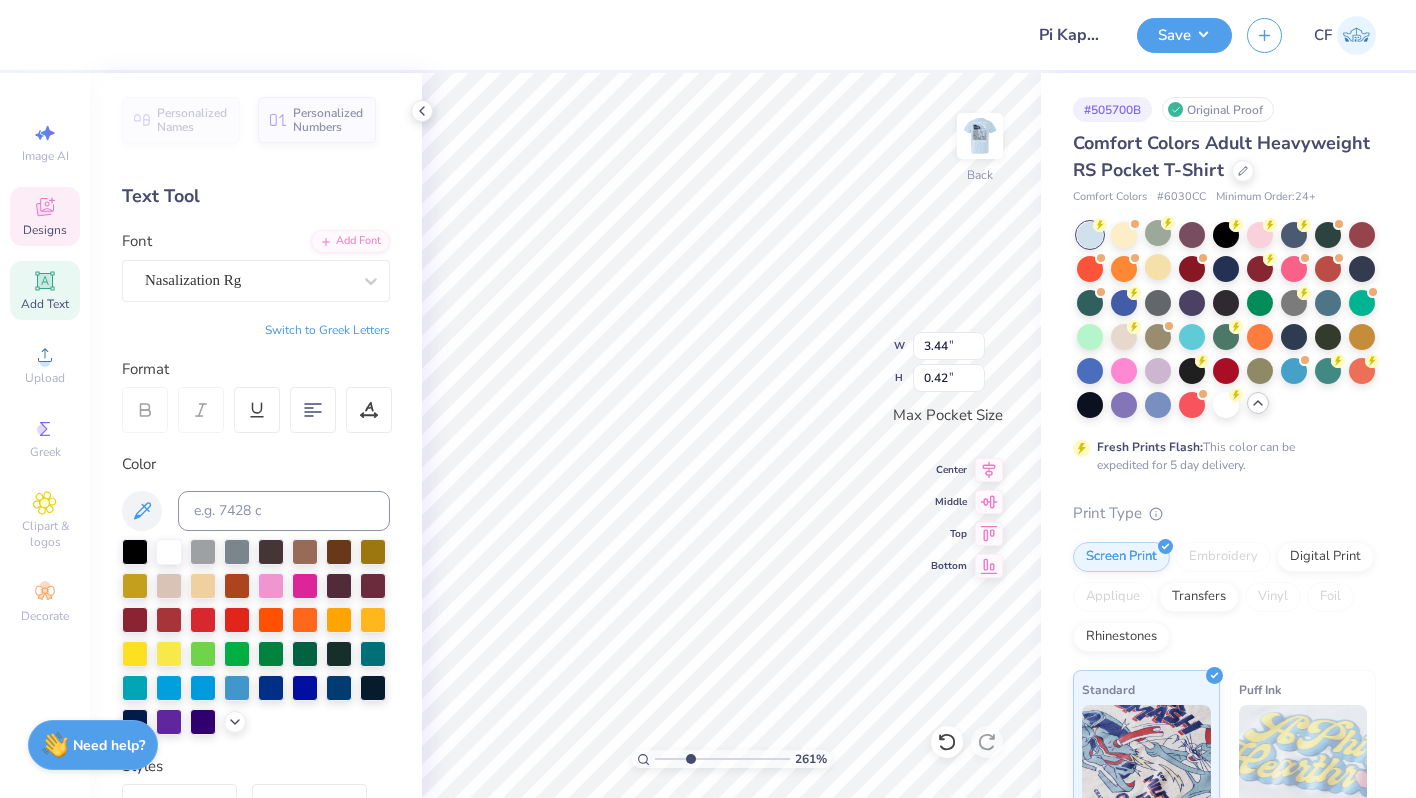 type on "3.28" 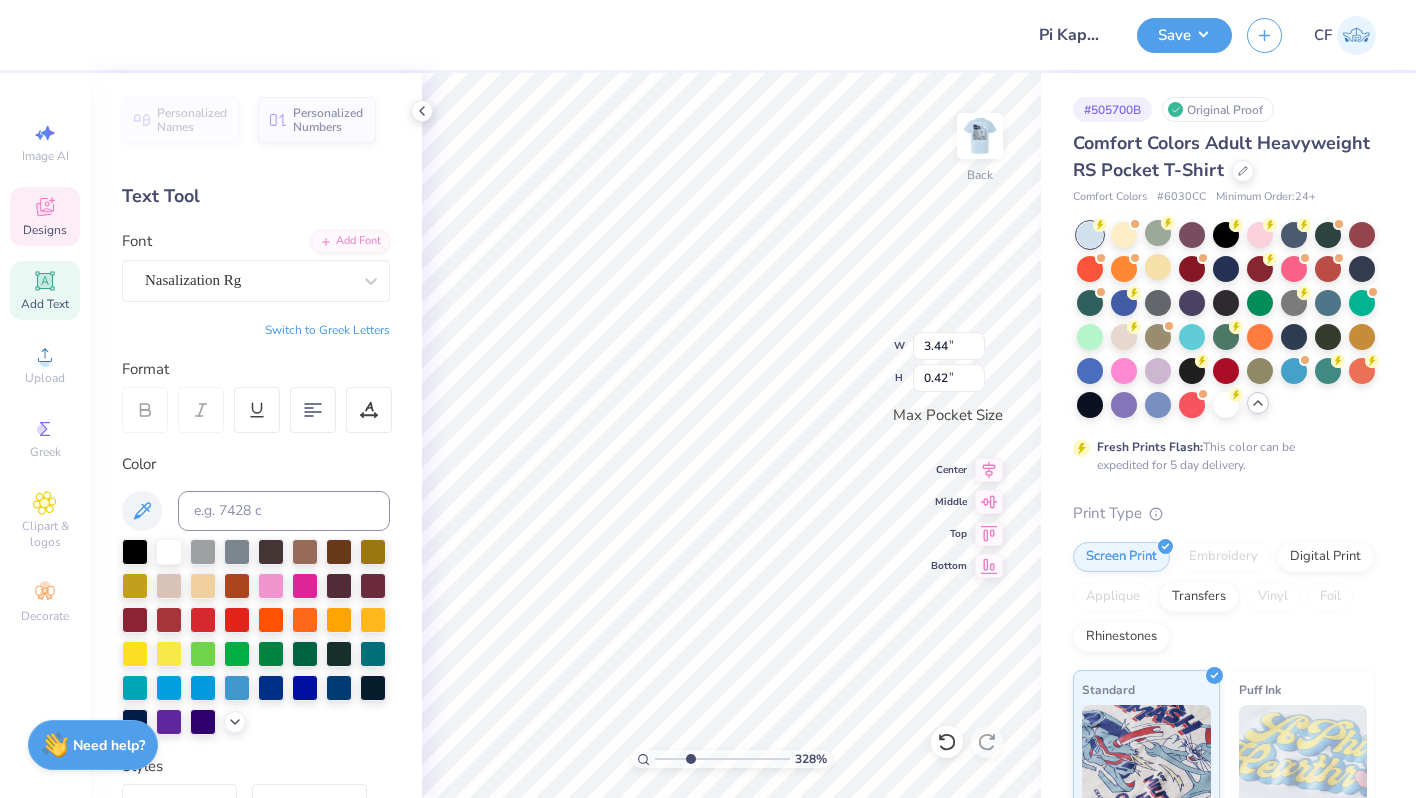 type on "3.50" 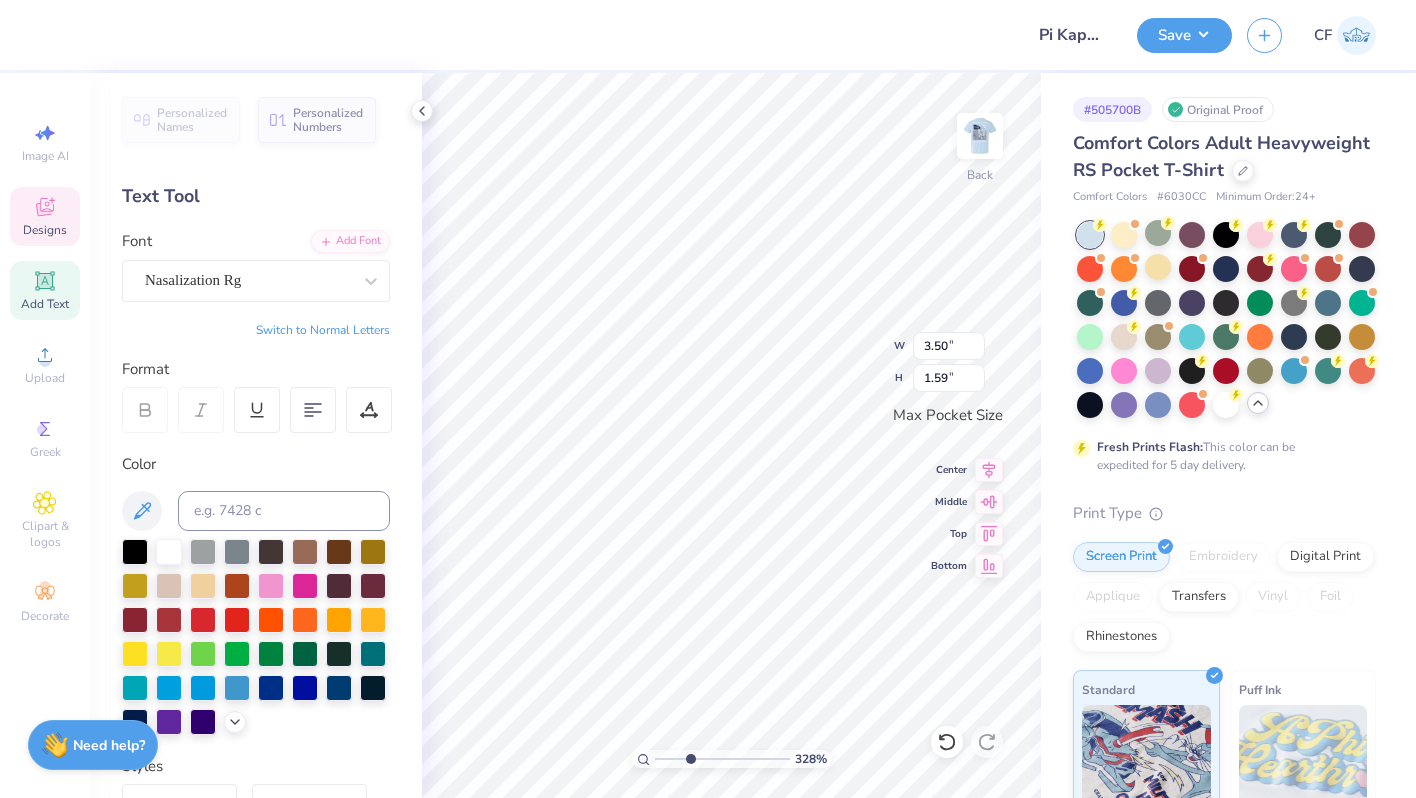type on "ΠΚΦ" 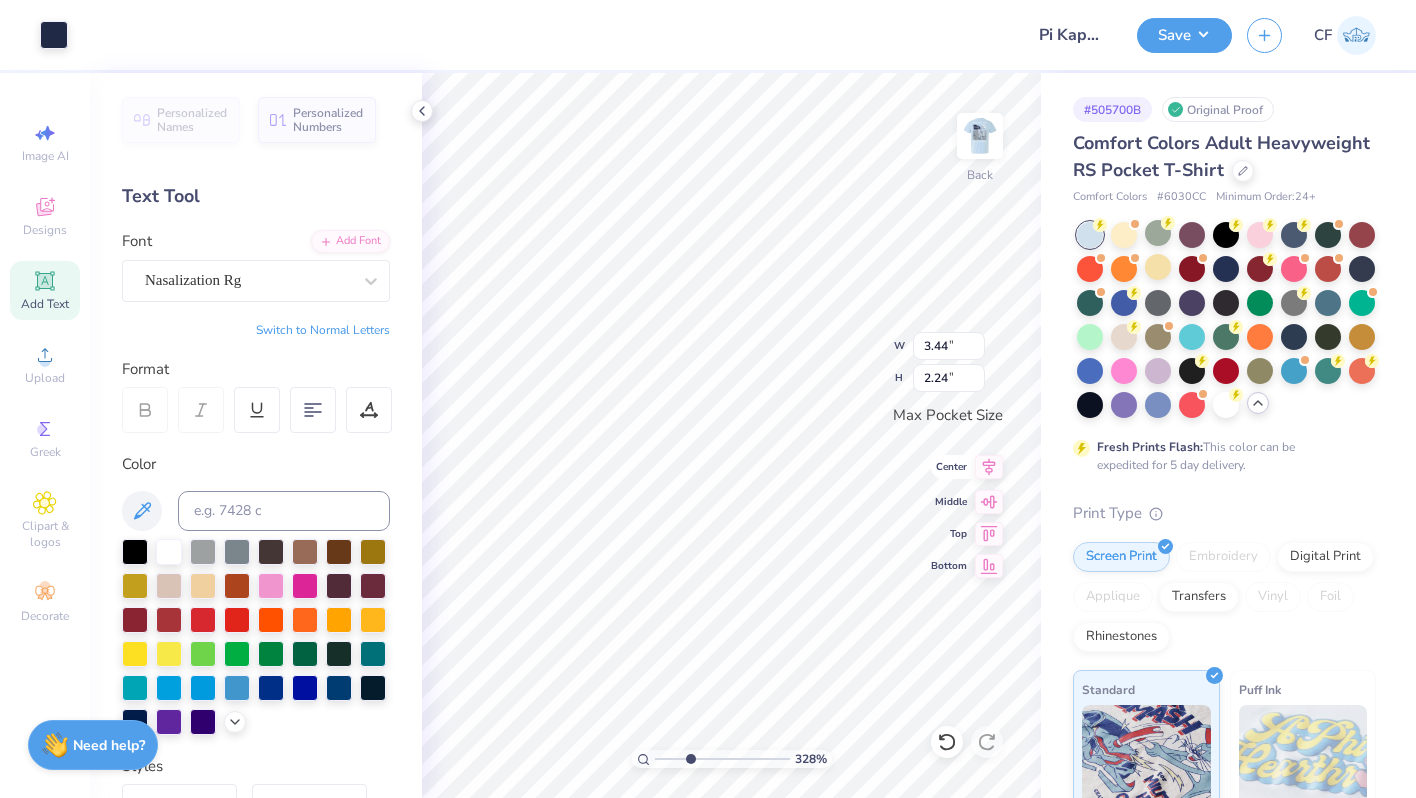 click 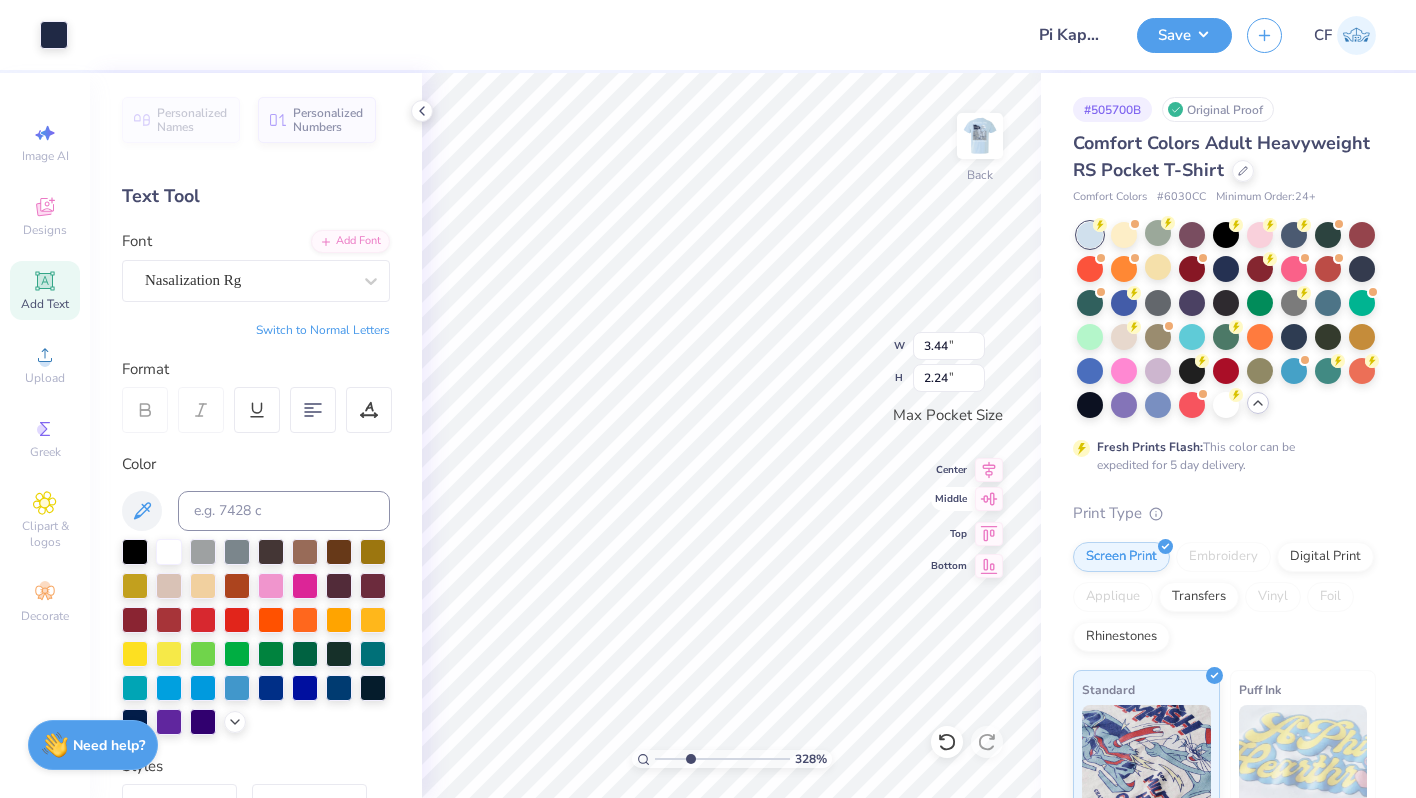 click 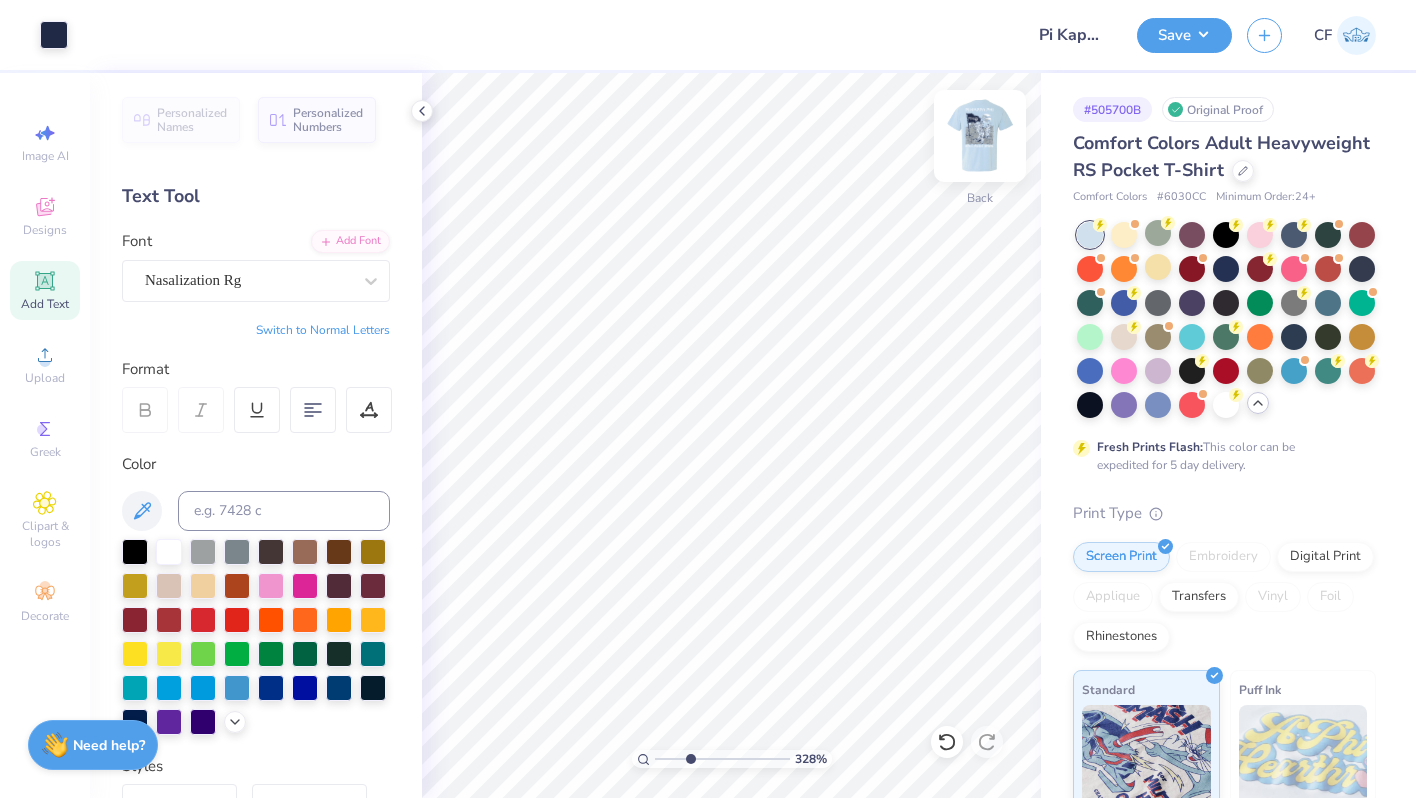 click at bounding box center (980, 136) 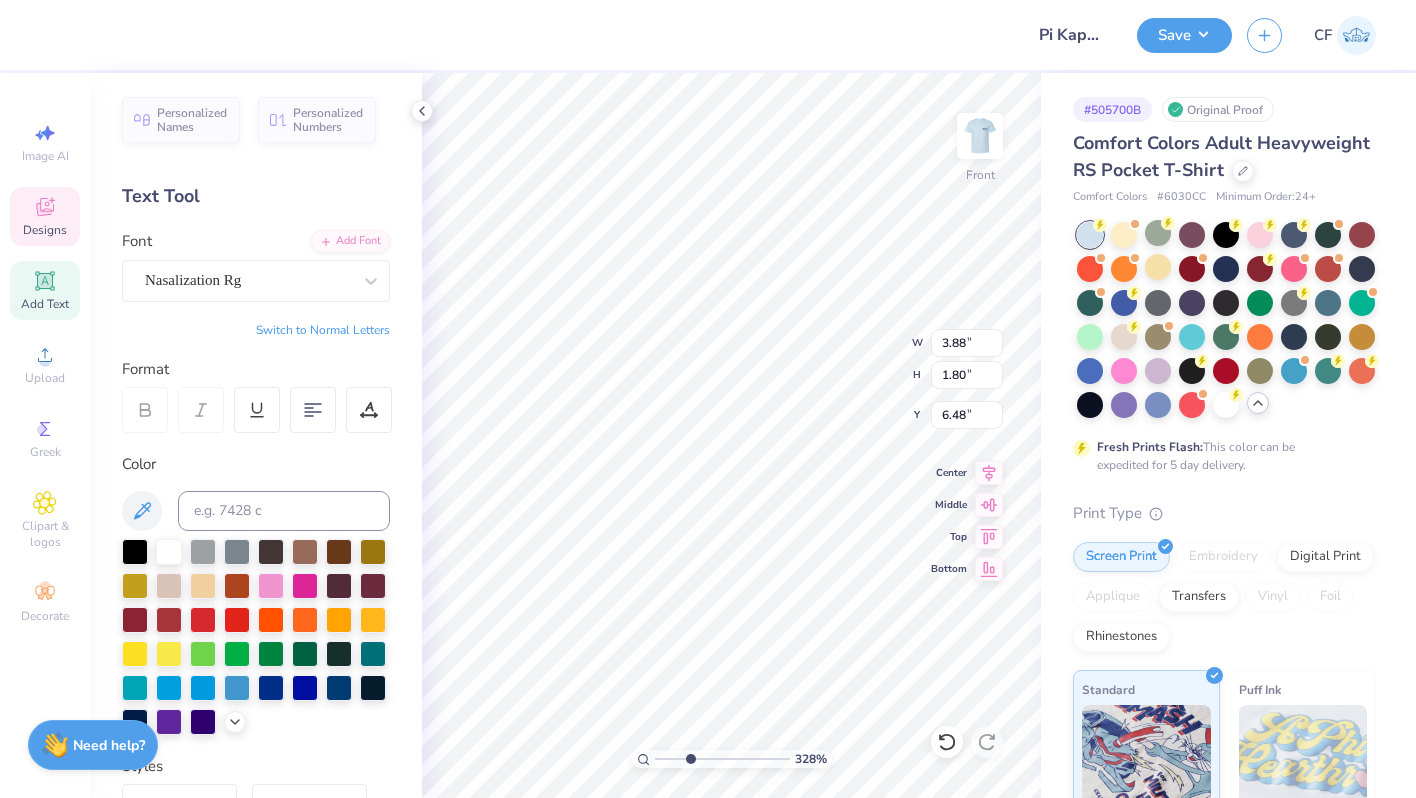 type on "ΠΚΦ" 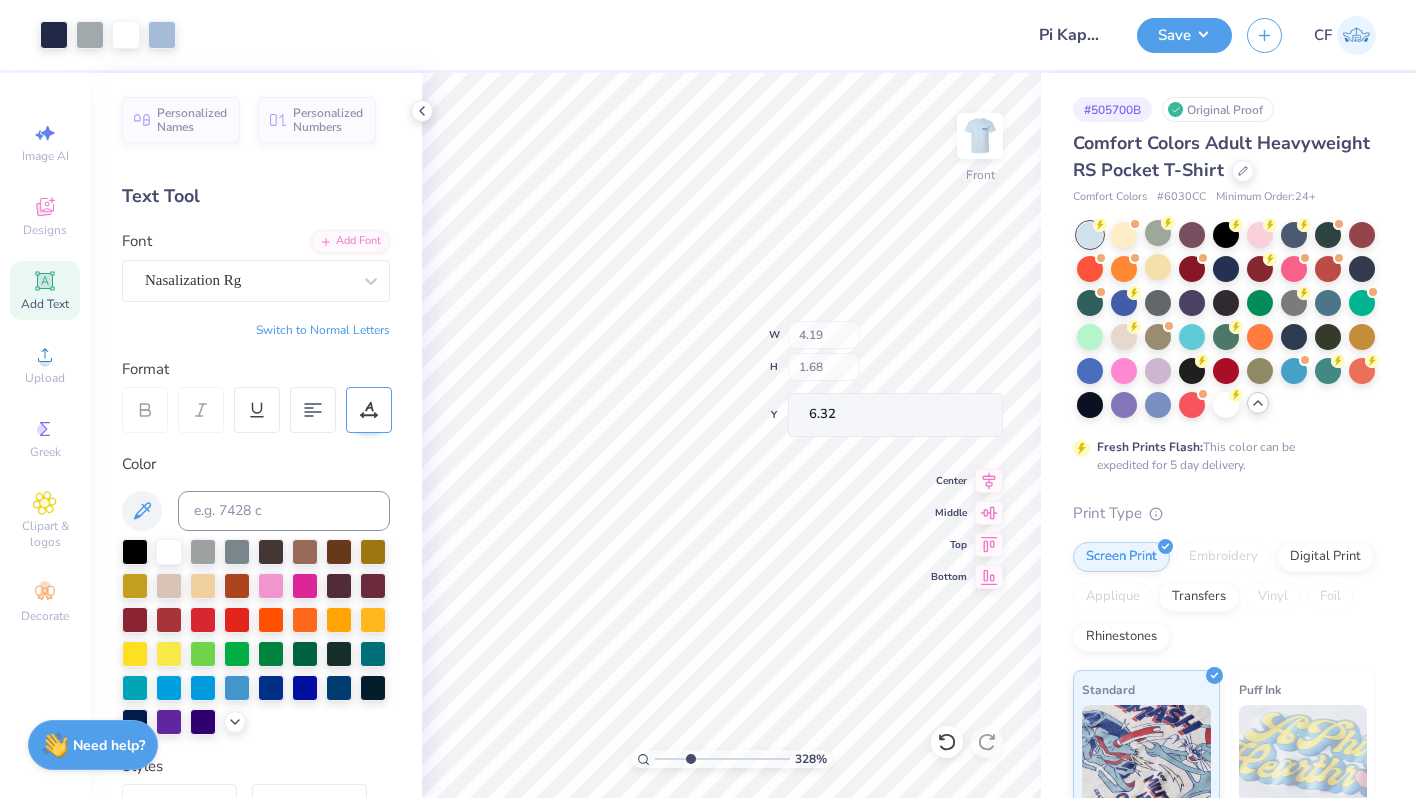 type on "6.32" 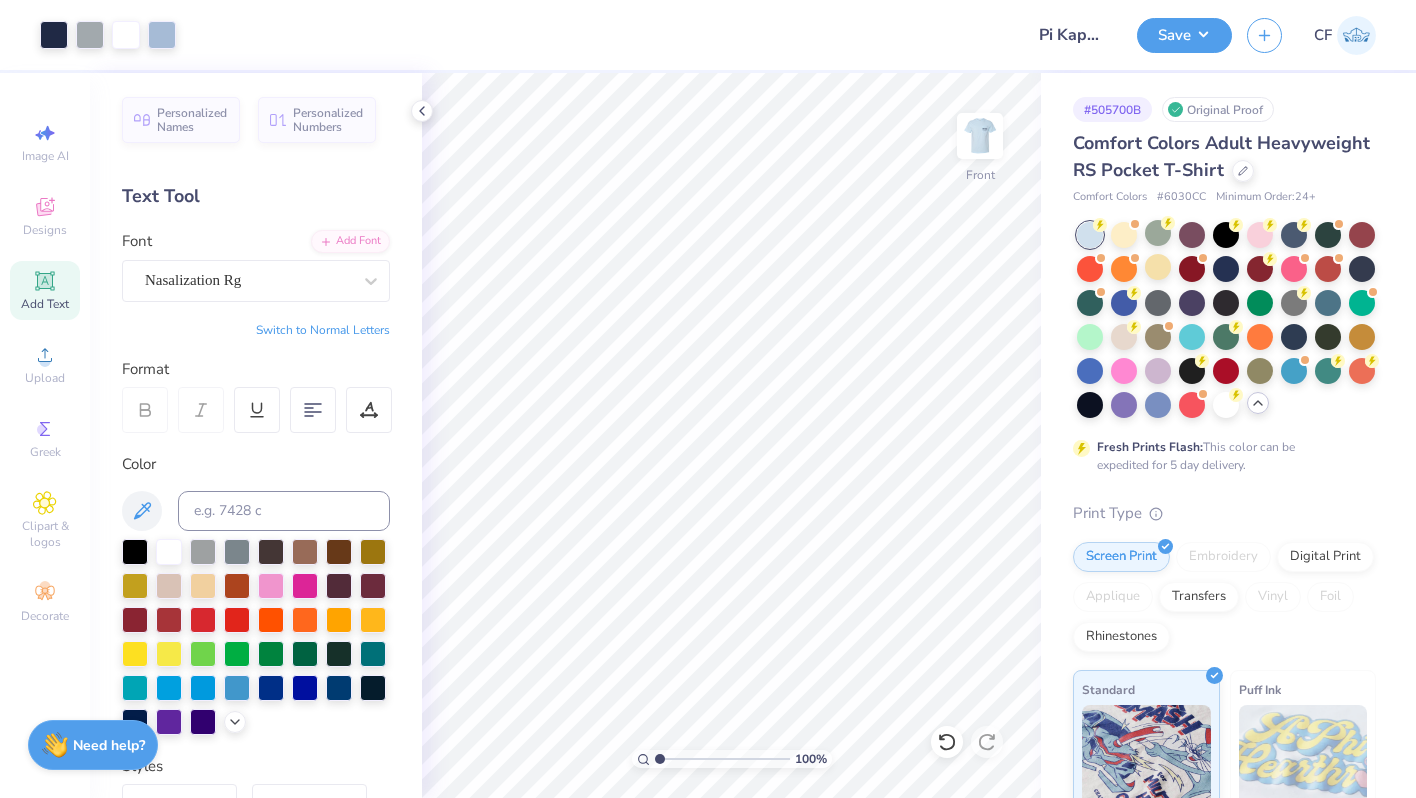 drag, startPoint x: 691, startPoint y: 760, endPoint x: 624, endPoint y: 745, distance: 68.65858 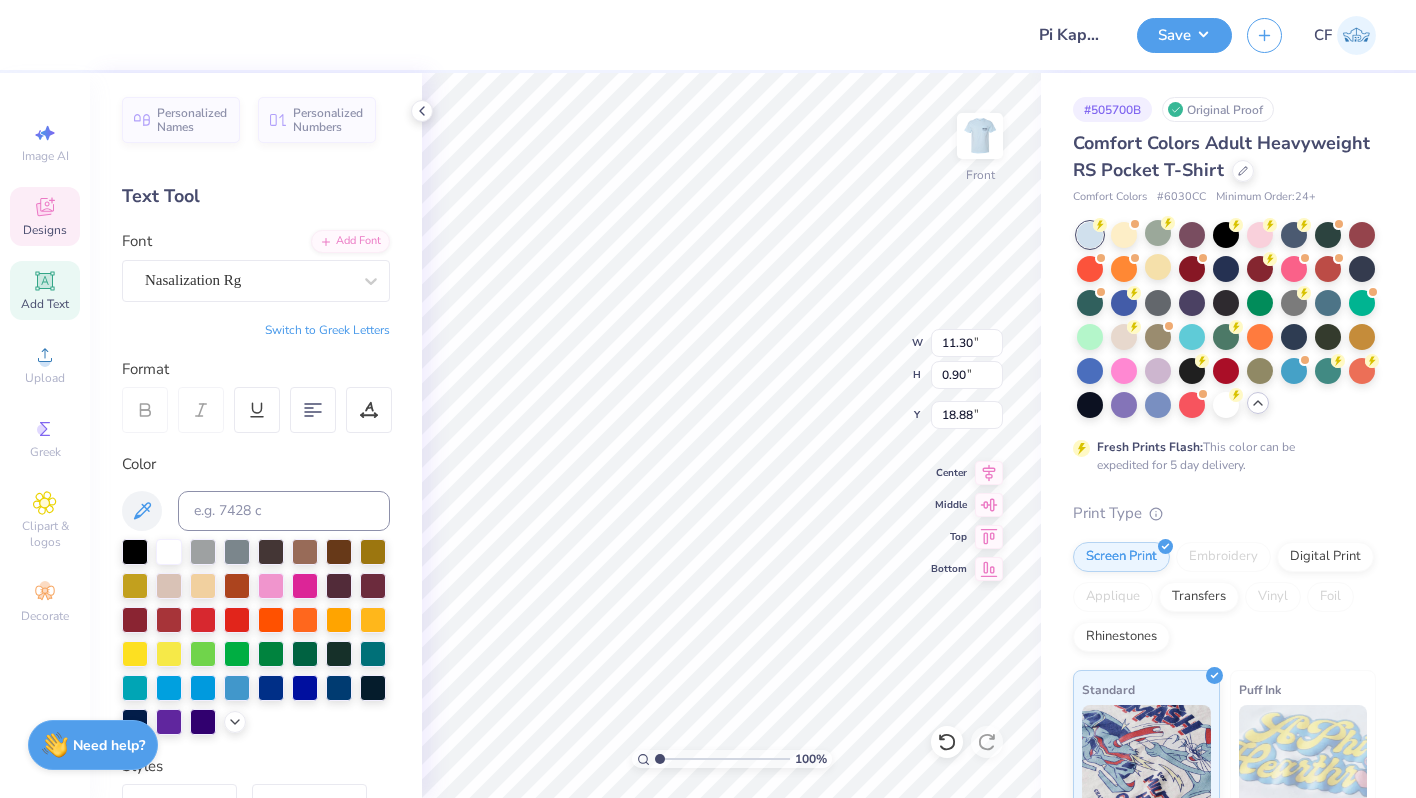 type on "18.88" 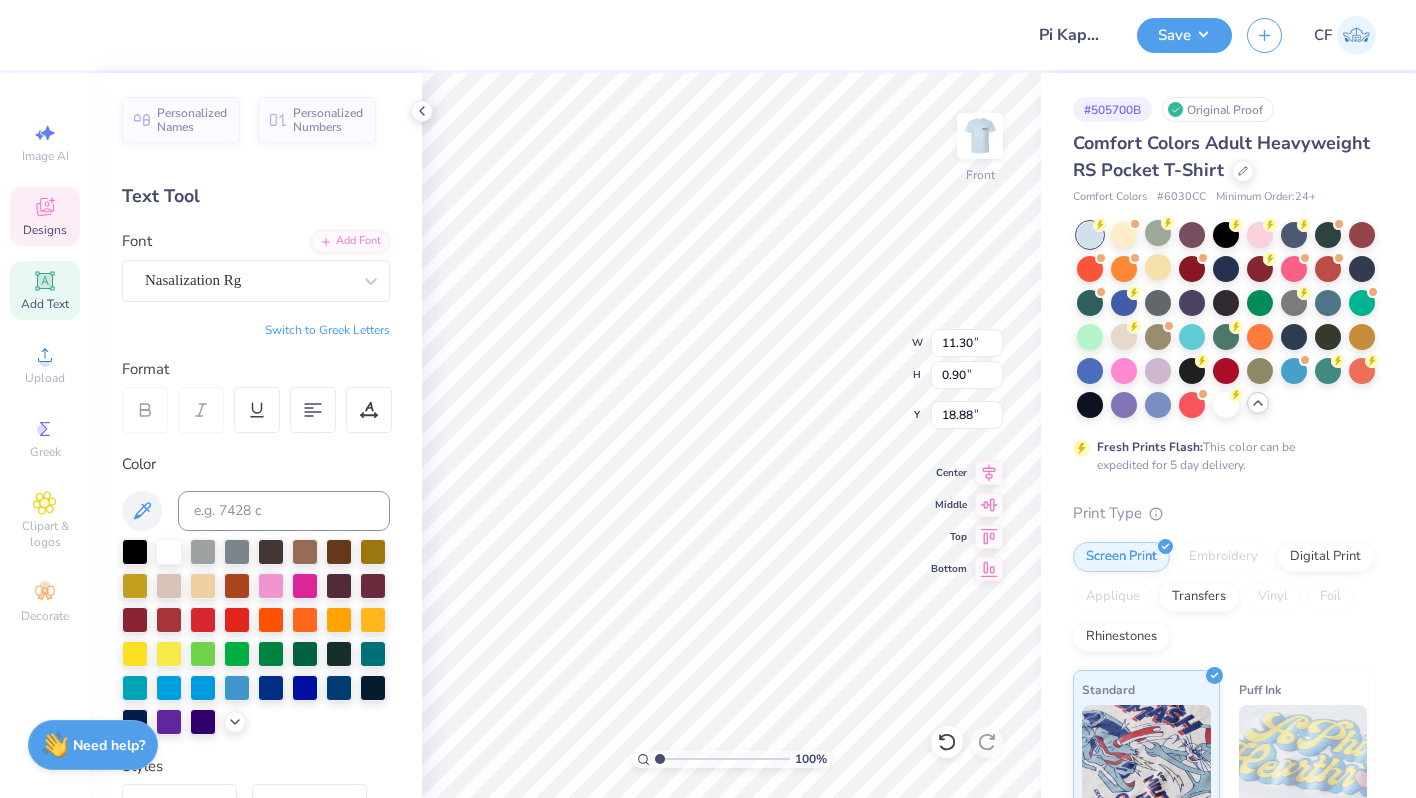 scroll, scrollTop: 0, scrollLeft: 0, axis: both 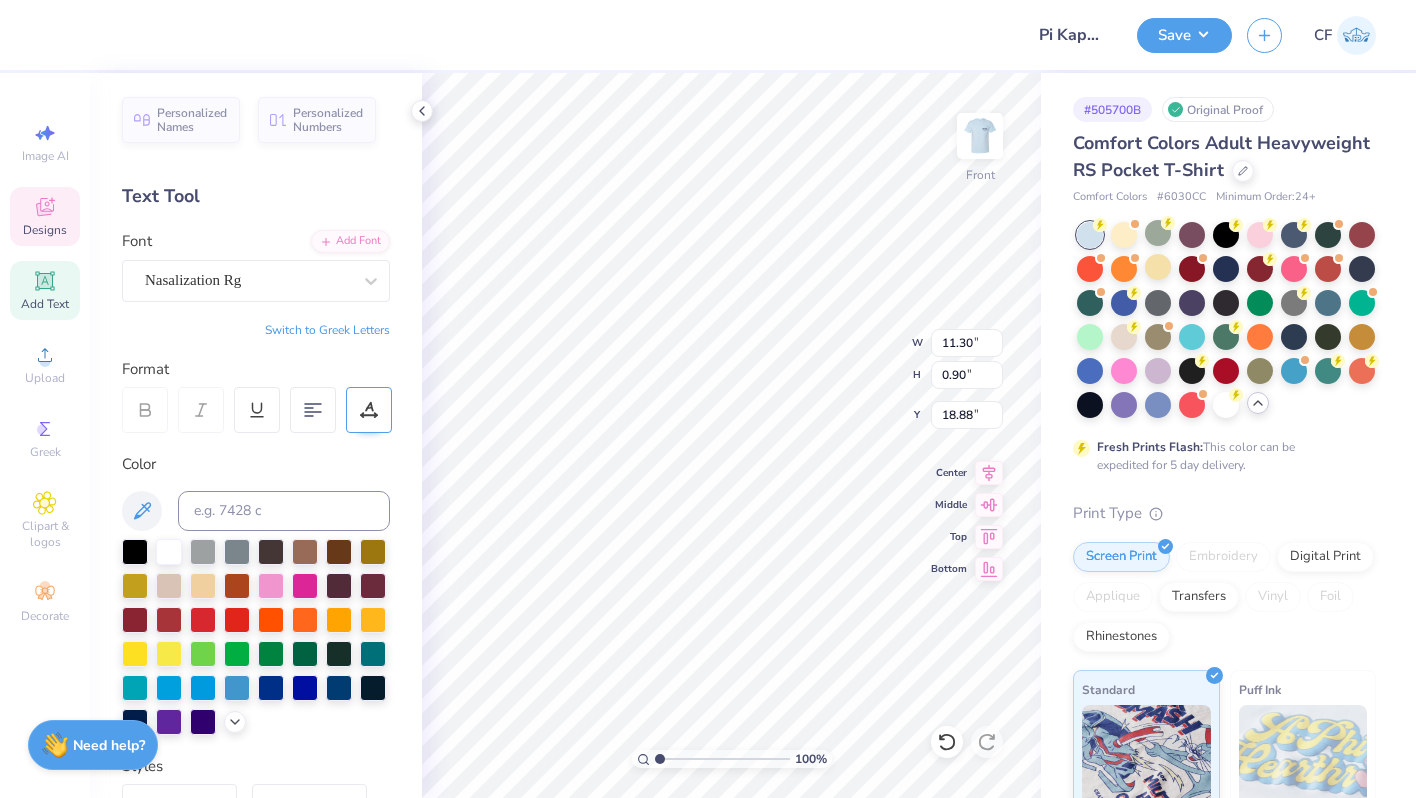 type on "ALPHA CHAPTER" 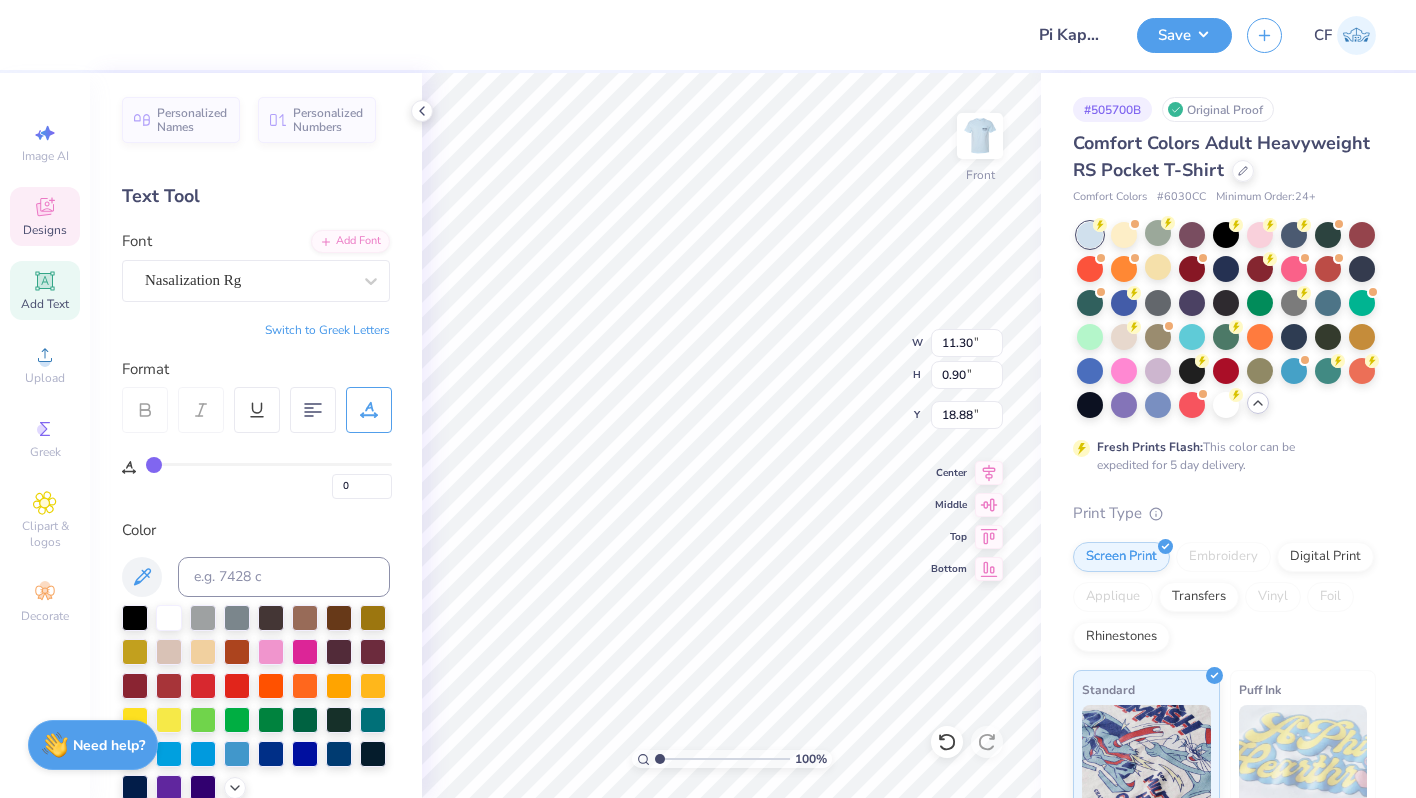 type on "6" 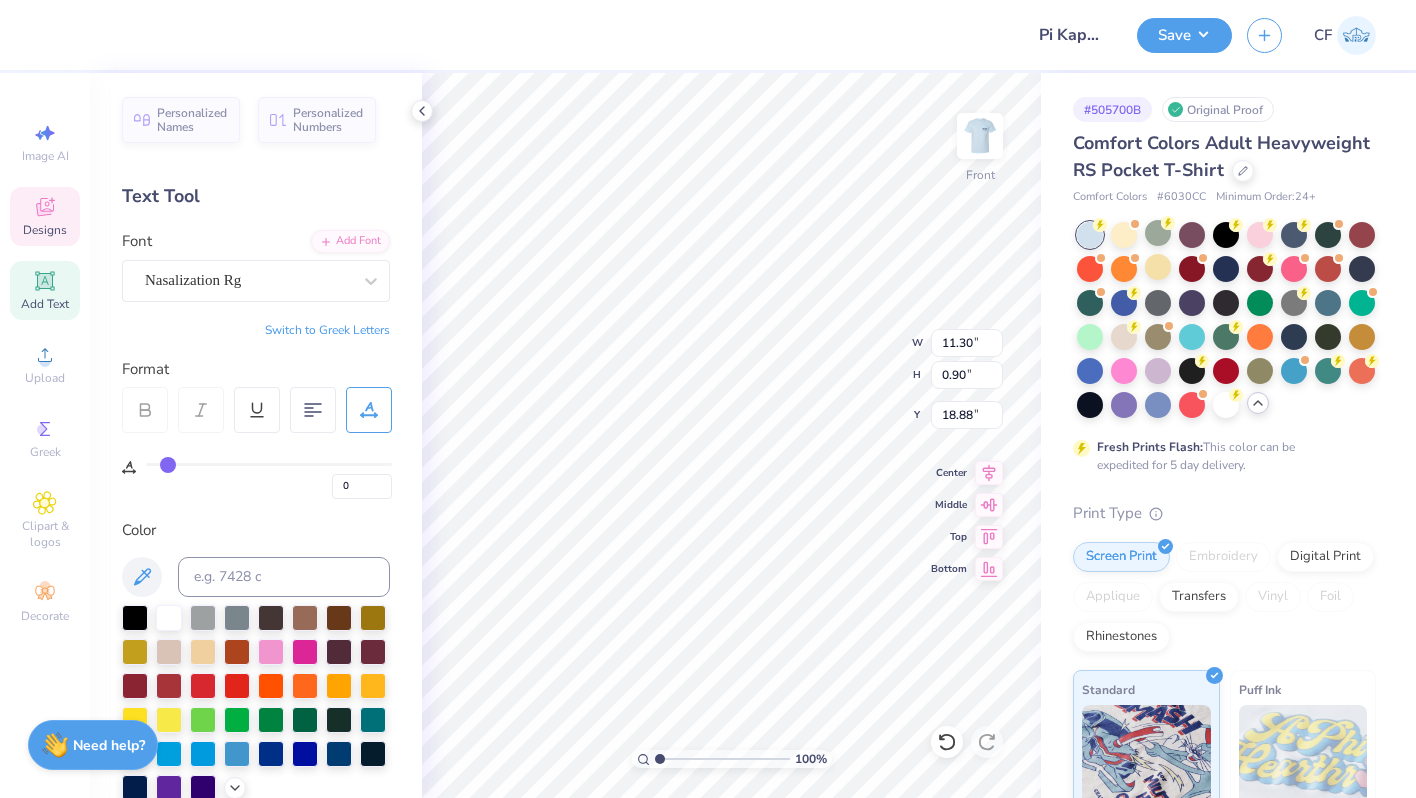 type on "6" 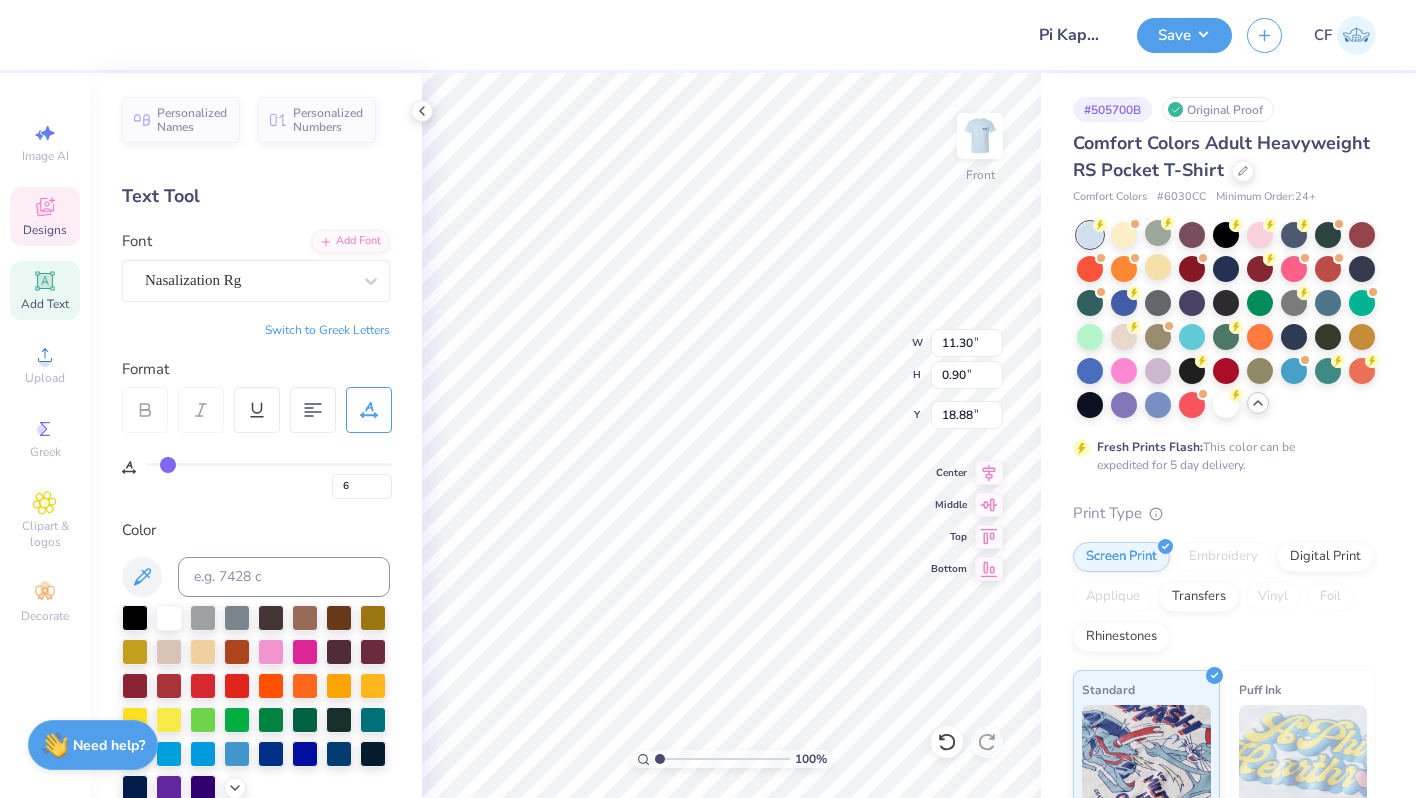 type on "12" 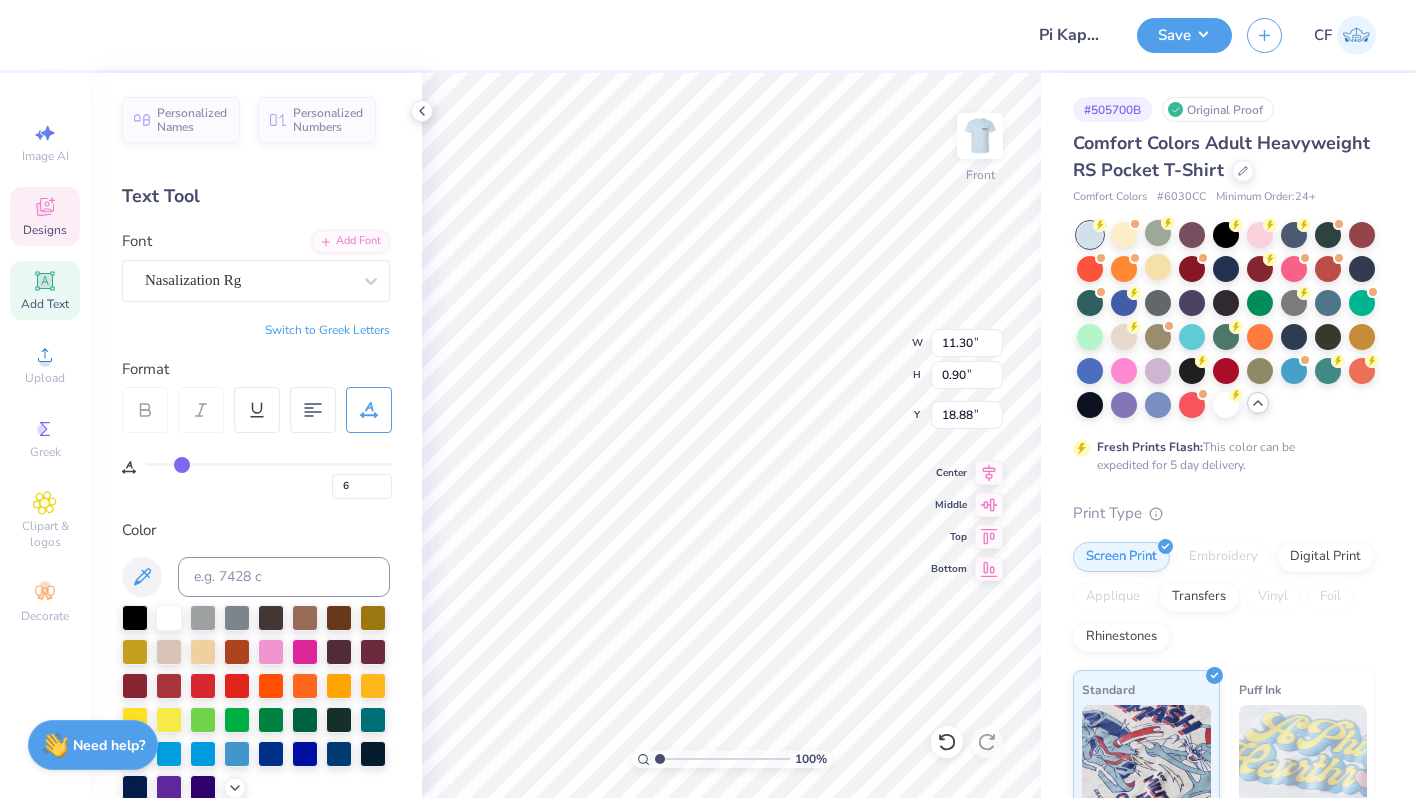 type on "12" 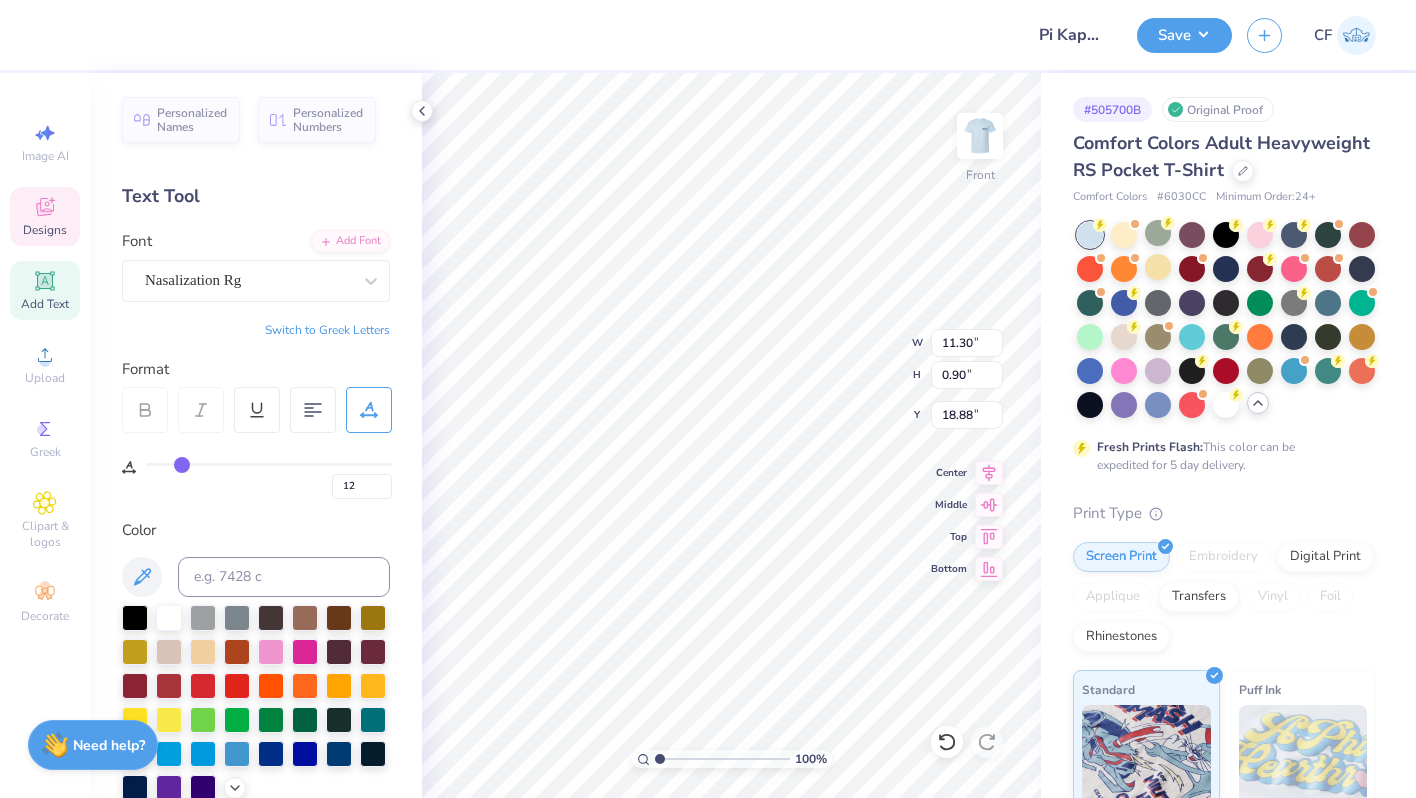 type on "18" 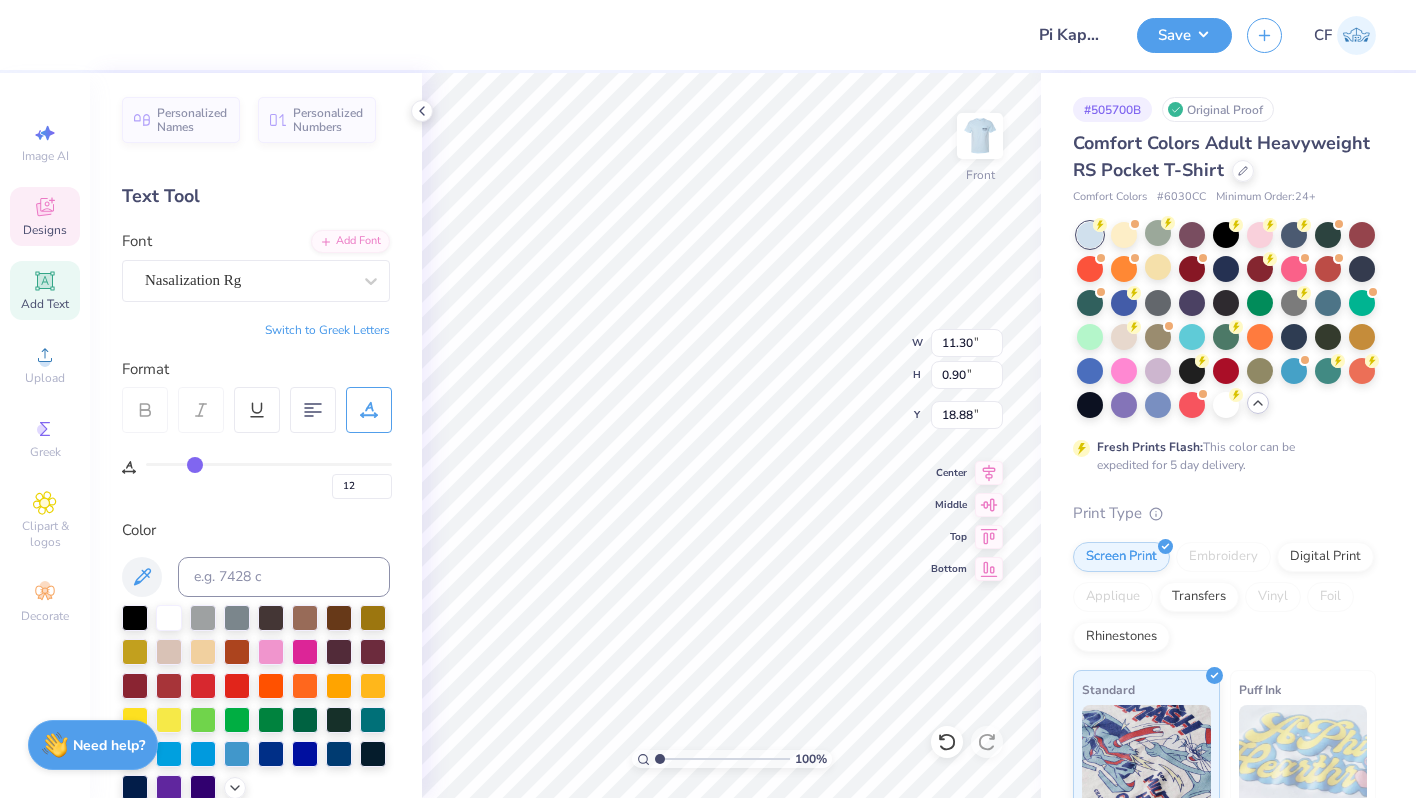 type on "18" 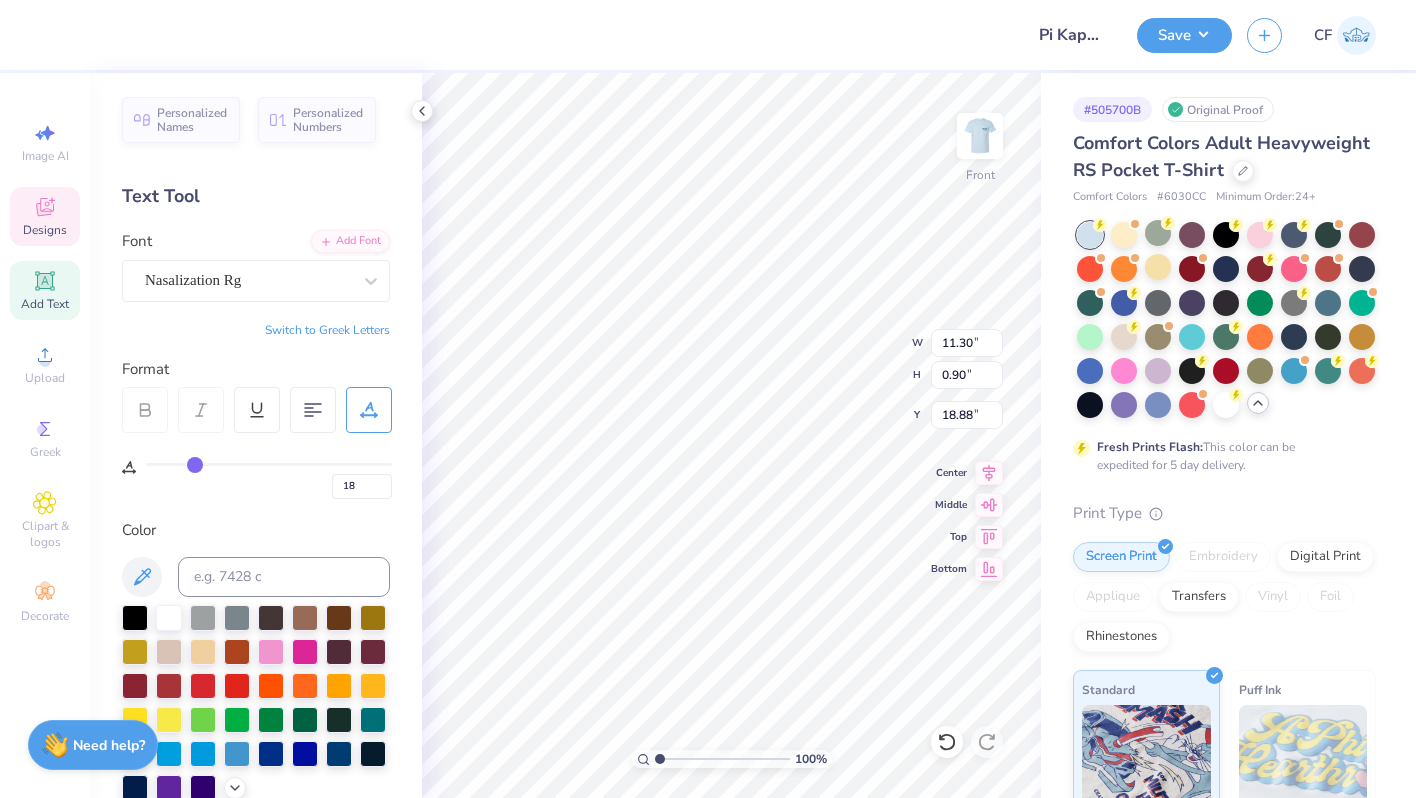 type on "21" 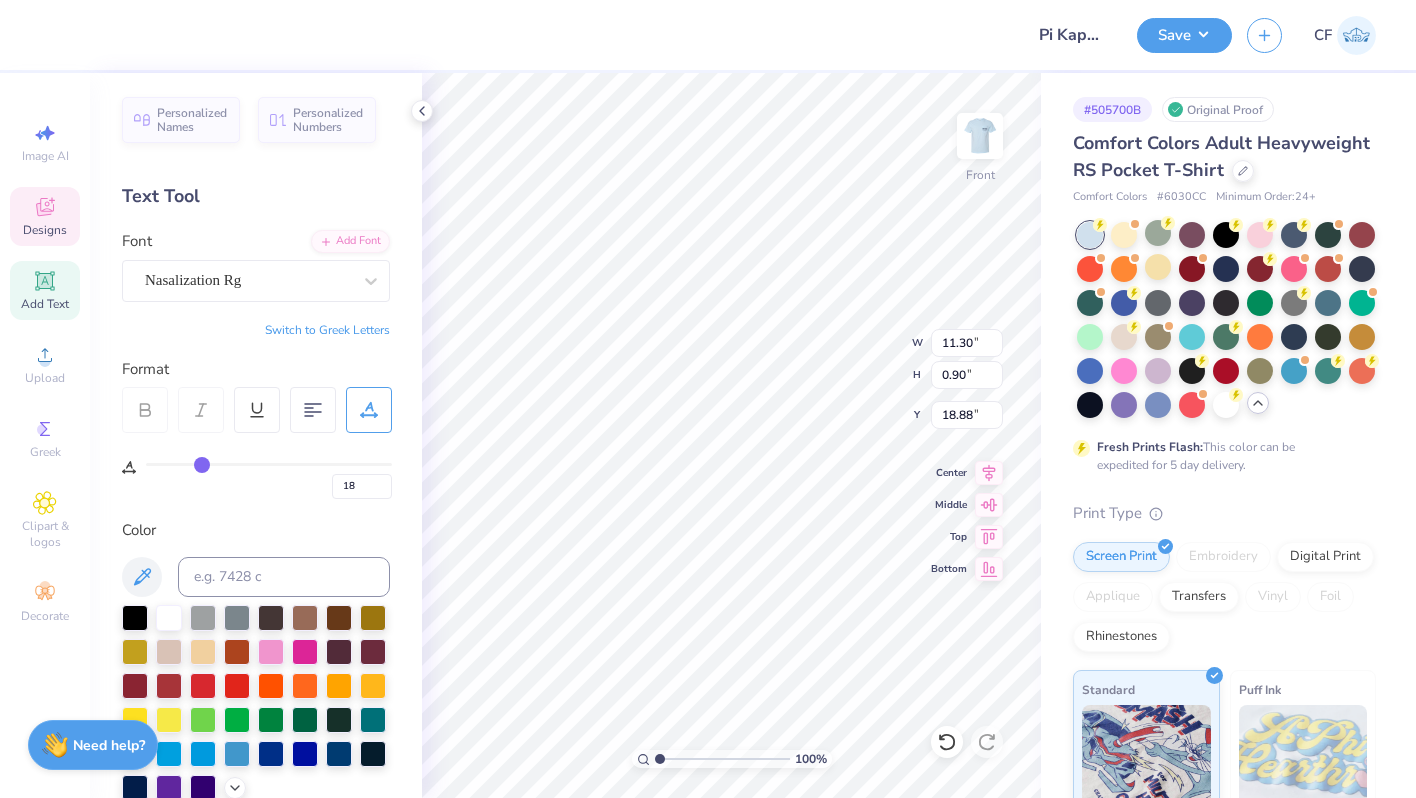 type on "21" 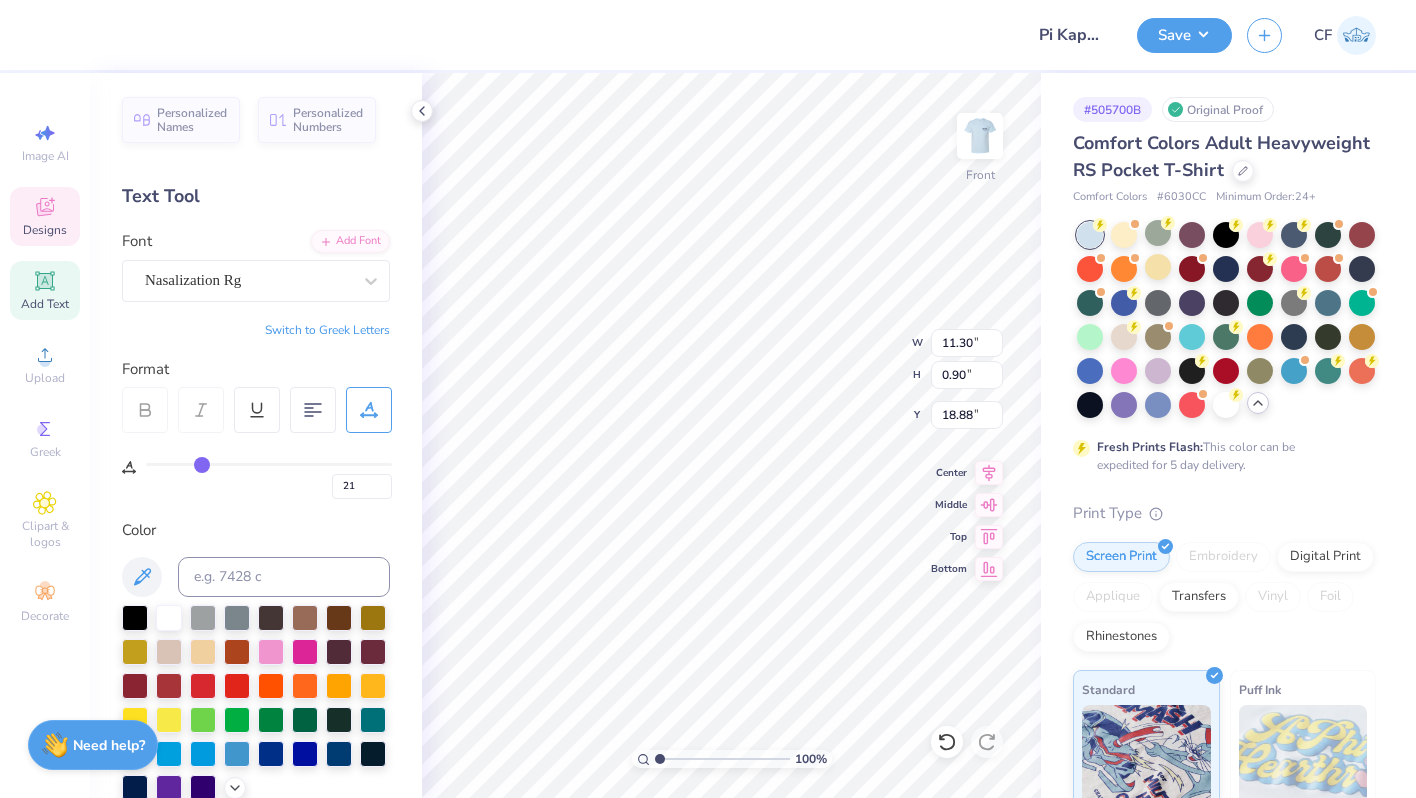 type on "24" 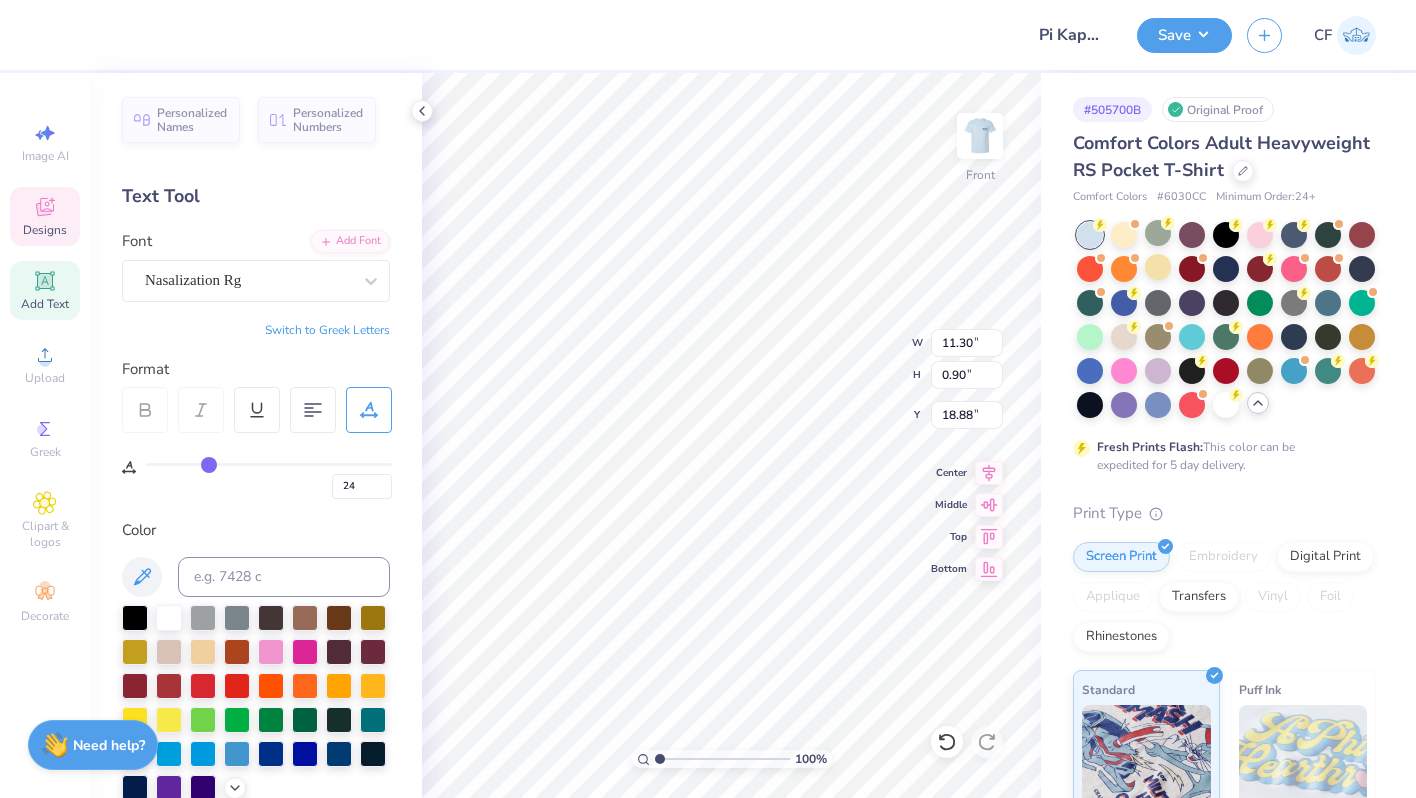 type on "26" 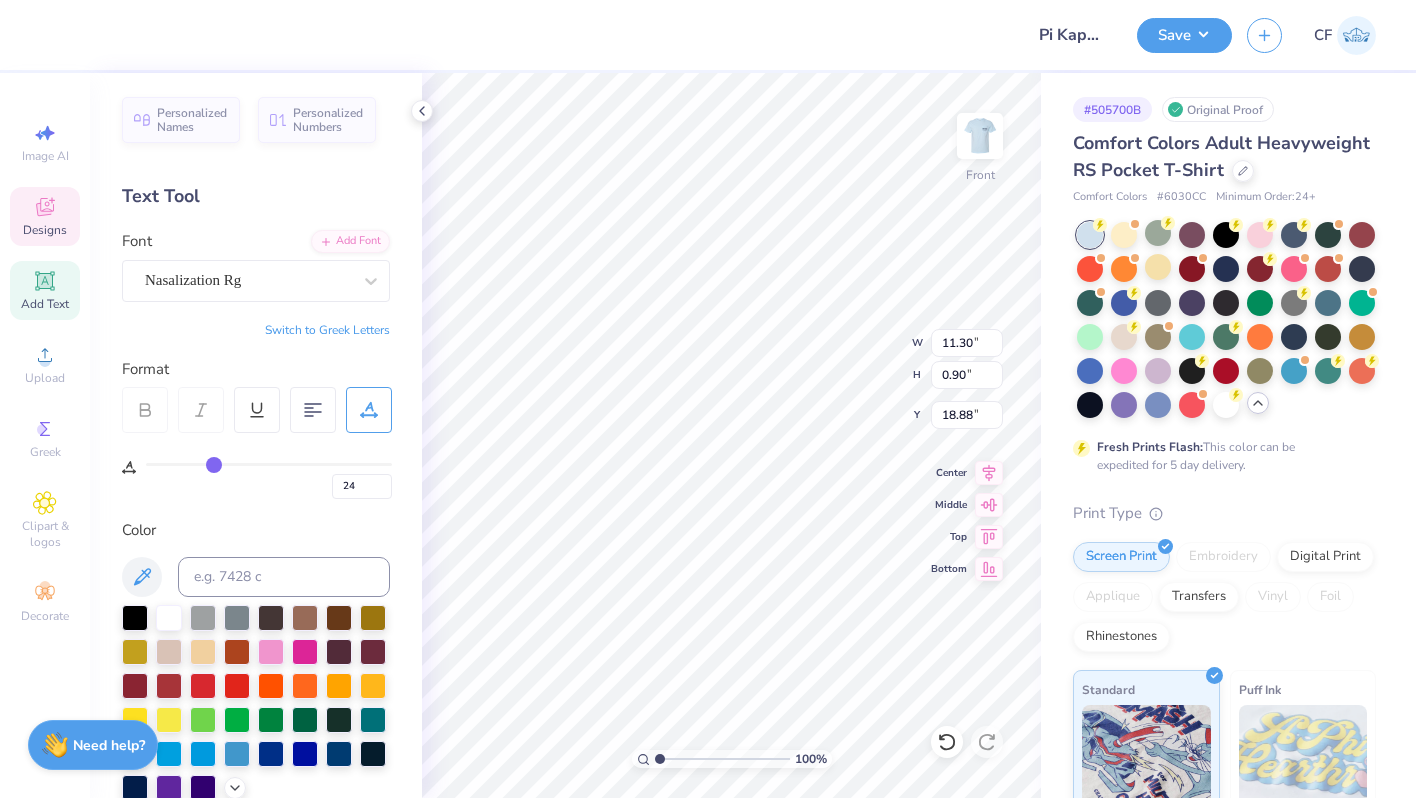 type on "26" 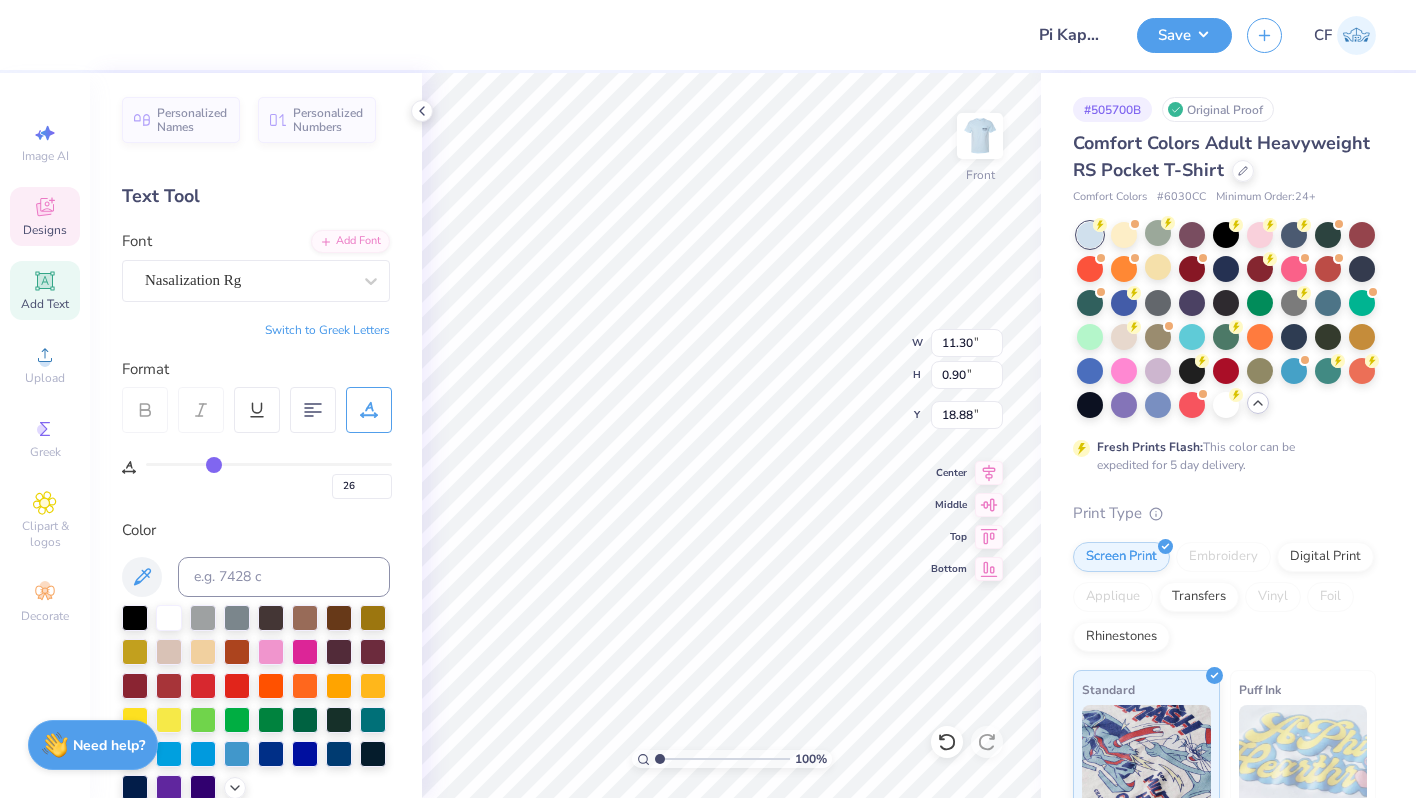 type on "28" 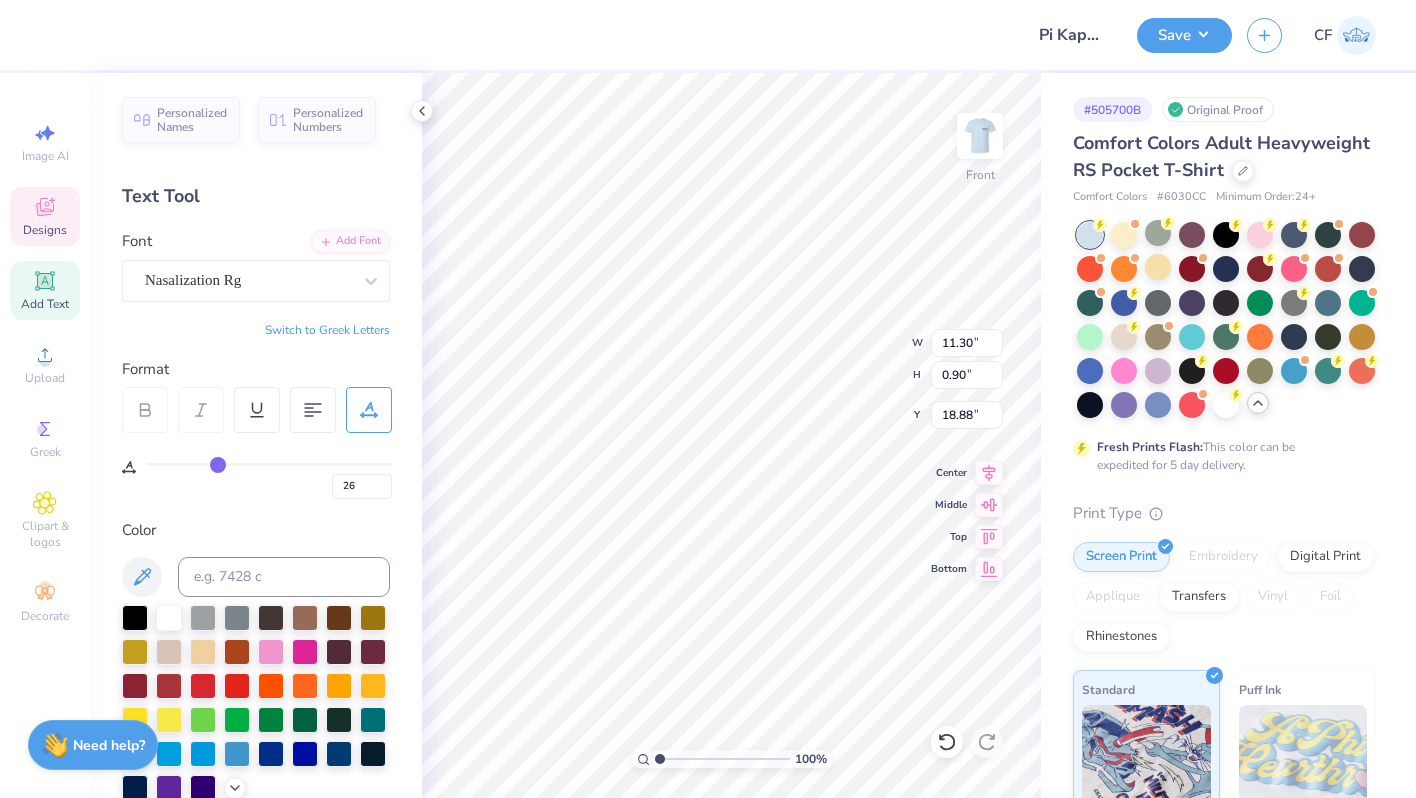 type on "28" 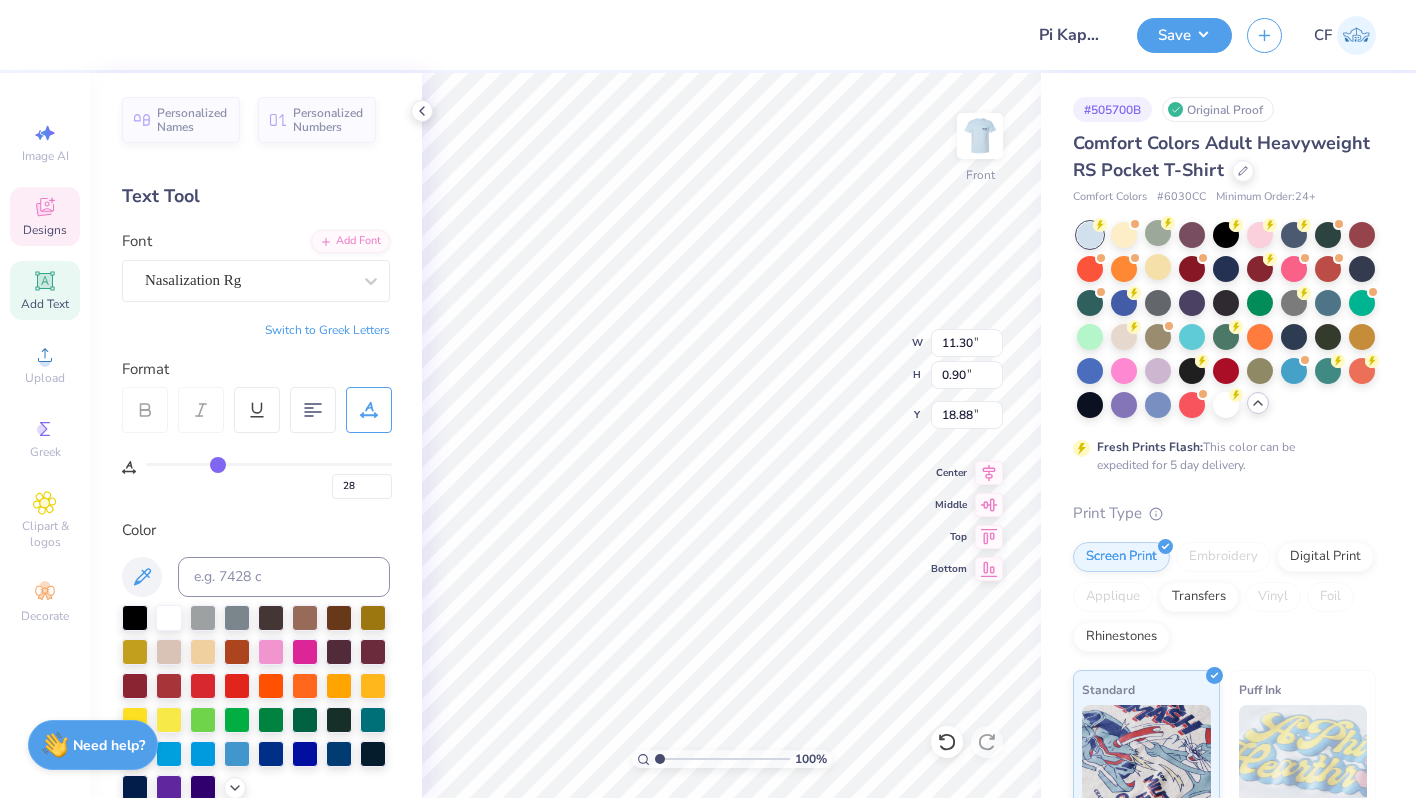 type on "30" 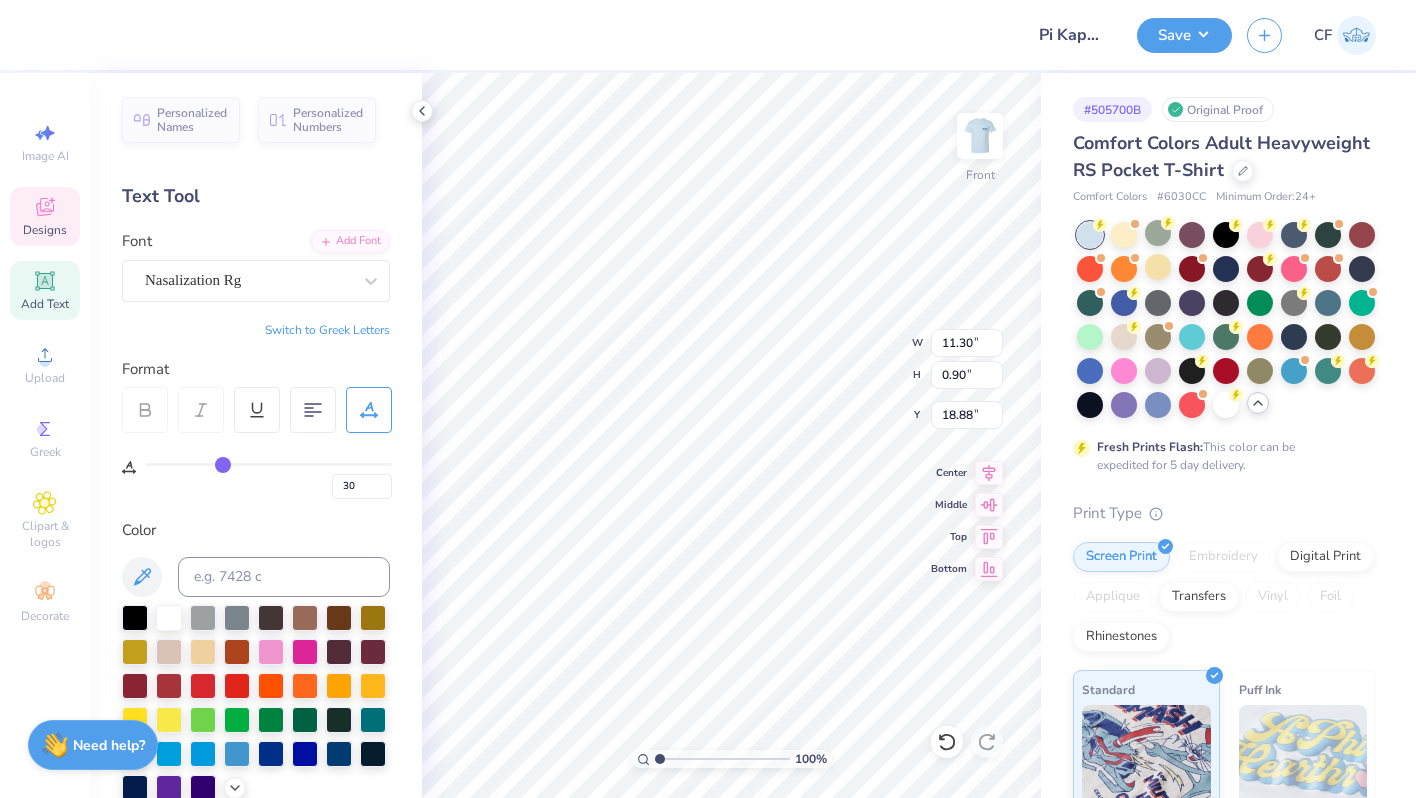 type on "31" 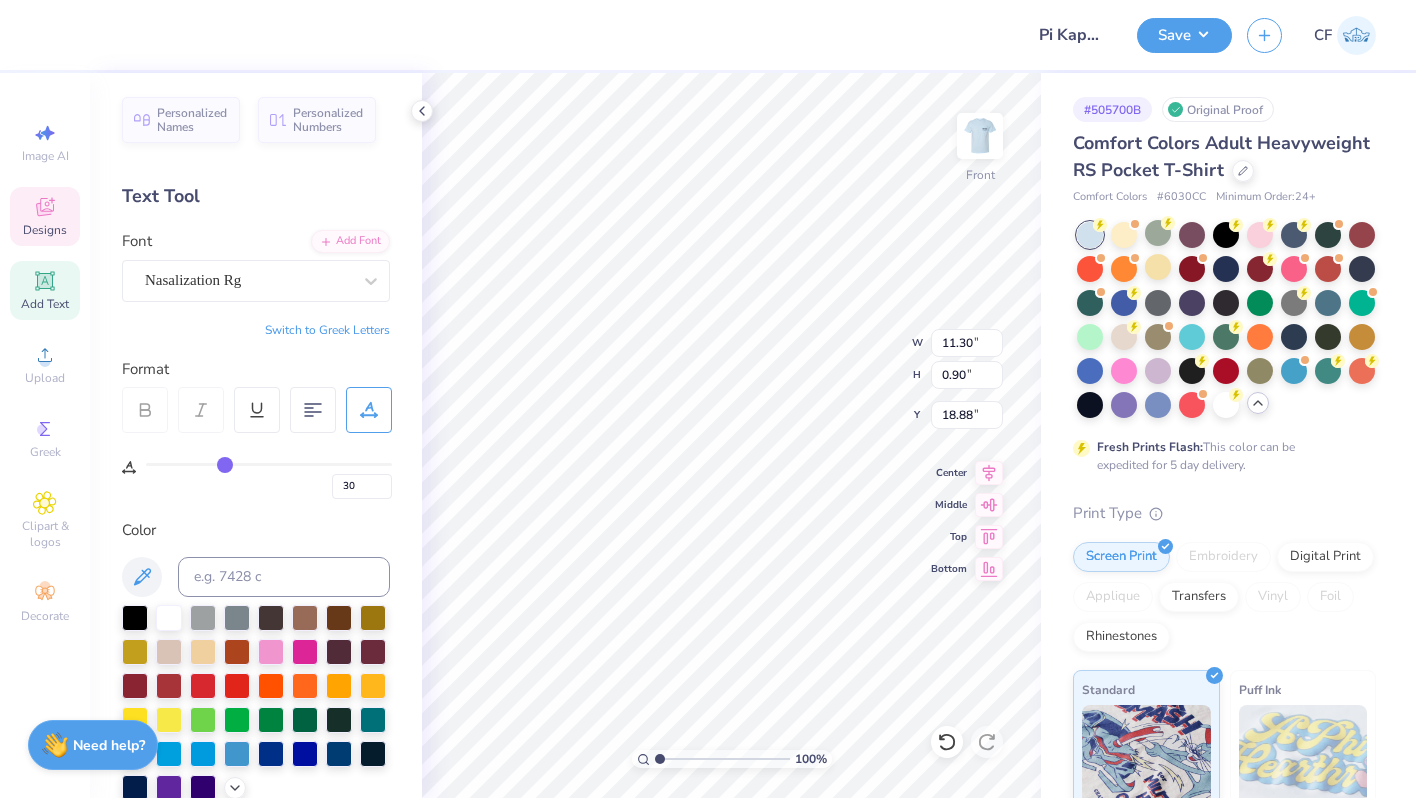 type on "31" 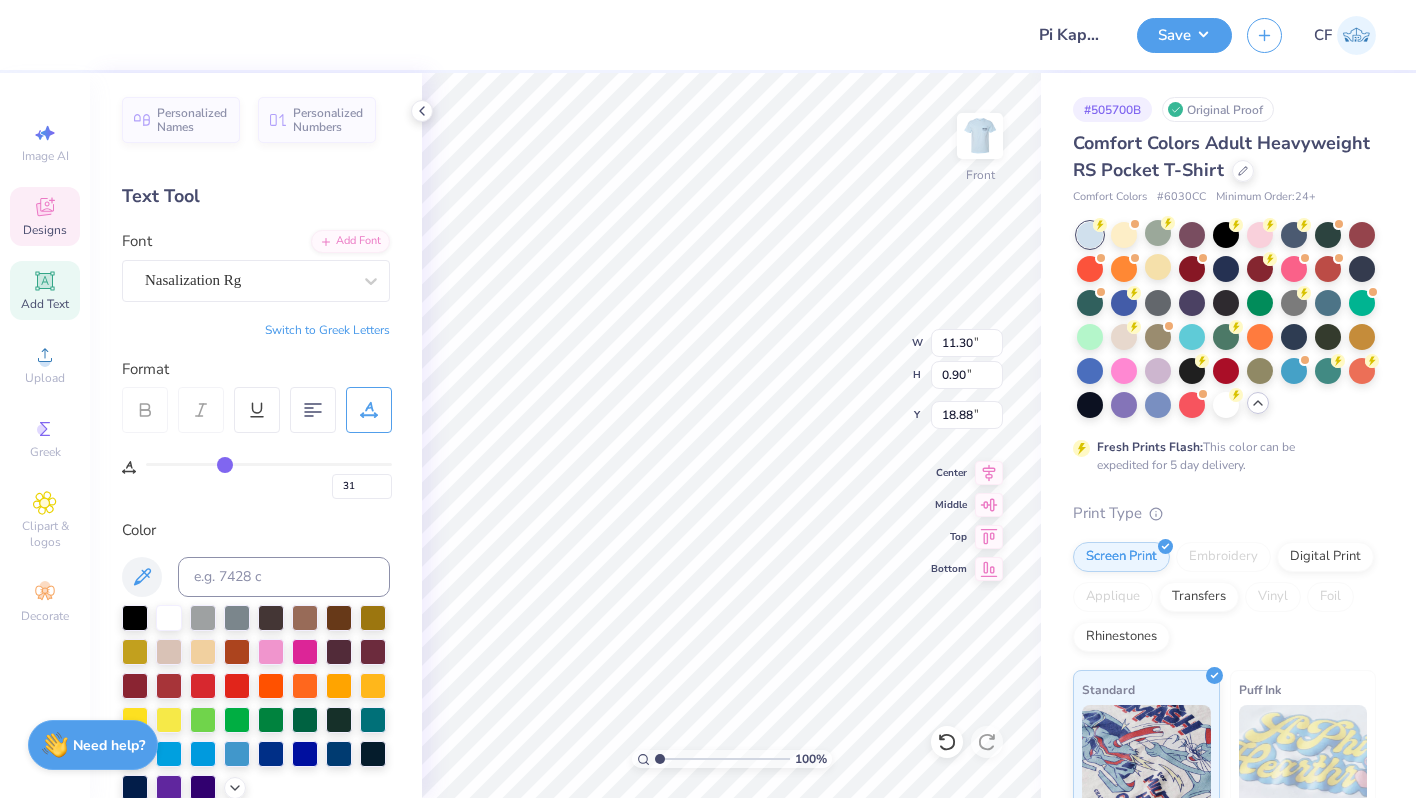 type on "34" 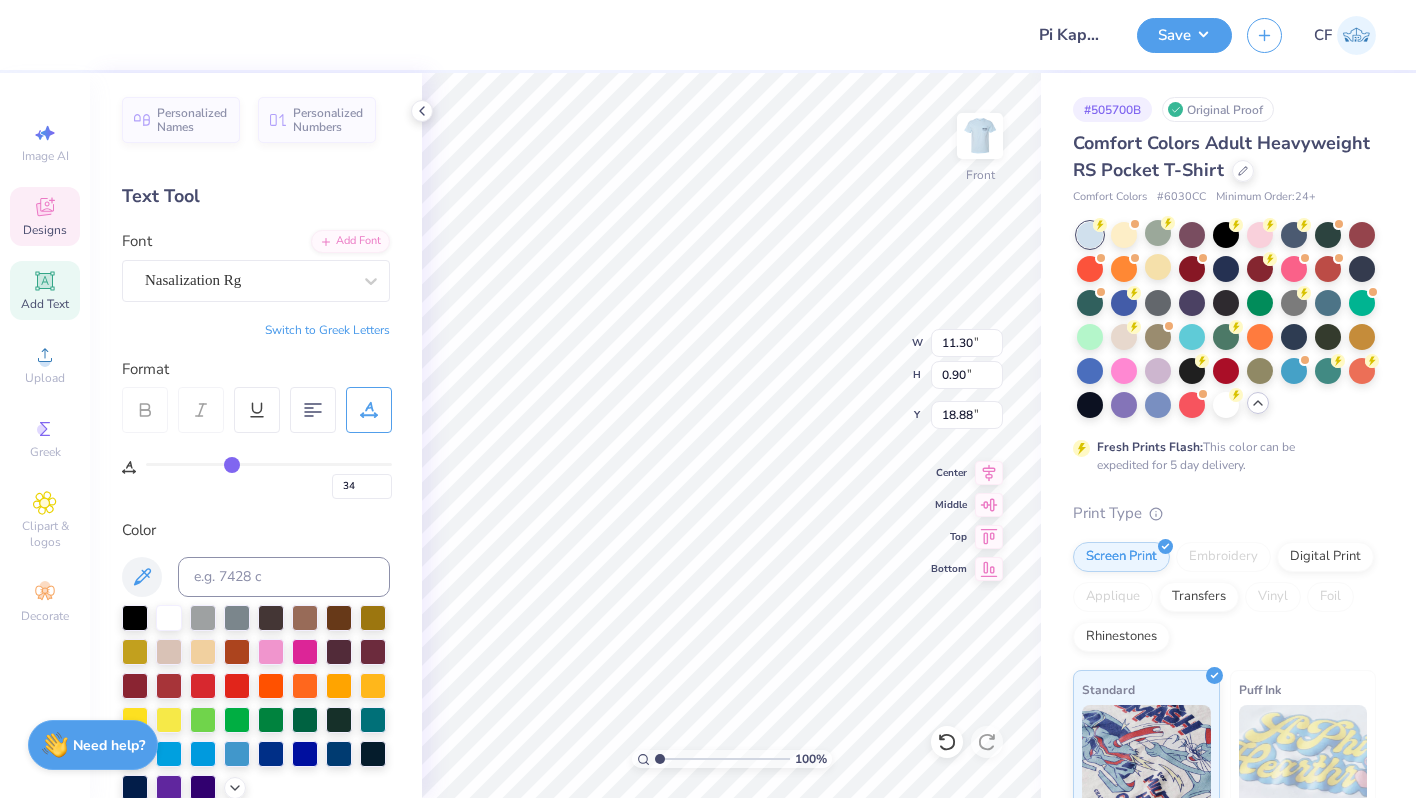 type on "35" 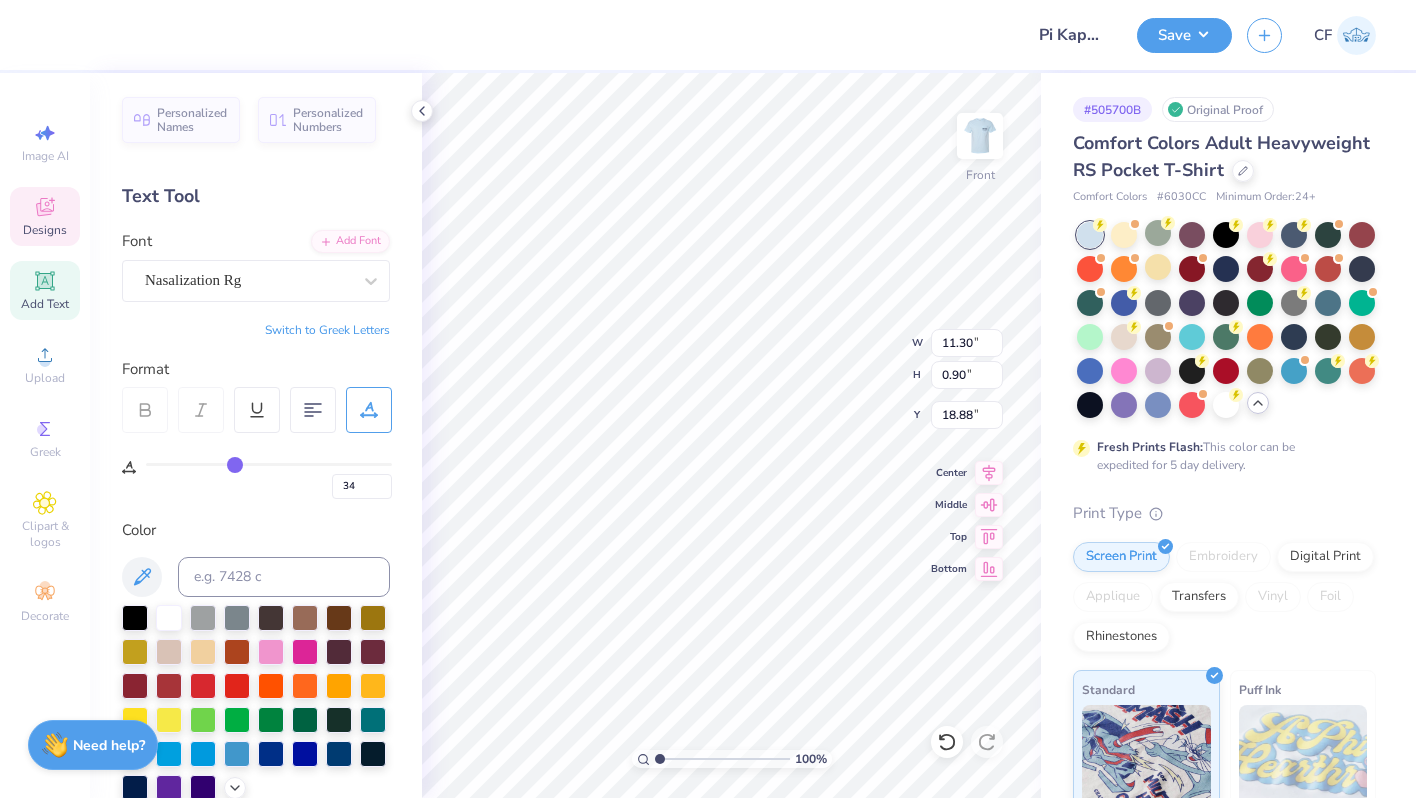type on "35" 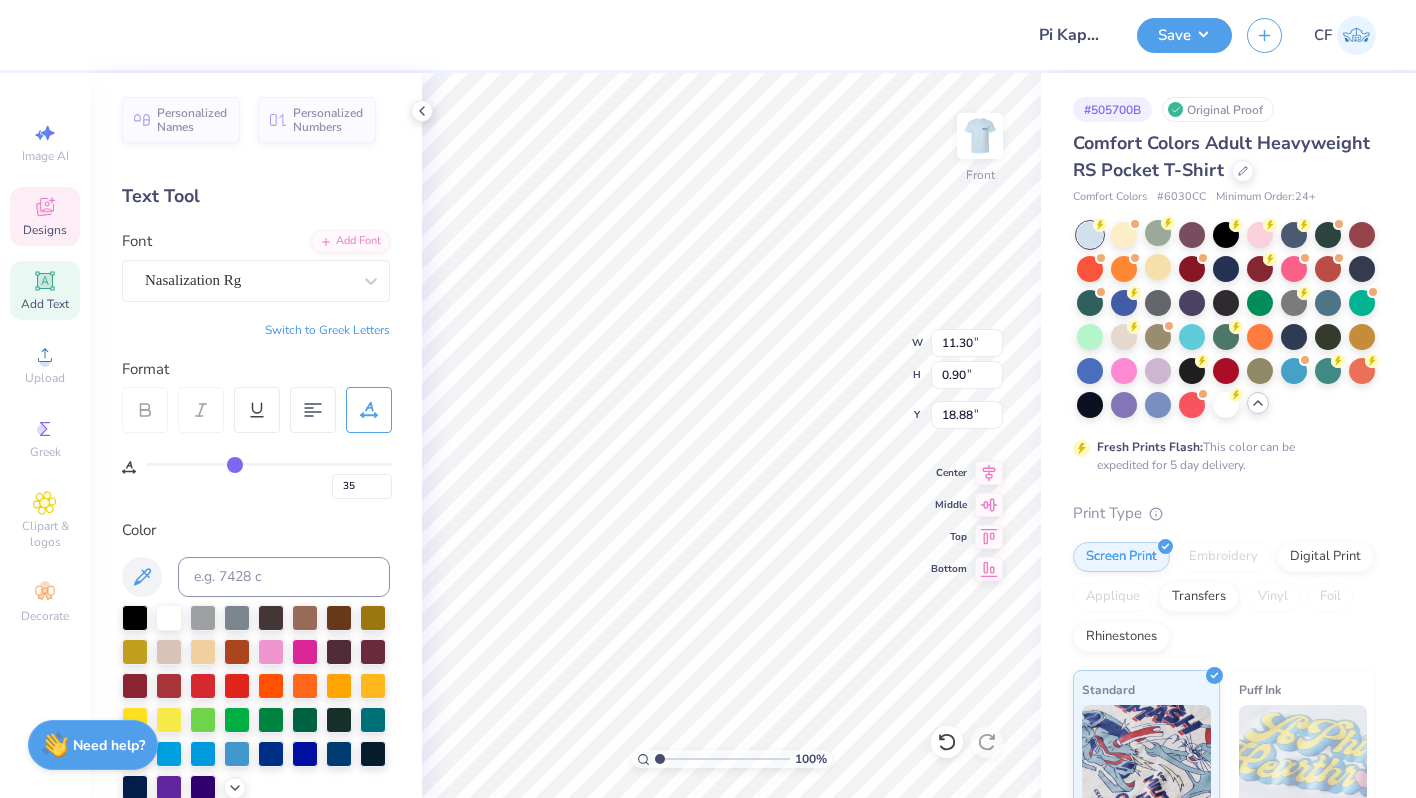 type on "35" 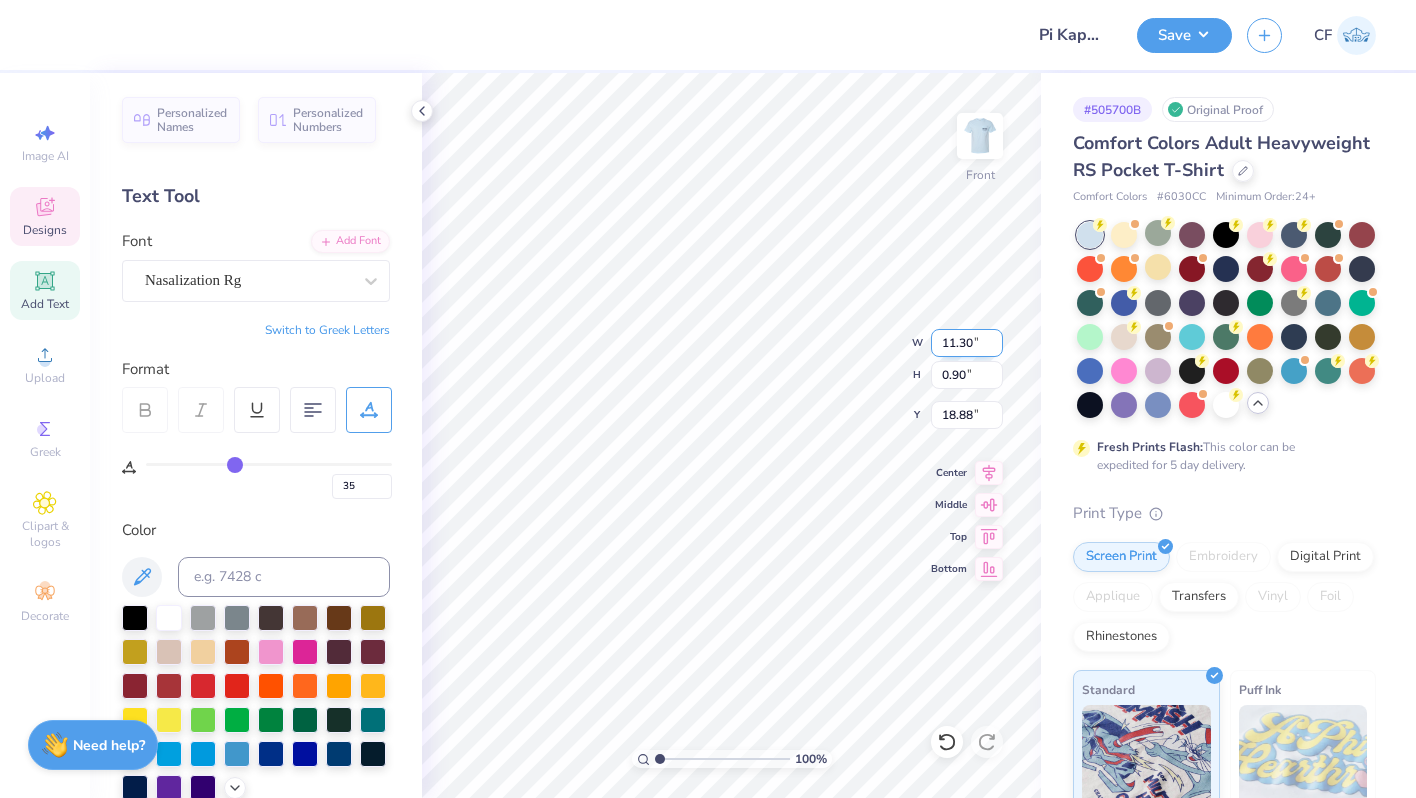 click on "11.30" at bounding box center [967, 343] 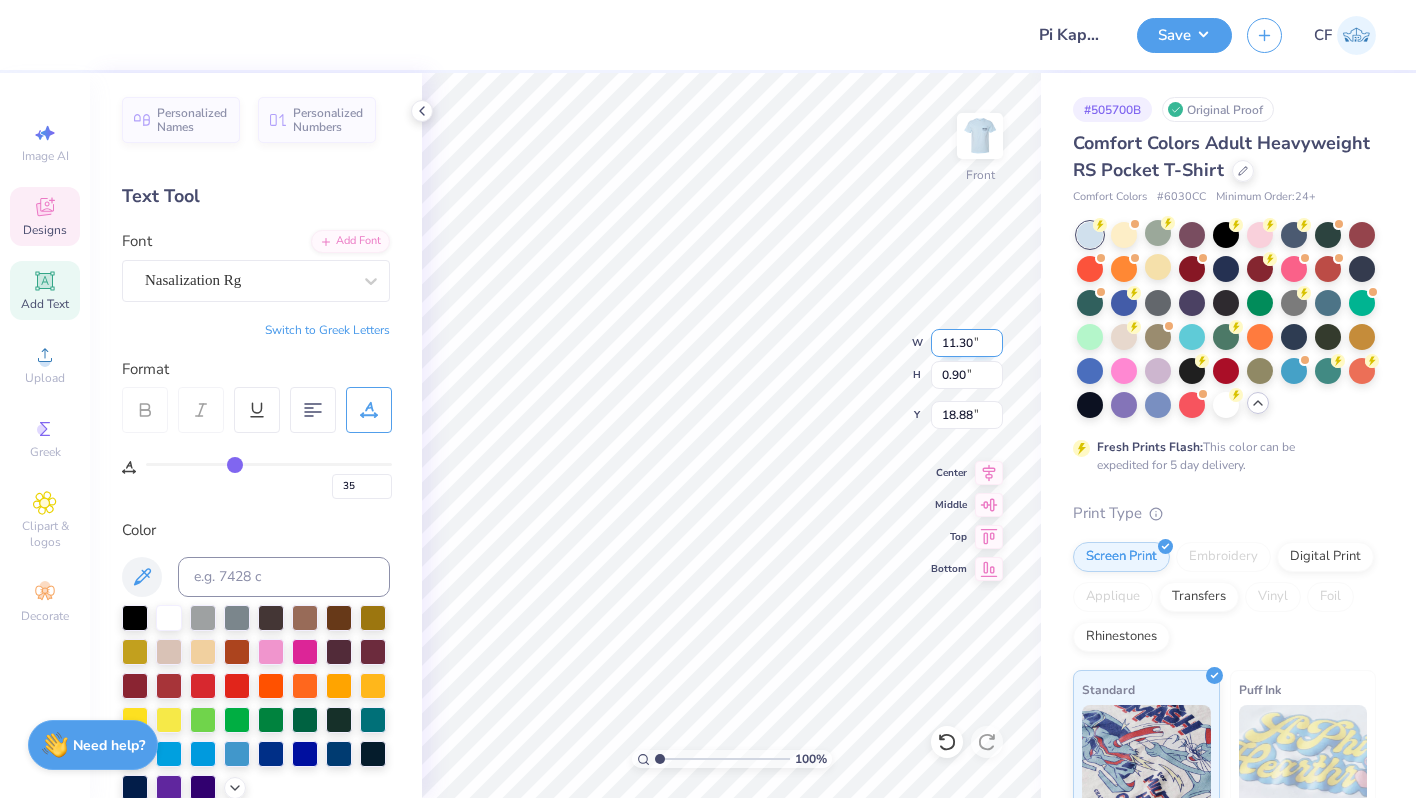 type on "14.32" 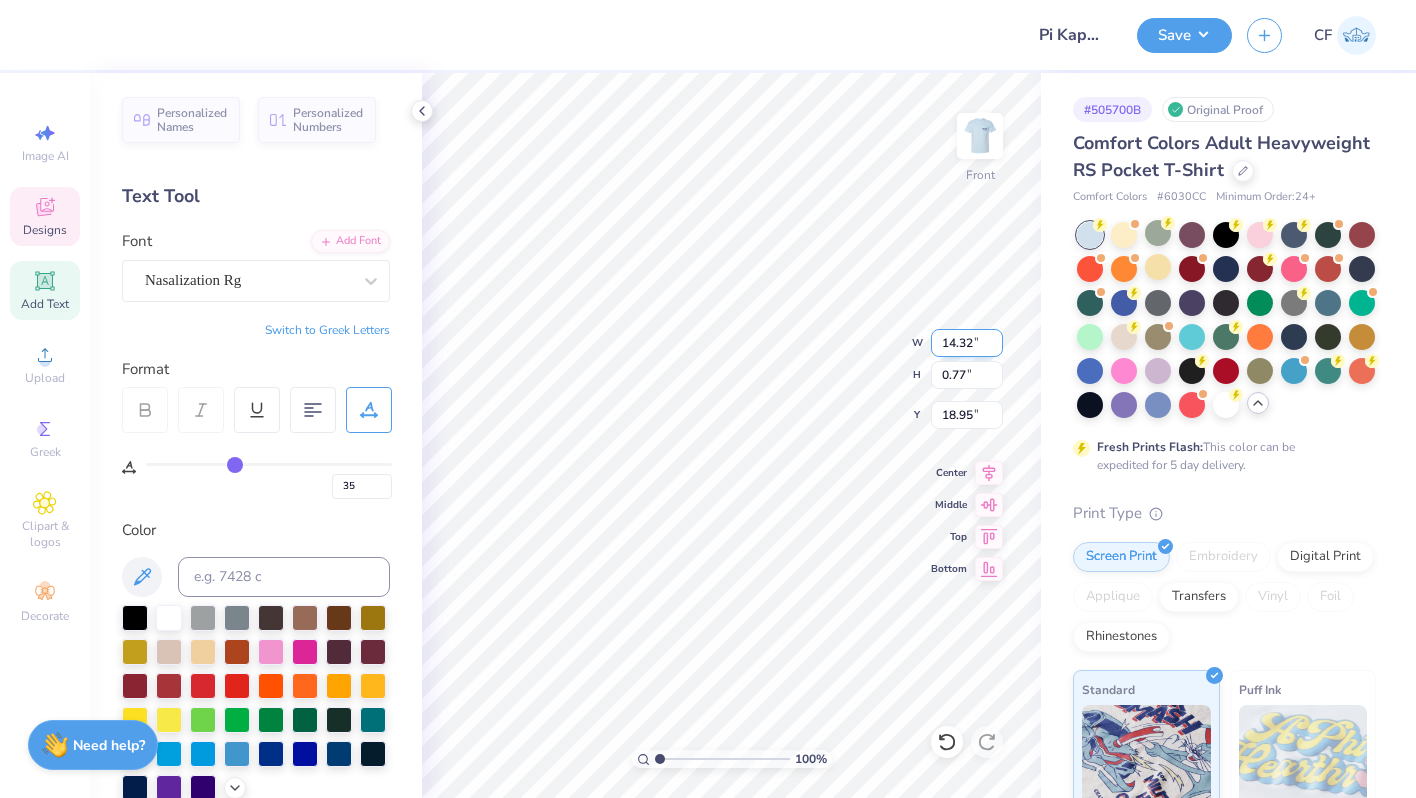 click on "14.32" at bounding box center [967, 343] 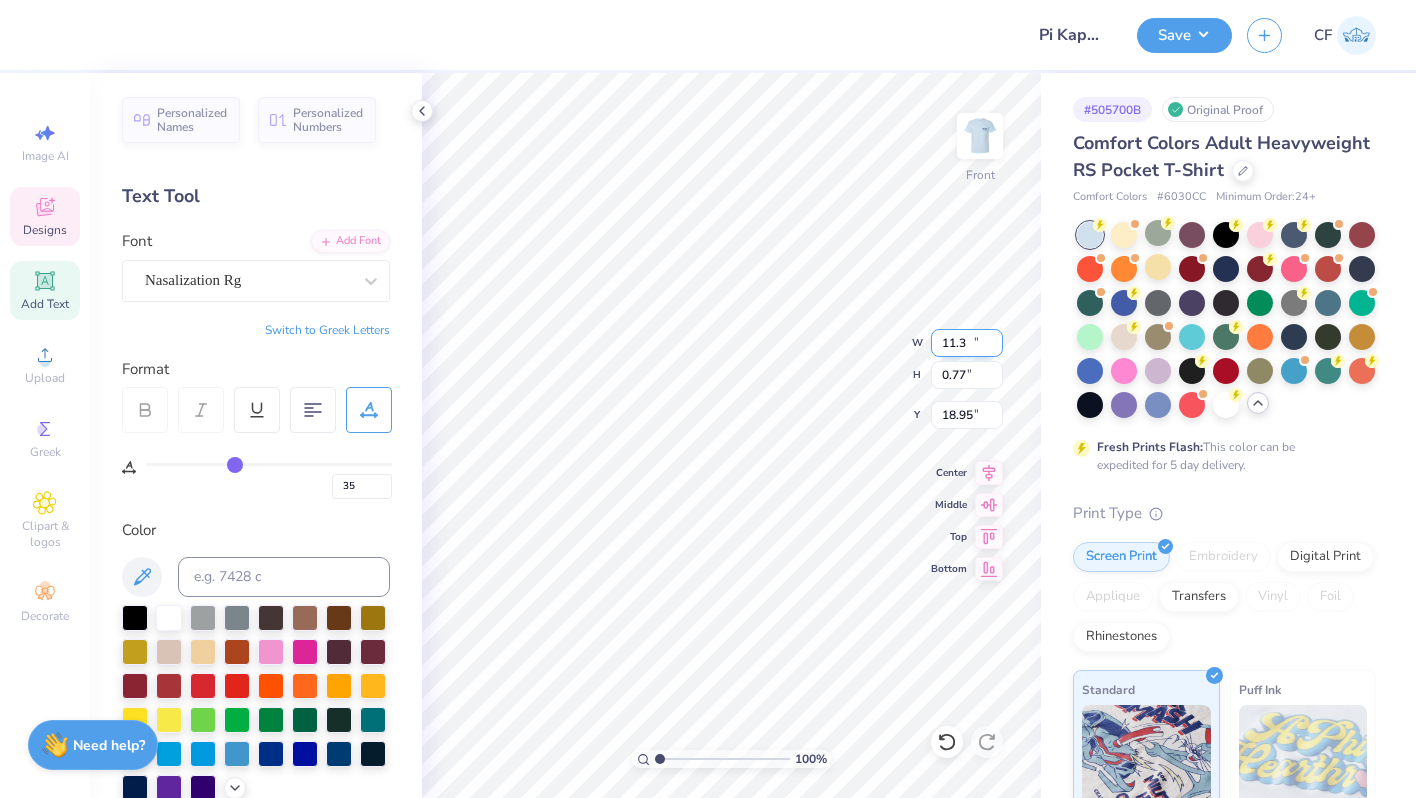 type on "11.30" 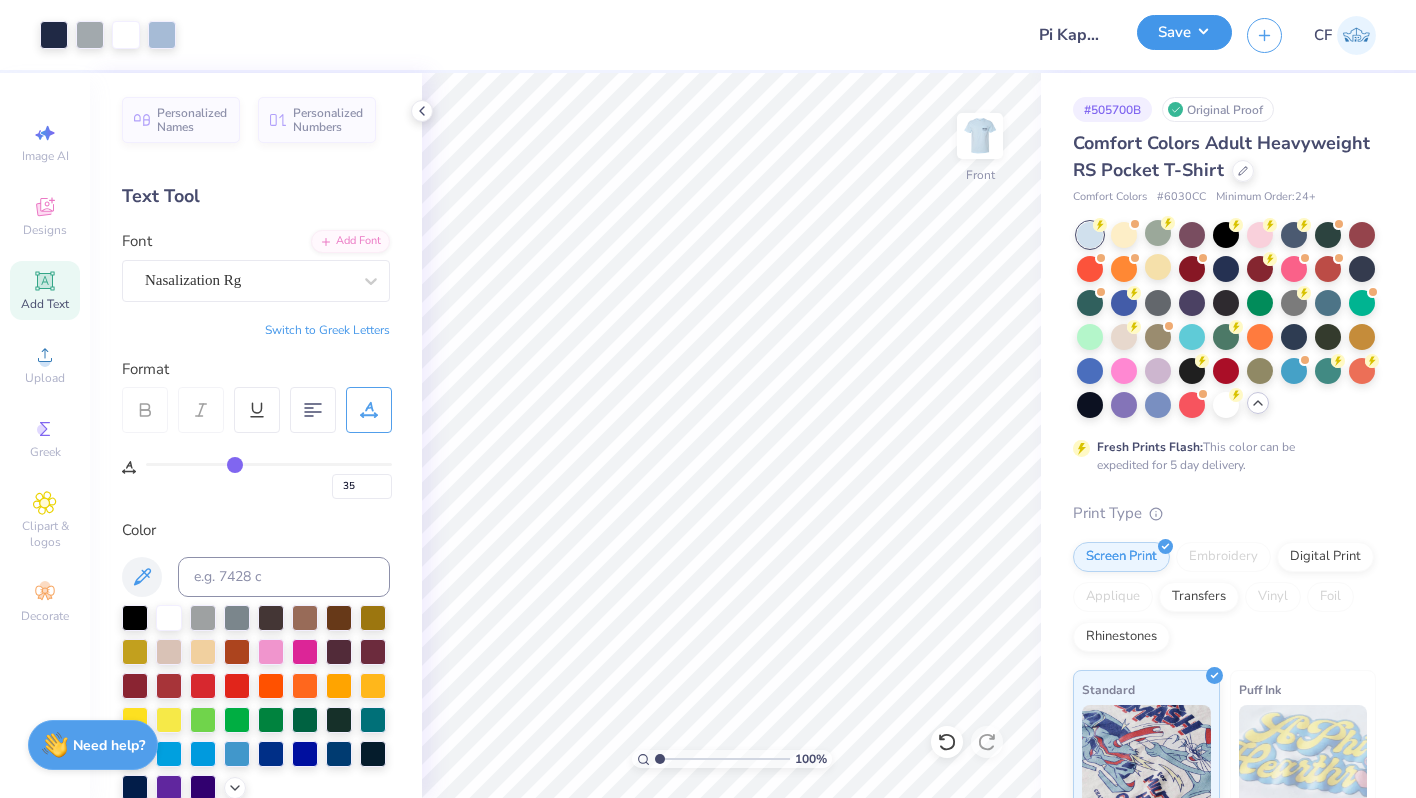 click on "Save" at bounding box center [1184, 32] 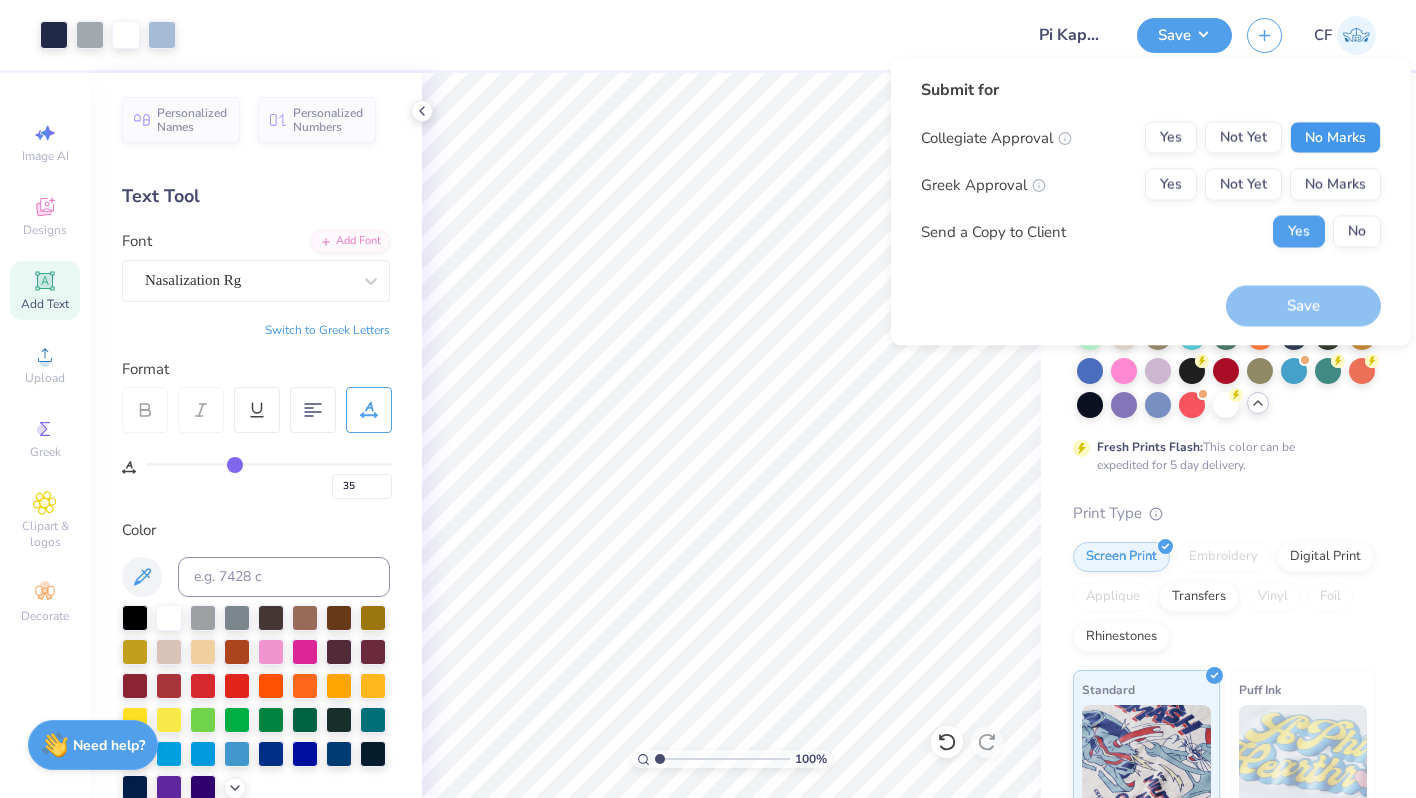 click on "No Marks" at bounding box center [1335, 138] 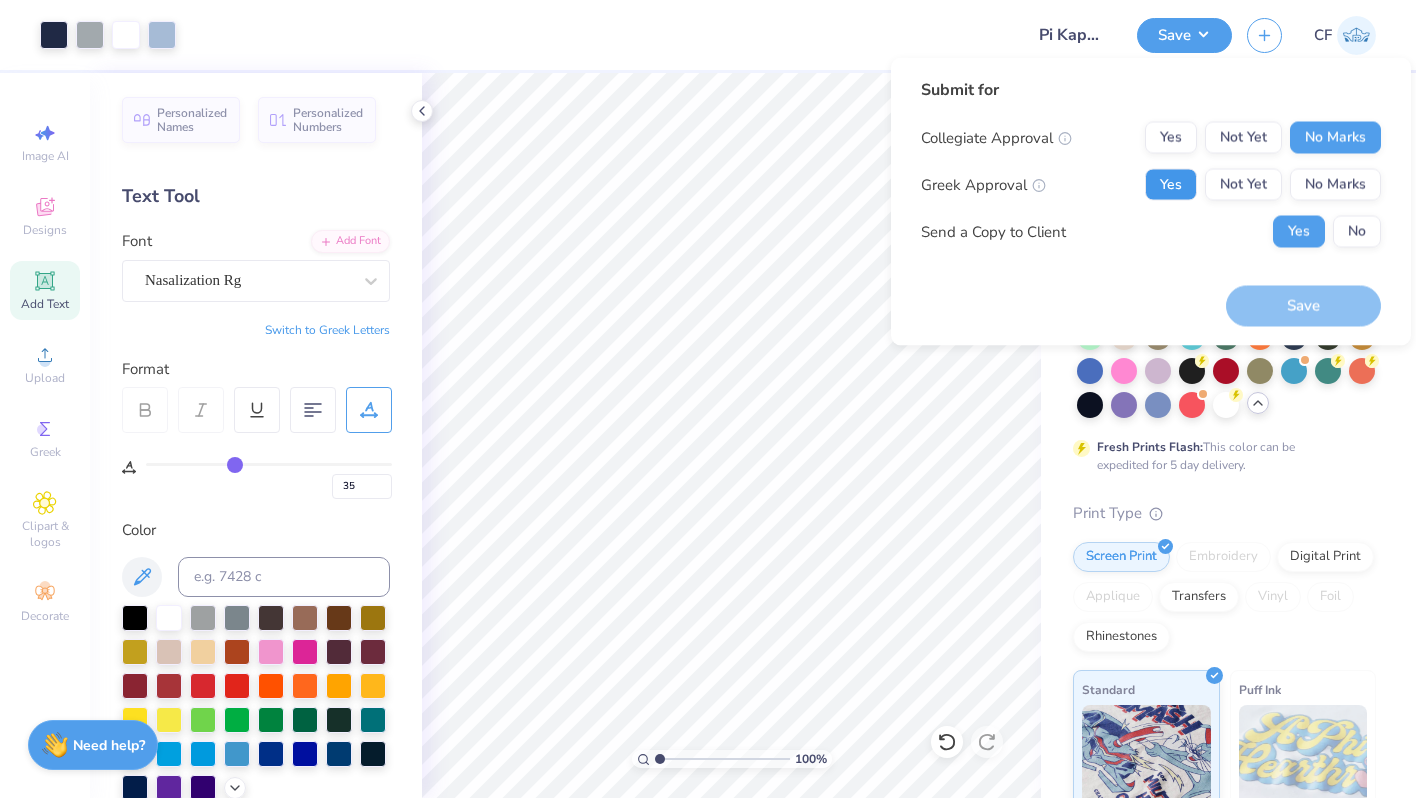 click on "Yes" at bounding box center (1171, 185) 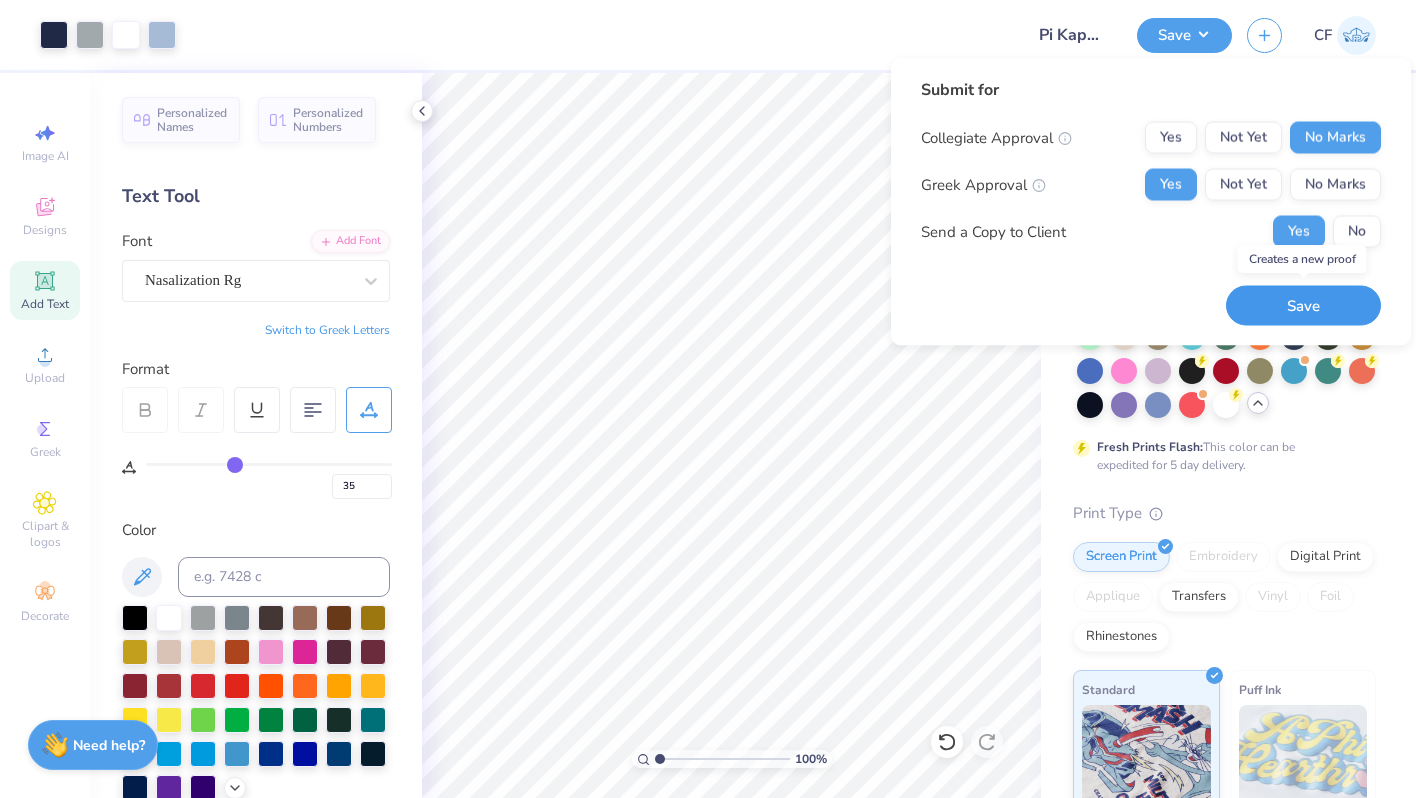 click on "Save" at bounding box center [1303, 305] 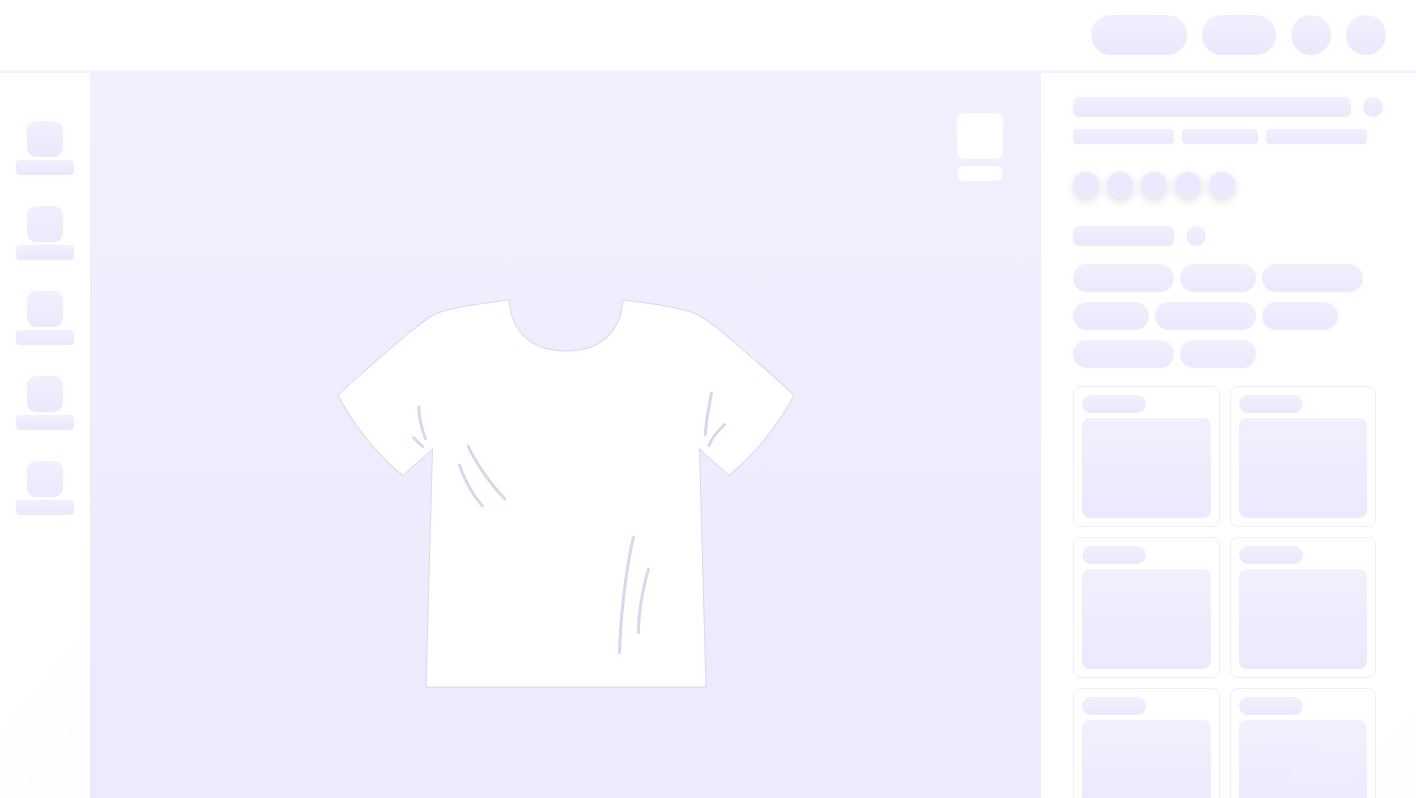 scroll, scrollTop: 0, scrollLeft: 0, axis: both 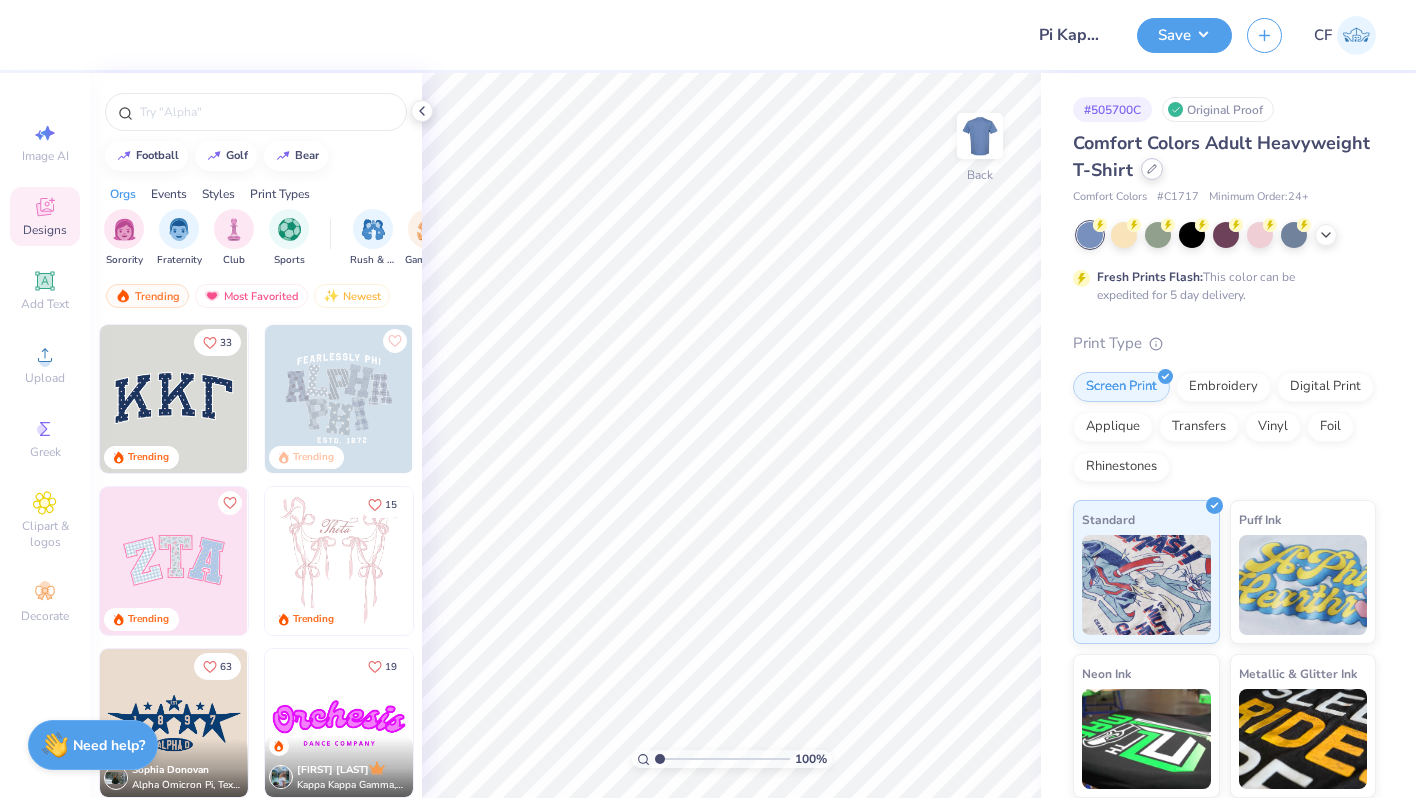 click at bounding box center [1152, 169] 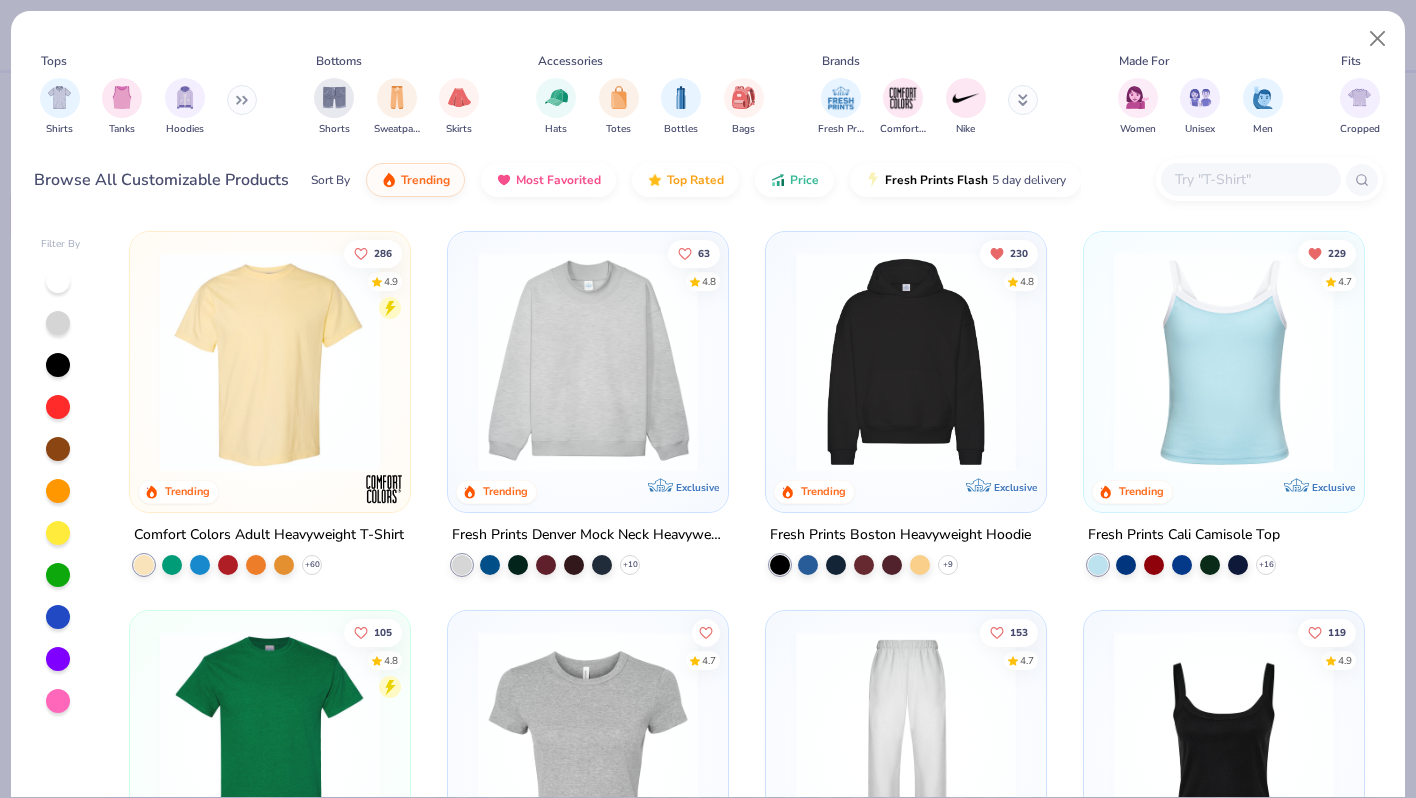 click at bounding box center (1250, 179) 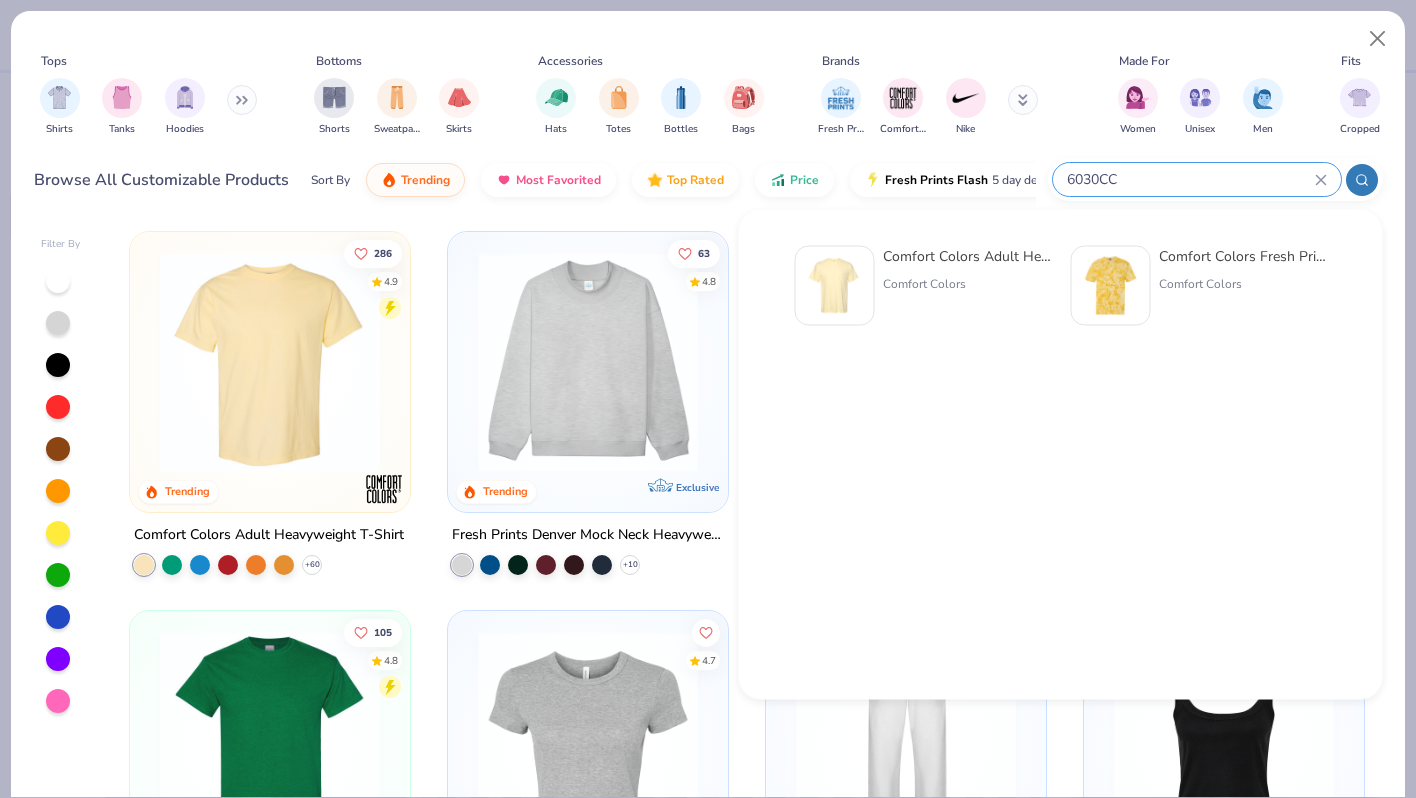 type on "6030CC" 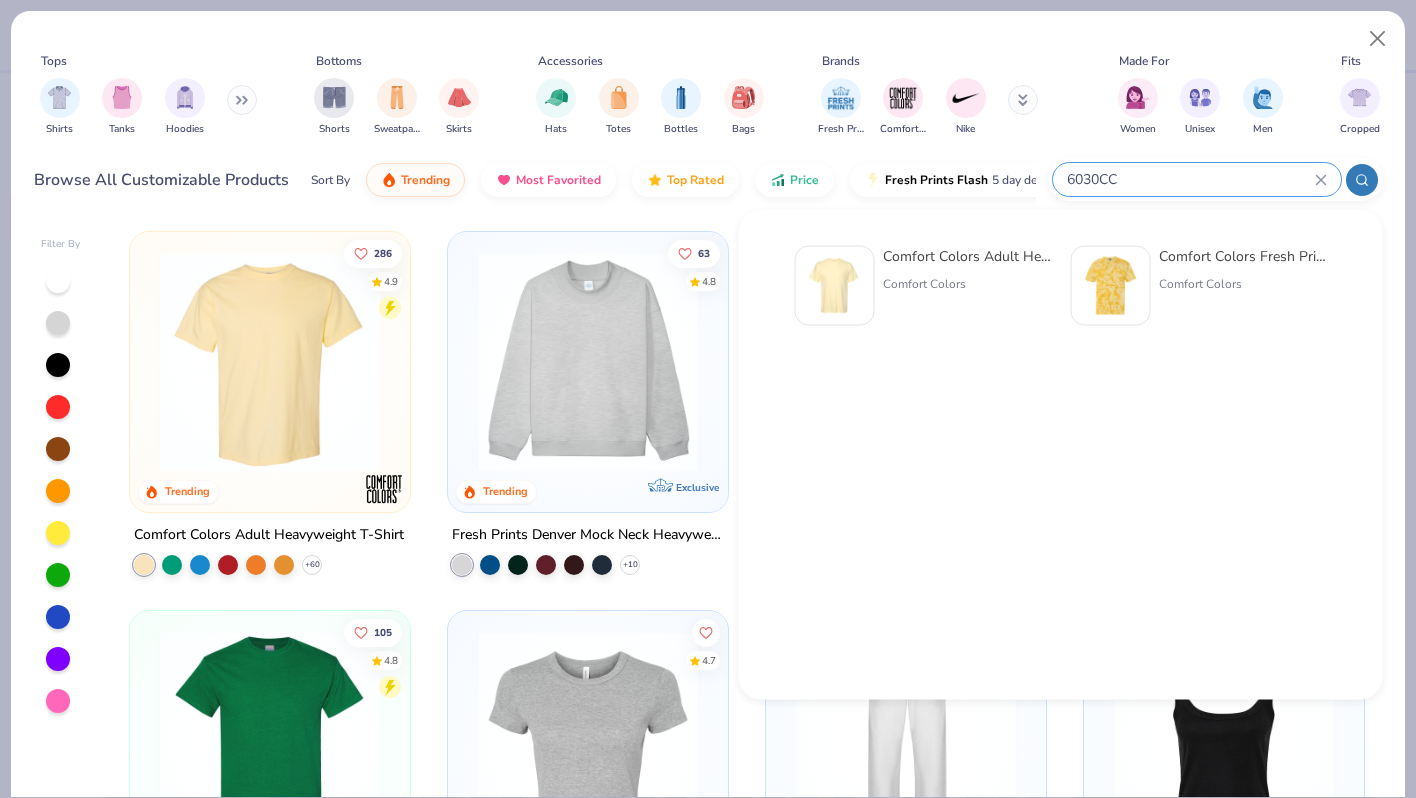 click on "Comfort Colors" at bounding box center (967, 284) 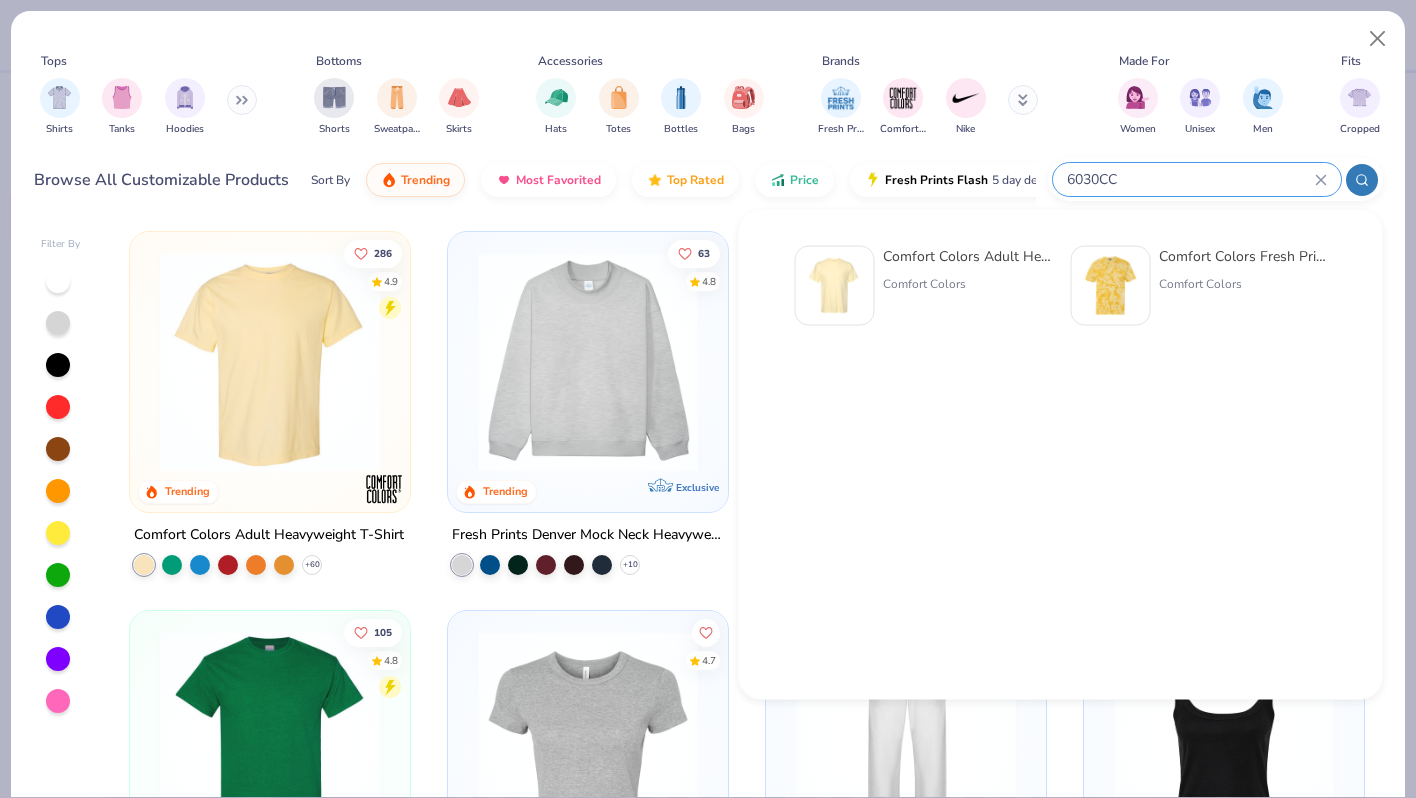 type 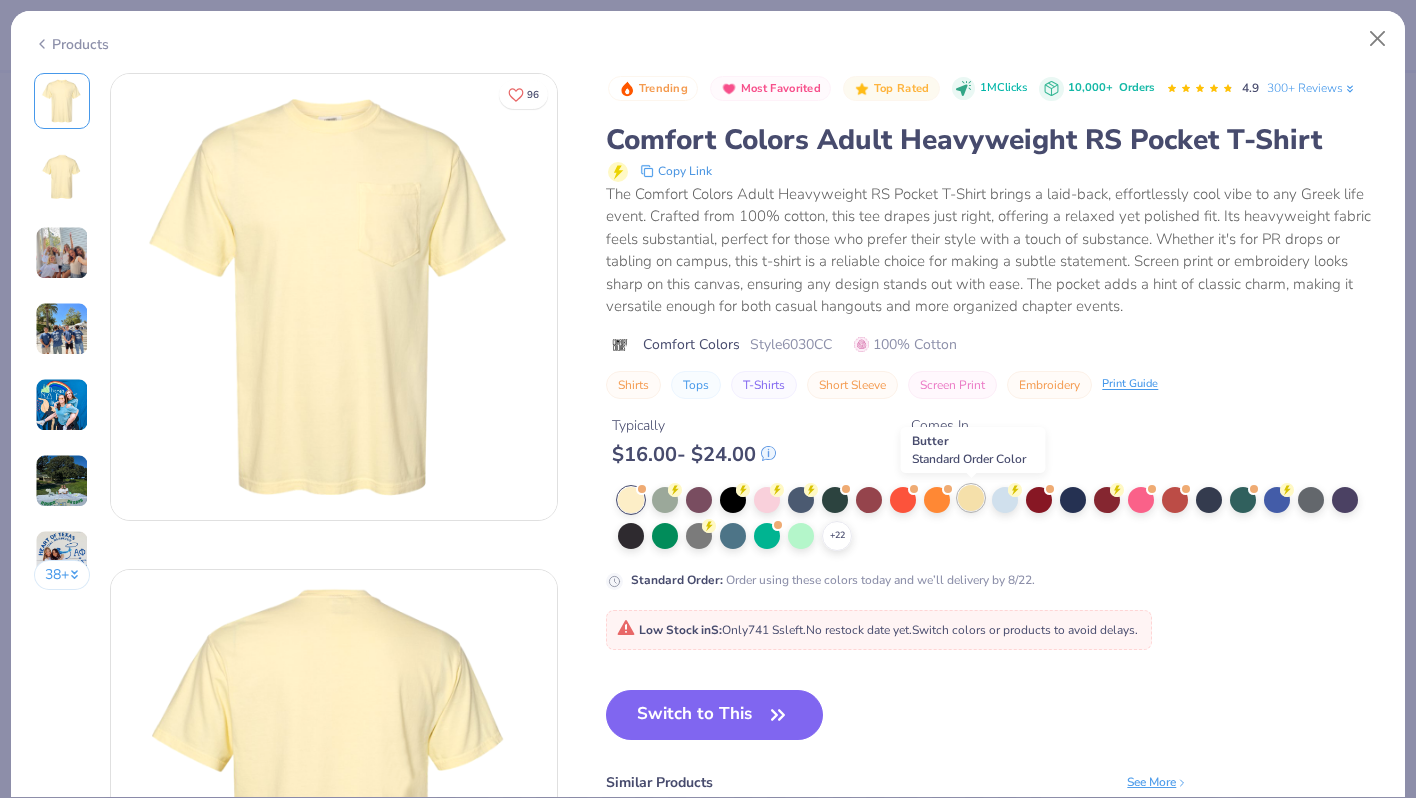 click at bounding box center (971, 498) 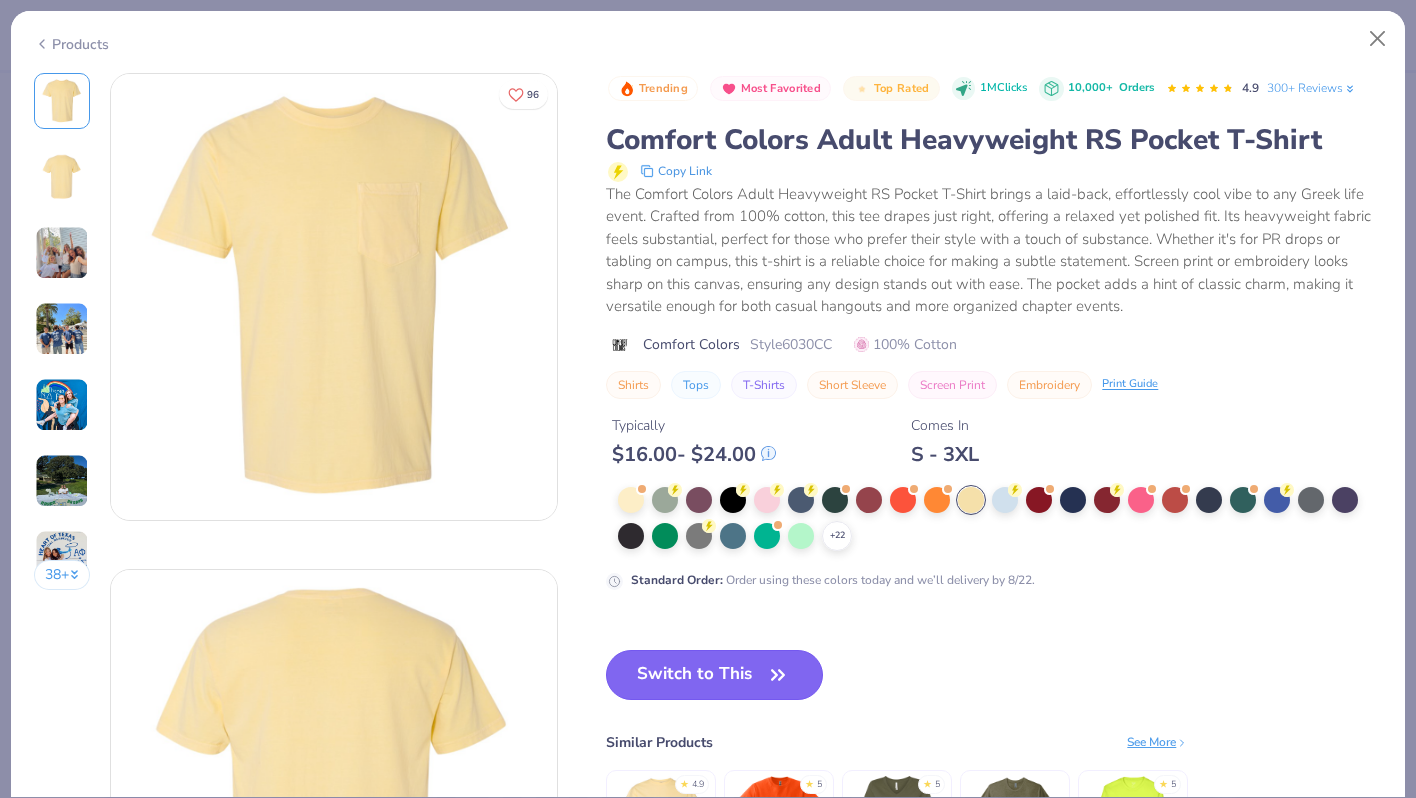 click on "Switch to This" at bounding box center [714, 675] 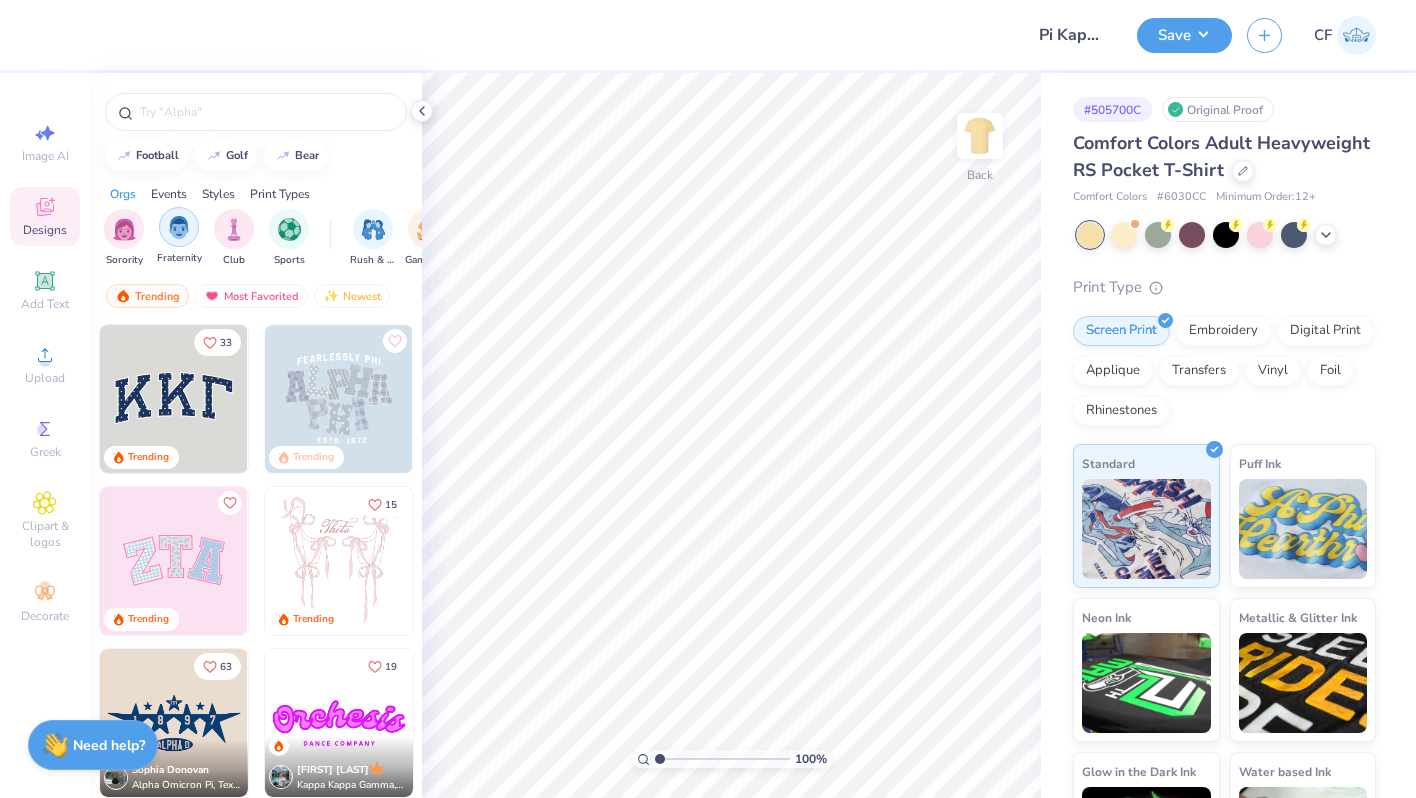 click at bounding box center [179, 227] 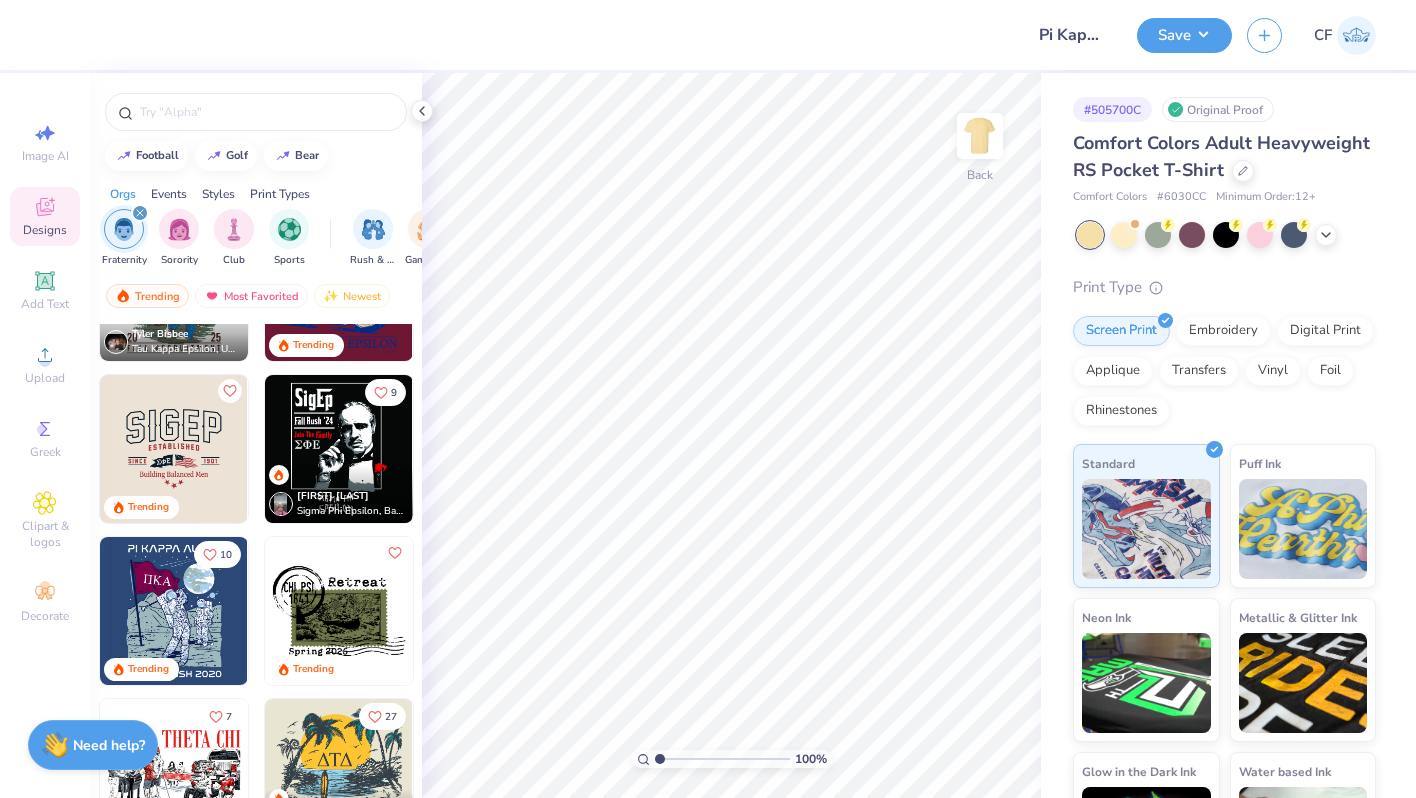 scroll, scrollTop: 461, scrollLeft: 0, axis: vertical 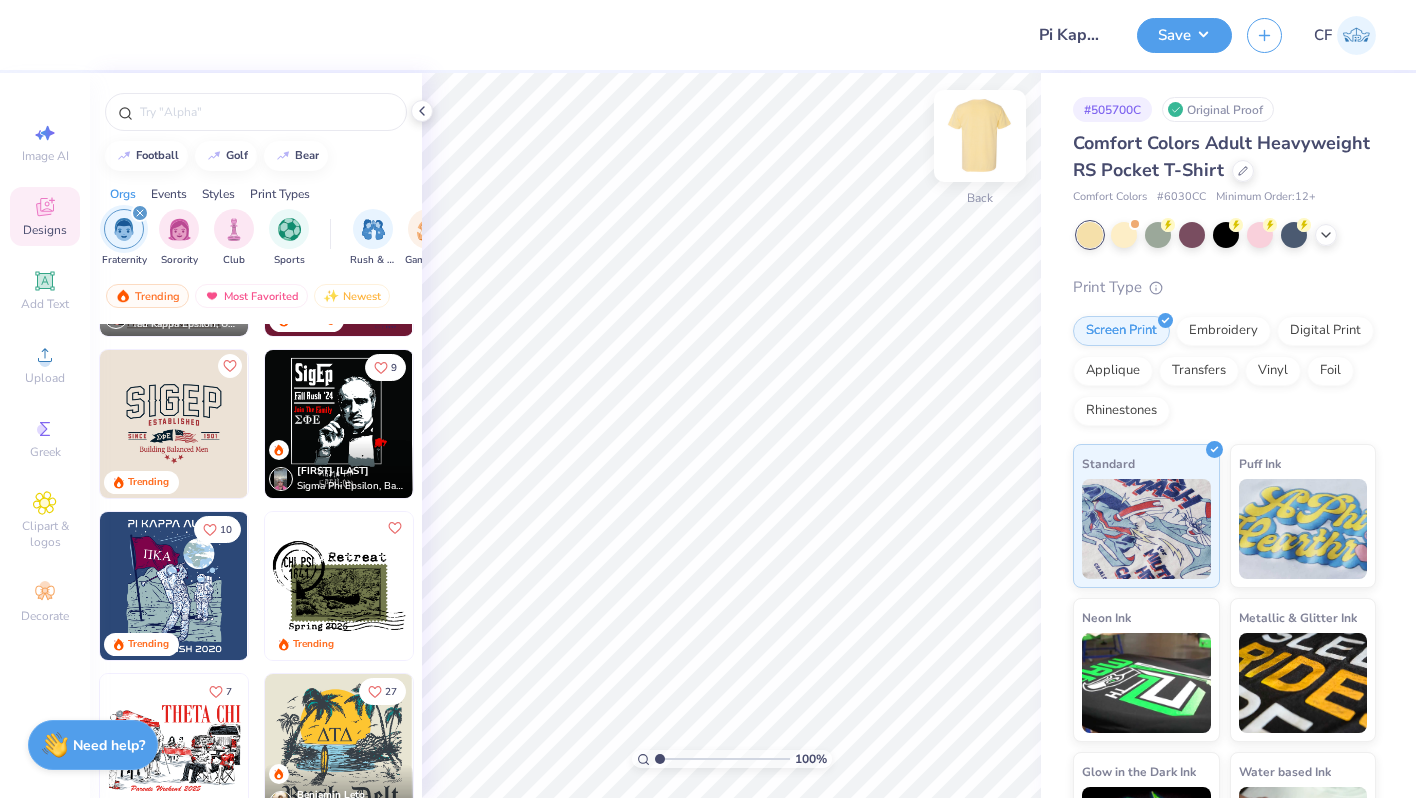 click at bounding box center [980, 136] 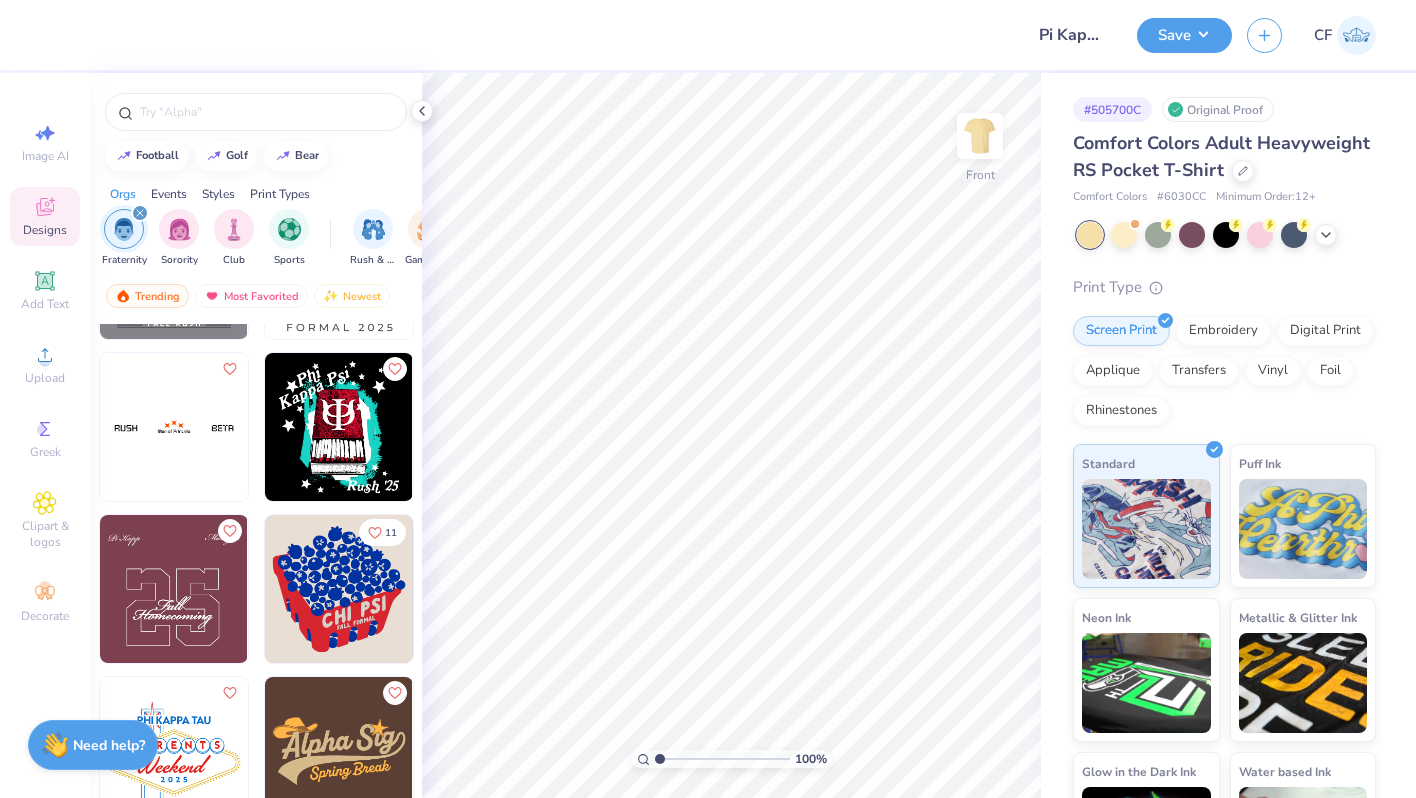 scroll, scrollTop: 3384, scrollLeft: 0, axis: vertical 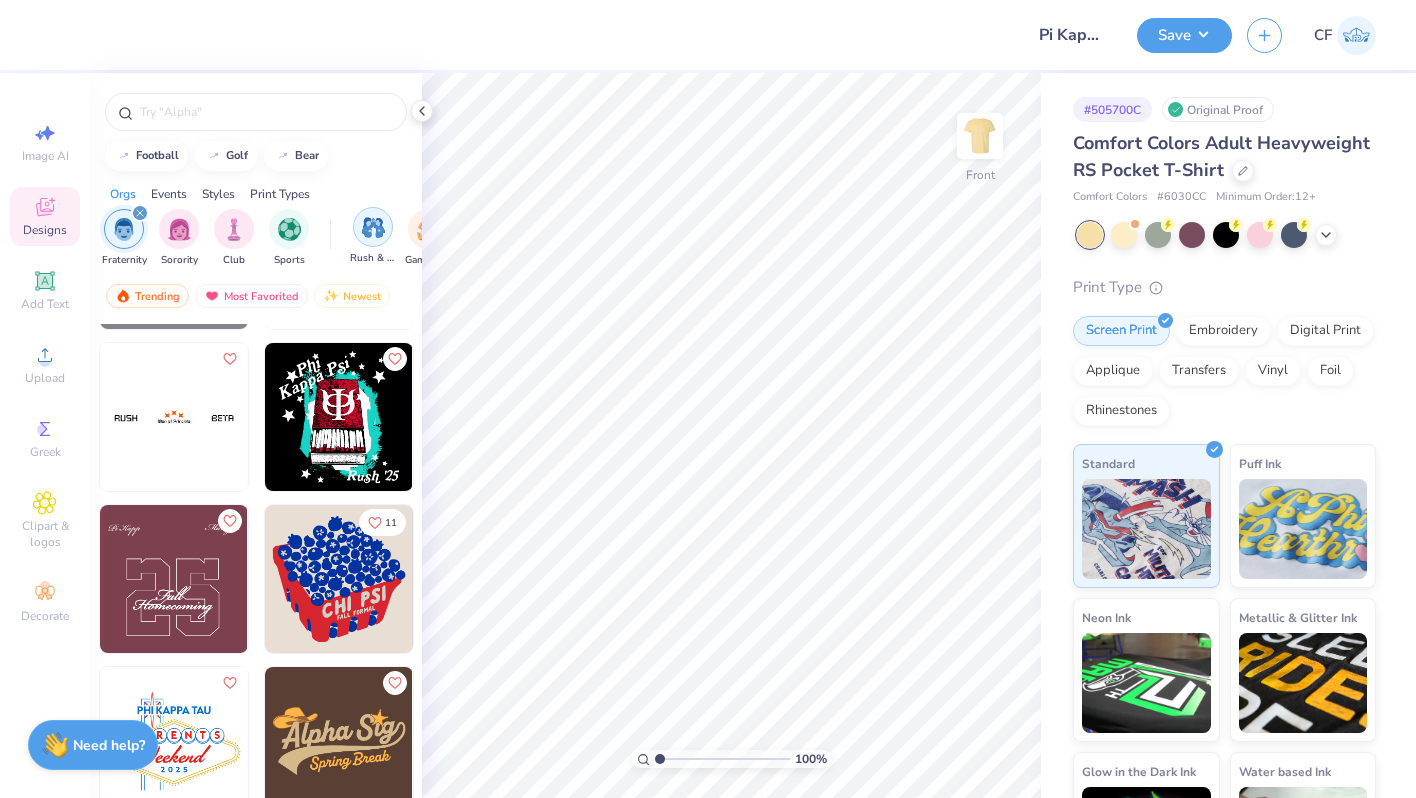 click at bounding box center (373, 227) 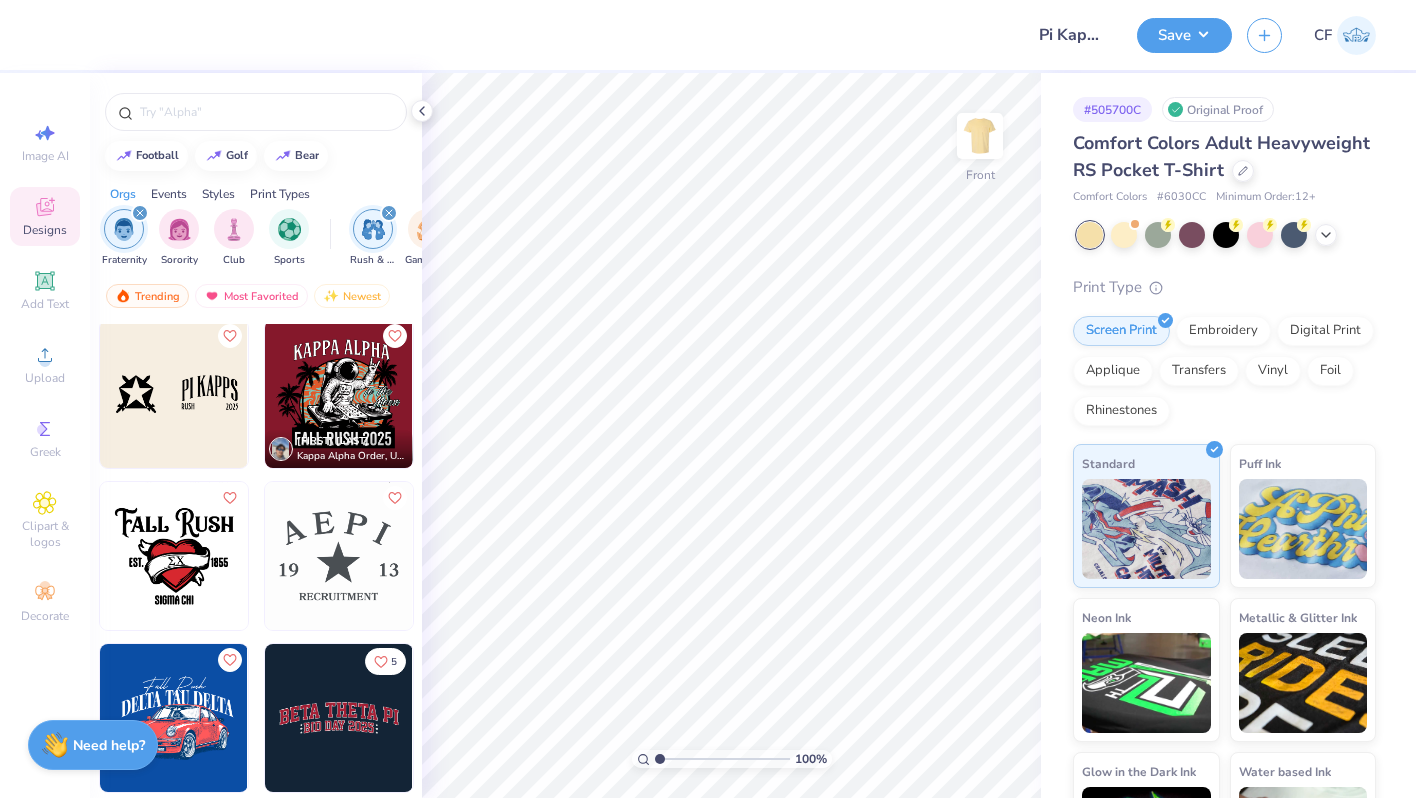 scroll, scrollTop: 6137, scrollLeft: 0, axis: vertical 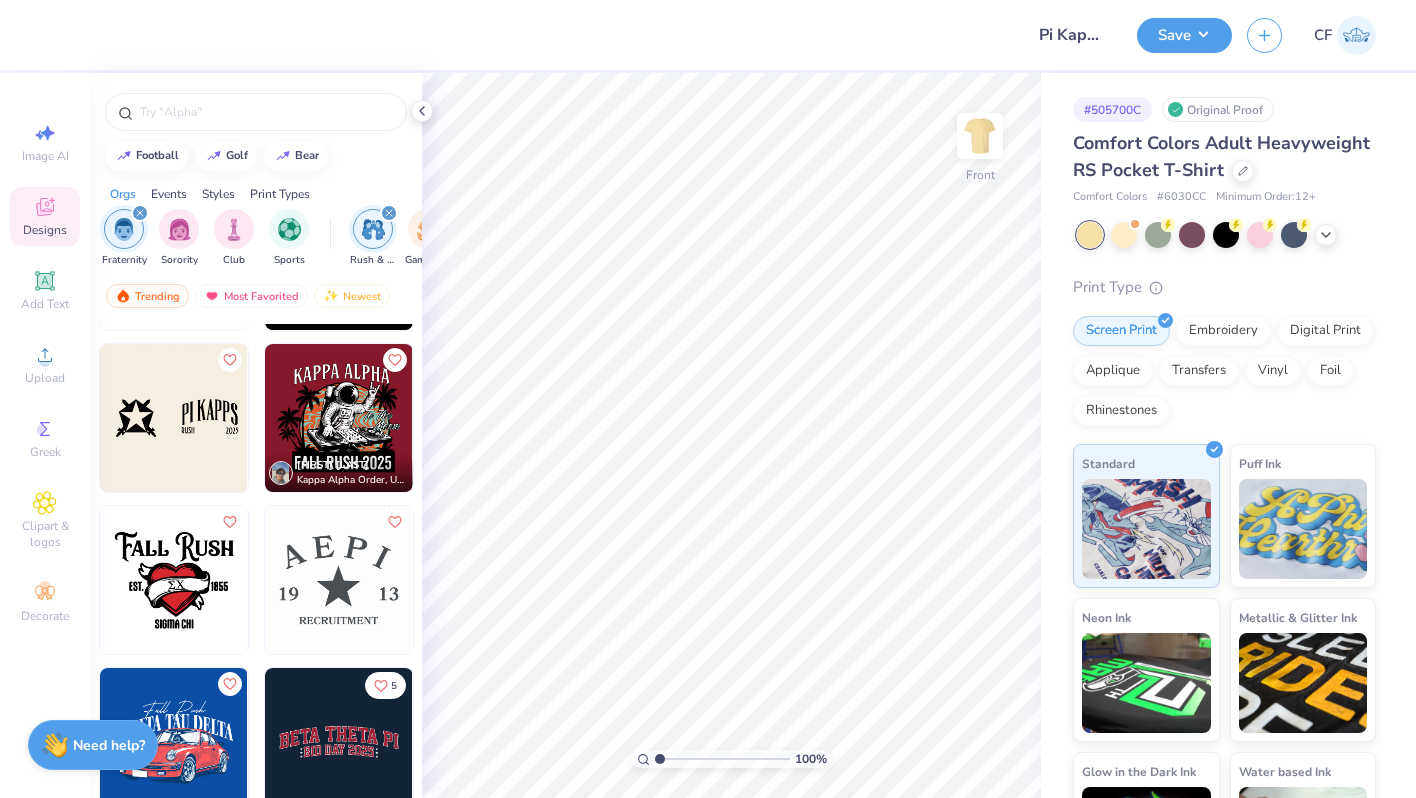 click at bounding box center (339, 418) 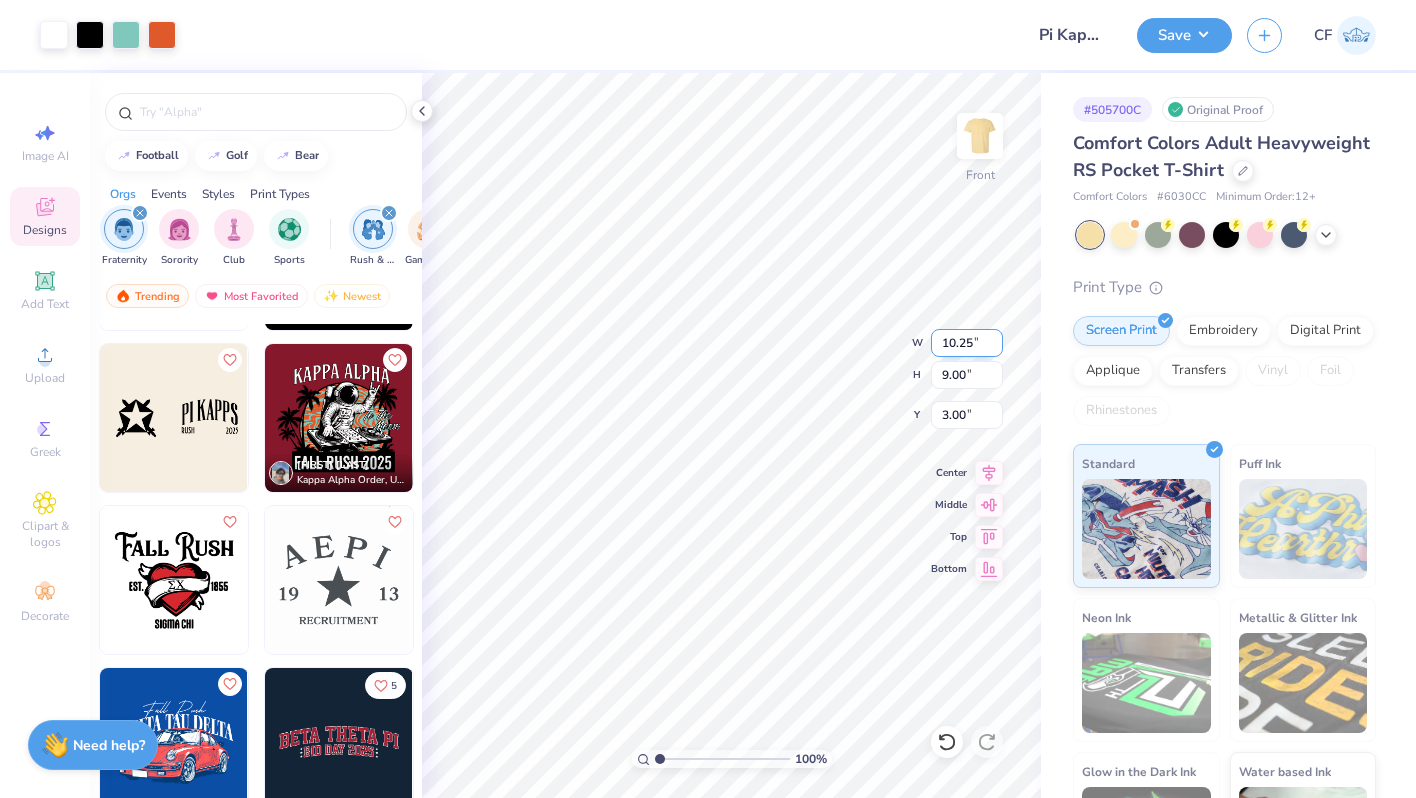 click on "10.25" at bounding box center (967, 343) 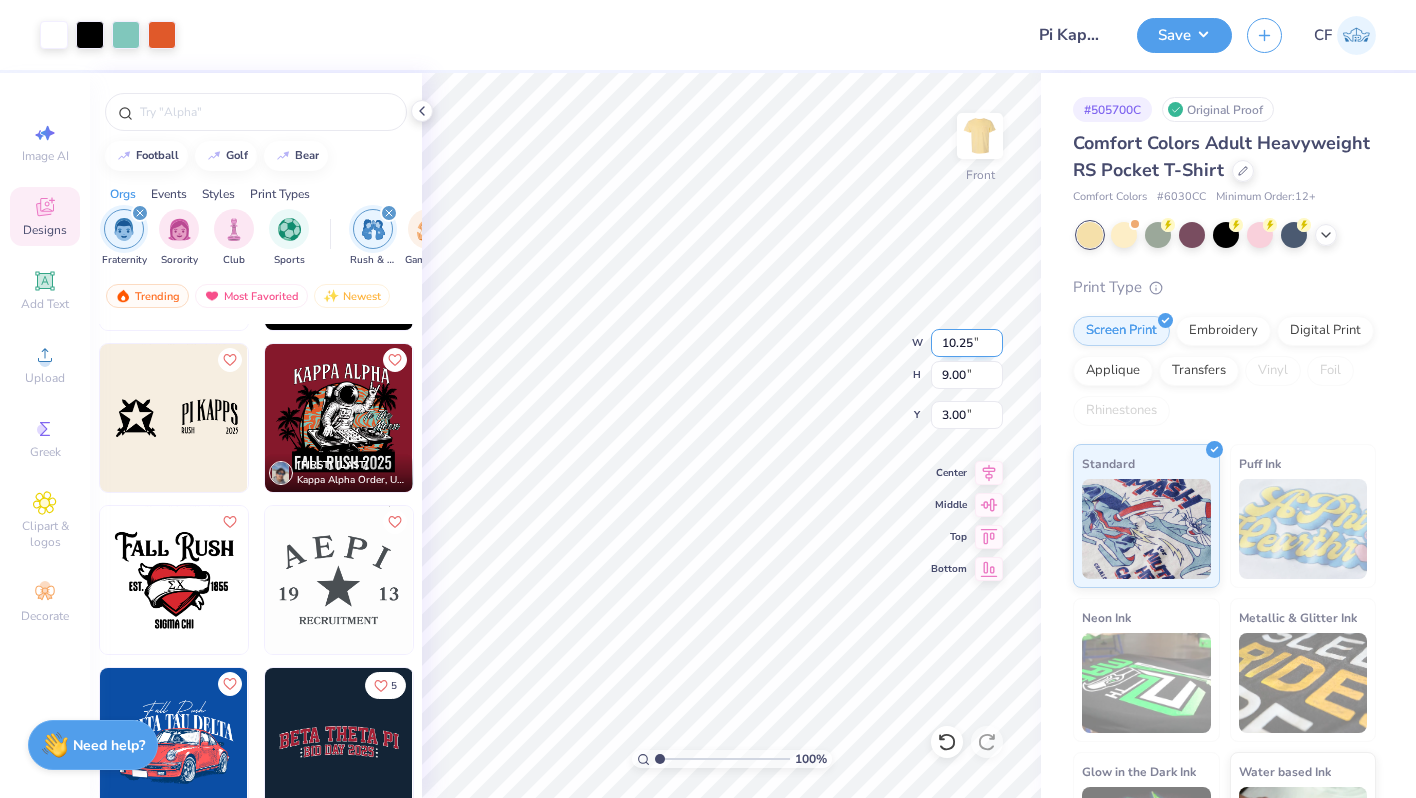 click on "10.25" at bounding box center (967, 343) 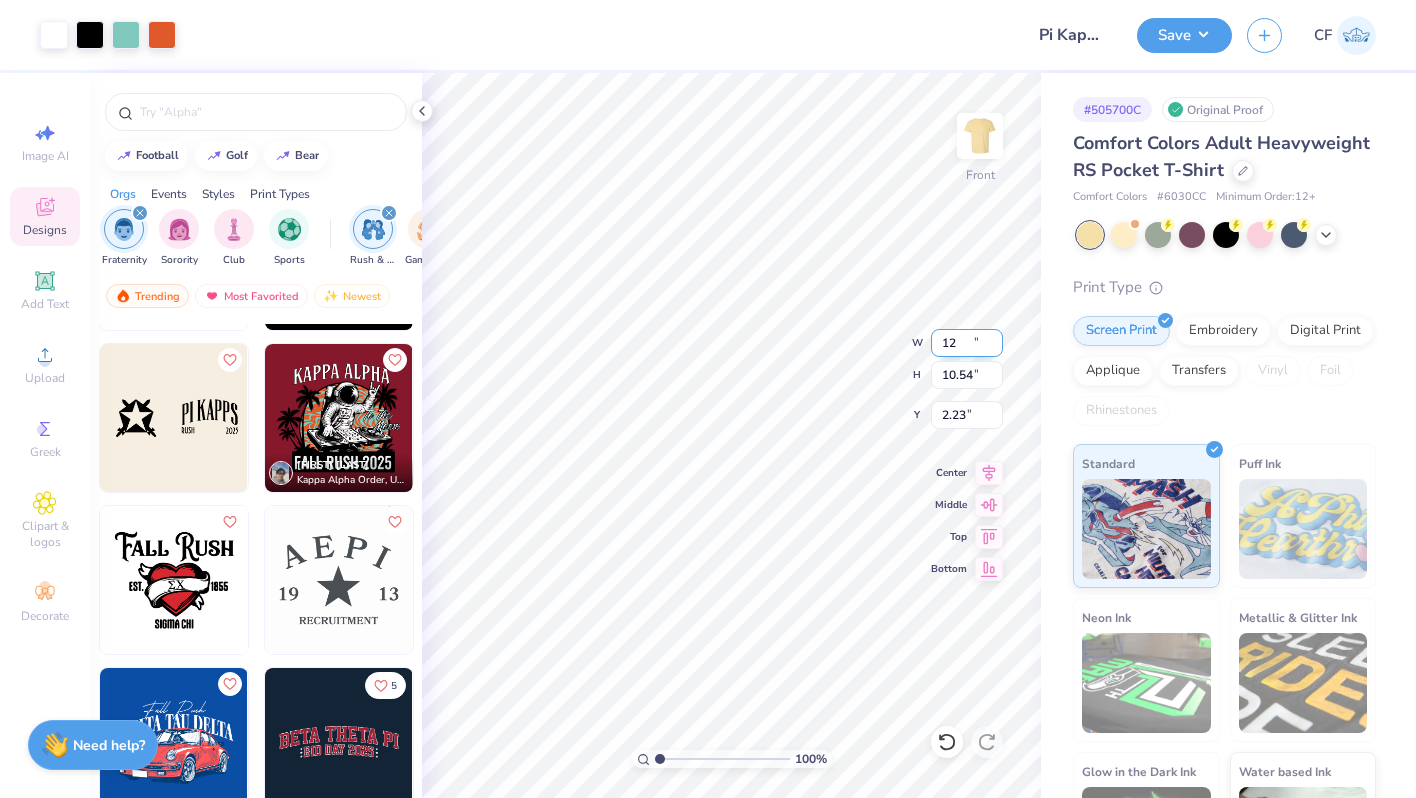 type on "12.00" 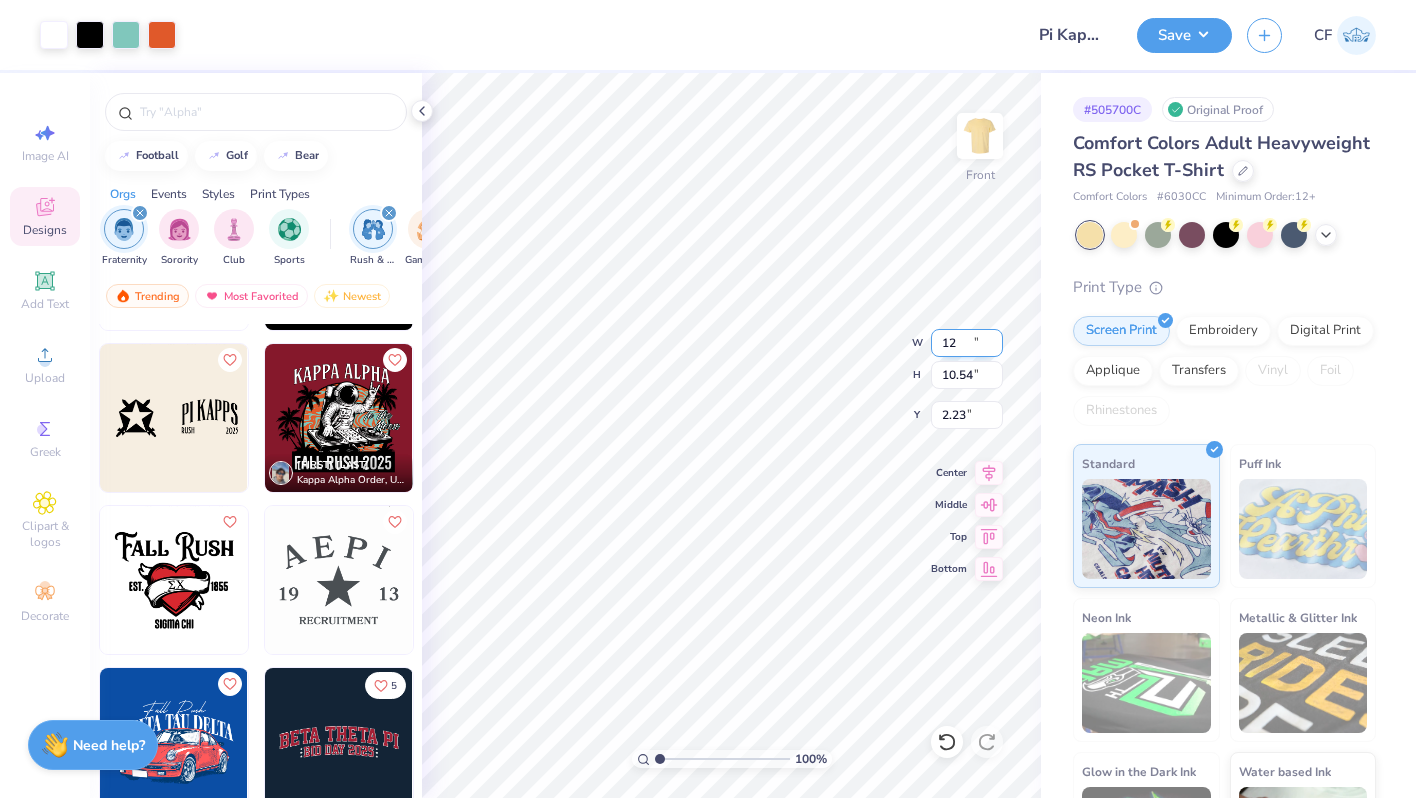 type on "10.54" 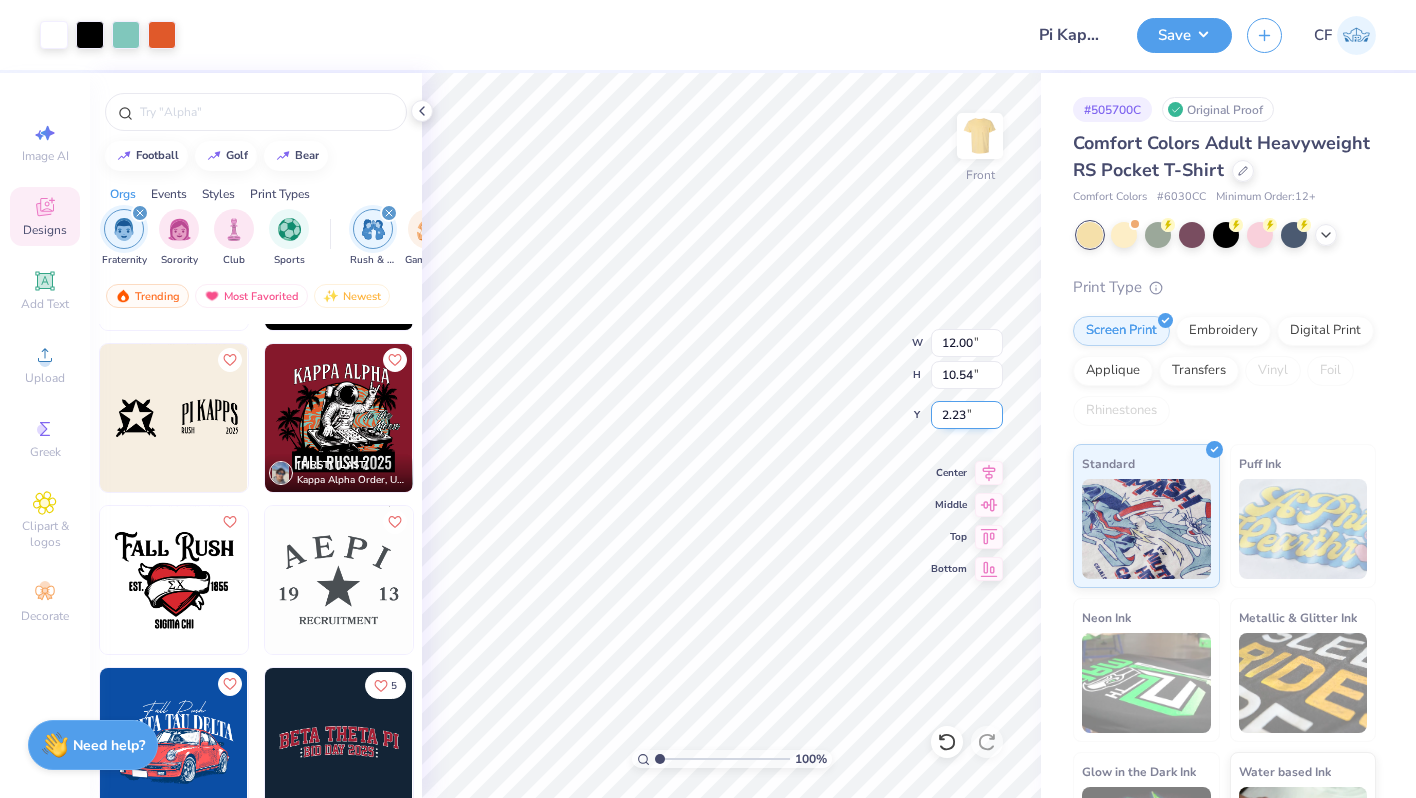 click on "2.23" at bounding box center (967, 415) 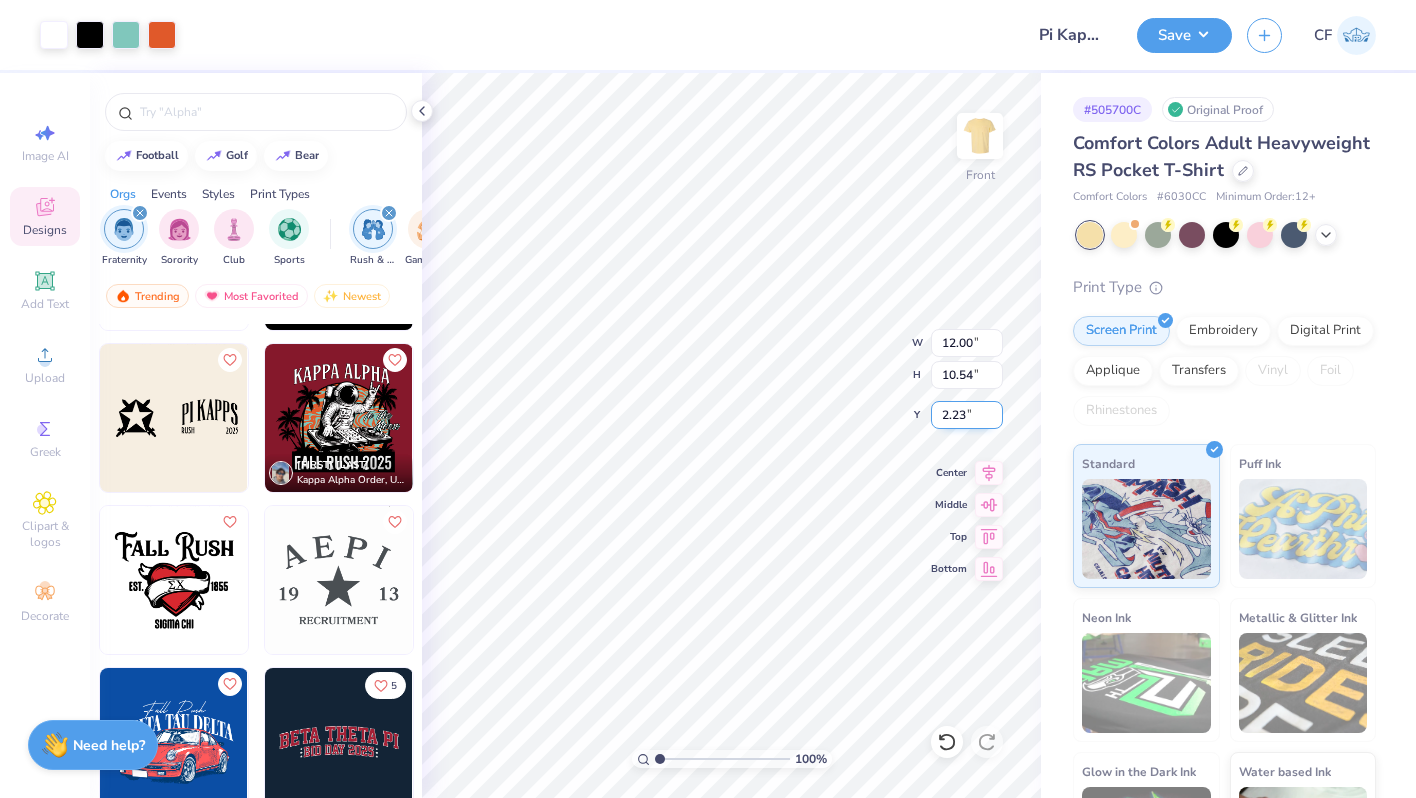 click on "2.23" at bounding box center [967, 415] 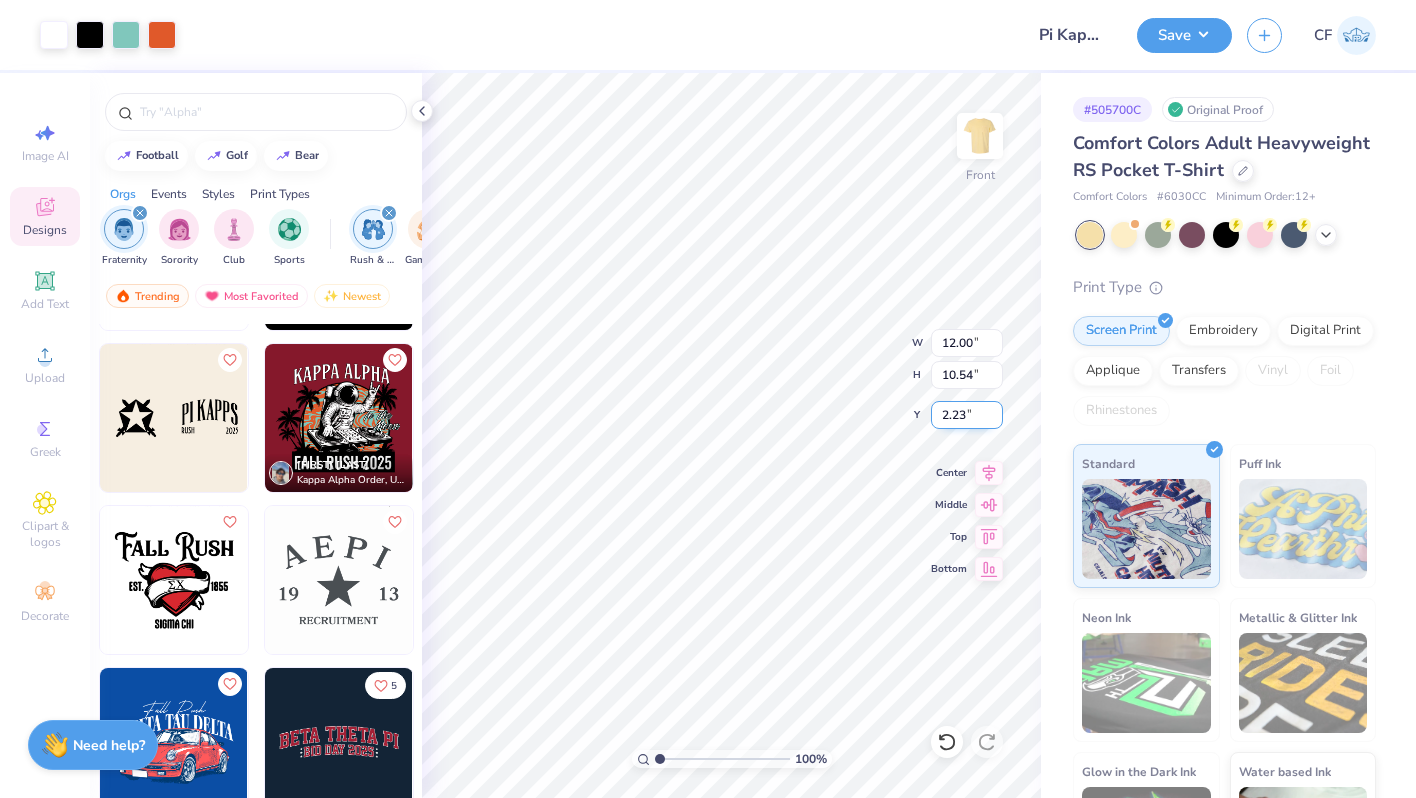 click on "2.23" at bounding box center (967, 415) 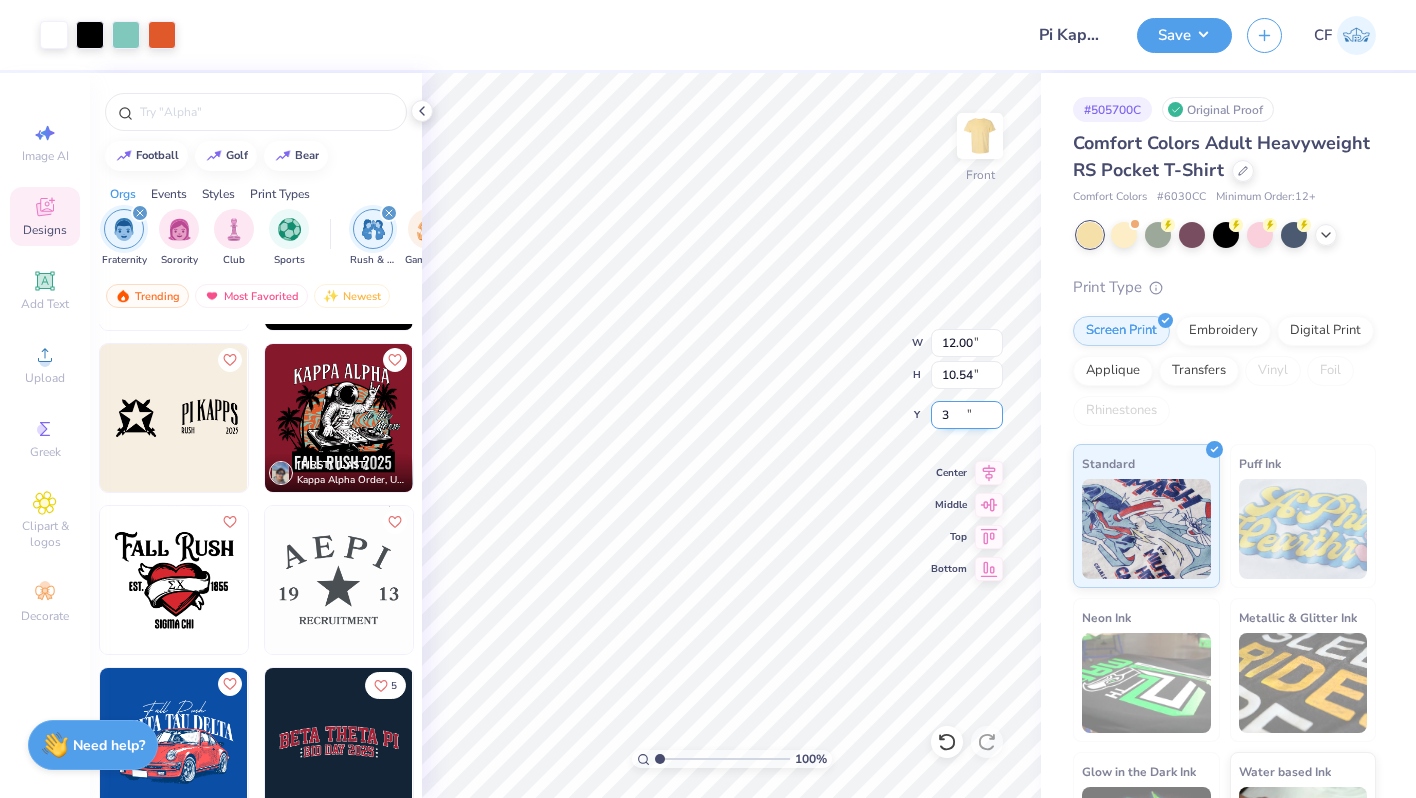 type on "3.00" 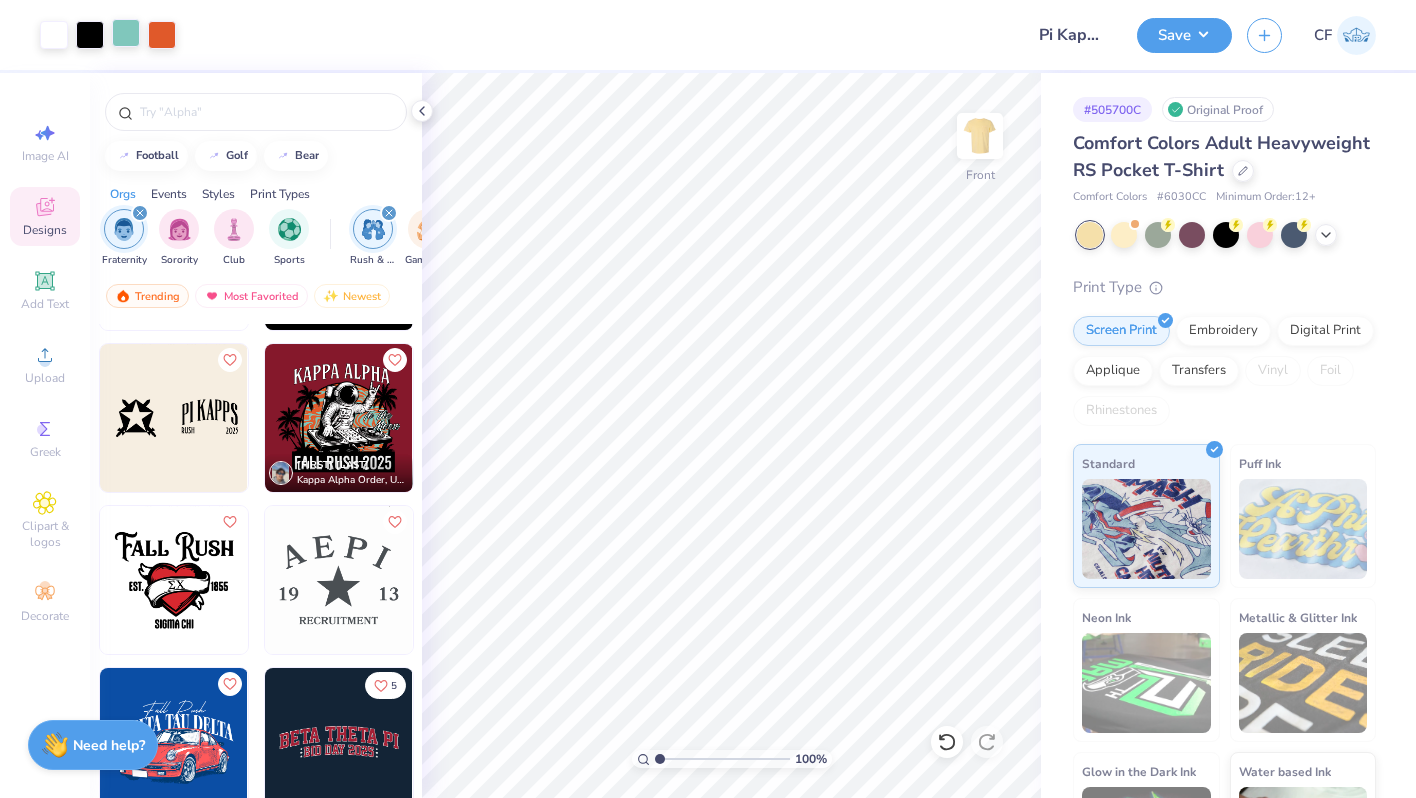 click at bounding box center (126, 33) 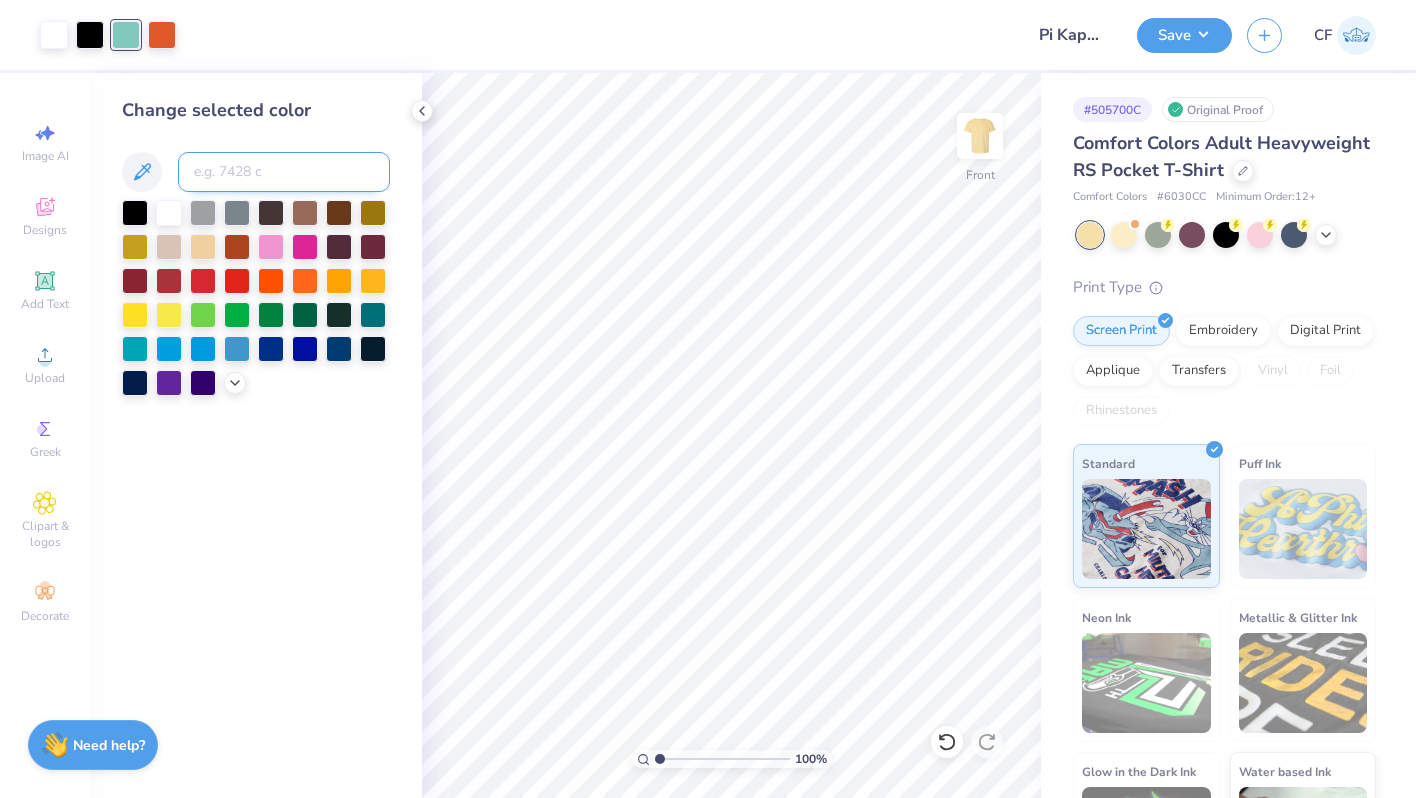 click at bounding box center (284, 172) 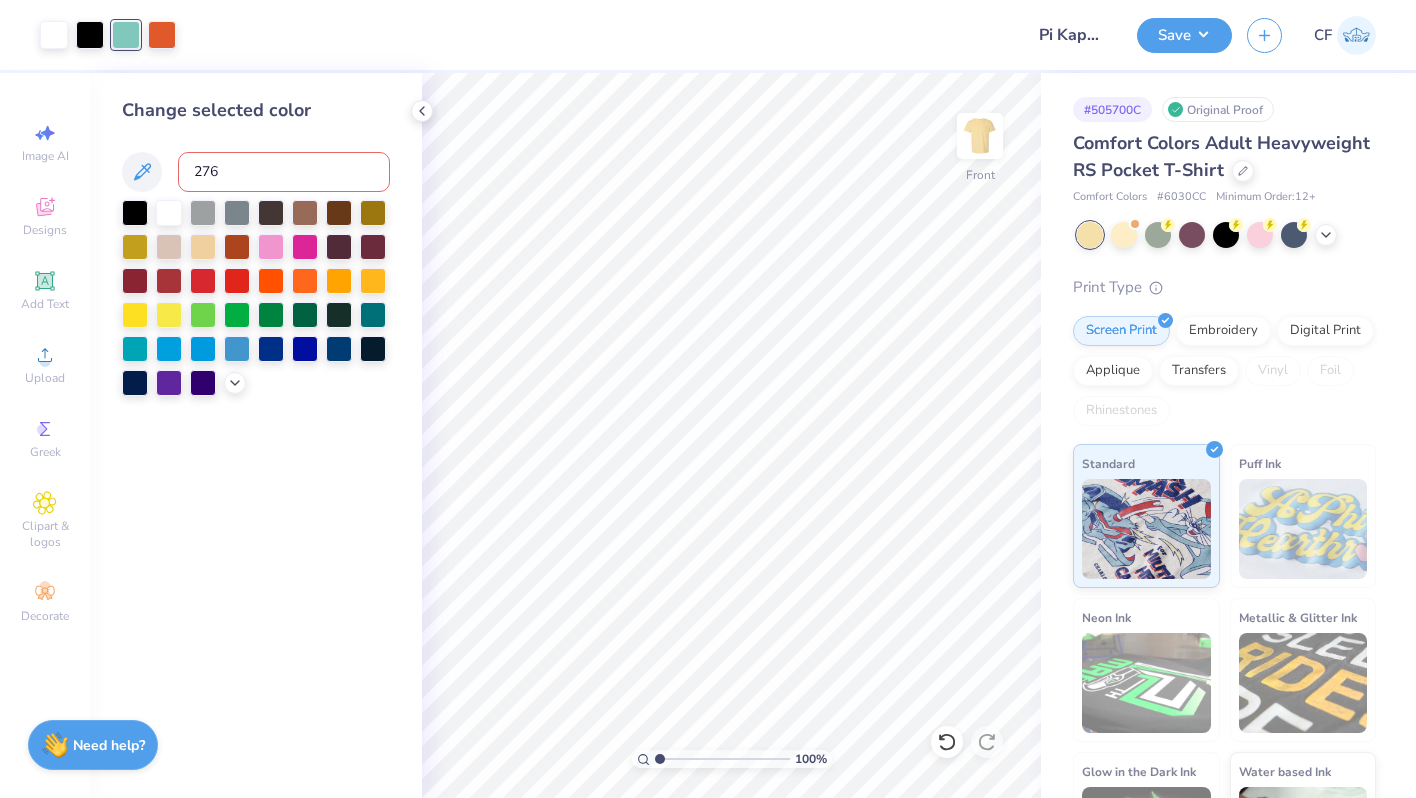 type on "2767" 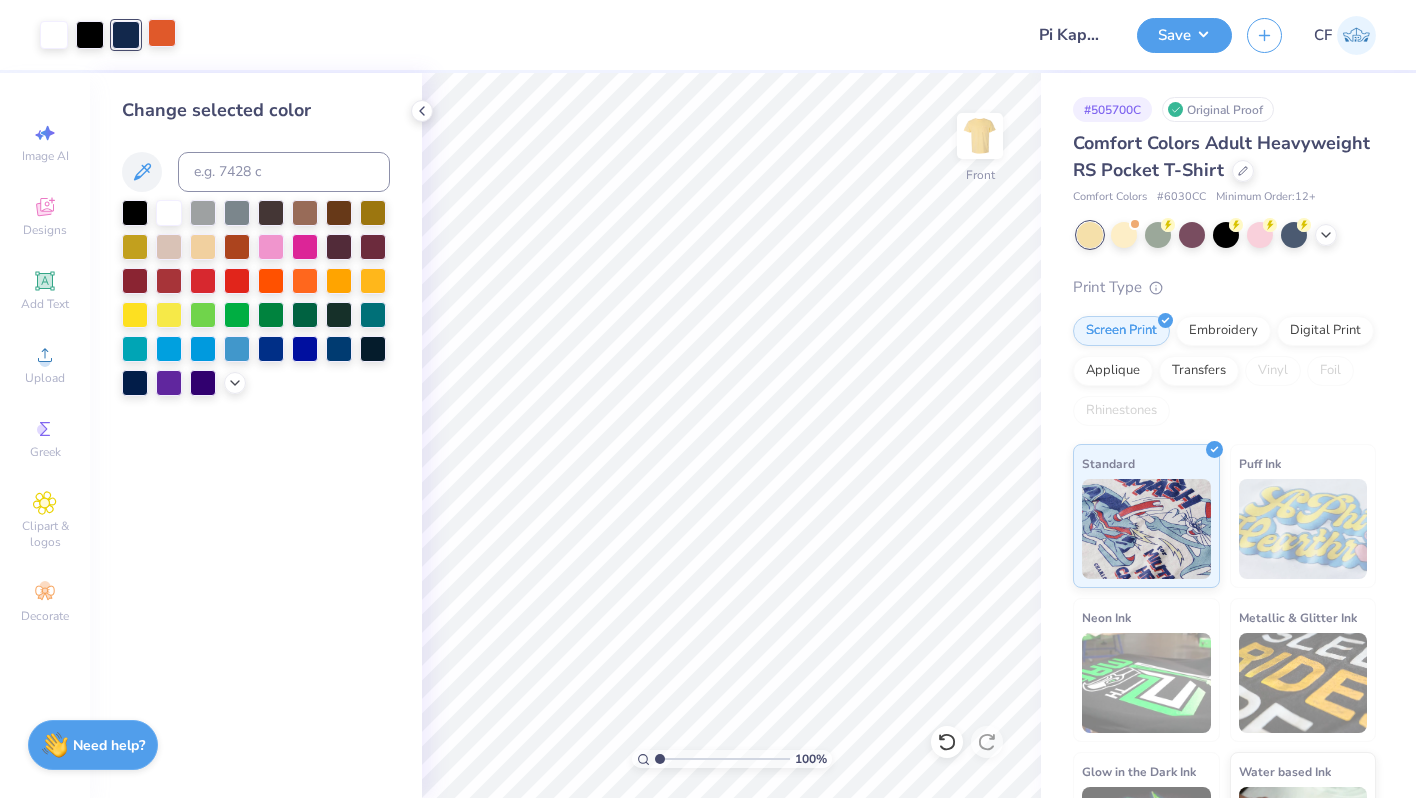 click at bounding box center [162, 33] 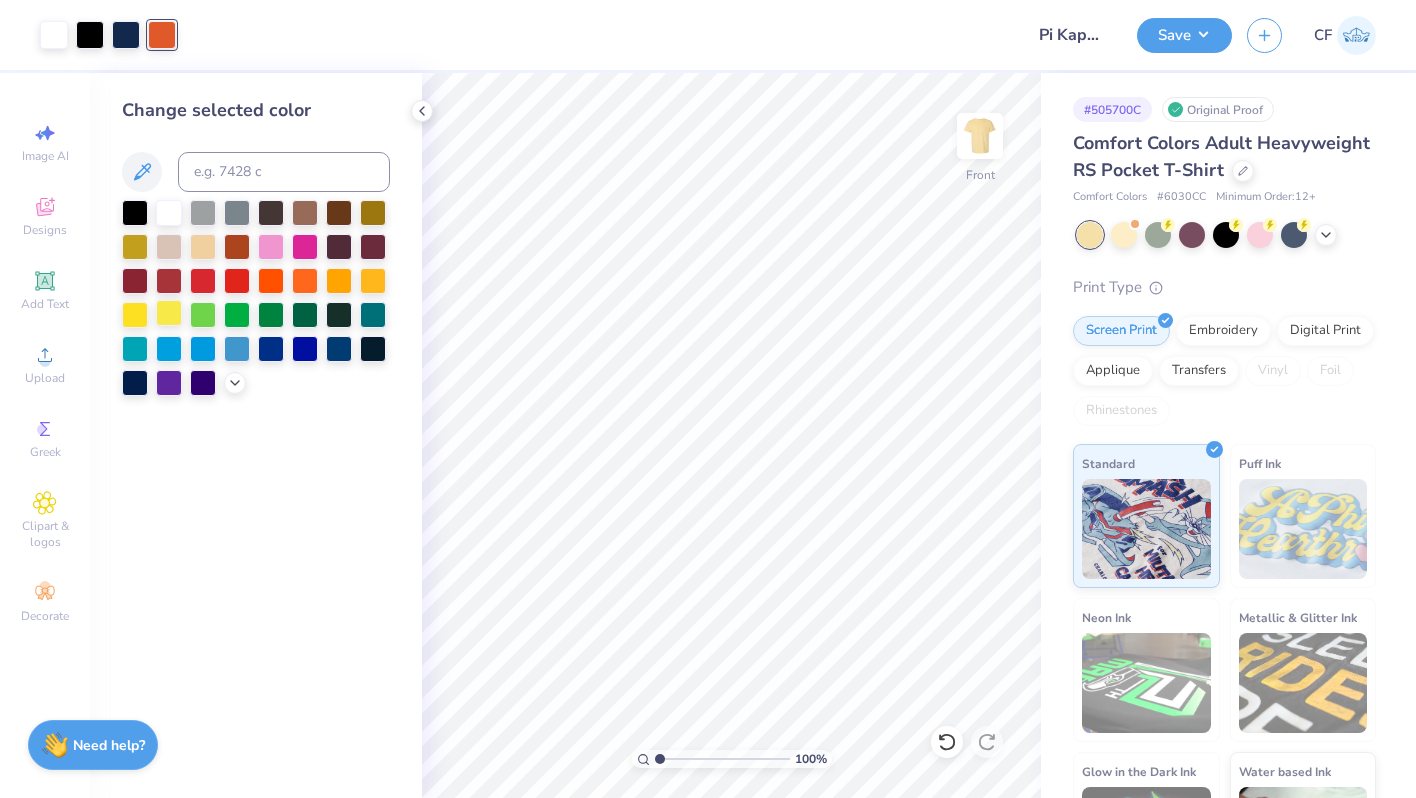 click at bounding box center [169, 313] 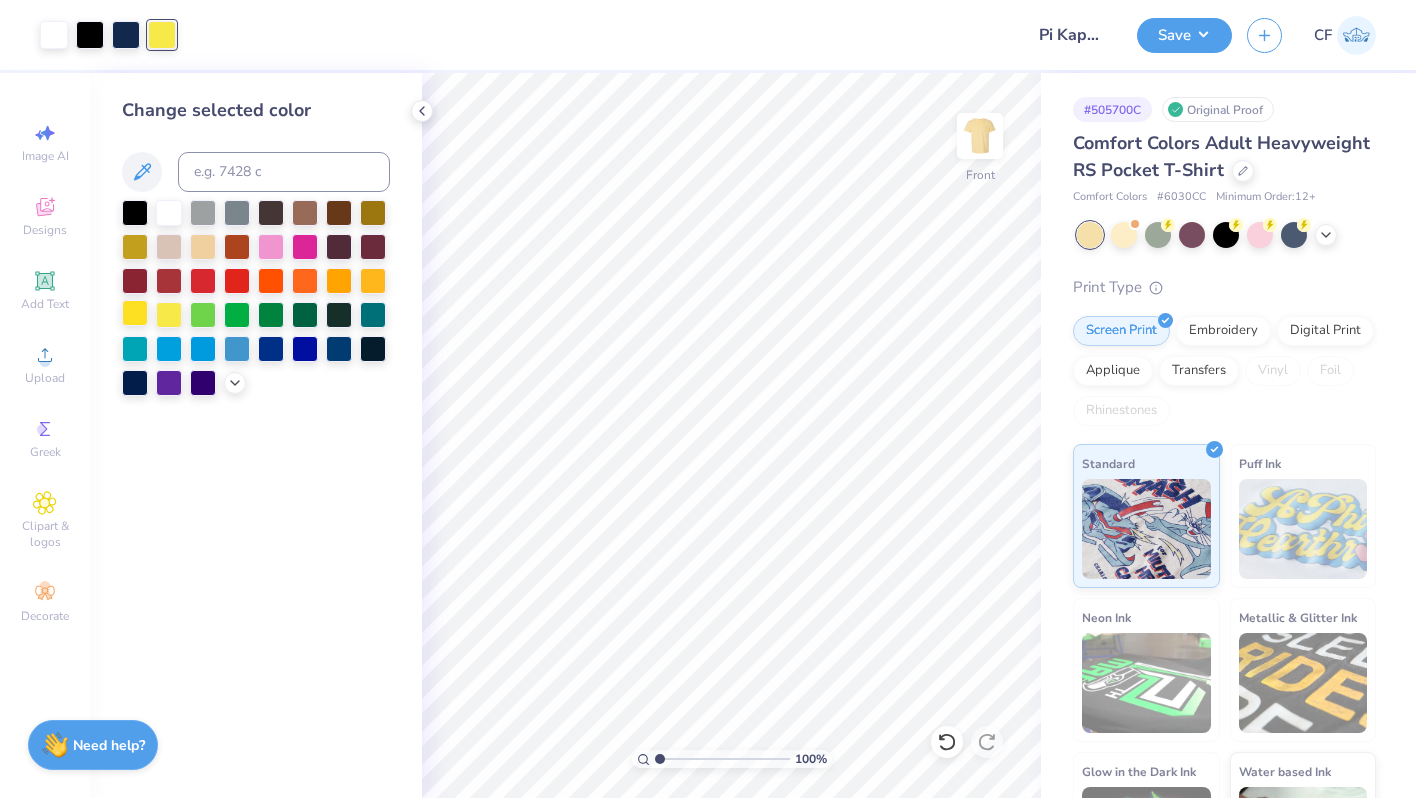 click at bounding box center (135, 313) 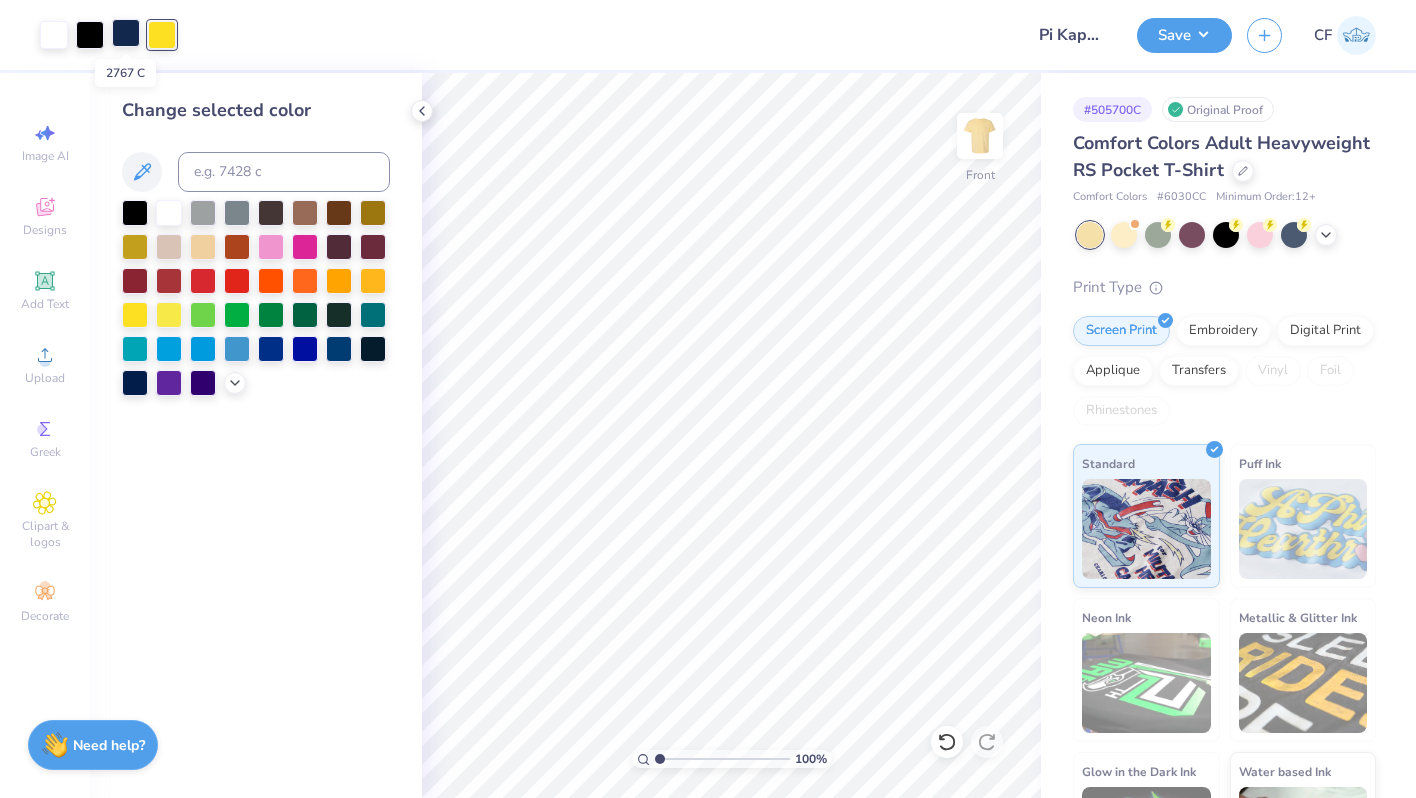 click at bounding box center [126, 33] 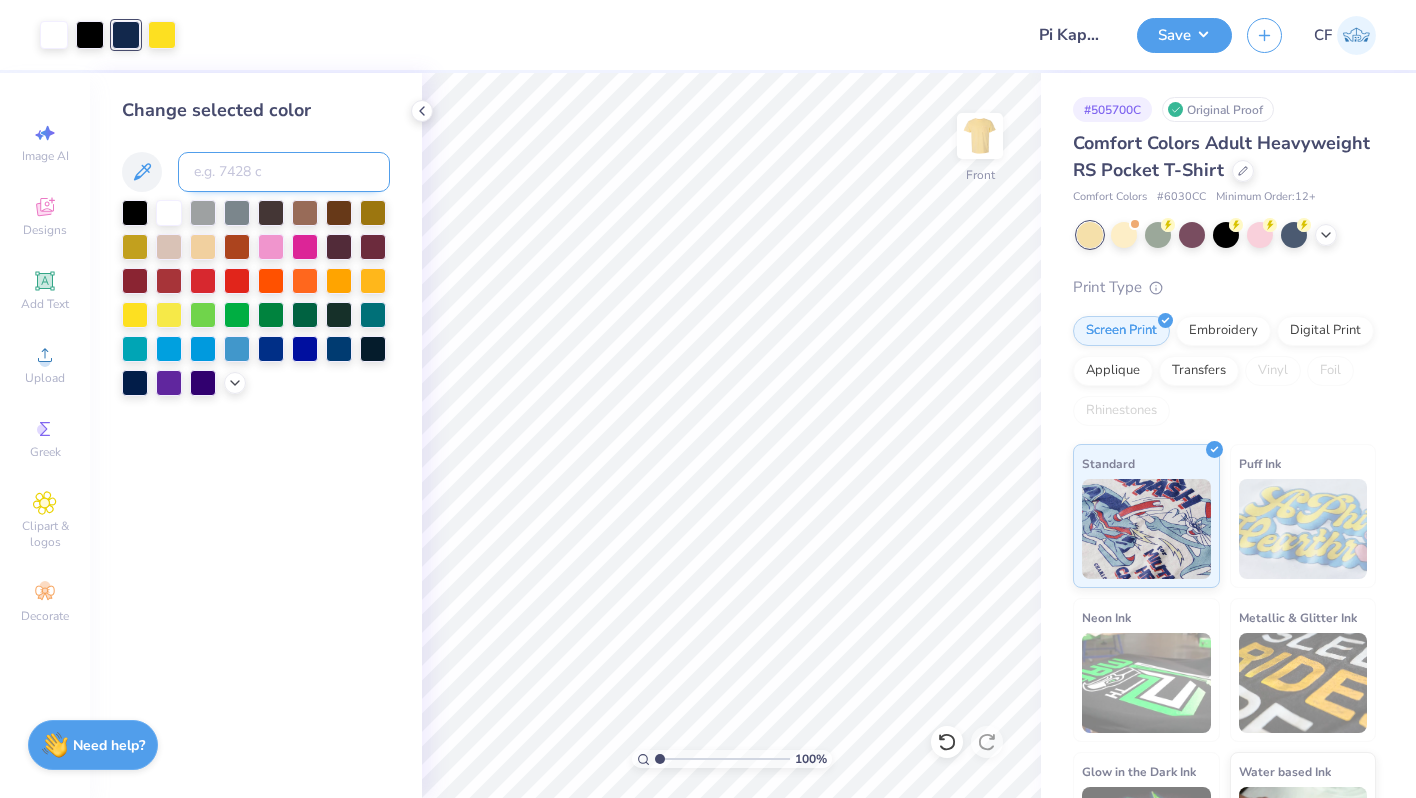 click at bounding box center (284, 172) 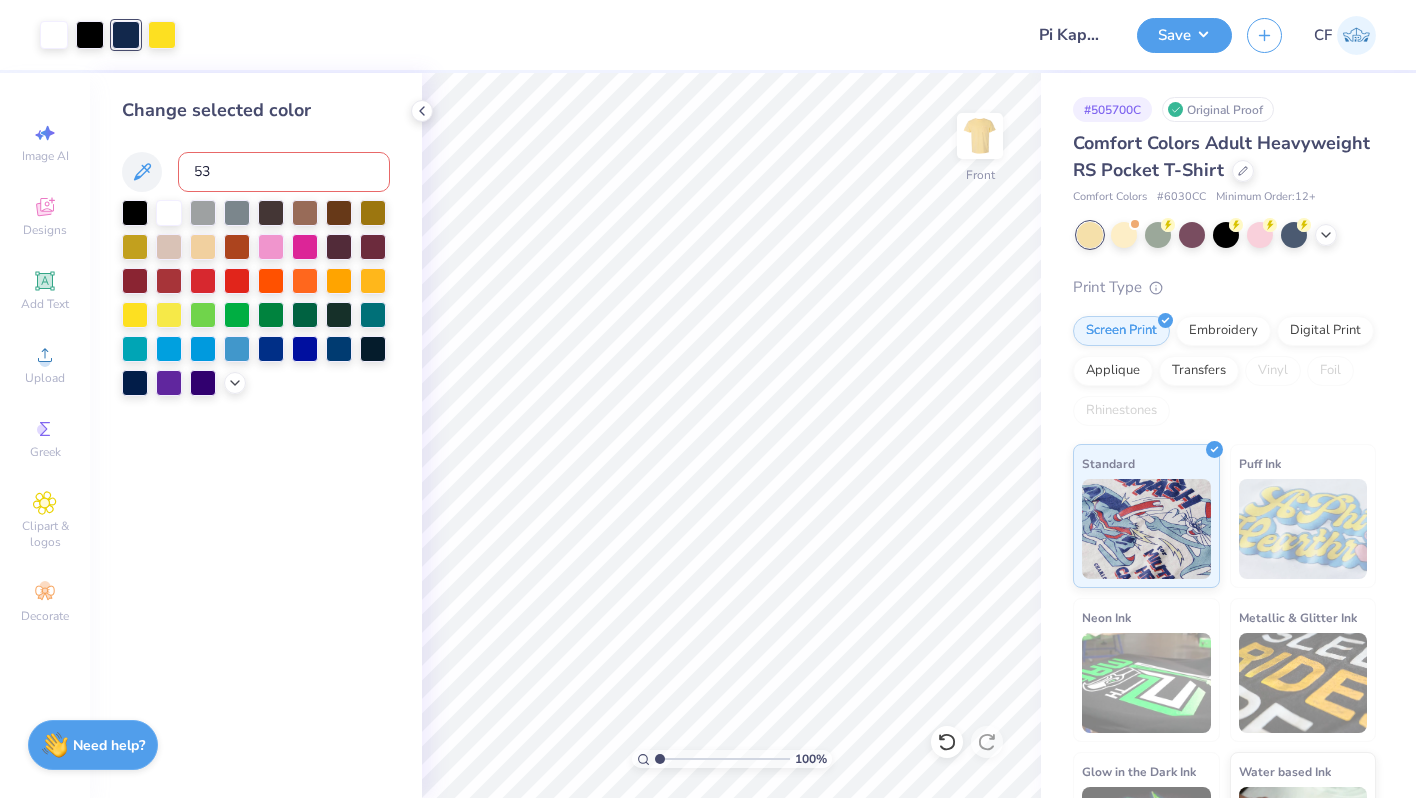 type on "533" 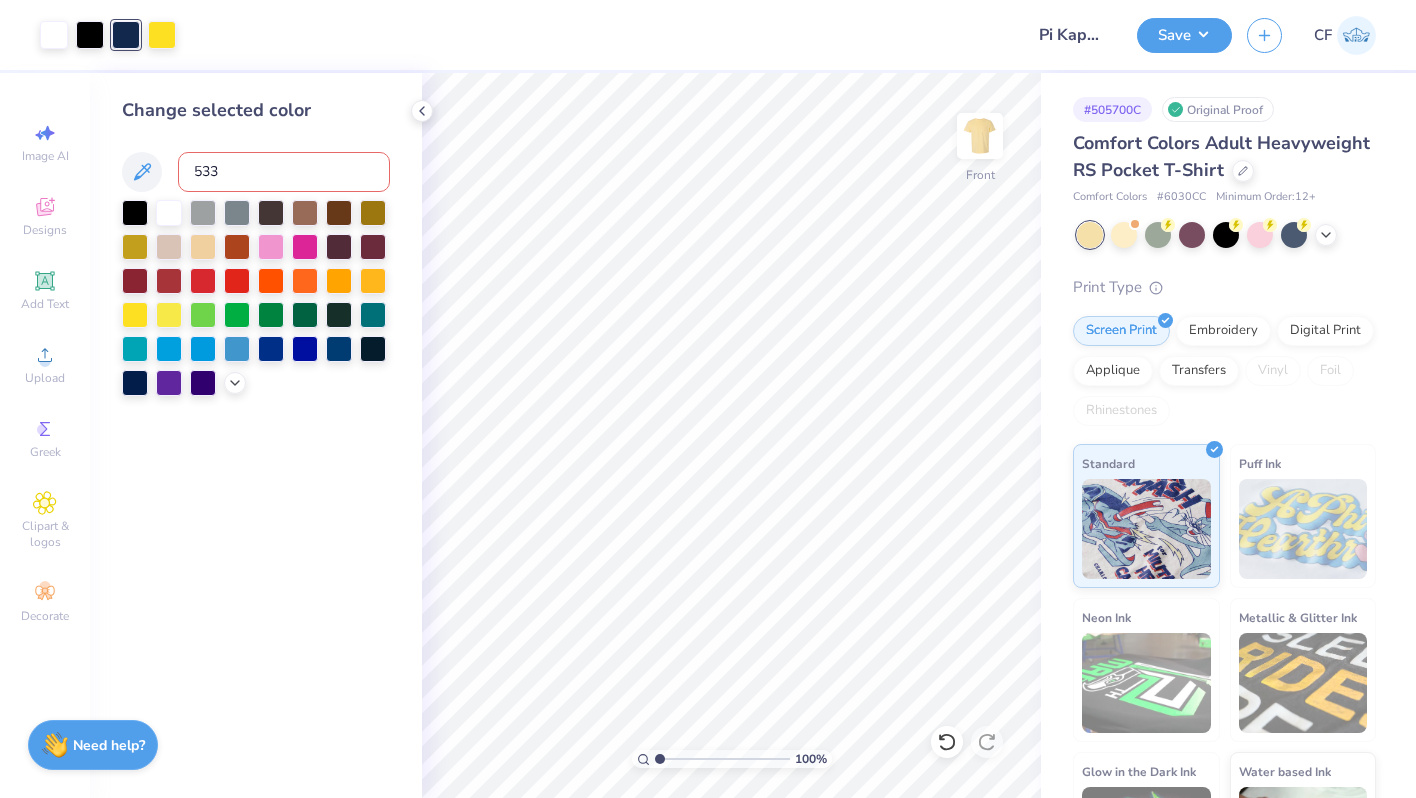 type 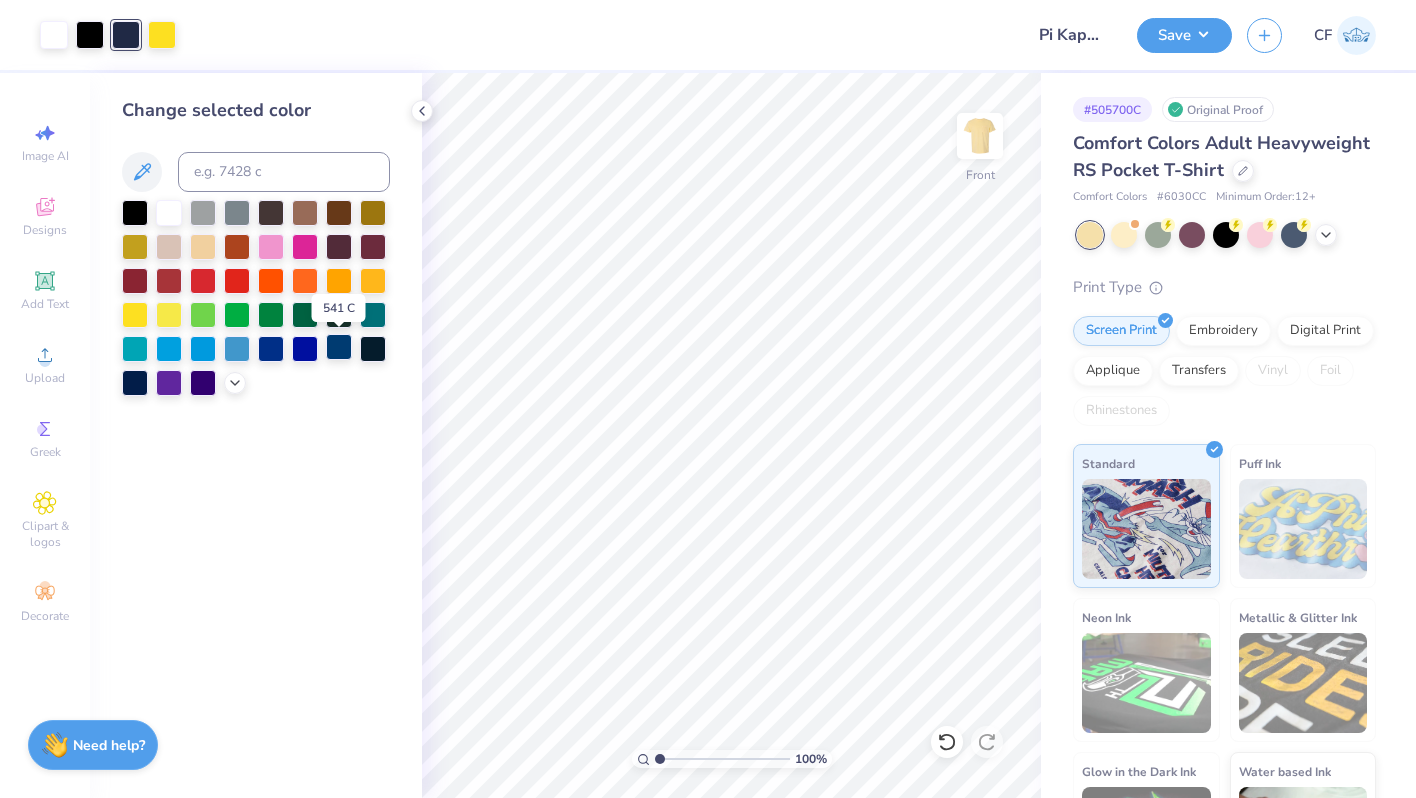 click at bounding box center (339, 347) 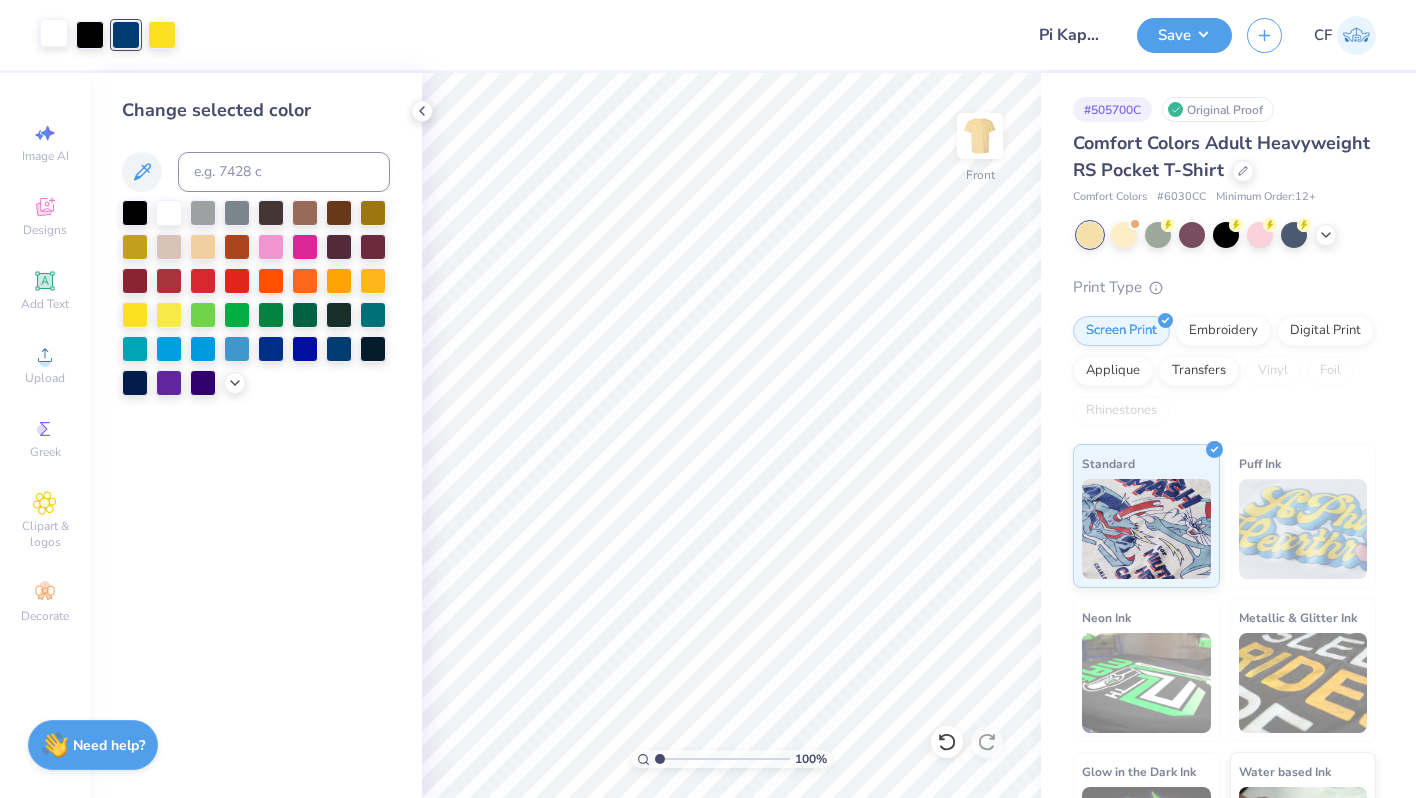 click at bounding box center (54, 33) 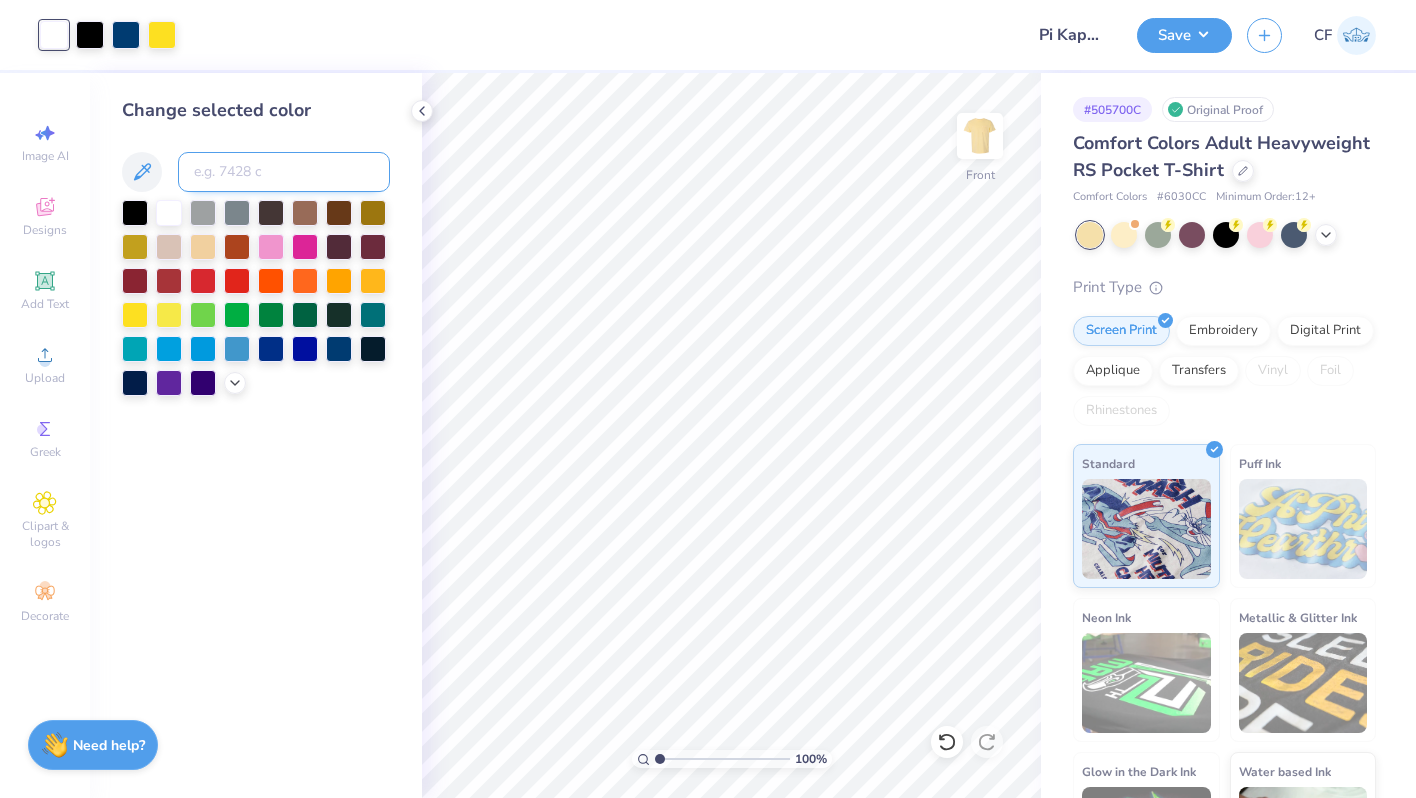 click at bounding box center [284, 172] 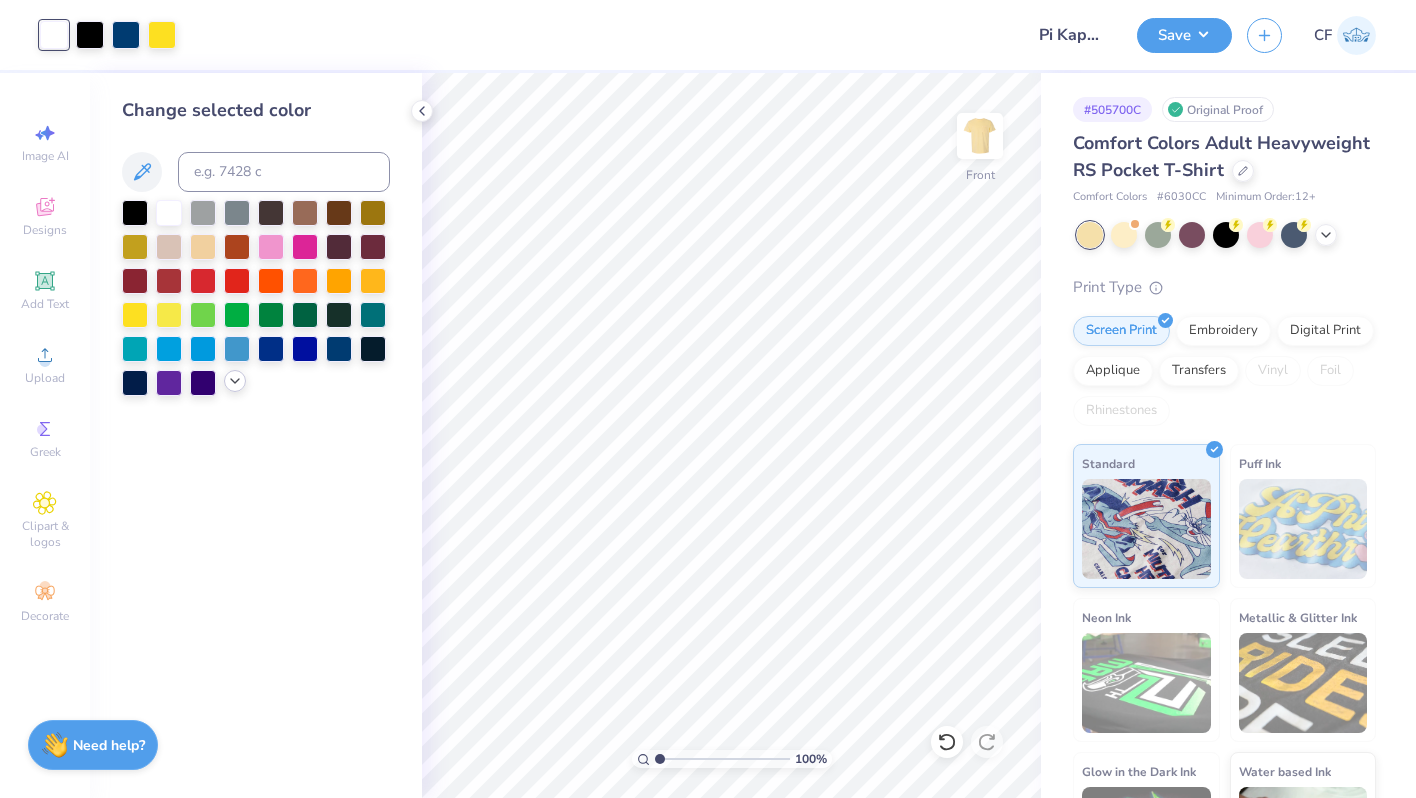 click 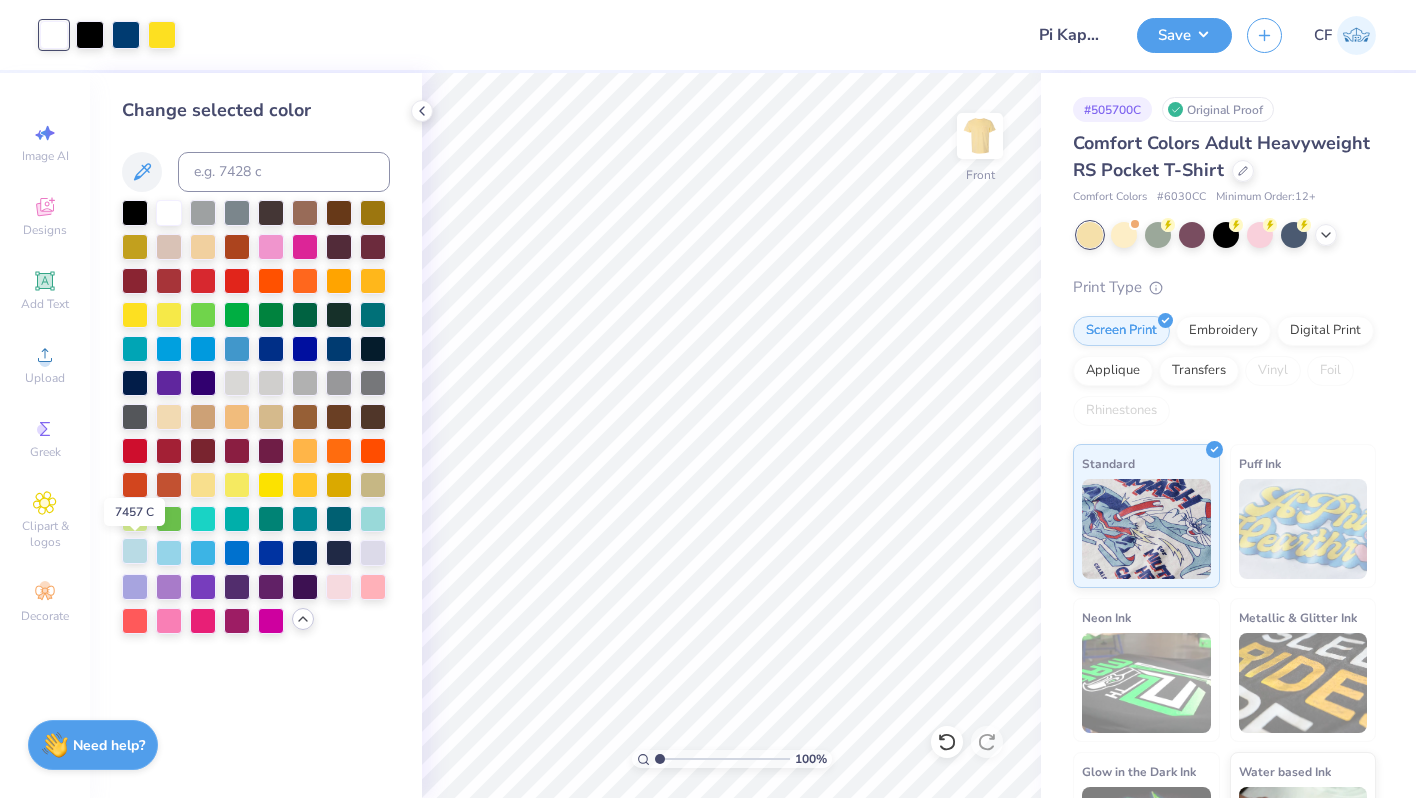 click at bounding box center [135, 551] 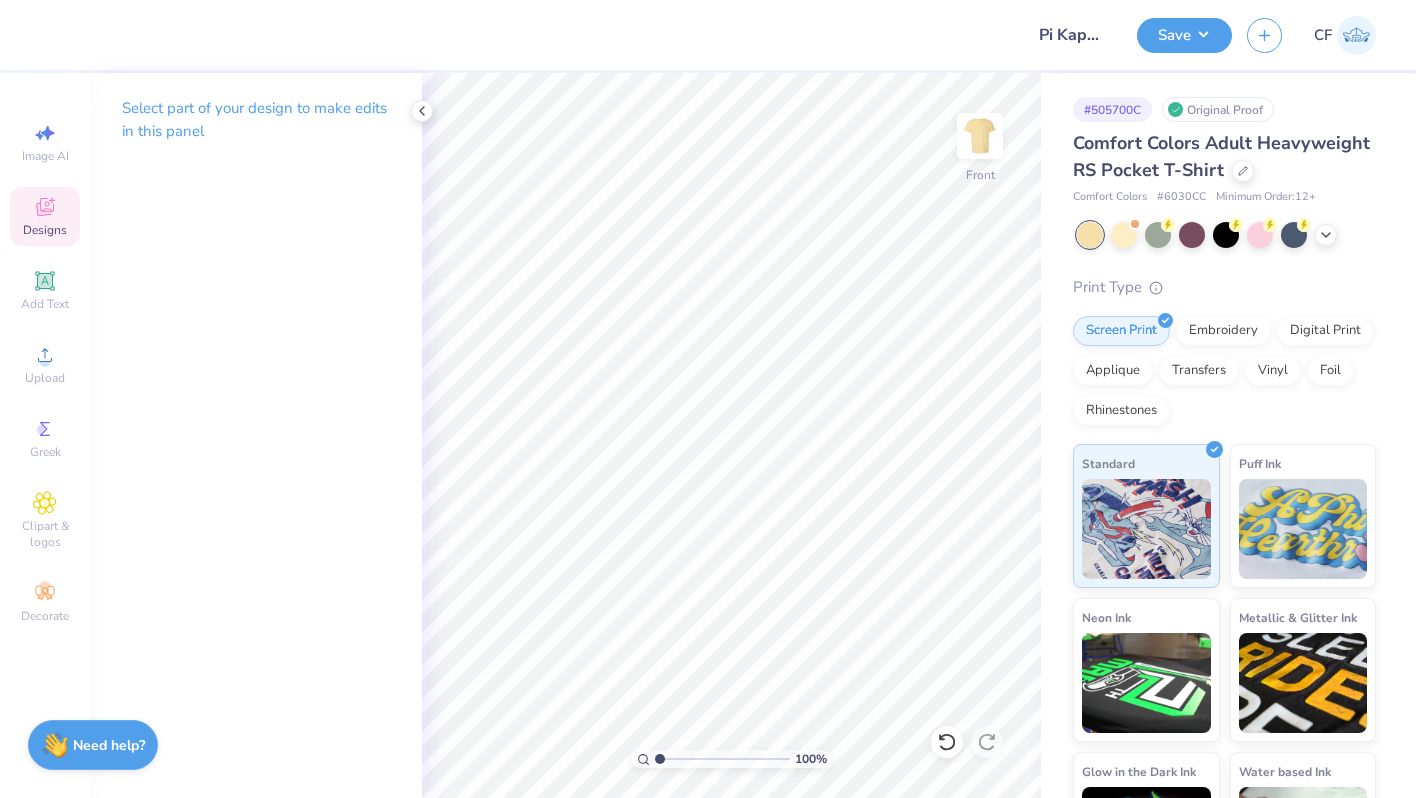 click 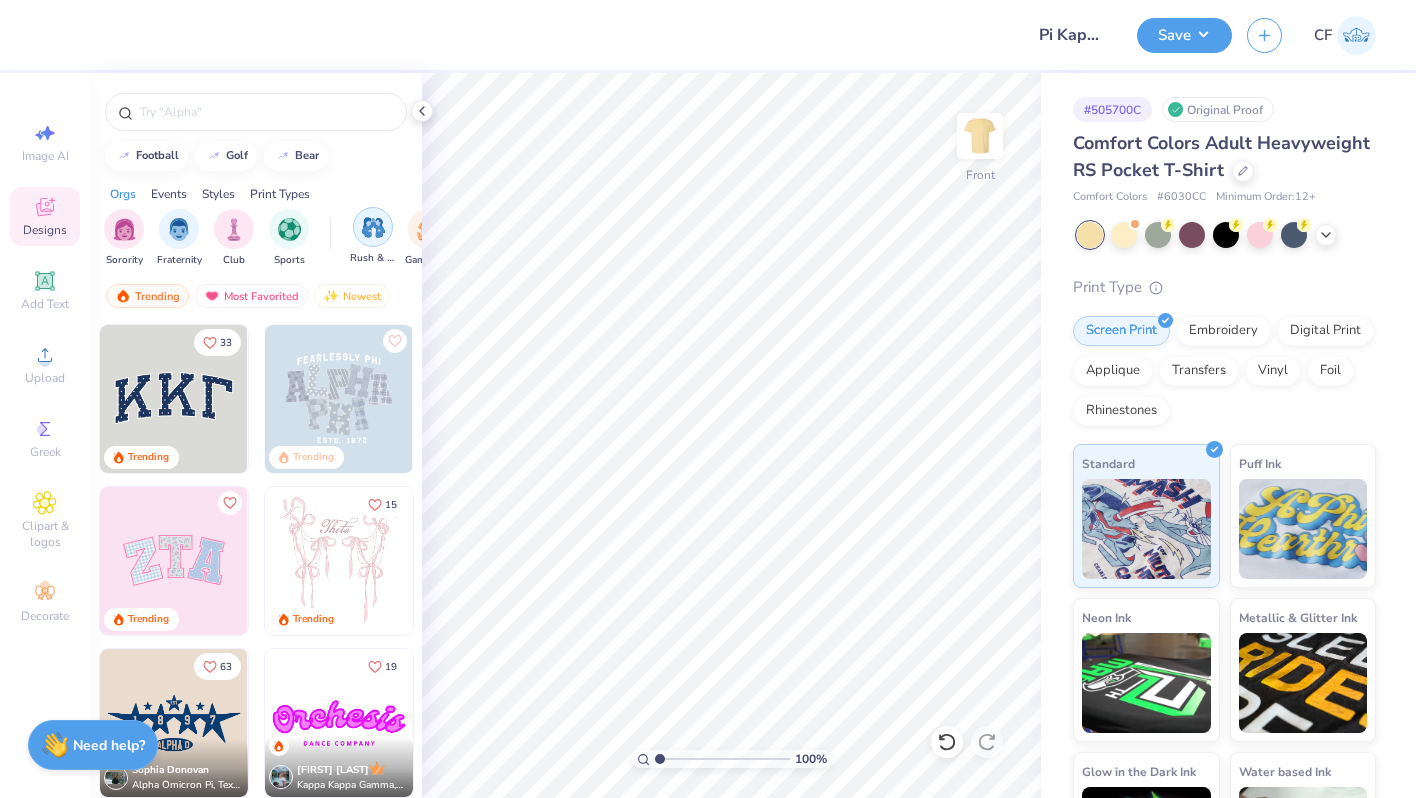 click at bounding box center (373, 227) 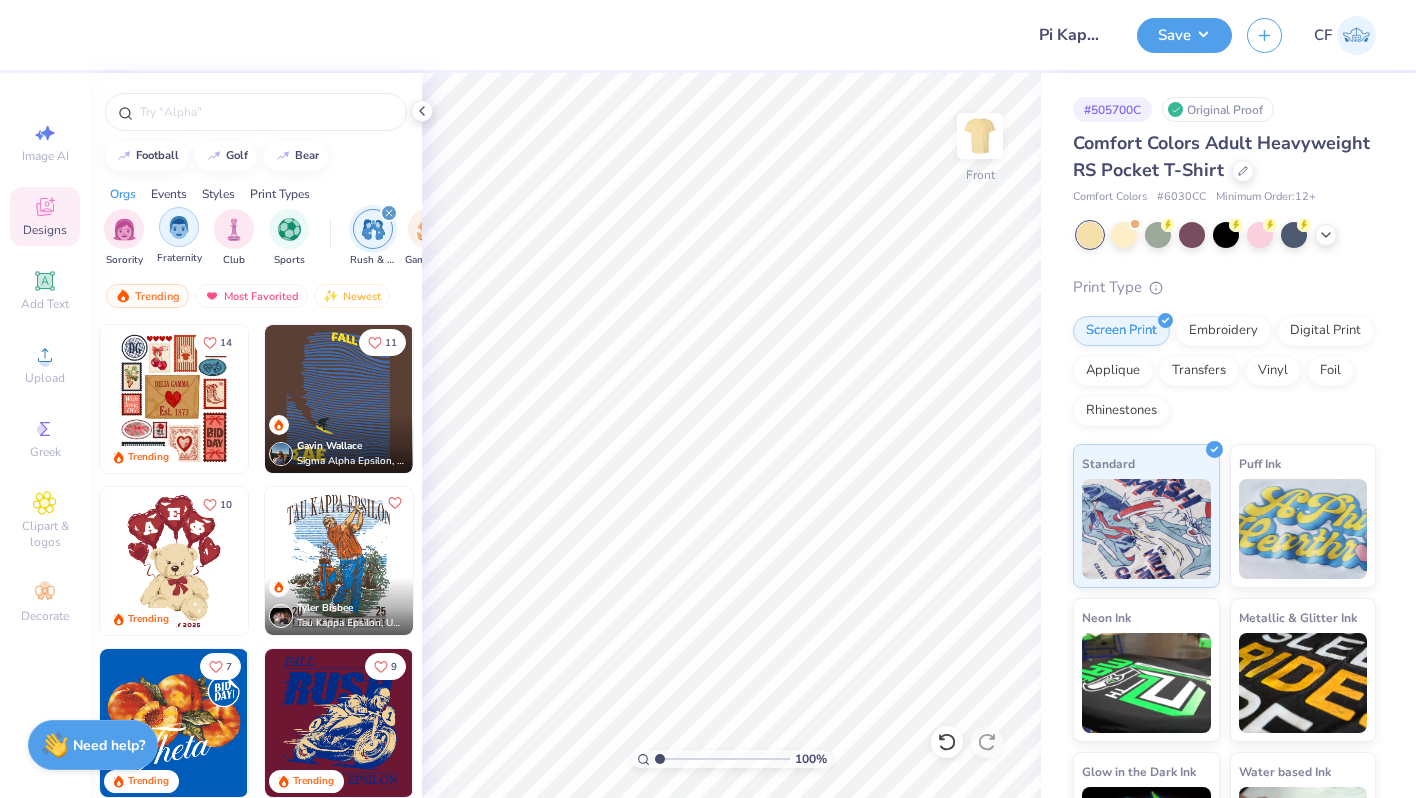 click at bounding box center [179, 227] 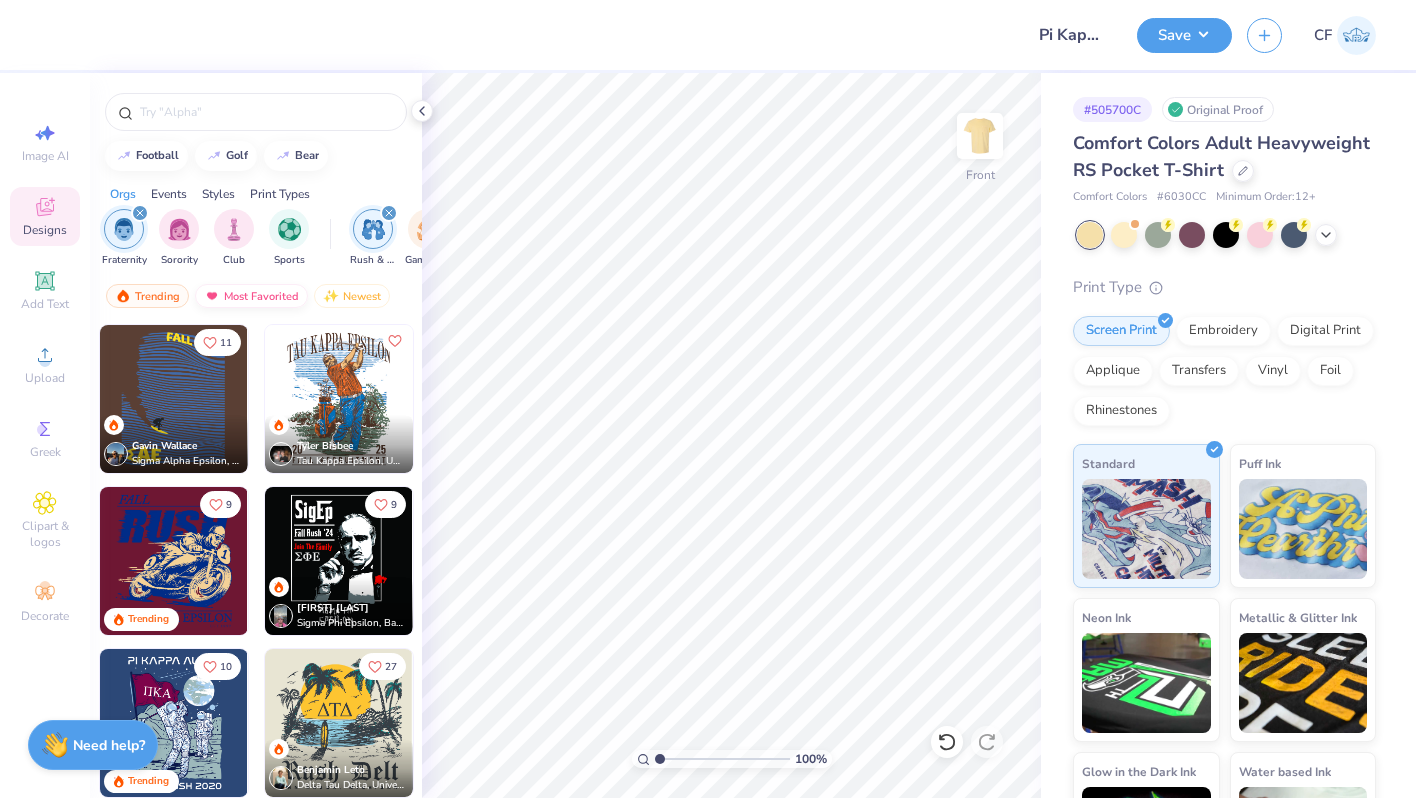 click on "Most Favorited" at bounding box center [251, 296] 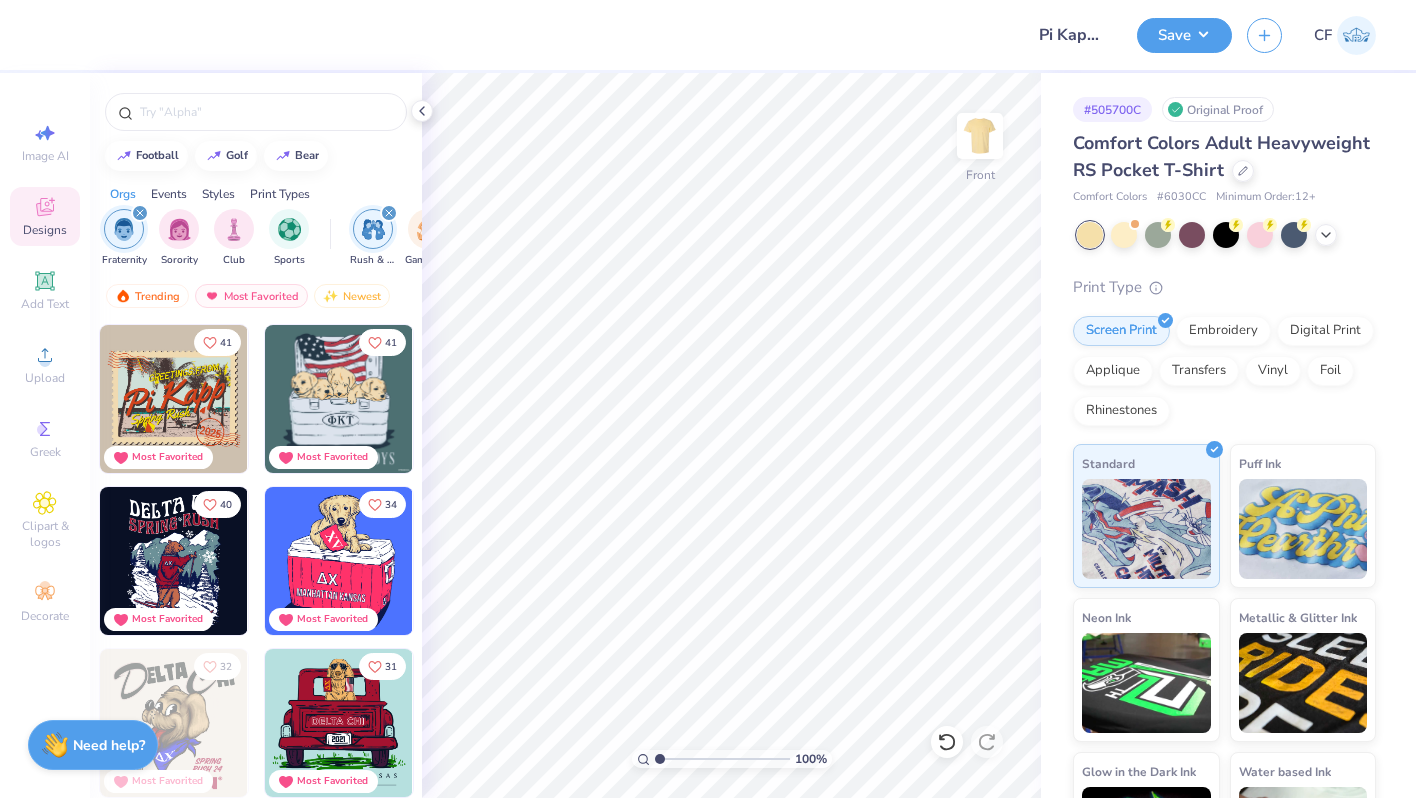 click at bounding box center (174, 399) 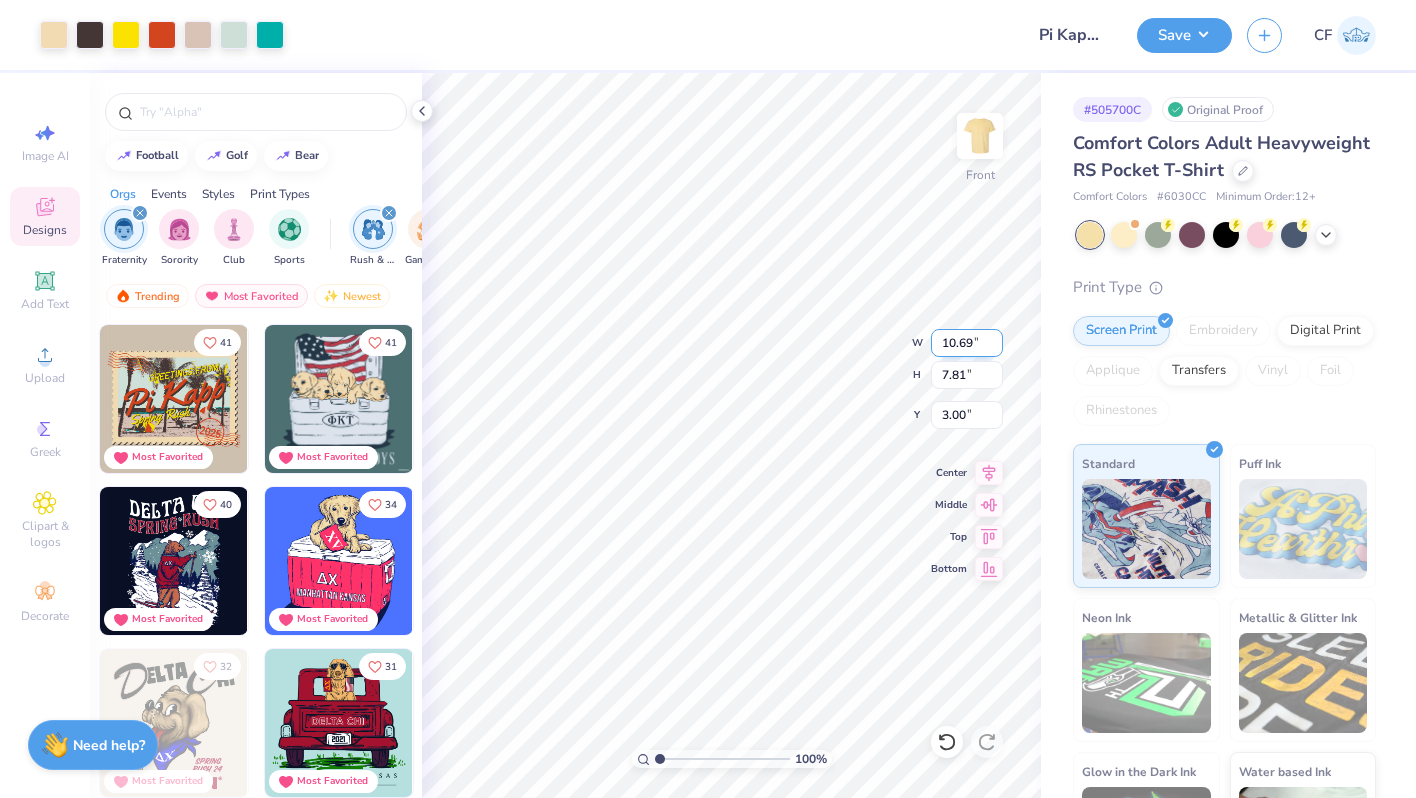 click on "10.69" at bounding box center (967, 343) 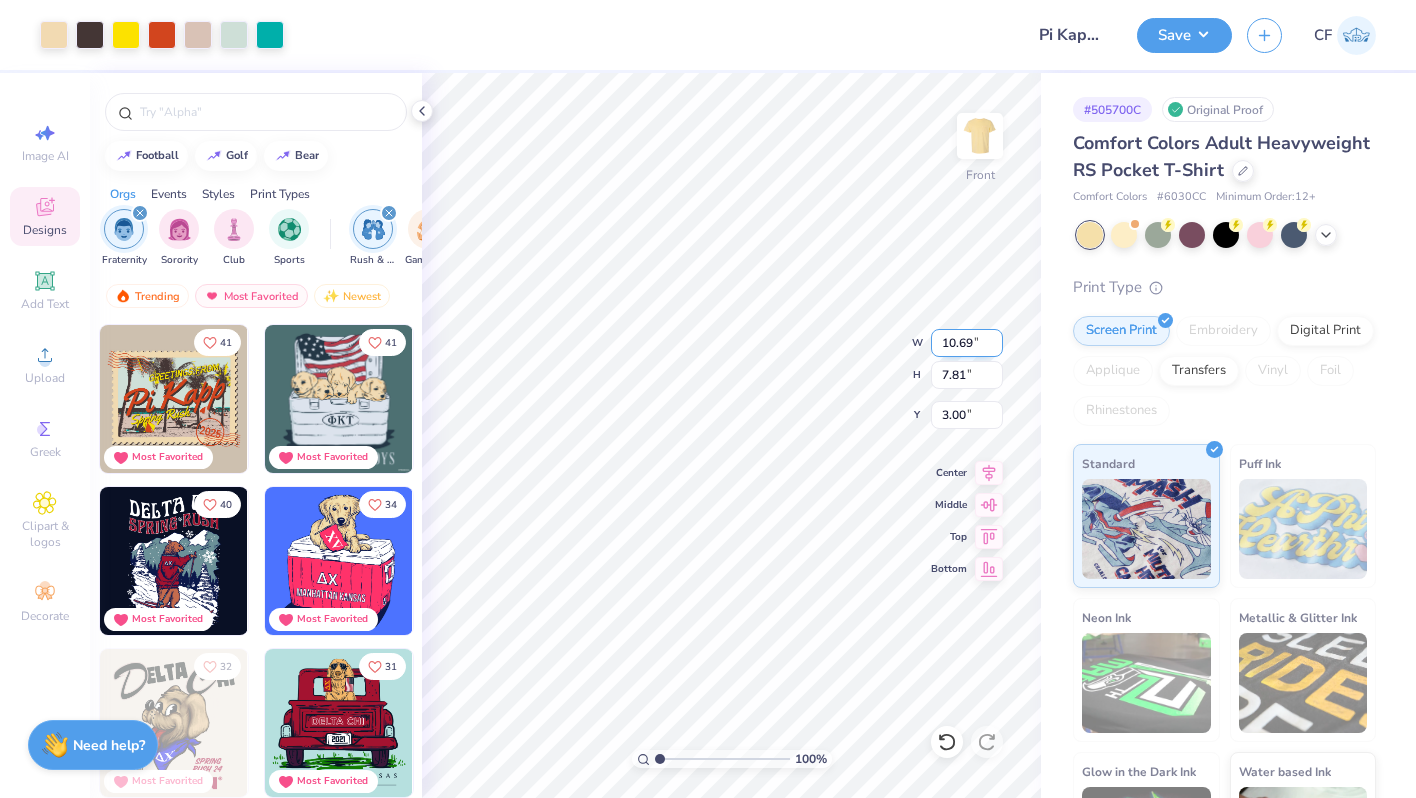 click on "10.69" at bounding box center (967, 343) 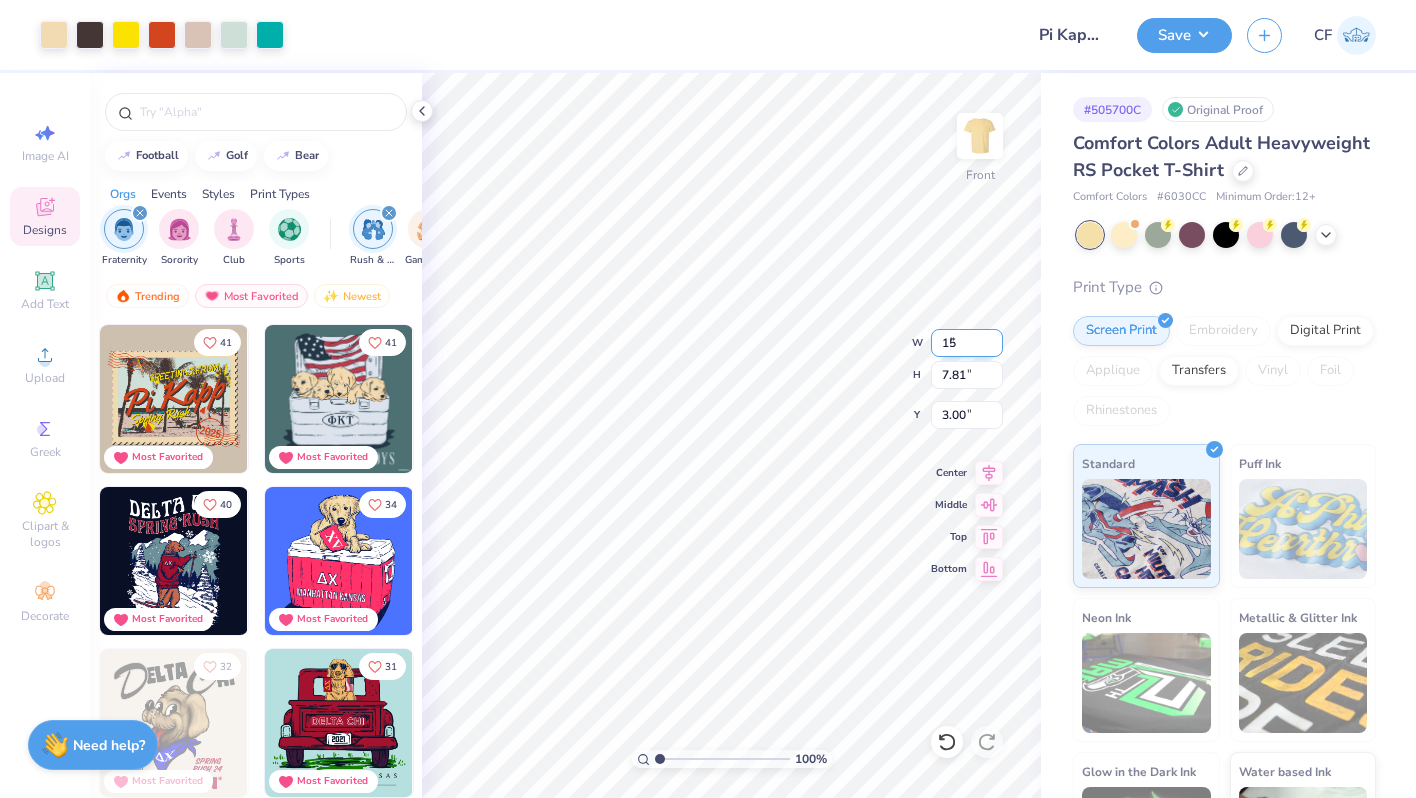 click on "15" at bounding box center [967, 343] 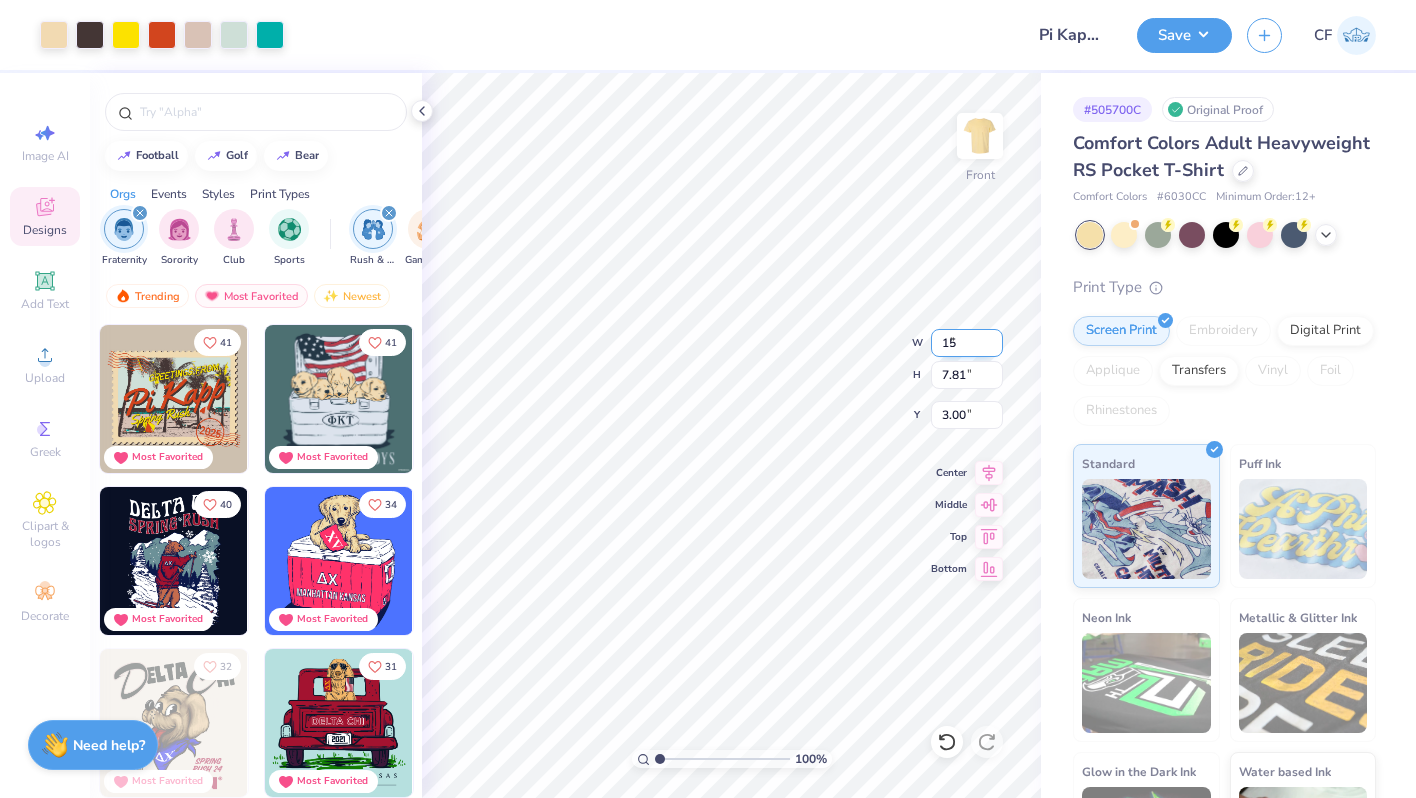 click on "15" at bounding box center [967, 343] 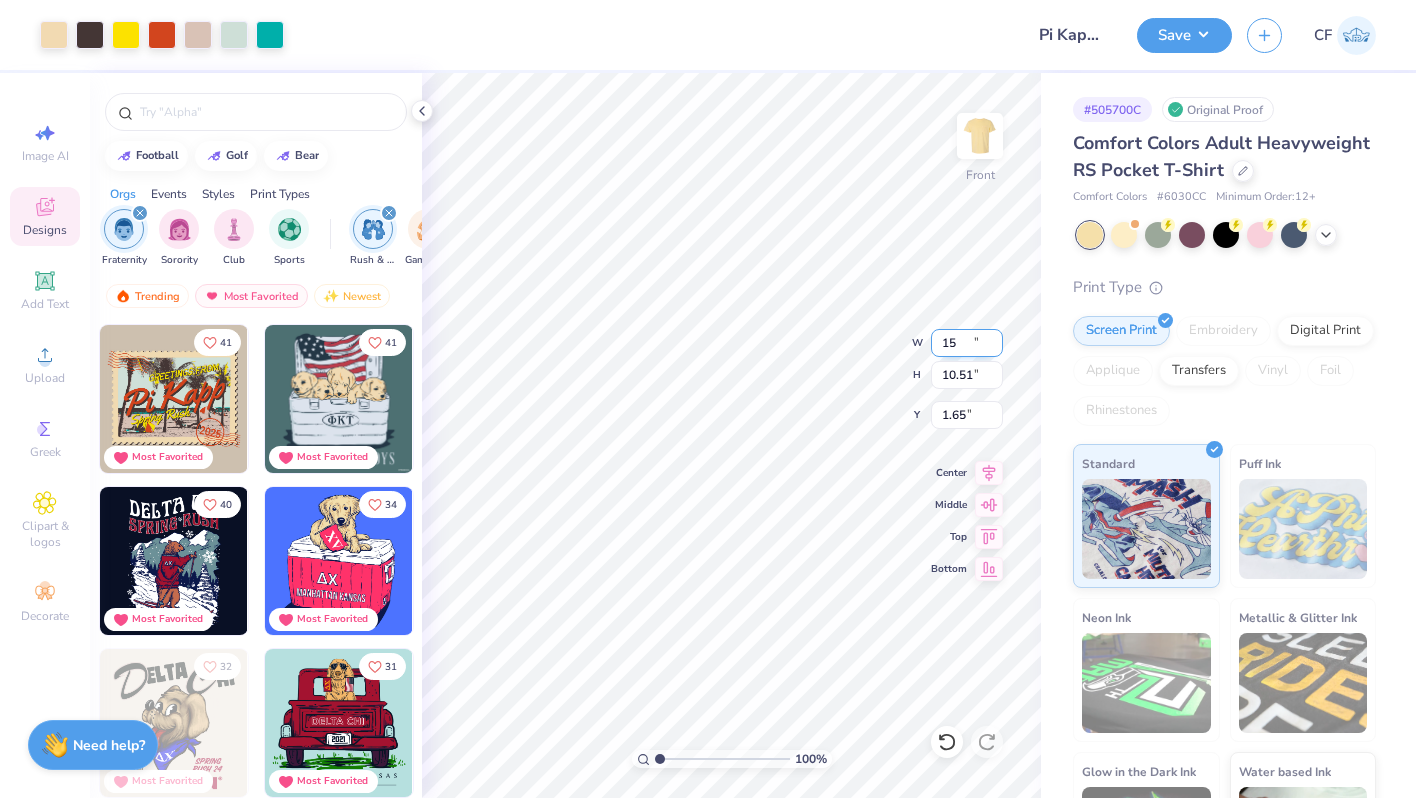 type on "14.39" 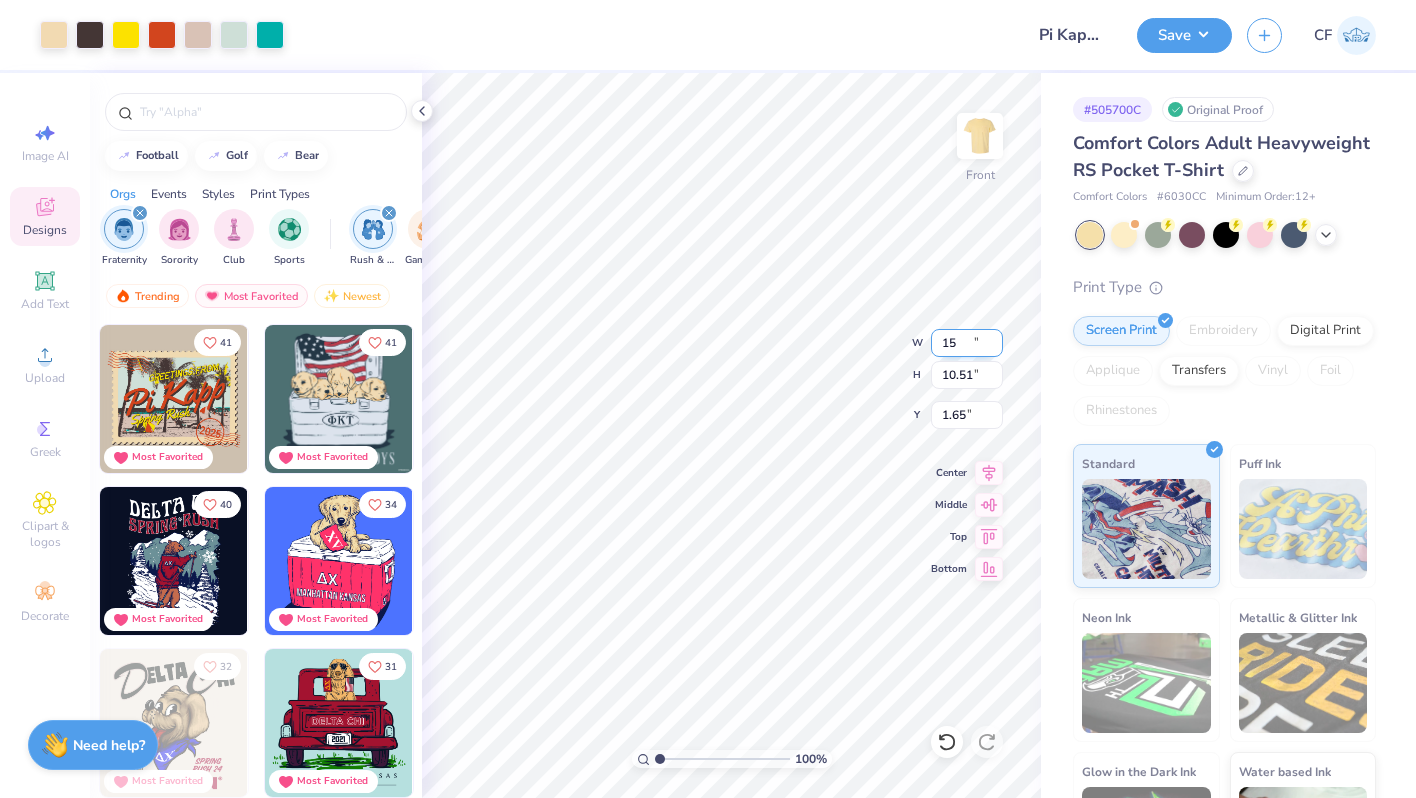 type on "10.51" 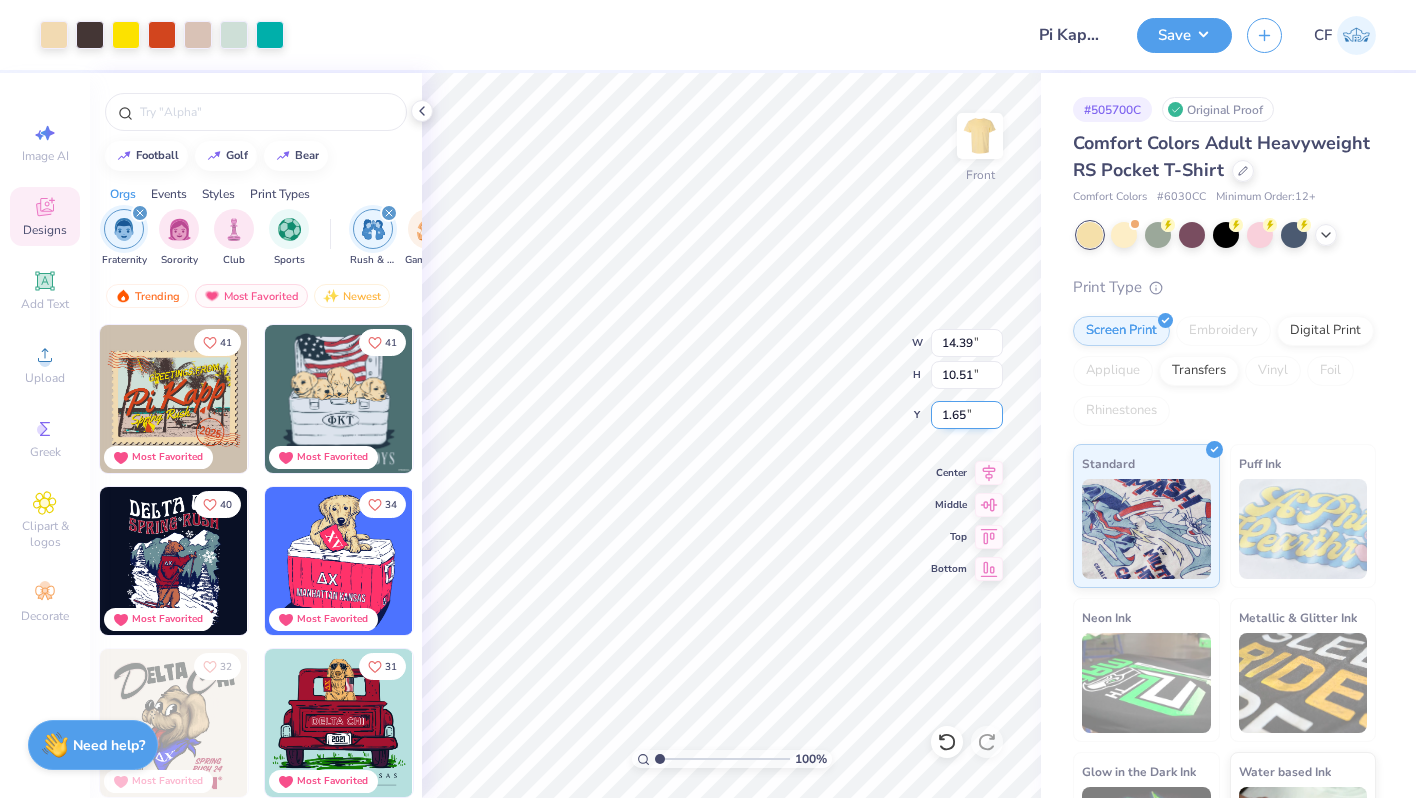 click on "1.65" at bounding box center (967, 415) 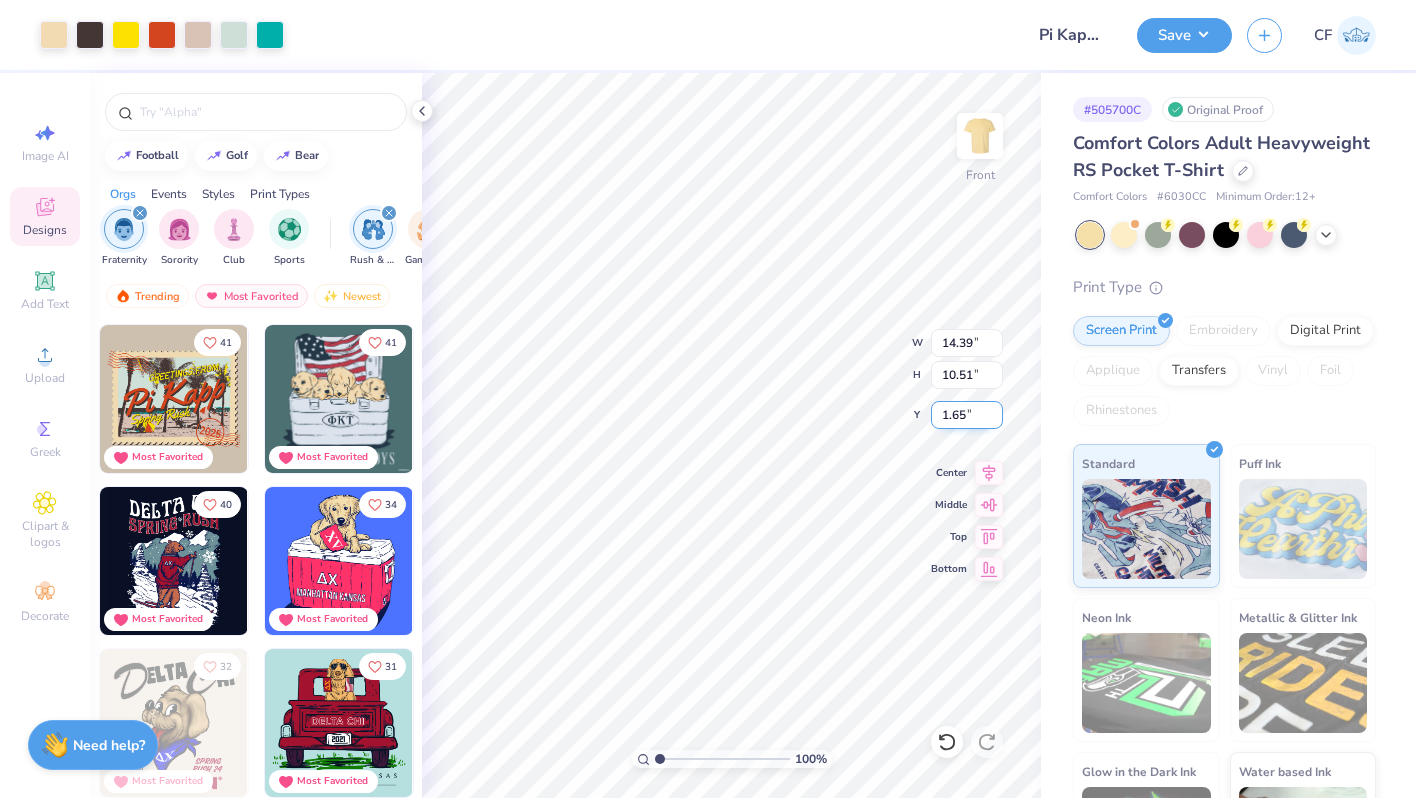 click on "1.65" at bounding box center (967, 415) 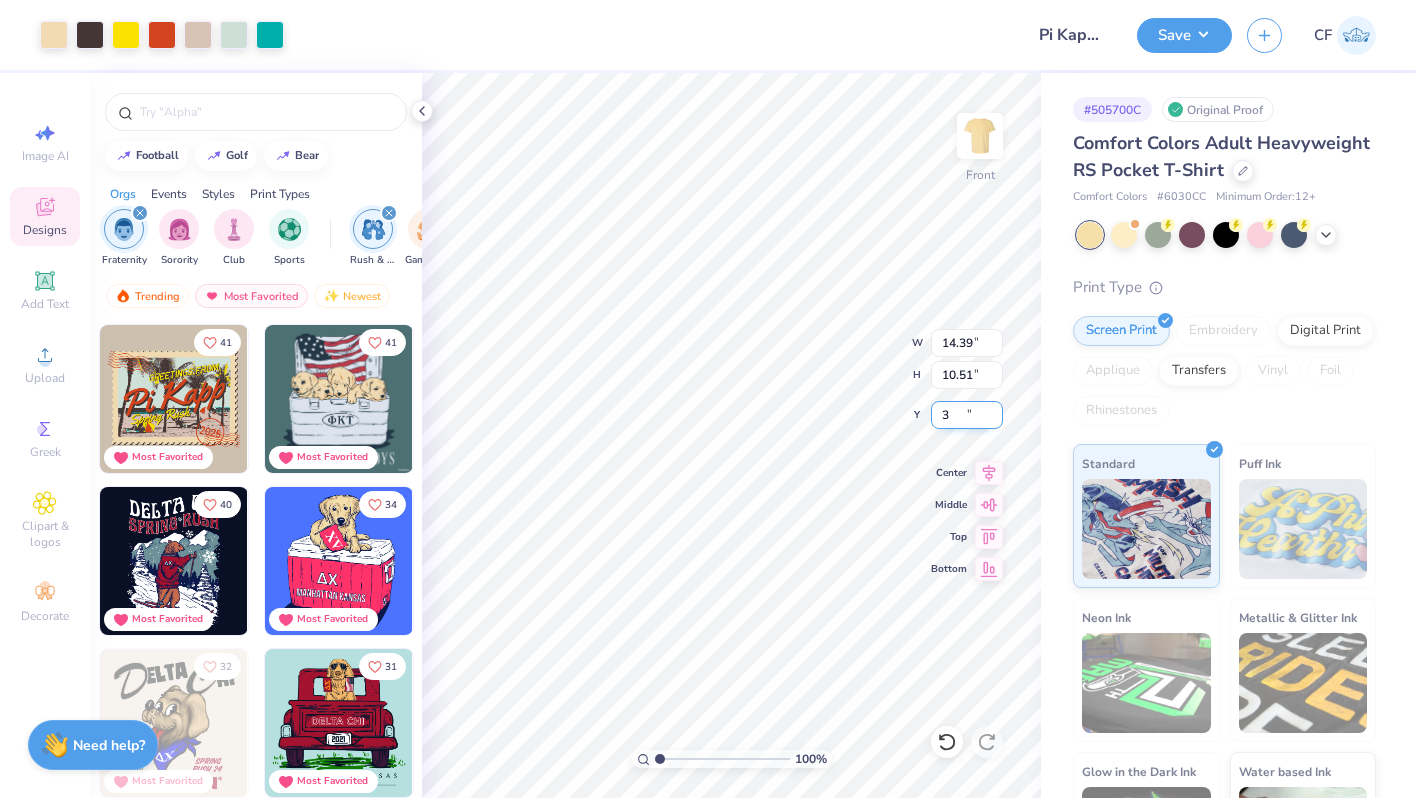type on "3.00" 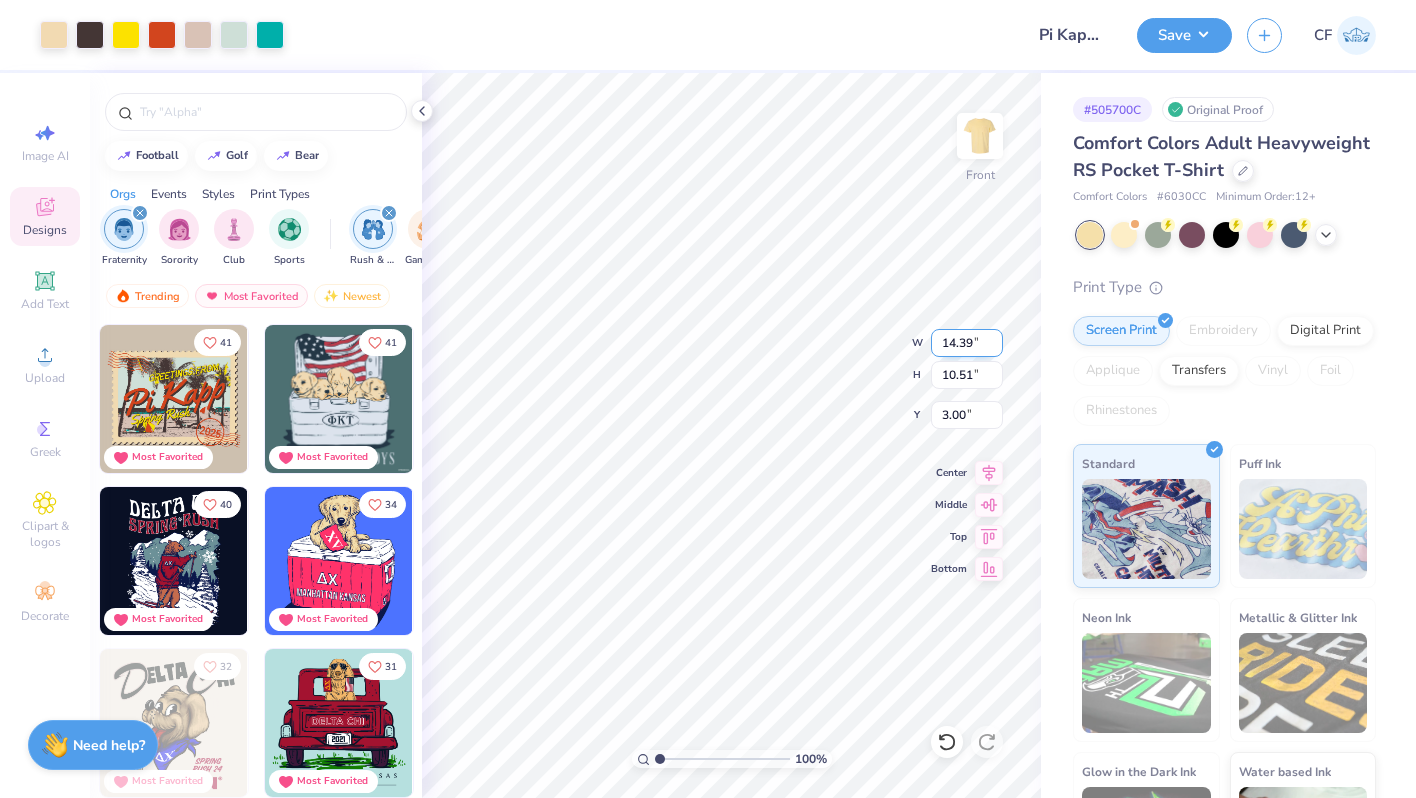 click on "14.39" at bounding box center [967, 343] 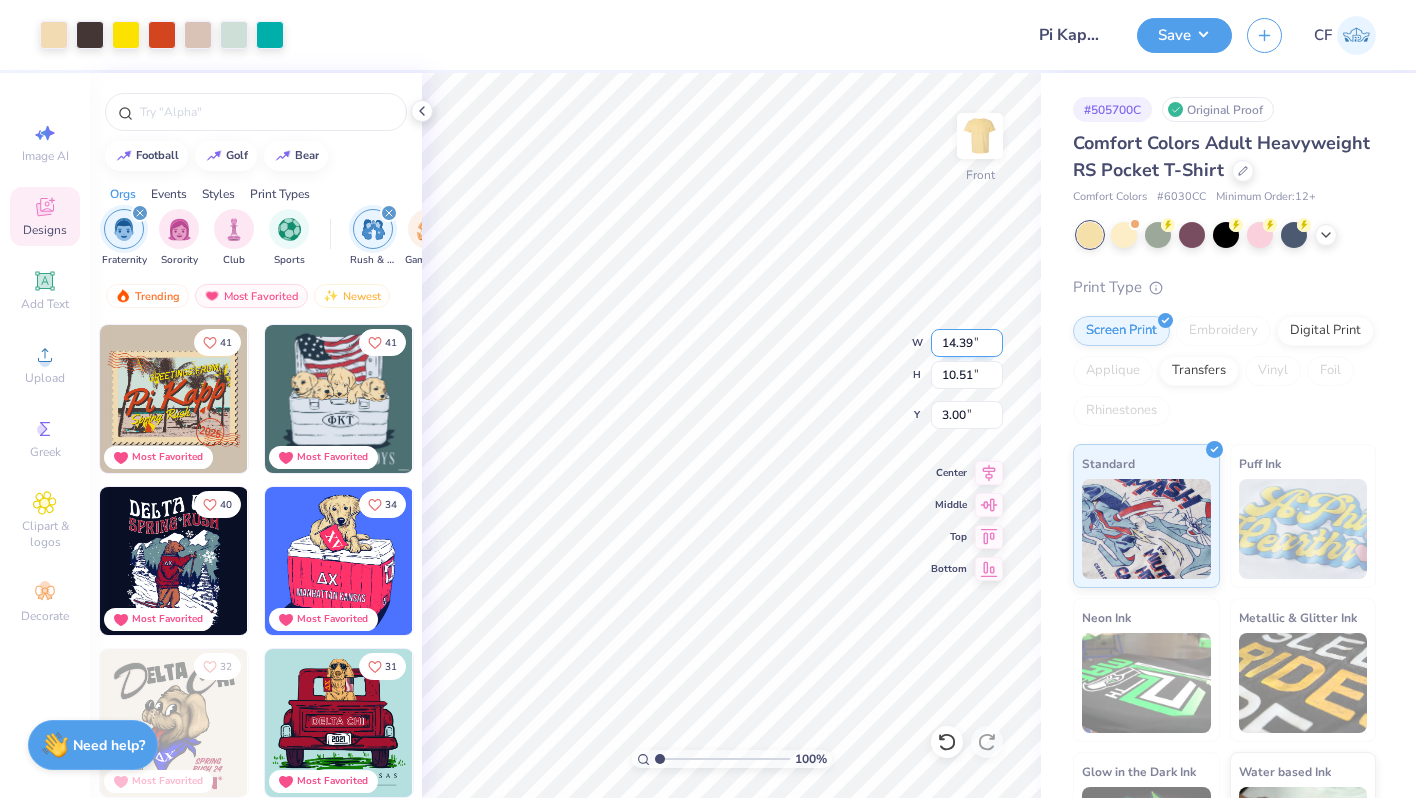 click on "14.39" at bounding box center [967, 343] 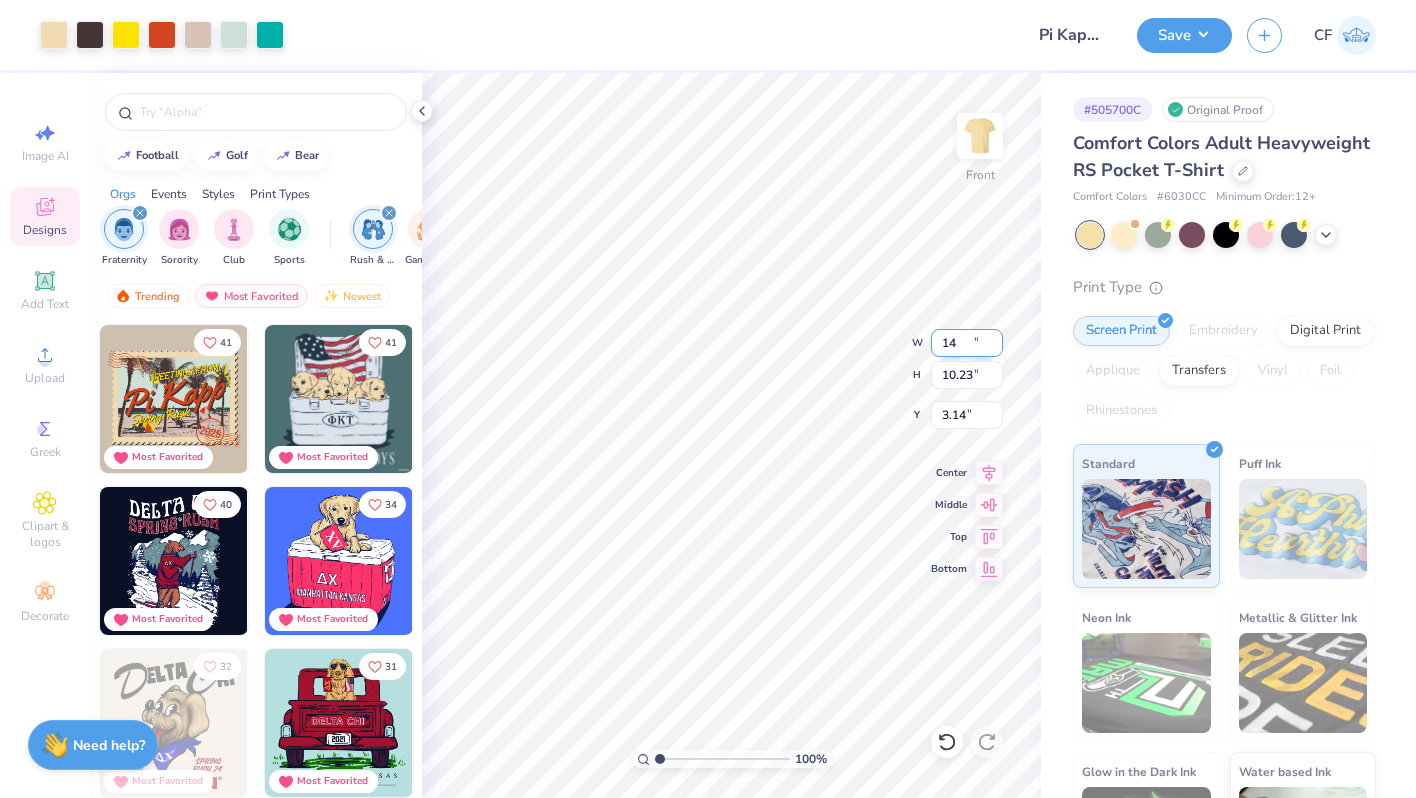 type on "14.00" 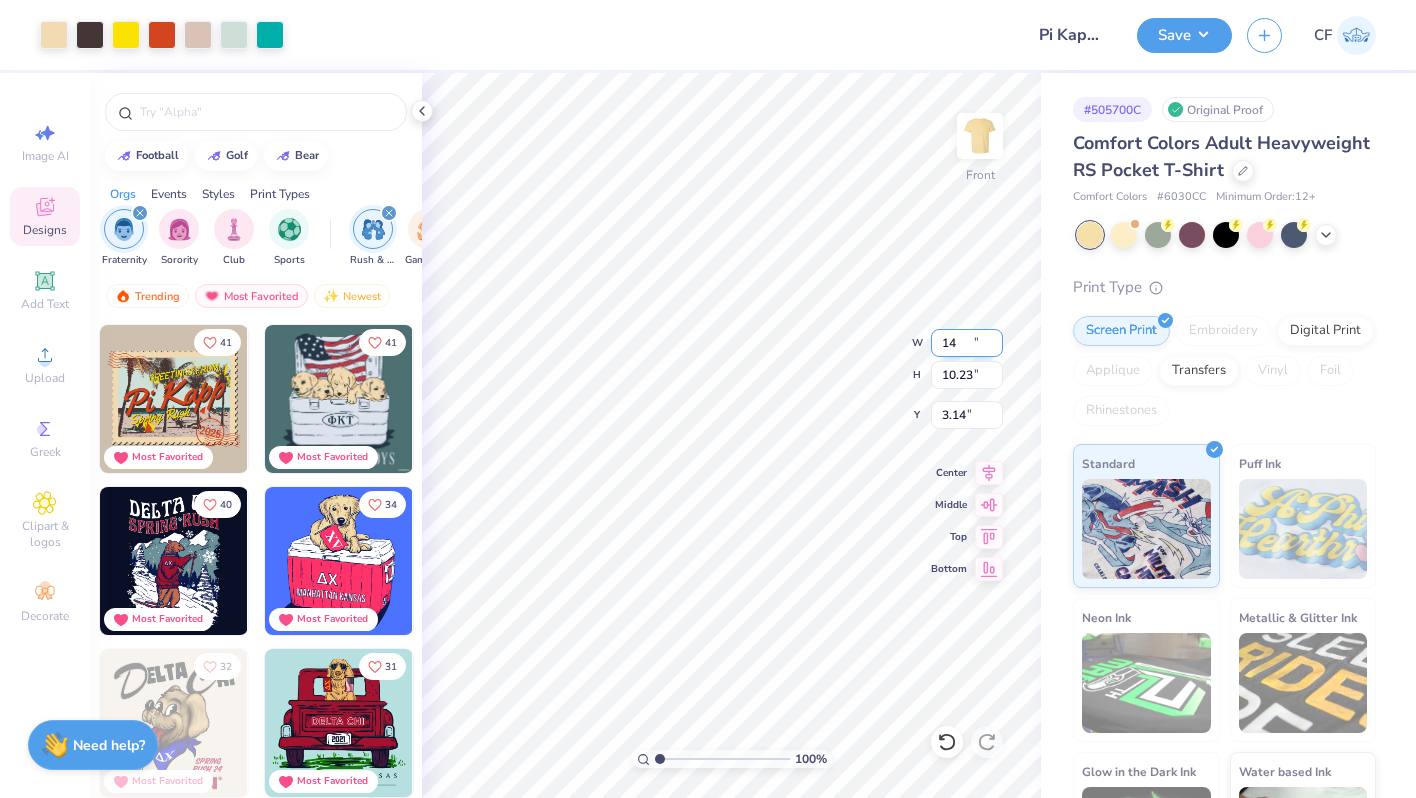 type on "10.23" 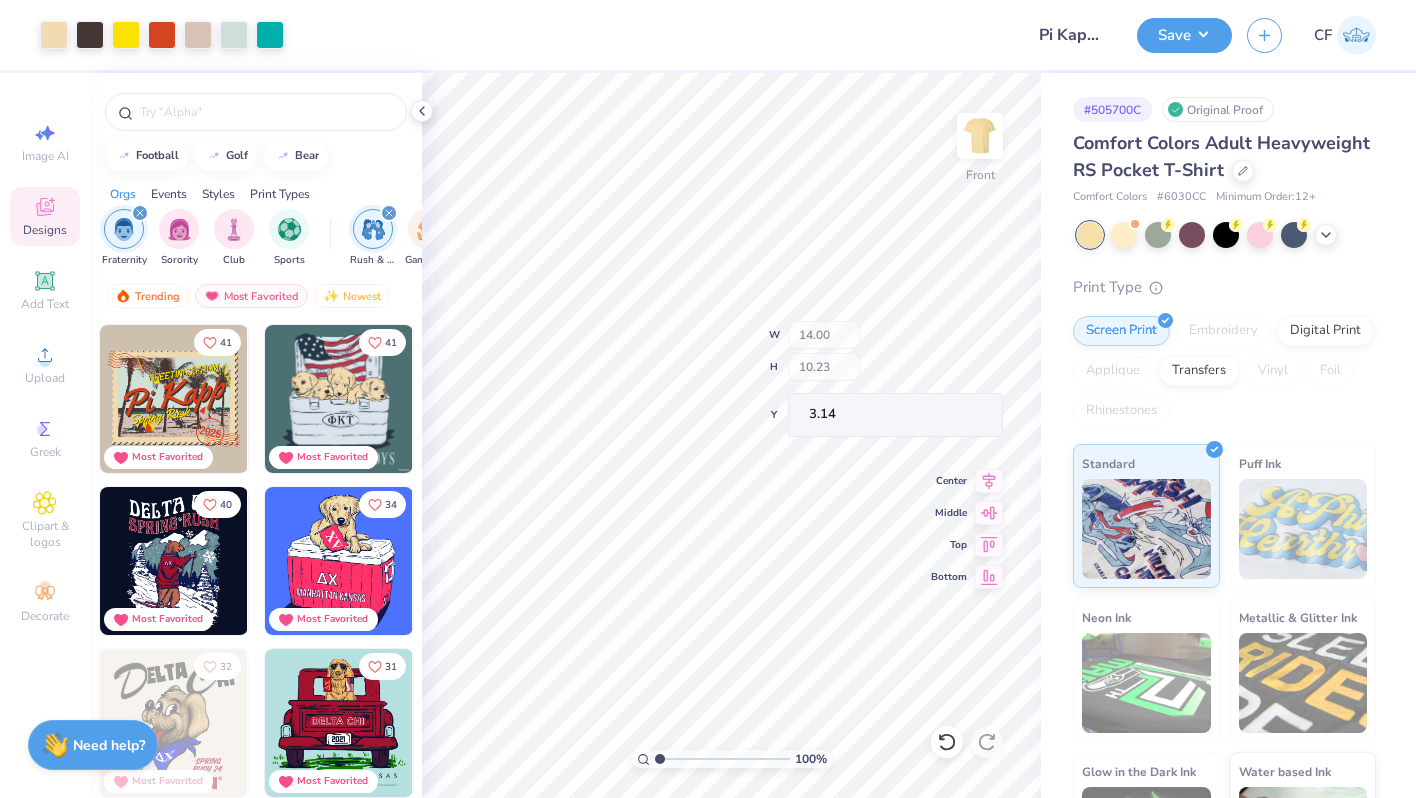 type on "3.00" 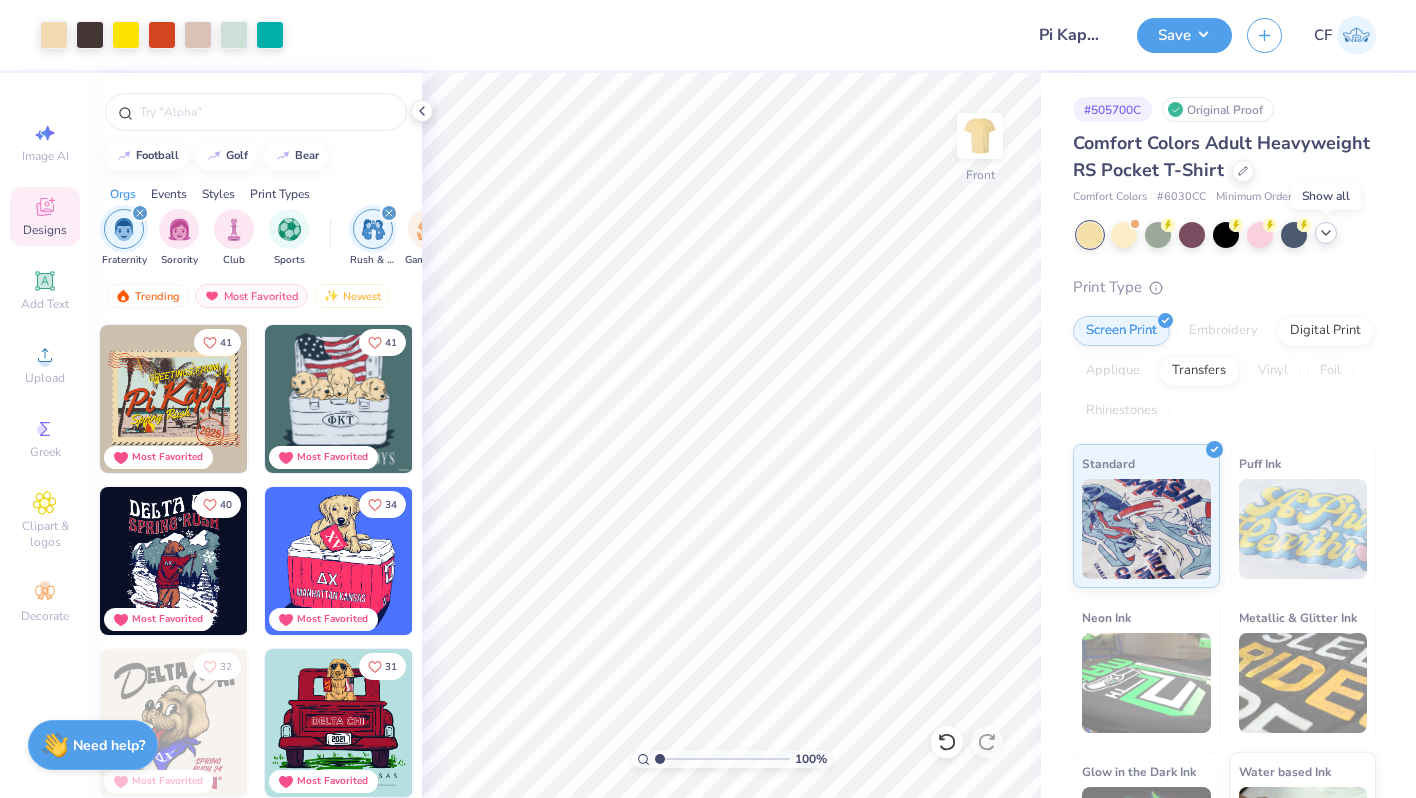 click 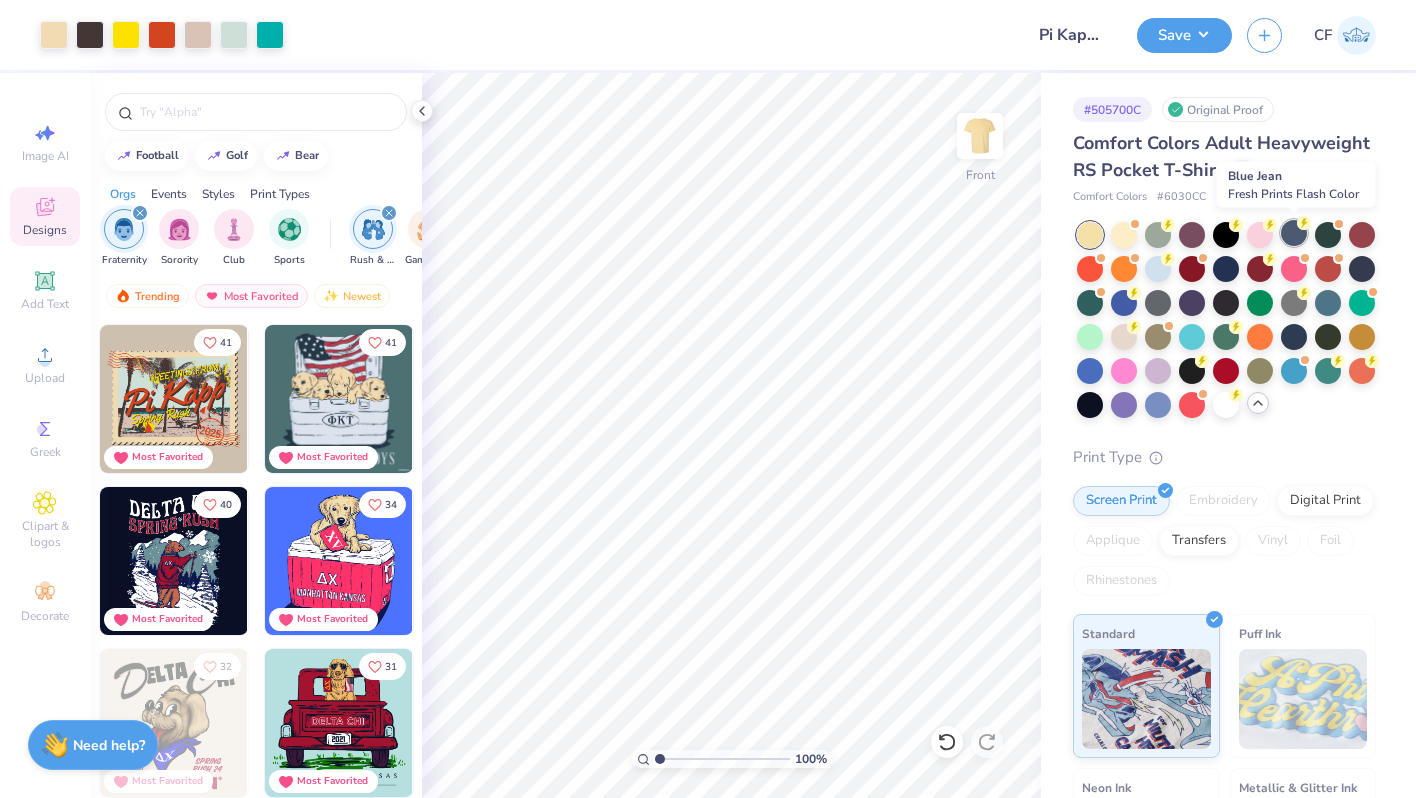 click at bounding box center [1294, 233] 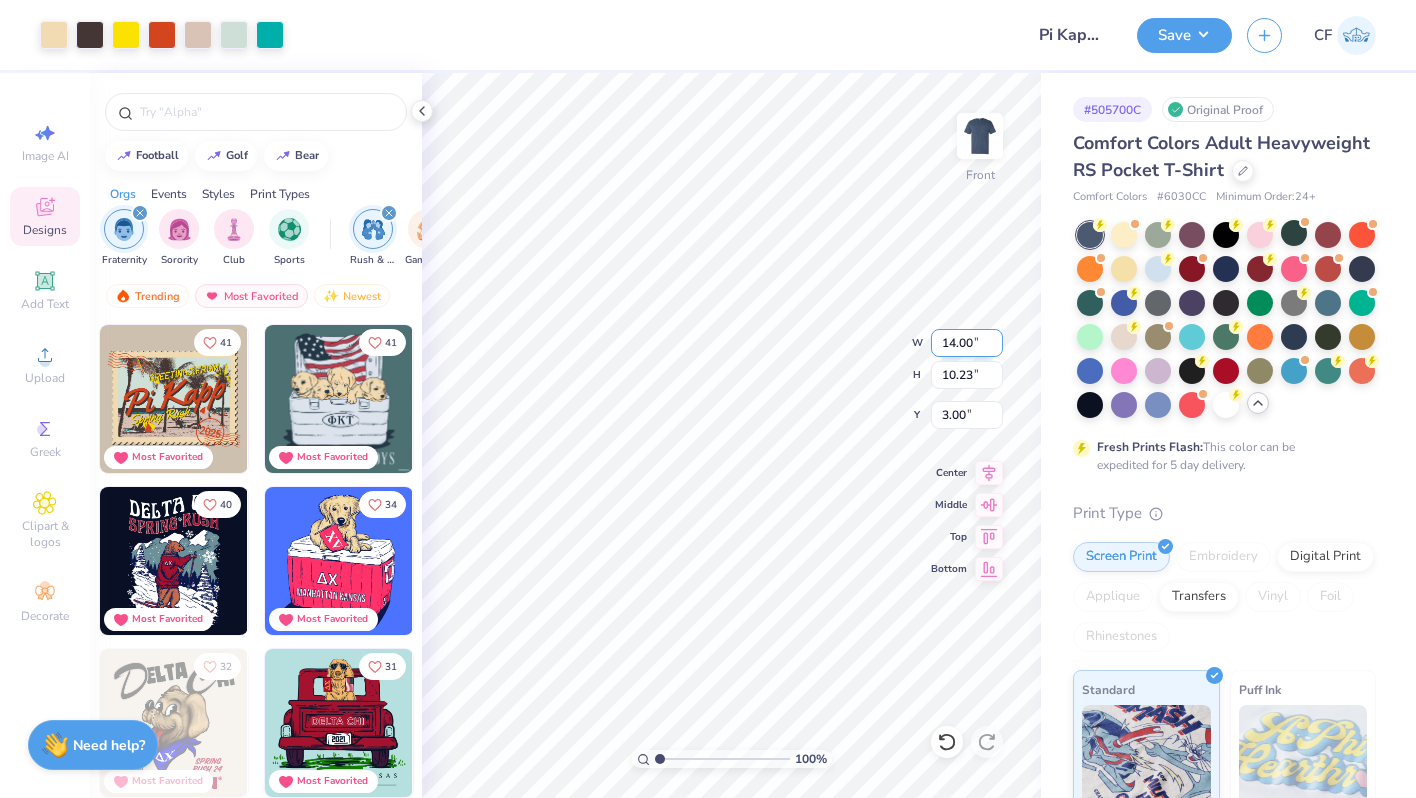 click on "14.00" at bounding box center [967, 343] 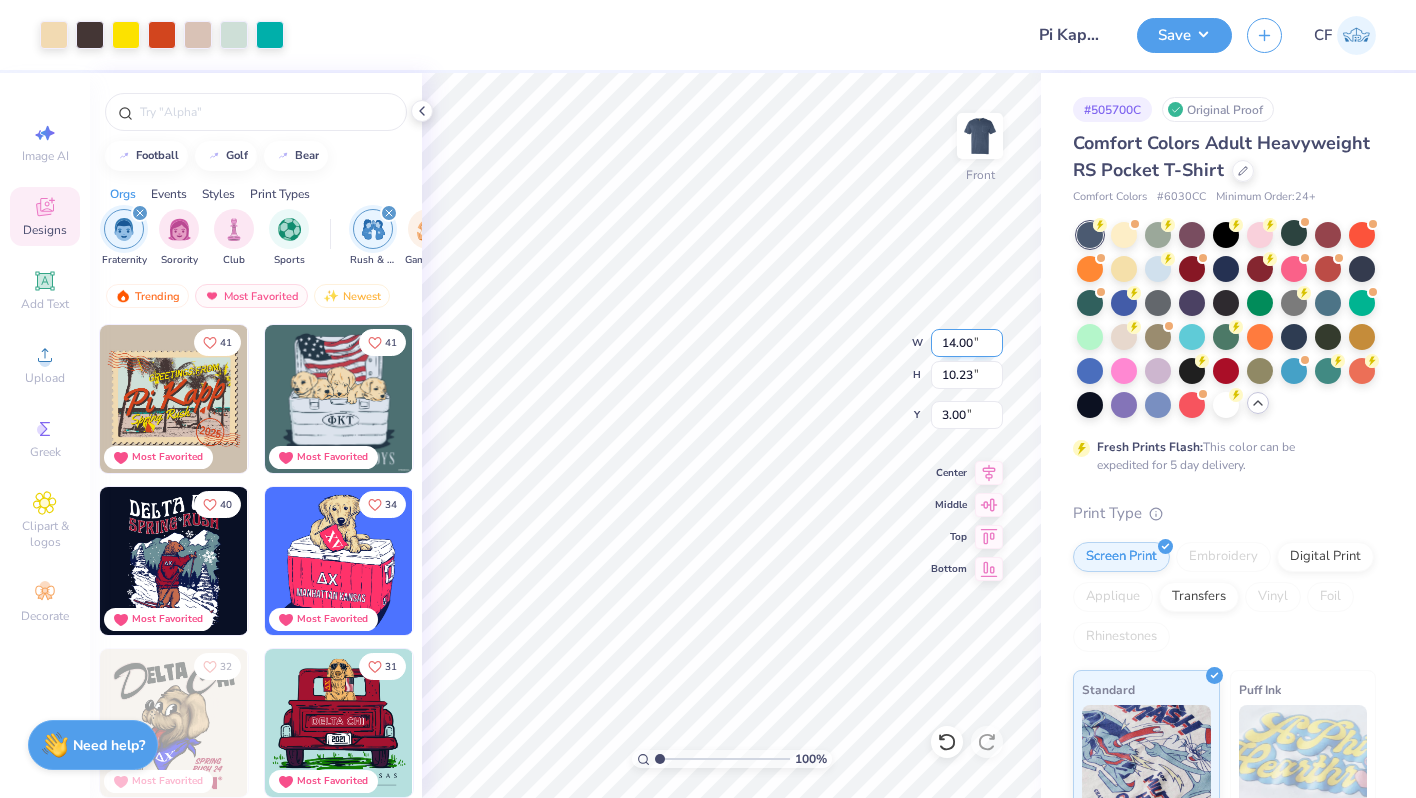 click on "14.00" at bounding box center [967, 343] 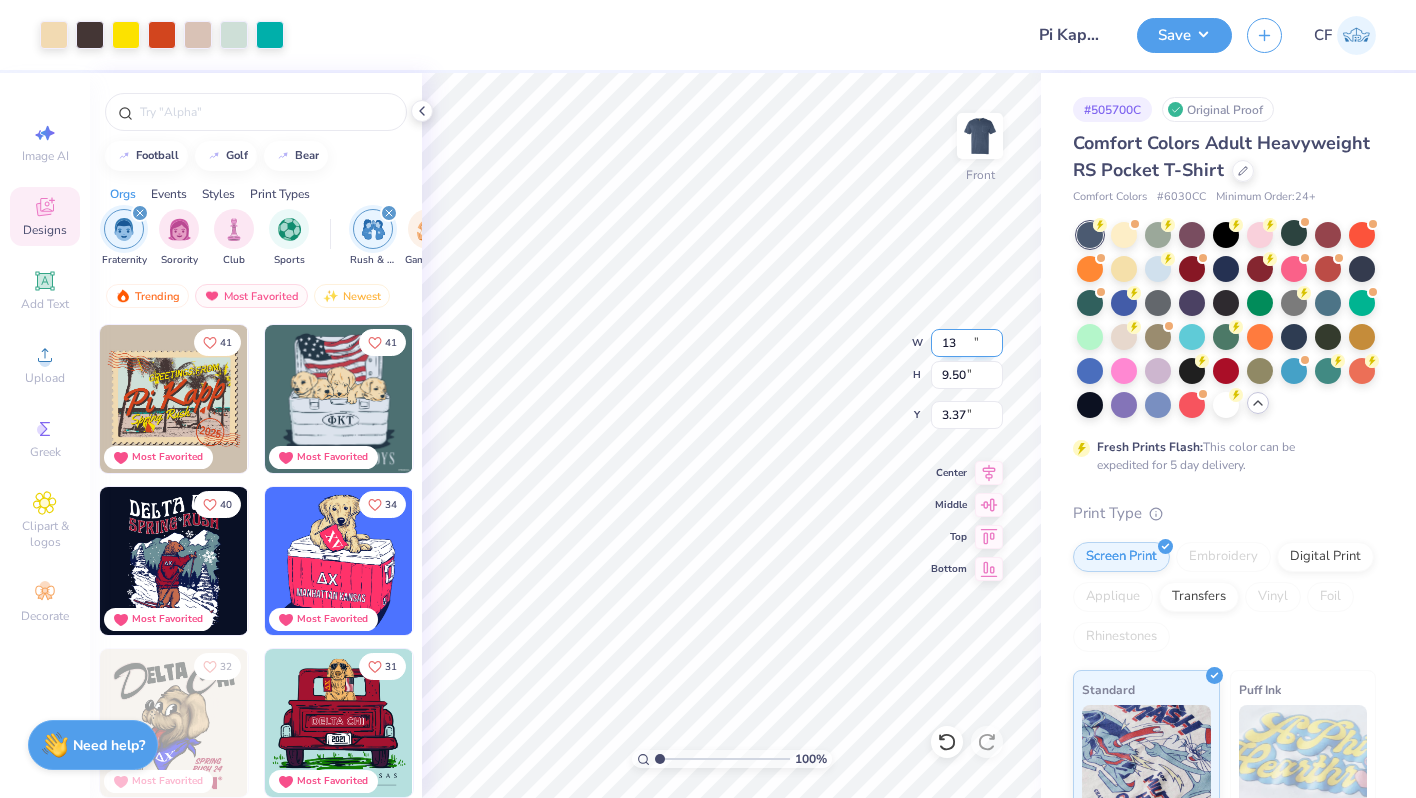type on "13.00" 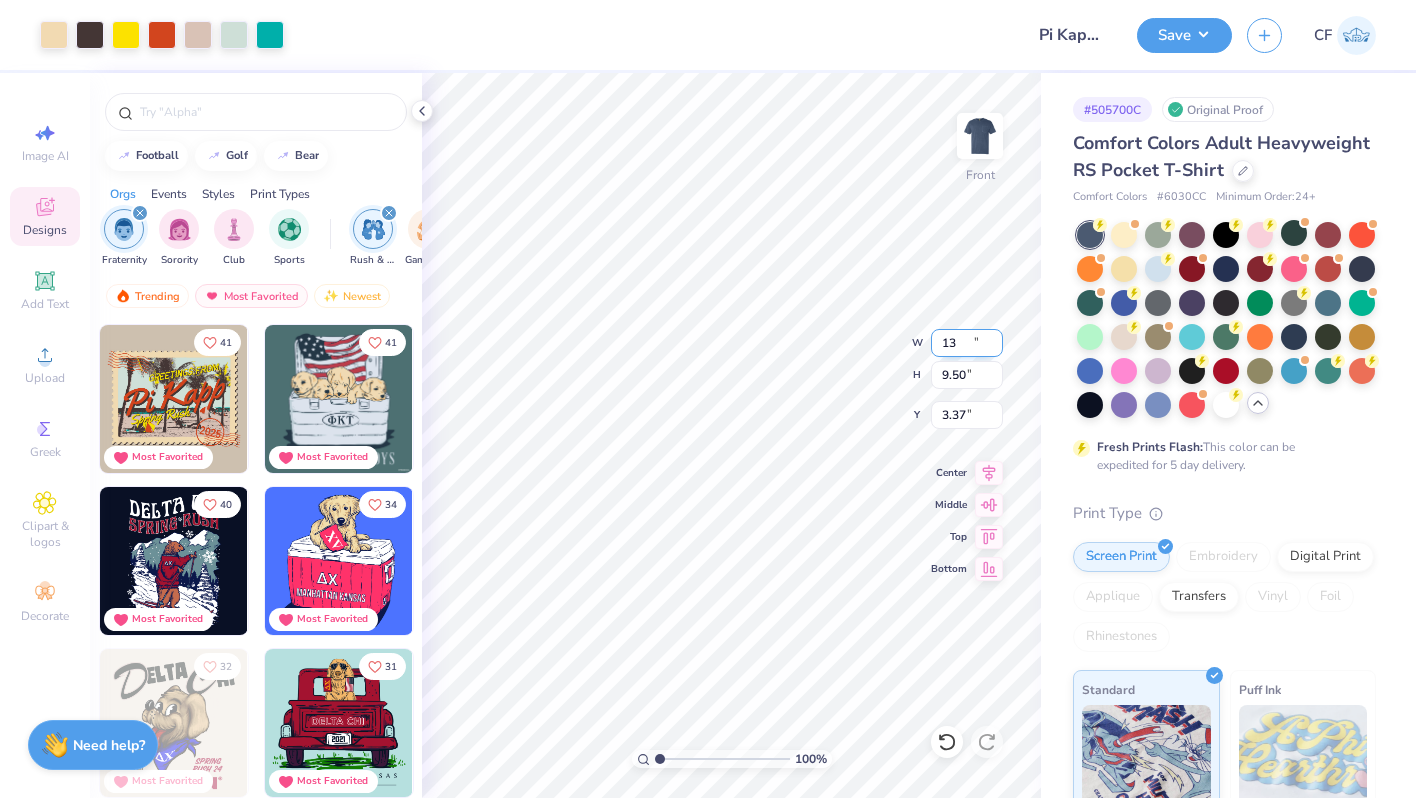 type on "9.50" 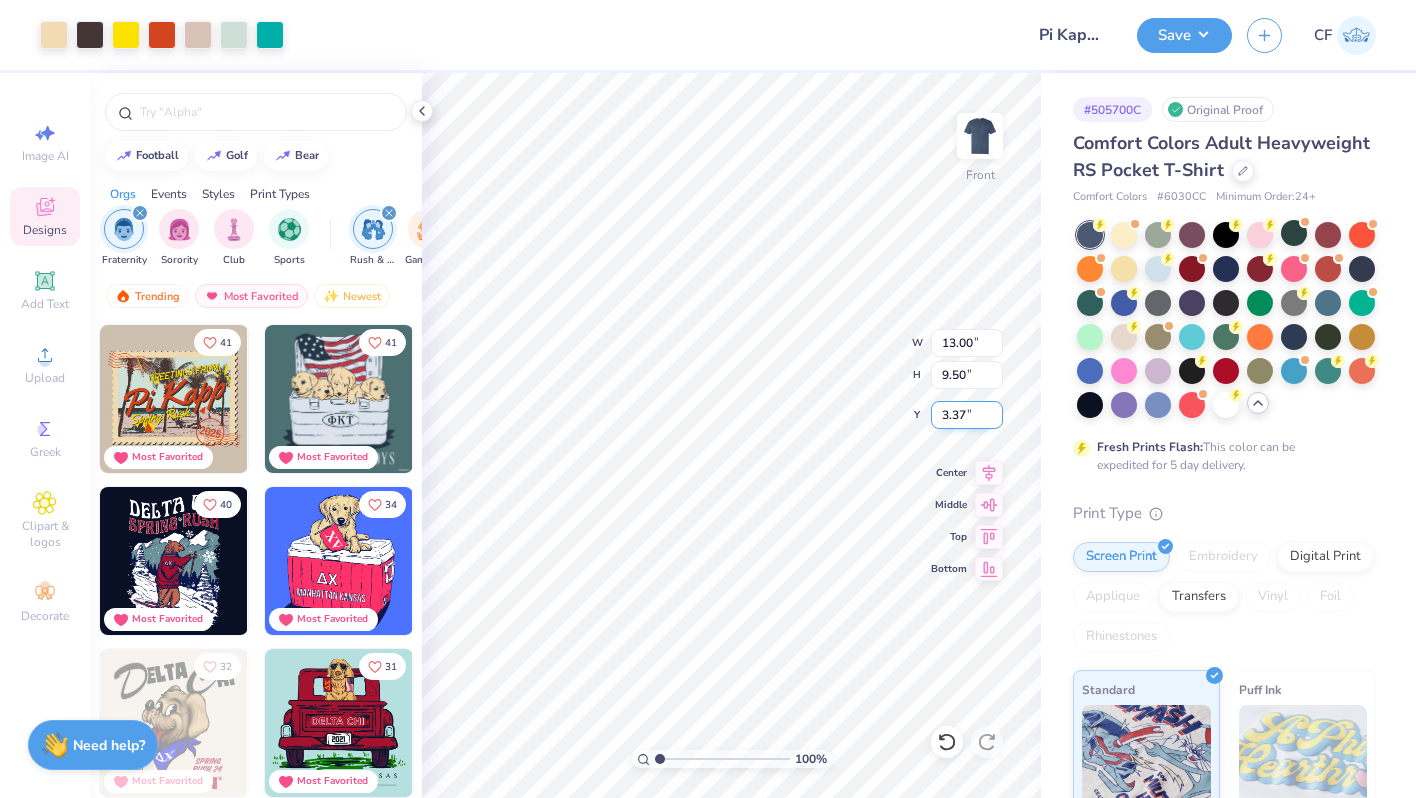 click on "3.37" at bounding box center (967, 415) 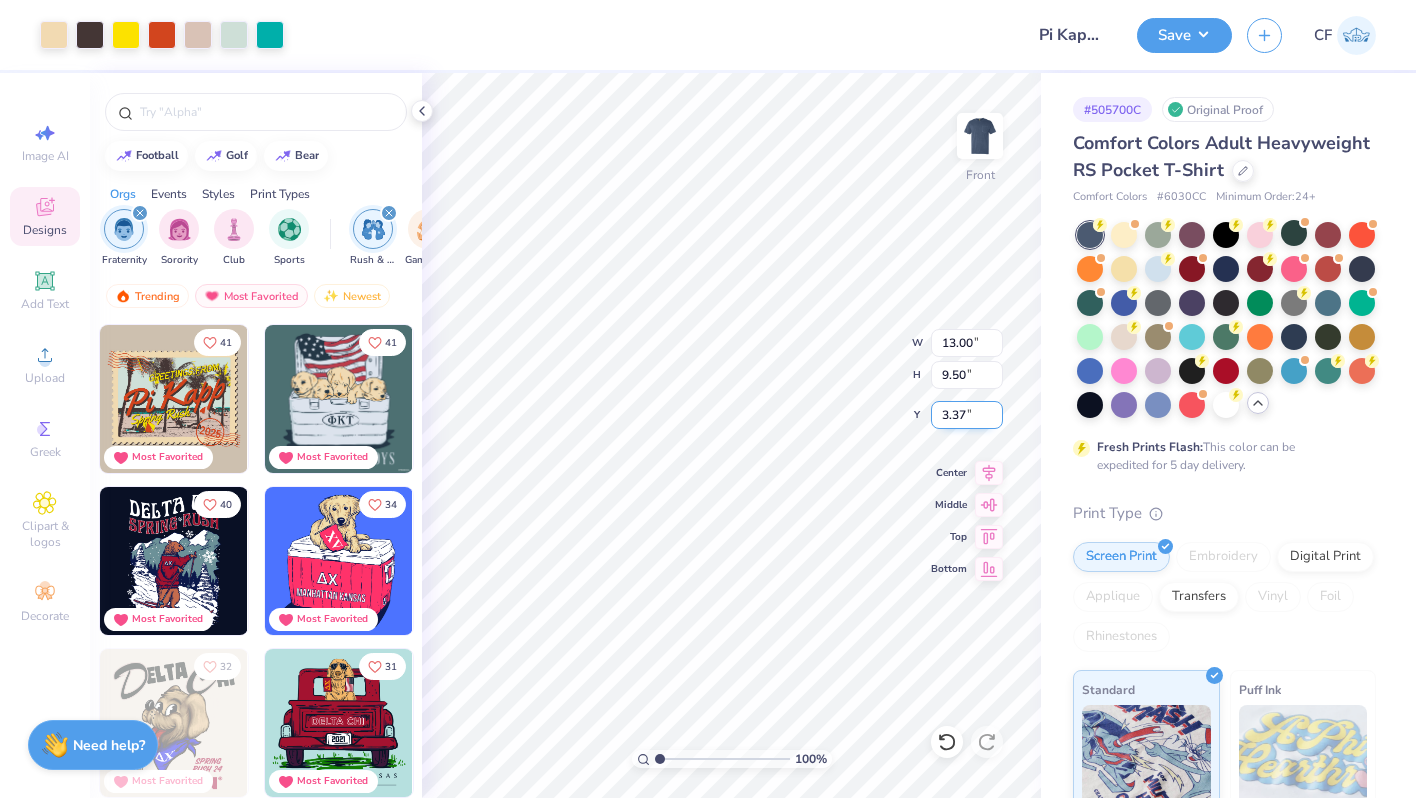 click on "3.37" at bounding box center [967, 415] 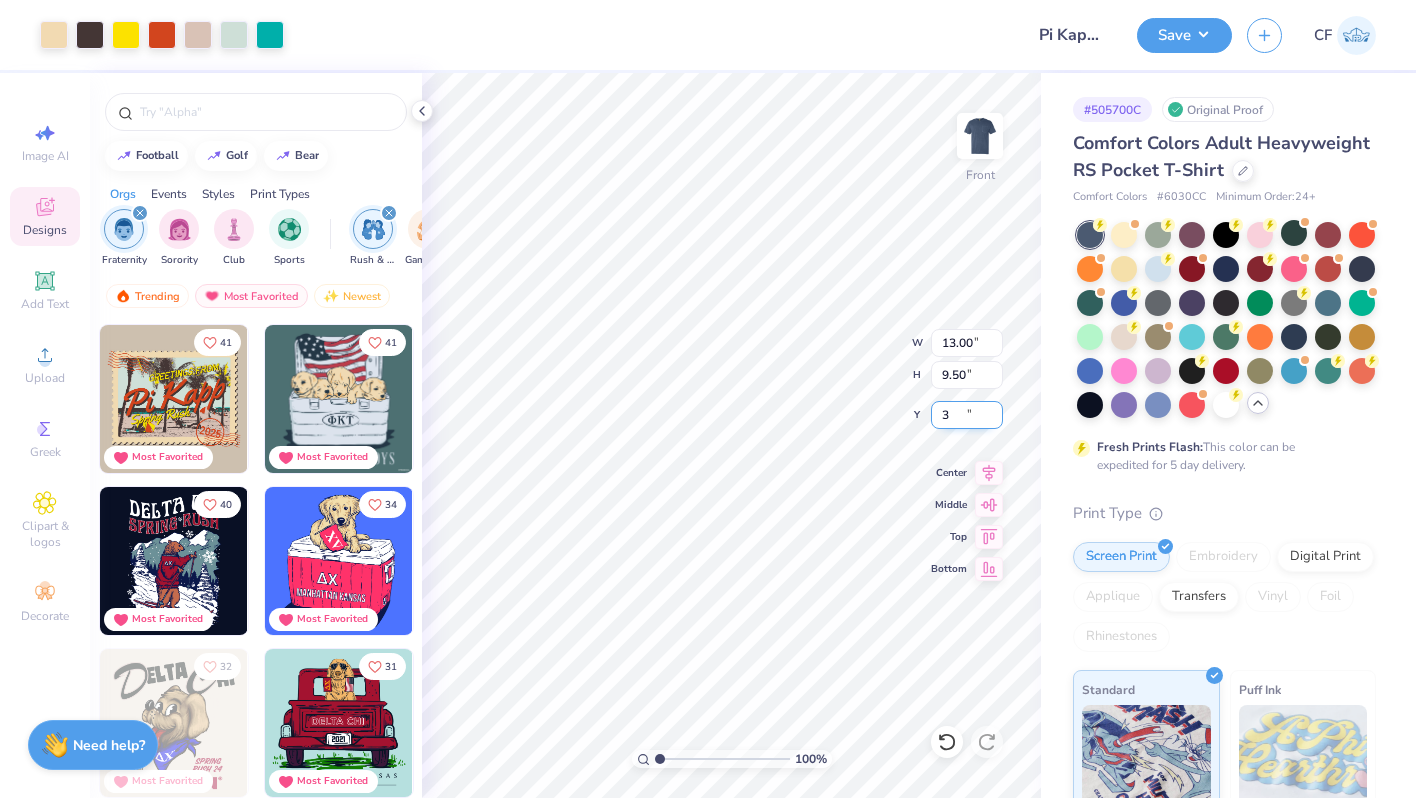 type on "3.00" 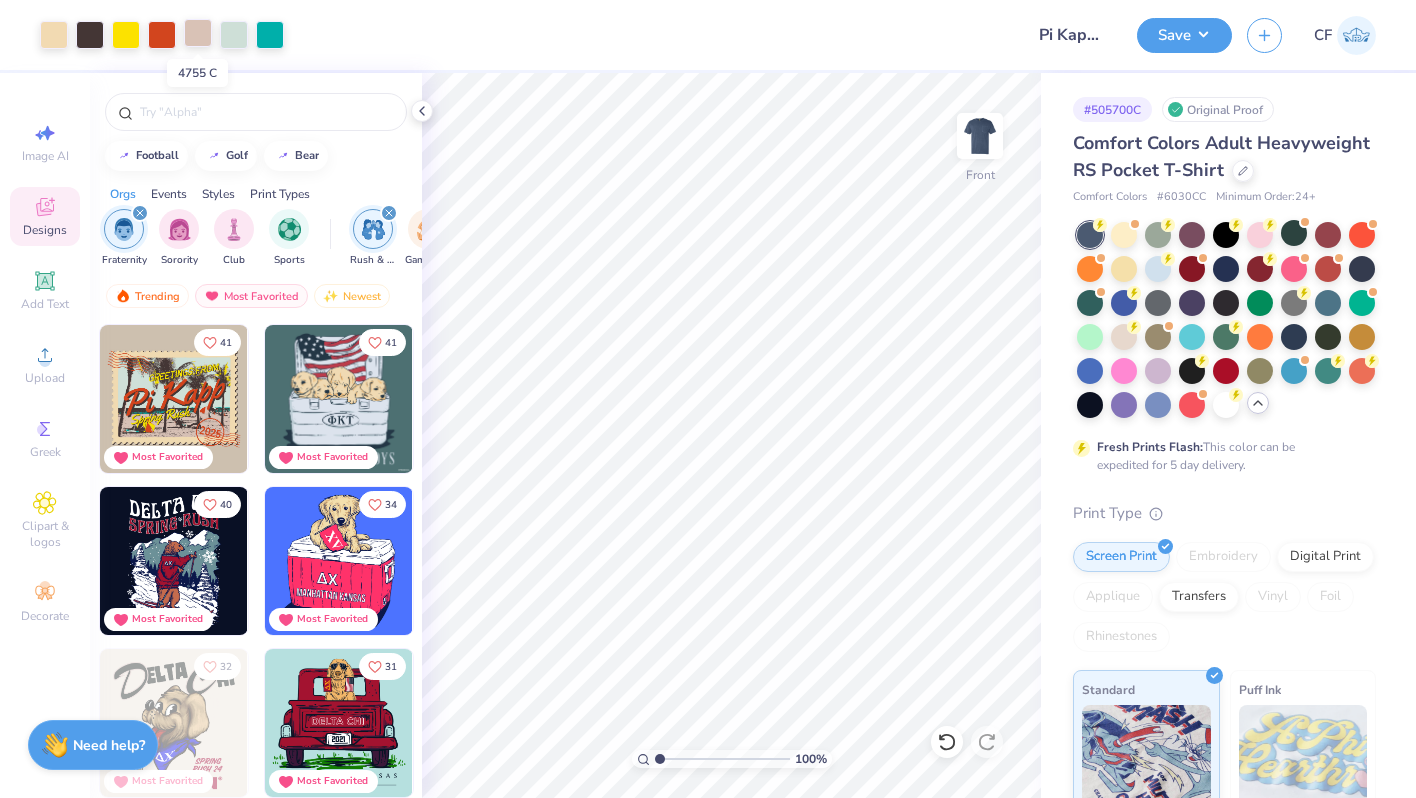 click at bounding box center [198, 33] 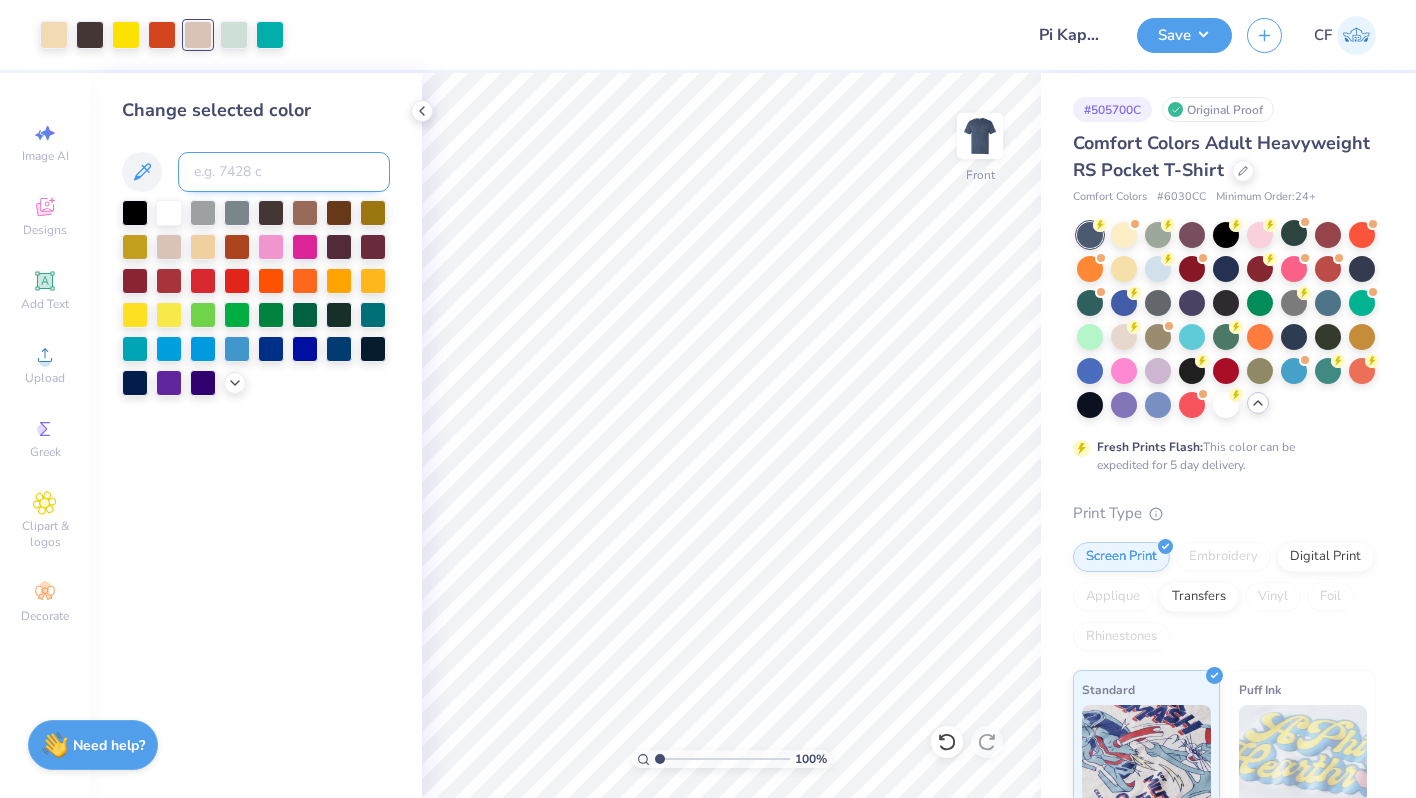 click at bounding box center [284, 172] 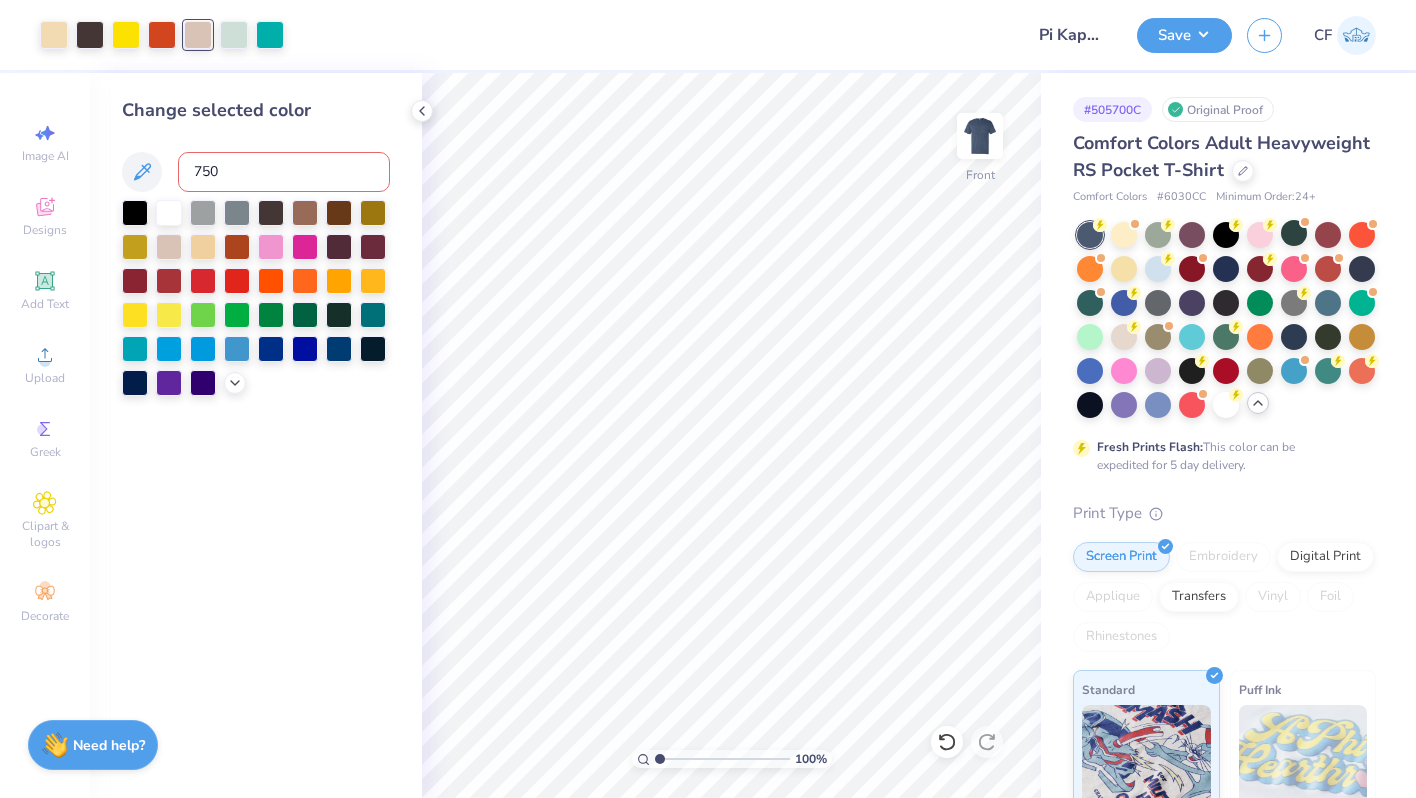 type on "7506" 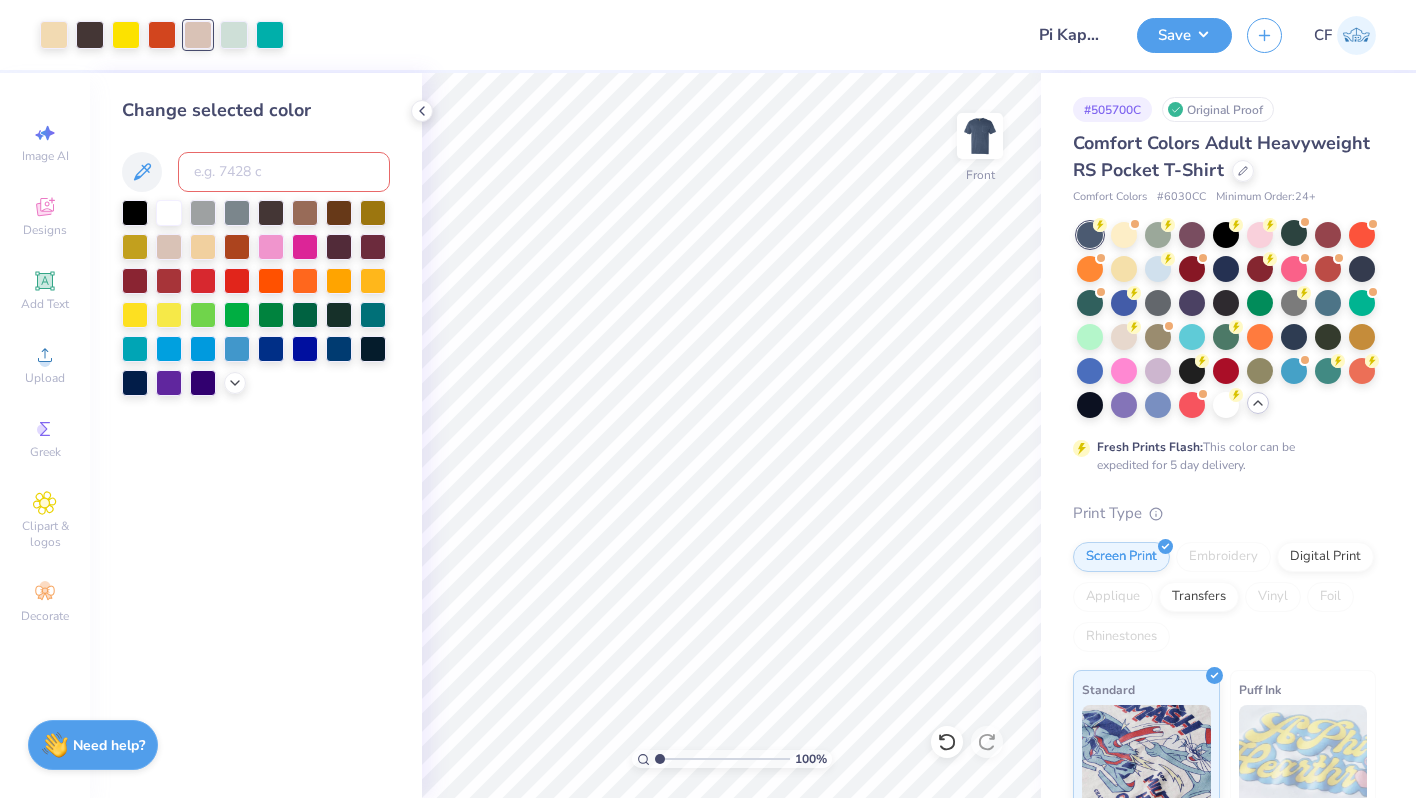 click at bounding box center (284, 172) 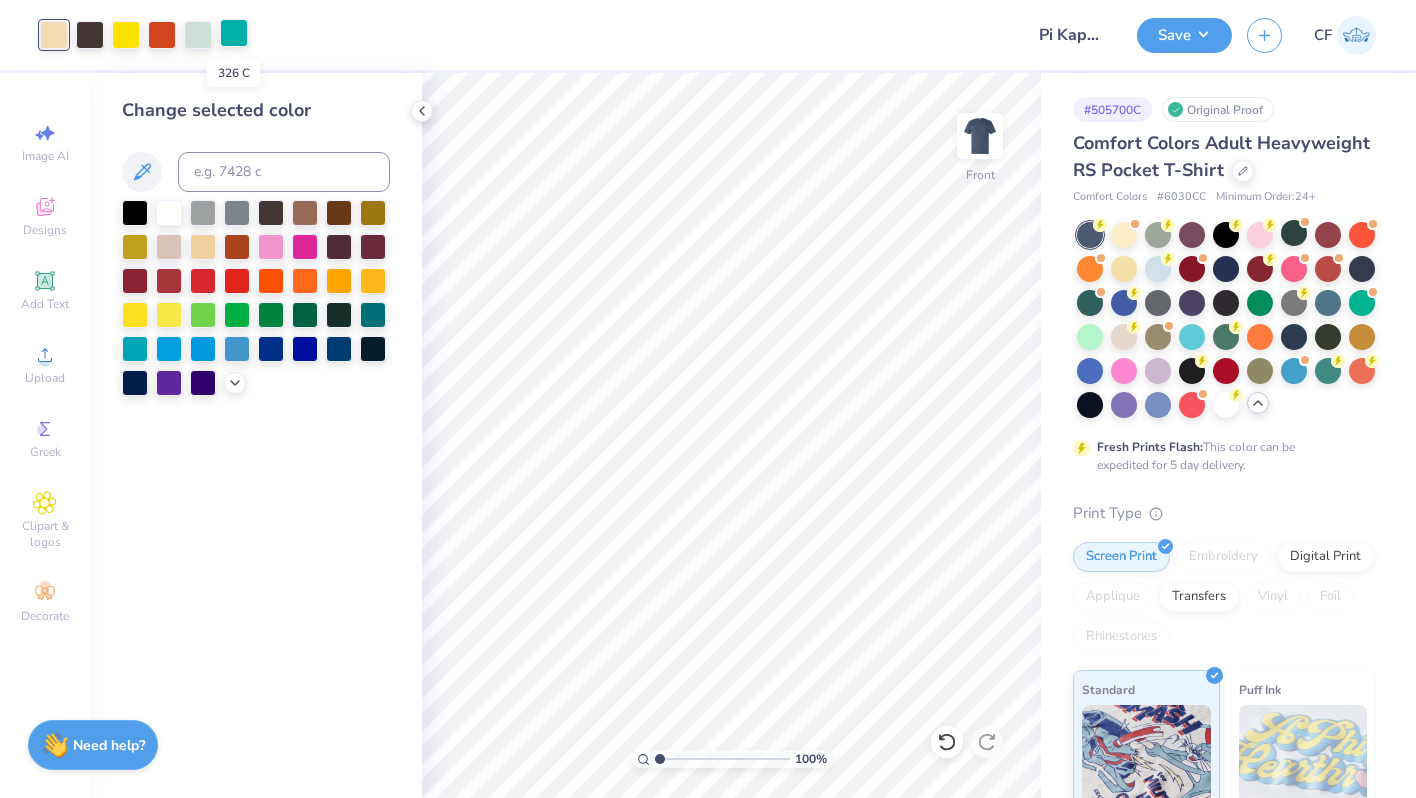 click at bounding box center (234, 33) 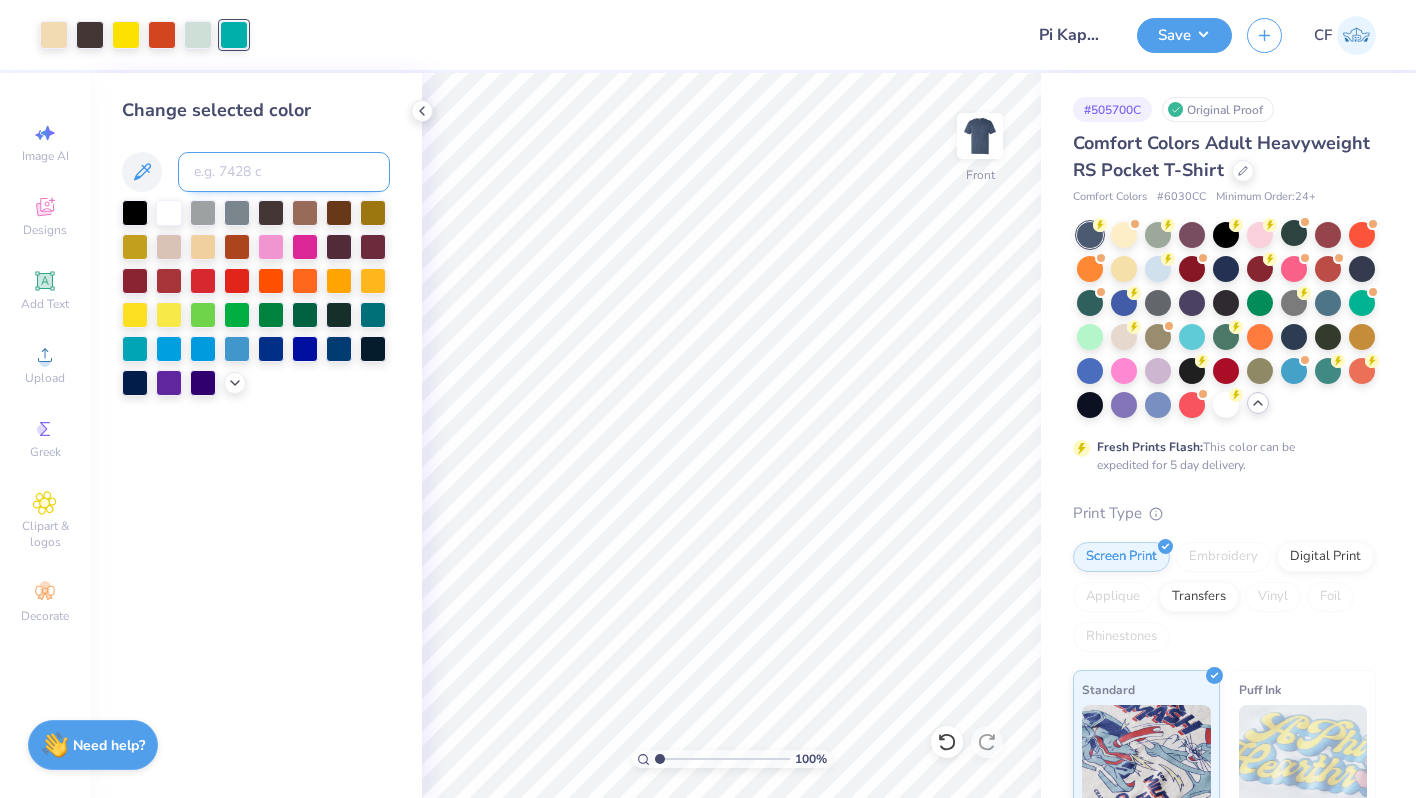 click at bounding box center [284, 172] 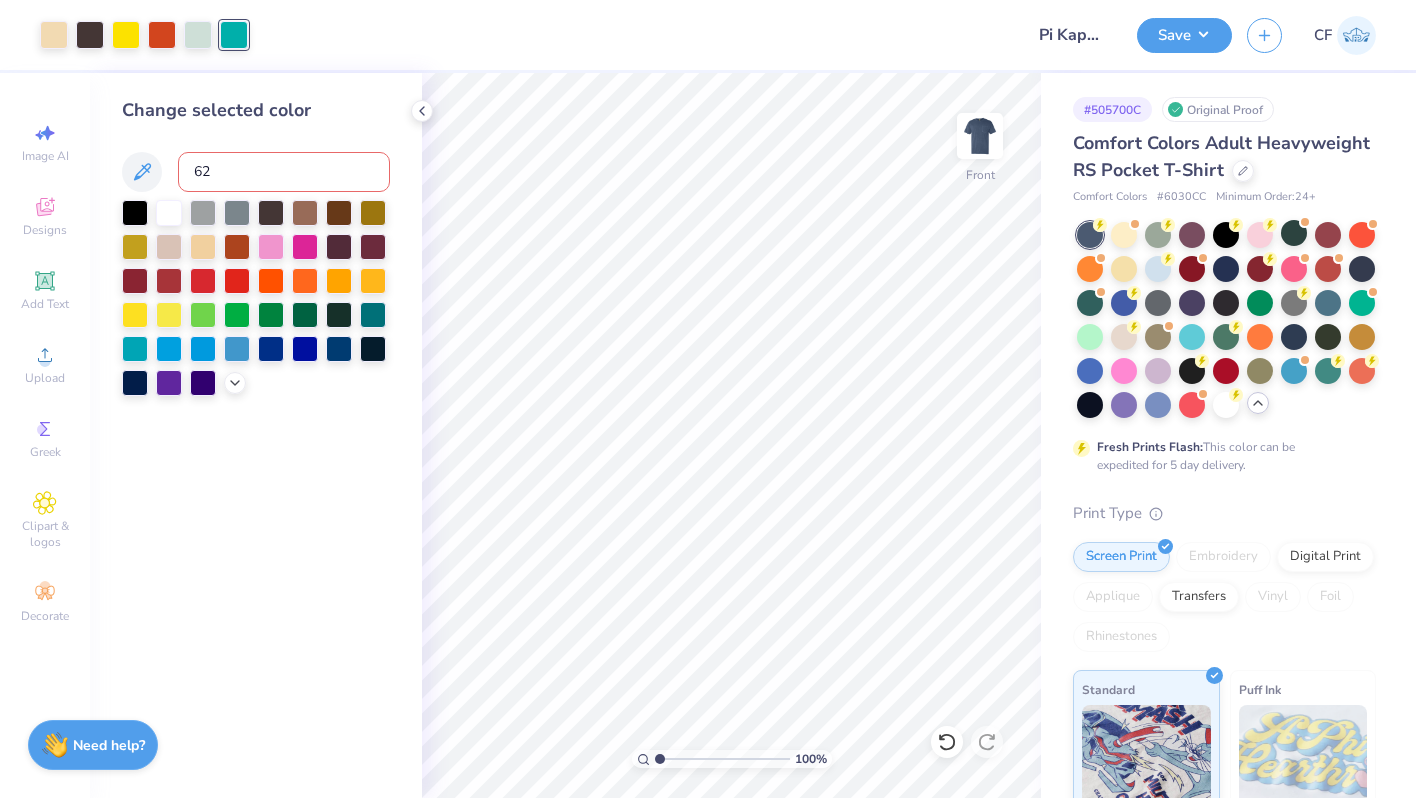 type on "621" 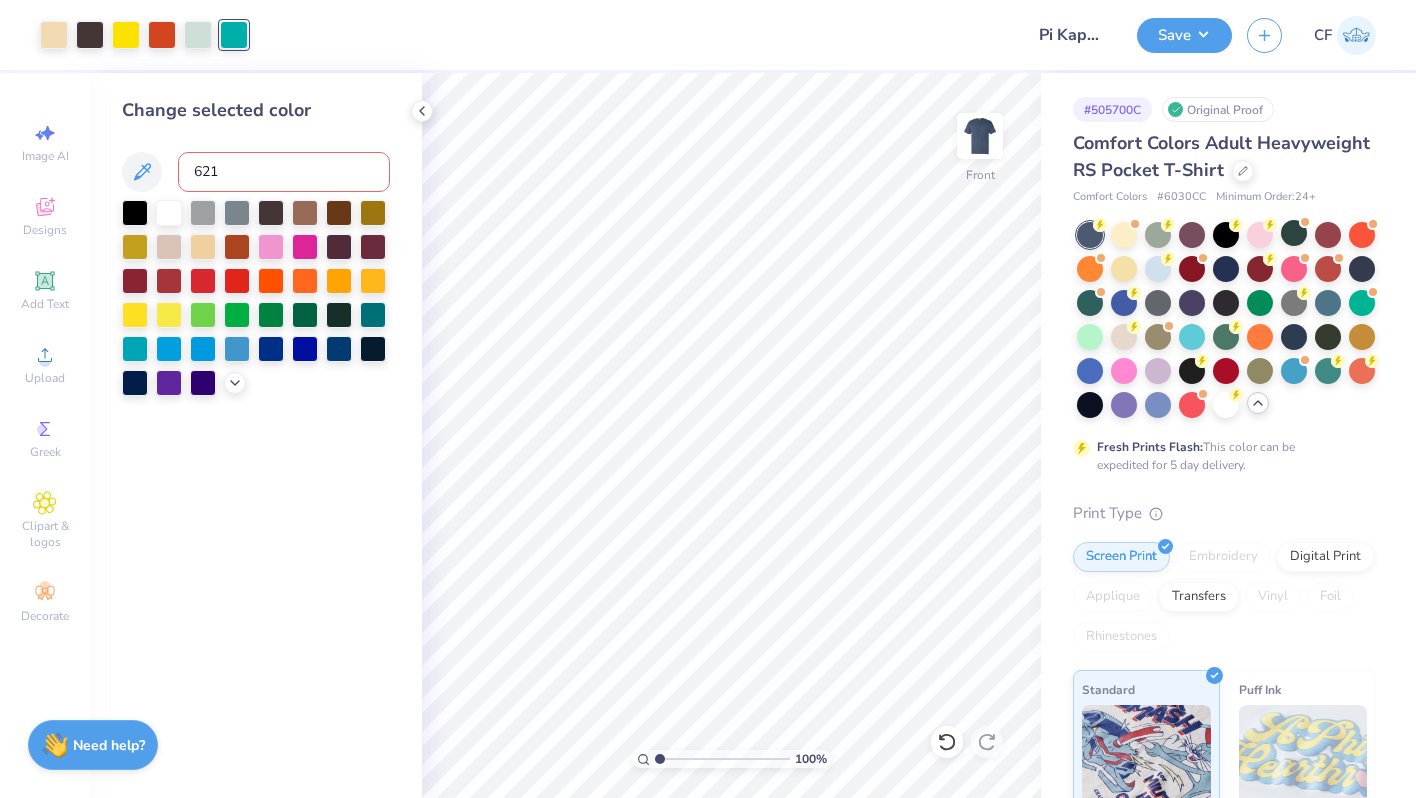 type 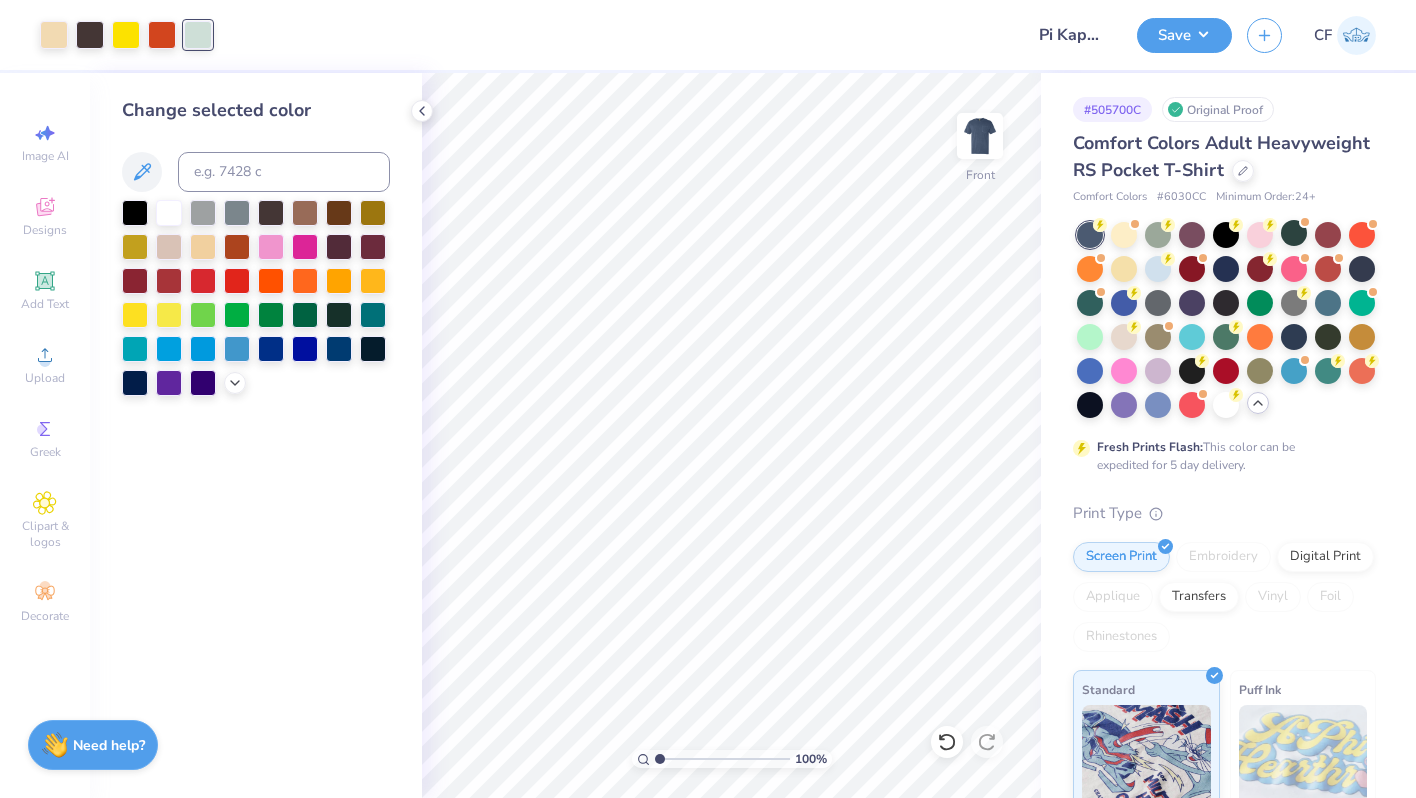 click at bounding box center [162, 35] 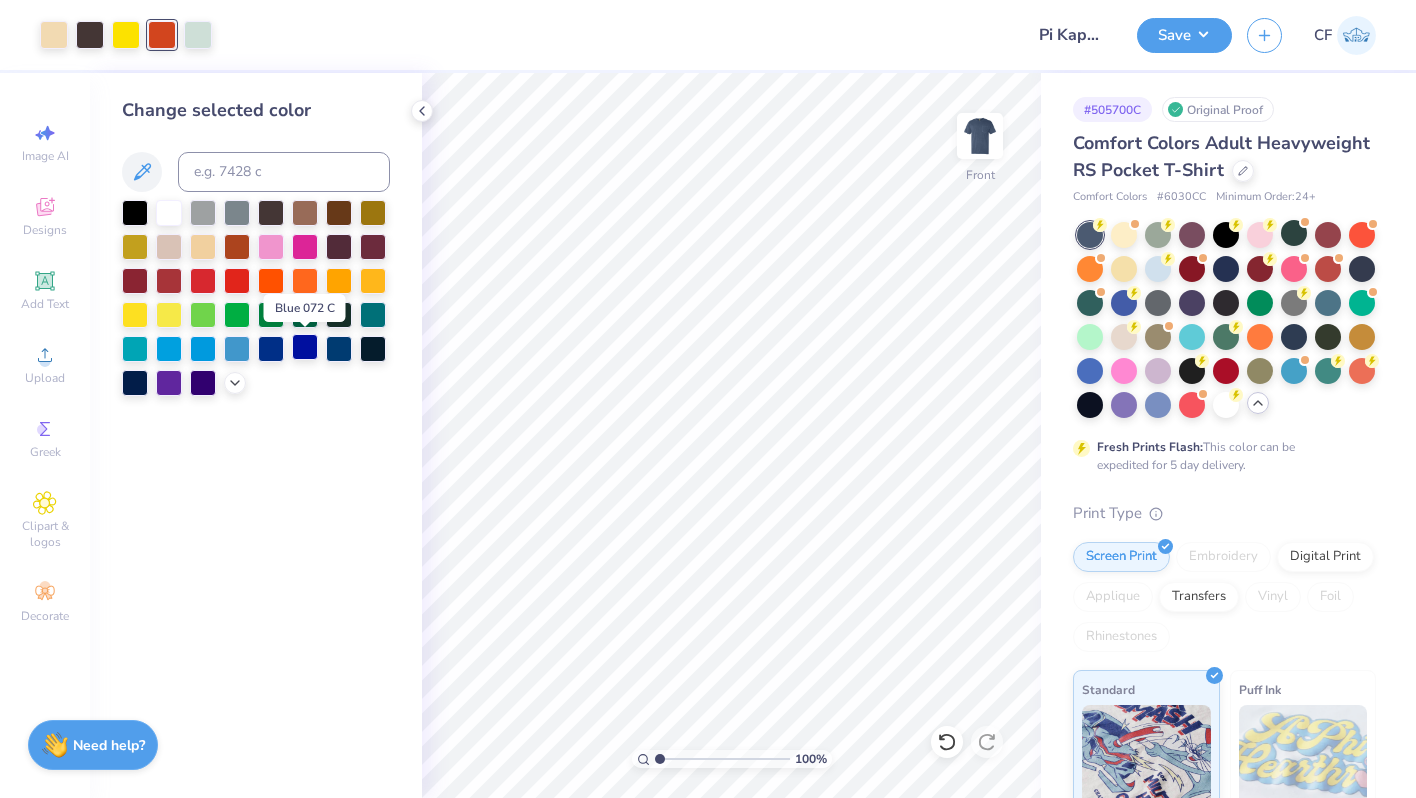 click at bounding box center [305, 347] 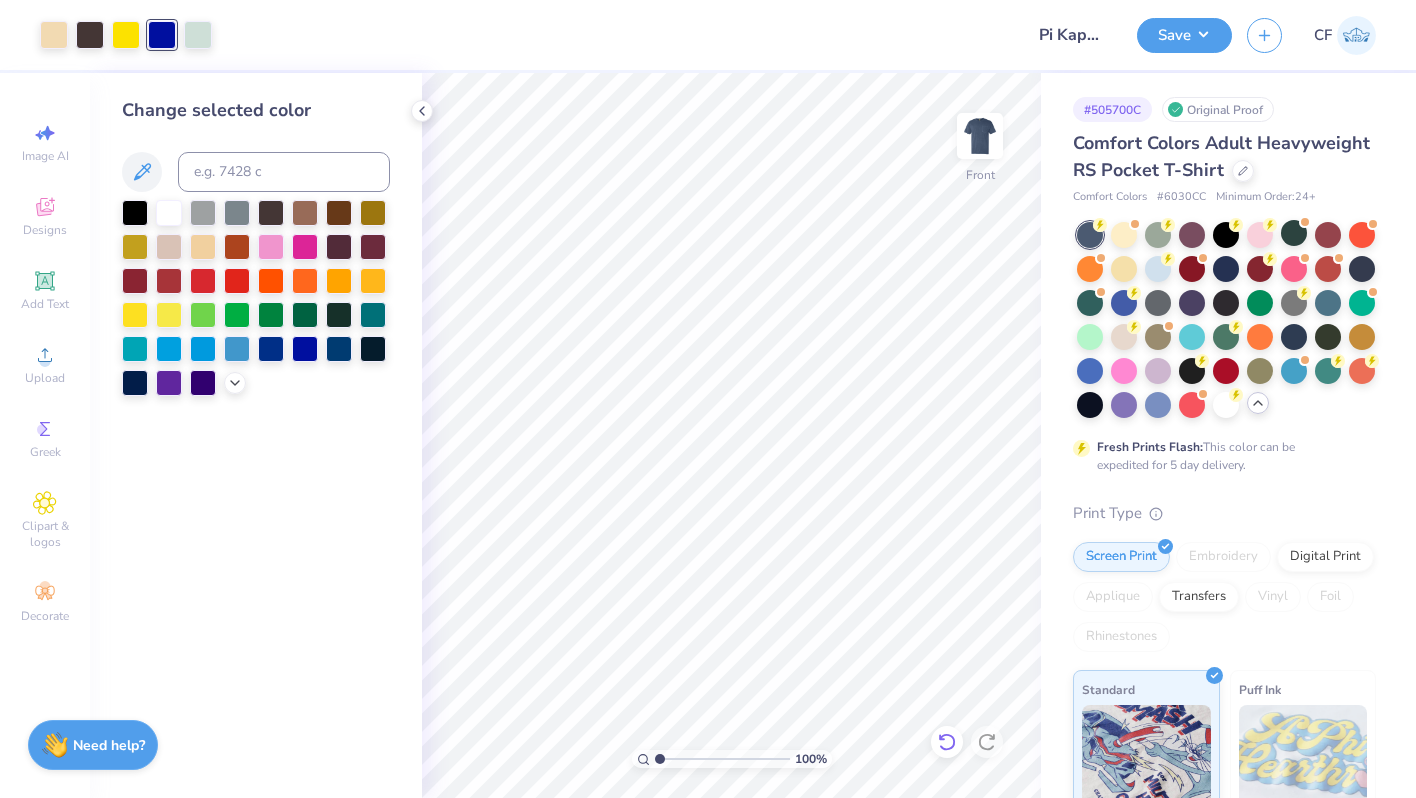 click 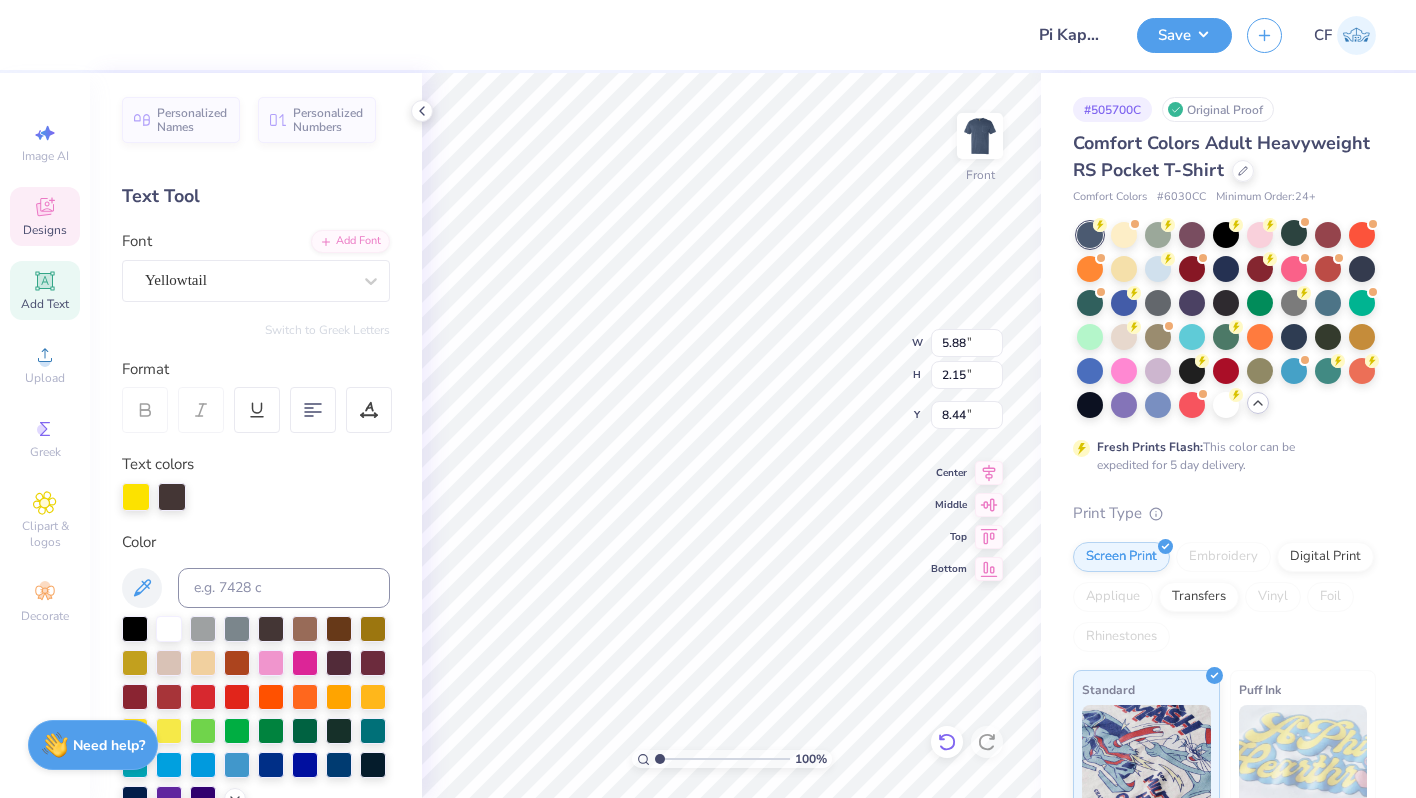 scroll, scrollTop: 0, scrollLeft: 1, axis: horizontal 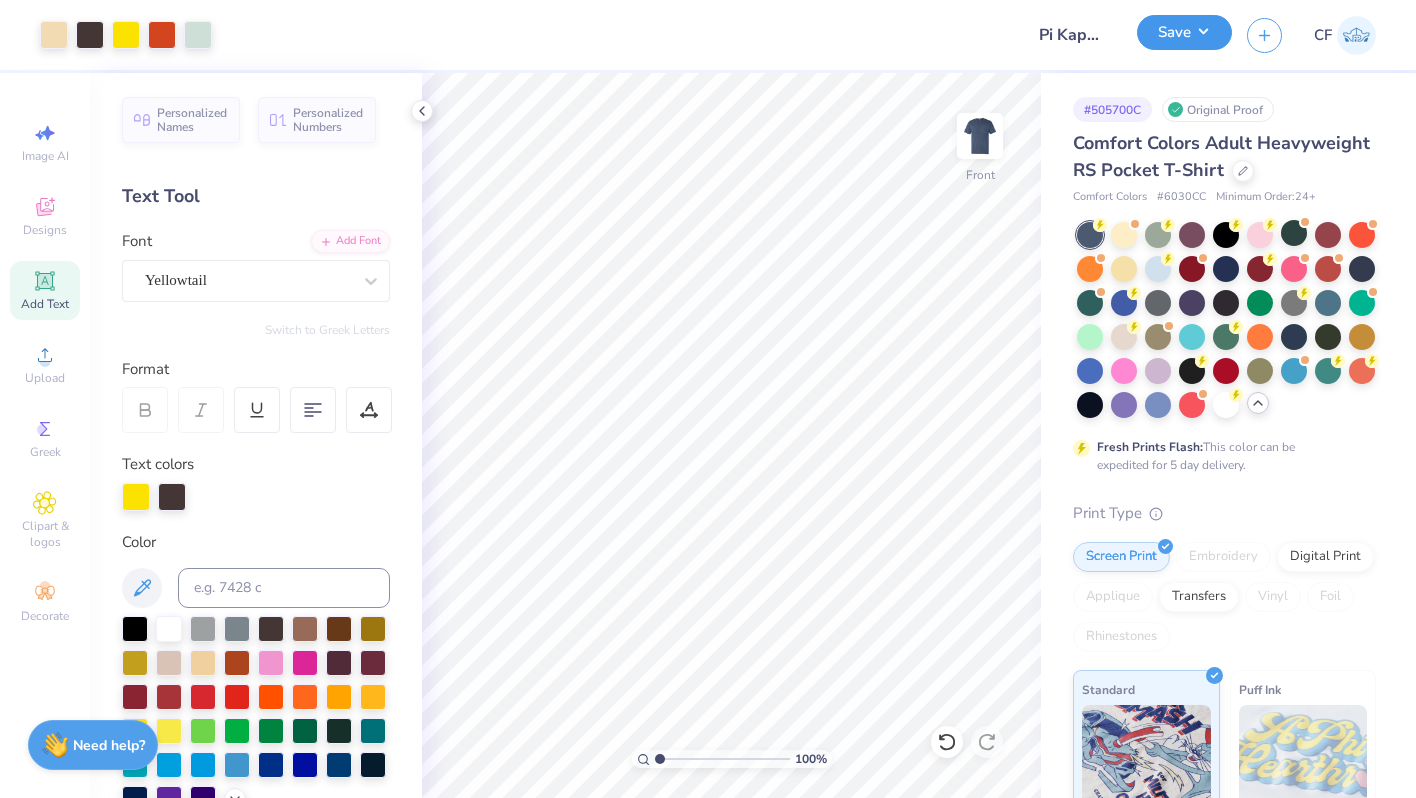 click on "Save" at bounding box center (1184, 32) 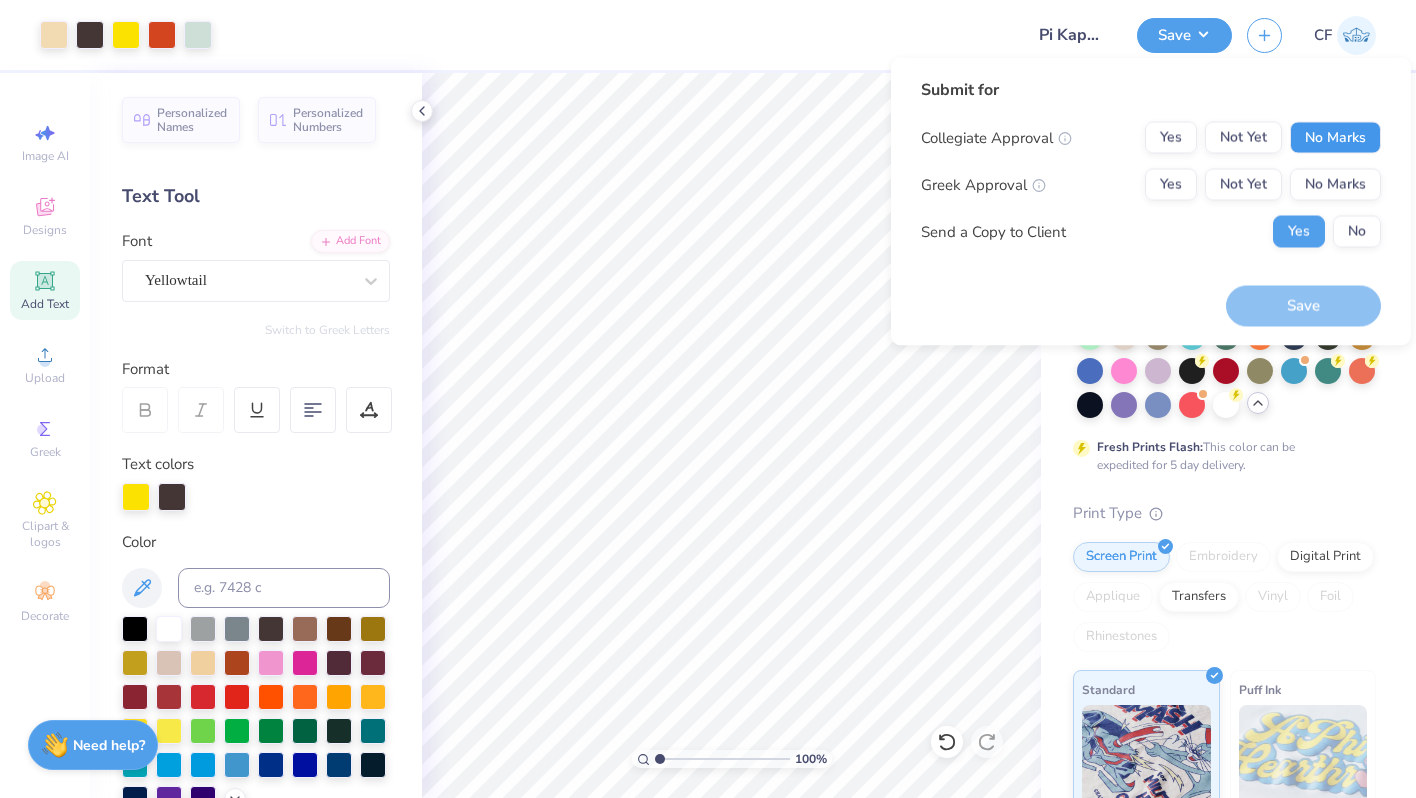 click on "No Marks" at bounding box center (1335, 138) 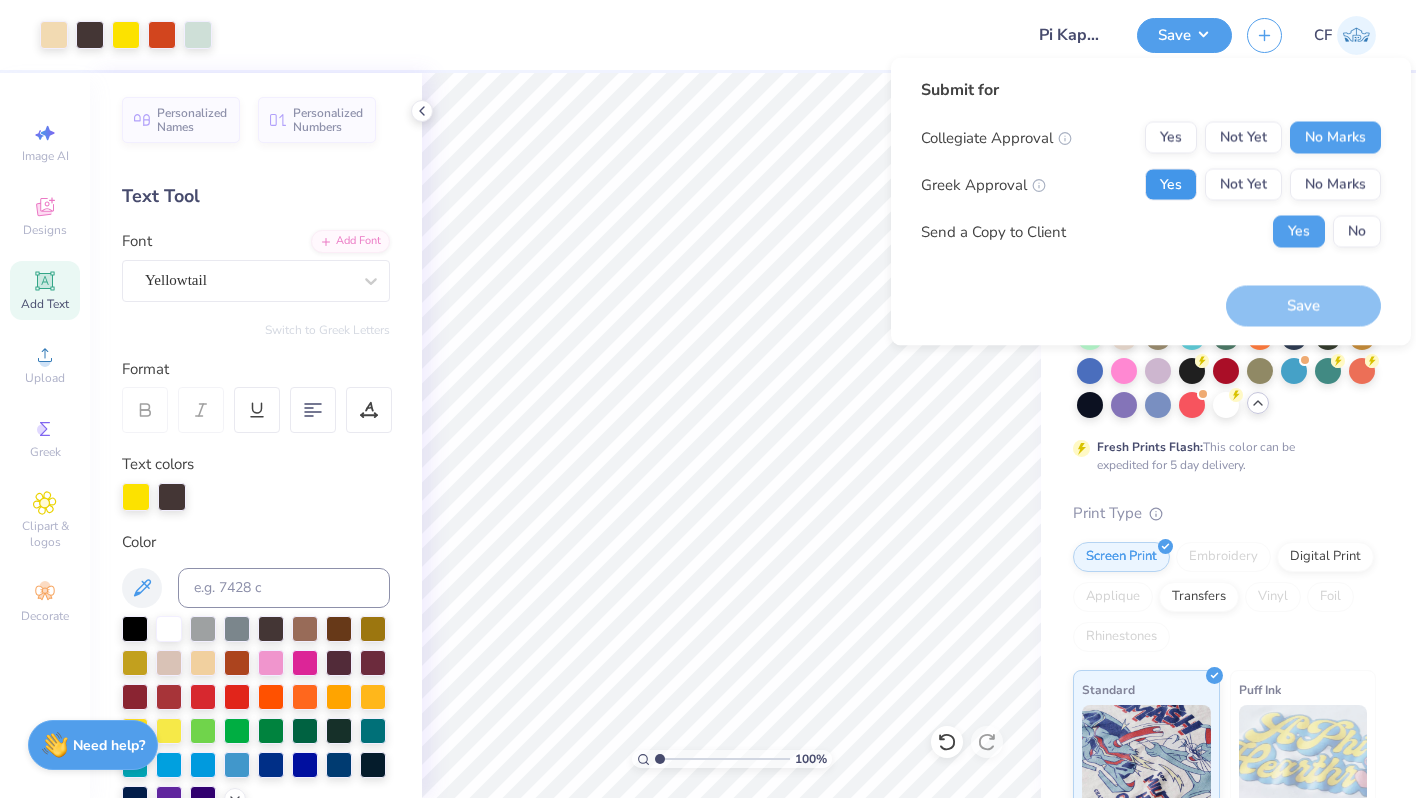 click on "Yes" at bounding box center [1171, 185] 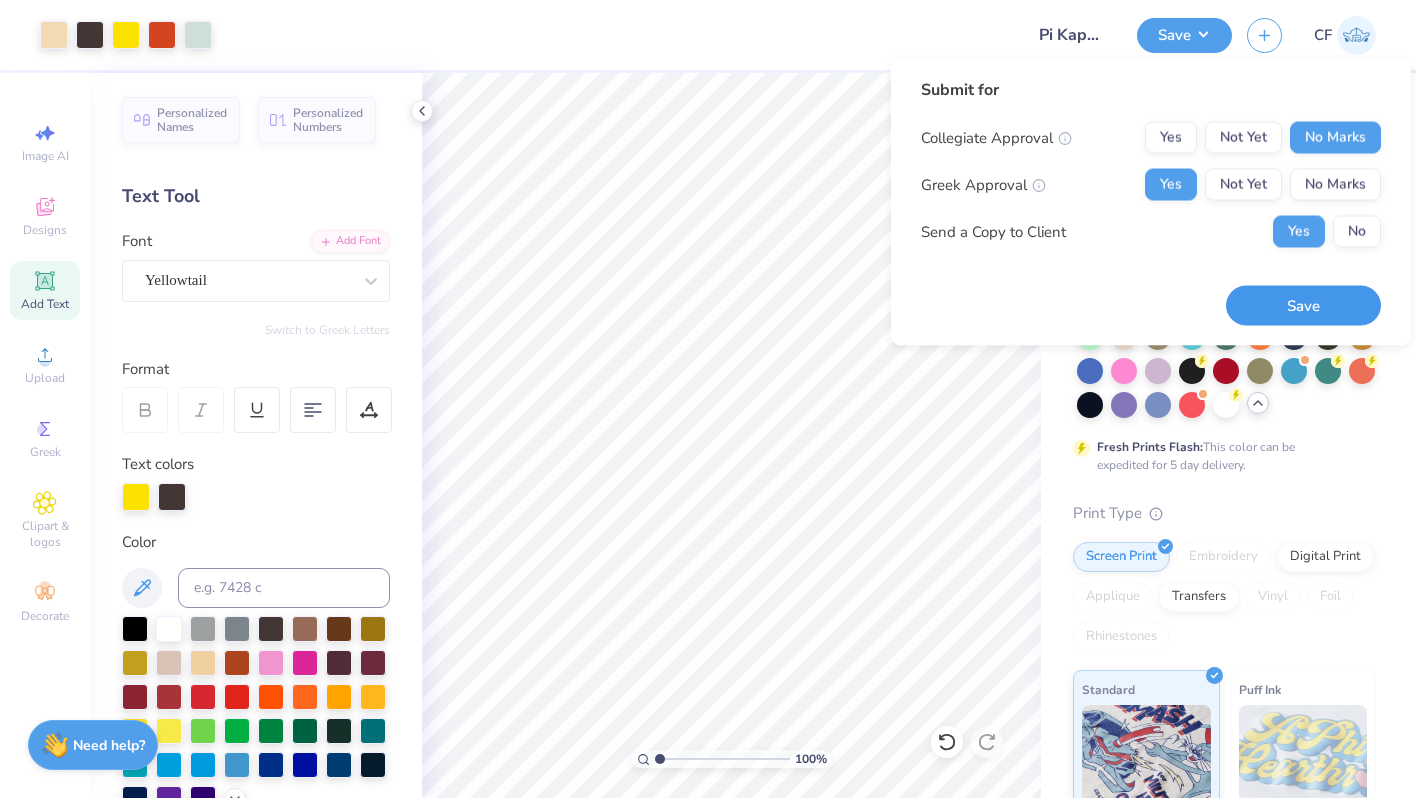 click on "Save" at bounding box center (1303, 305) 